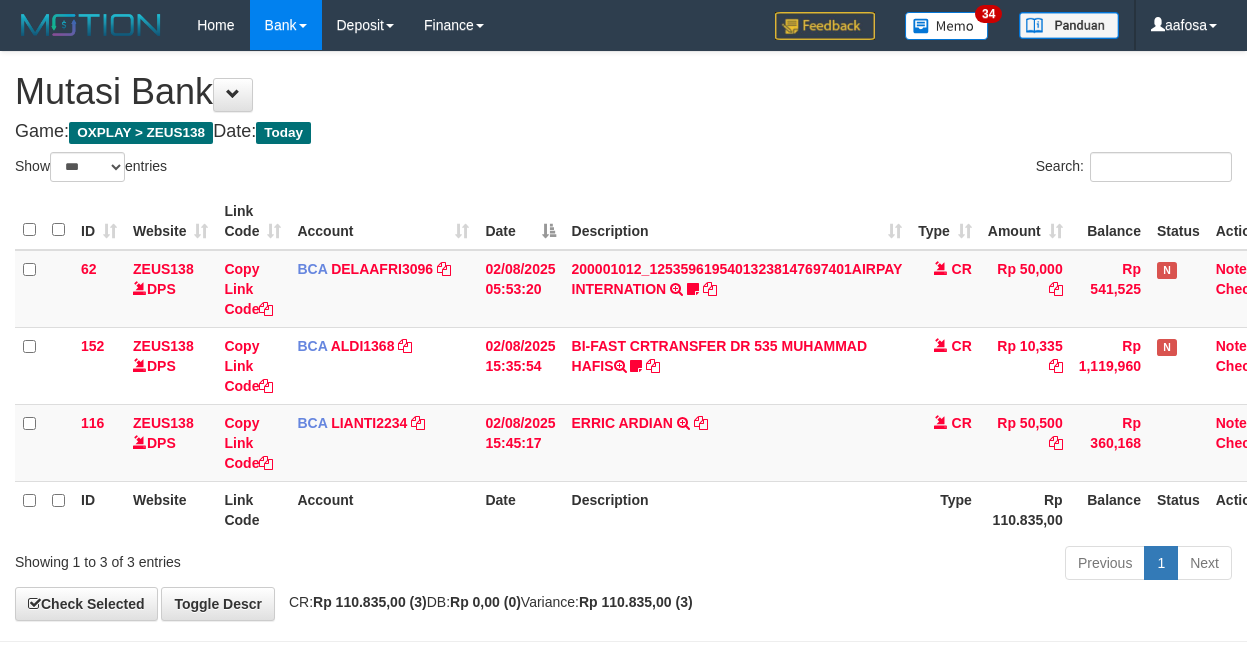 select on "***" 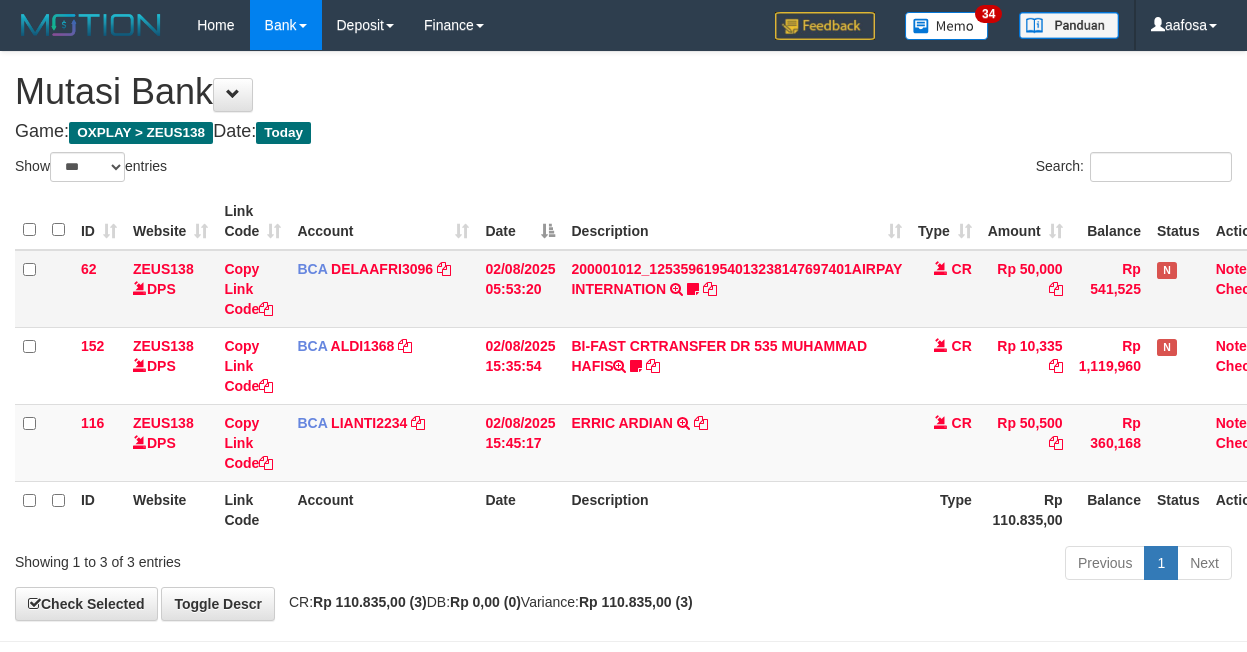 scroll, scrollTop: 81, scrollLeft: 38, axis: both 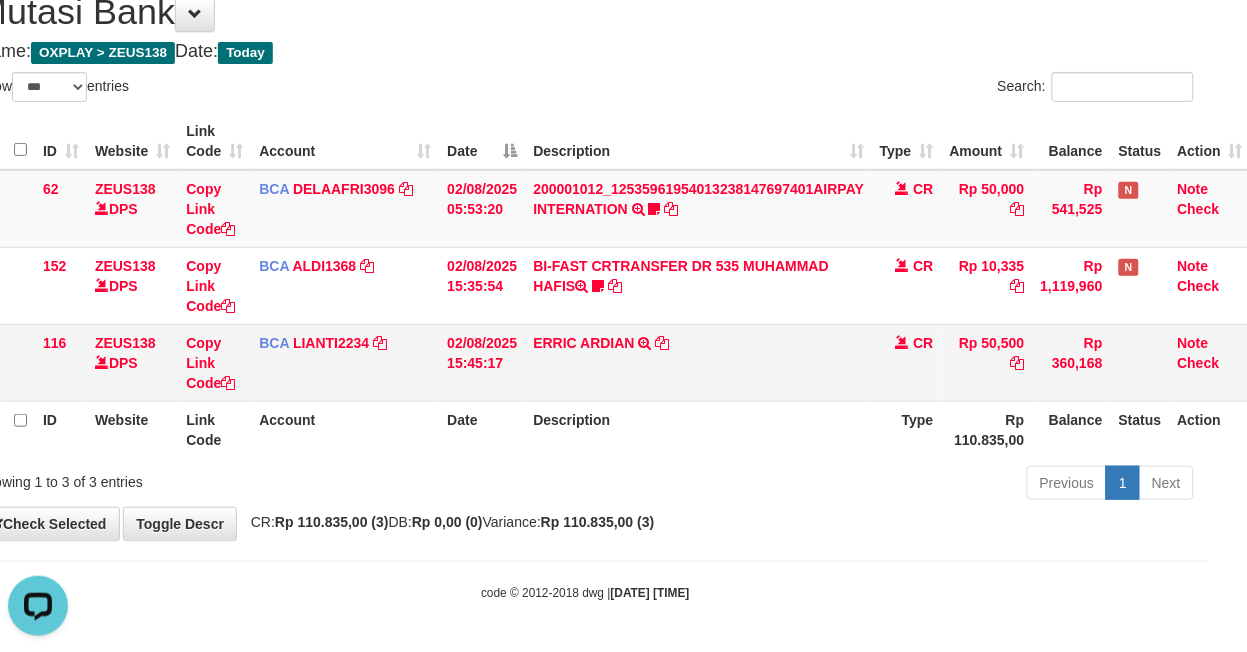 drag, startPoint x: 772, startPoint y: 354, endPoint x: 532, endPoint y: 381, distance: 241.51398 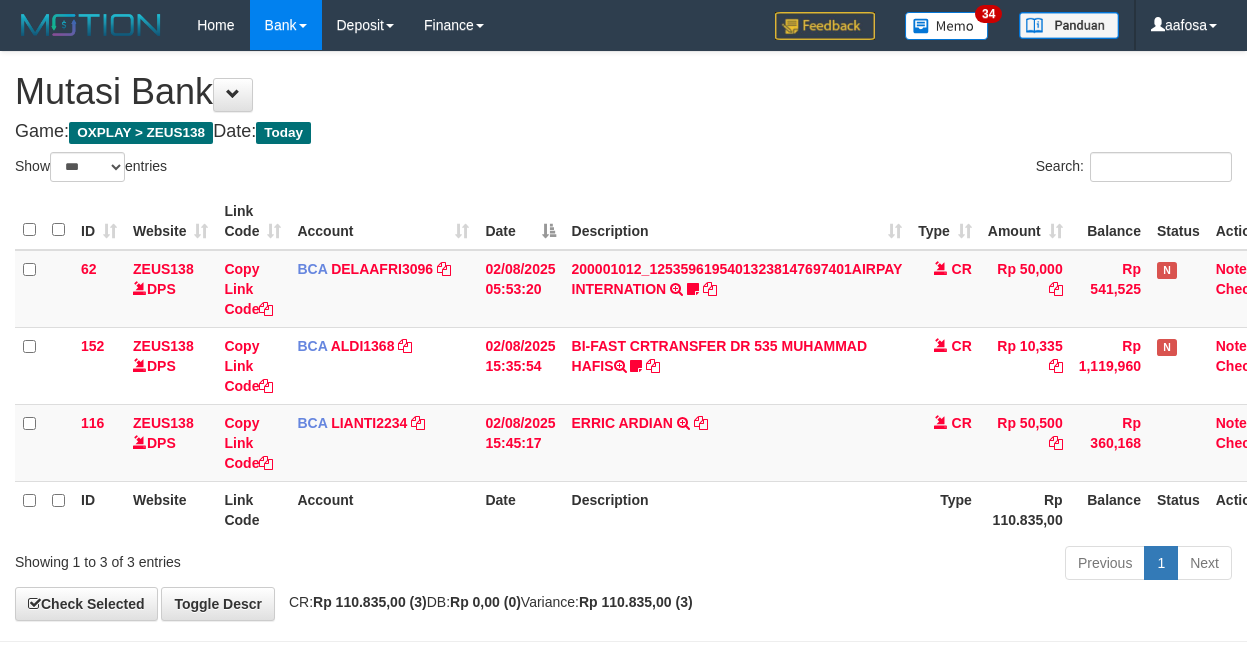 select on "***" 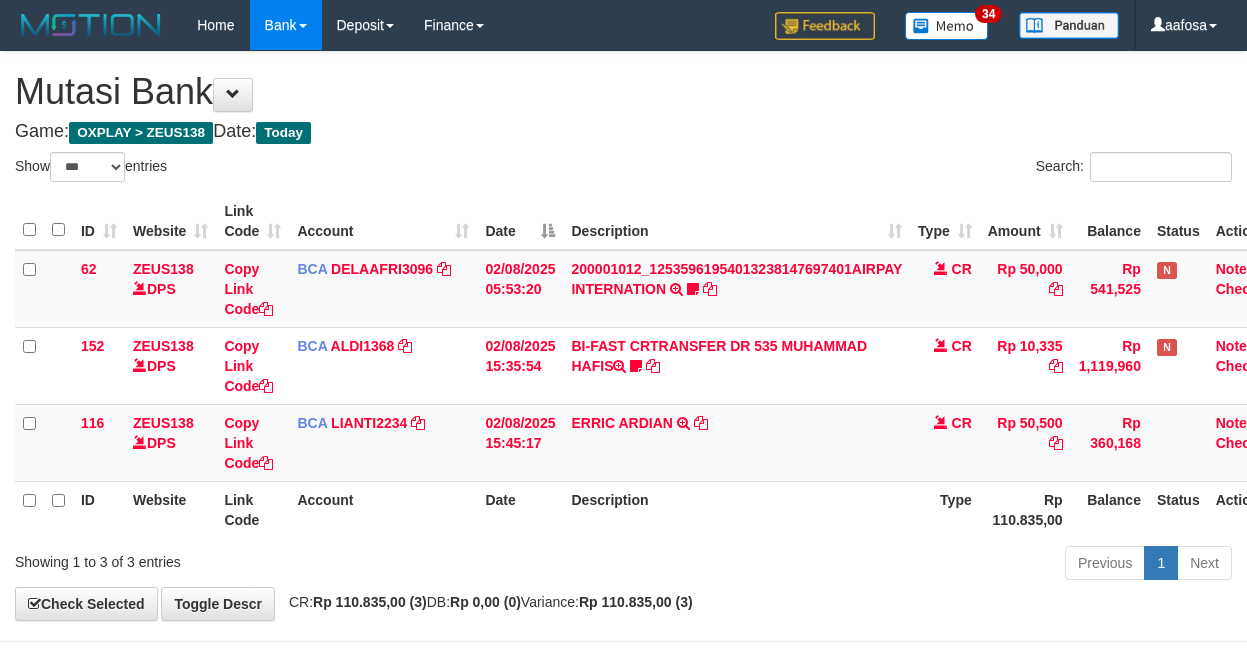 scroll, scrollTop: 81, scrollLeft: 38, axis: both 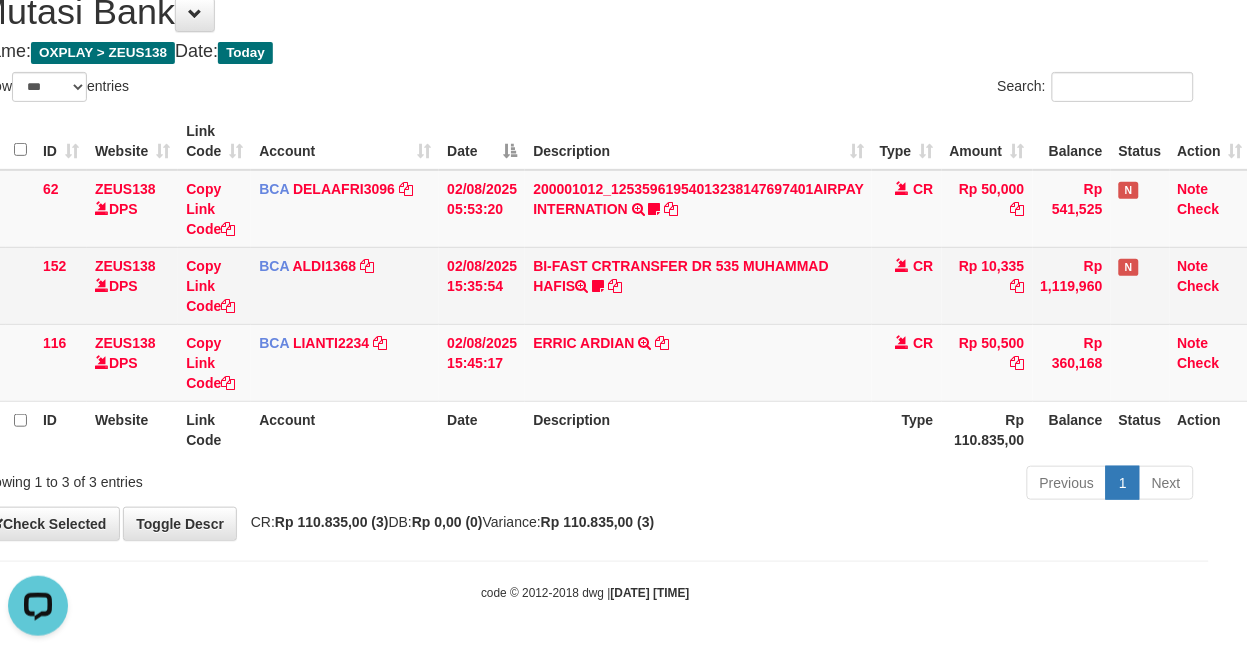 click on "BI-FAST CRTRANSFER DR 535 MUHAMMAD HAFIS          Muhammadhafis" at bounding box center [698, 285] 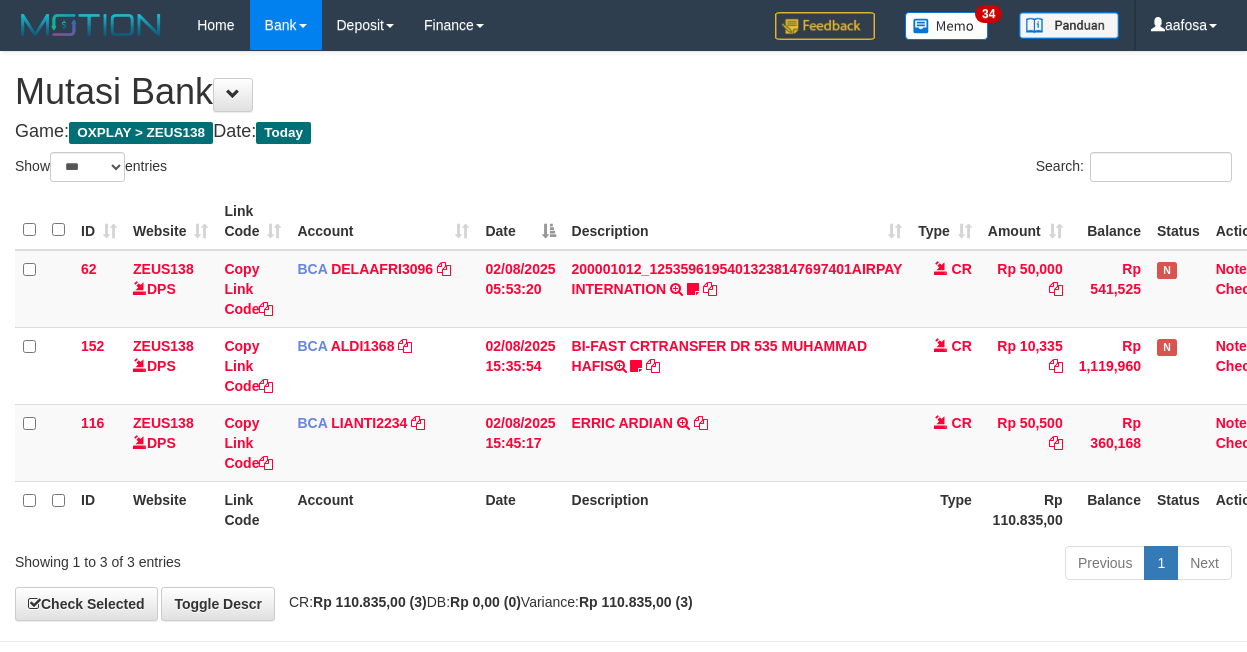 select on "***" 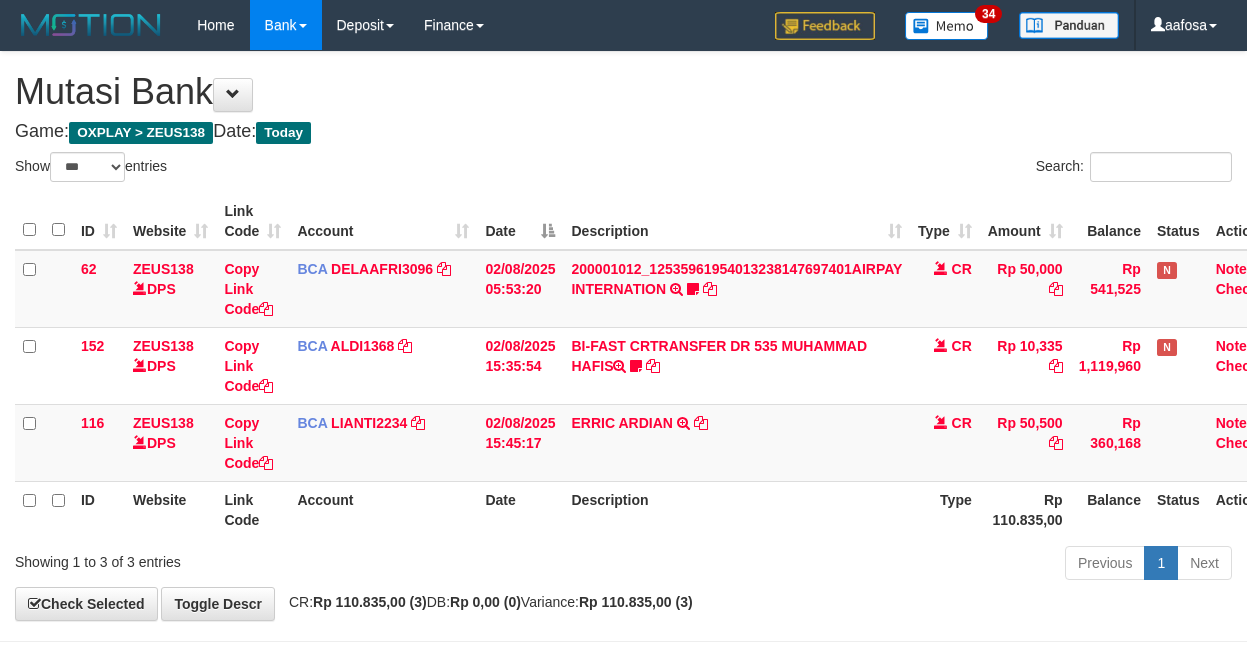 scroll, scrollTop: 81, scrollLeft: 38, axis: both 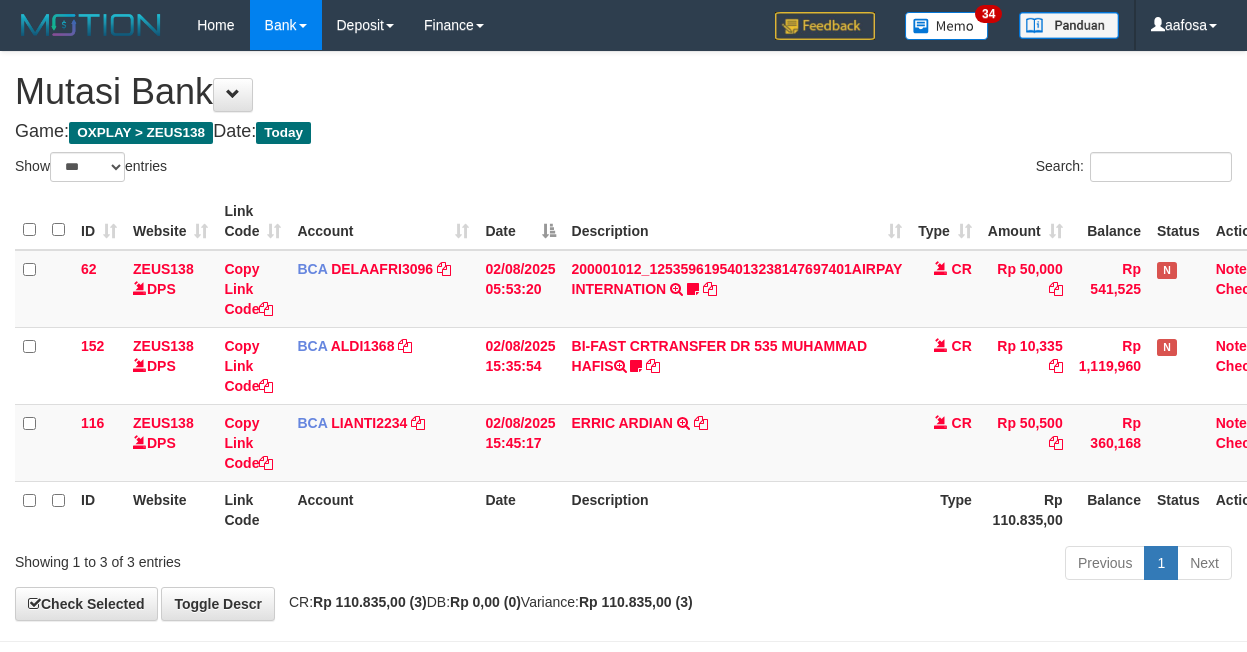 select on "***" 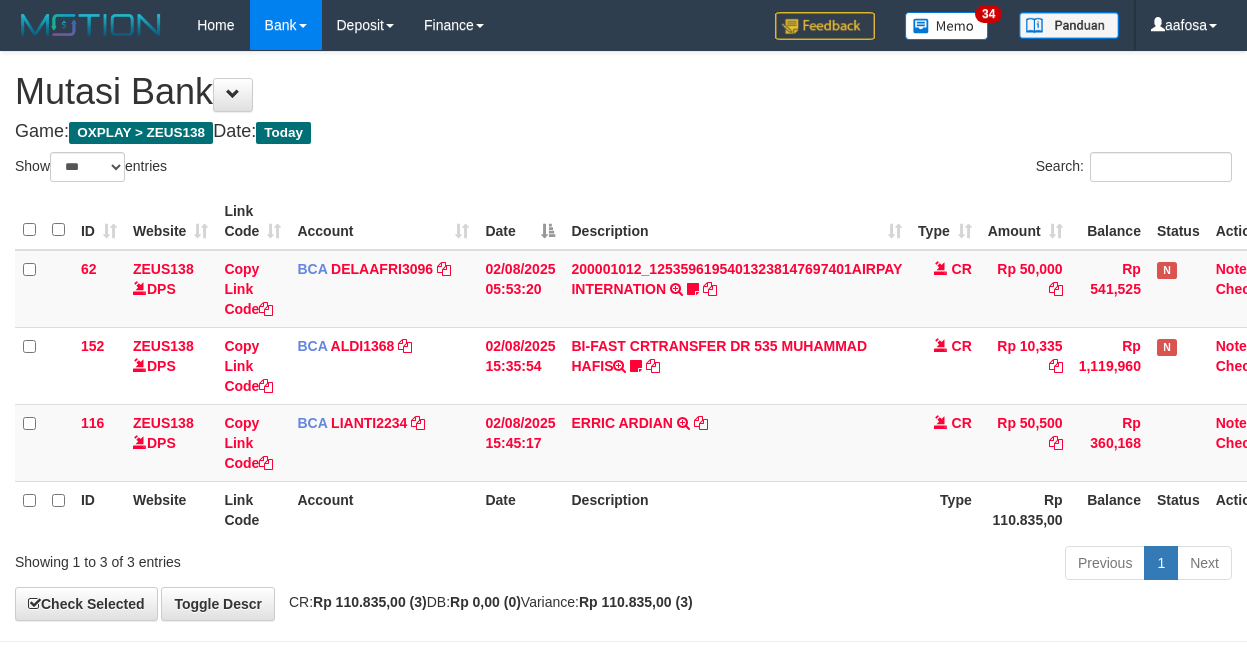 scroll, scrollTop: 81, scrollLeft: 38, axis: both 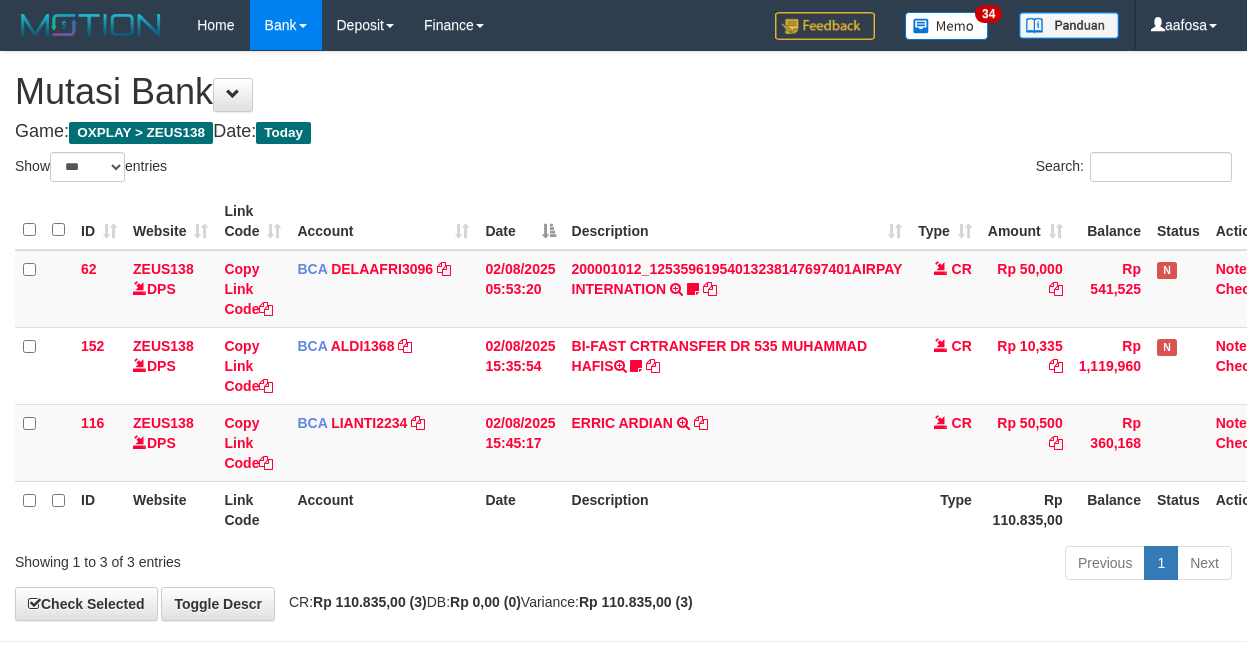 select on "***" 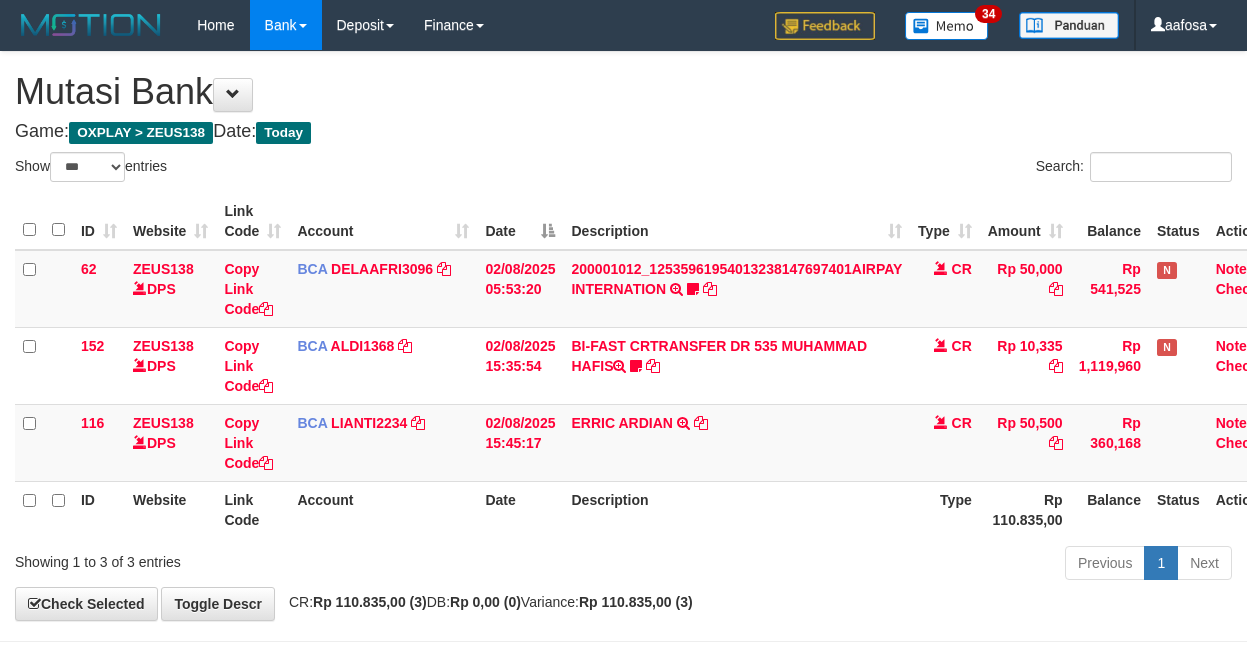 scroll, scrollTop: 81, scrollLeft: 38, axis: both 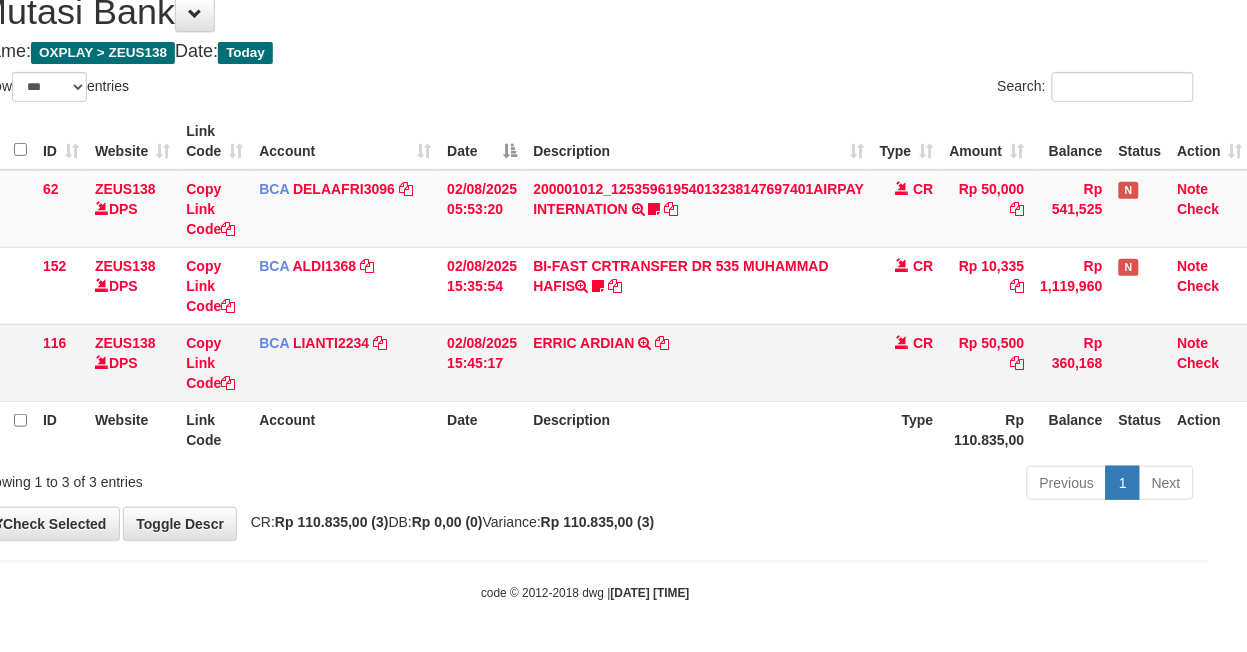 drag, startPoint x: 0, startPoint y: 0, endPoint x: 686, endPoint y: 361, distance: 775.18835 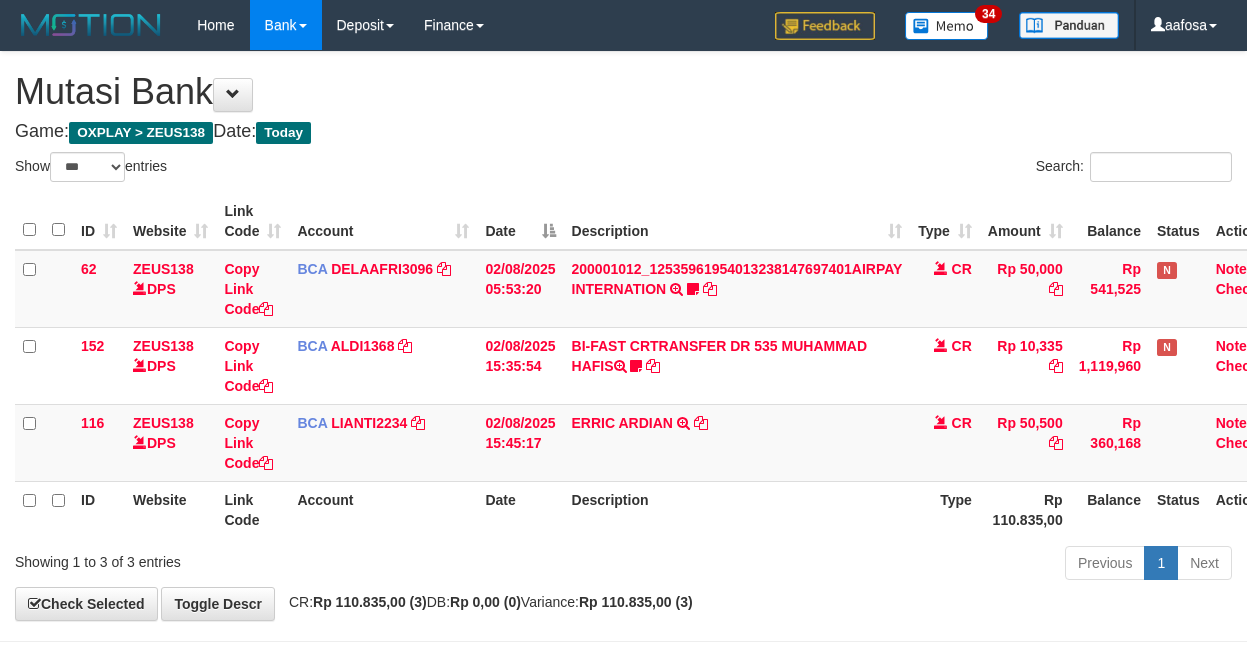 select on "***" 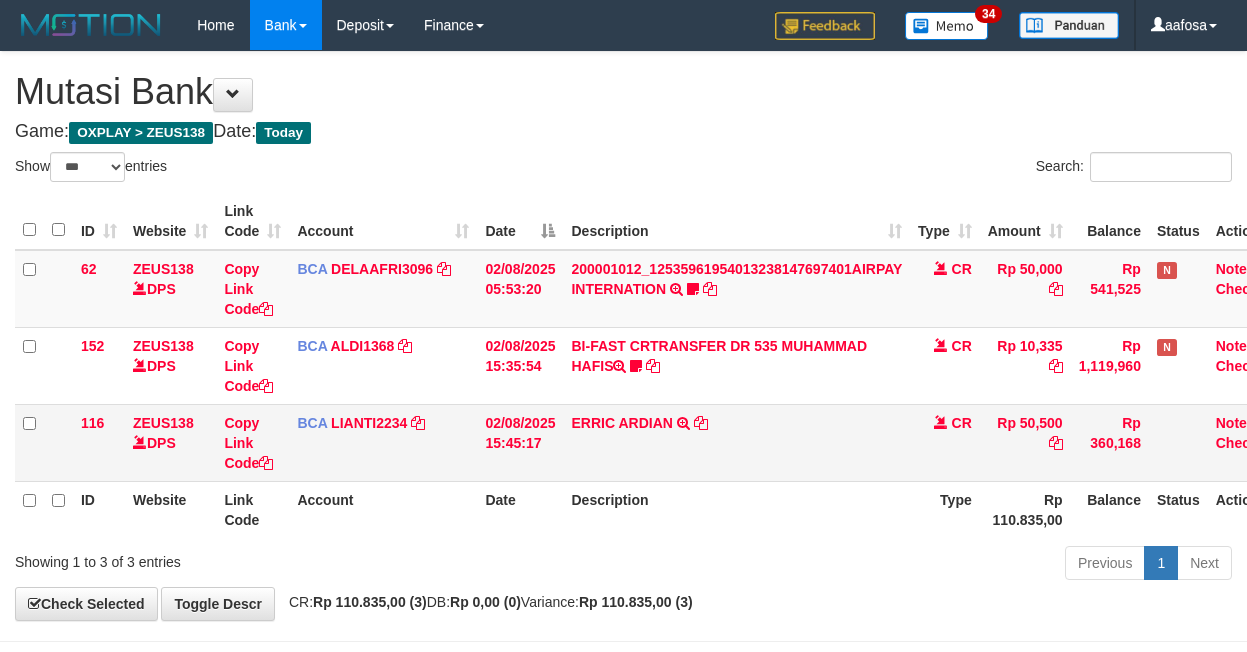 scroll, scrollTop: 81, scrollLeft: 38, axis: both 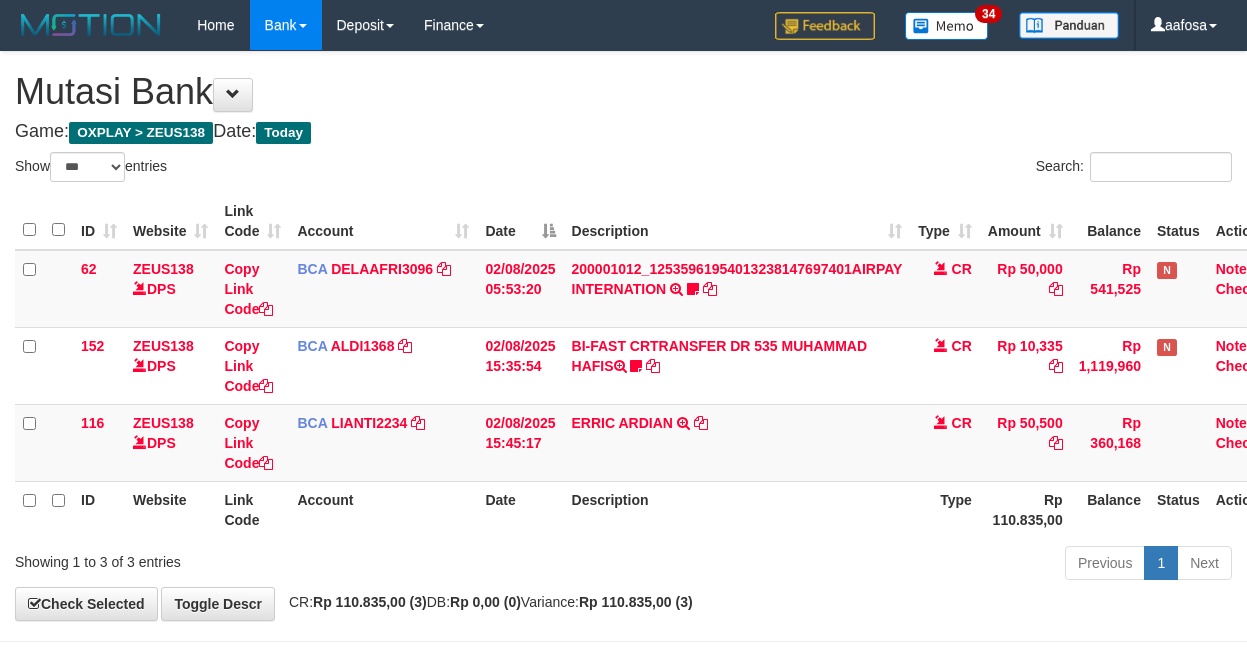 select on "***" 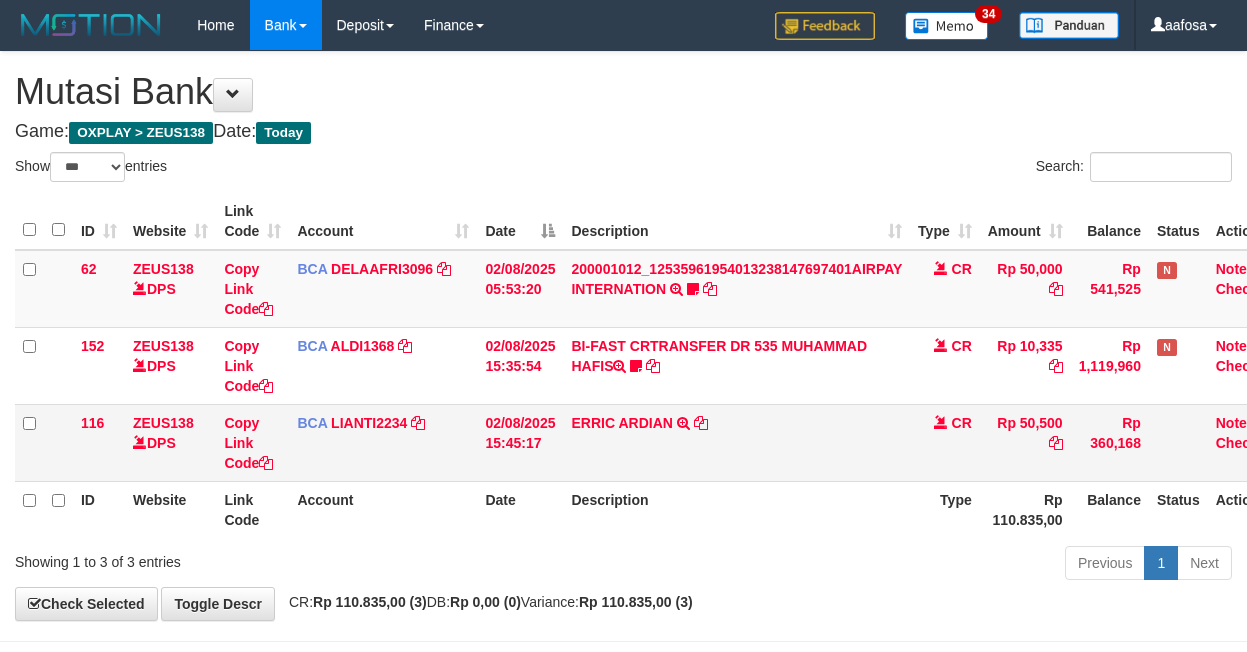 scroll, scrollTop: 81, scrollLeft: 38, axis: both 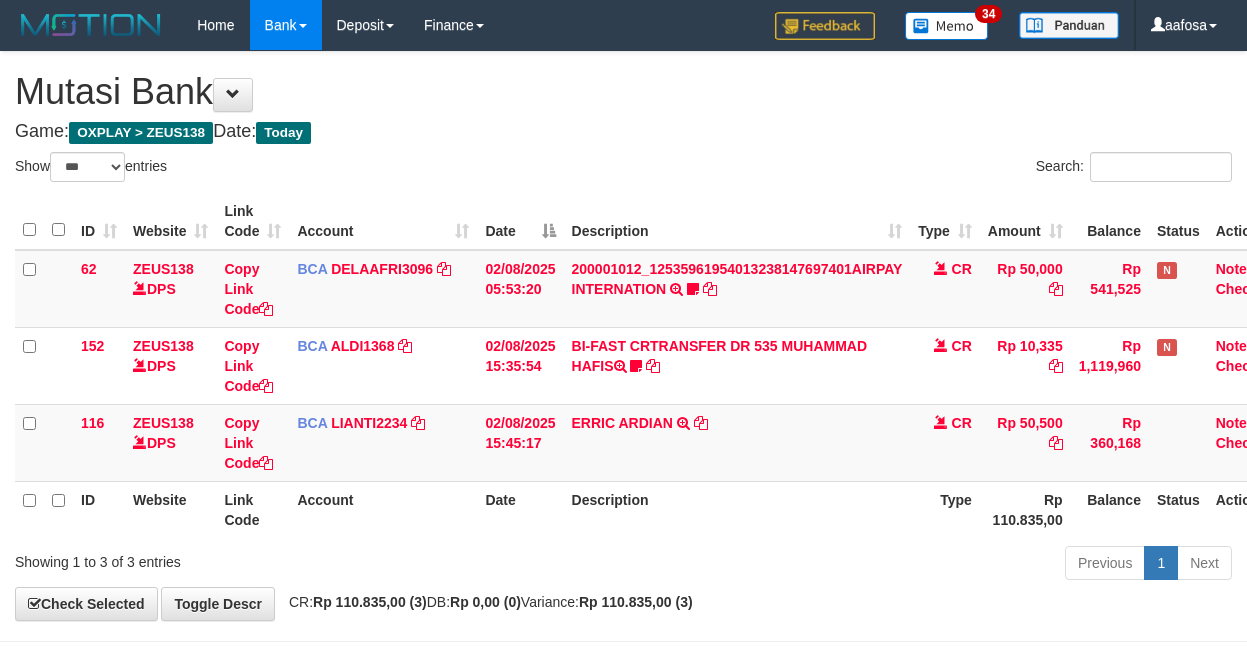 select on "***" 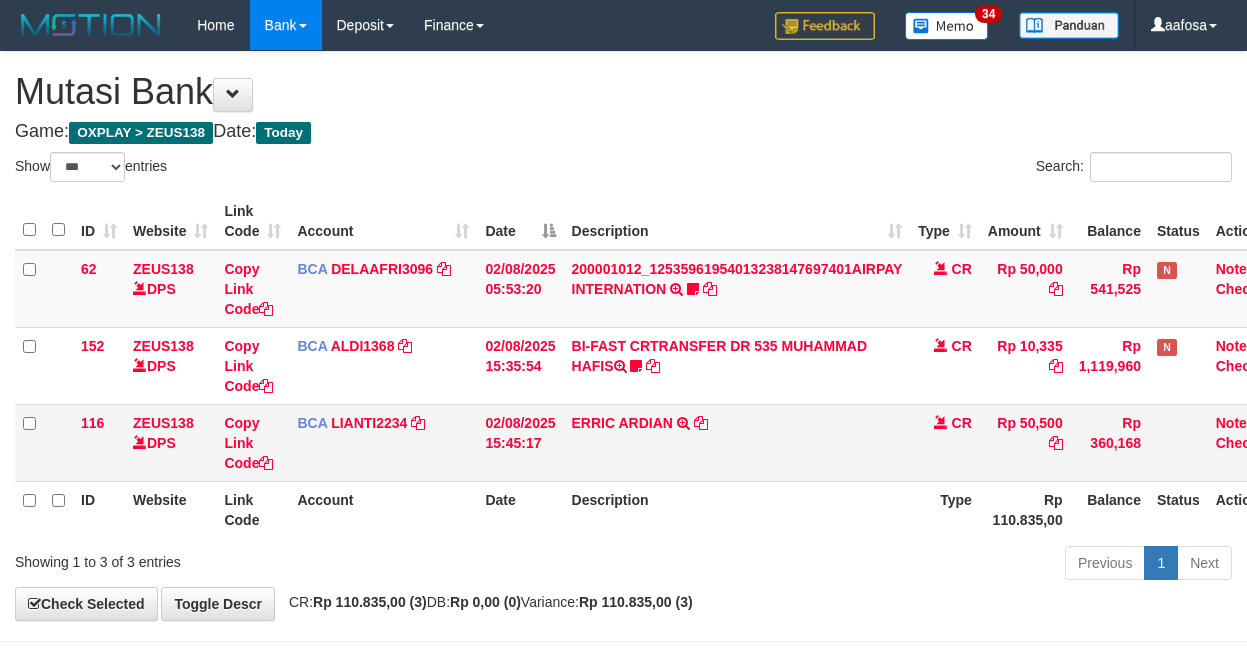 scroll, scrollTop: 81, scrollLeft: 38, axis: both 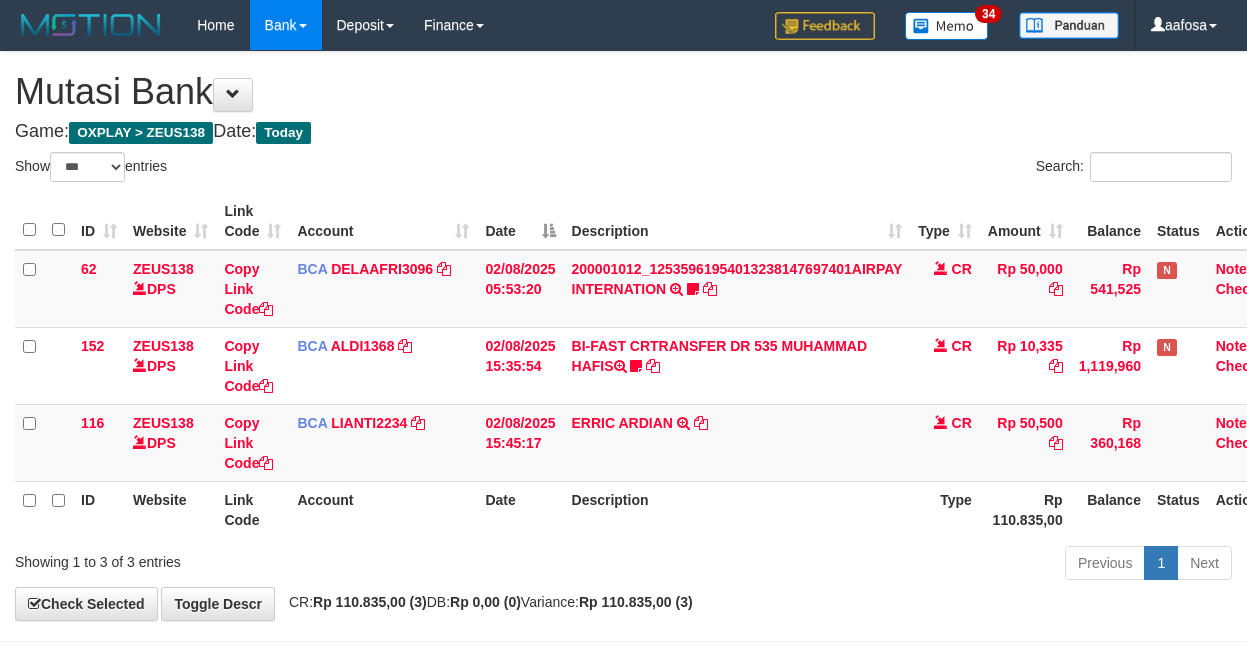 select on "***" 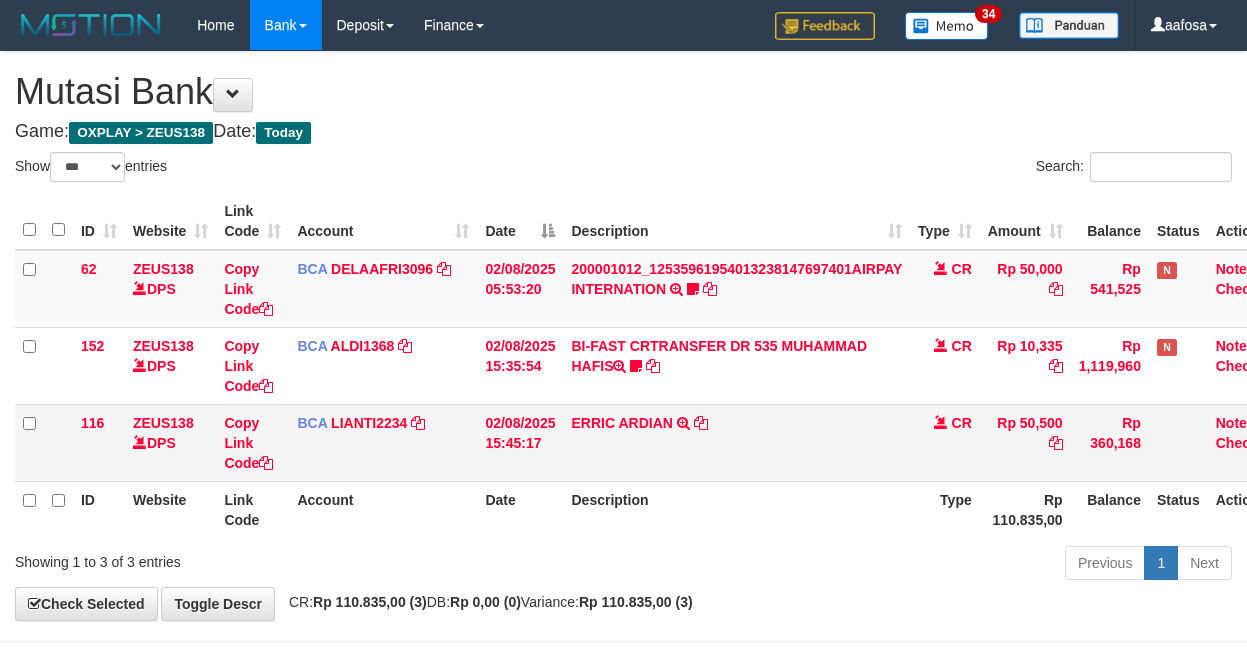 scroll, scrollTop: 81, scrollLeft: 38, axis: both 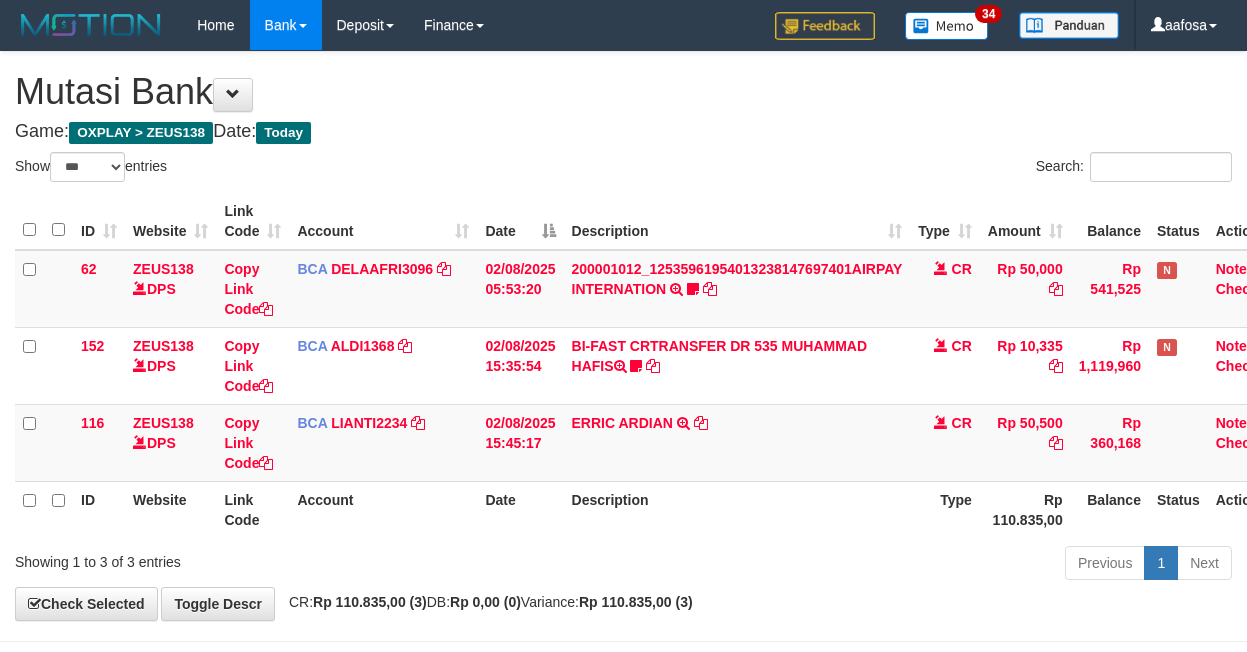 select on "***" 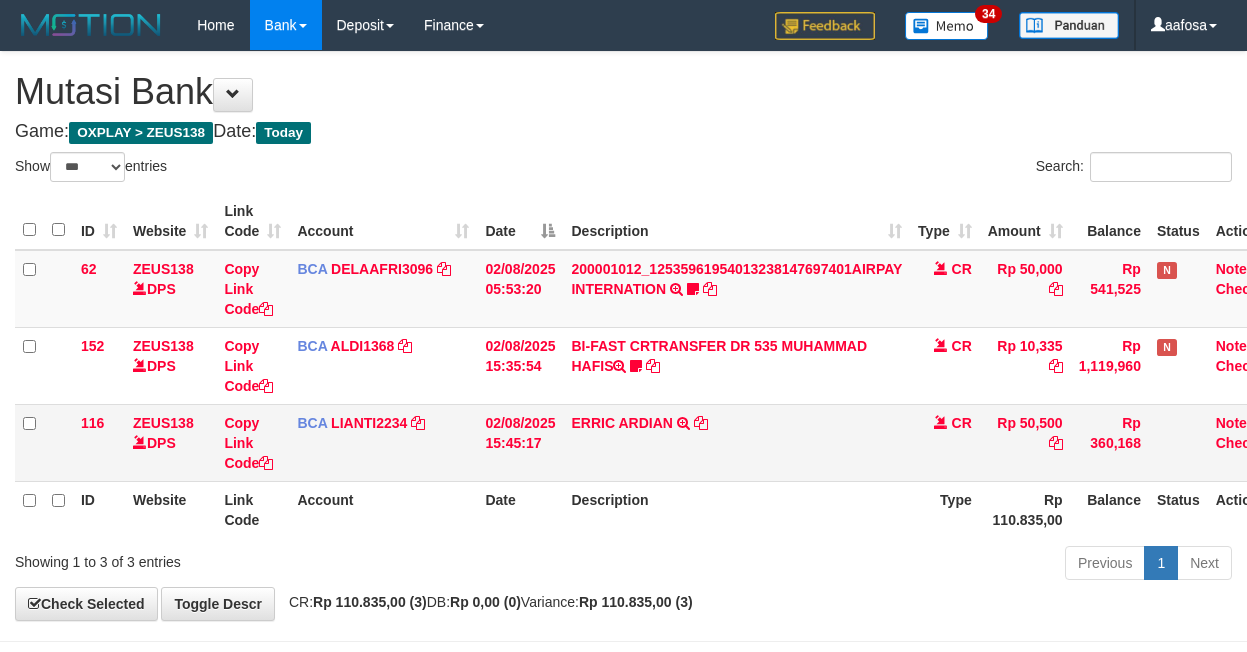 scroll, scrollTop: 81, scrollLeft: 38, axis: both 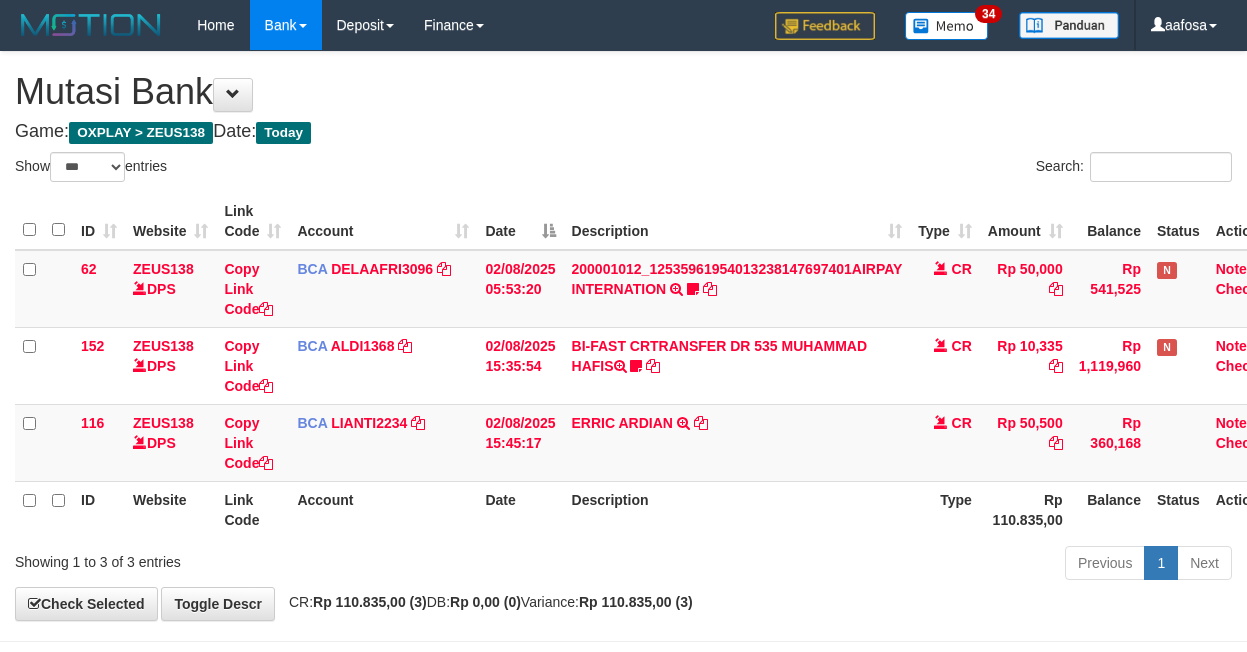 select on "***" 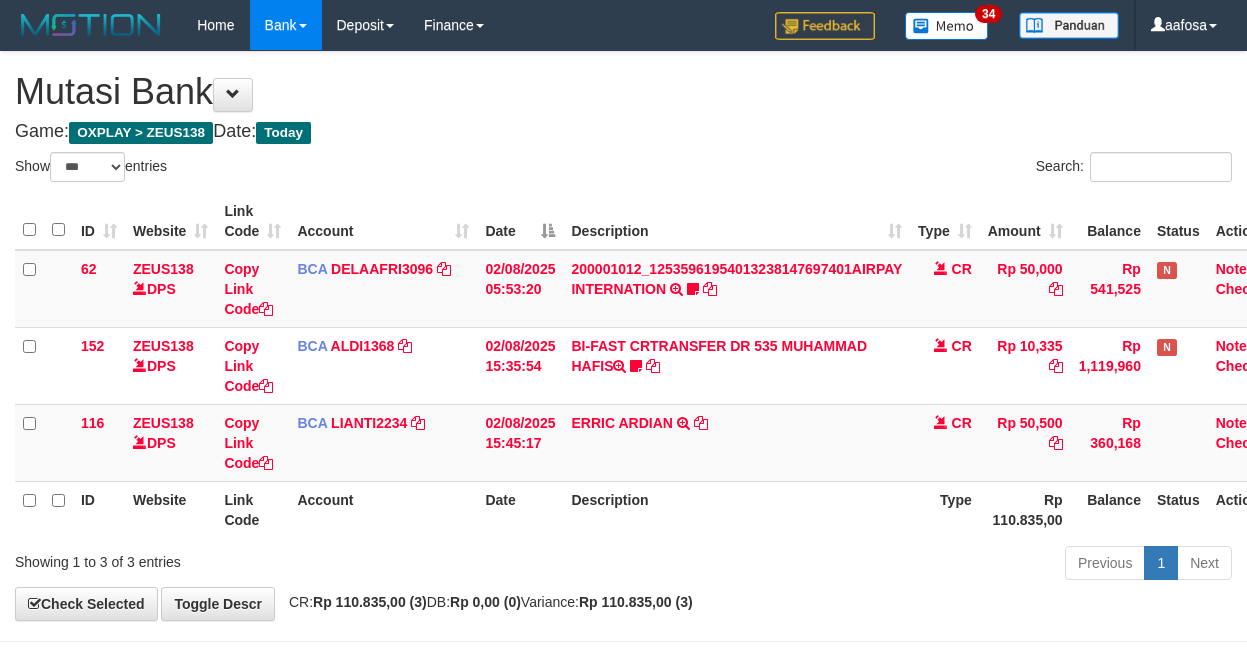 scroll, scrollTop: 81, scrollLeft: 38, axis: both 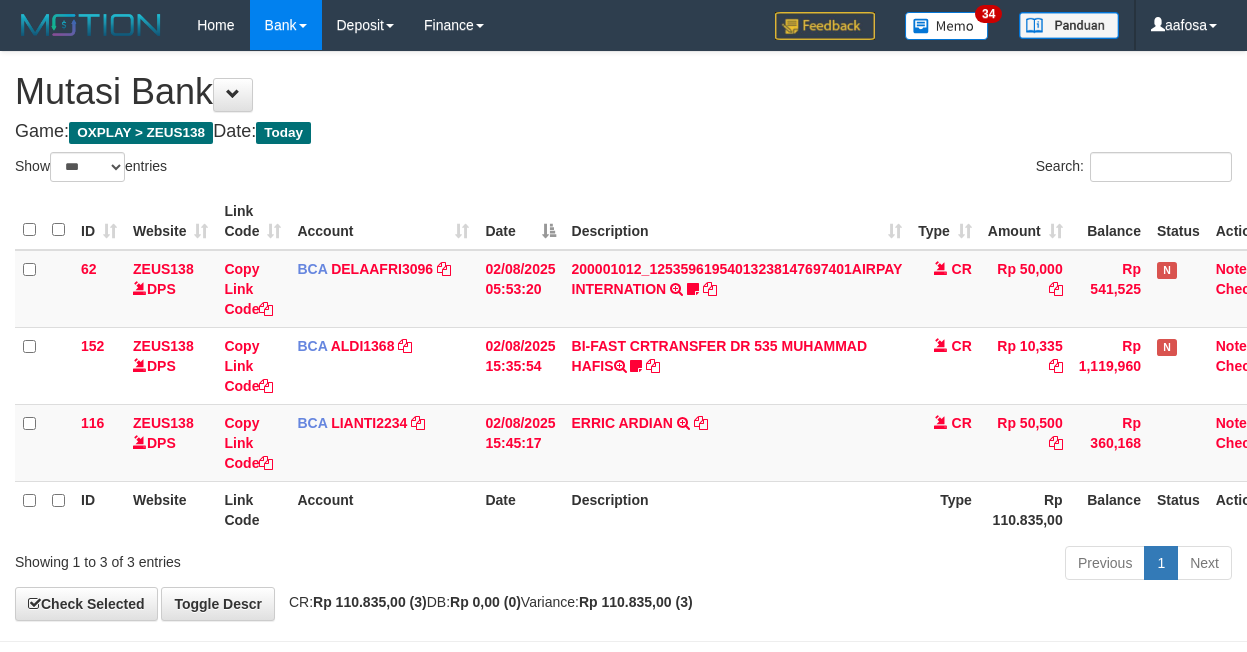 select on "***" 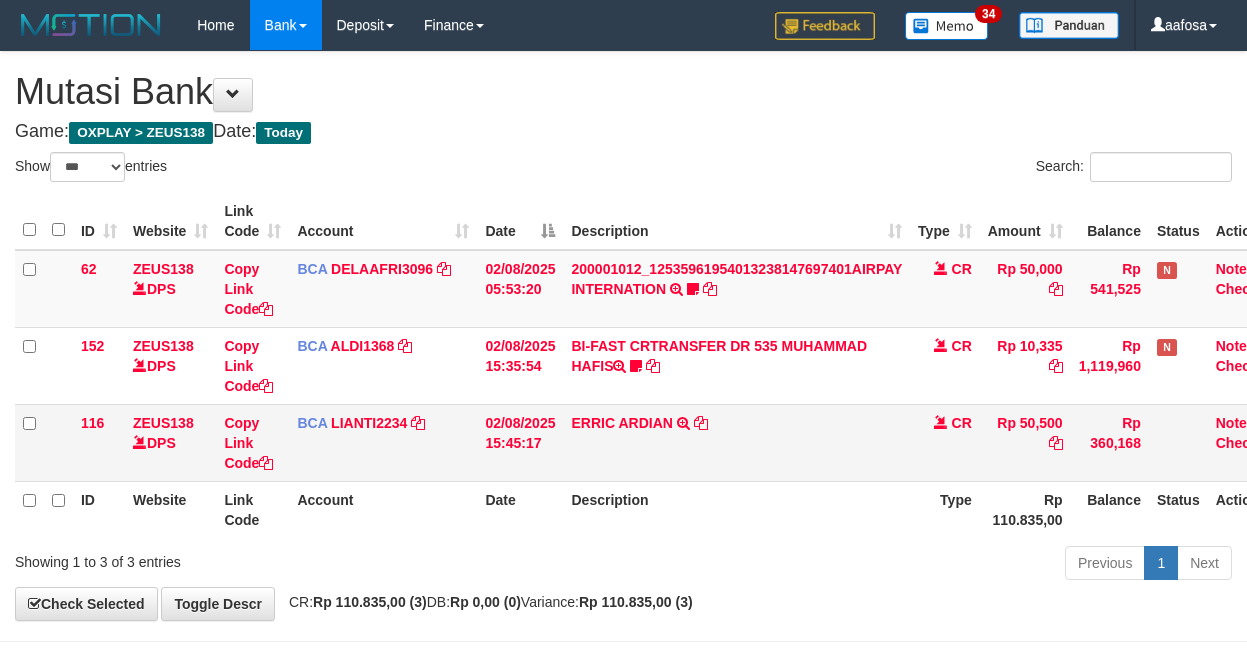 scroll, scrollTop: 81, scrollLeft: 38, axis: both 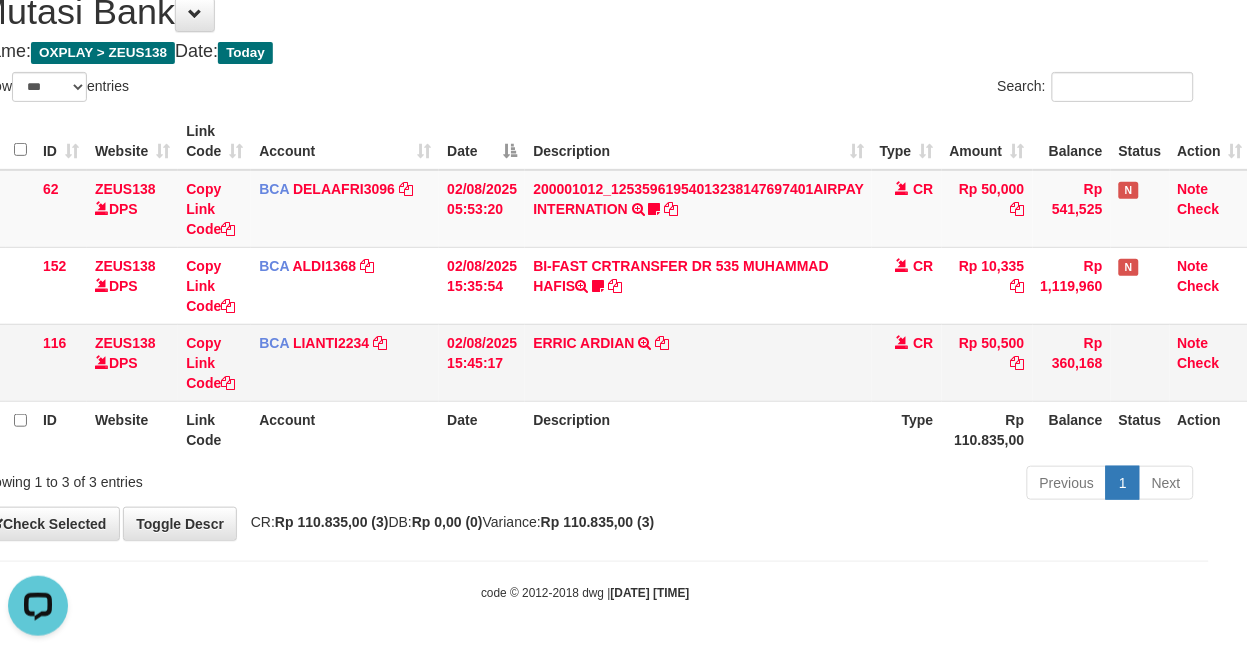 click on "ERRIC ARDIAN         TRSF E-BANKING CR 0208/FTSCY/WS95051
50500.002025080225238851 TRFDN-ERRIC ARDIANESPAY DEBIT INDONE" at bounding box center [698, 362] 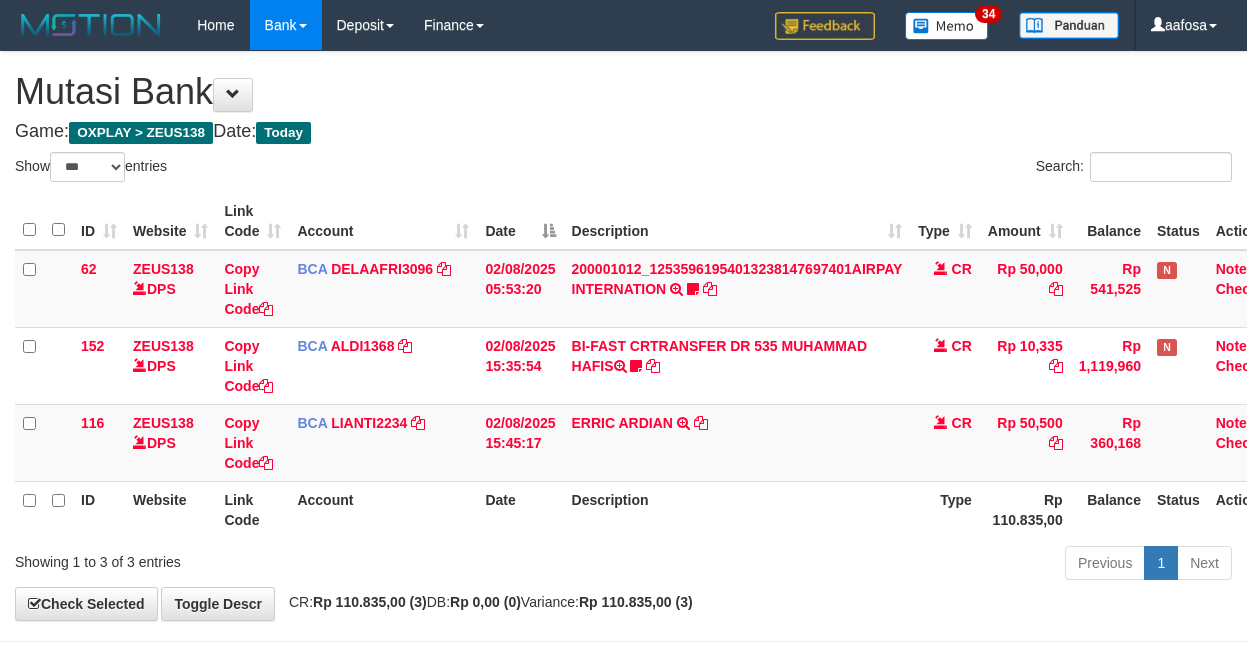 select on "***" 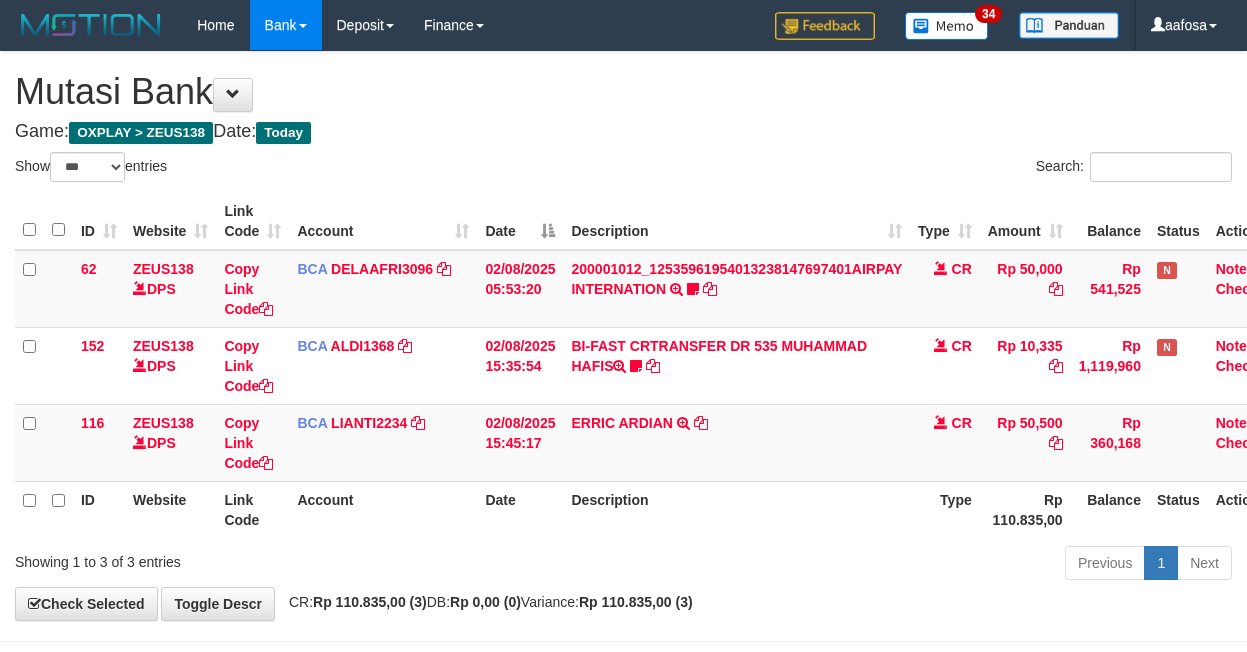scroll, scrollTop: 81, scrollLeft: 38, axis: both 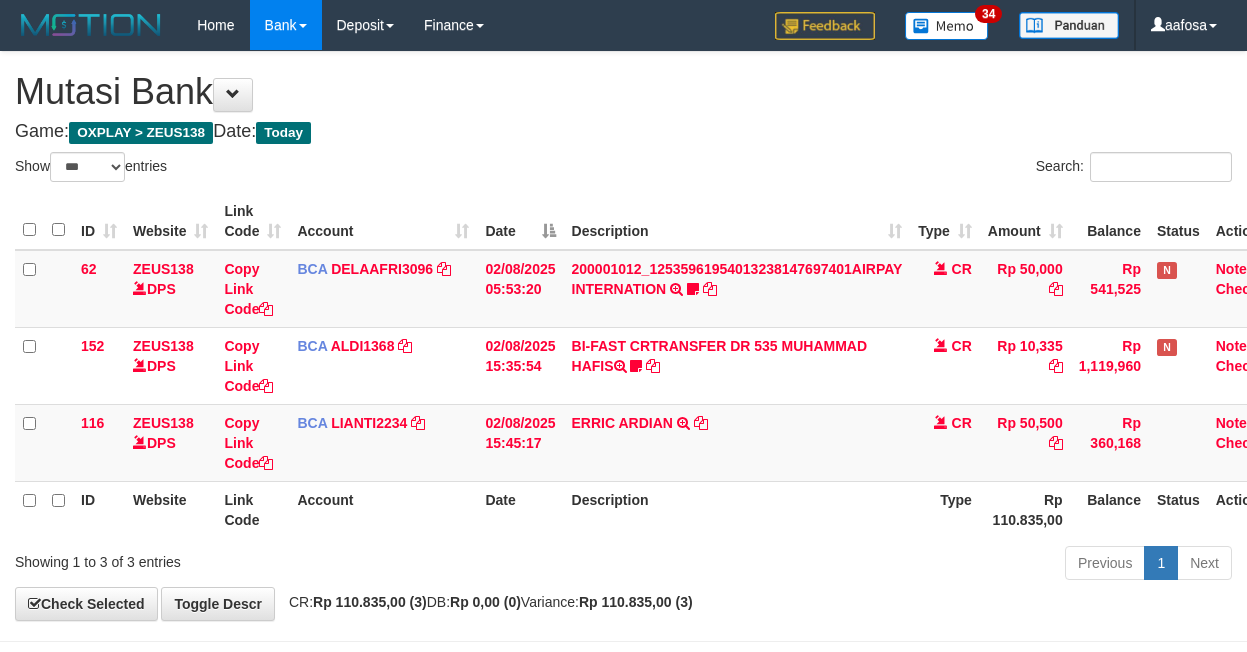 select on "***" 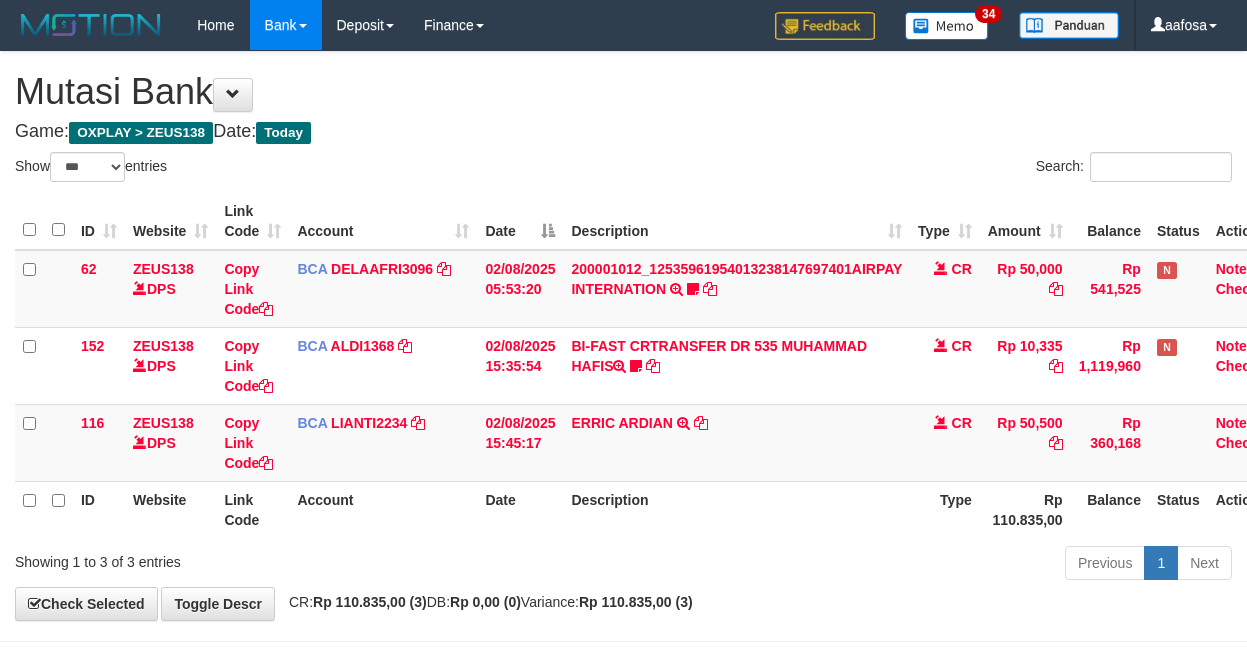 scroll, scrollTop: 81, scrollLeft: 38, axis: both 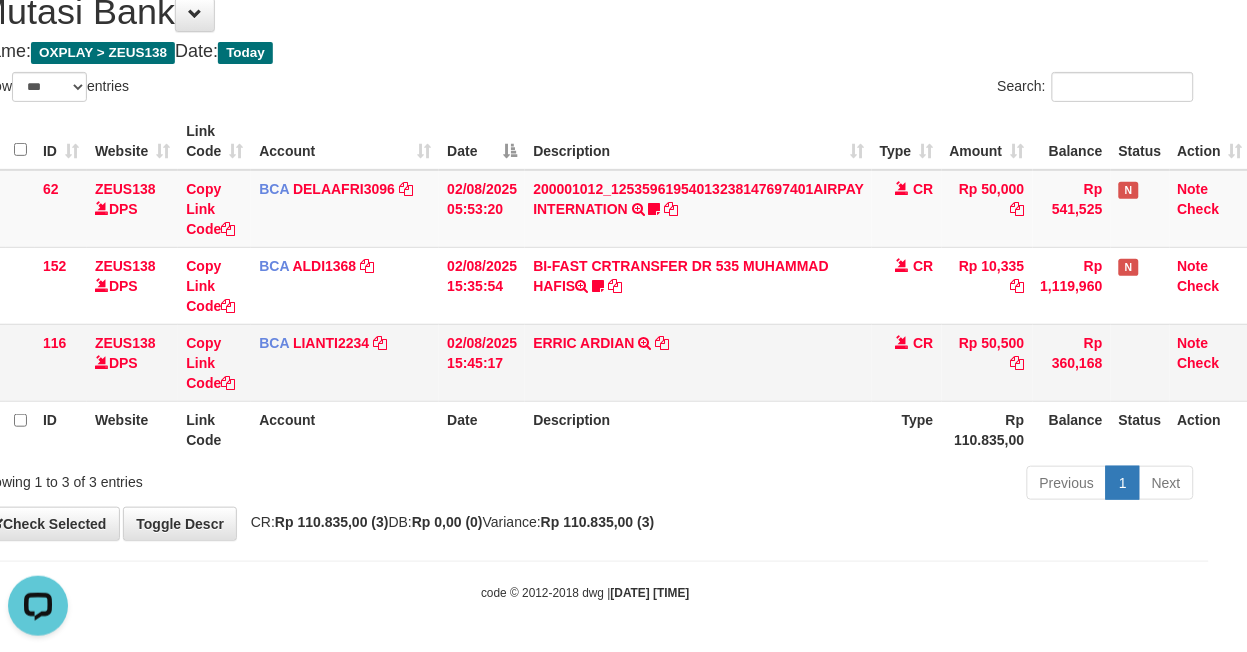 click on "ERRIC ARDIAN         TRSF E-BANKING CR 0208/FTSCY/WS95051
50500.002025080225238851 TRFDN-ERRIC ARDIANESPAY DEBIT INDONE" at bounding box center (698, 362) 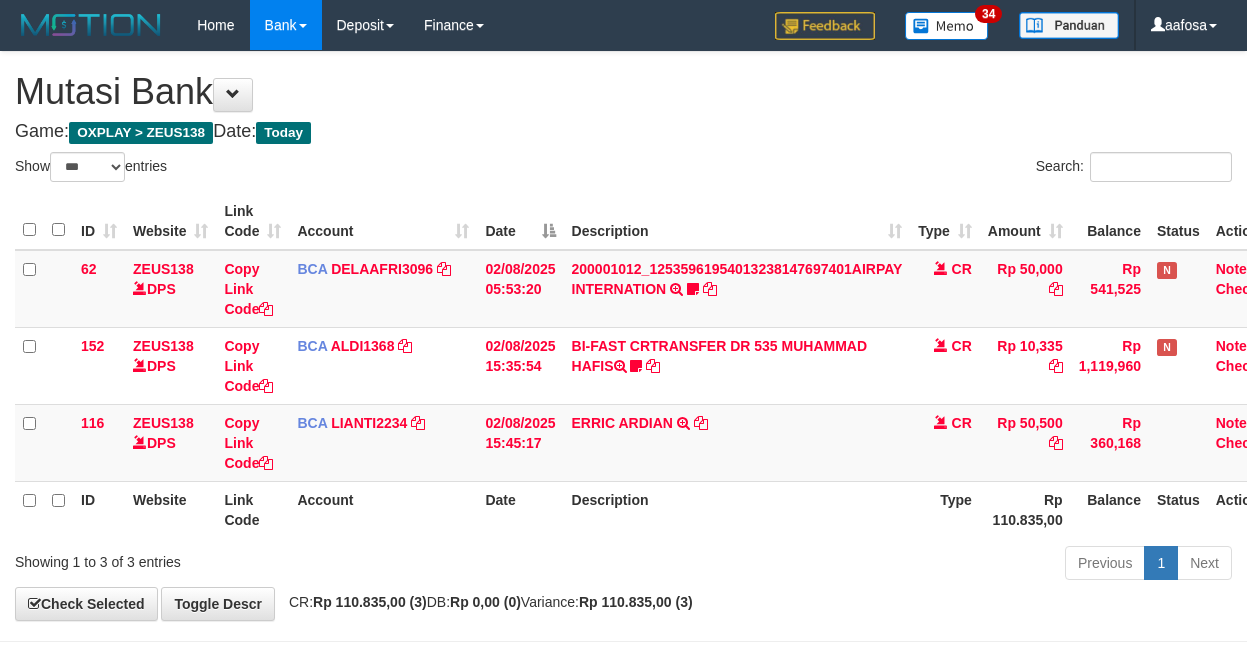 select on "***" 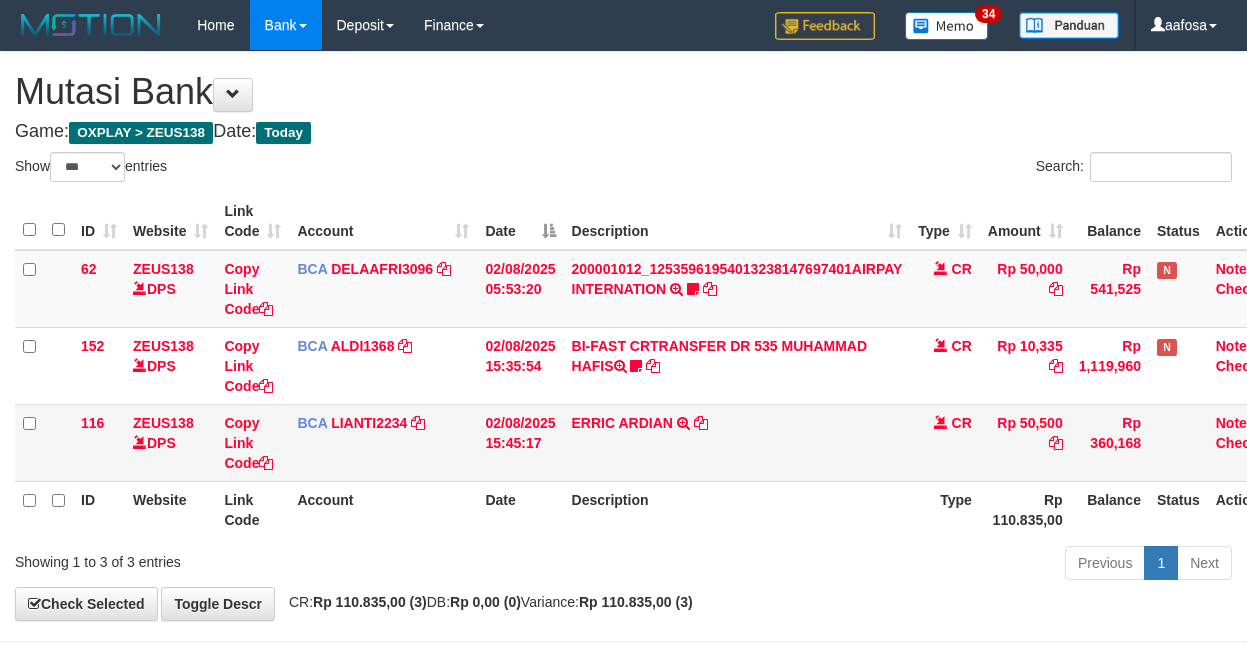 scroll, scrollTop: 81, scrollLeft: 38, axis: both 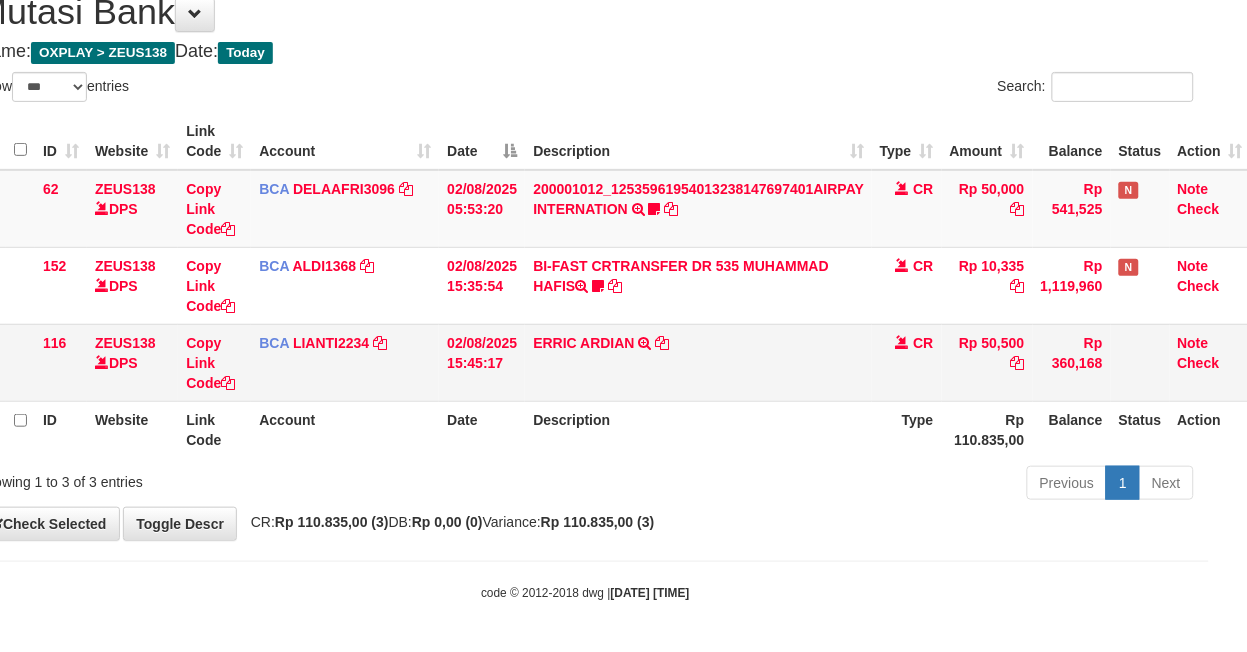 click on "ERRIC ARDIAN         TRSF E-BANKING CR 0208/FTSCY/WS95051
50500.002025080225238851 TRFDN-ERRIC ARDIANESPAY DEBIT INDONE" at bounding box center (698, 362) 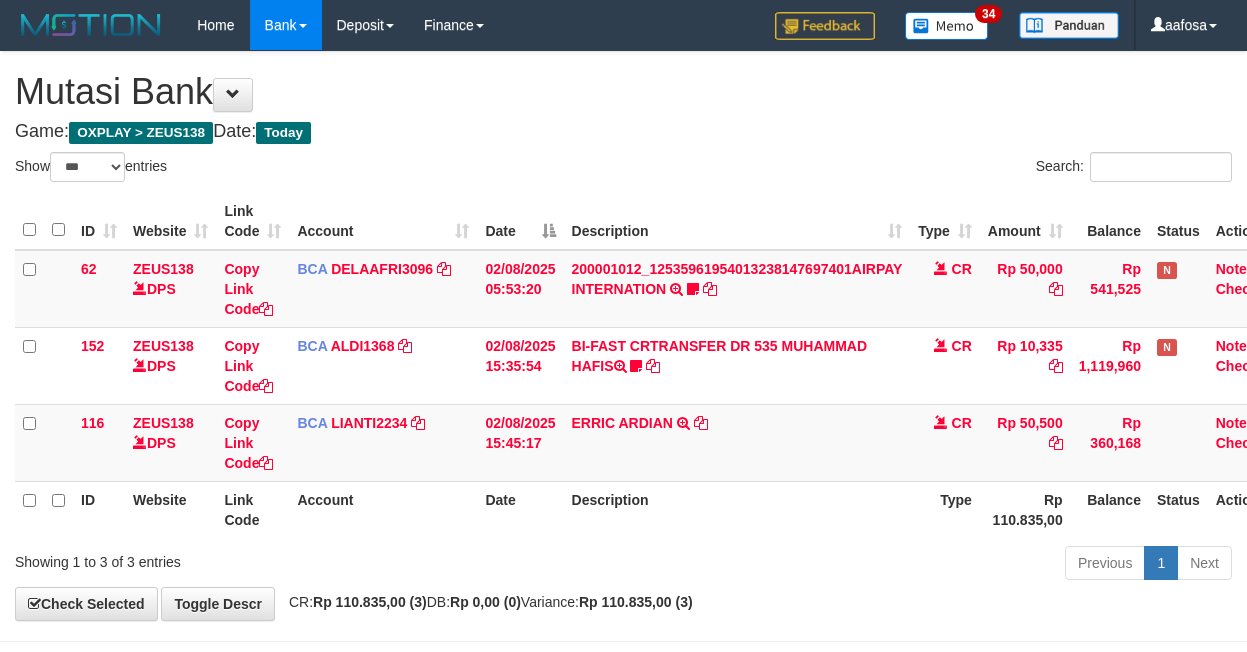 select on "***" 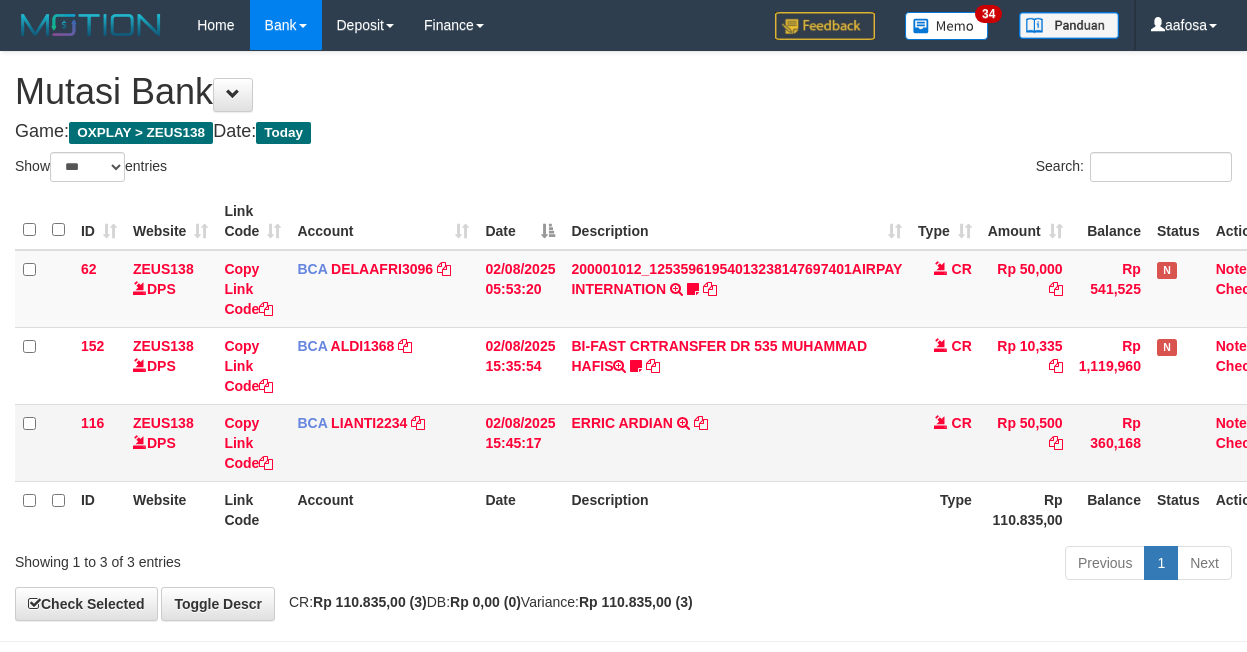 scroll, scrollTop: 81, scrollLeft: 38, axis: both 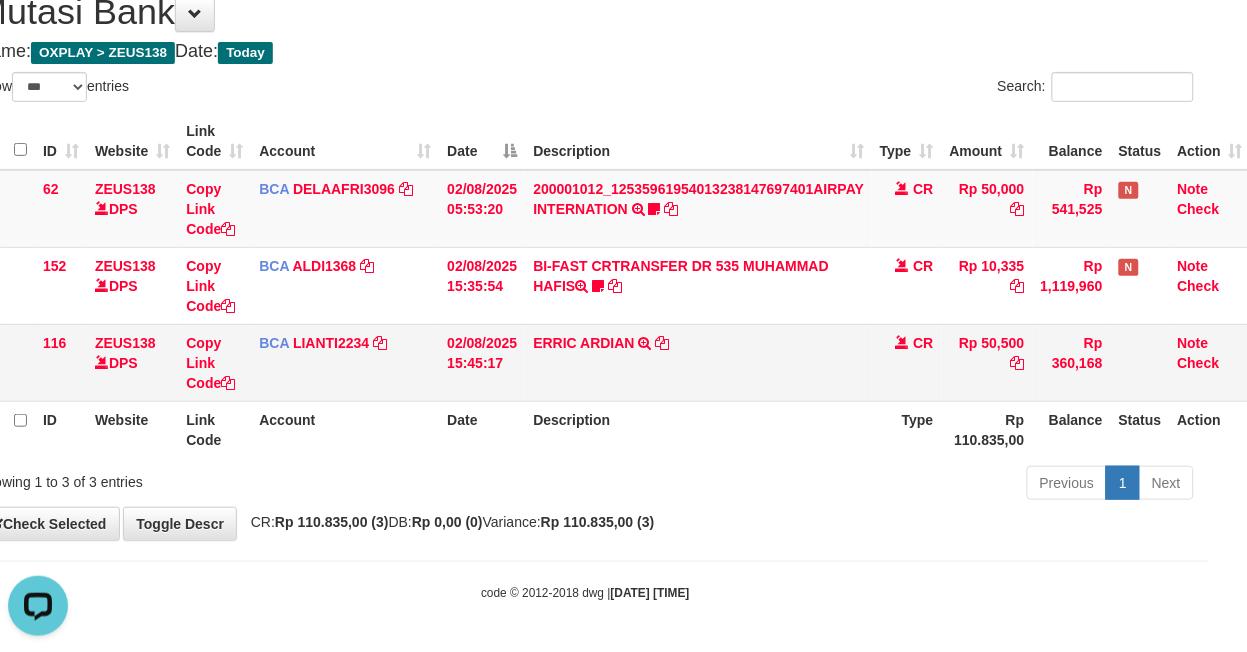 click on "ERRIC ARDIAN         TRSF E-BANKING CR 0208/FTSCY/WS95051
50500.002025080225238851 TRFDN-ERRIC ARDIANESPAY DEBIT INDONE" at bounding box center (698, 362) 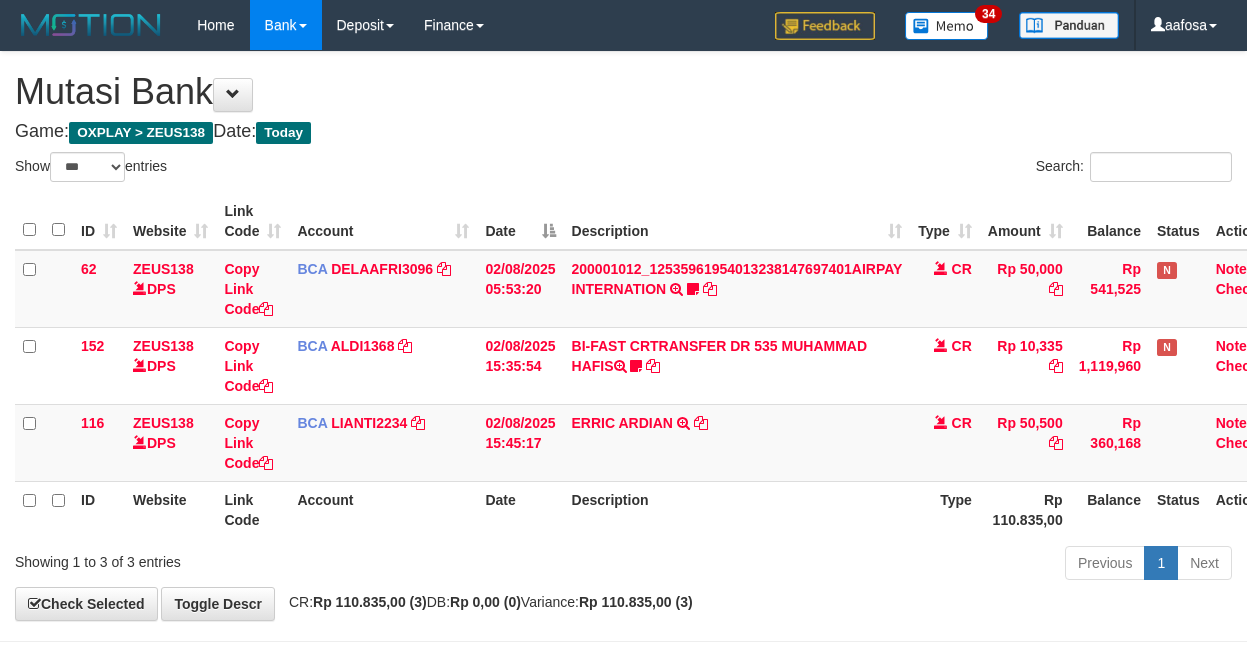 select on "***" 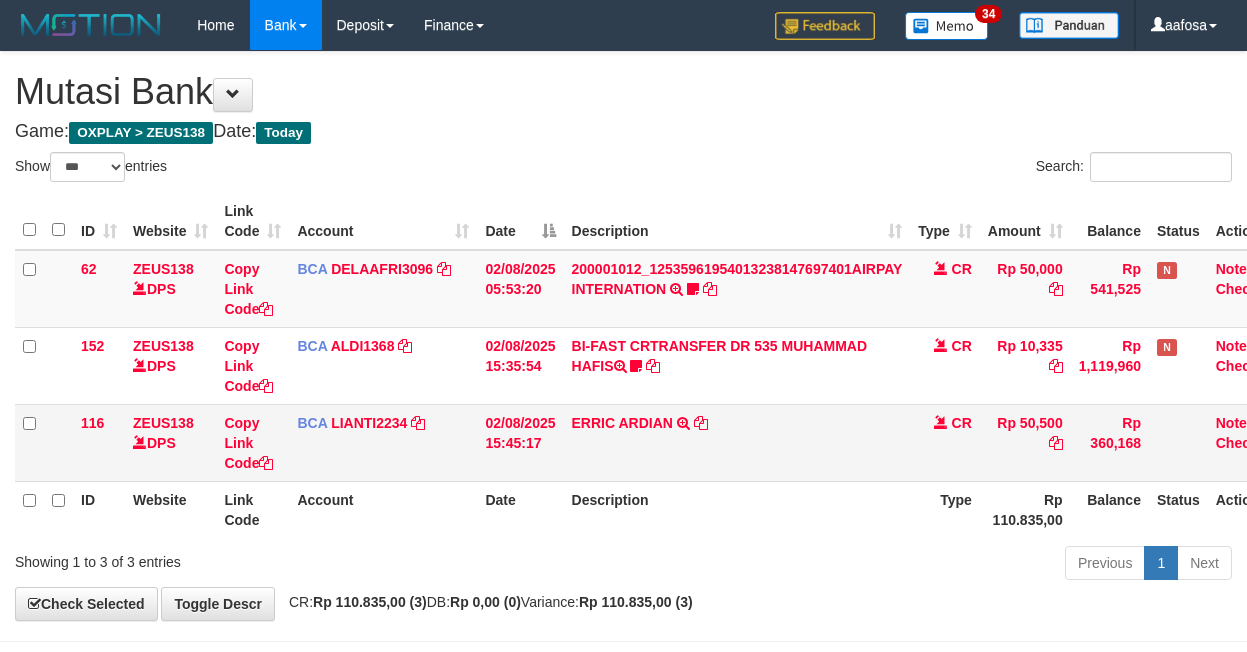click on "ERRIC ARDIAN         TRSF E-BANKING CR 0208/FTSCY/WS95051
50500.002025080225238851 TRFDN-ERRIC ARDIANESPAY DEBIT INDONE" at bounding box center [737, 442] 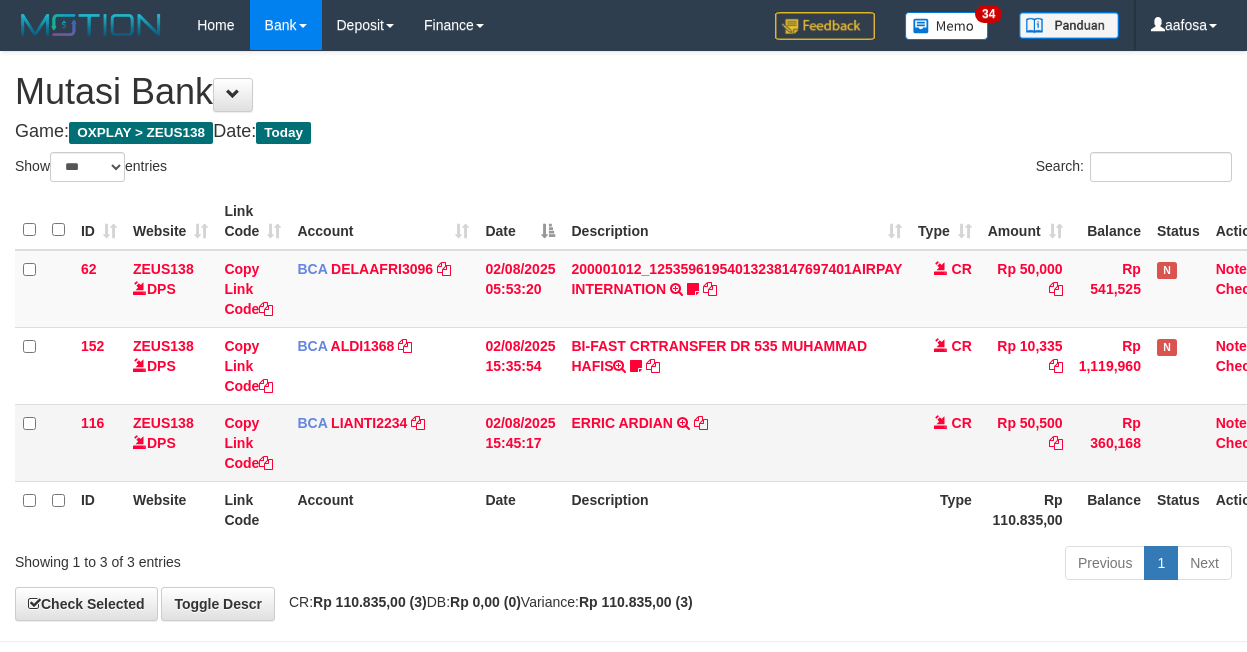scroll, scrollTop: 81, scrollLeft: 38, axis: both 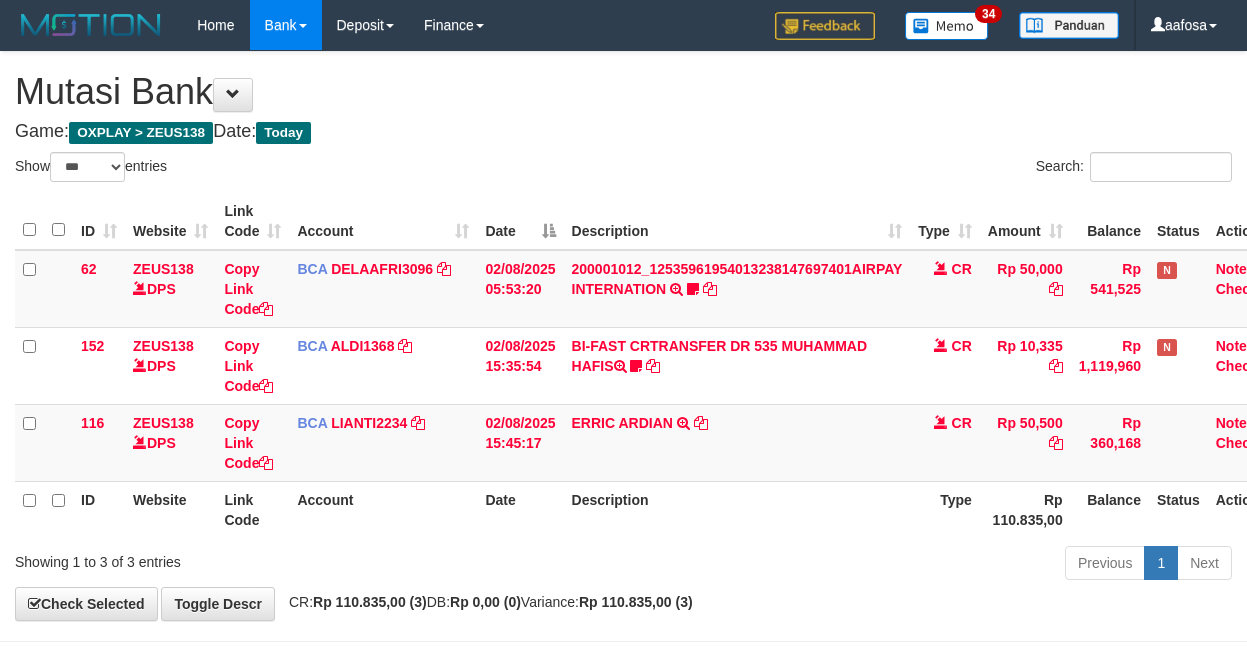 select on "***" 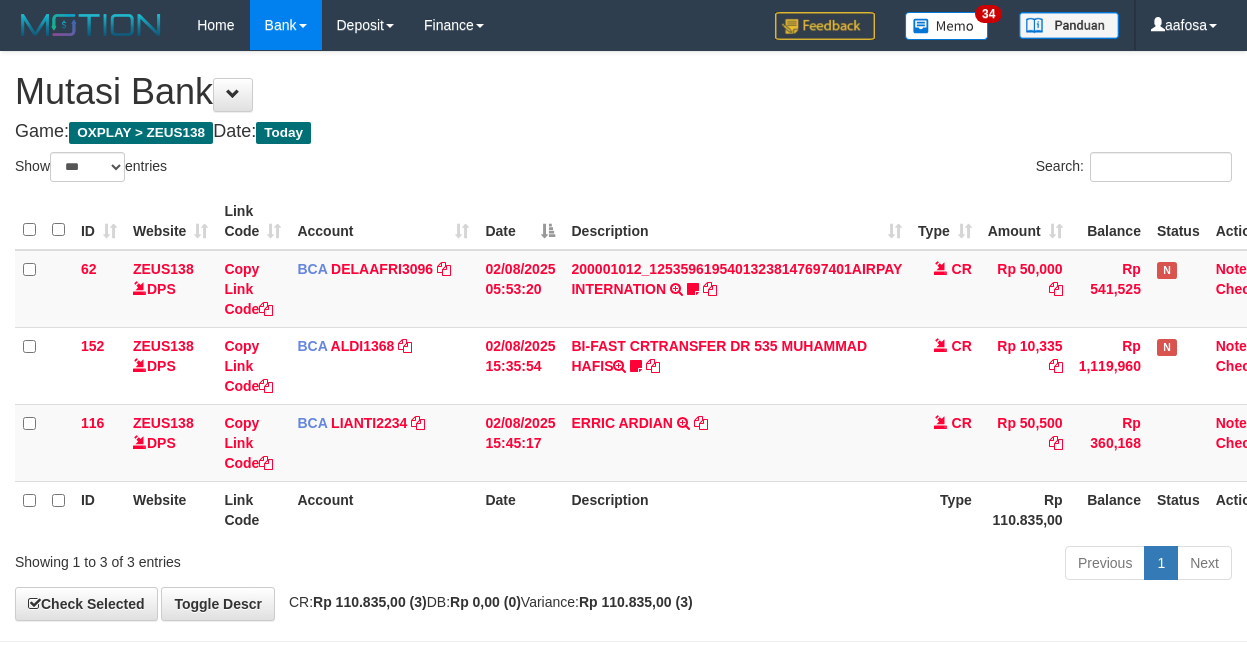scroll, scrollTop: 81, scrollLeft: 38, axis: both 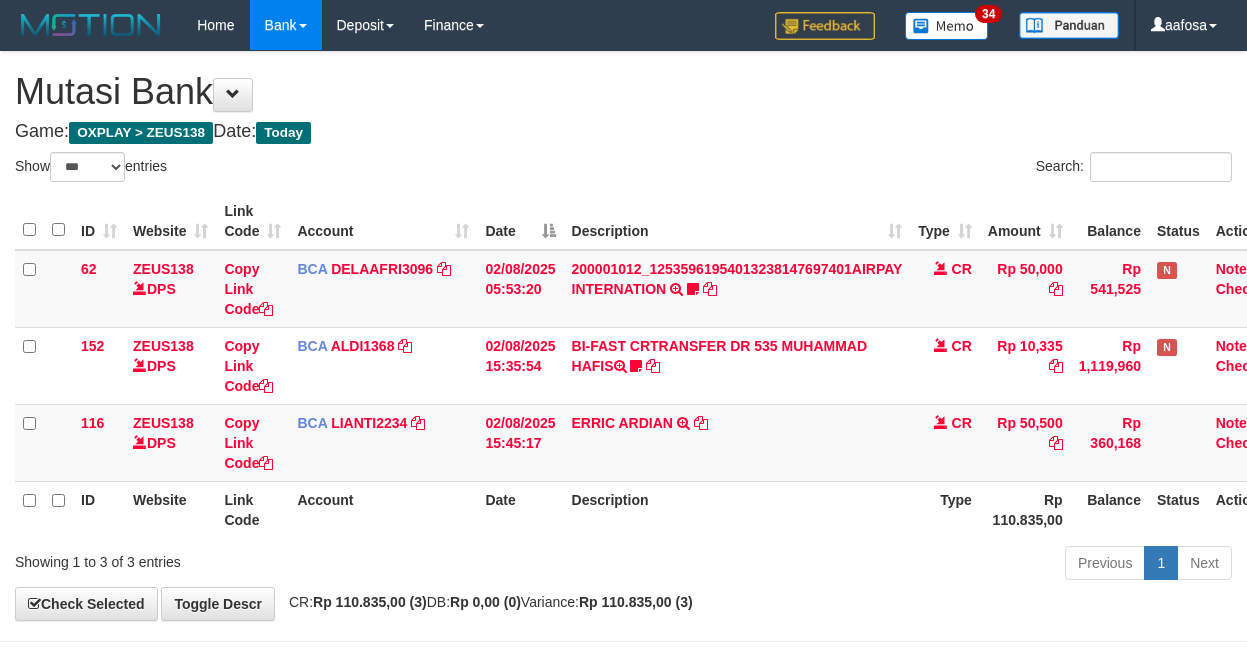 select on "***" 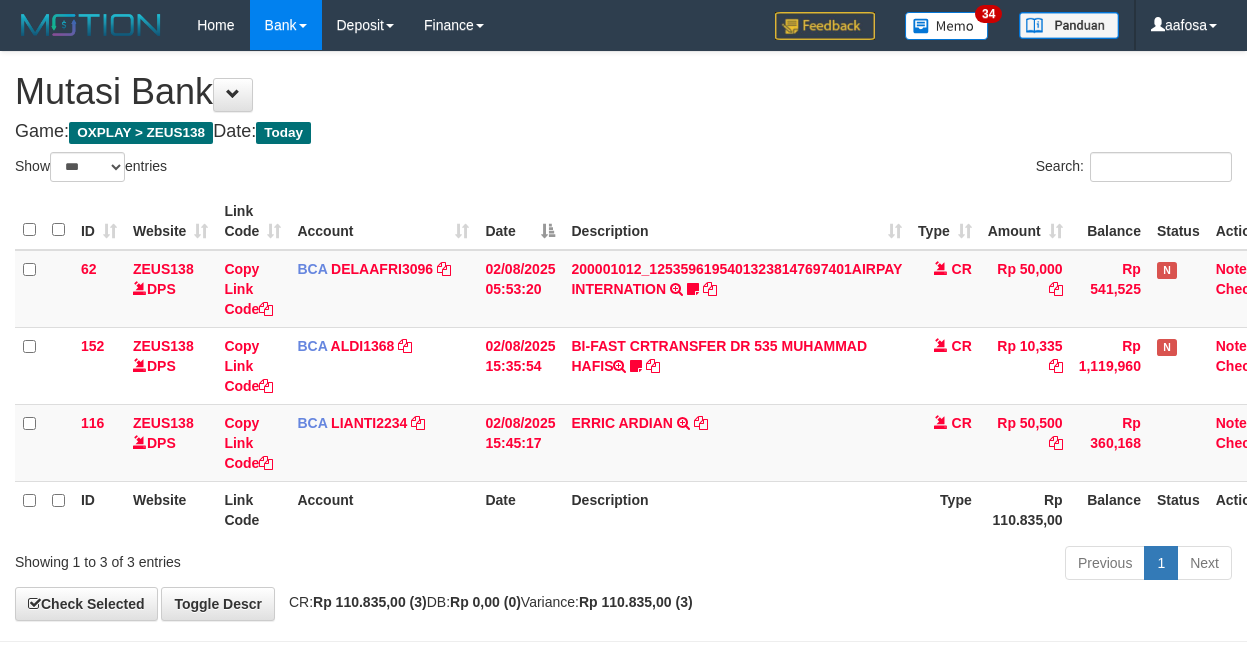 scroll, scrollTop: 81, scrollLeft: 38, axis: both 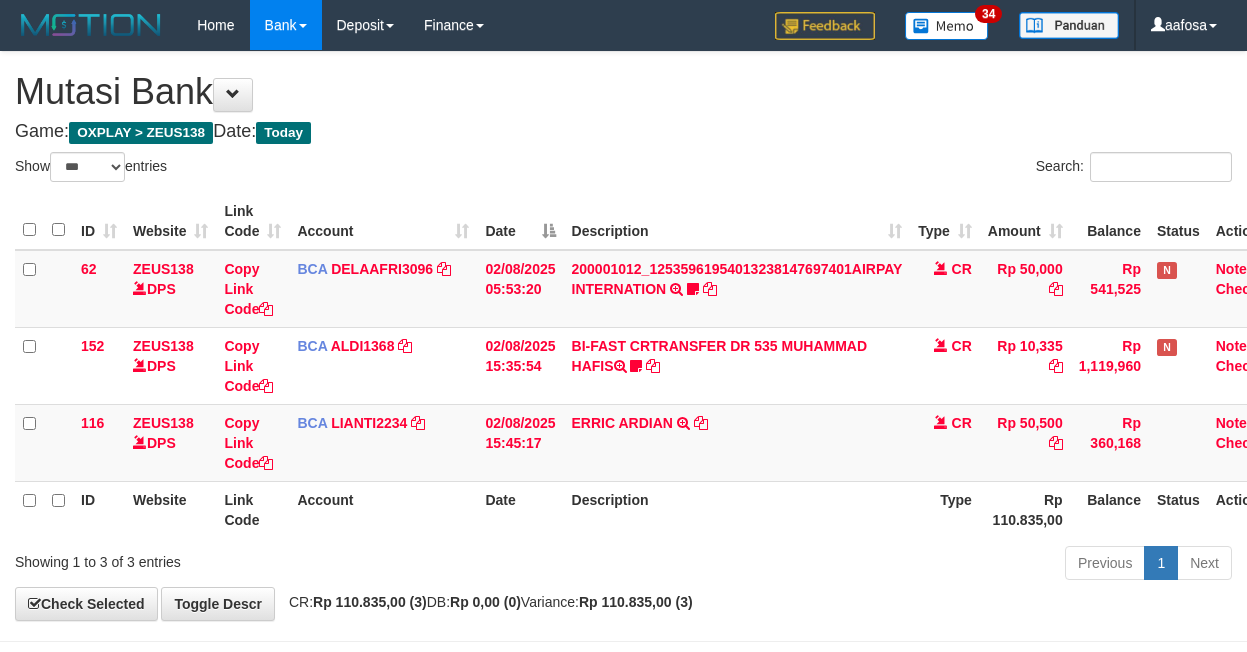 select on "***" 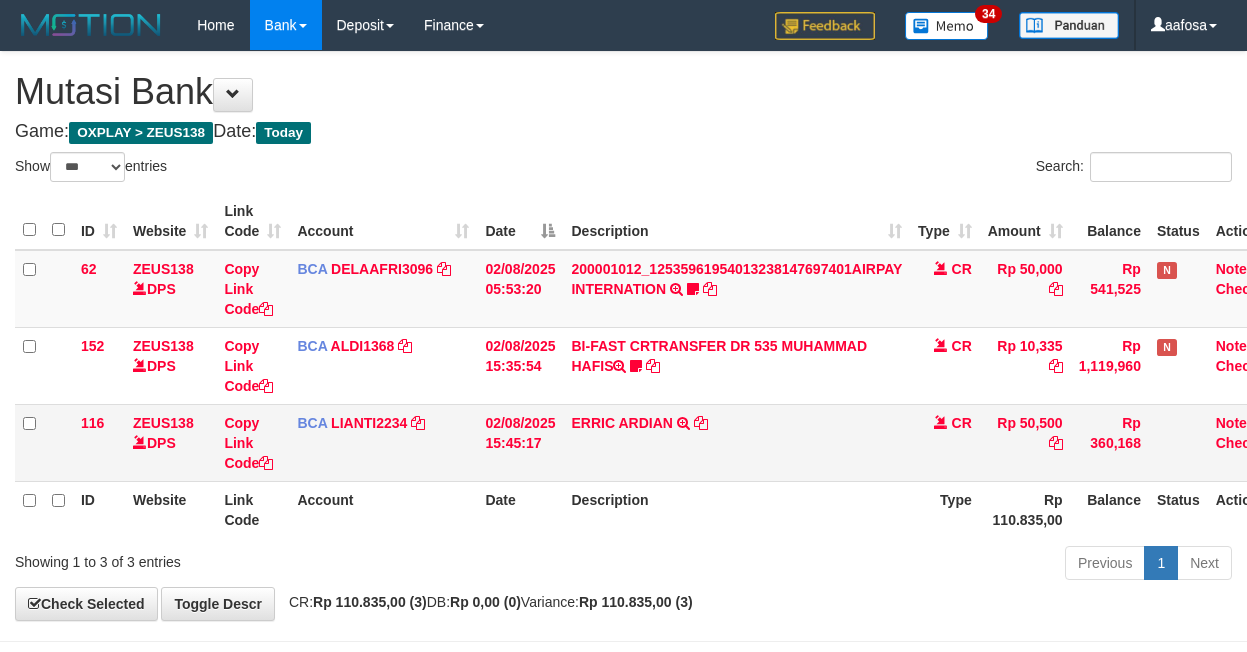 scroll, scrollTop: 81, scrollLeft: 38, axis: both 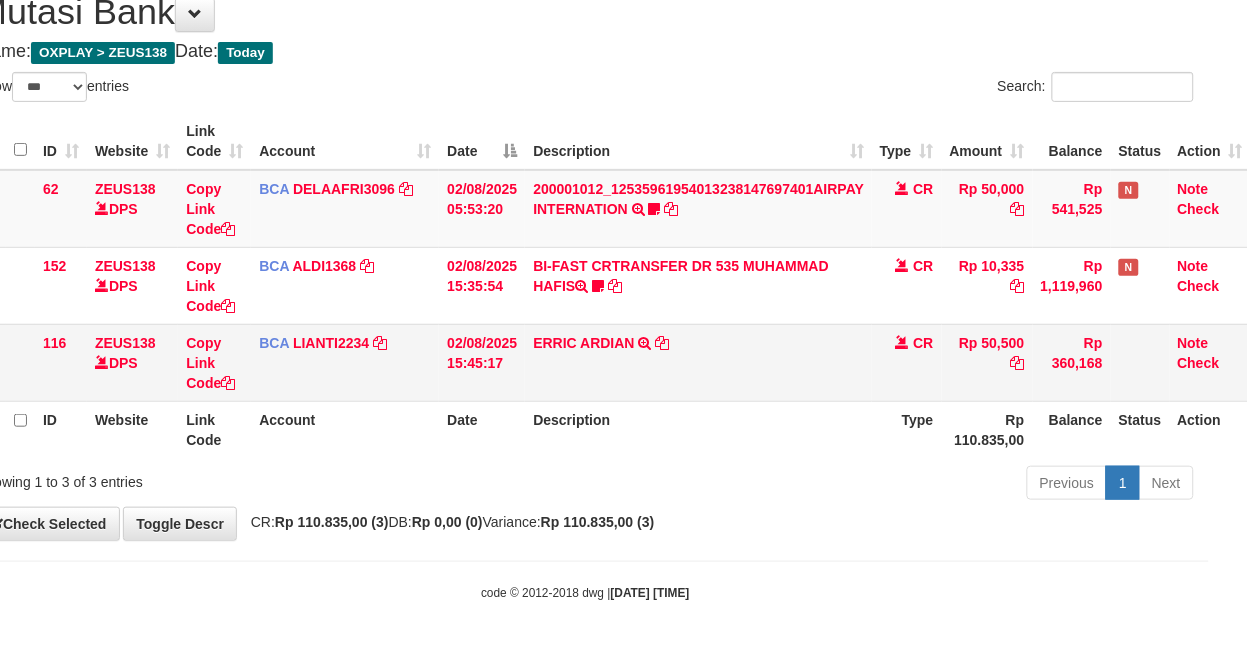 drag, startPoint x: 767, startPoint y: 358, endPoint x: 762, endPoint y: 346, distance: 13 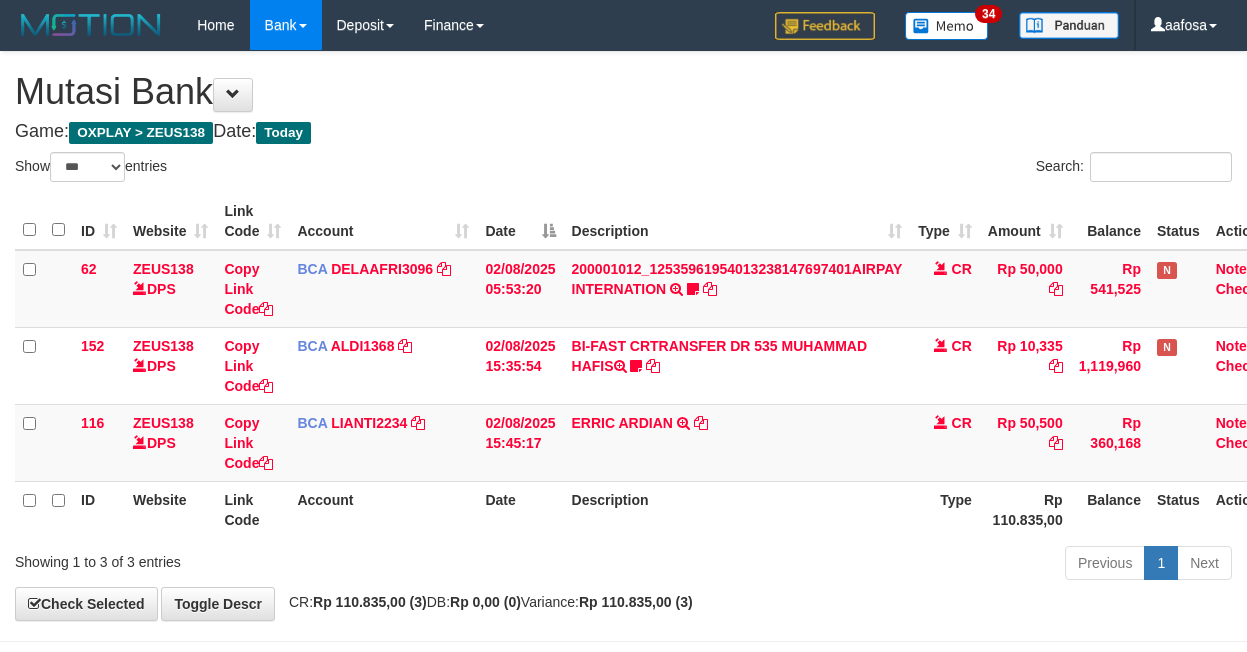 select on "***" 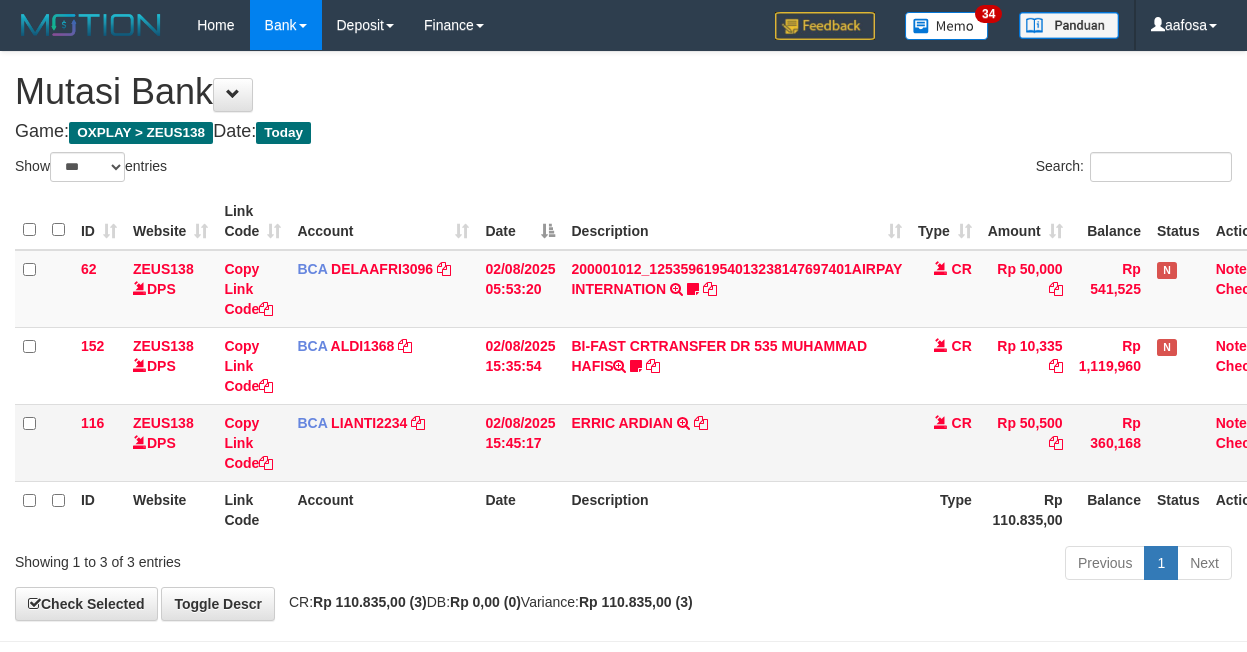 scroll, scrollTop: 81, scrollLeft: 38, axis: both 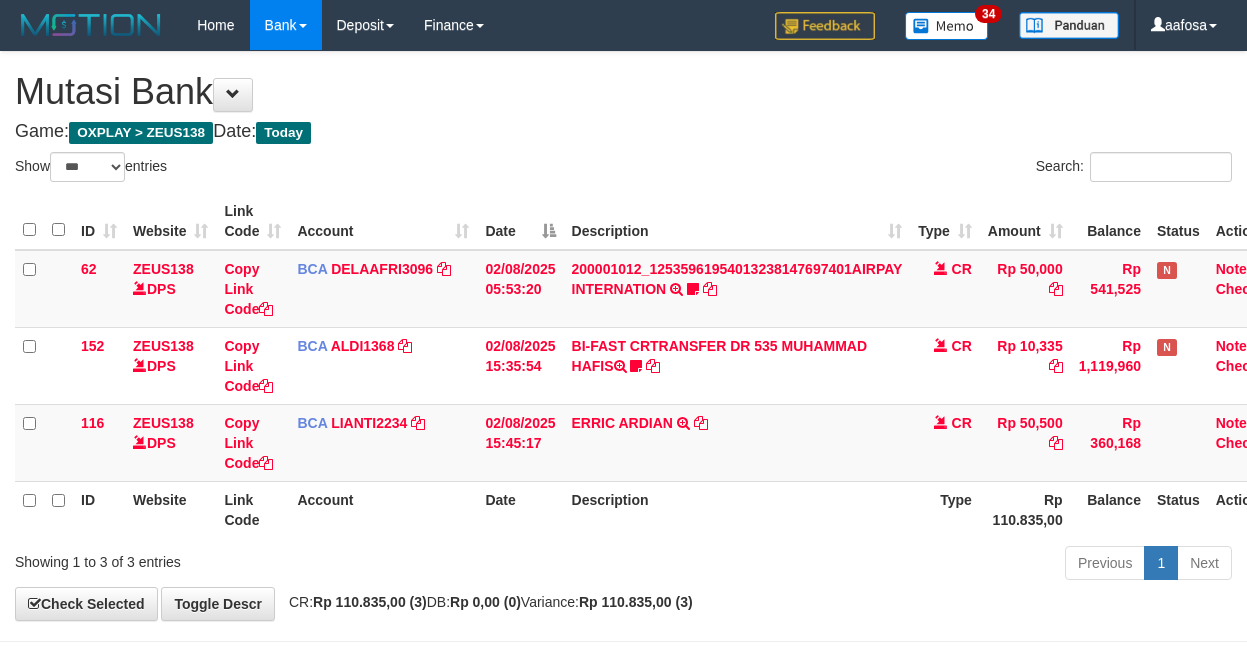 select on "***" 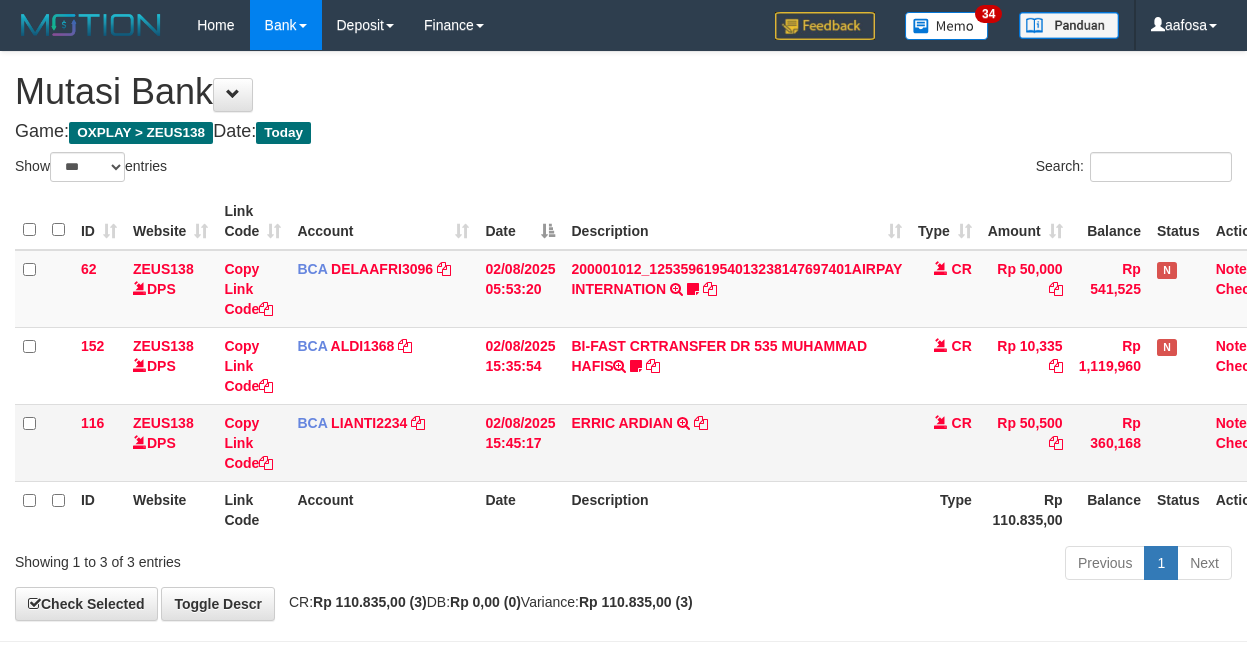 scroll, scrollTop: 81, scrollLeft: 38, axis: both 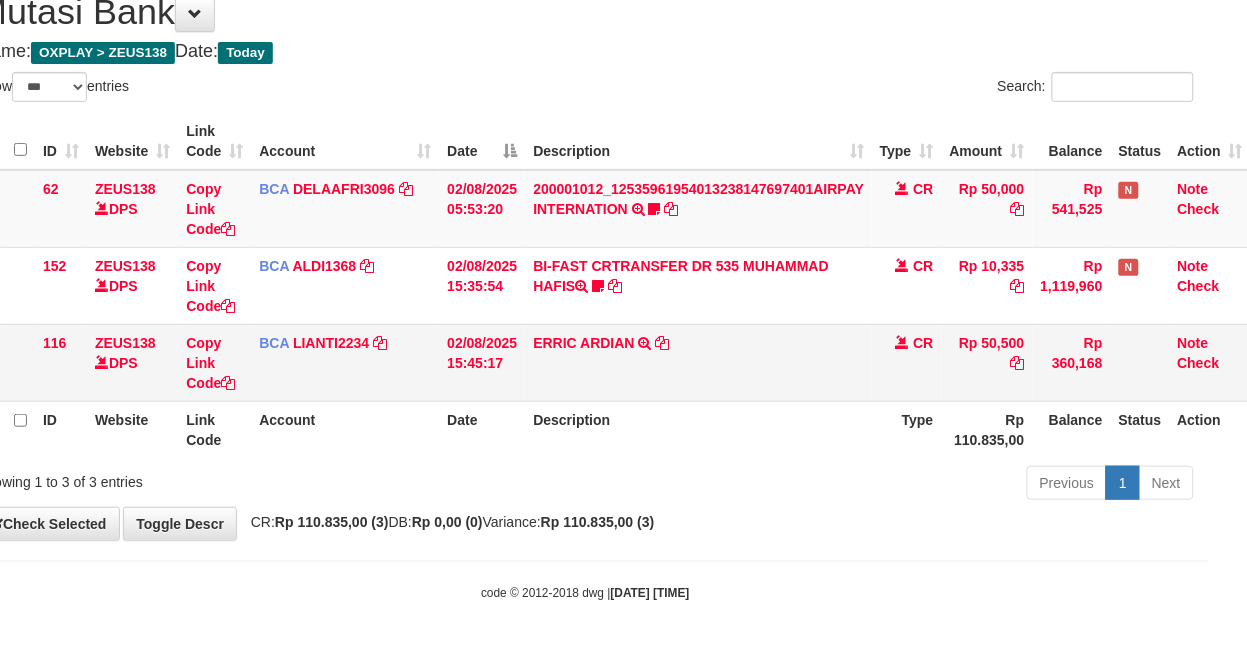 click on "ERRIC ARDIAN         TRSF E-BANKING CR 0208/FTSCY/WS95051
50500.002025080225238851 TRFDN-ERRIC ARDIANESPAY DEBIT INDONE" at bounding box center (698, 362) 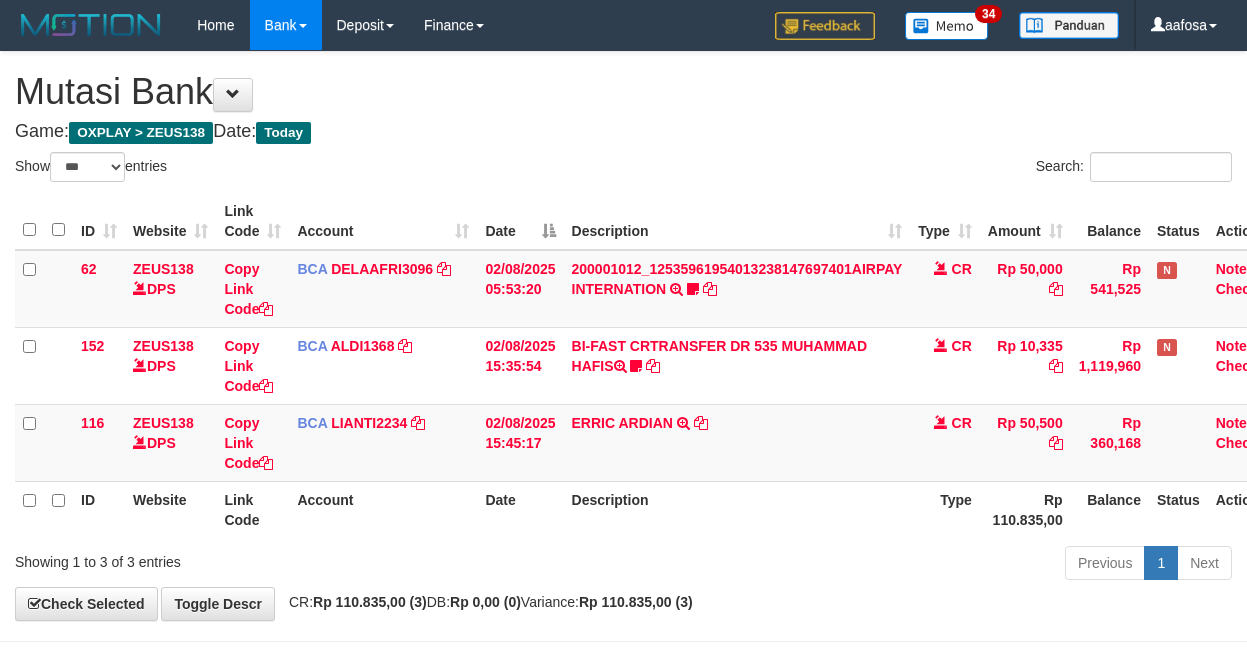 select on "***" 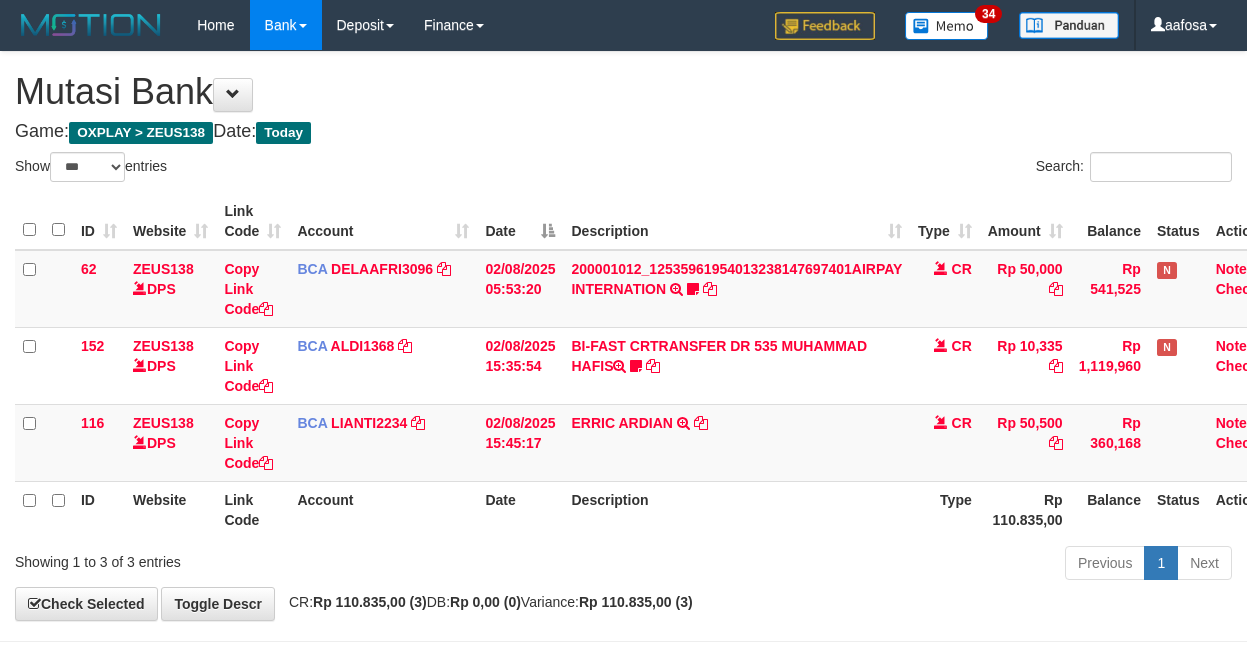 scroll, scrollTop: 81, scrollLeft: 38, axis: both 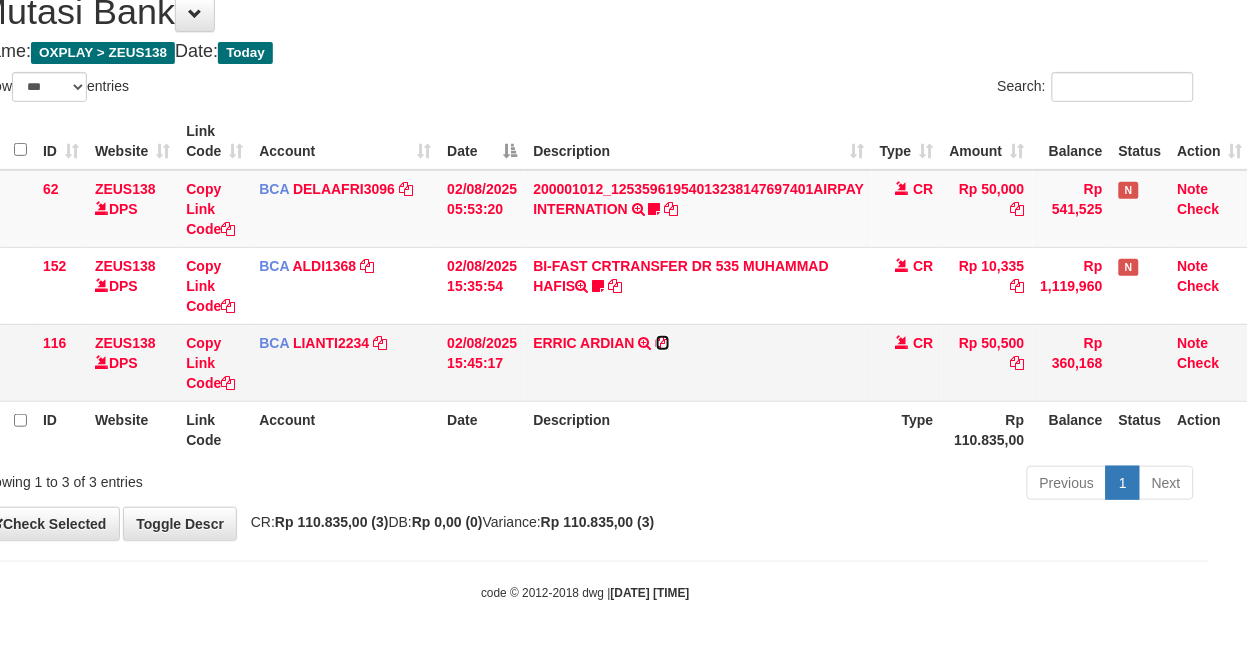 click at bounding box center (663, 343) 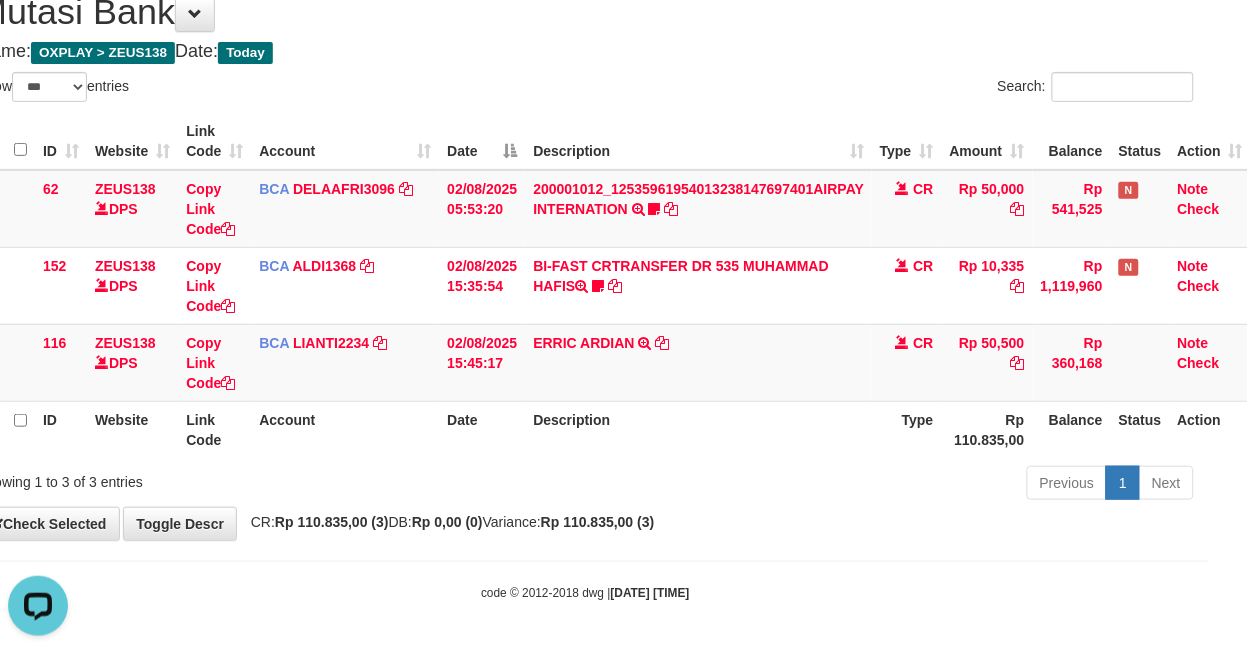 scroll, scrollTop: 0, scrollLeft: 0, axis: both 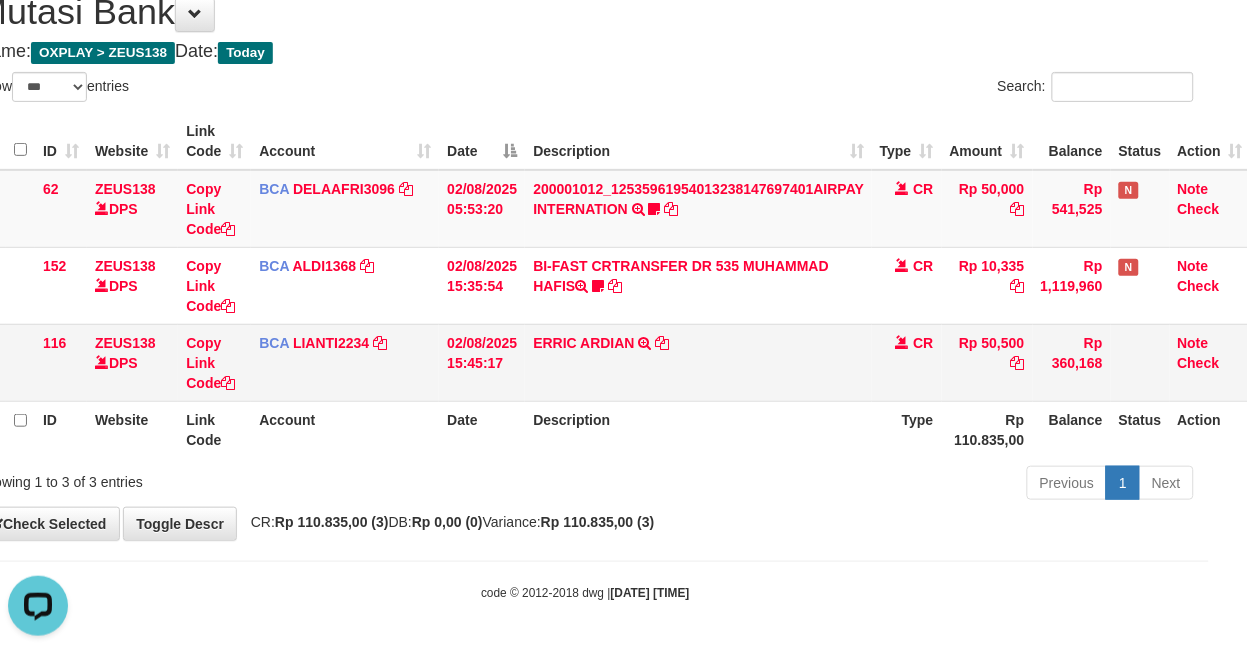 click on "ERRIC ARDIAN         TRSF E-BANKING CR 0208/FTSCY/WS95051
50500.002025080225238851 TRFDN-ERRIC ARDIANESPAY DEBIT INDONE" at bounding box center [698, 362] 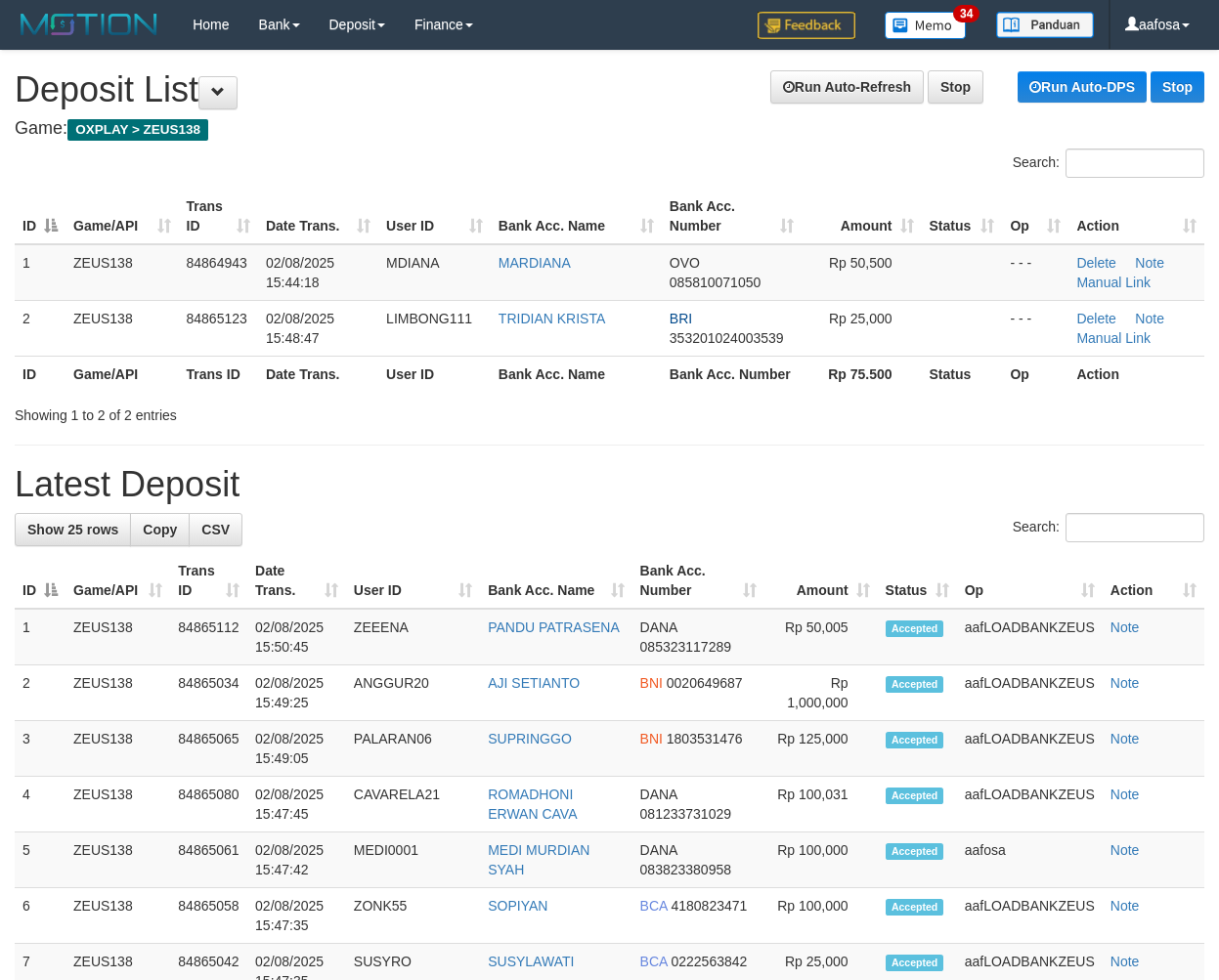 scroll, scrollTop: 45, scrollLeft: 0, axis: vertical 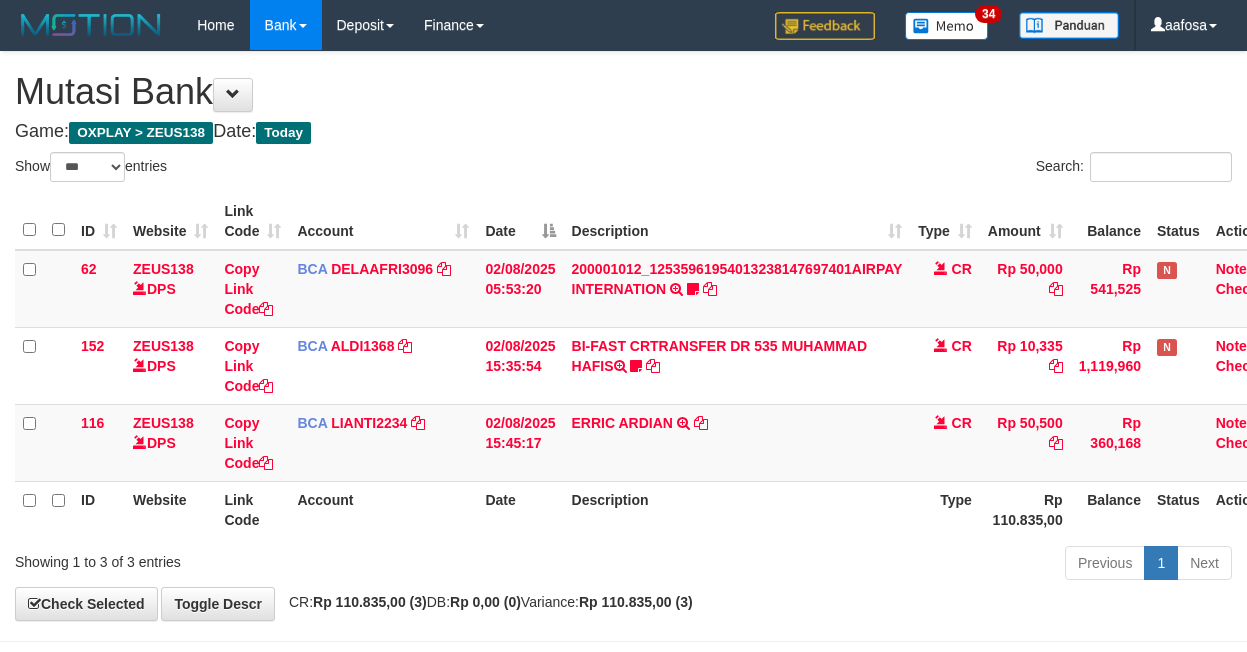 select on "***" 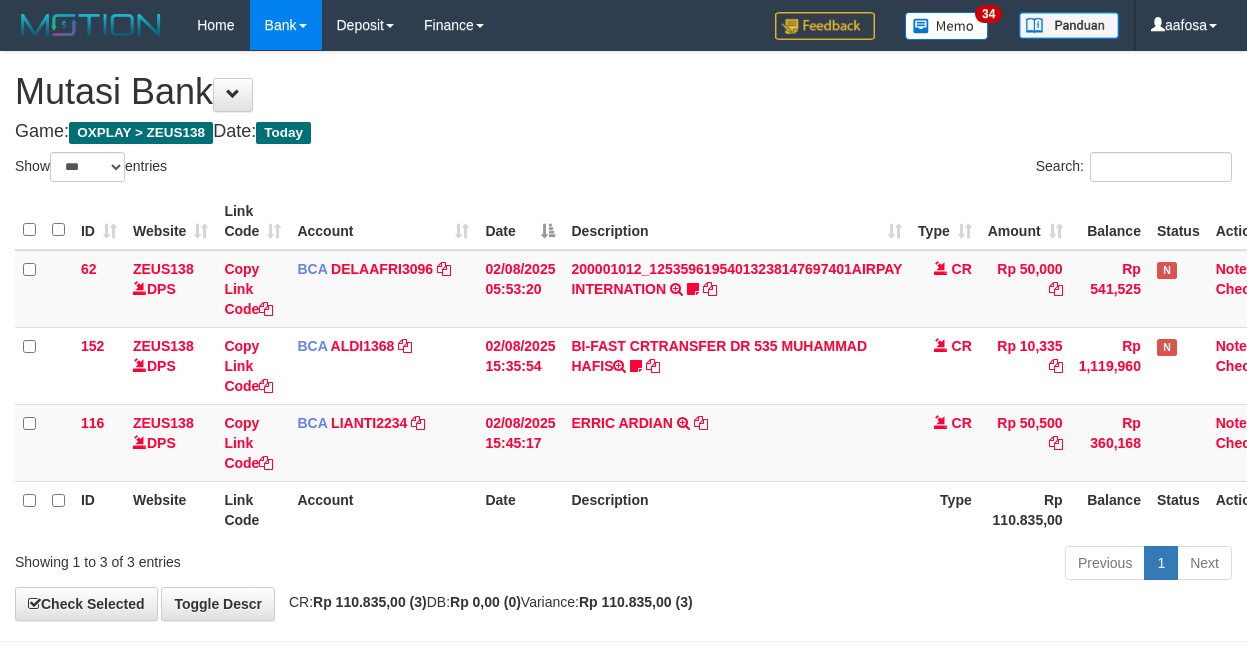 scroll, scrollTop: 81, scrollLeft: 38, axis: both 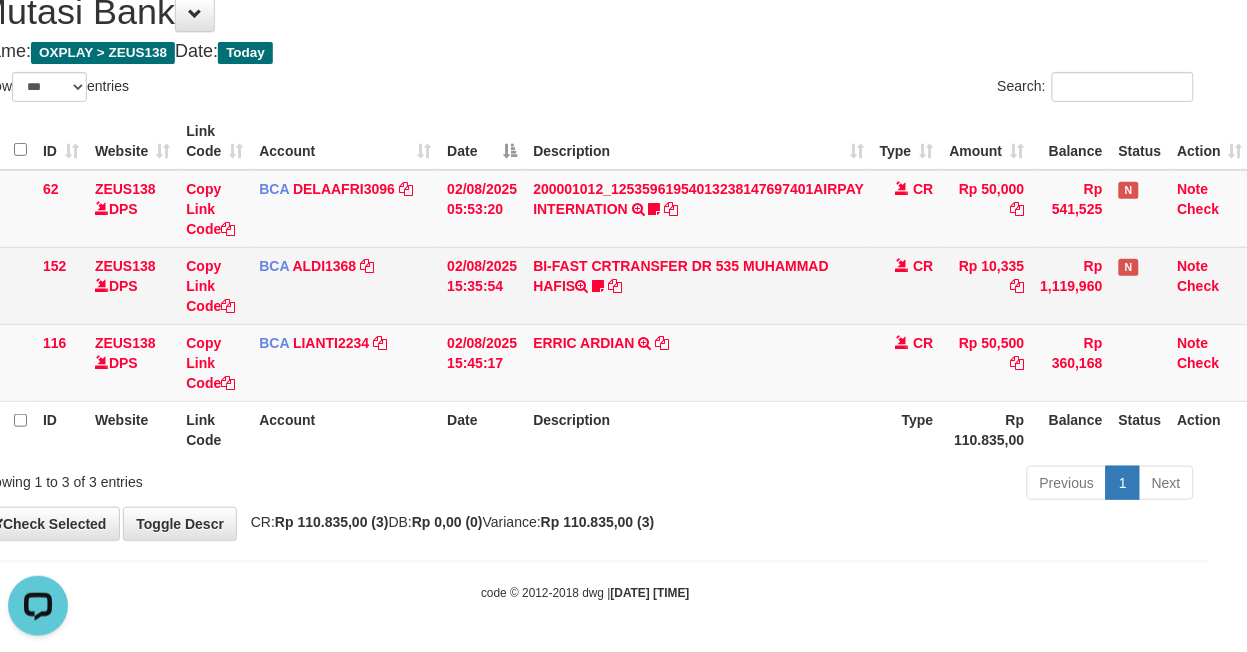 click on "BI-FAST CRTRANSFER DR 535 MUHAMMAD HAFIS          Muhammadhafis" at bounding box center [698, 285] 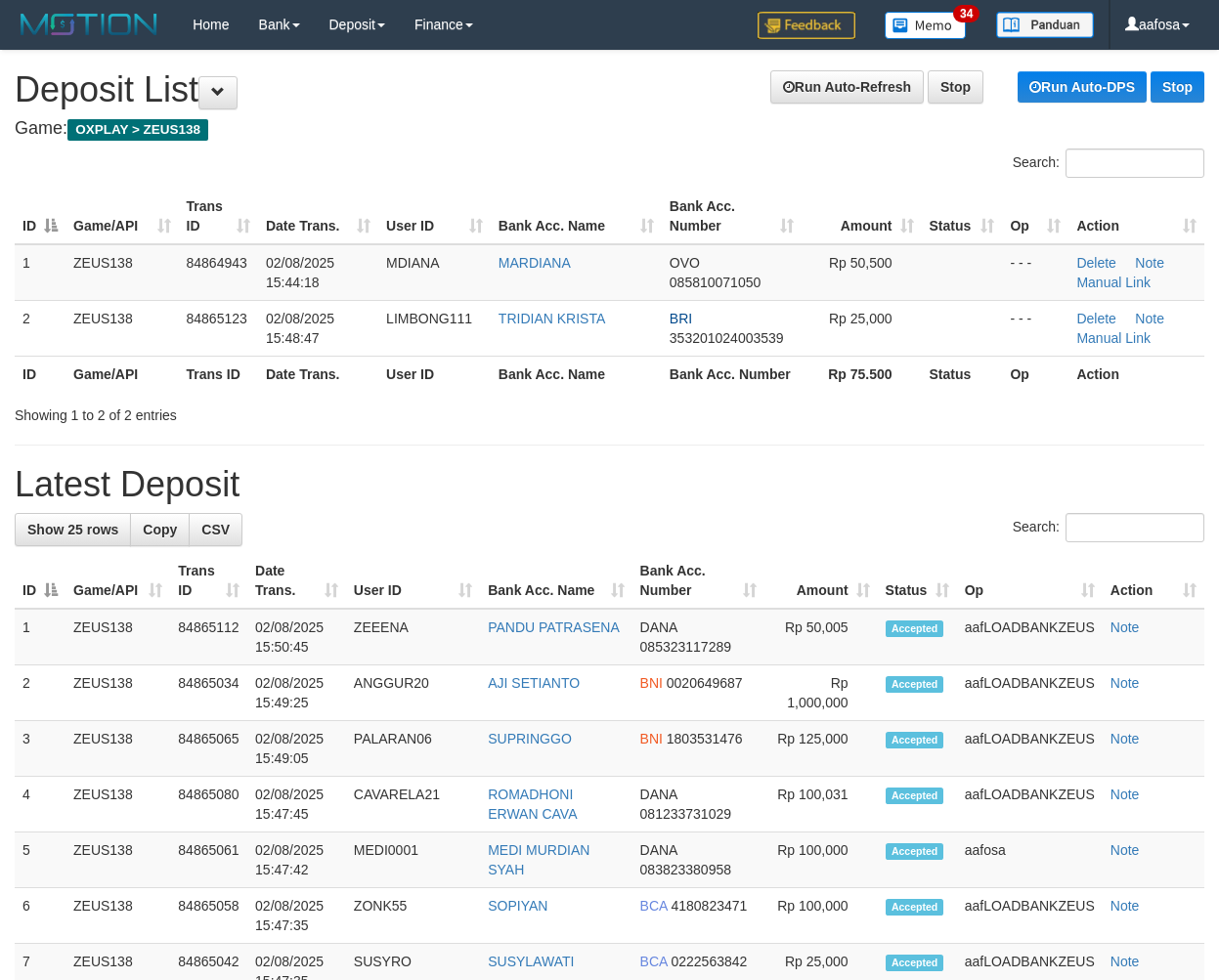 scroll, scrollTop: 45, scrollLeft: 0, axis: vertical 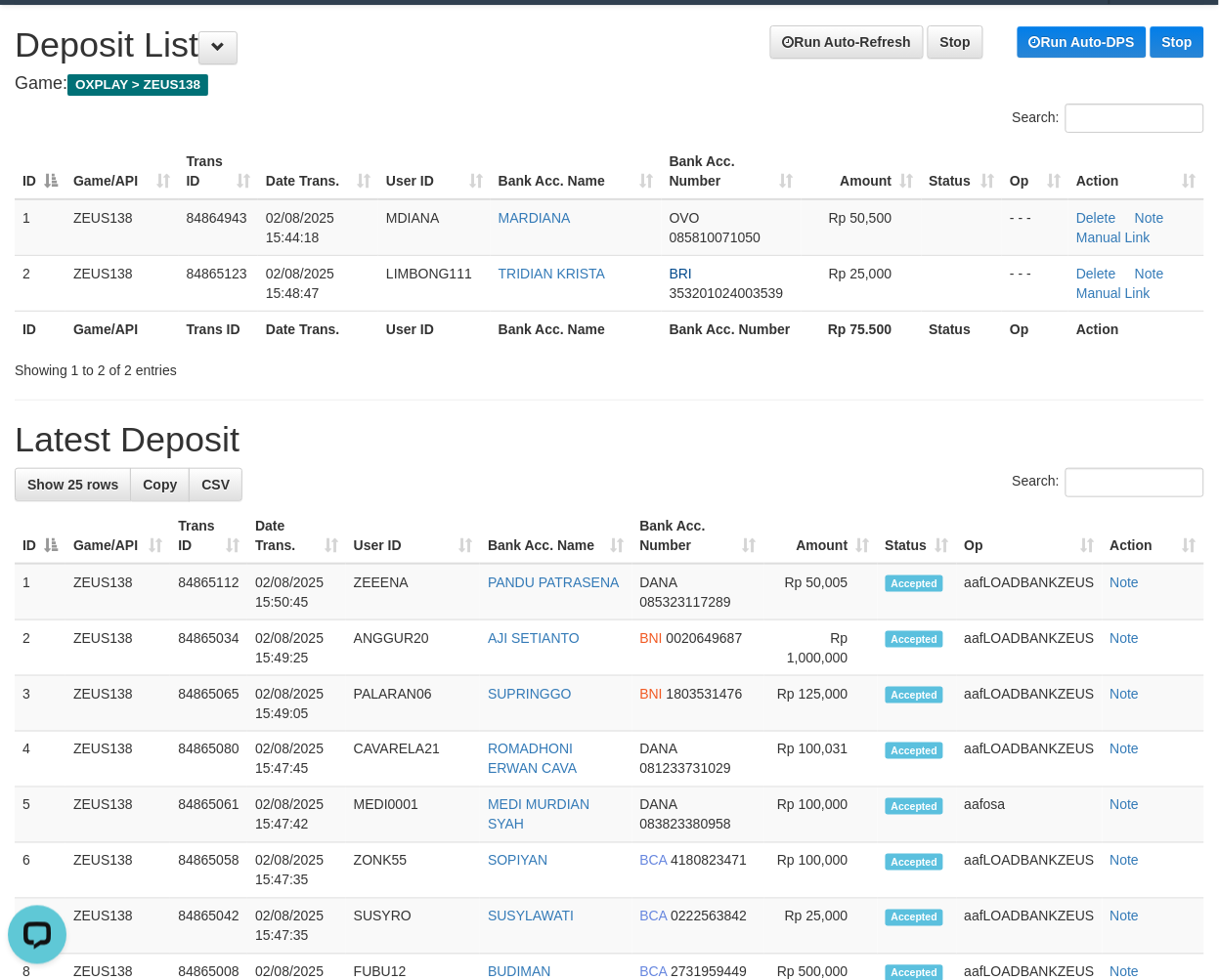 click on "Search:" at bounding box center [915, 120] 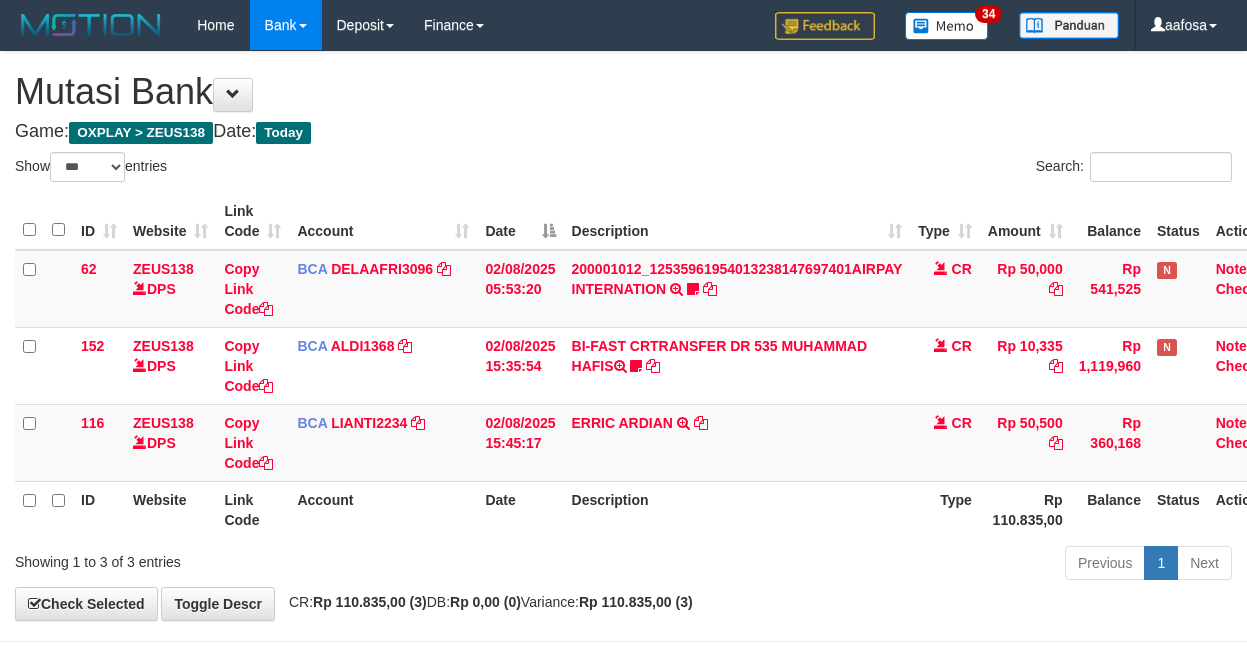 select on "***" 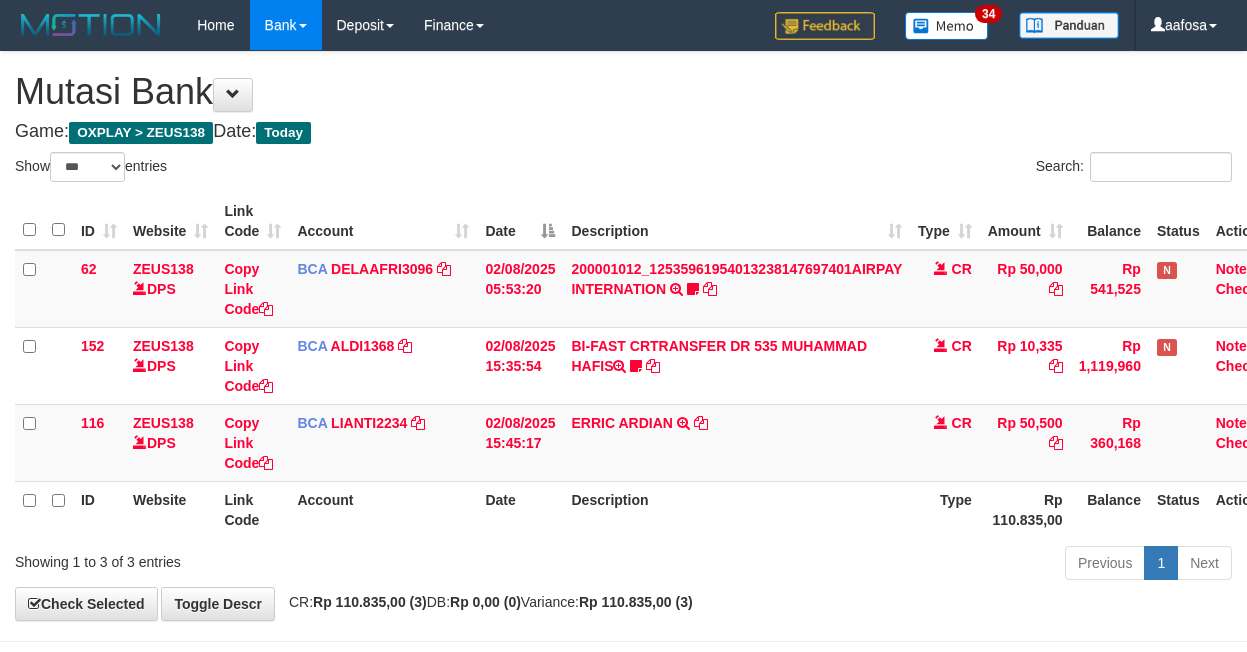scroll, scrollTop: 81, scrollLeft: 38, axis: both 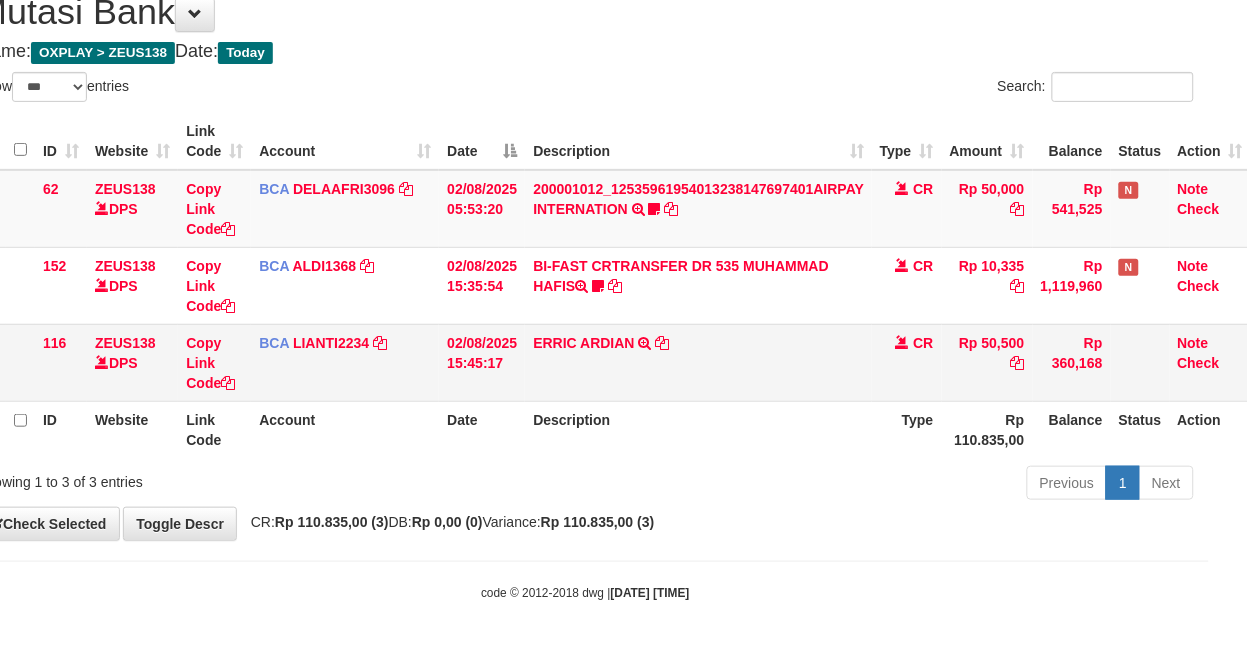 click on "ERRIC ARDIAN         TRSF E-BANKING CR 0208/FTSCY/WS95051
50500.002025080225238851 TRFDN-ERRIC ARDIANESPAY DEBIT INDONE" at bounding box center [698, 362] 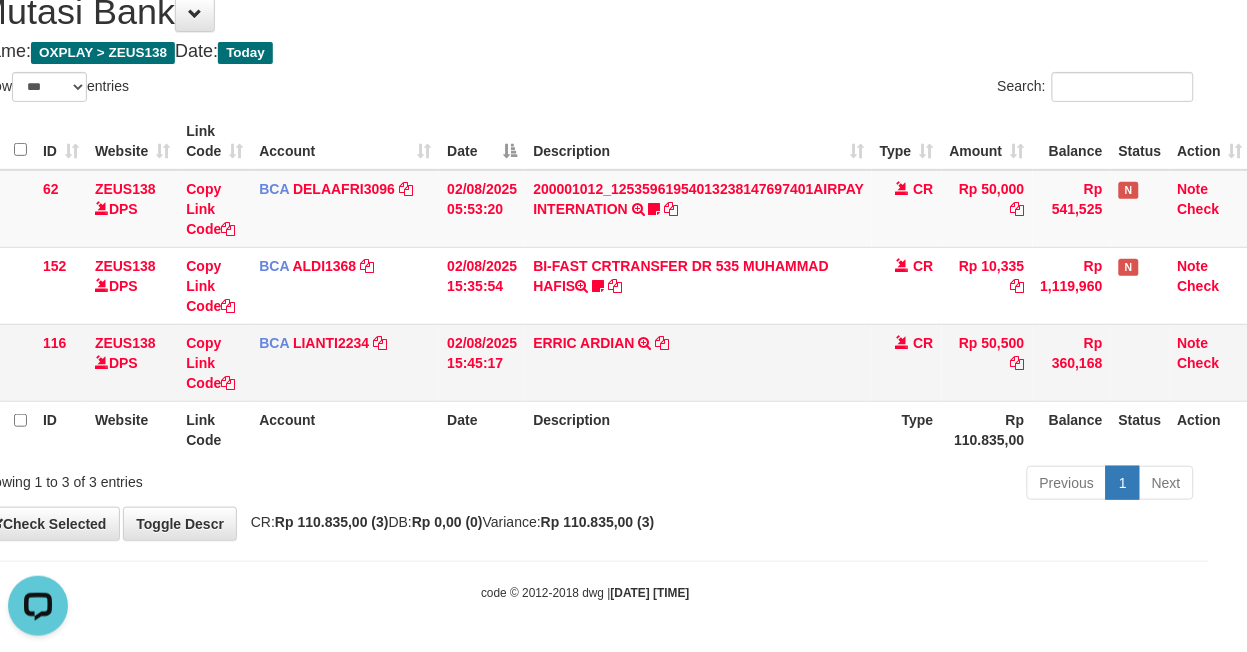 scroll, scrollTop: 0, scrollLeft: 0, axis: both 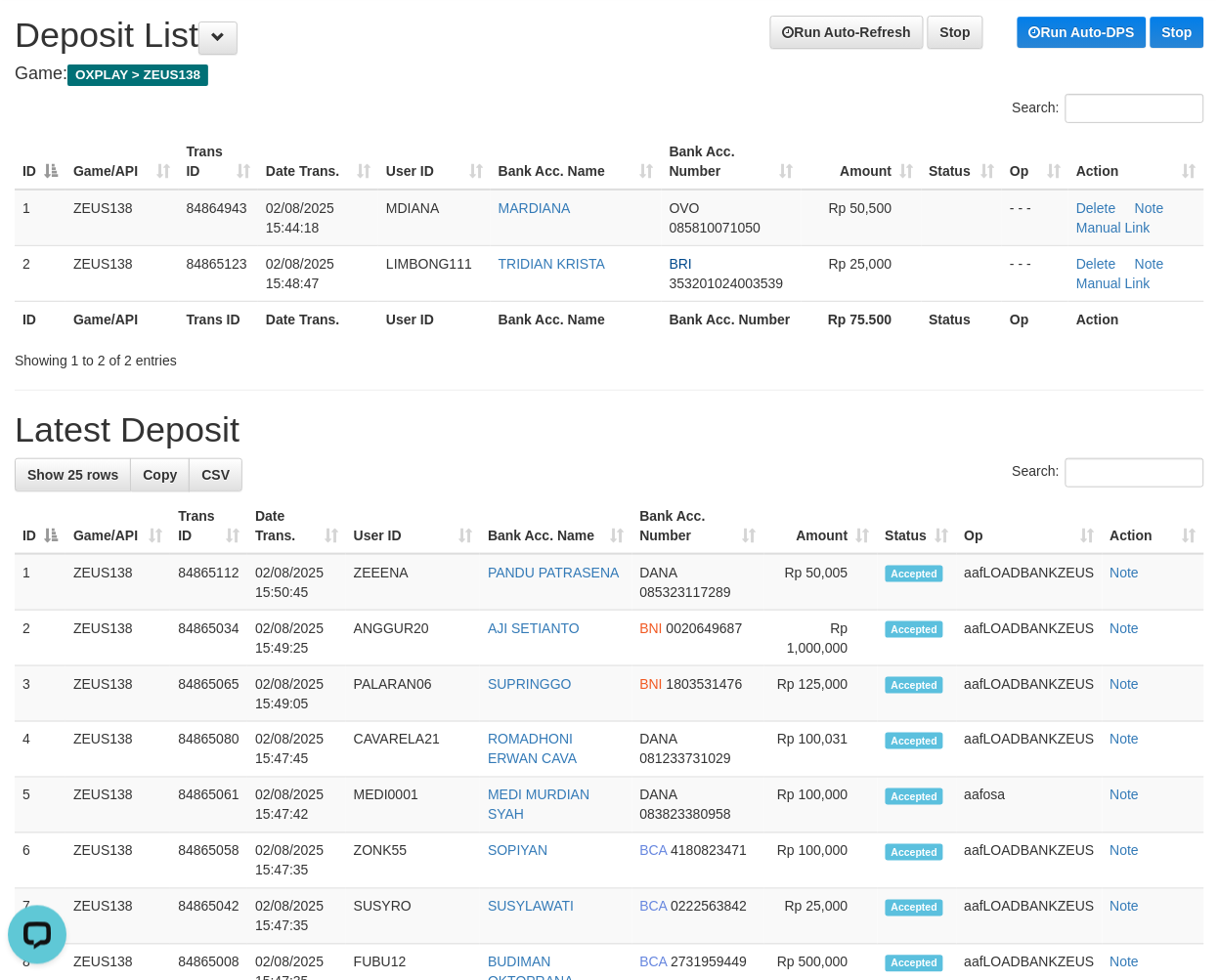 drag, startPoint x: 640, startPoint y: 446, endPoint x: 553, endPoint y: 404, distance: 96.60745 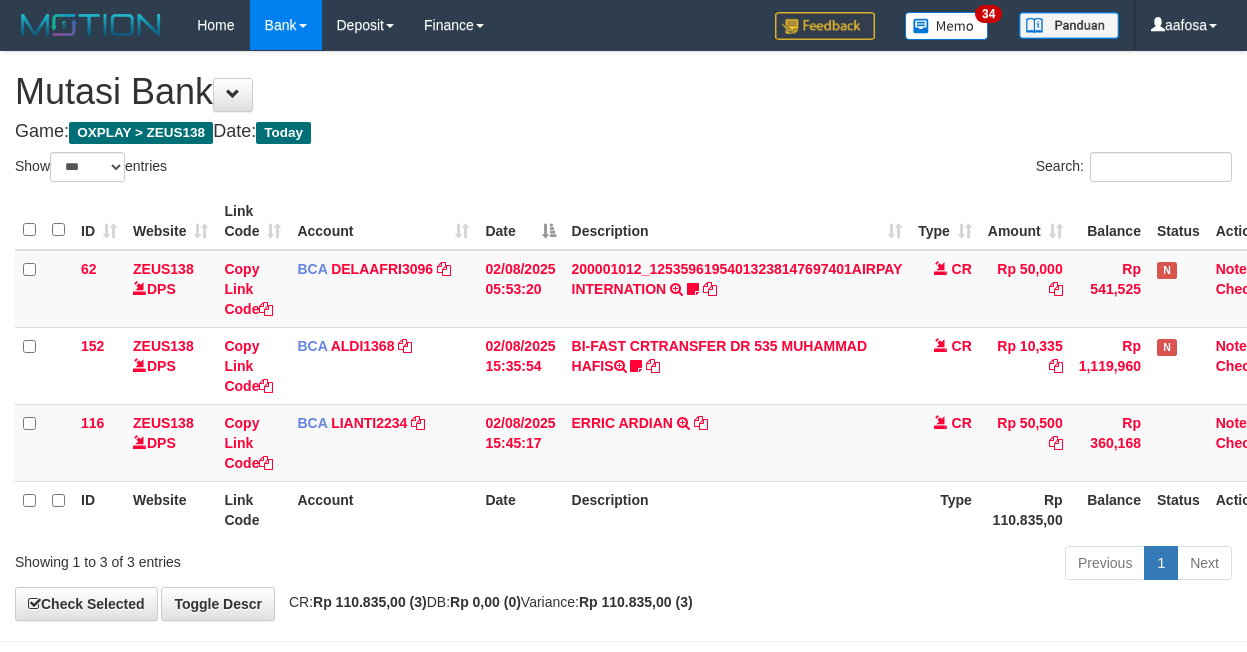 select on "***" 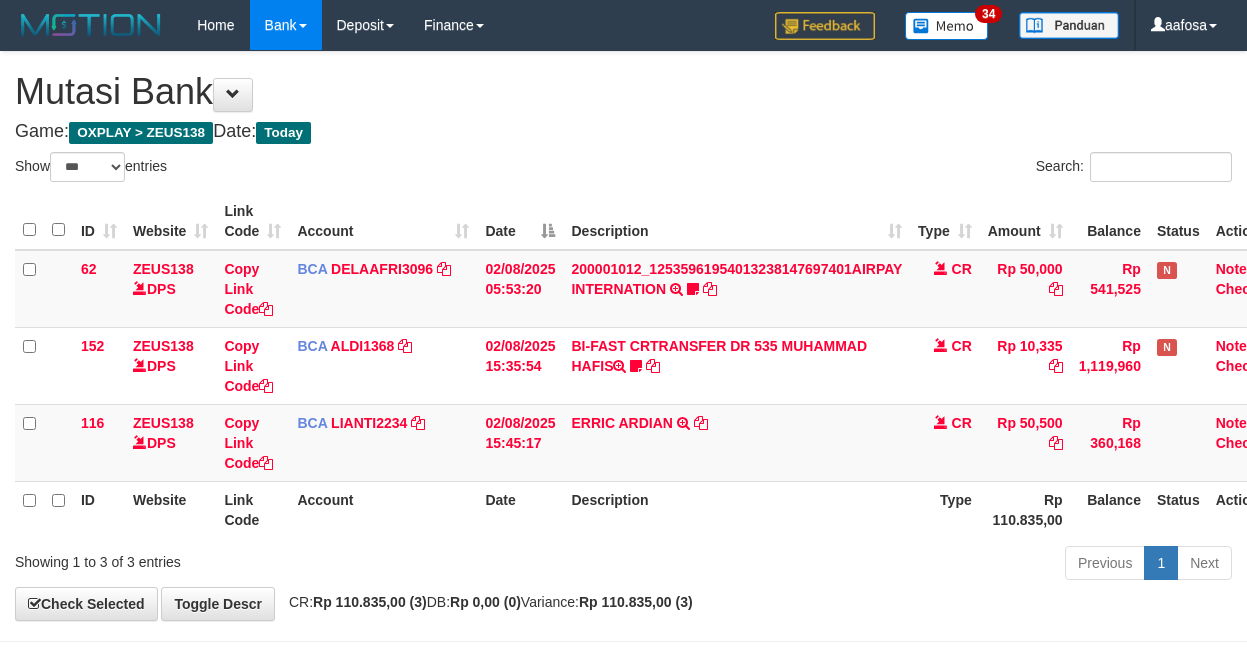 scroll, scrollTop: 81, scrollLeft: 38, axis: both 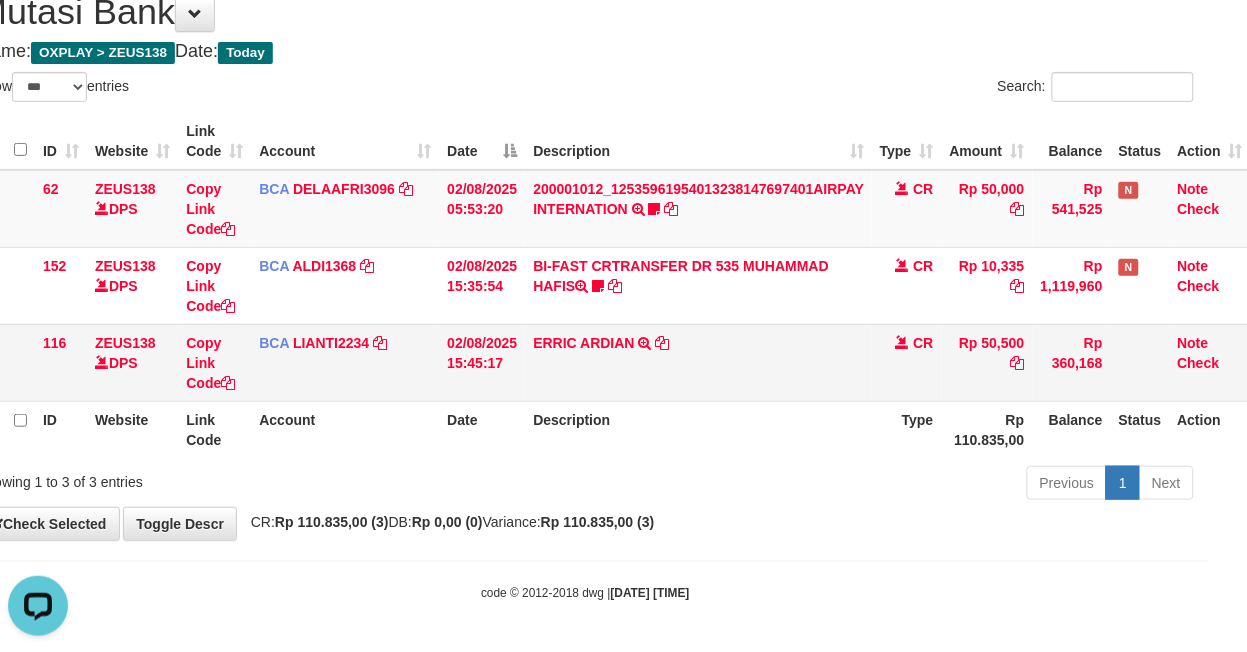 click on "ERRIC ARDIAN         TRSF E-BANKING CR 0208/FTSCY/WS95051
50500.002025080225238851 TRFDN-ERRIC ARDIANESPAY DEBIT INDONE" at bounding box center [698, 362] 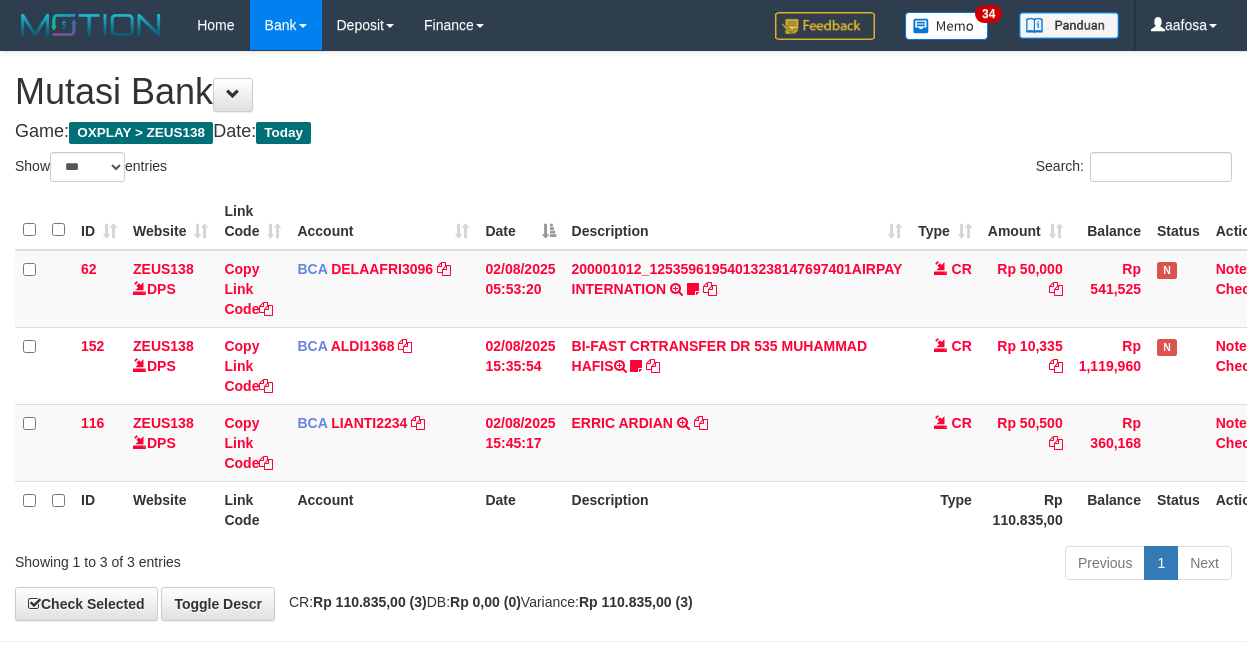 select on "***" 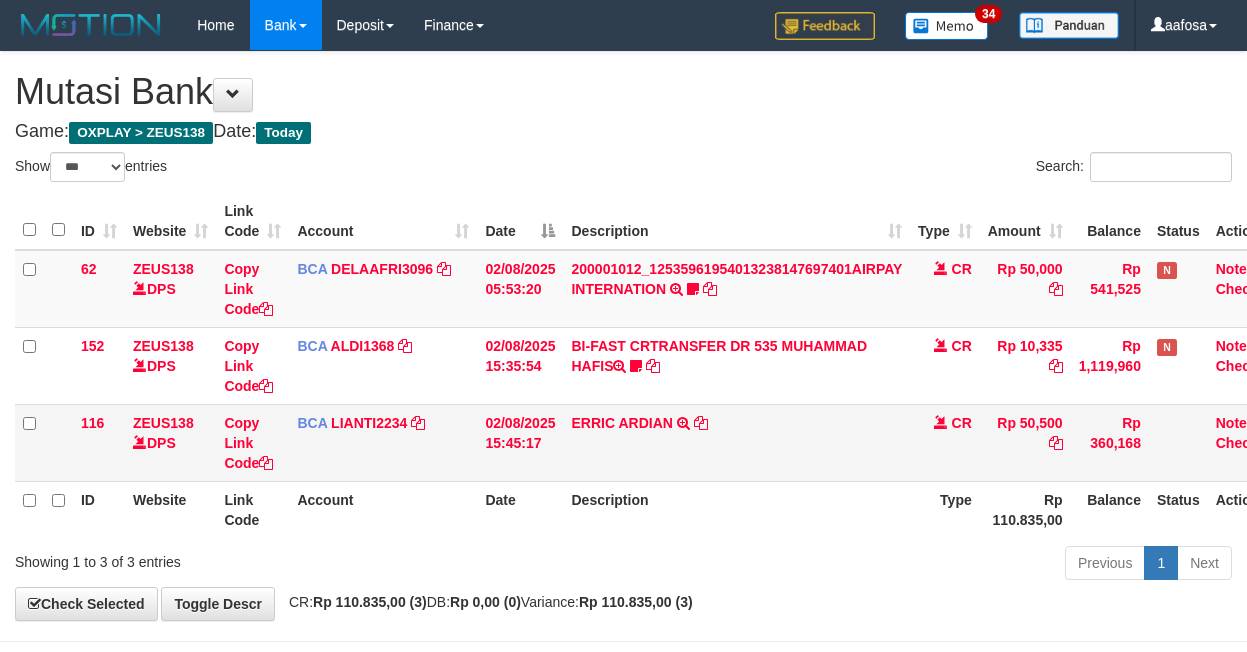 scroll, scrollTop: 81, scrollLeft: 38, axis: both 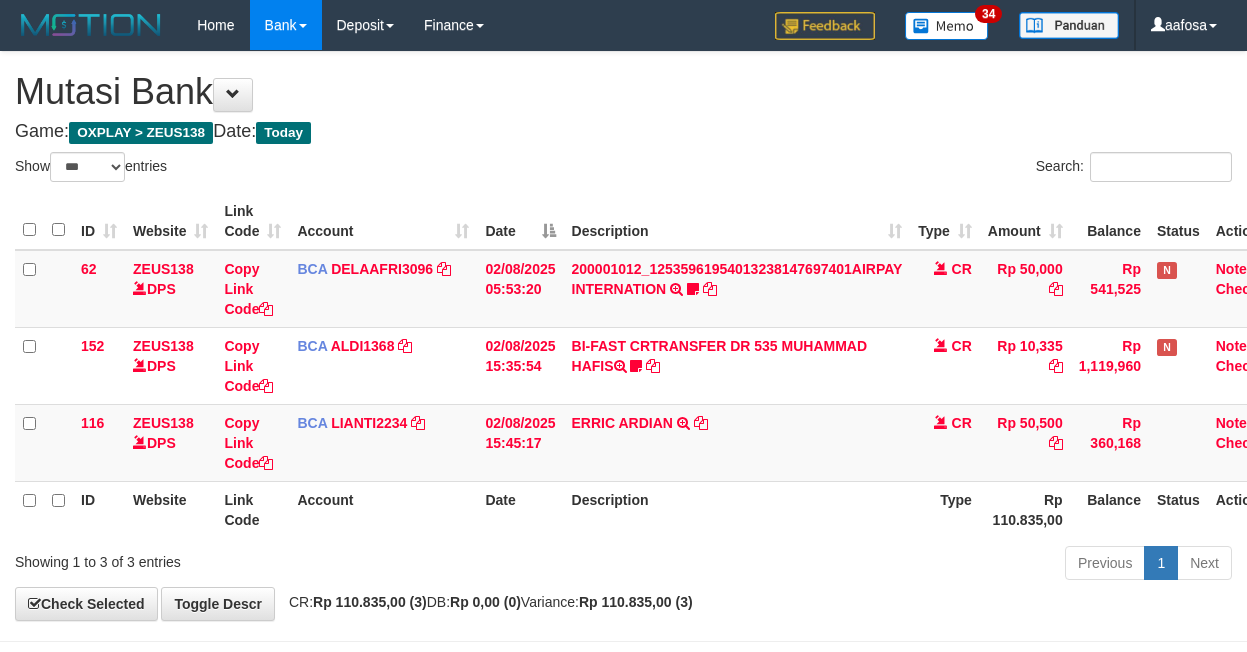 select on "***" 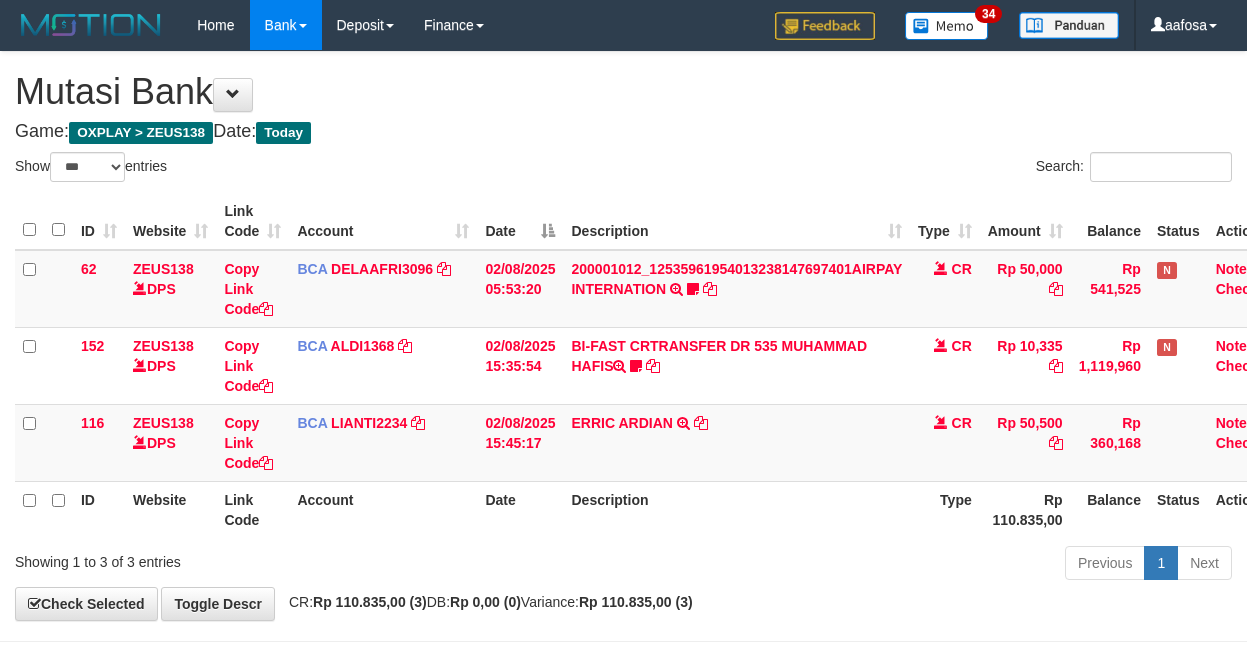 scroll, scrollTop: 81, scrollLeft: 38, axis: both 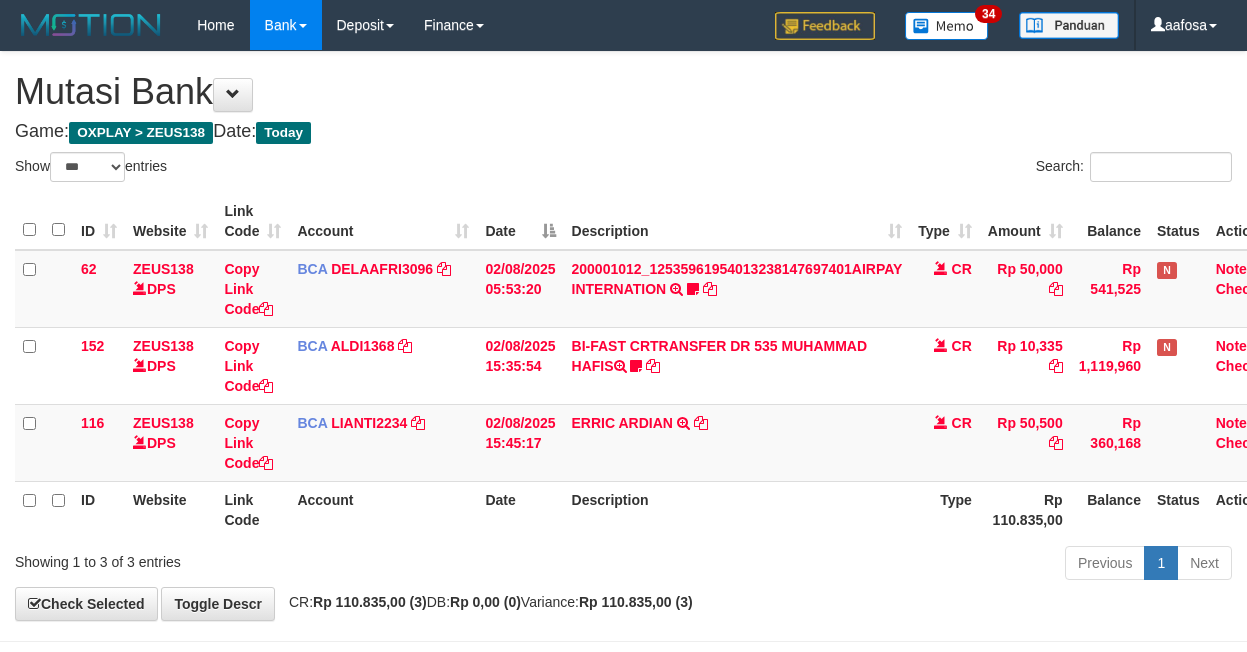 select on "***" 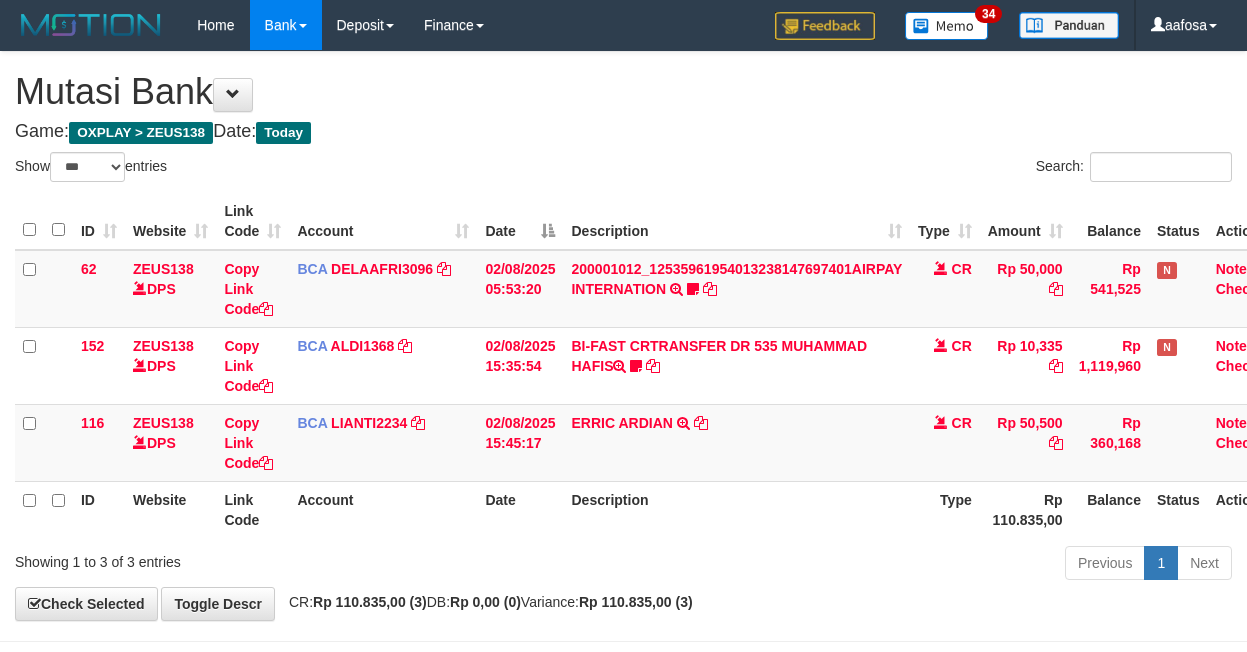 scroll, scrollTop: 81, scrollLeft: 38, axis: both 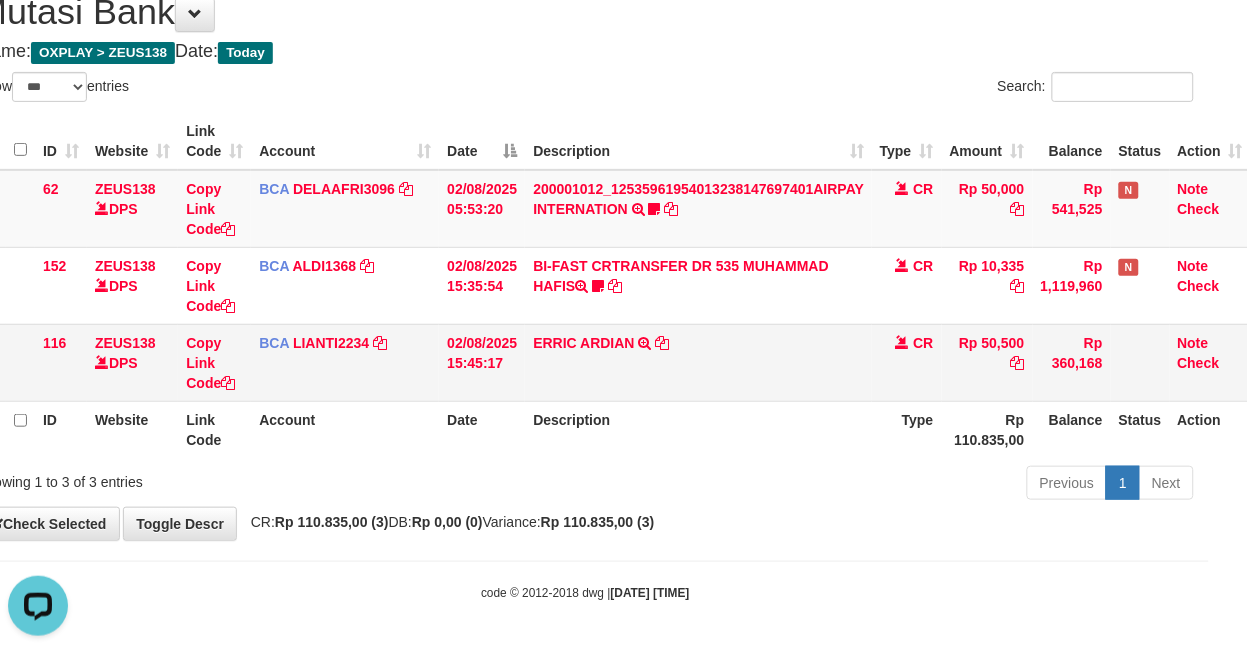 click on "ERRIC ARDIAN         TRSF E-BANKING CR 0208/FTSCY/WS95051
50500.002025080225238851 TRFDN-ERRIC ARDIANESPAY DEBIT INDONE" at bounding box center [698, 362] 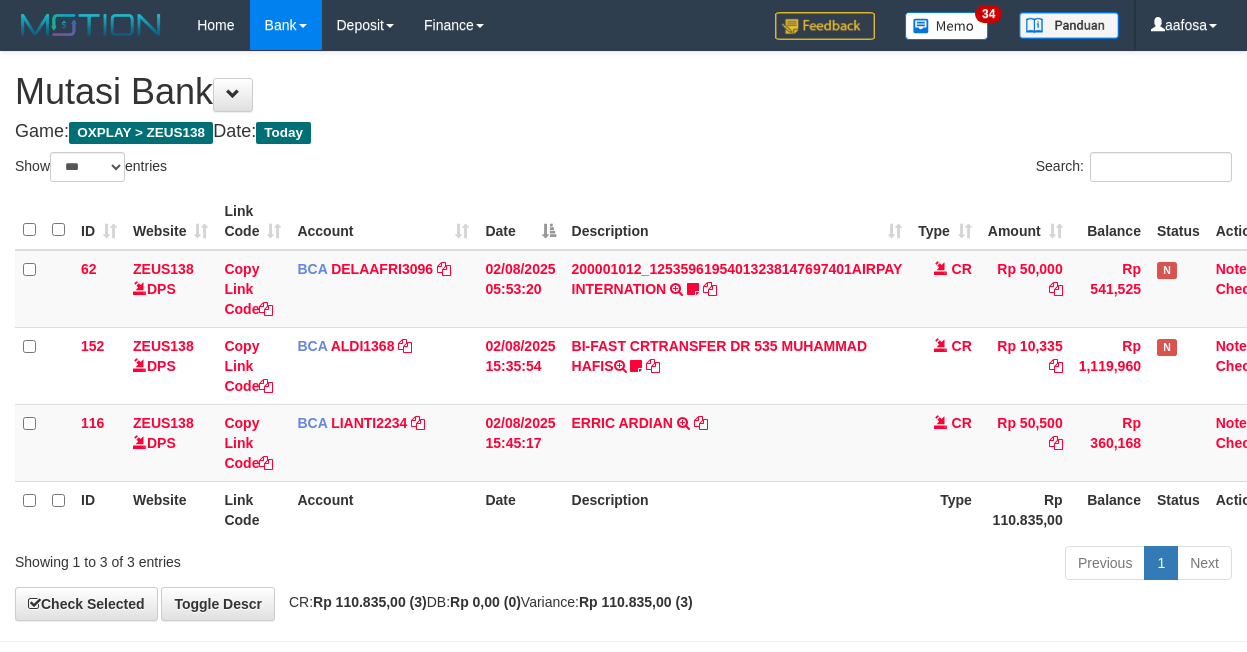 select on "***" 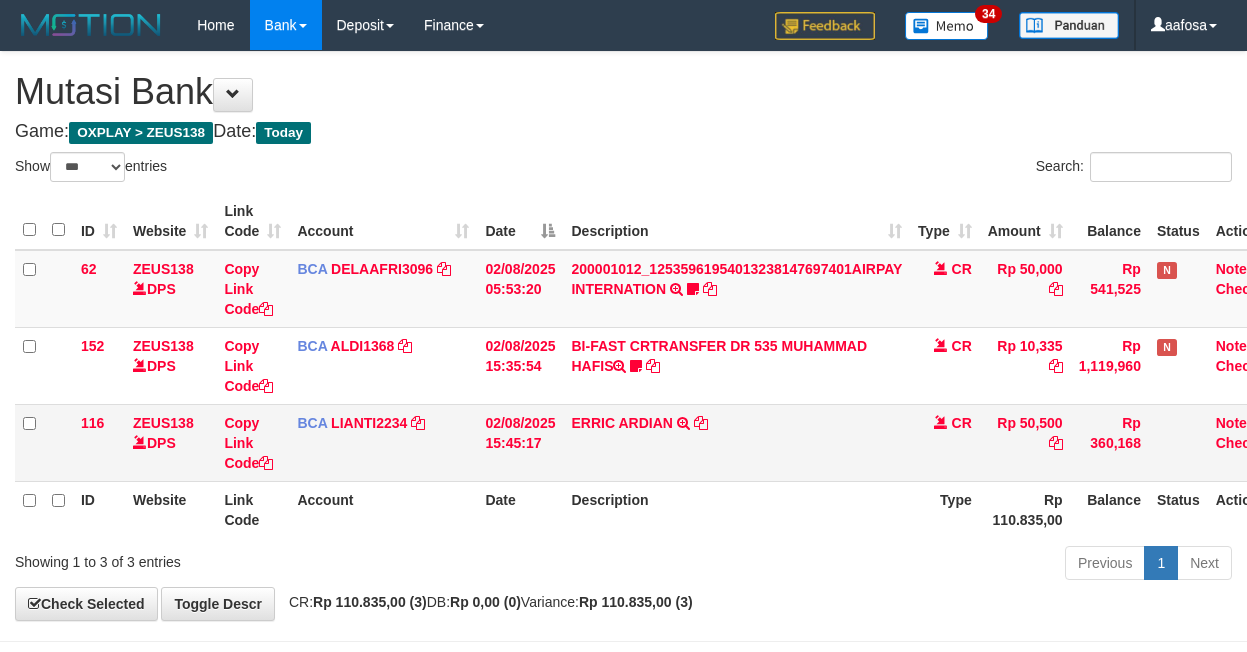 scroll, scrollTop: 81, scrollLeft: 38, axis: both 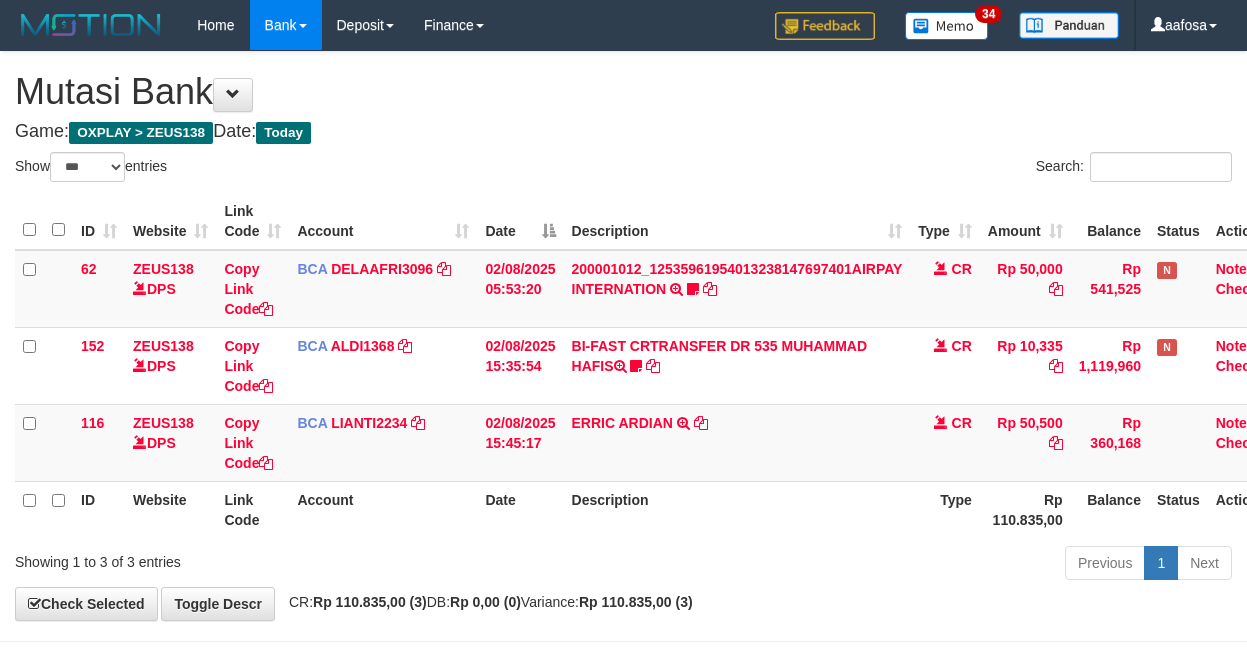 select on "***" 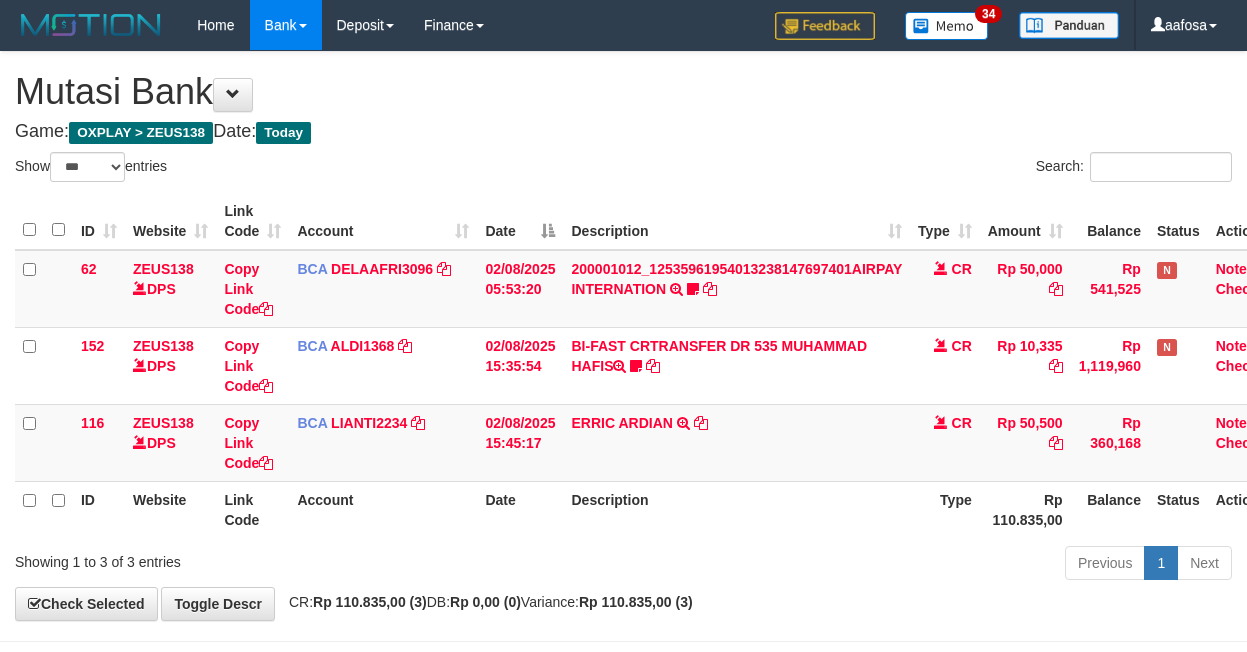 scroll, scrollTop: 81, scrollLeft: 38, axis: both 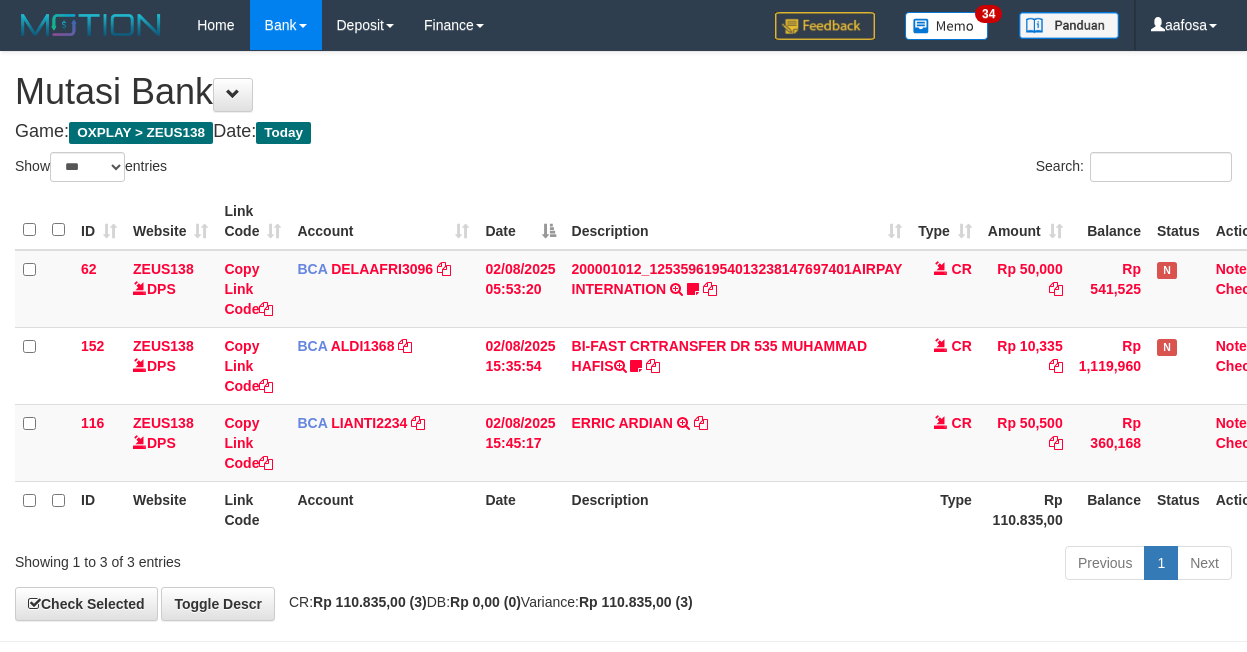 select on "***" 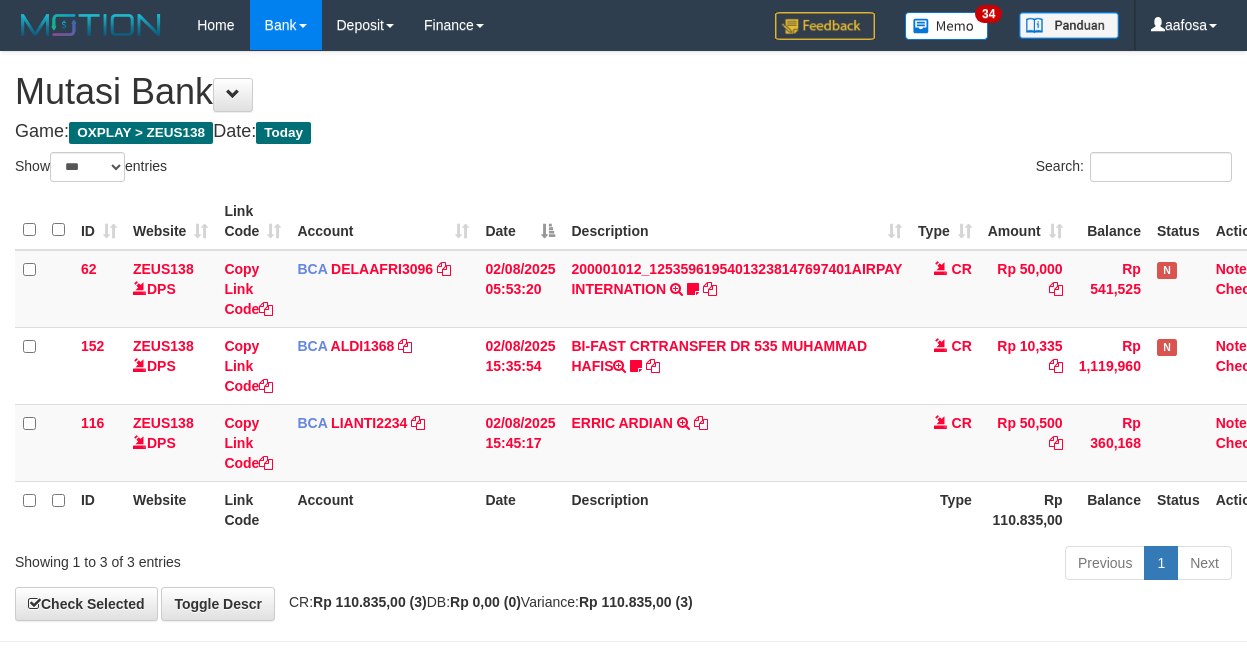 scroll, scrollTop: 81, scrollLeft: 38, axis: both 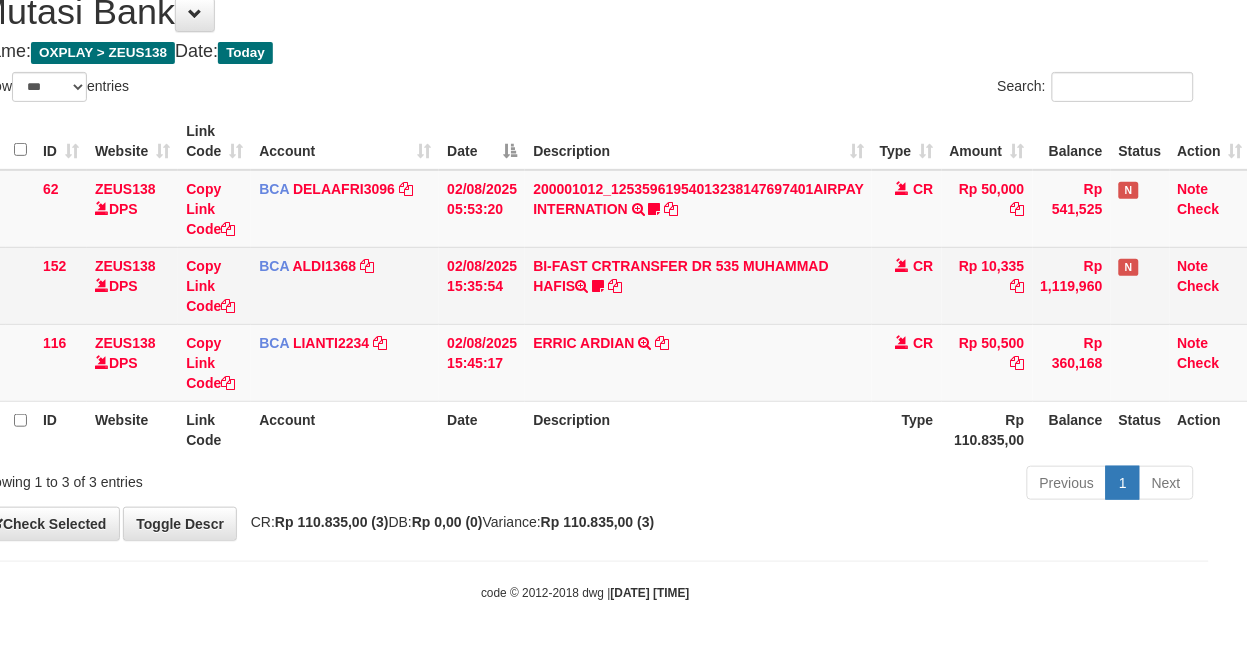 click on "BI-FAST CRTRANSFER DR 535 MUHAMMAD HAFIS          Muhammadhafis" at bounding box center [698, 285] 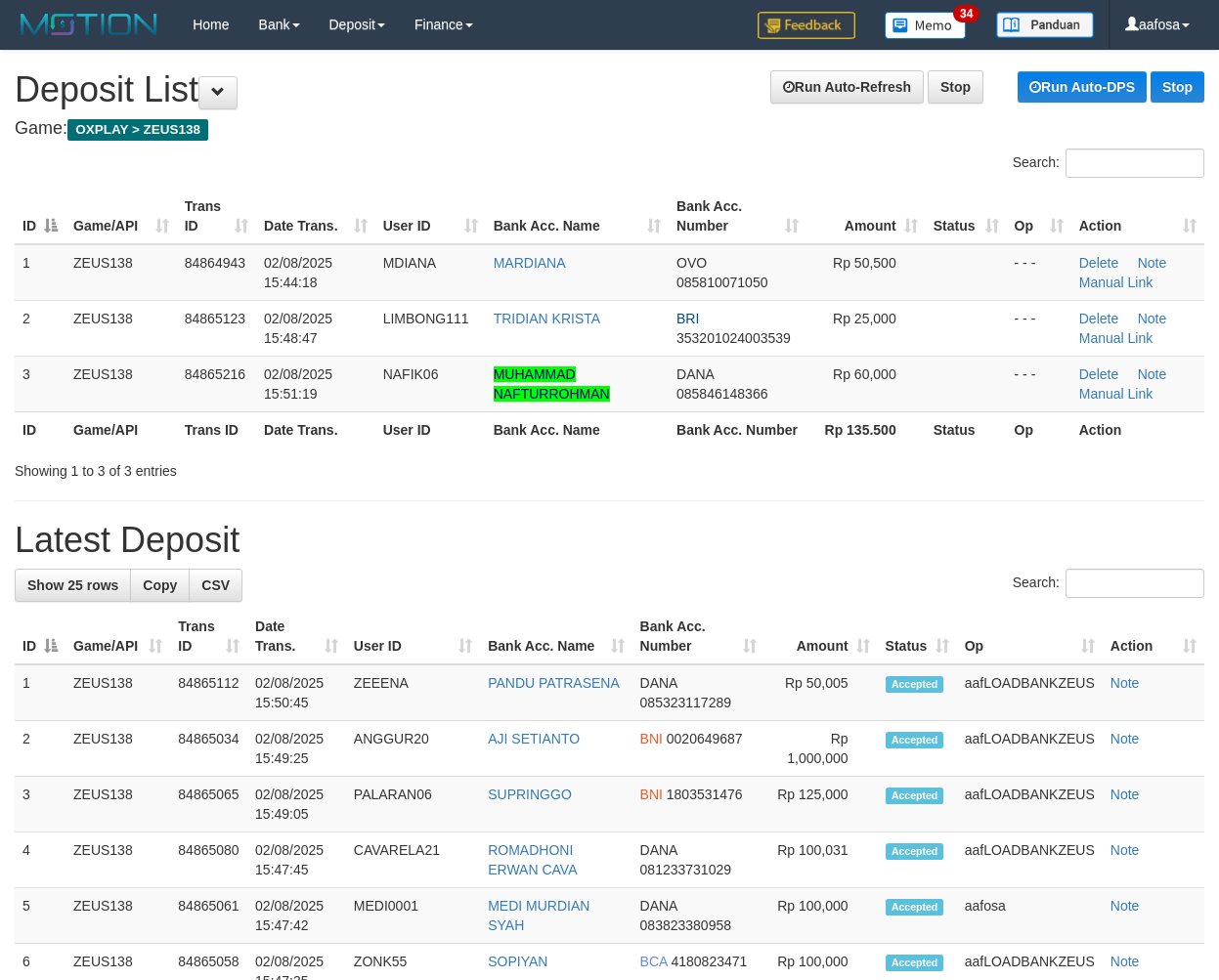 scroll, scrollTop: 0, scrollLeft: 0, axis: both 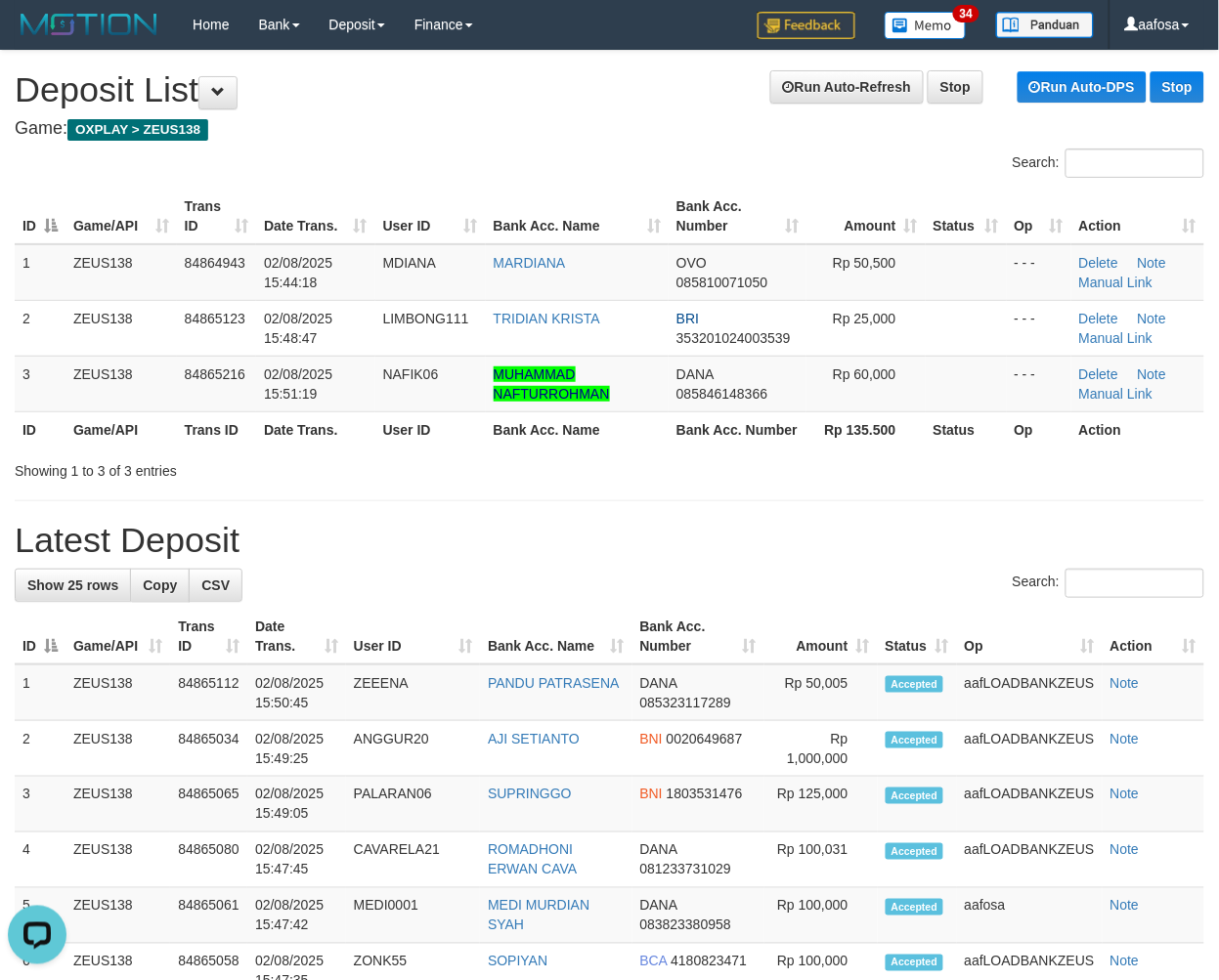 click on "Showing 1 to 3 of 3 entries" at bounding box center (609, 467) 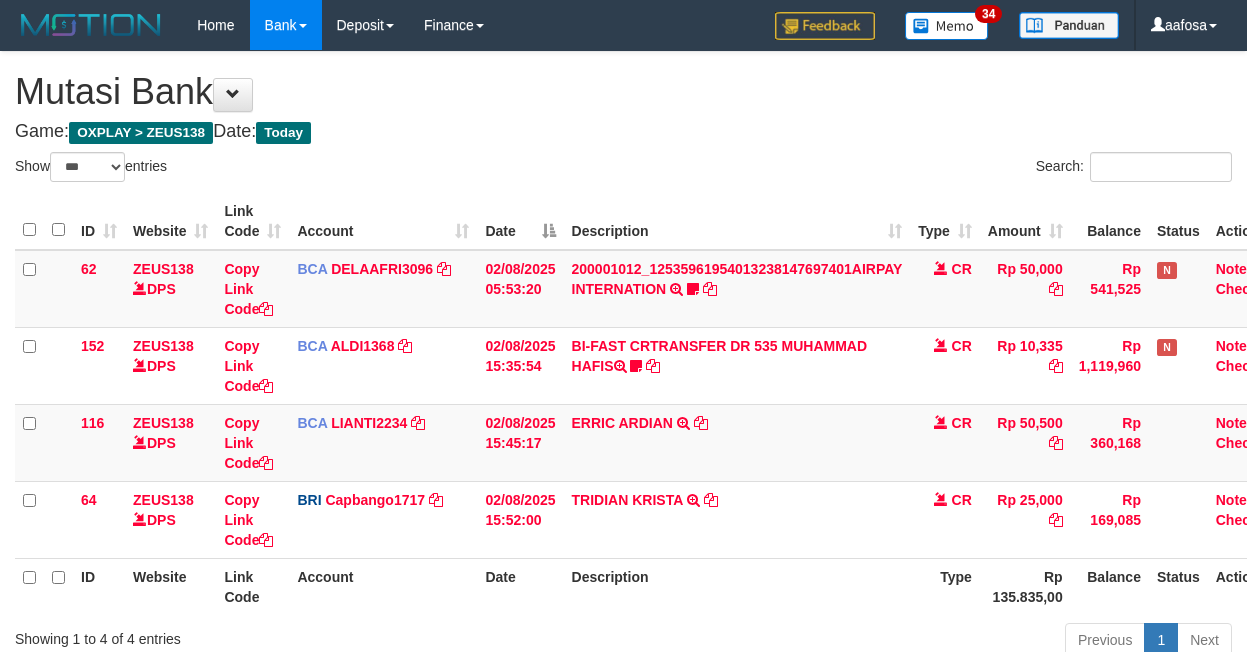 select on "***" 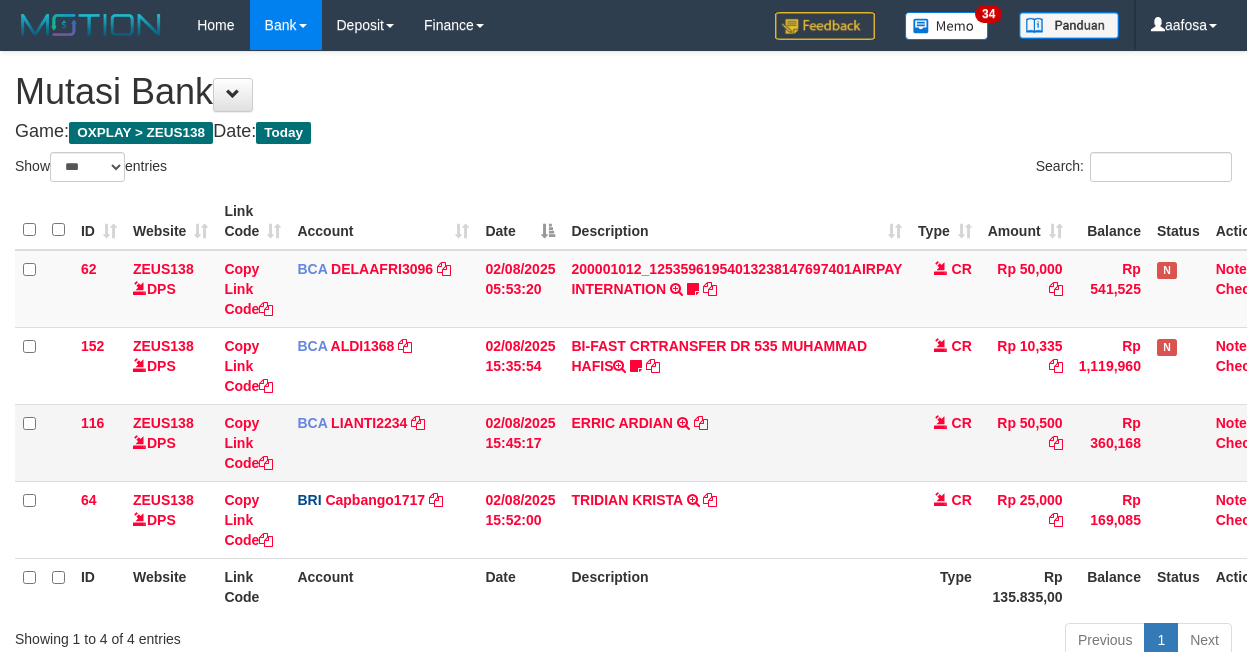 scroll, scrollTop: 82, scrollLeft: 38, axis: both 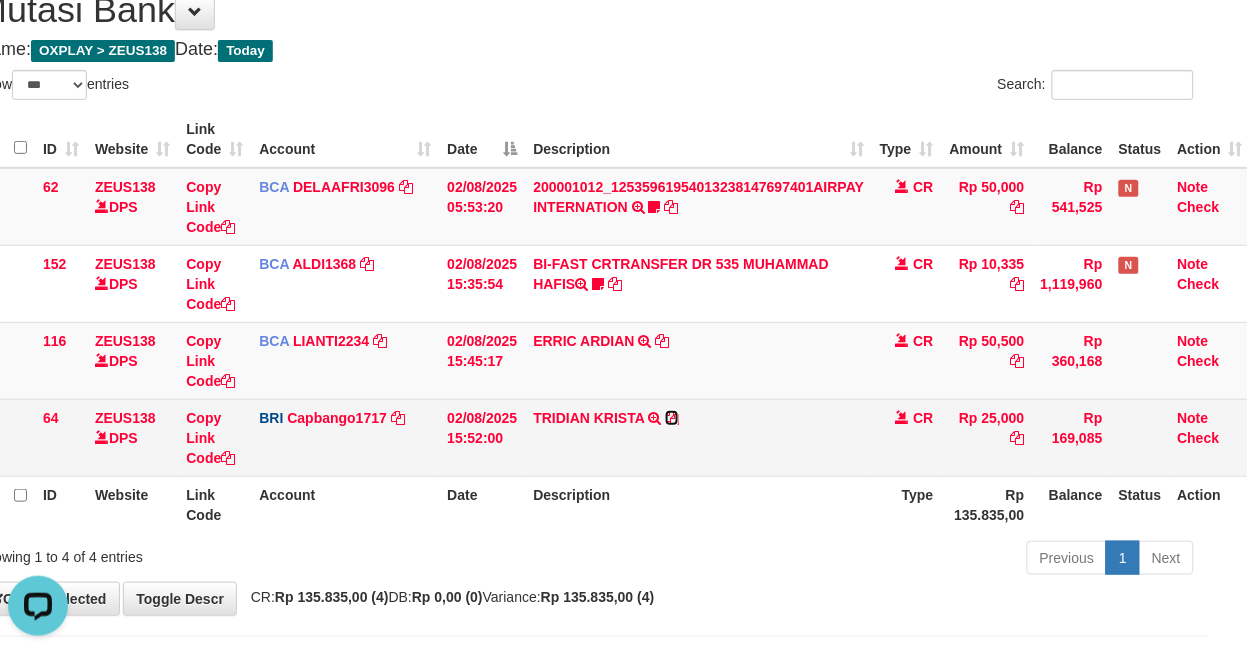 click at bounding box center [672, 418] 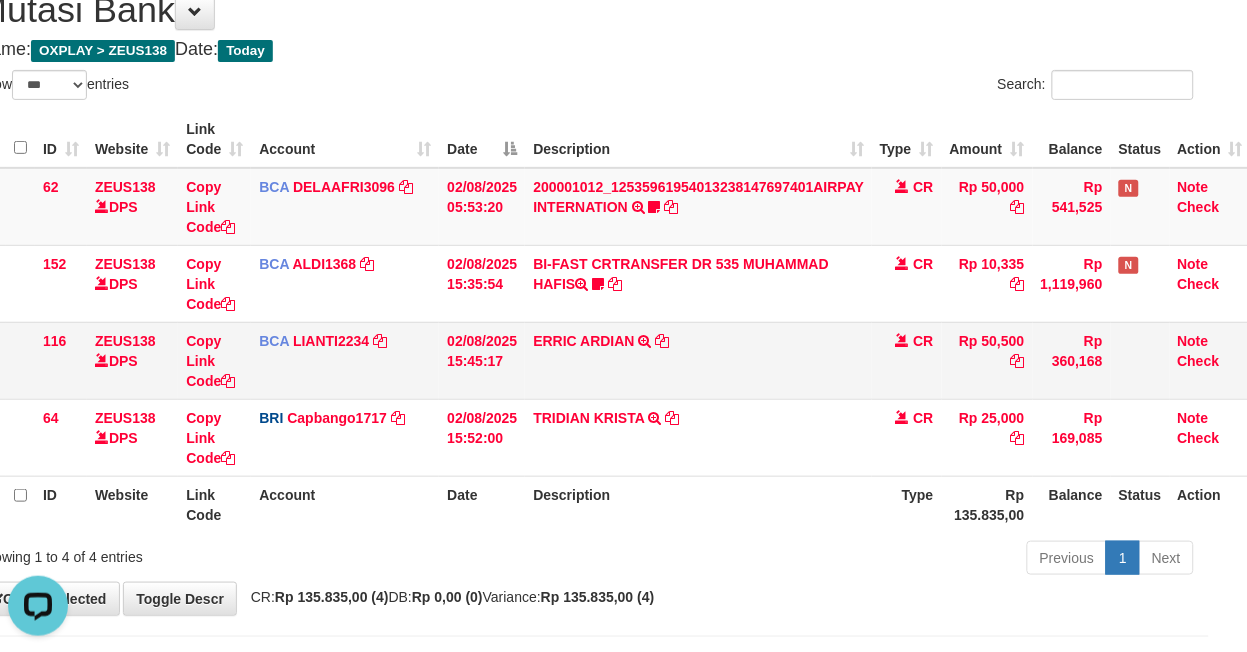 click on "ERRIC ARDIAN         TRSF E-BANKING CR 0208/FTSCY/WS95051
50500.002025080225238851 TRFDN-ERRIC ARDIANESPAY DEBIT INDONE" at bounding box center (698, 360) 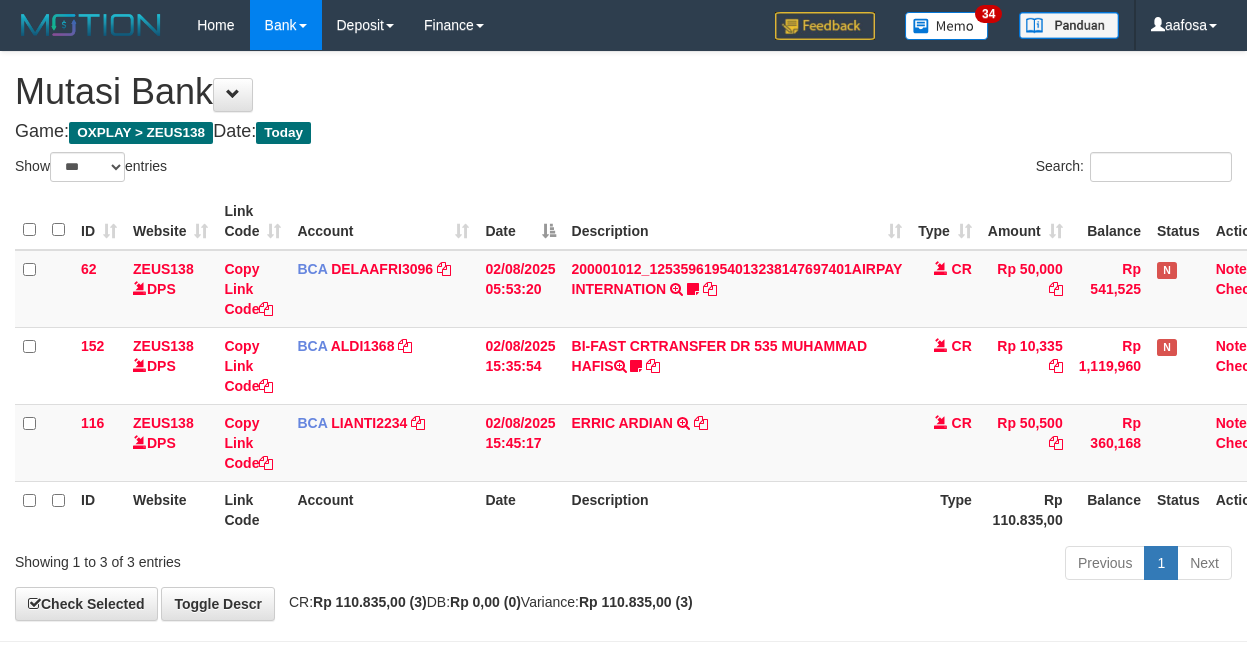 select on "***" 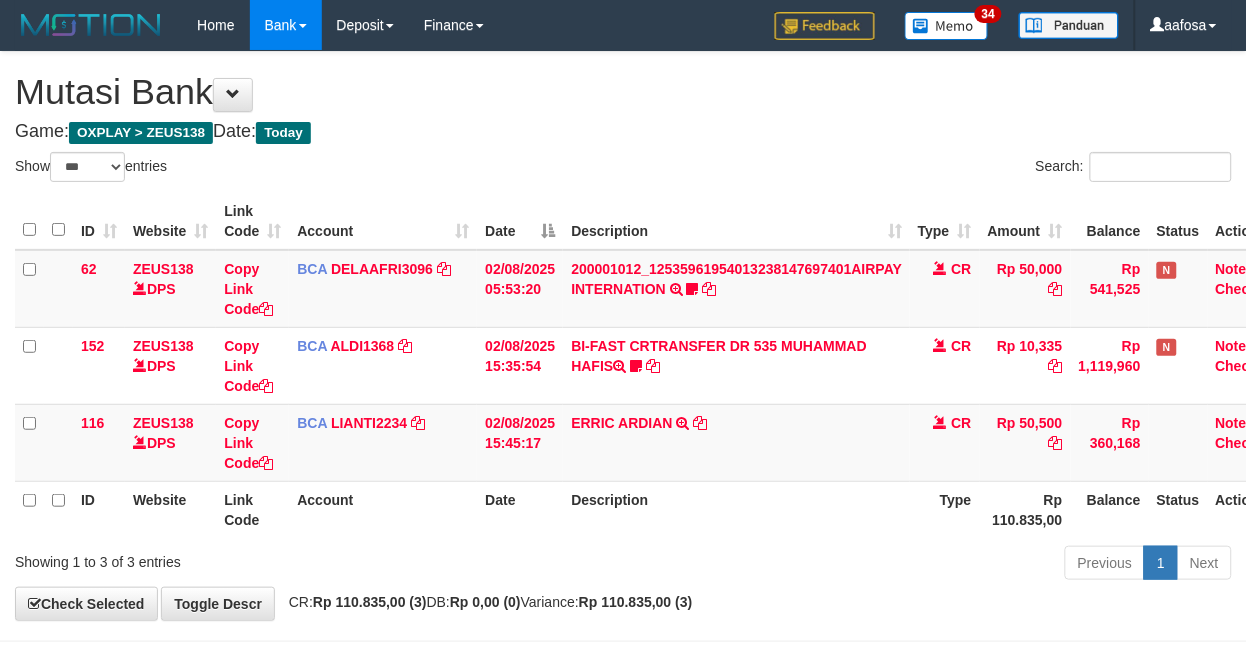 scroll, scrollTop: 81, scrollLeft: 38, axis: both 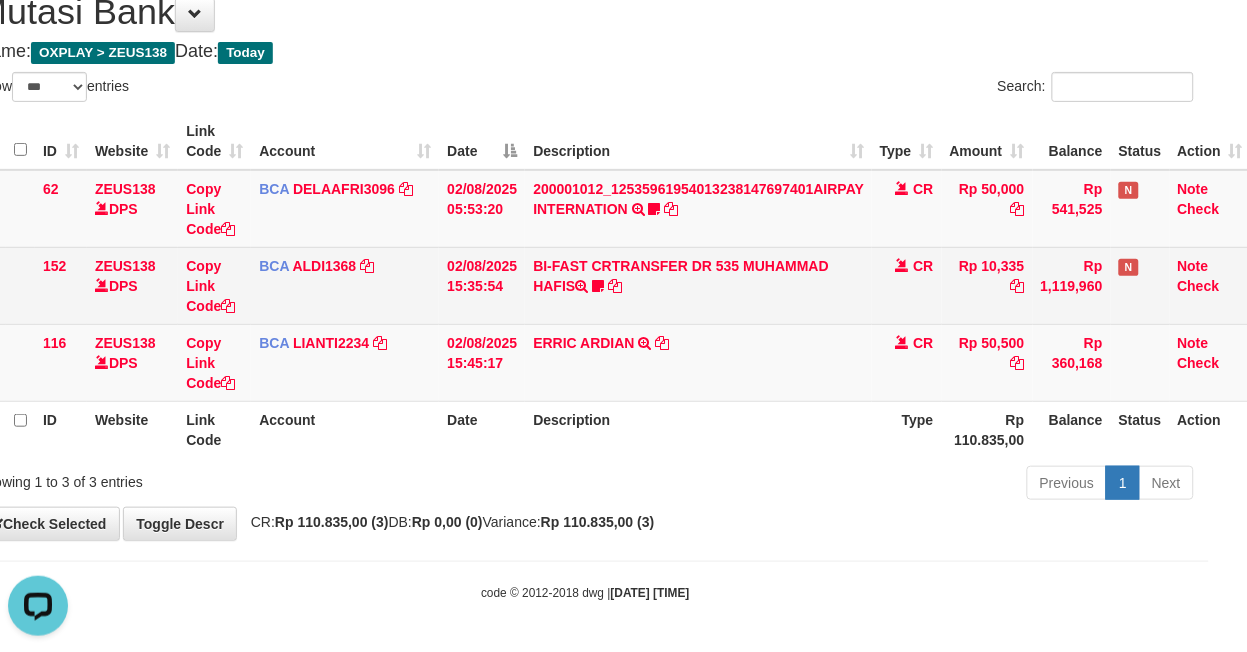 drag, startPoint x: 844, startPoint y: 310, endPoint x: 827, endPoint y: 311, distance: 17.029387 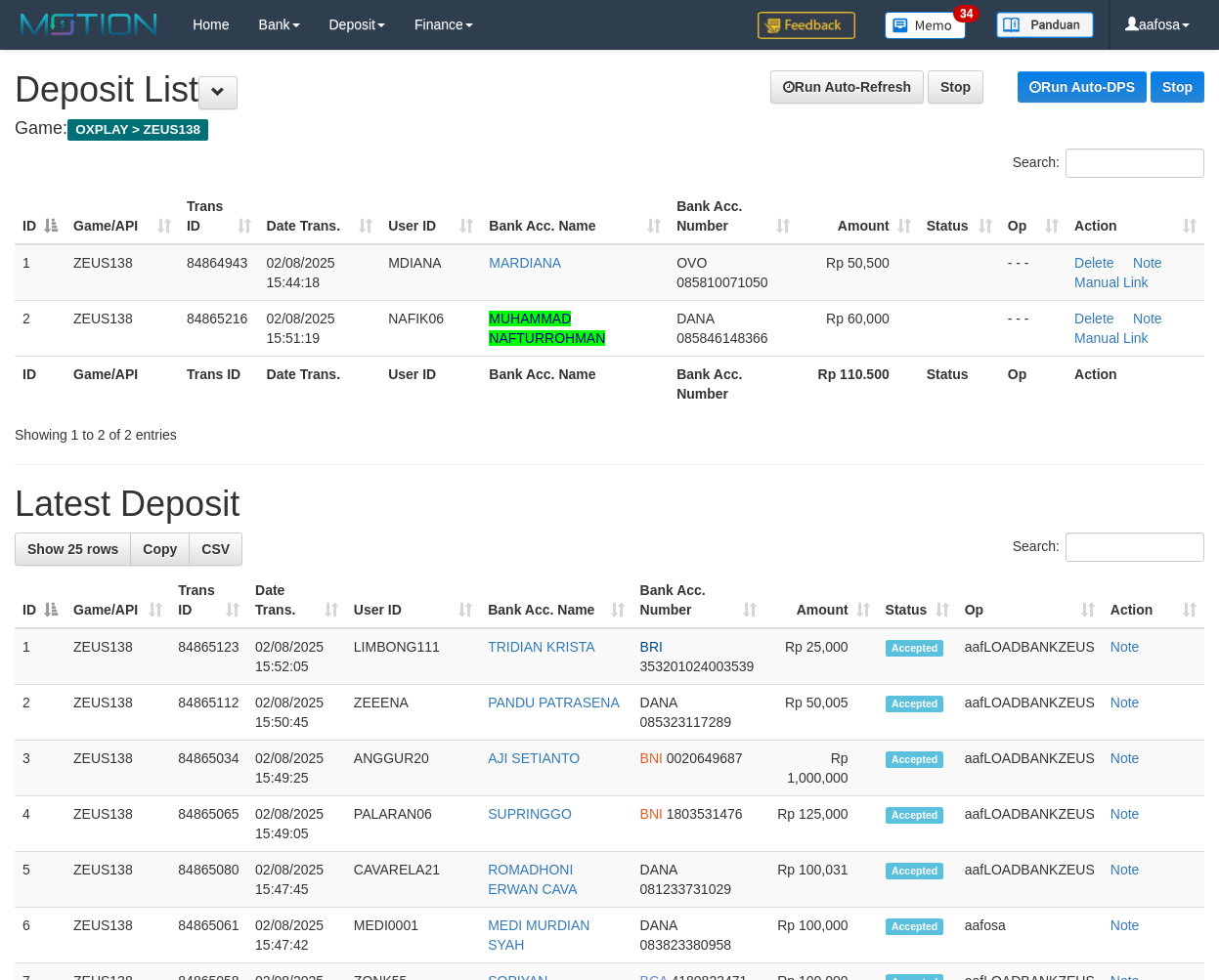 scroll, scrollTop: 0, scrollLeft: 0, axis: both 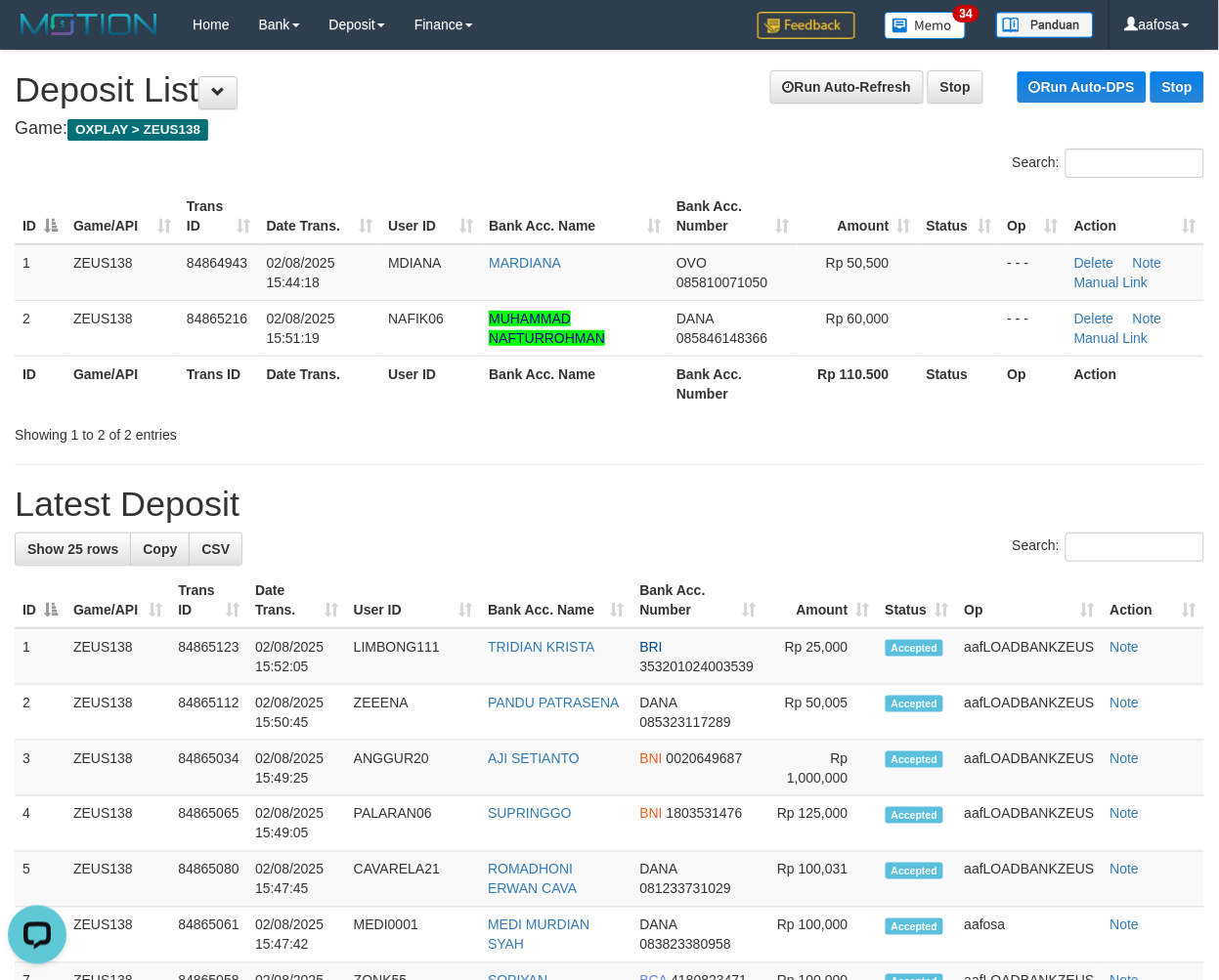 click on "Showing 1 to 2 of 2 entries" at bounding box center (254, 431) 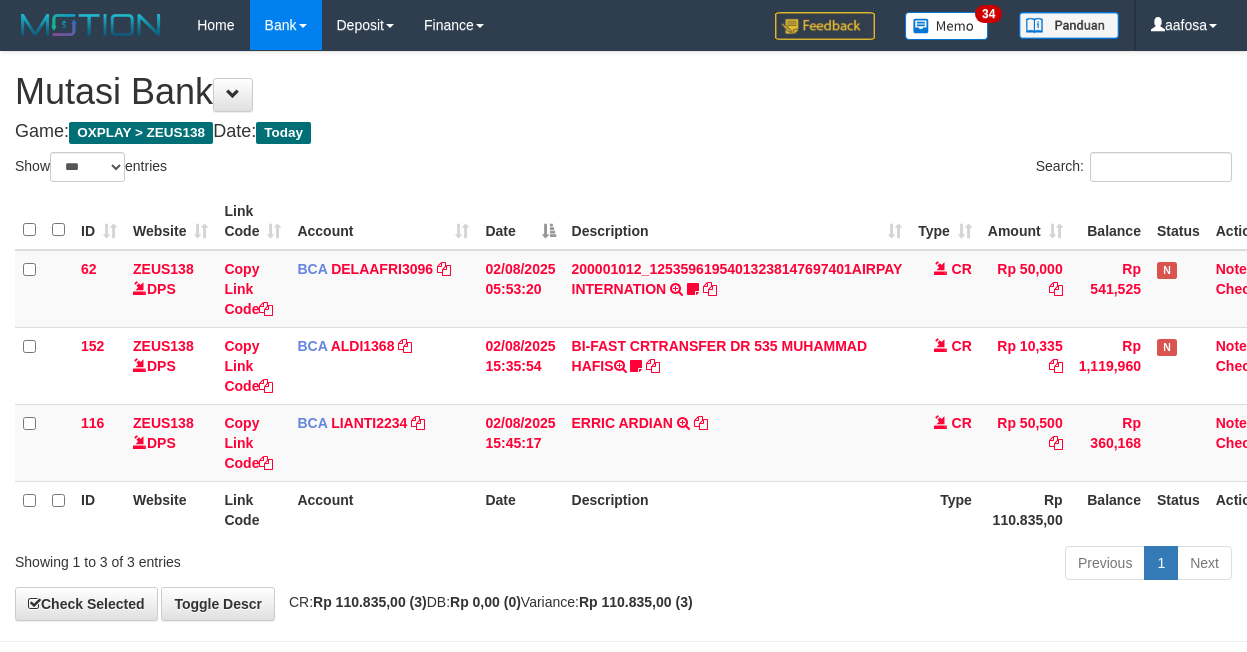 select on "***" 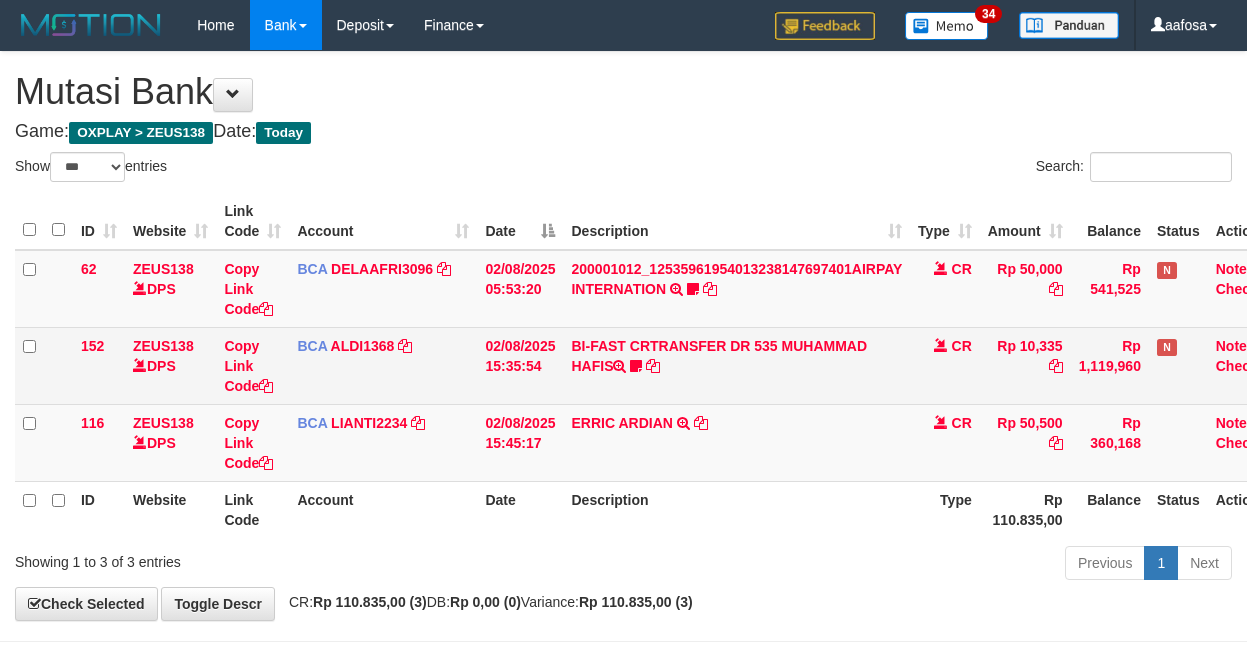 scroll, scrollTop: 81, scrollLeft: 38, axis: both 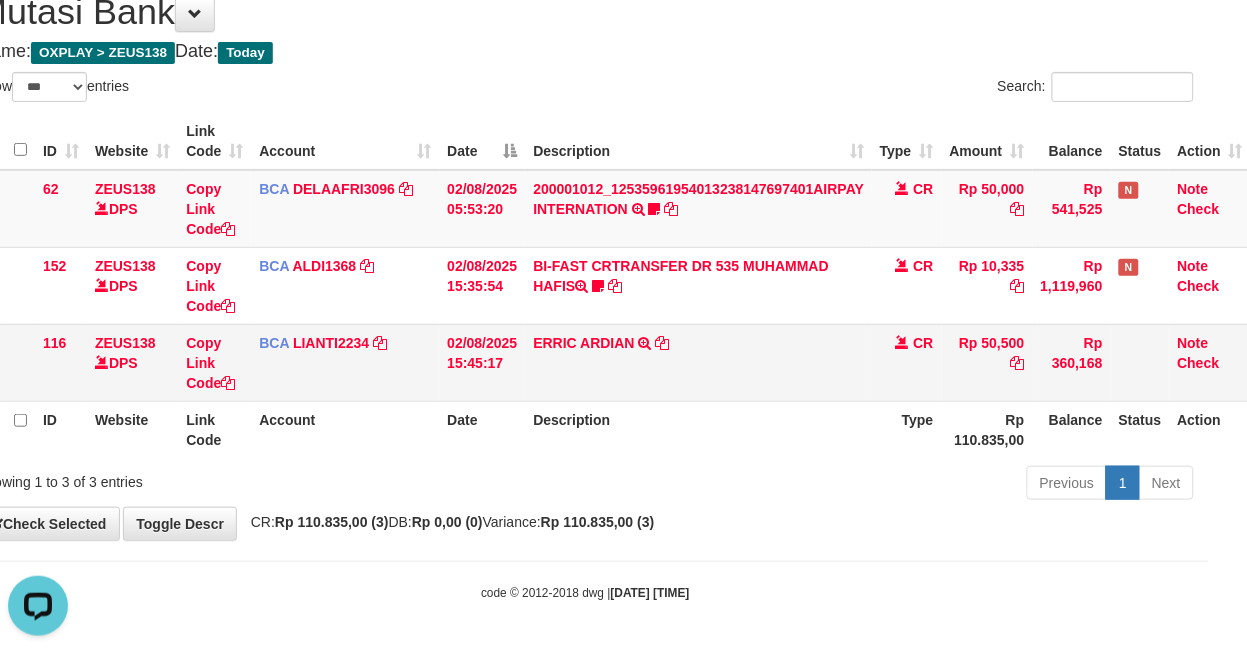click on "ERRIC ARDIAN         TRSF E-BANKING CR 0208/FTSCY/WS95051
50500.002025080225238851 TRFDN-ERRIC ARDIANESPAY DEBIT INDONE" at bounding box center [698, 362] 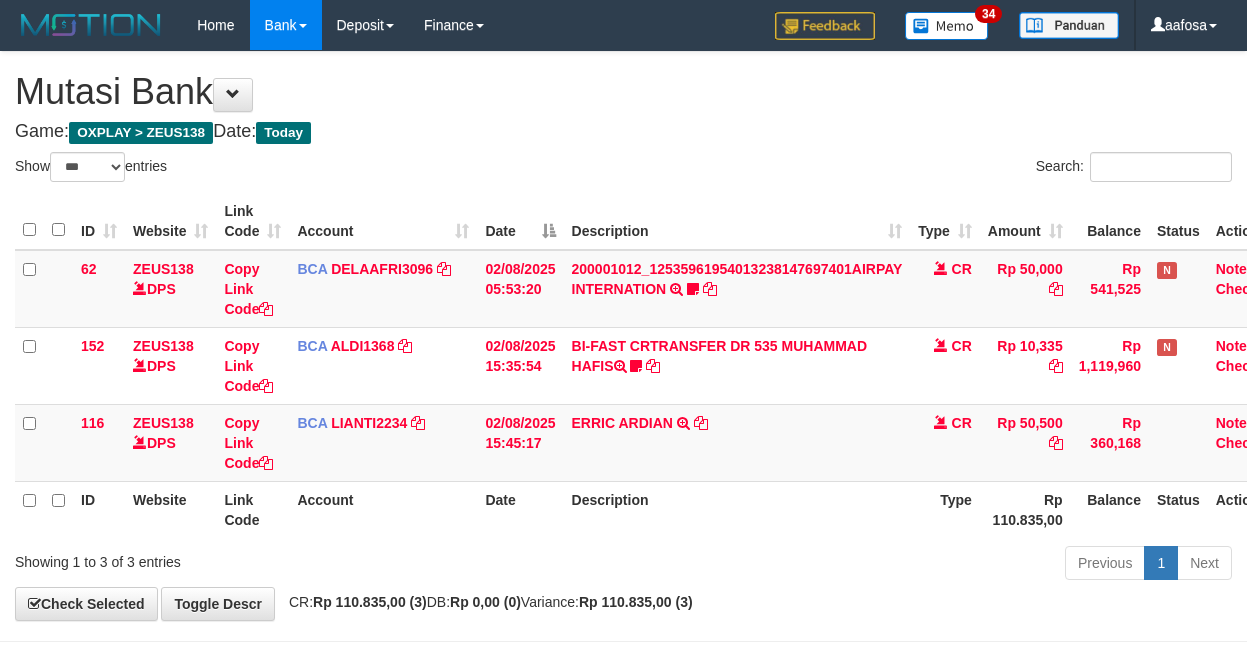 select on "***" 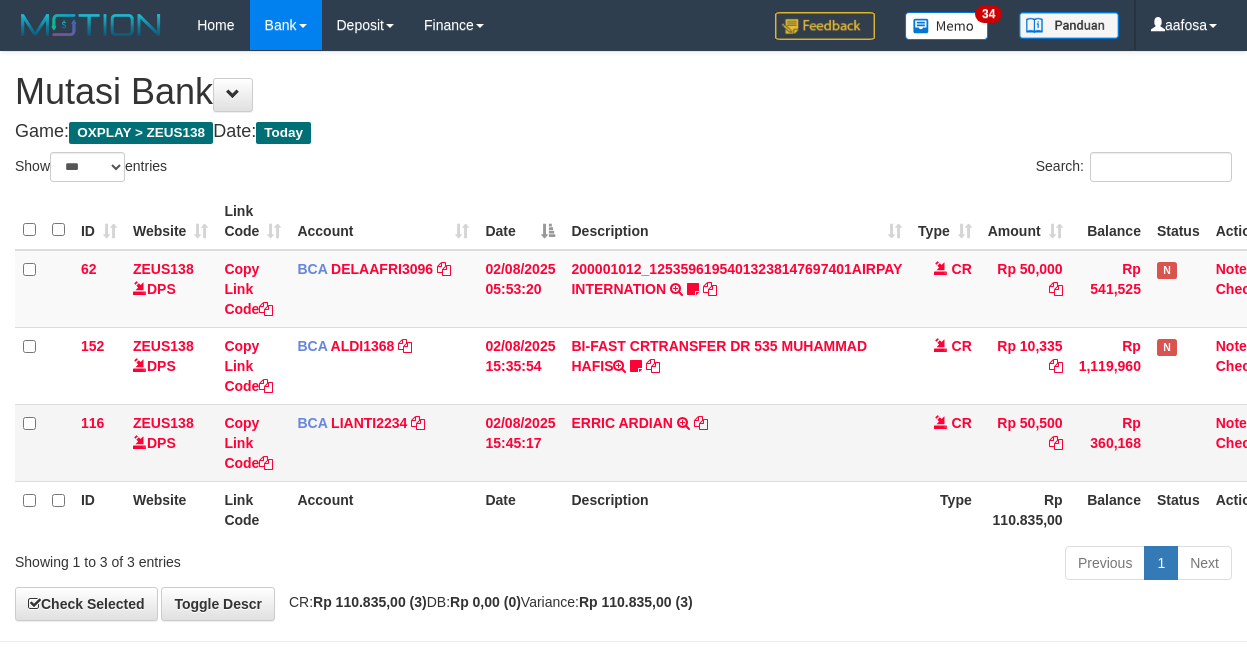 scroll, scrollTop: 81, scrollLeft: 38, axis: both 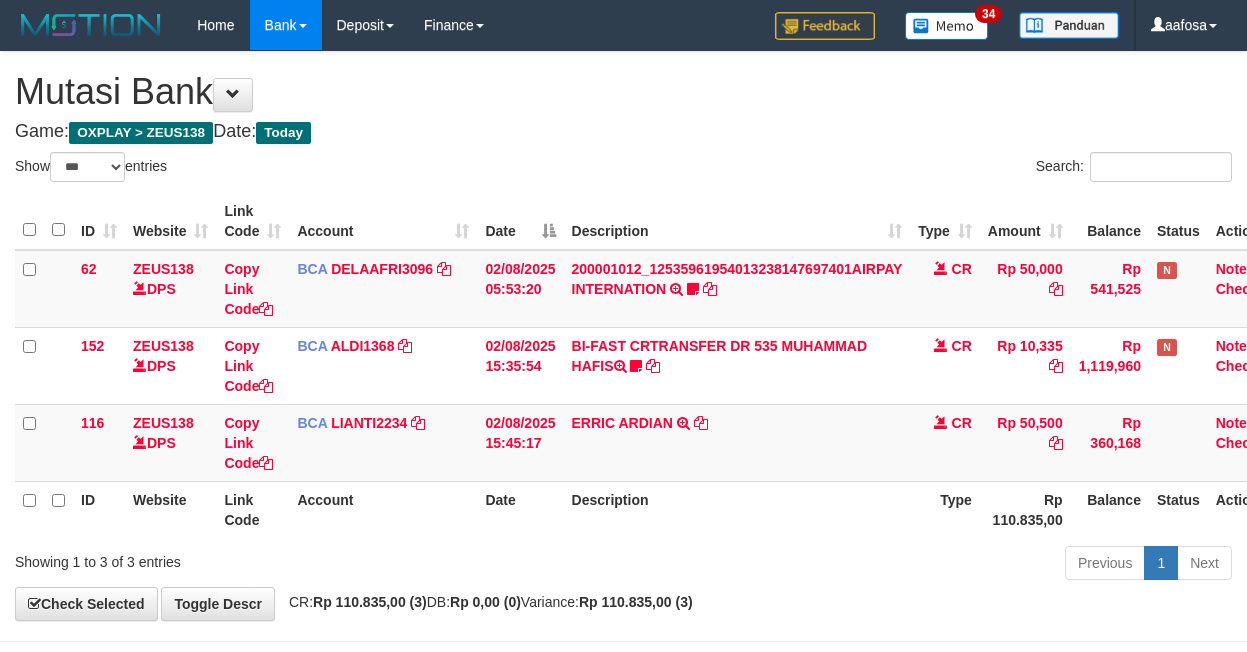 select on "***" 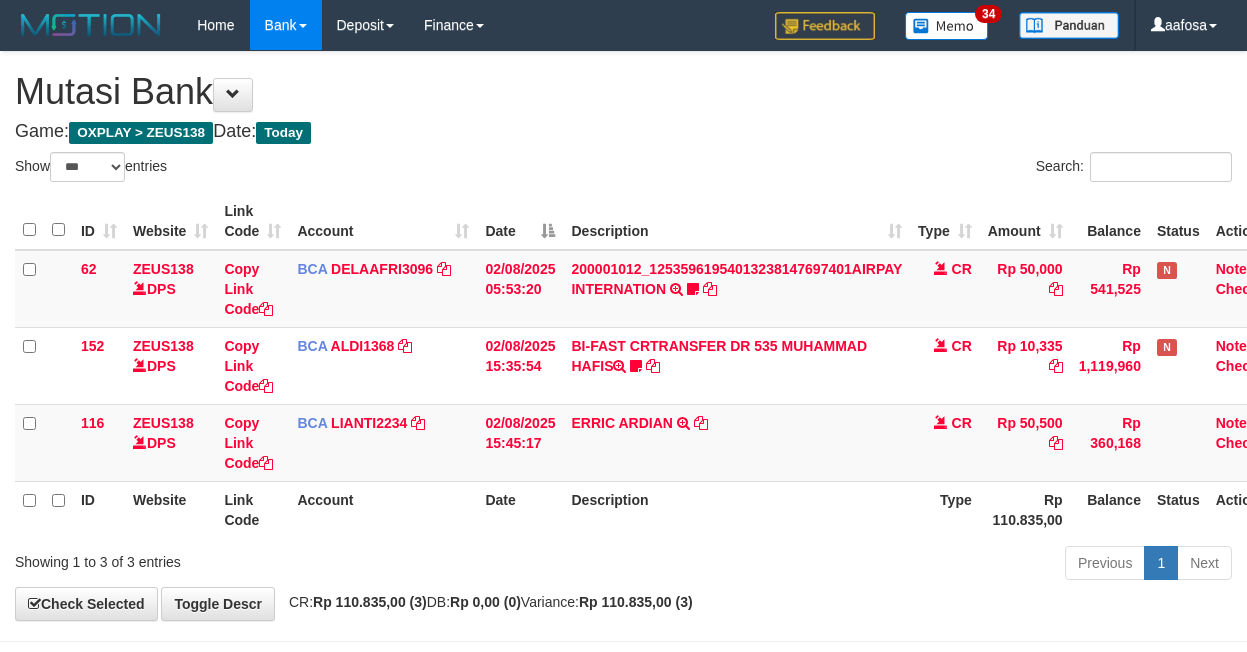 scroll, scrollTop: 81, scrollLeft: 38, axis: both 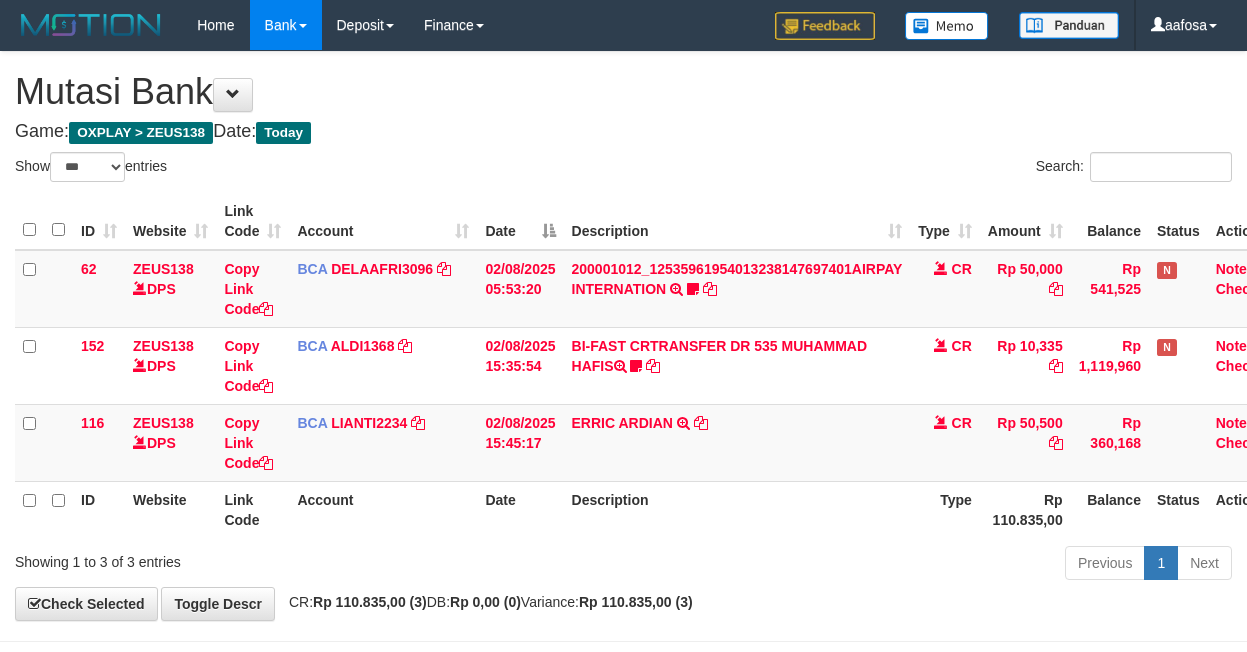 select on "***" 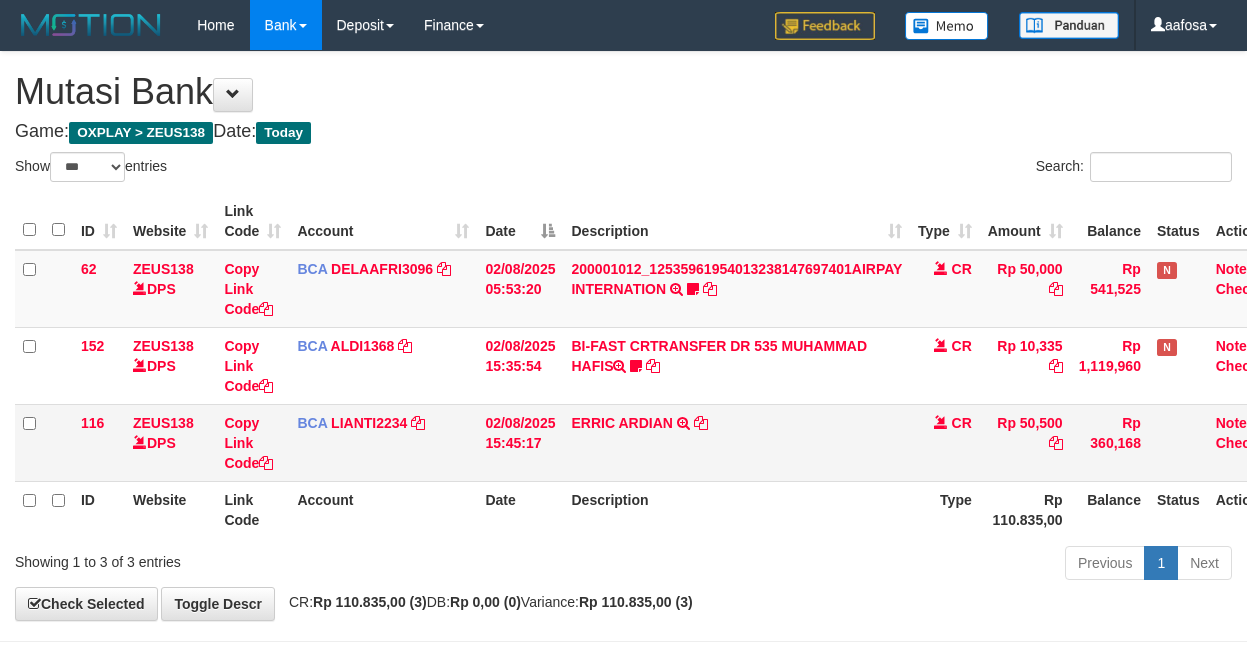 scroll, scrollTop: 81, scrollLeft: 38, axis: both 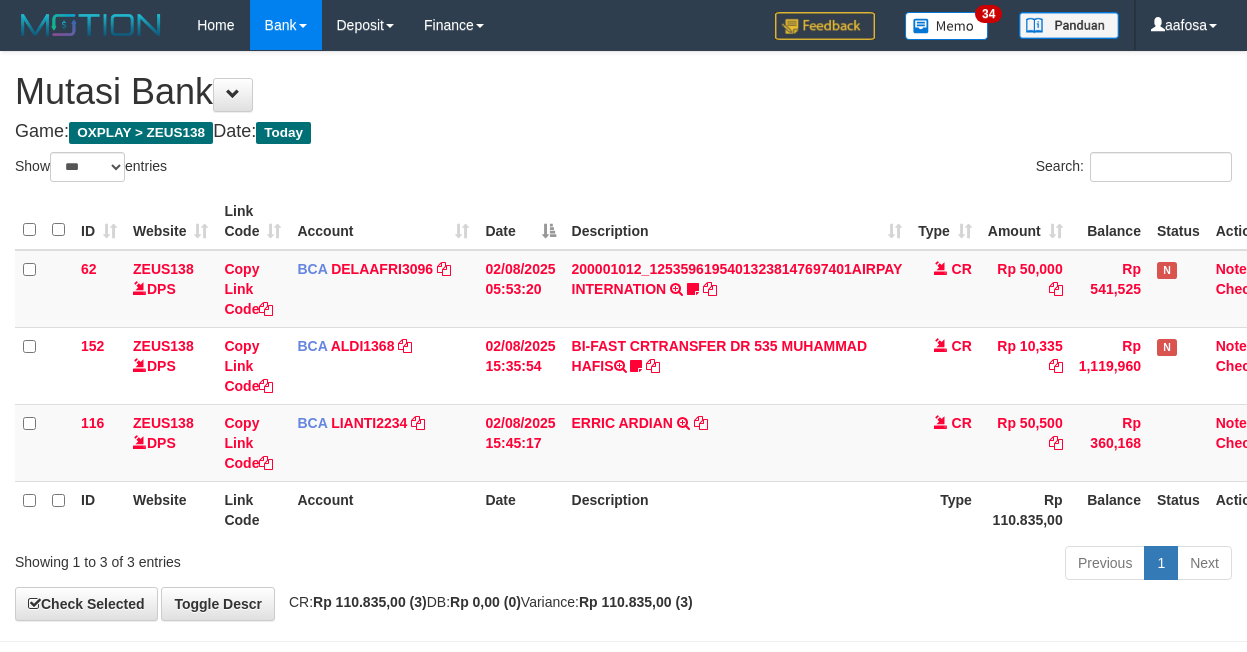 select on "***" 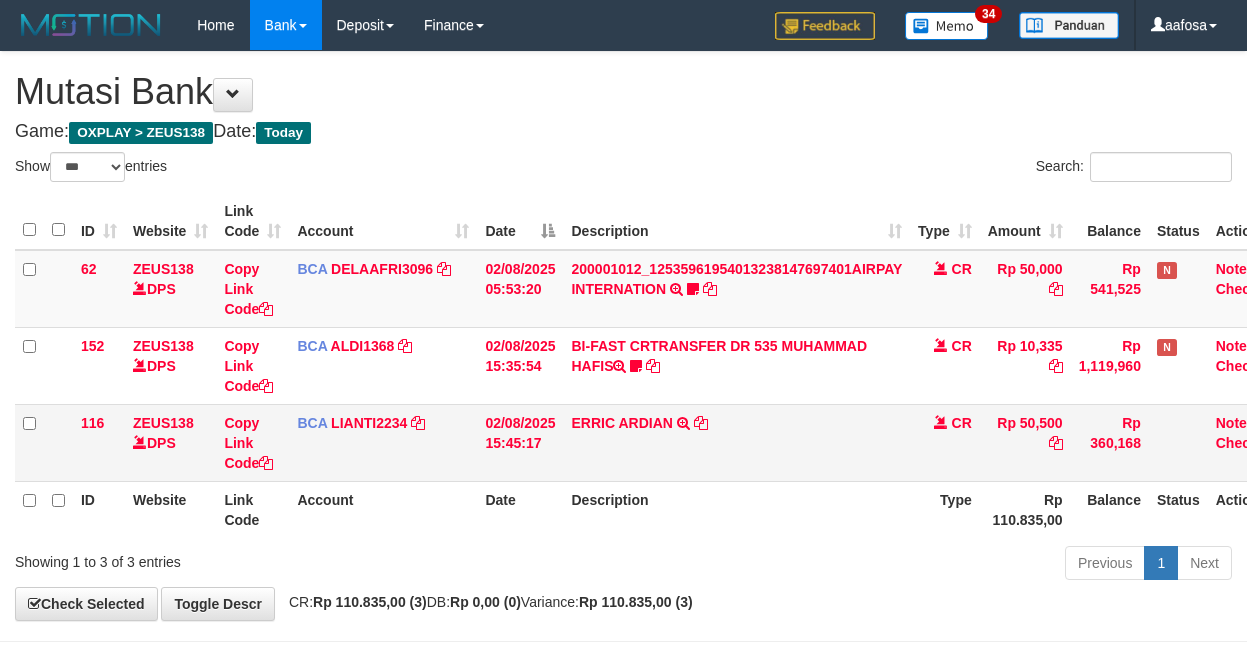 scroll, scrollTop: 81, scrollLeft: 38, axis: both 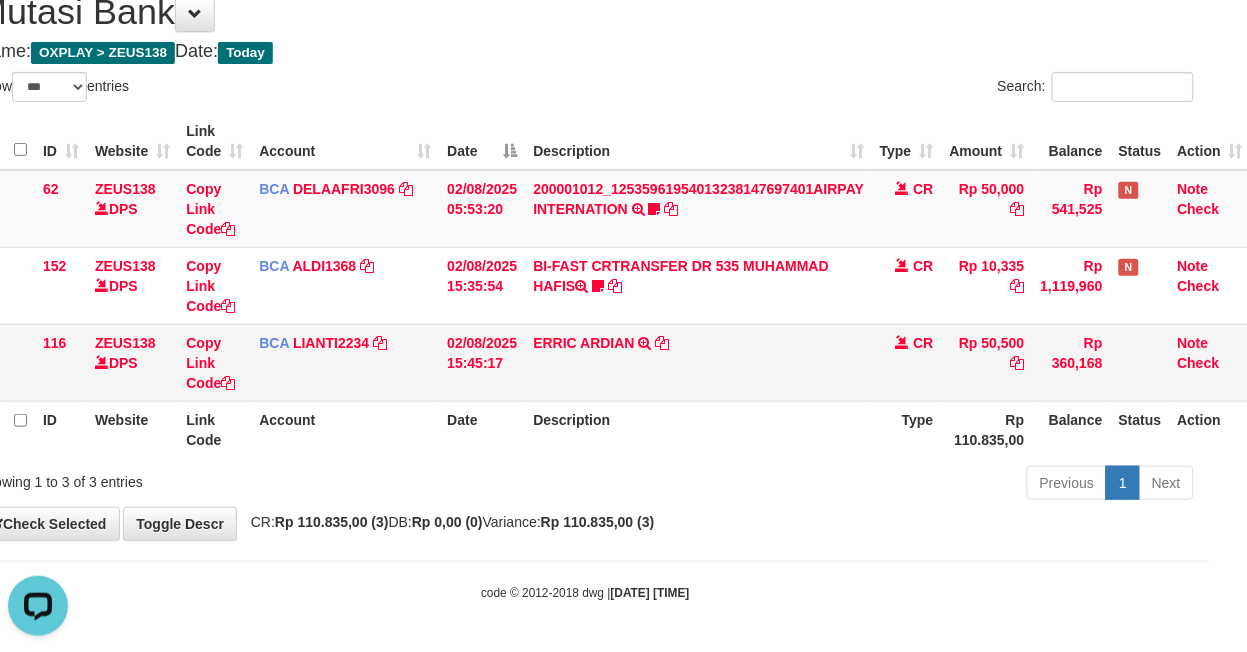 drag, startPoint x: 752, startPoint y: 336, endPoint x: 754, endPoint y: 356, distance: 20.09975 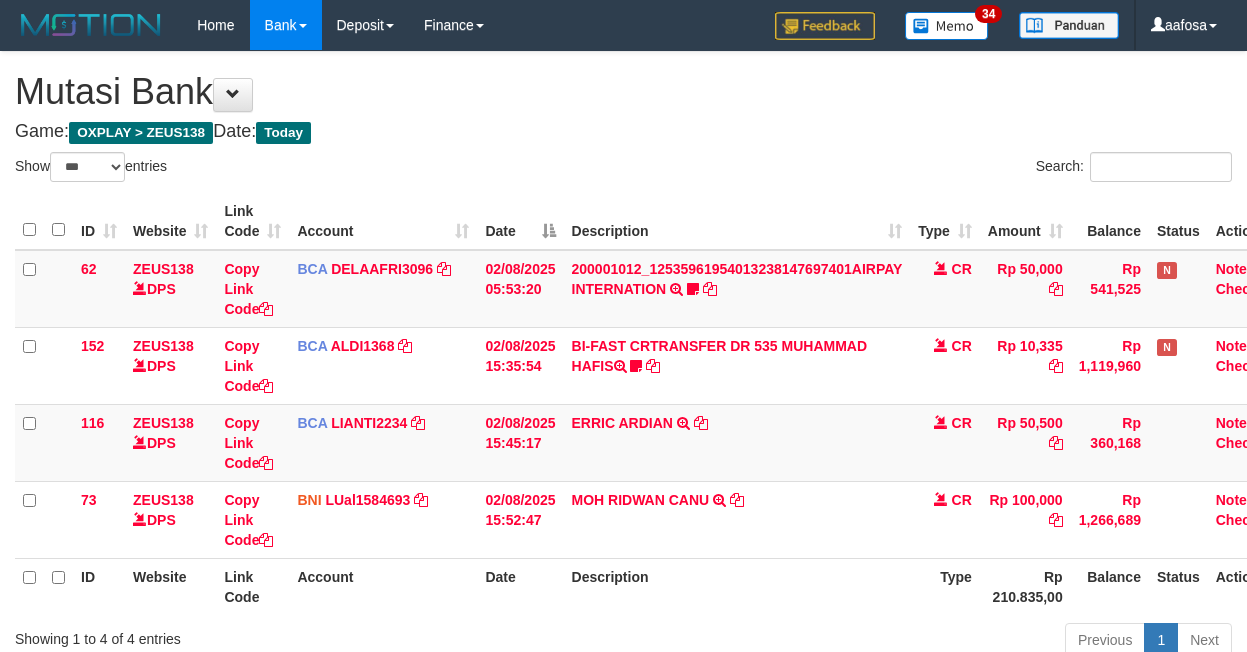 select on "***" 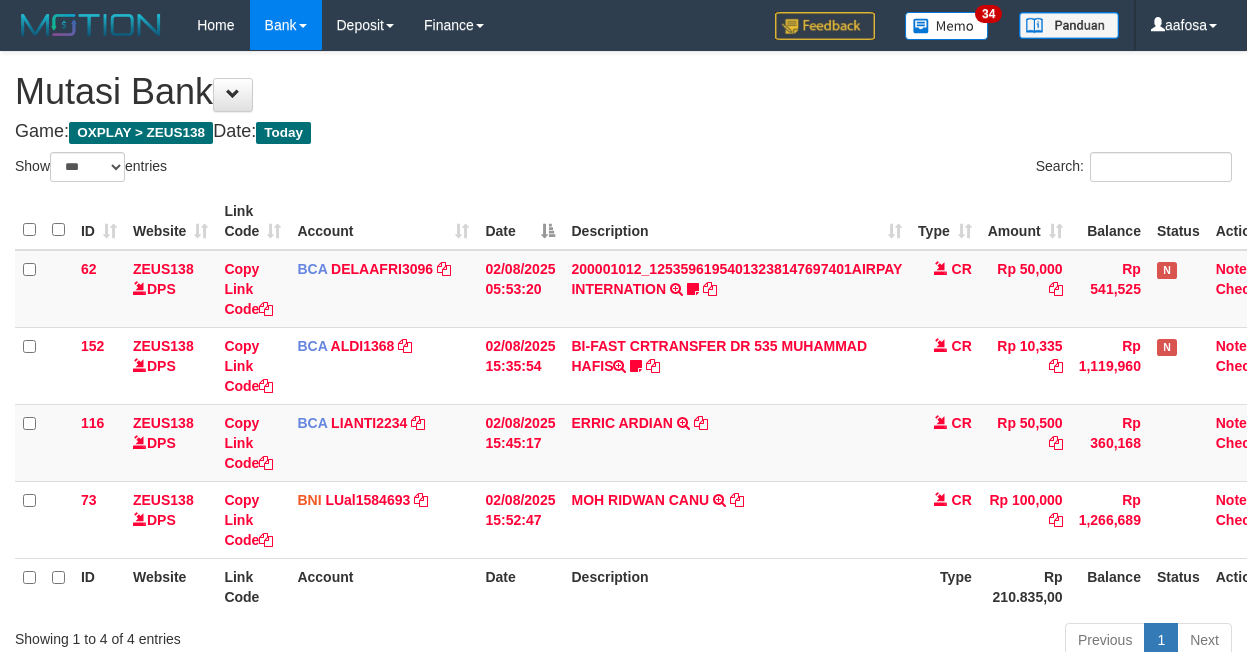 scroll, scrollTop: 82, scrollLeft: 38, axis: both 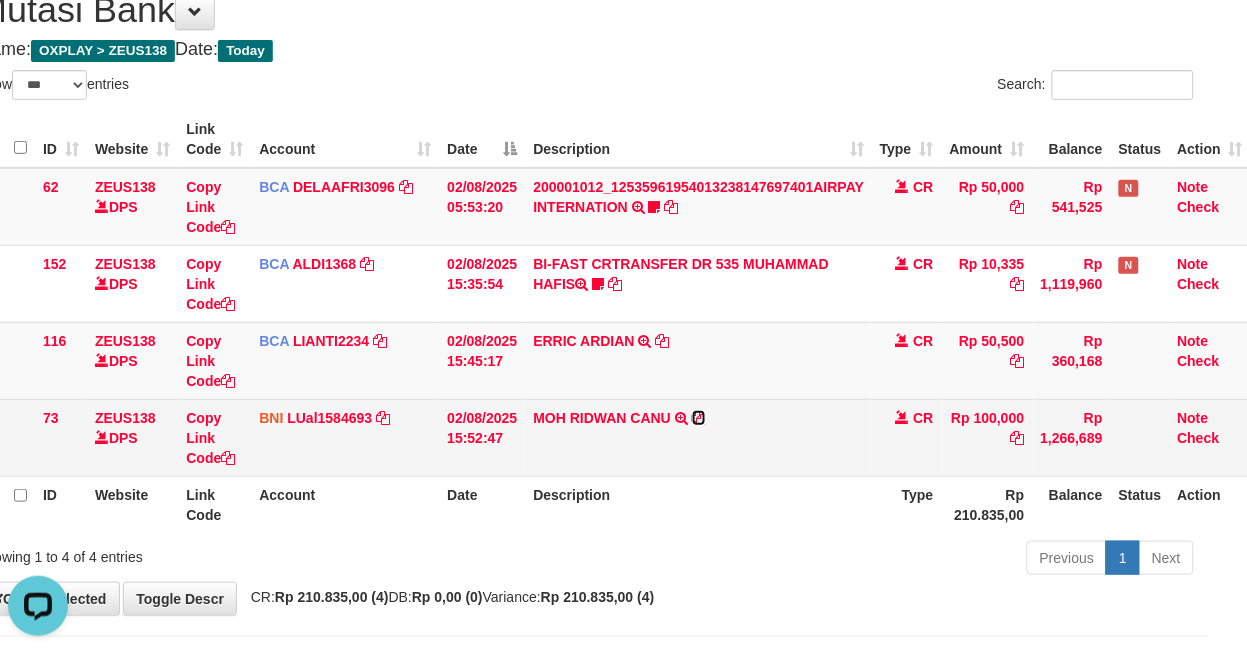 click at bounding box center [699, 418] 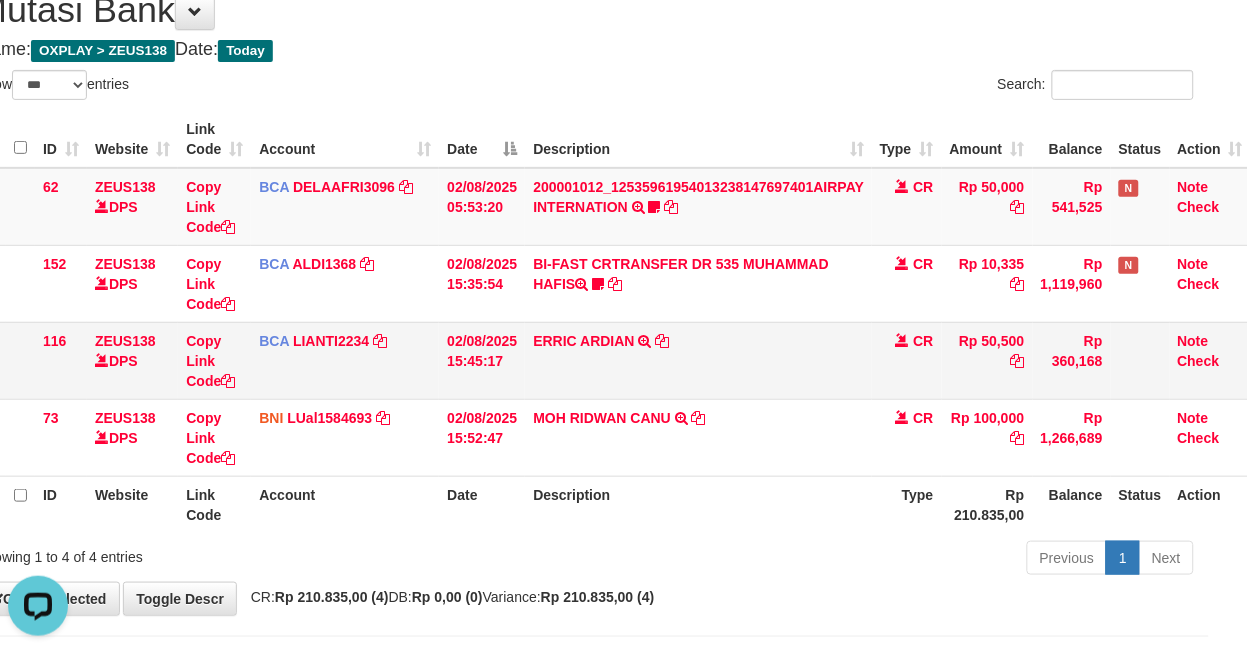 click on "BCA
LIANTI2234
DPS
YULIANTI
mutasi_20250802_4646 | 116
mutasi_20250802_4646 | 116" at bounding box center [345, 360] 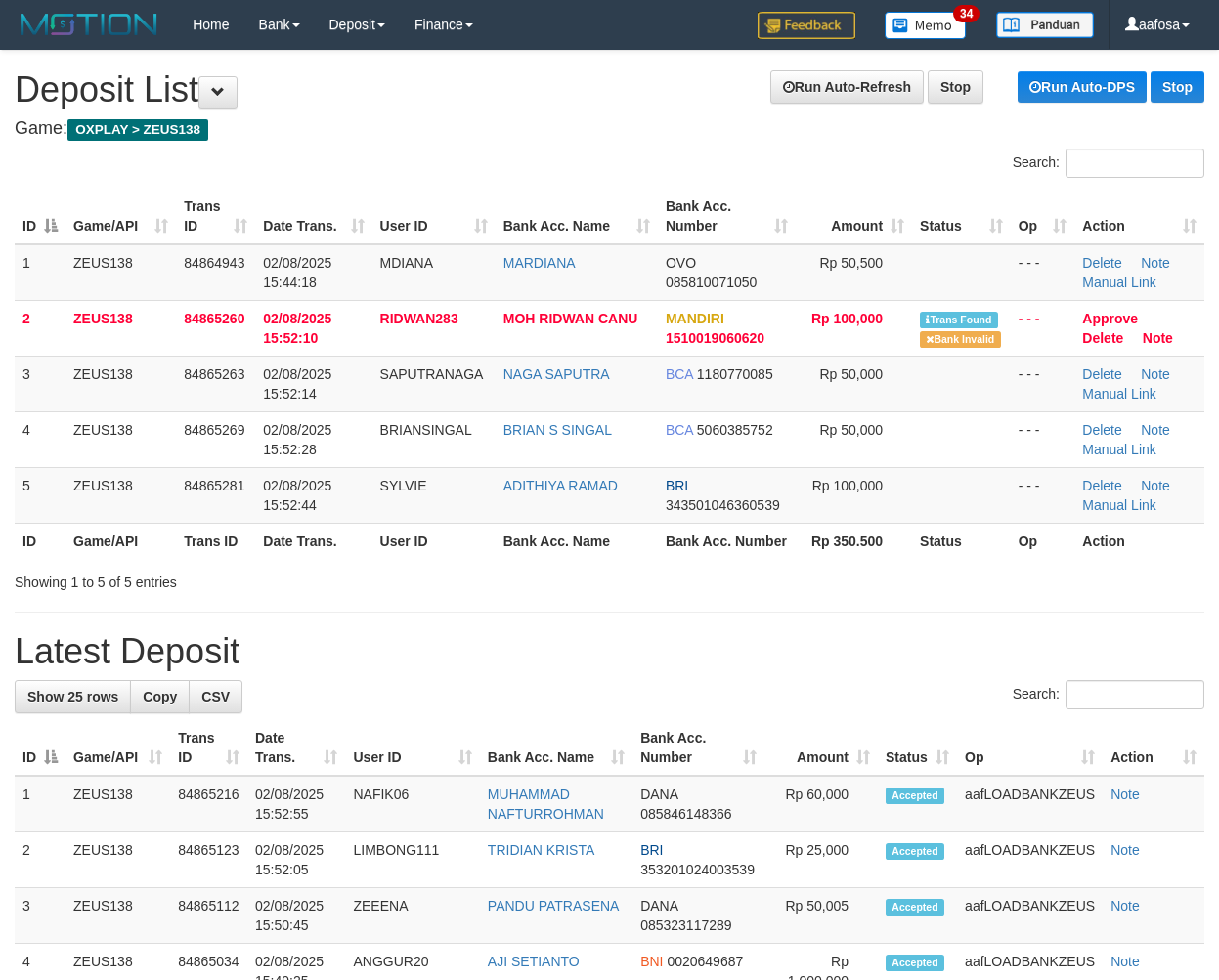 scroll, scrollTop: 0, scrollLeft: 0, axis: both 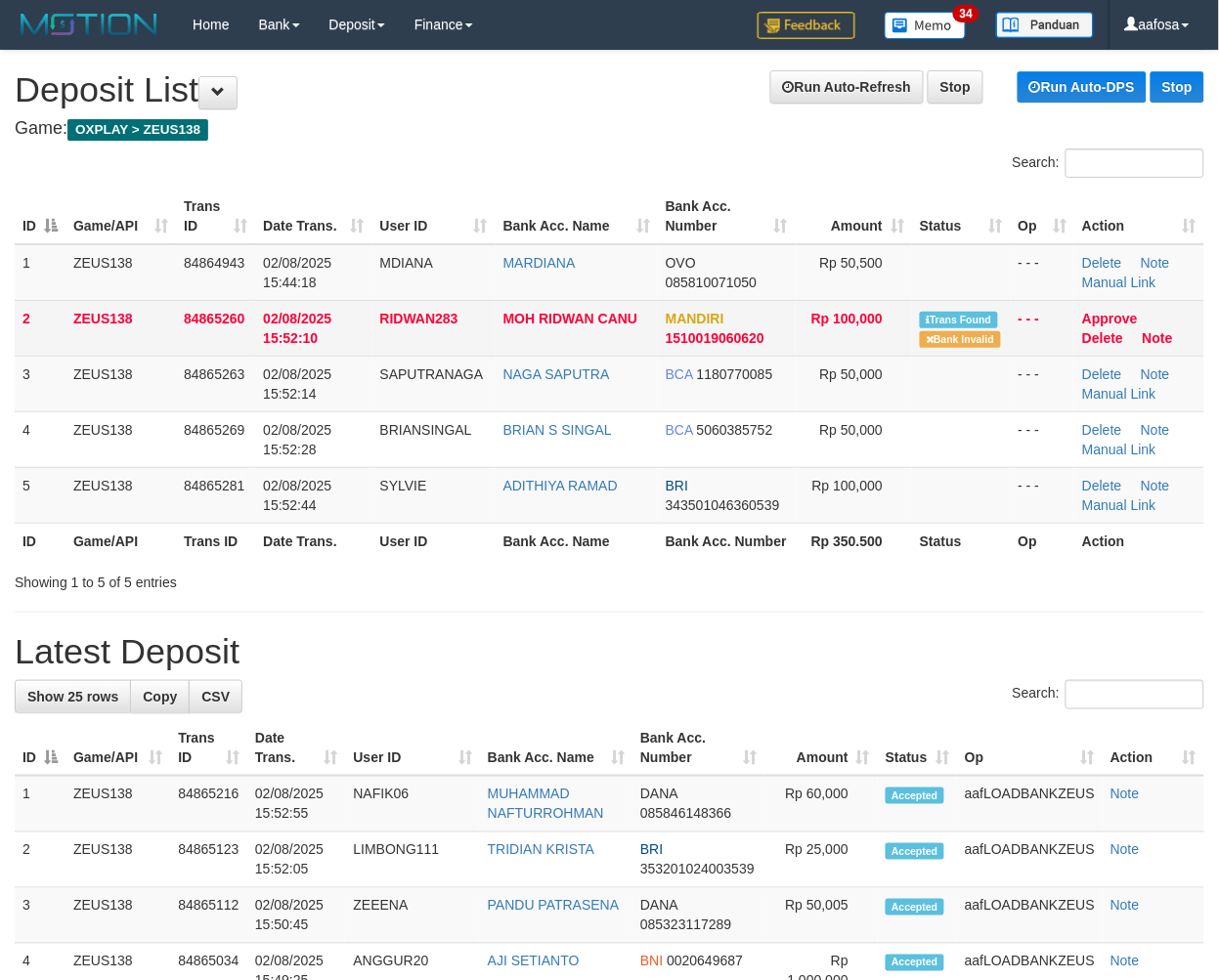 click on "MOH RIDWAN CANU" at bounding box center [577, 327] 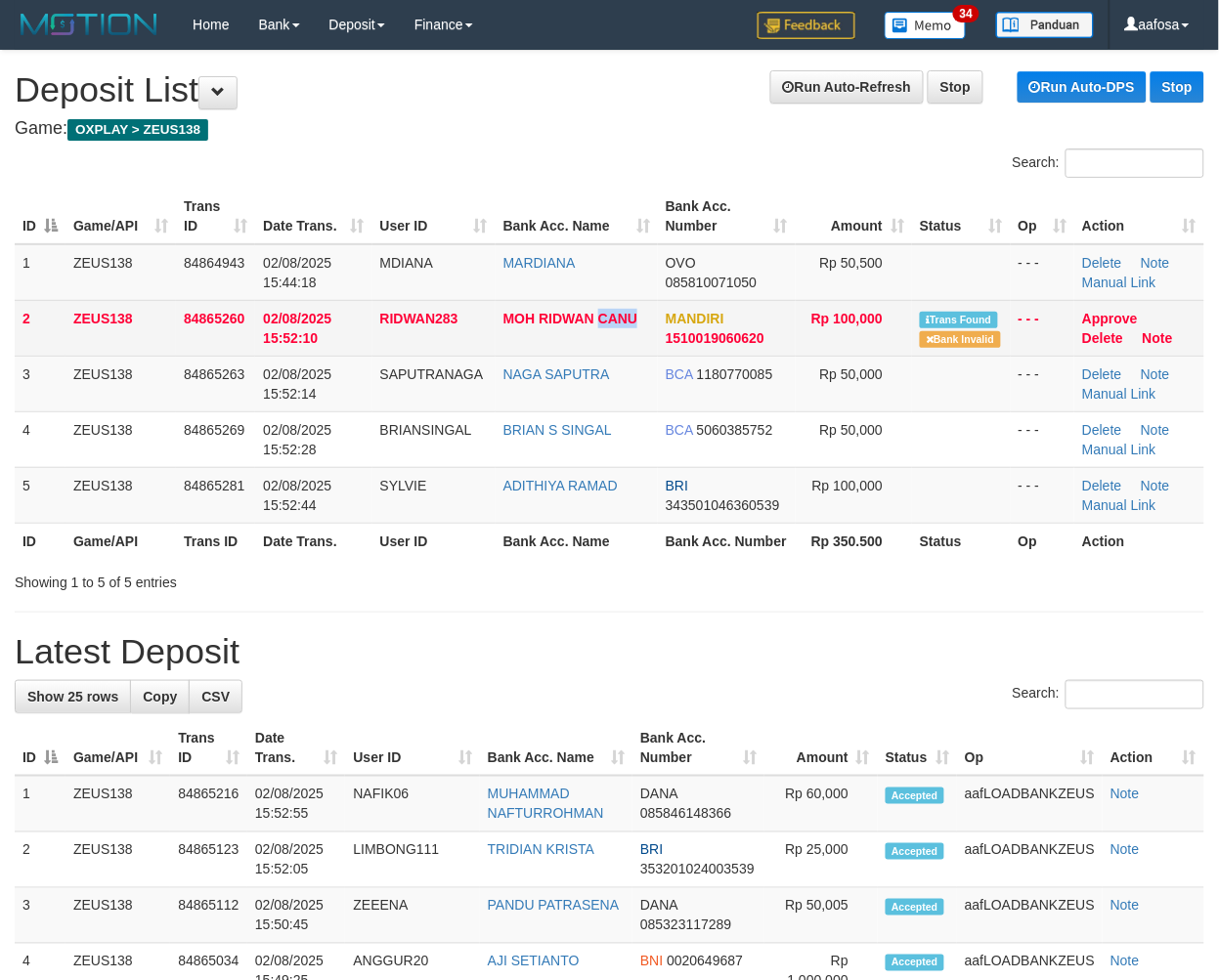 click on "MOH RIDWAN CANU" at bounding box center [577, 327] 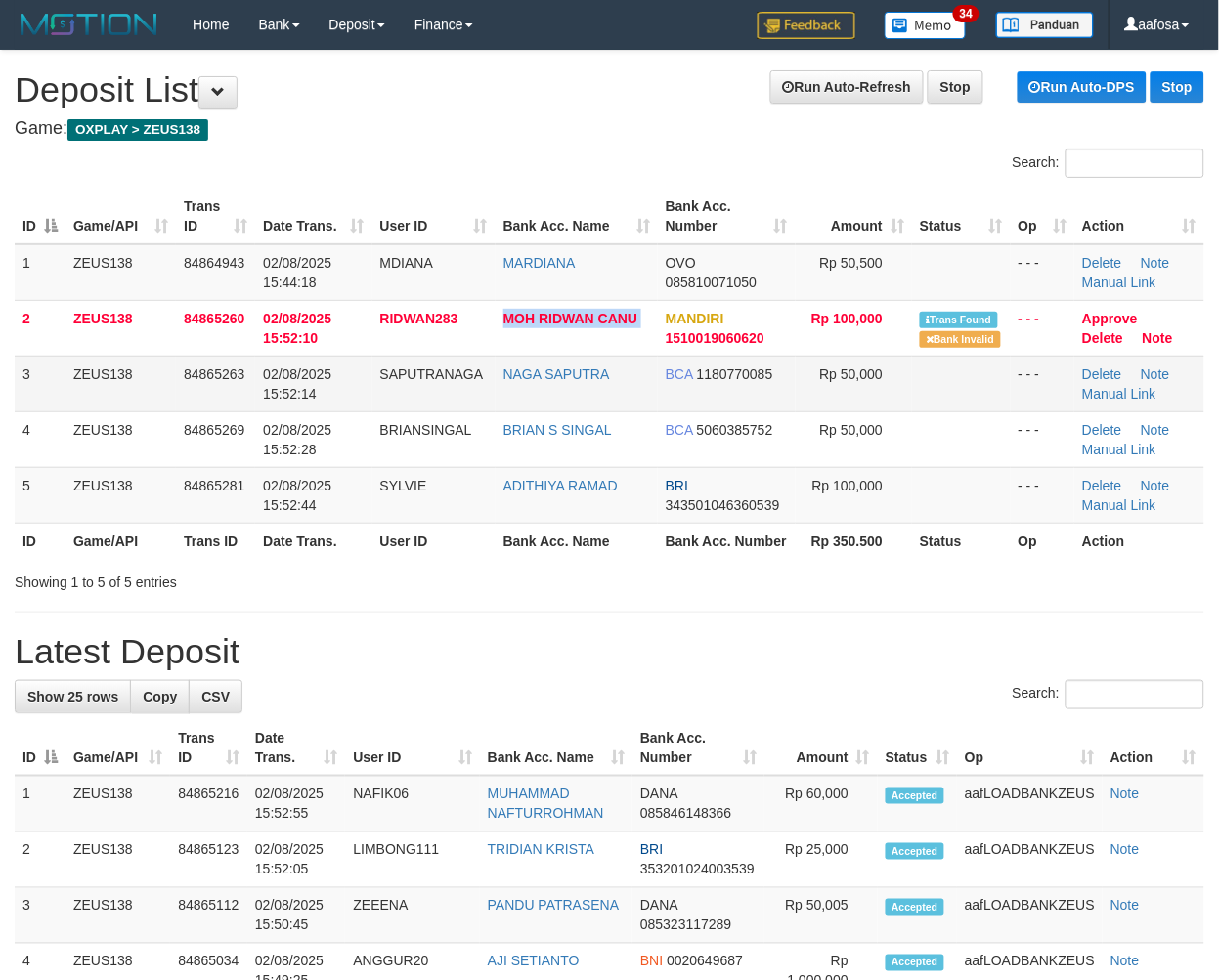 drag, startPoint x: 598, startPoint y: 354, endPoint x: 112, endPoint y: 388, distance: 487.18785 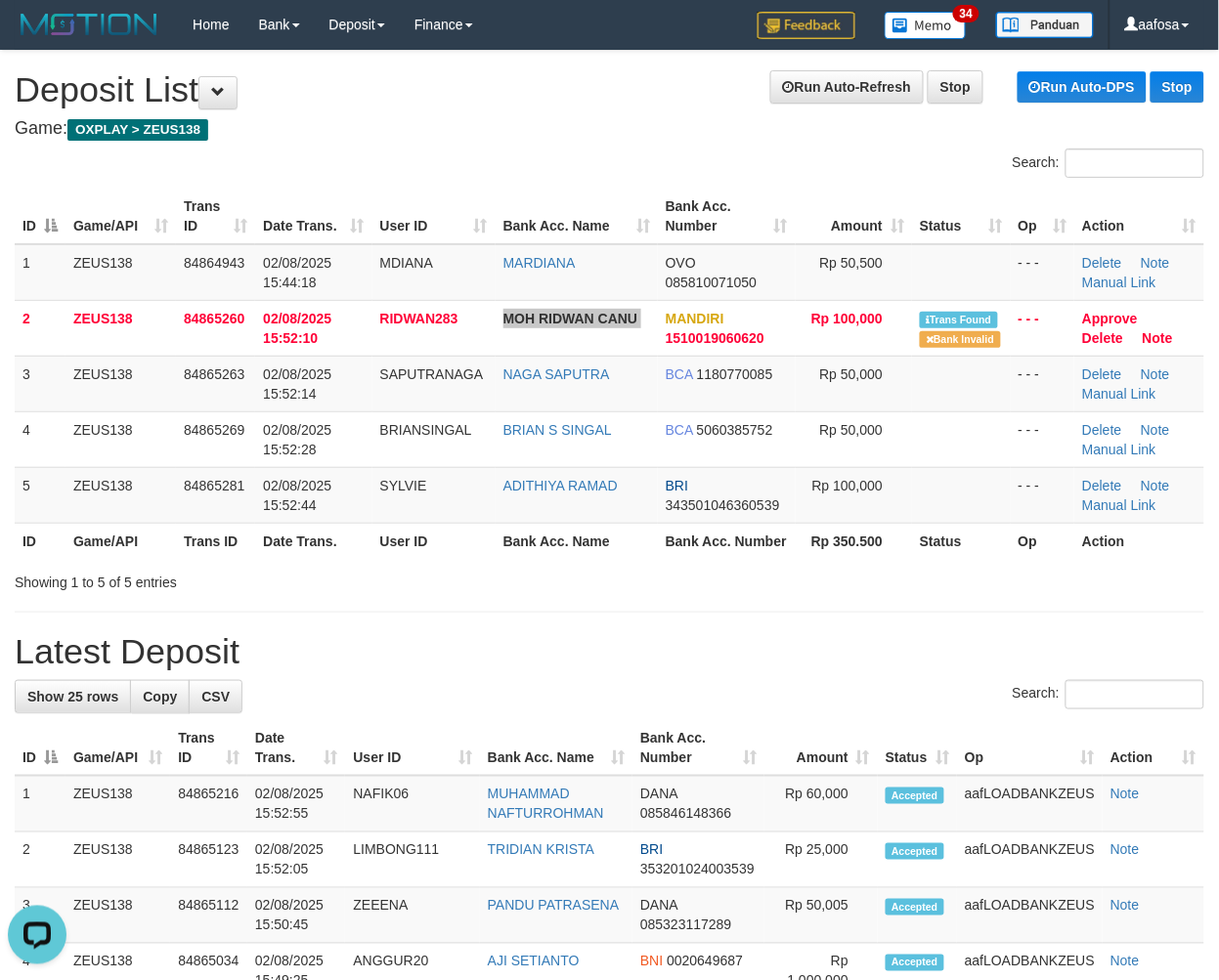 scroll, scrollTop: 0, scrollLeft: 0, axis: both 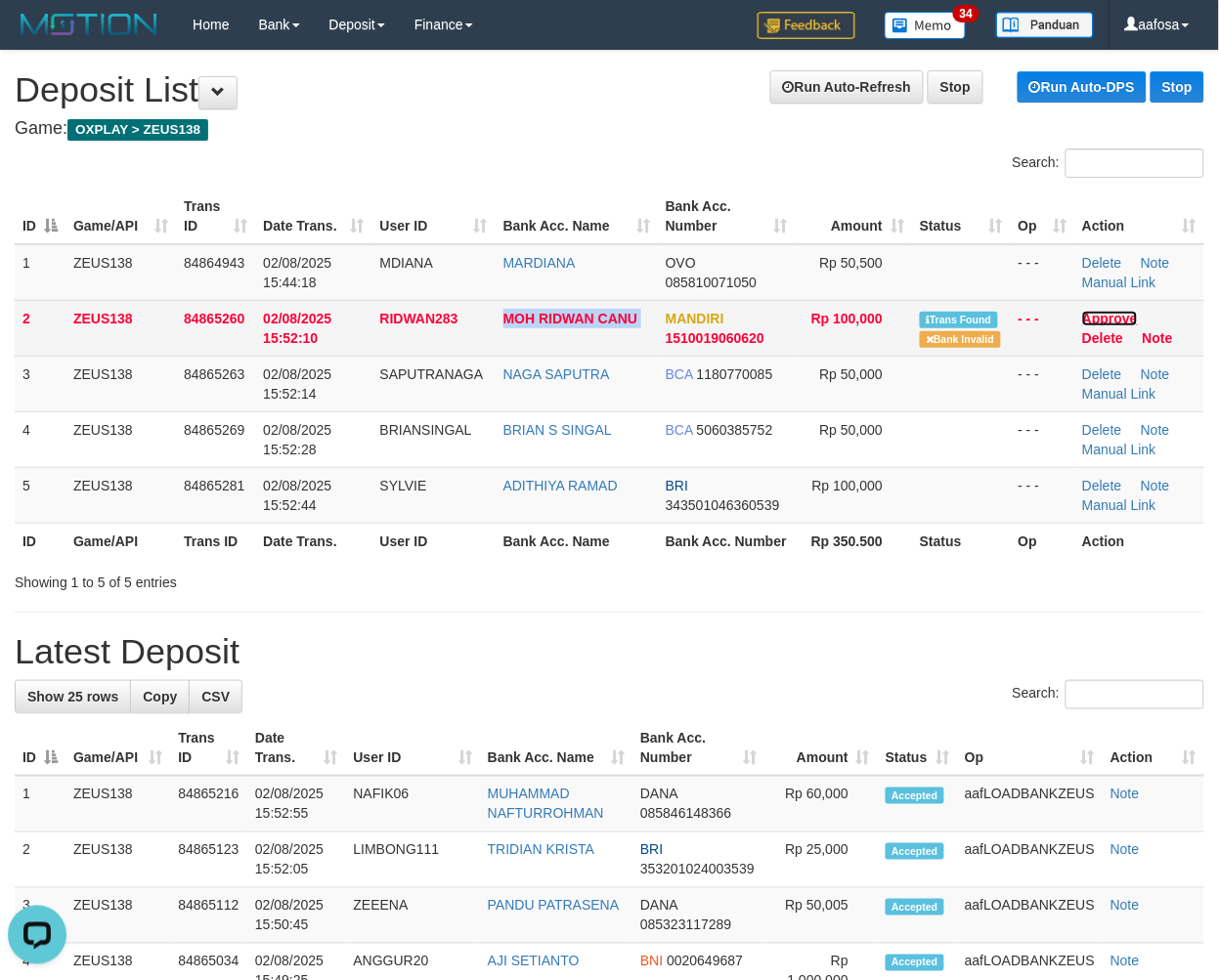drag, startPoint x: 1122, startPoint y: 309, endPoint x: 959, endPoint y: 307, distance: 163.01227 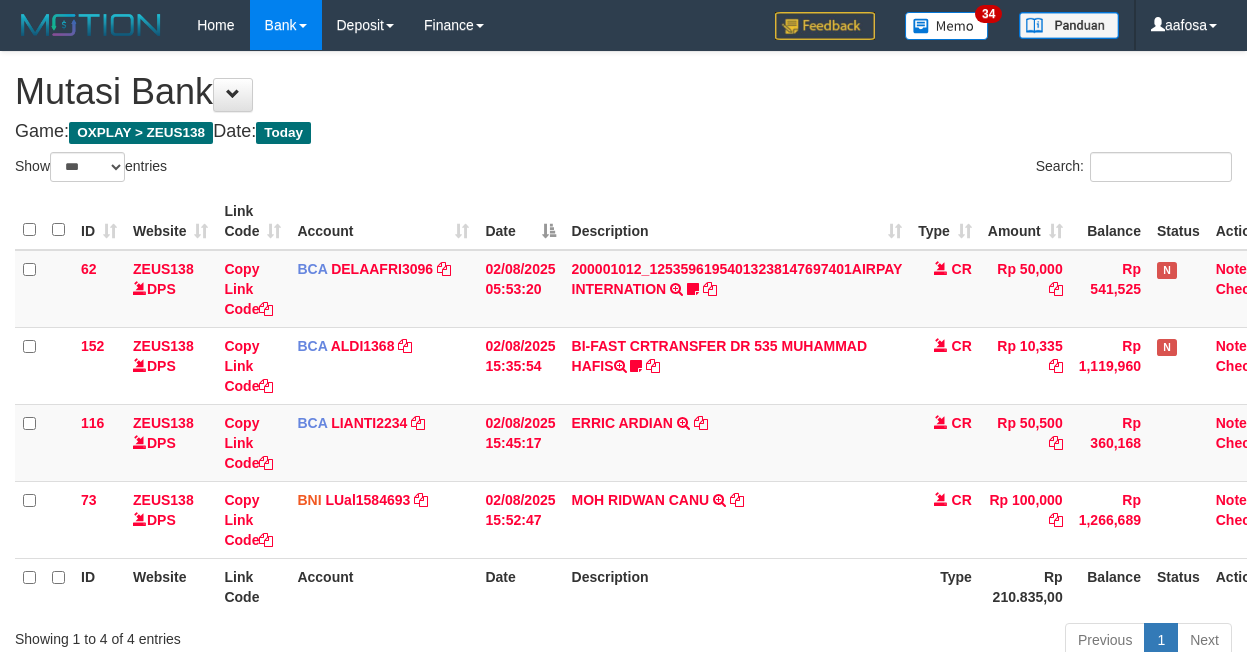 select on "***" 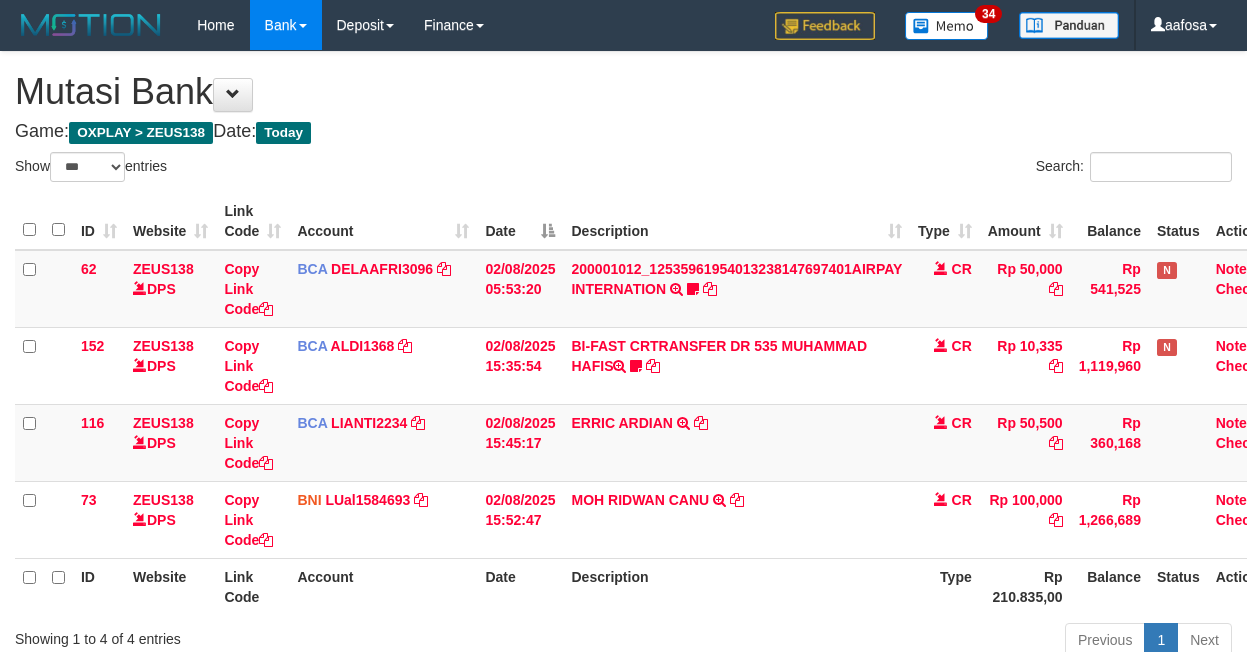 scroll, scrollTop: 83, scrollLeft: 38, axis: both 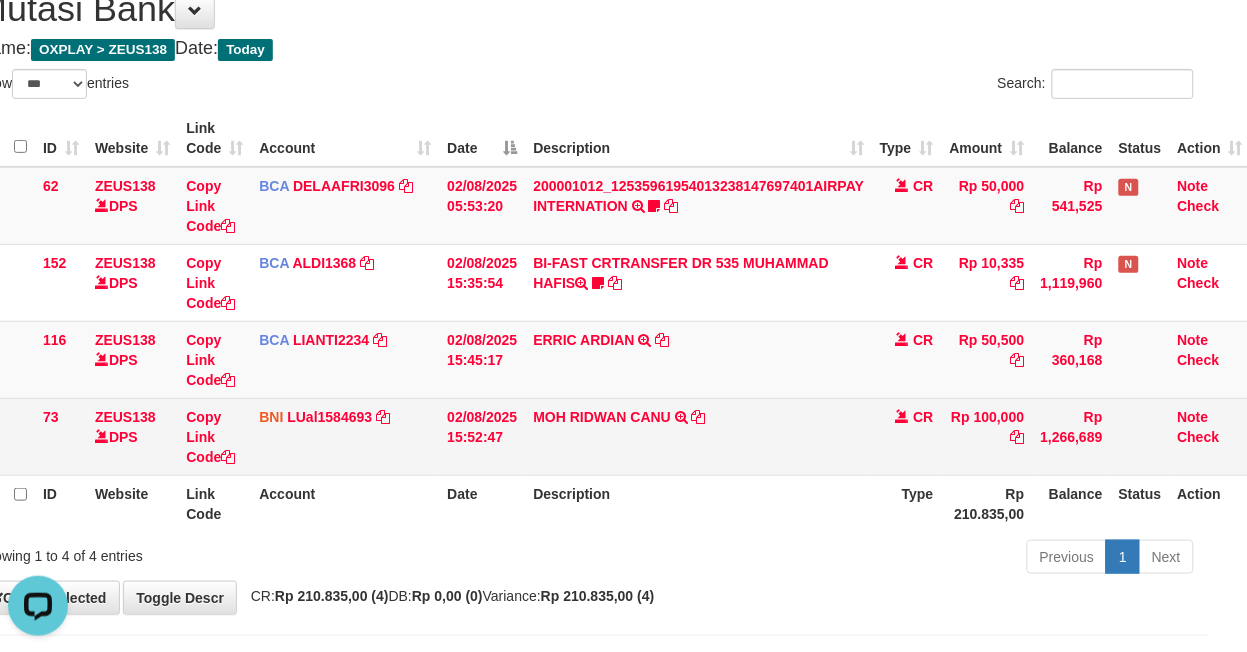 click on "MOH RIDWAN CANU         TRANSFER DARI BPK MOH RIDWAN CANU" at bounding box center (698, 436) 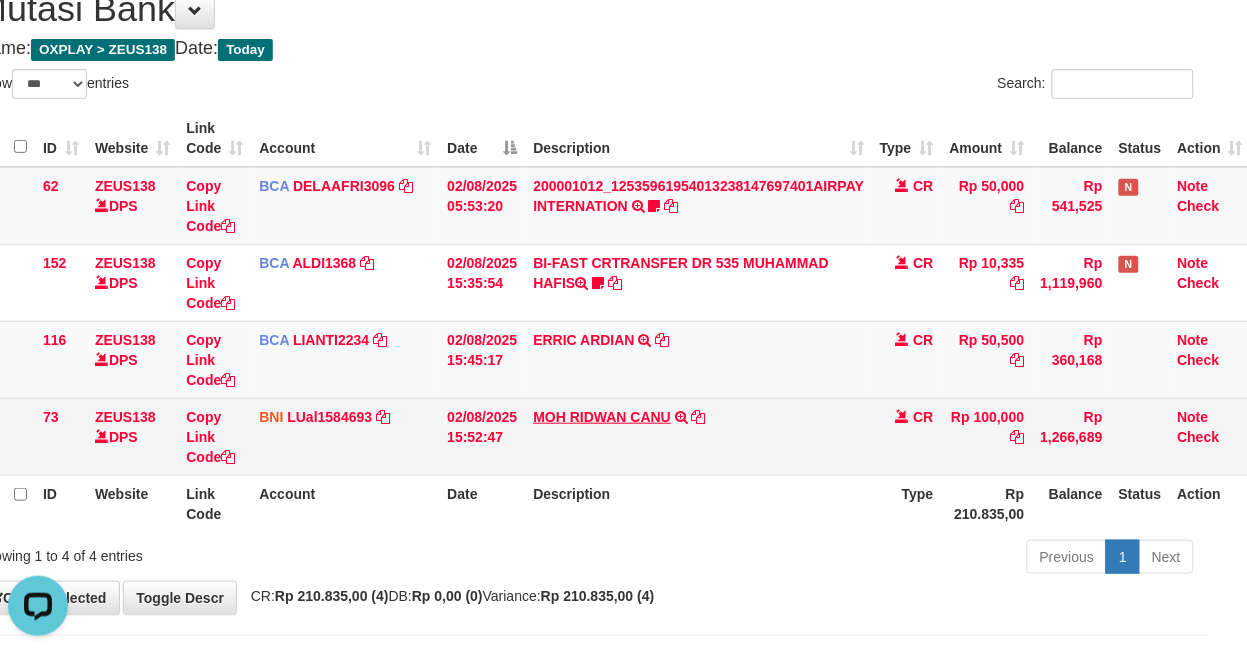 click on "MOH RIDWAN CANU" at bounding box center (602, 417) 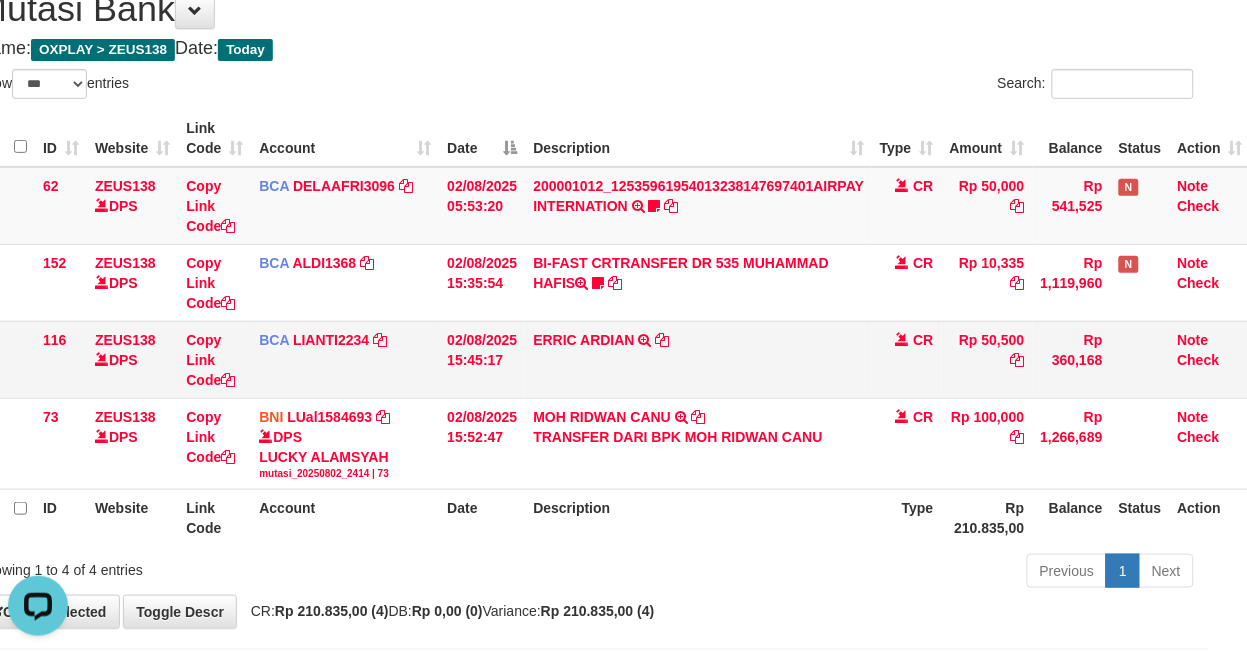 click on "ERRIC ARDIAN         TRSF E-BANKING CR 0208/FTSCY/WS95051
50500.002025080225238851 TRFDN-ERRIC ARDIANESPAY DEBIT INDONE" at bounding box center [698, 359] 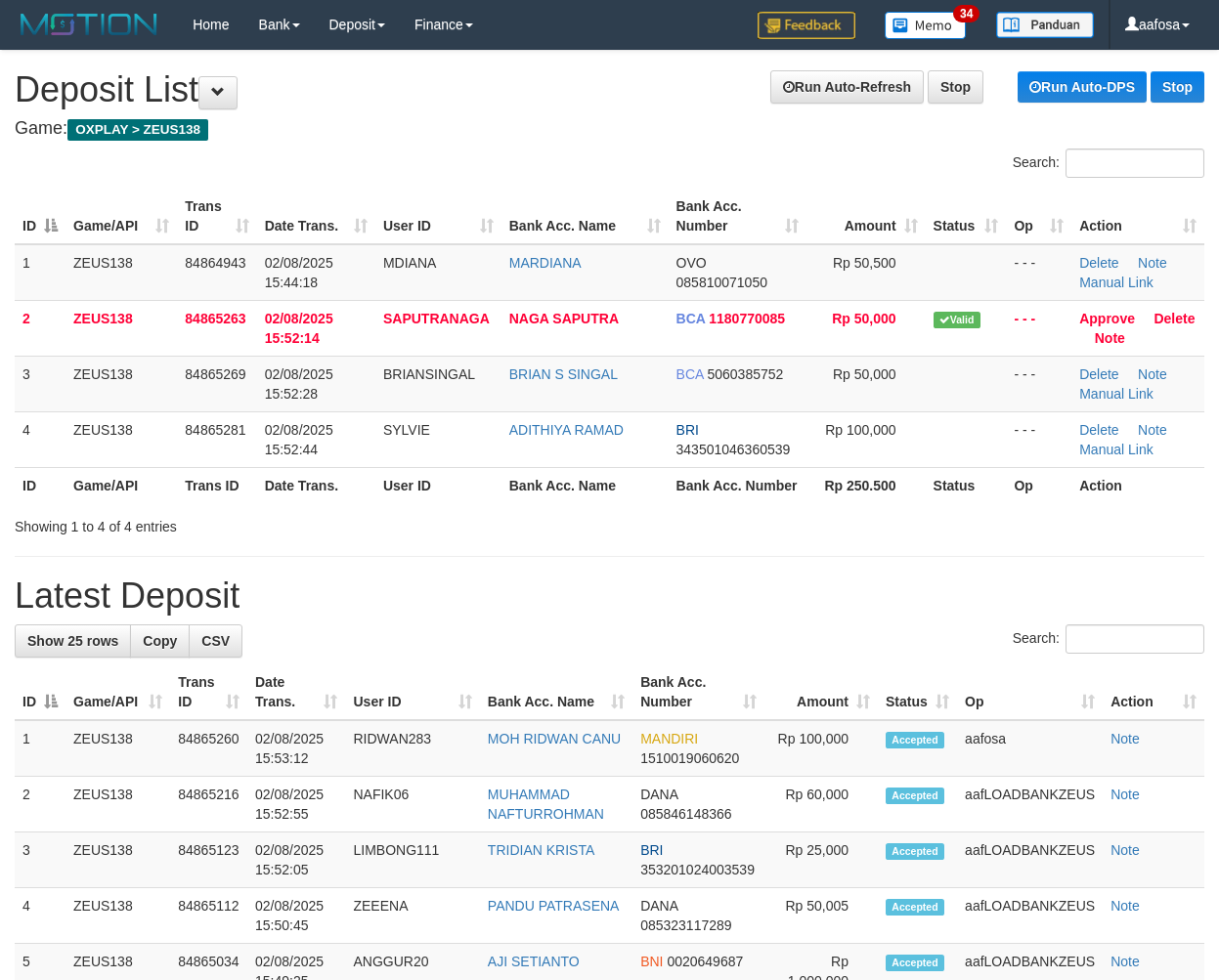 scroll, scrollTop: 0, scrollLeft: 0, axis: both 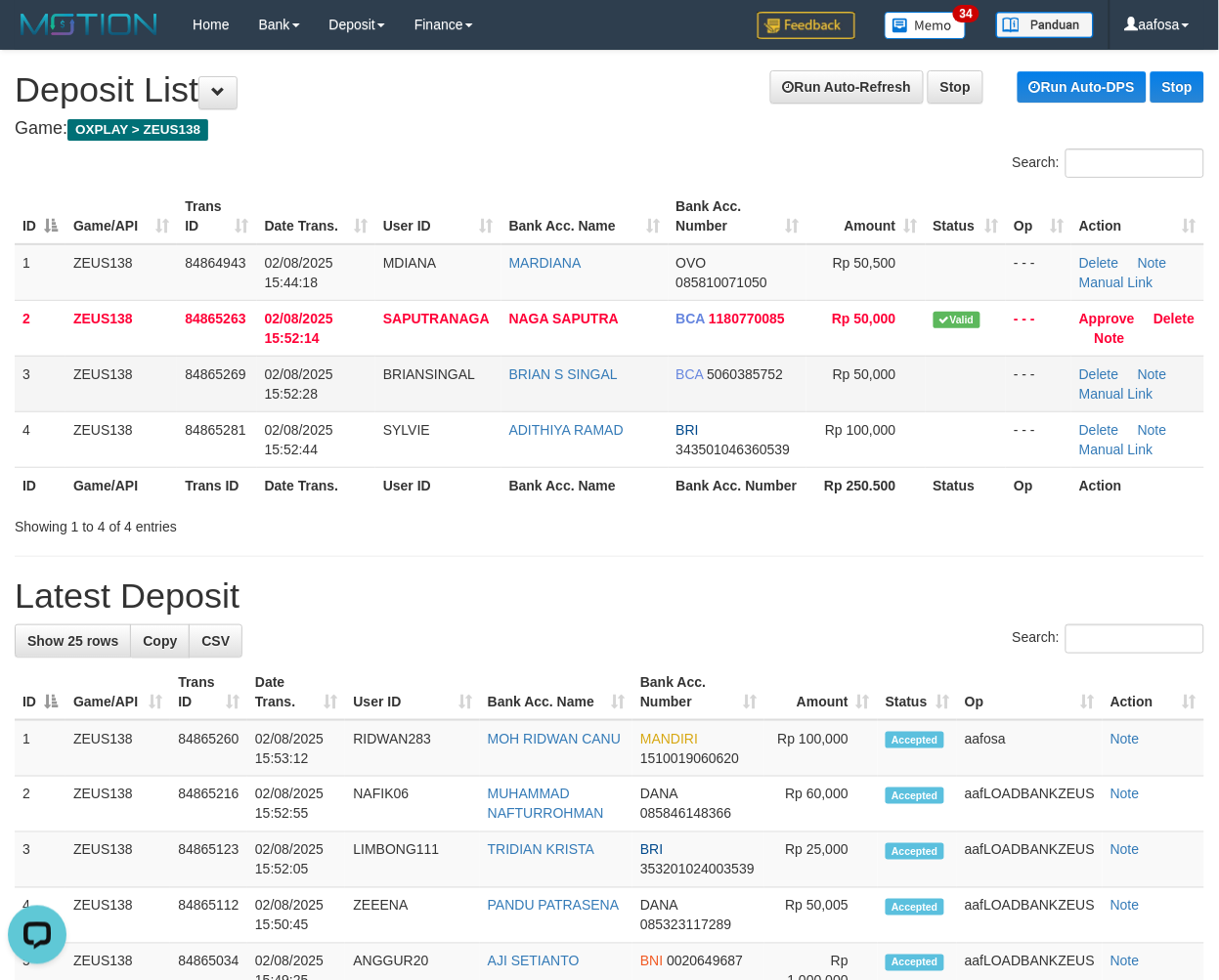 click on "BRIAN S SINGAL" at bounding box center (585, 383) 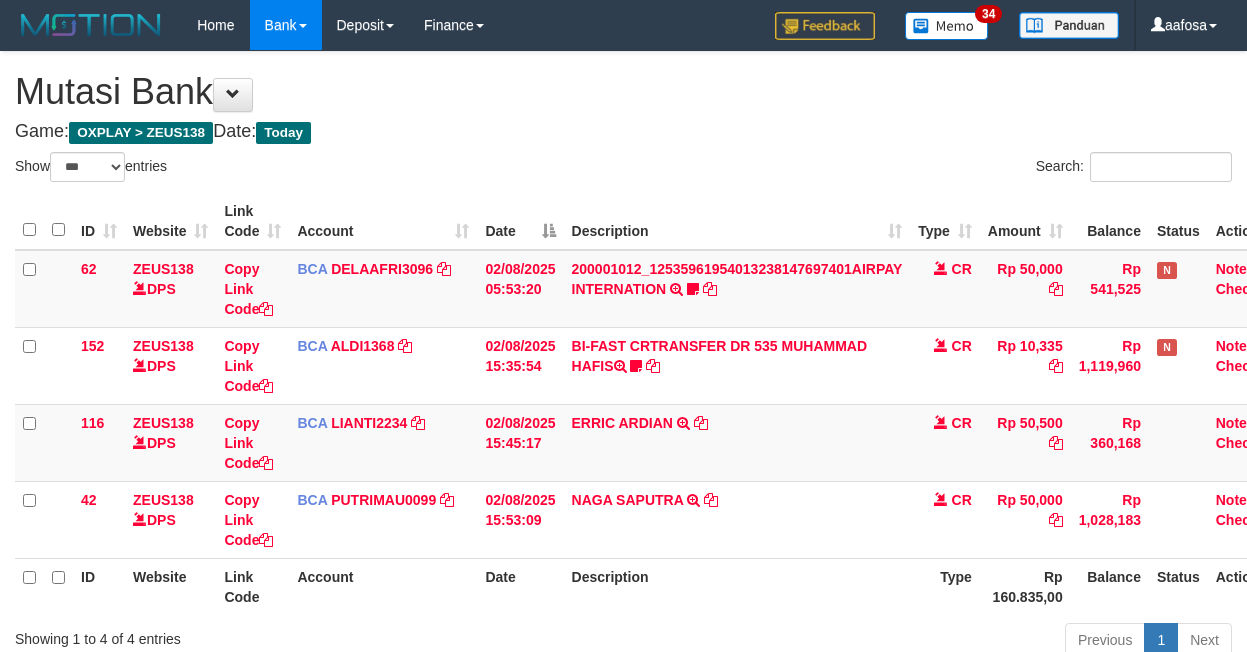 select on "***" 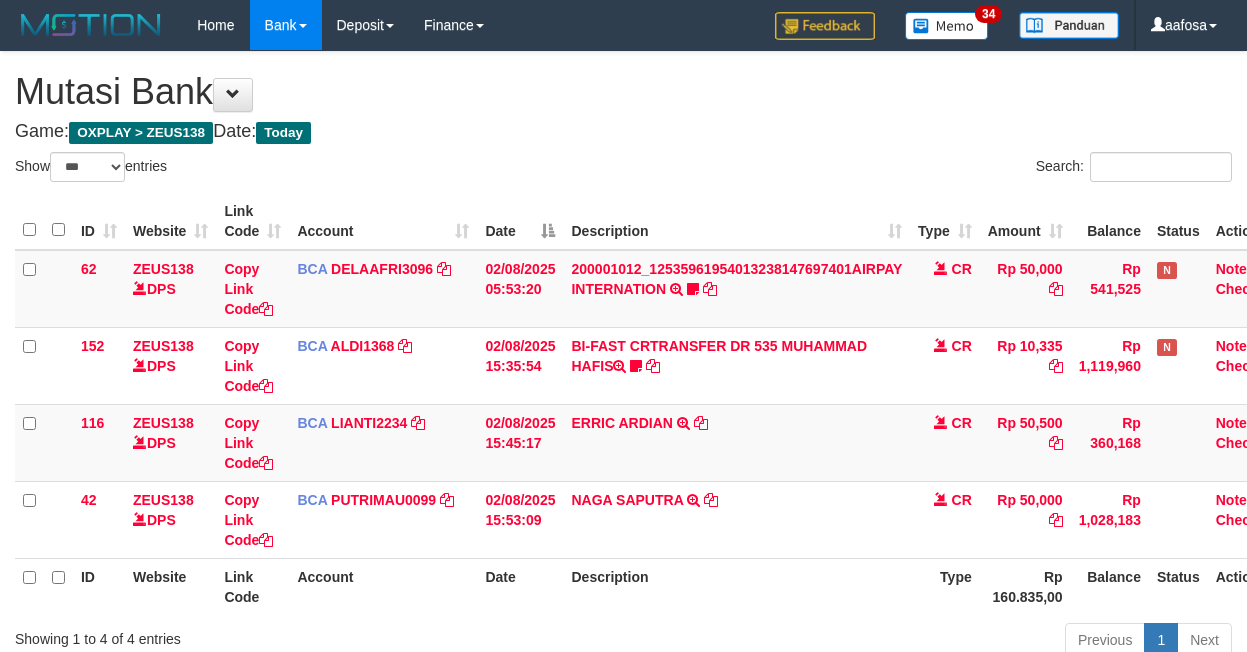 scroll, scrollTop: 84, scrollLeft: 38, axis: both 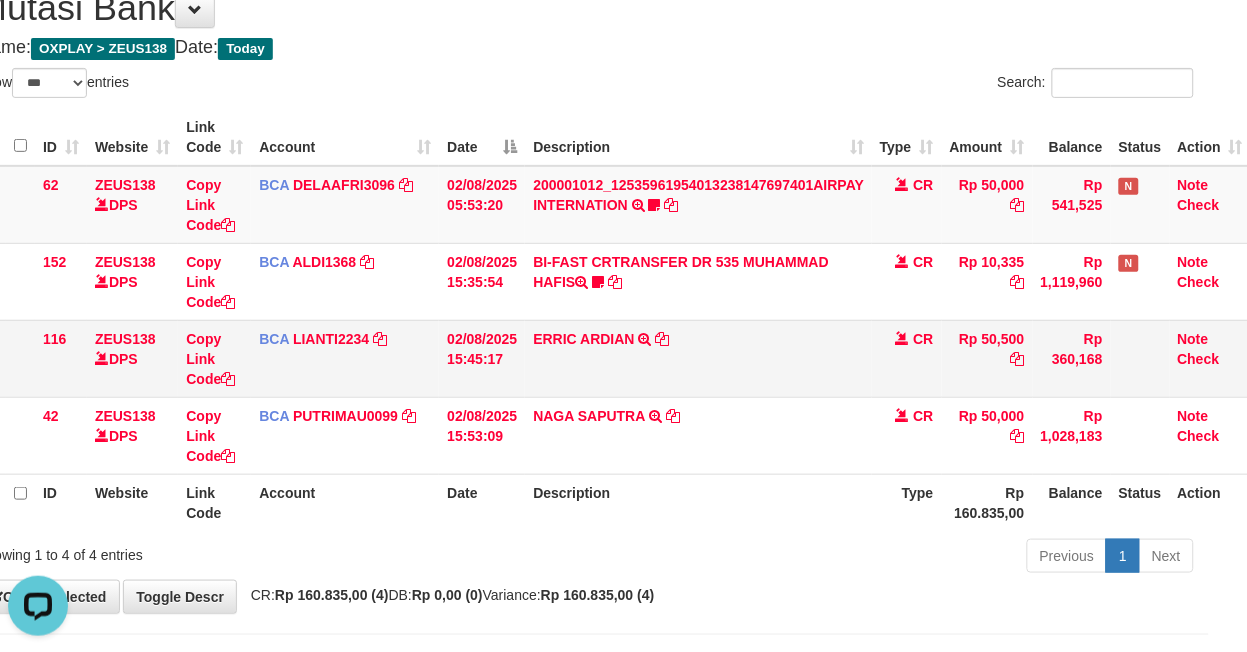 click on "ERRIC ARDIAN         TRSF E-BANKING CR 0208/FTSCY/WS95051
50500.002025080225238851 TRFDN-ERRIC ARDIANESPAY DEBIT INDONE" at bounding box center (698, 358) 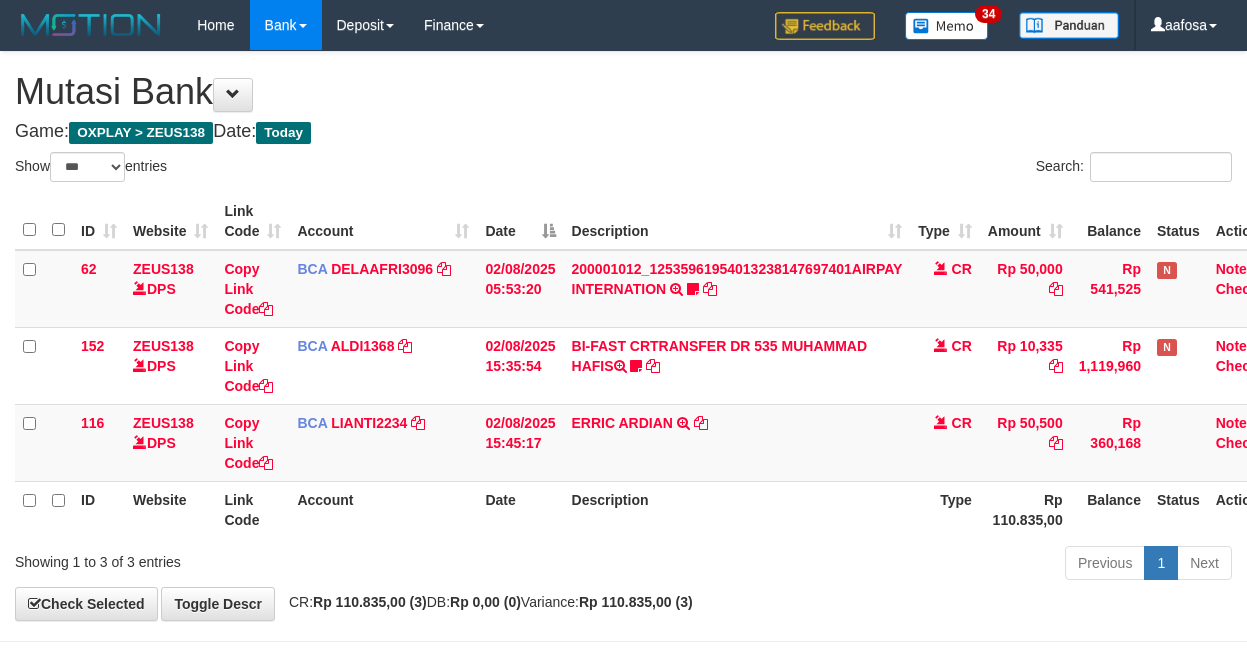 select on "***" 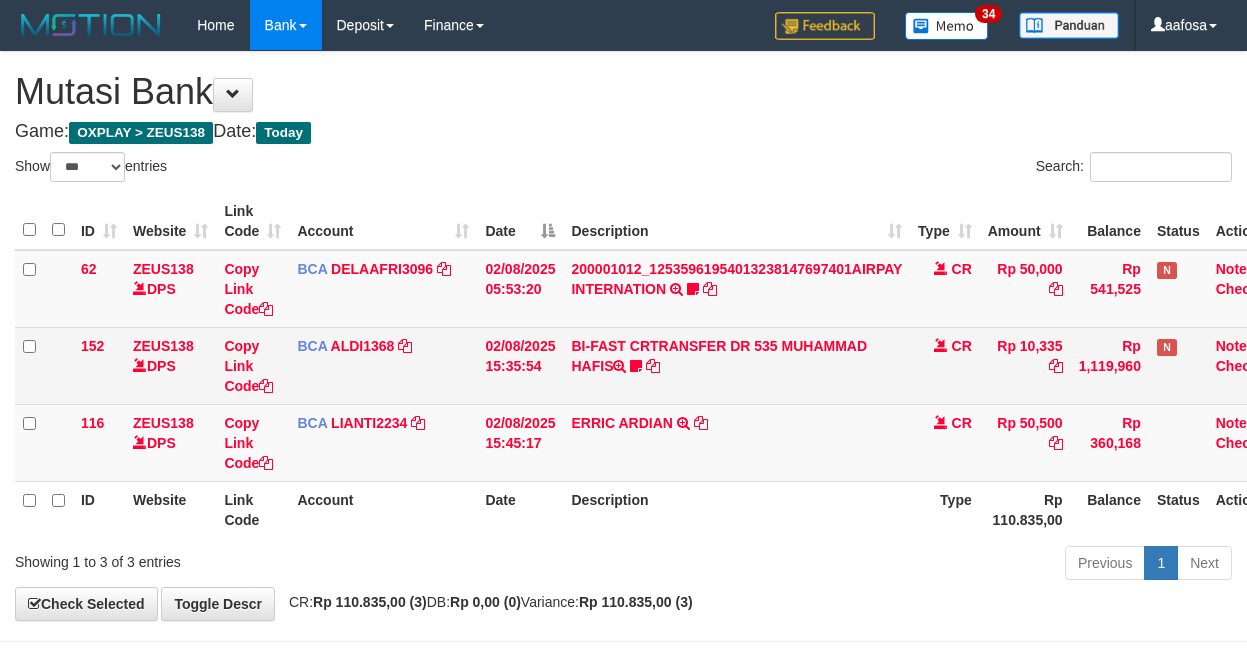 scroll, scrollTop: 0, scrollLeft: 0, axis: both 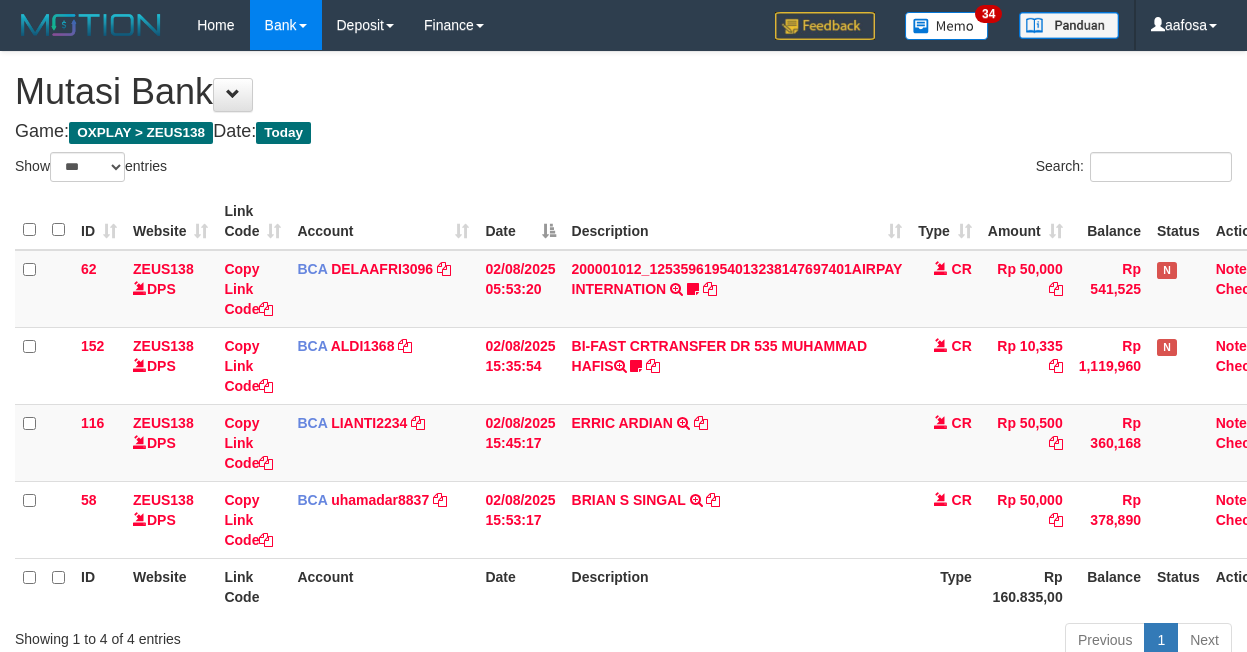 select on "***" 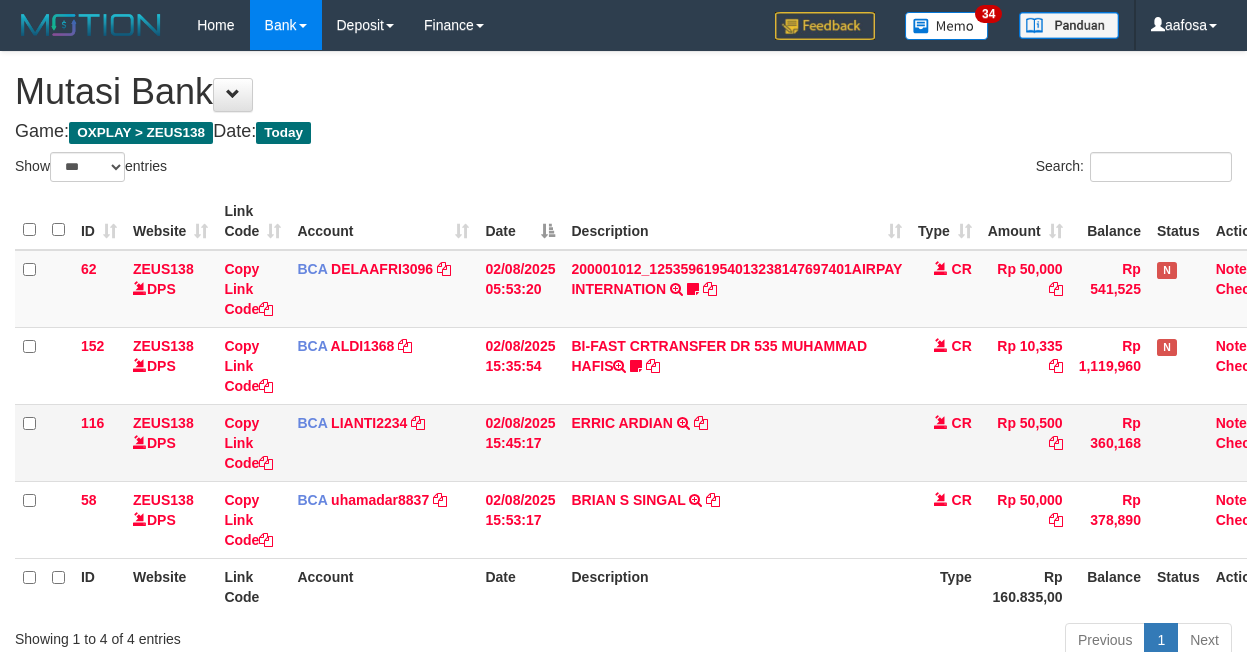 scroll, scrollTop: 85, scrollLeft: 38, axis: both 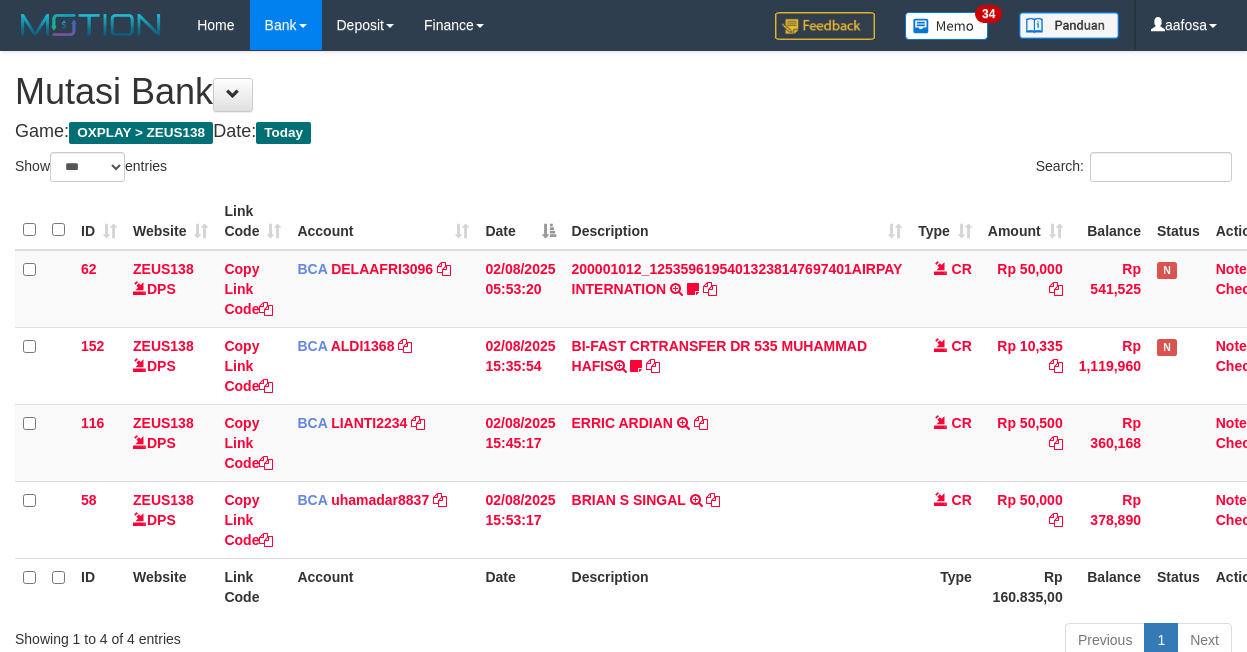 select on "***" 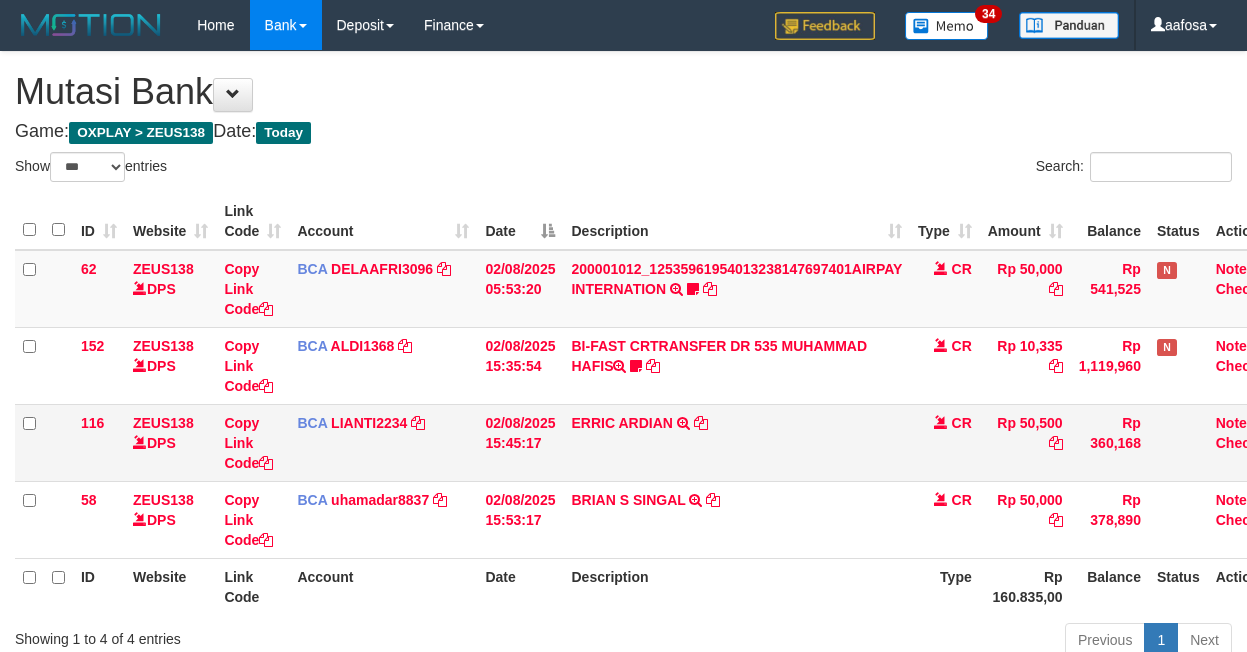scroll, scrollTop: 85, scrollLeft: 38, axis: both 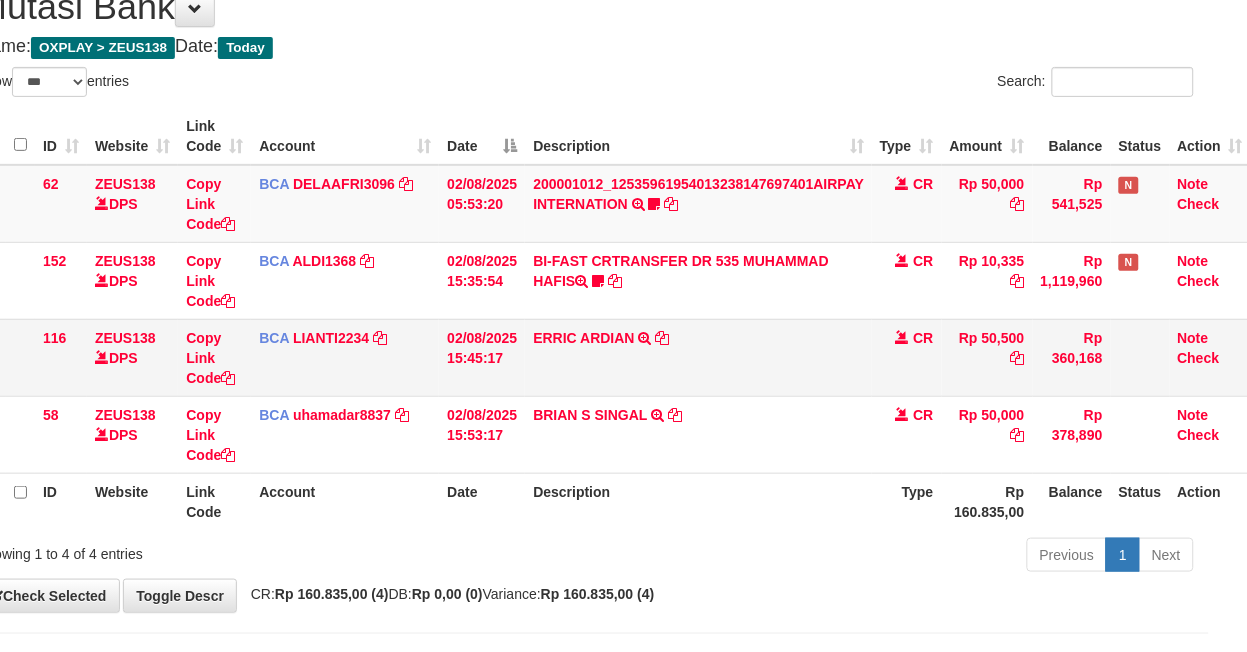 click on "ERRIC ARDIAN         TRSF E-BANKING CR 0208/FTSCY/WS95051
50500.002025080225238851 TRFDN-ERRIC ARDIANESPAY DEBIT INDONE" at bounding box center (698, 357) 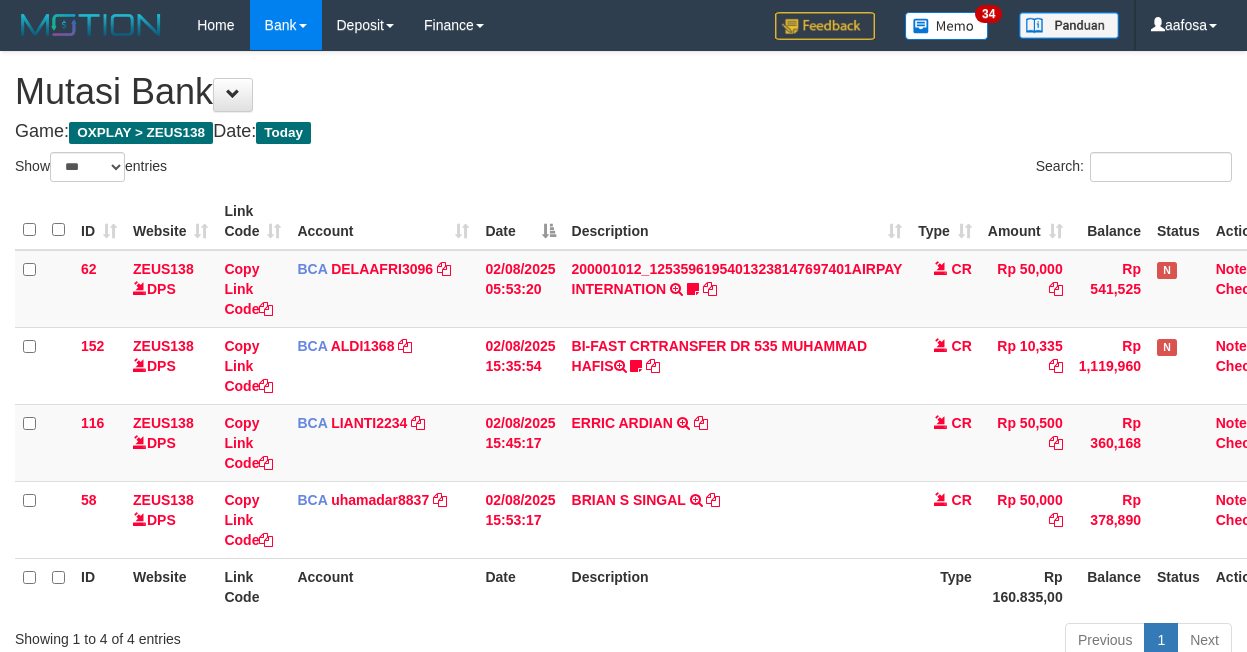 select on "***" 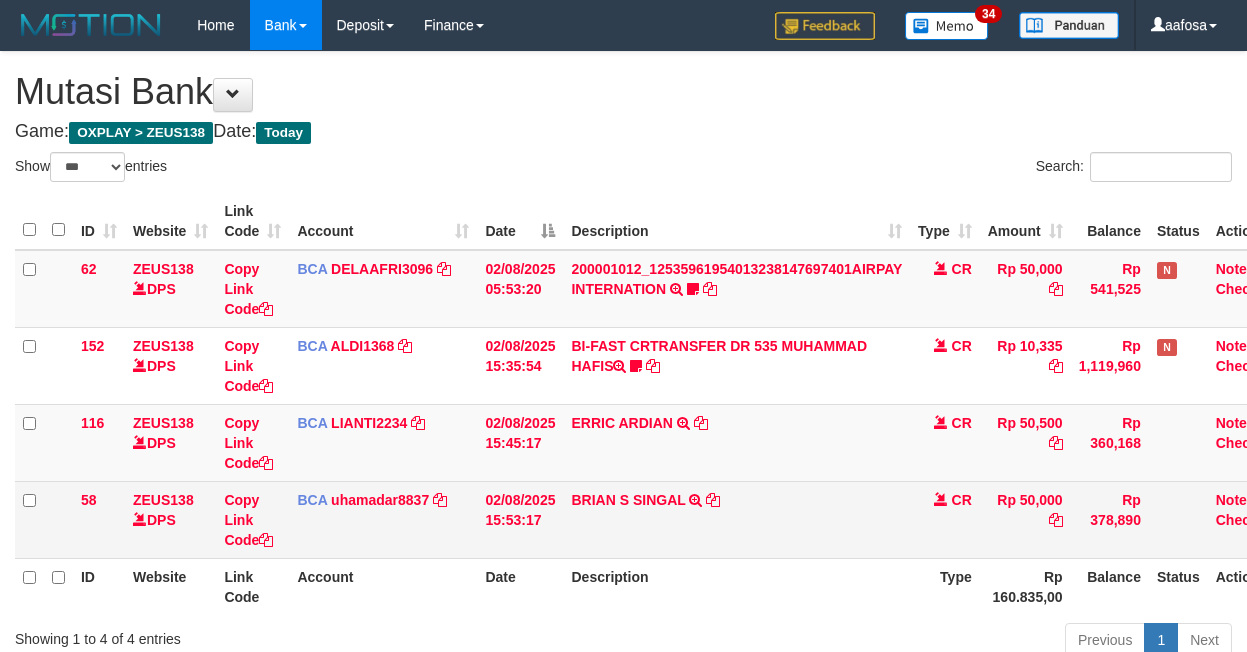 scroll, scrollTop: 86, scrollLeft: 38, axis: both 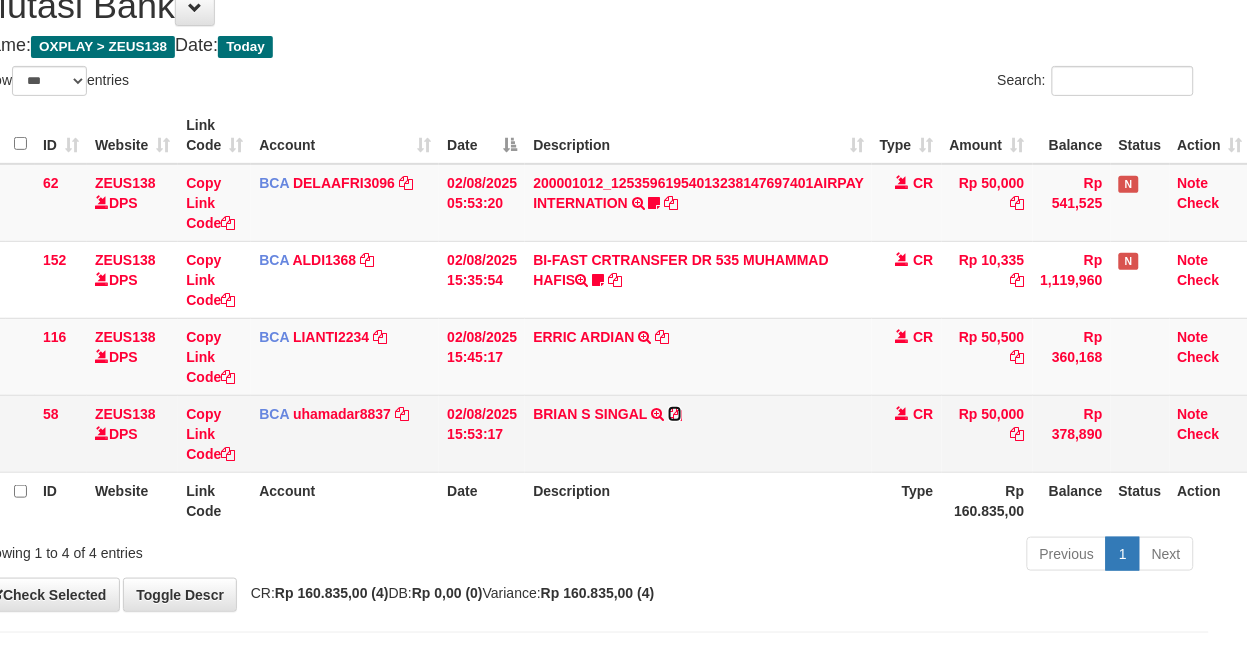 click at bounding box center [675, 414] 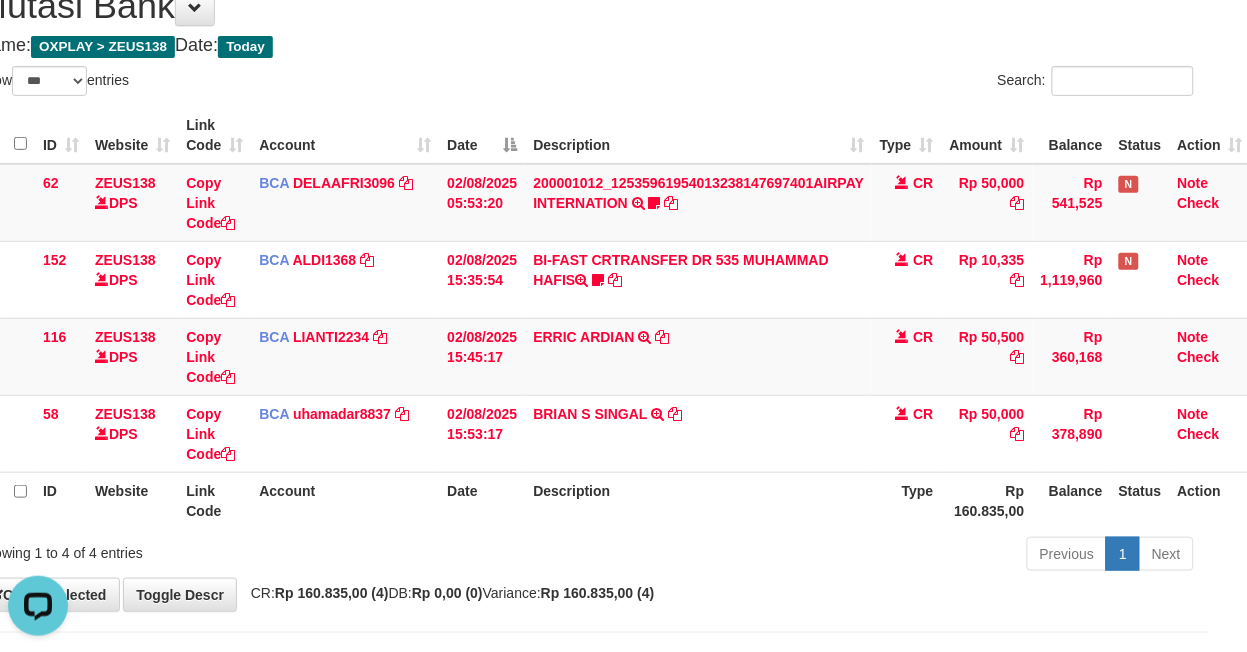 scroll, scrollTop: 0, scrollLeft: 0, axis: both 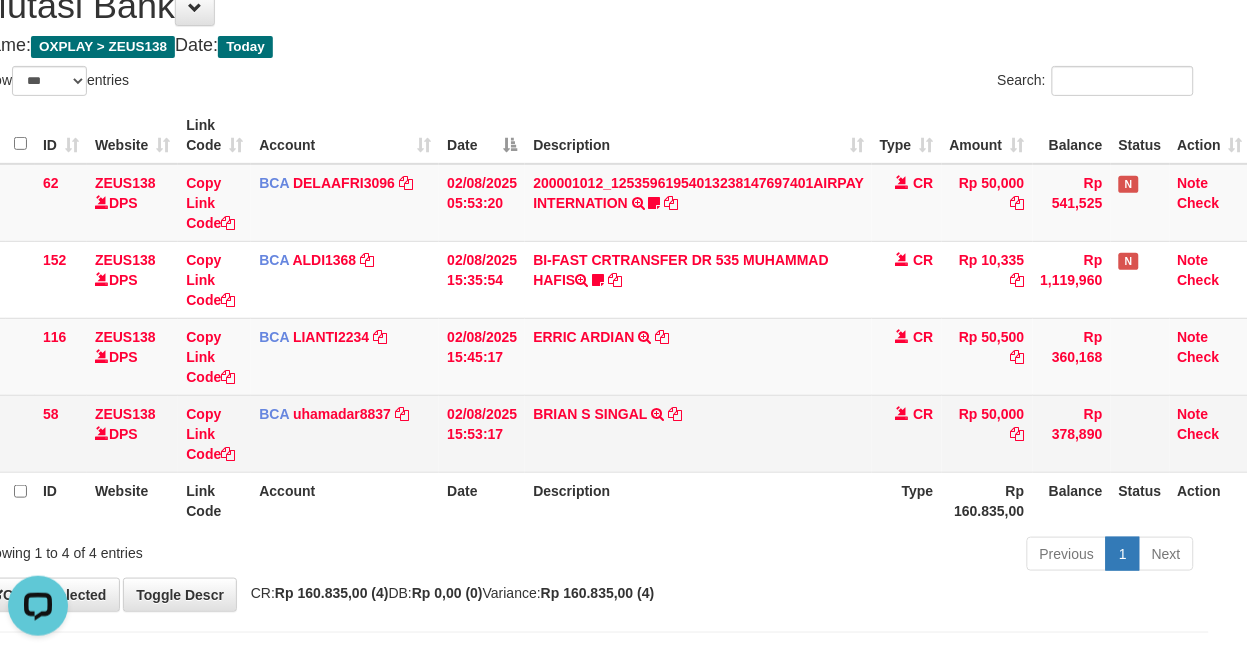 click on "BRIAN S SINGAL         TRSF E-BANKING CR 0208/FTSCY/WS95031
50000.00BRIAN S SINGAL" at bounding box center (698, 433) 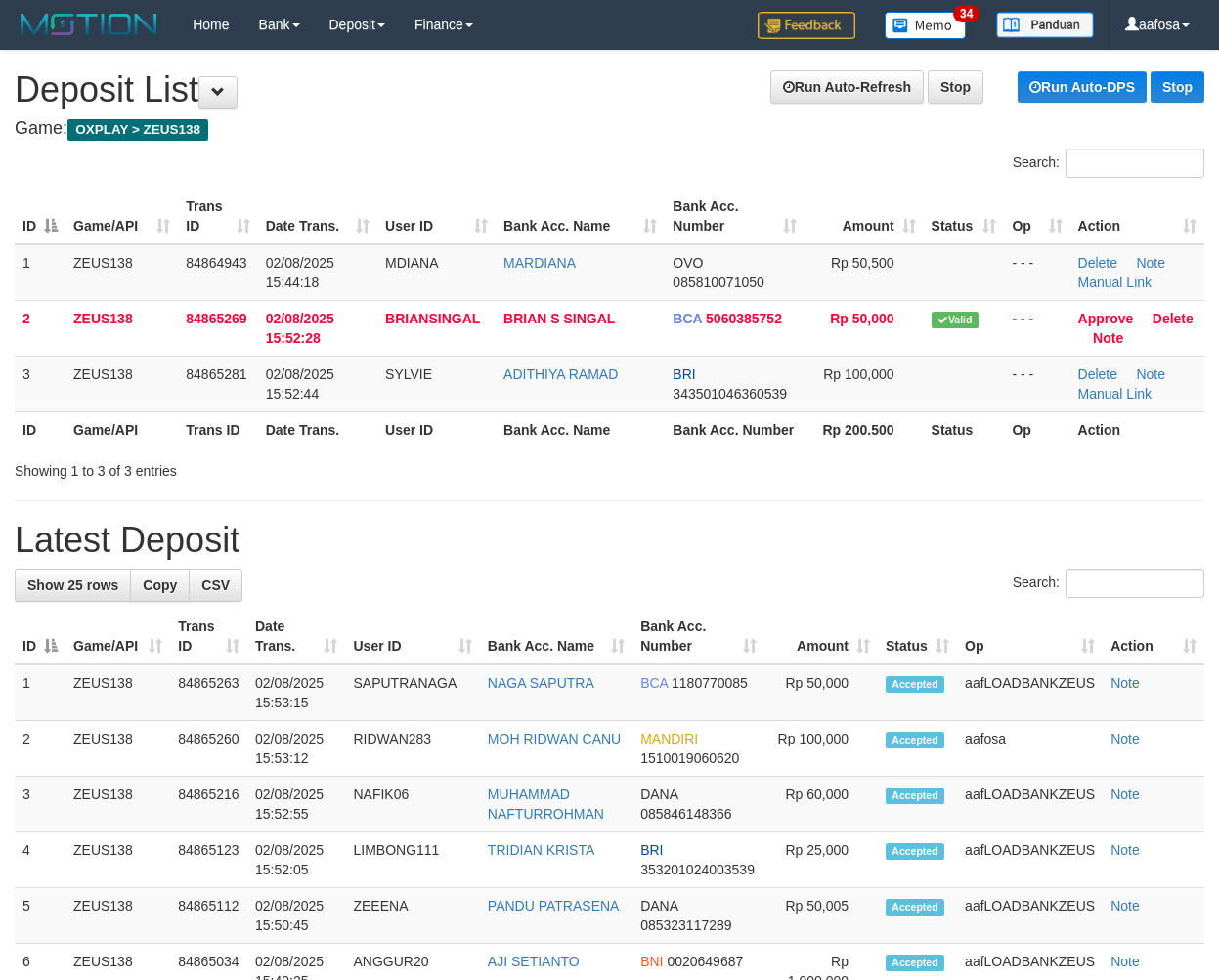 scroll, scrollTop: 0, scrollLeft: 0, axis: both 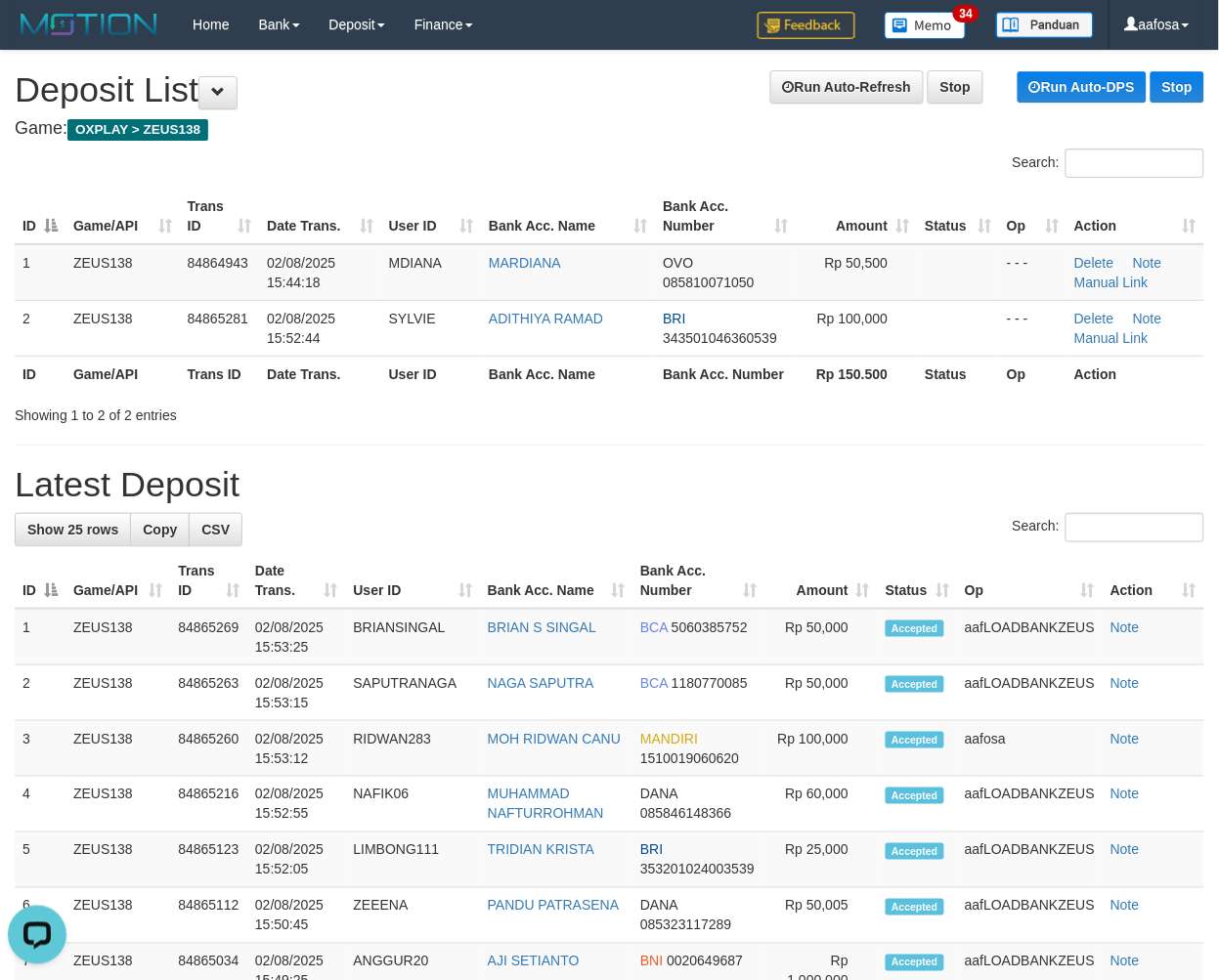 click on "**********" at bounding box center [609, 1091] 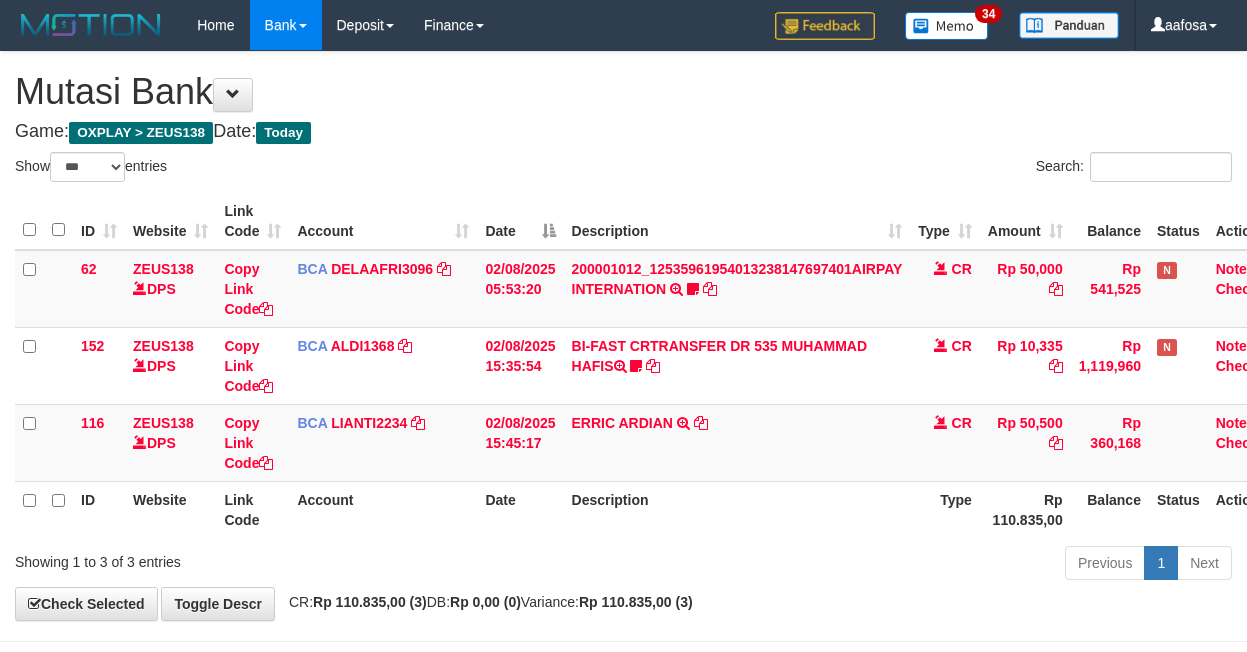 select on "***" 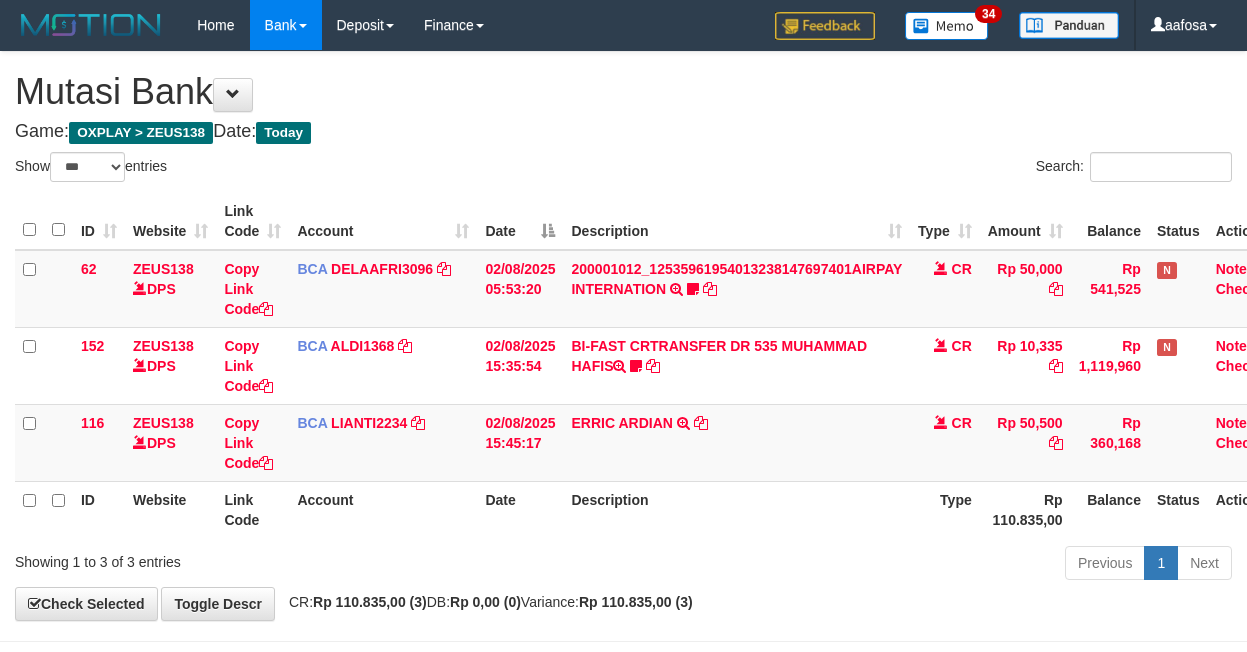 scroll, scrollTop: 0, scrollLeft: 0, axis: both 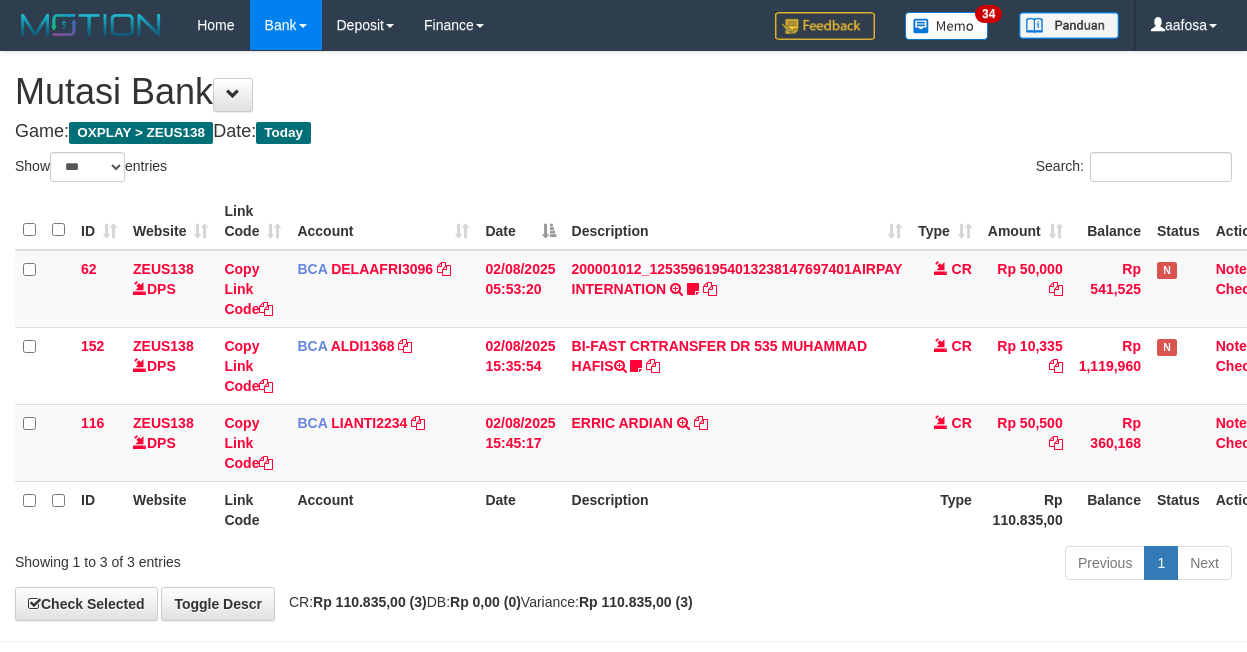 select on "***" 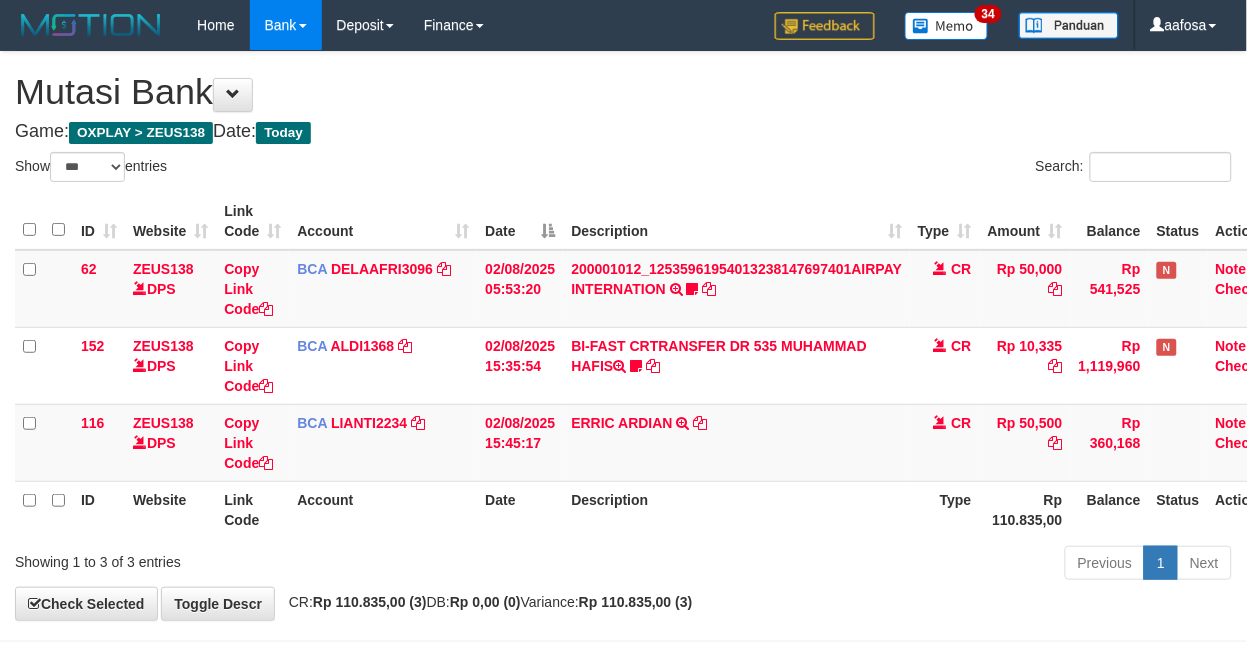 scroll, scrollTop: 81, scrollLeft: 38, axis: both 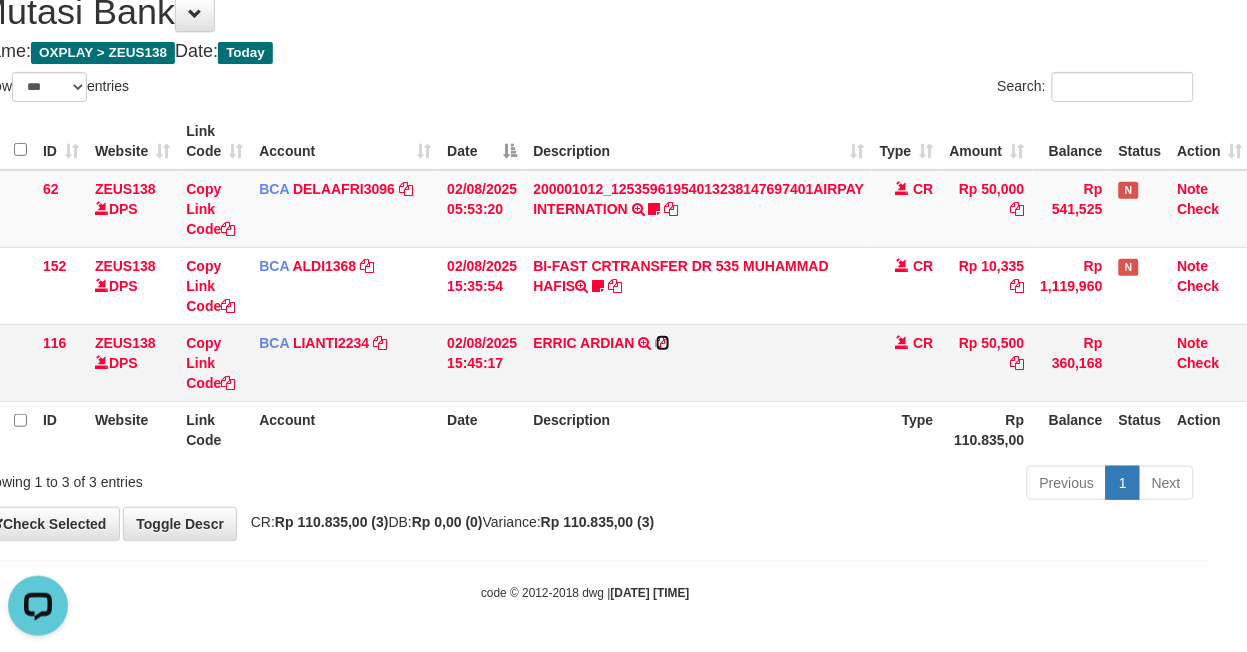click at bounding box center [663, 343] 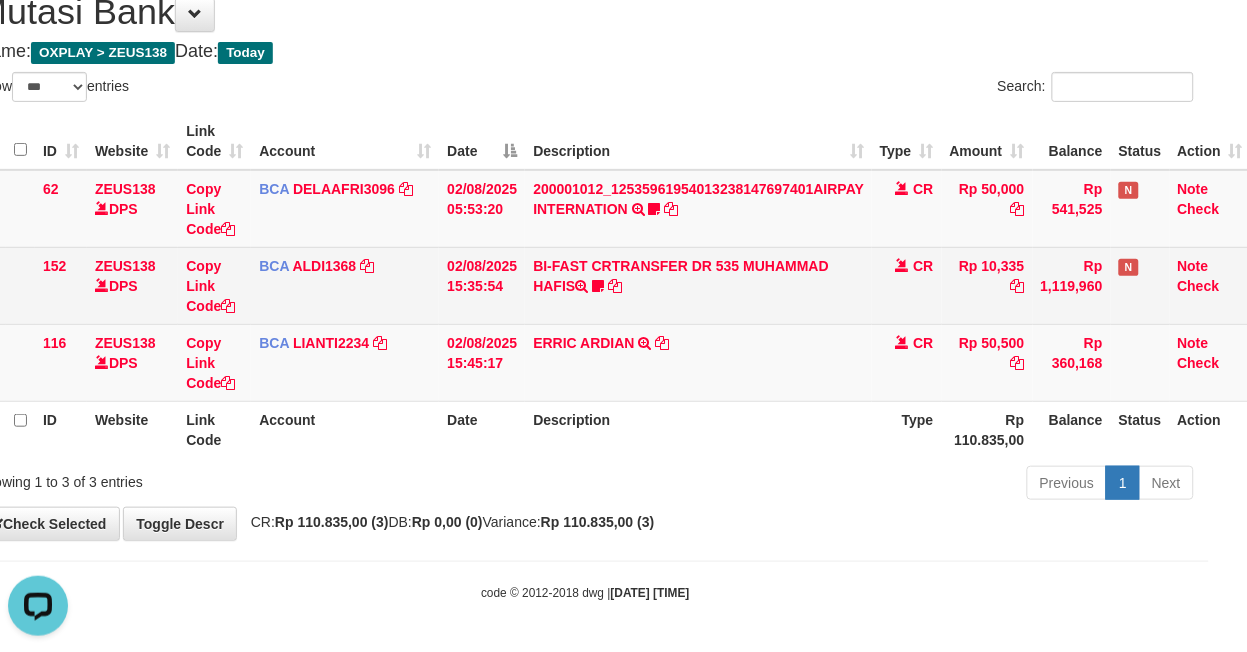 click on "BI-FAST CRTRANSFER DR 535 MUHAMMAD HAFIS          Muhammadhafis" at bounding box center (698, 285) 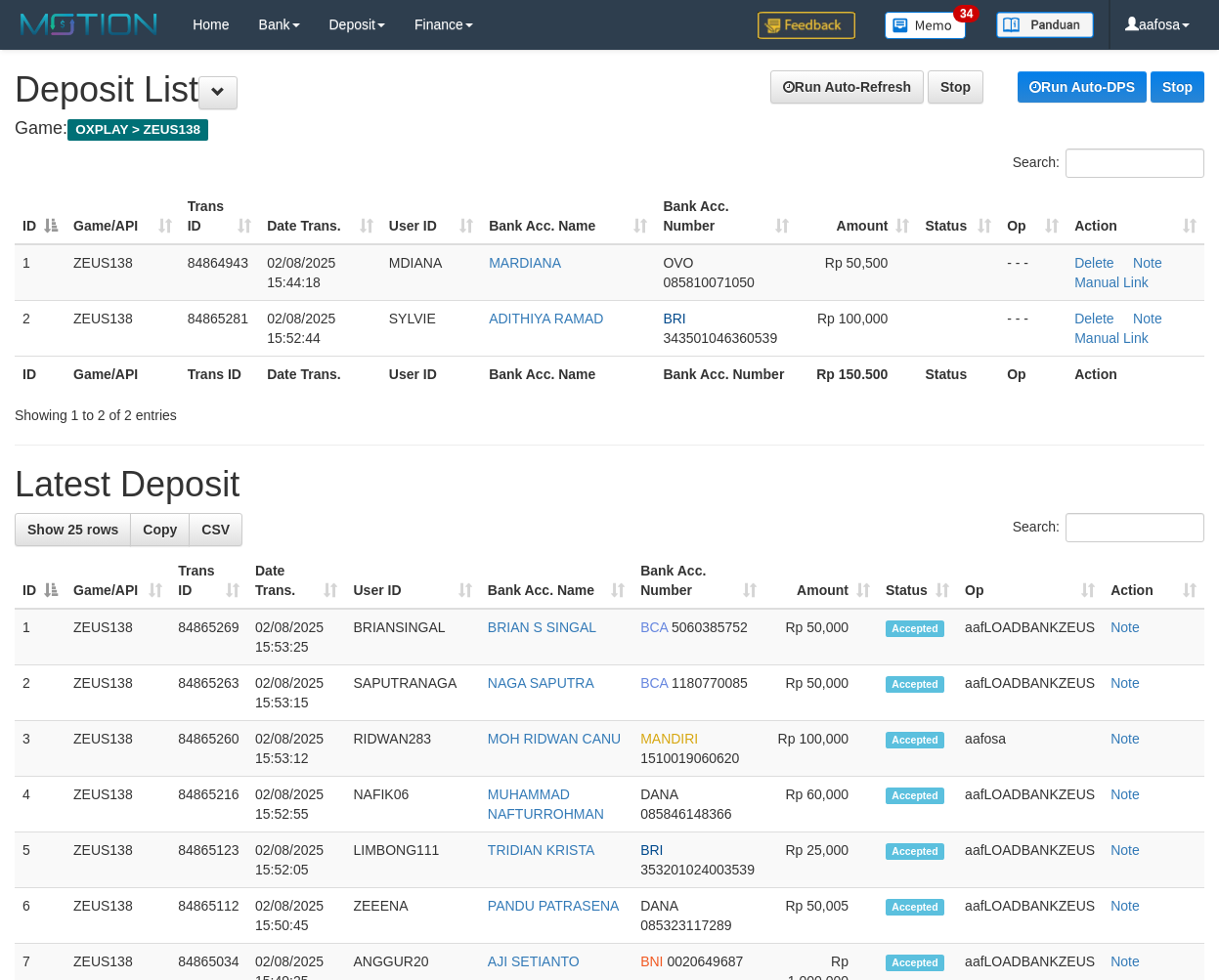 scroll, scrollTop: 0, scrollLeft: 0, axis: both 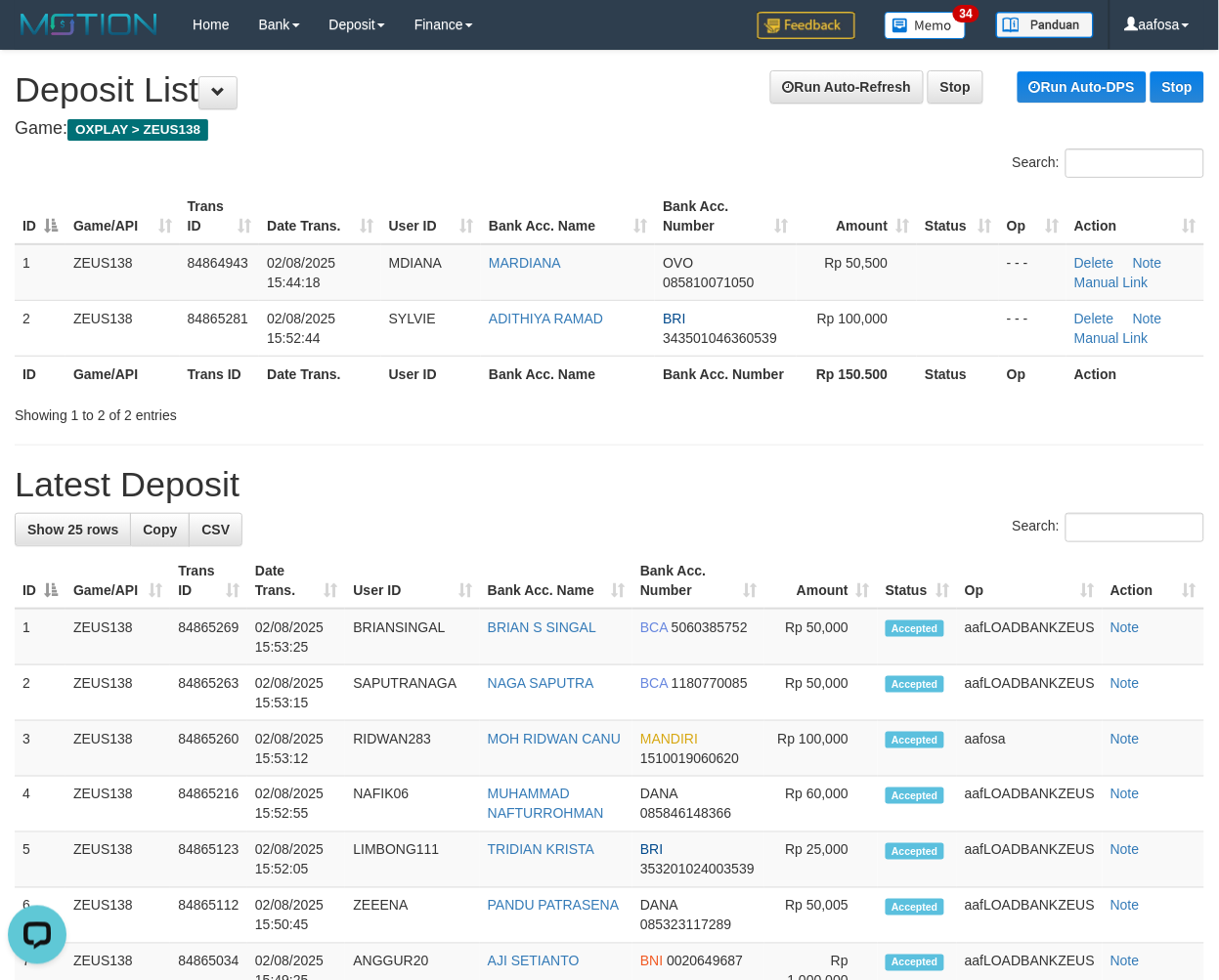 drag, startPoint x: 785, startPoint y: 417, endPoint x: 641, endPoint y: 446, distance: 146.89112 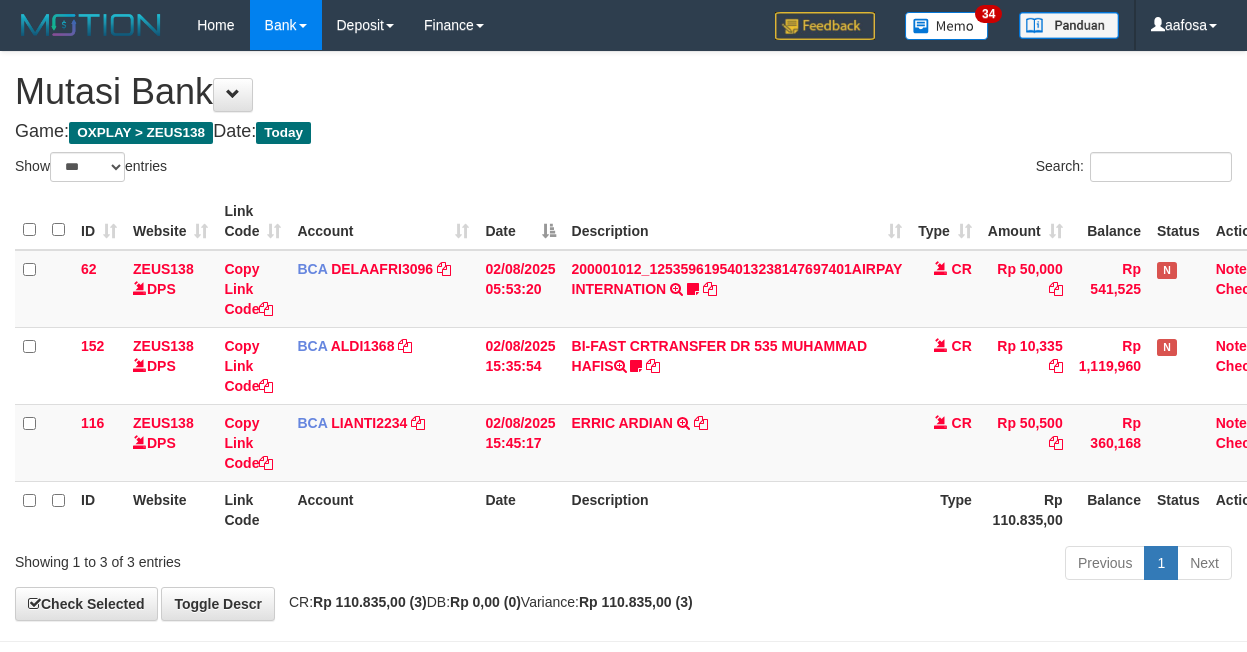 select on "***" 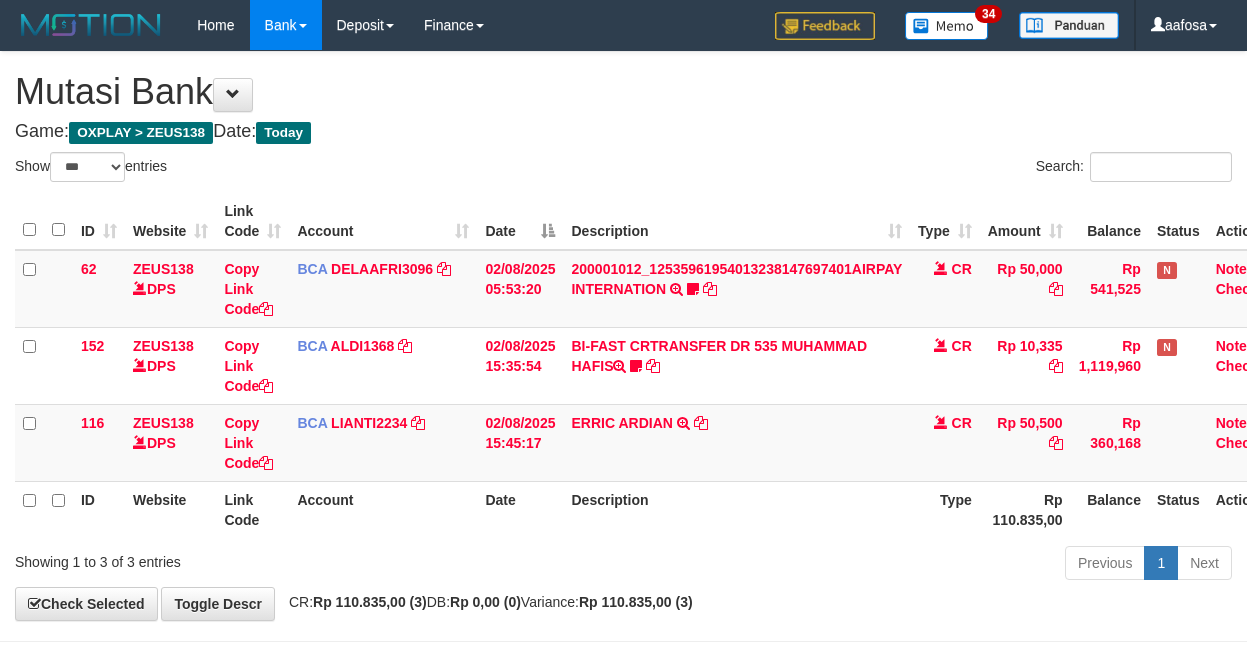 scroll, scrollTop: 81, scrollLeft: 38, axis: both 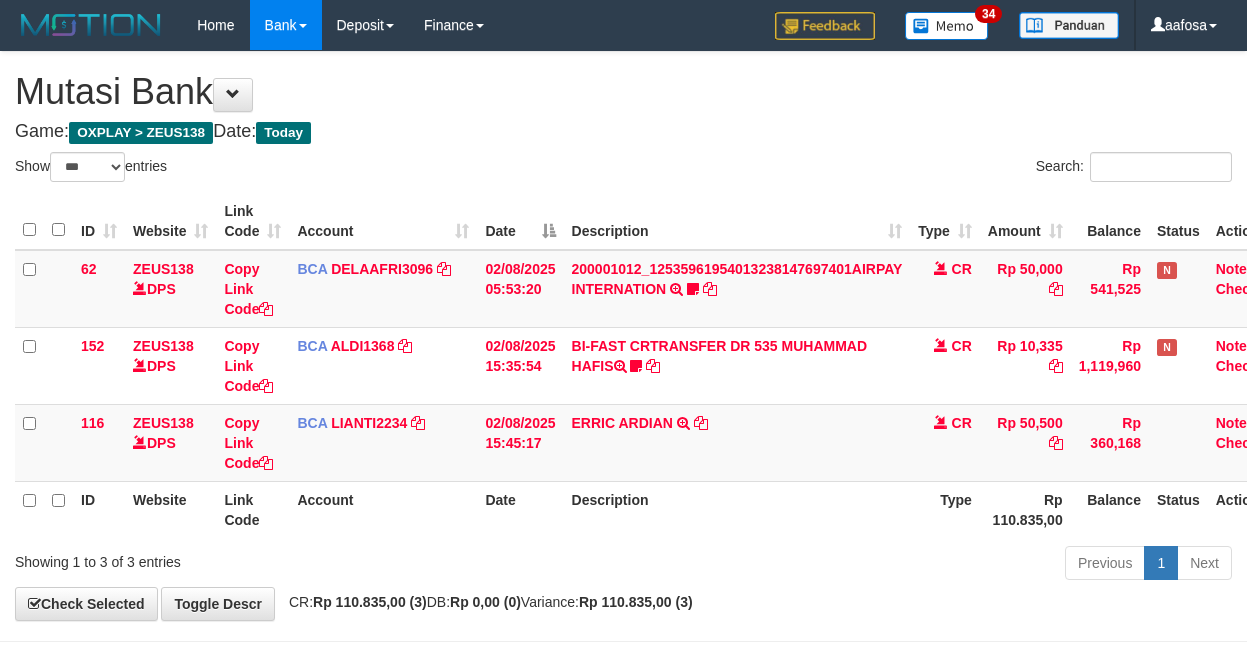 select on "***" 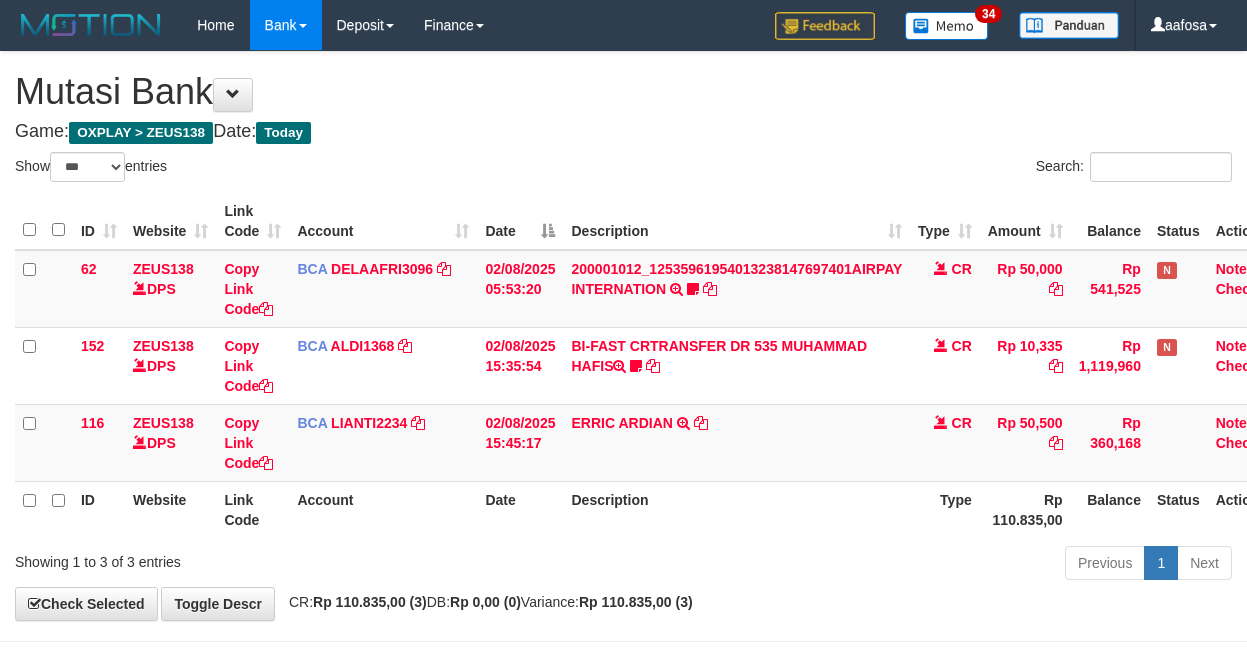 scroll, scrollTop: 81, scrollLeft: 38, axis: both 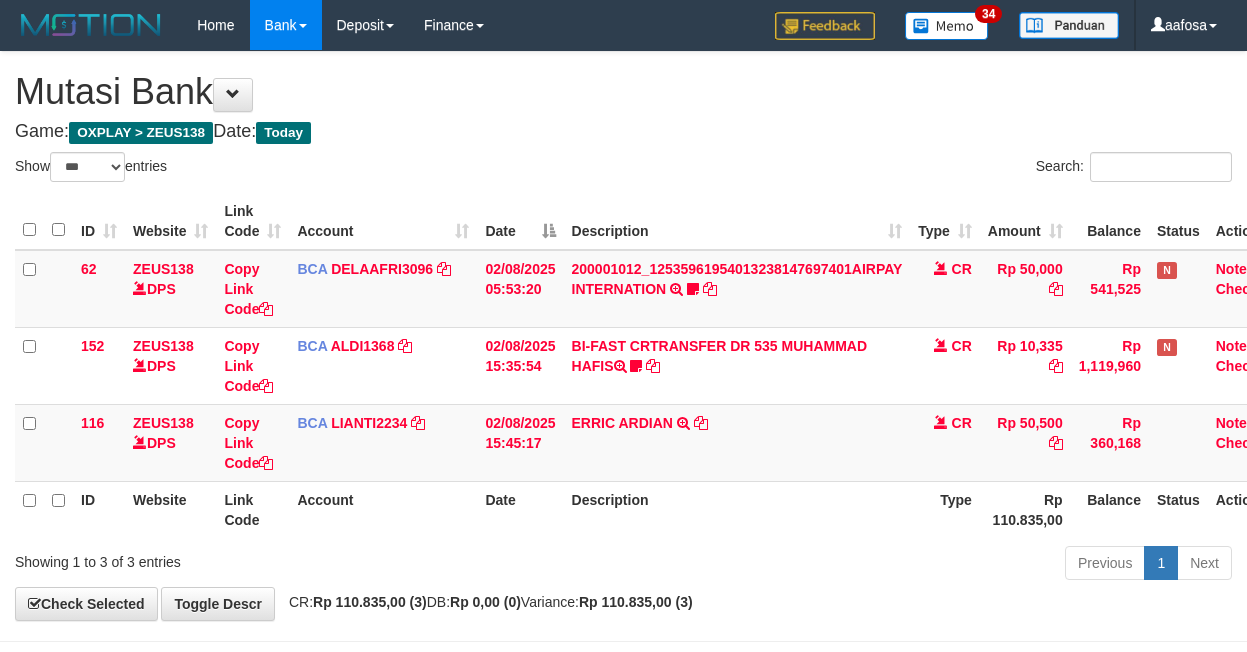 select on "***" 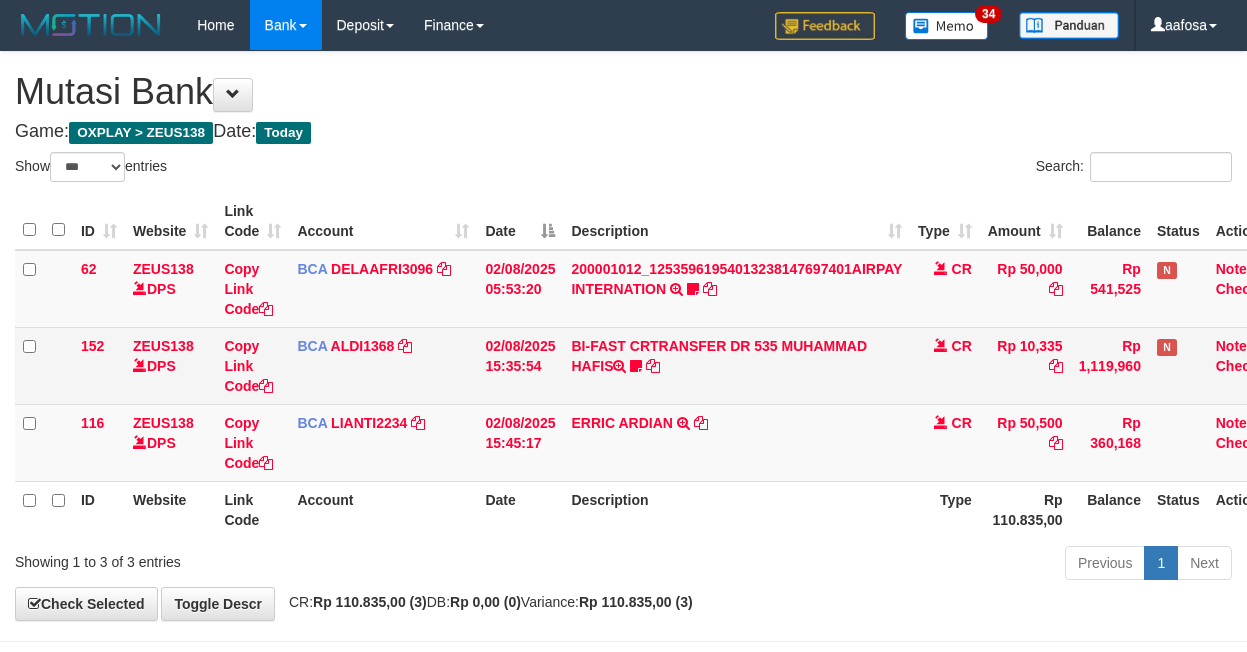 scroll, scrollTop: 81, scrollLeft: 38, axis: both 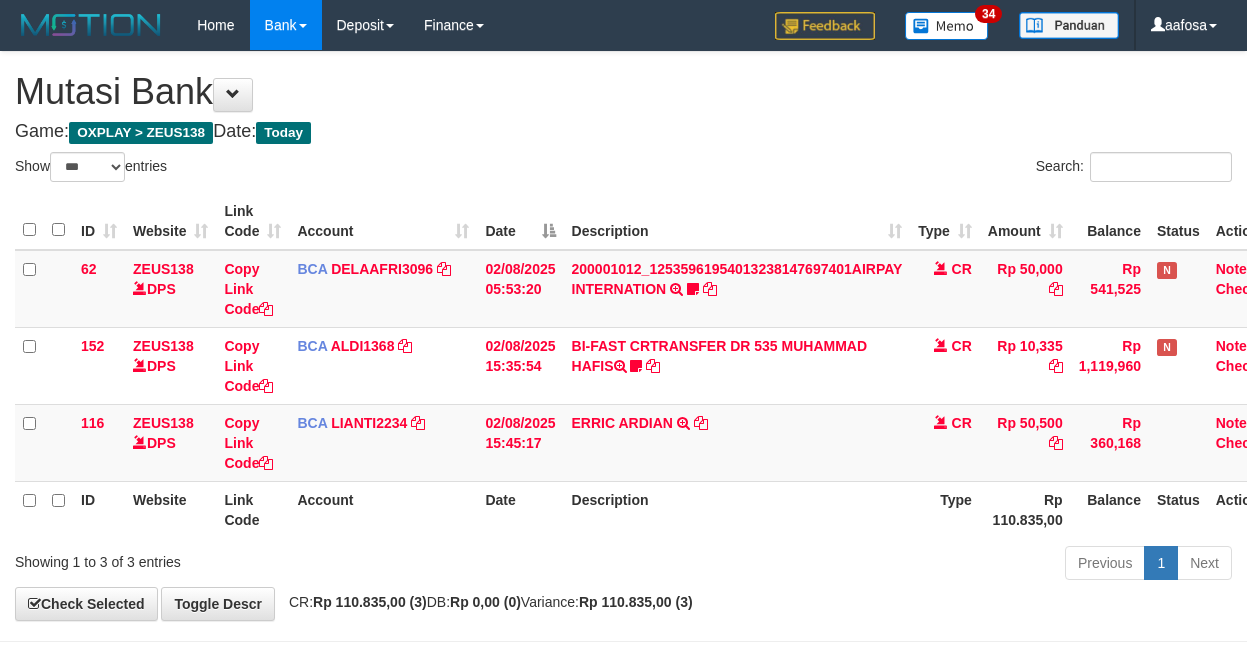 select on "***" 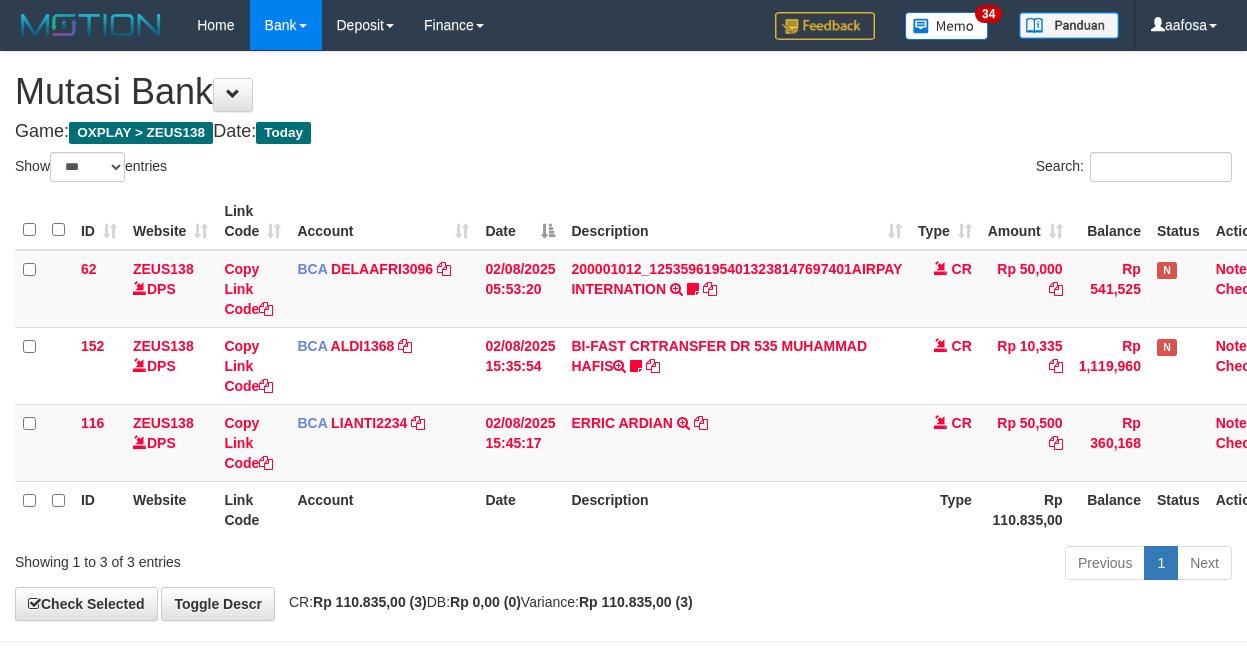 scroll, scrollTop: 81, scrollLeft: 38, axis: both 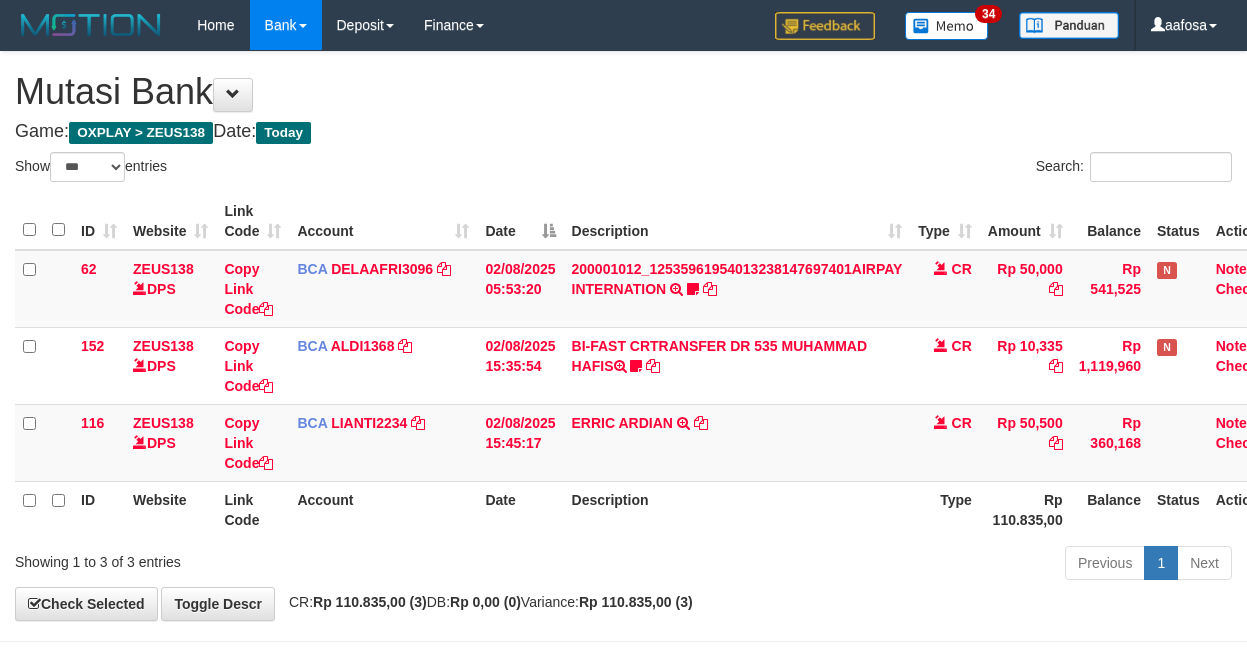 select on "***" 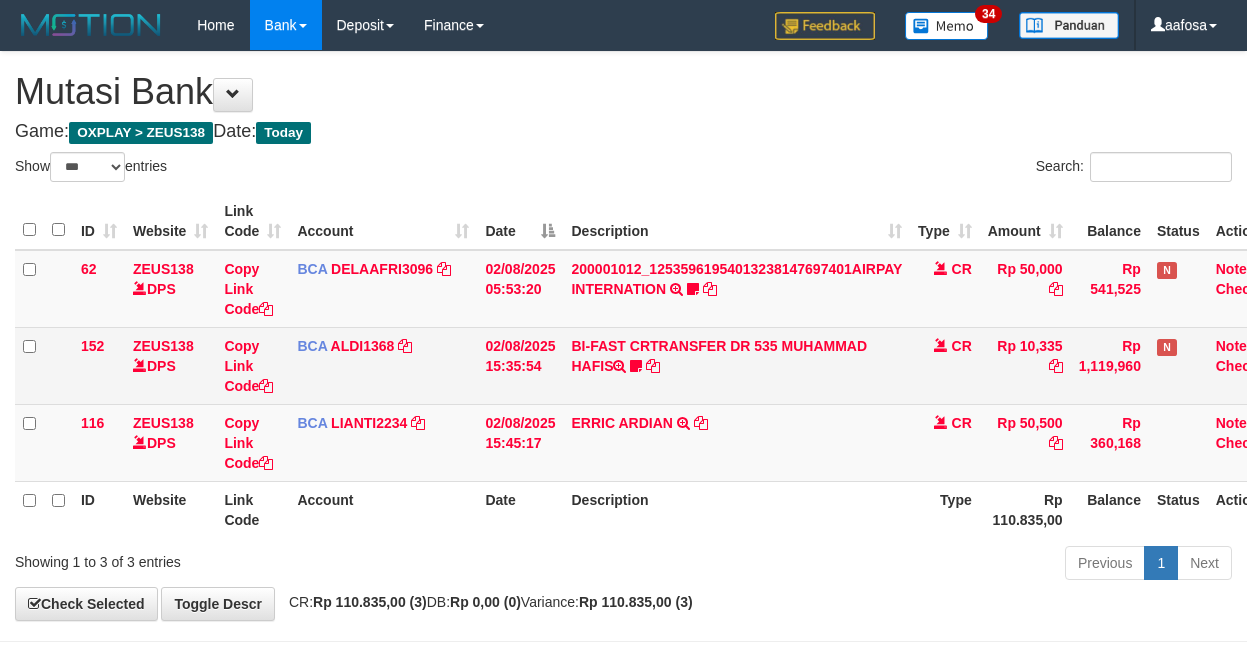 scroll, scrollTop: 81, scrollLeft: 38, axis: both 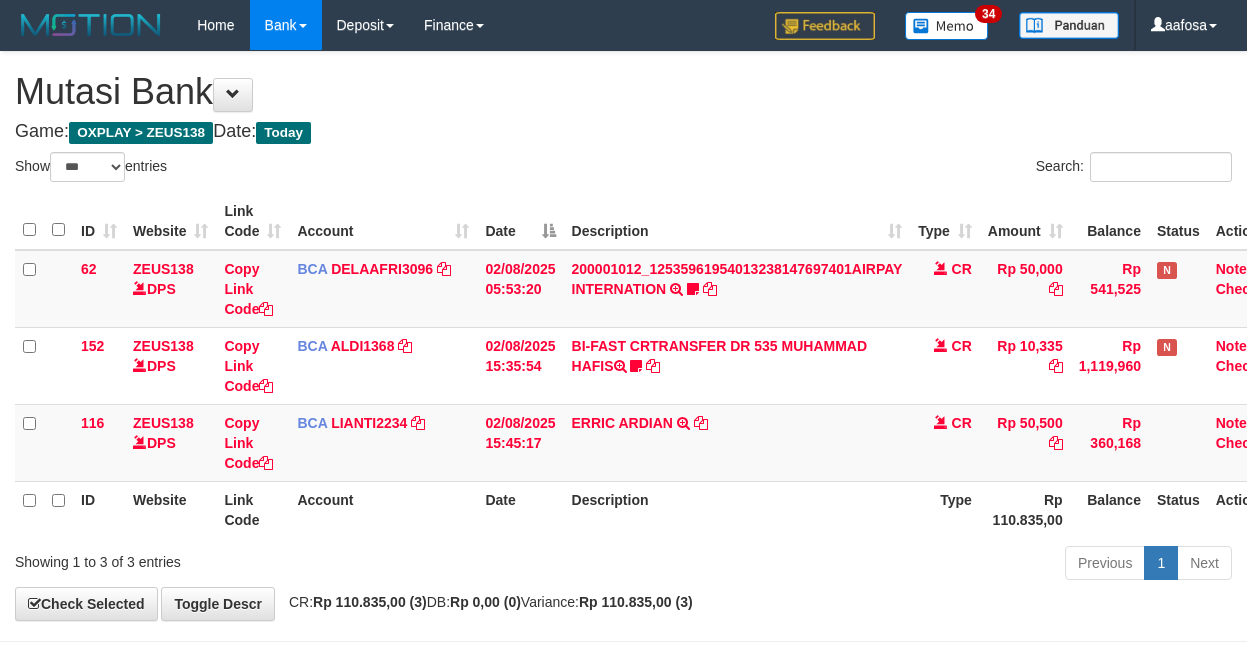 select on "***" 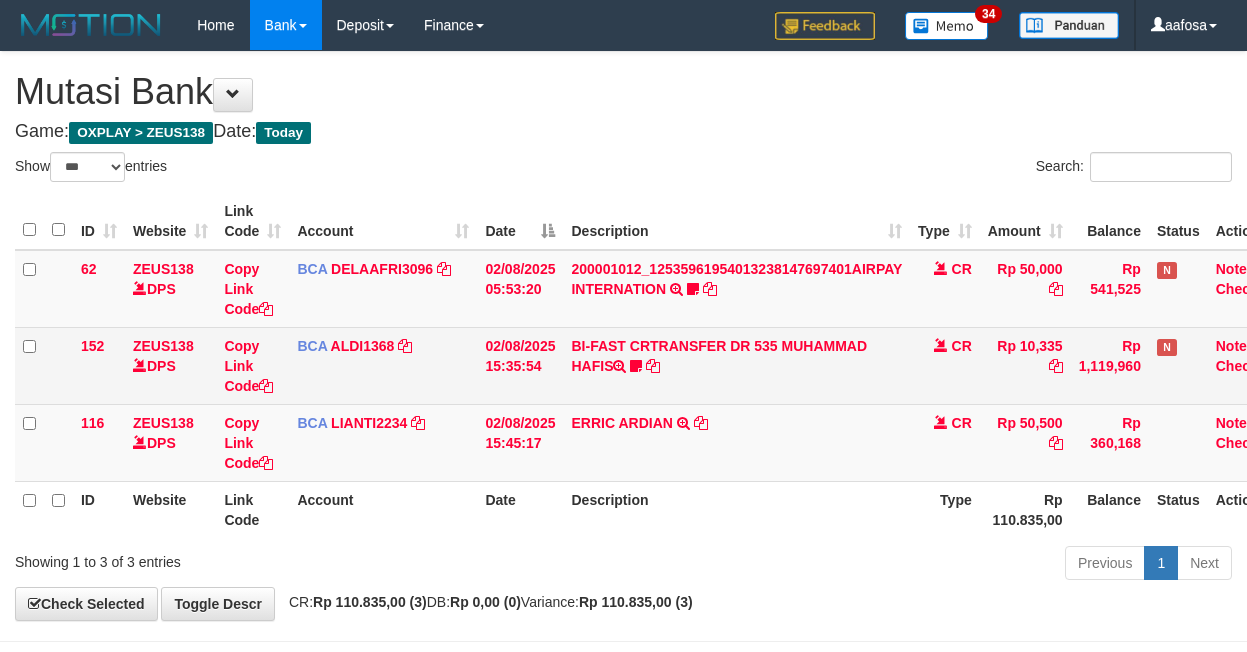 scroll, scrollTop: 81, scrollLeft: 38, axis: both 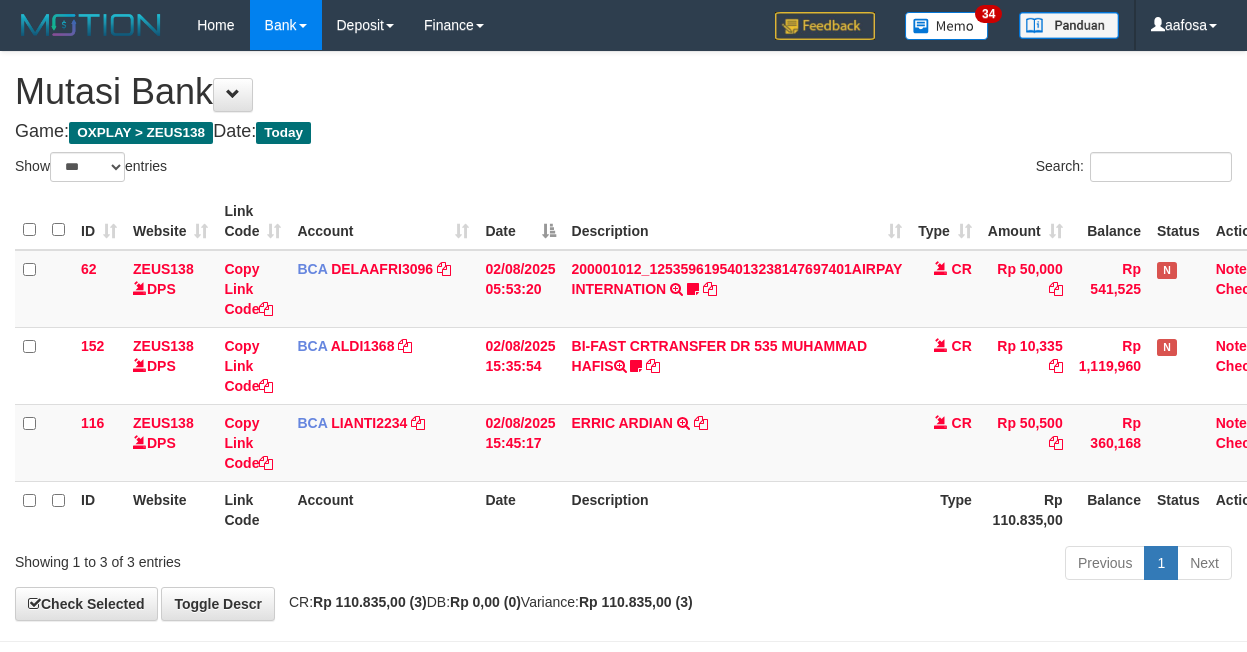 select on "***" 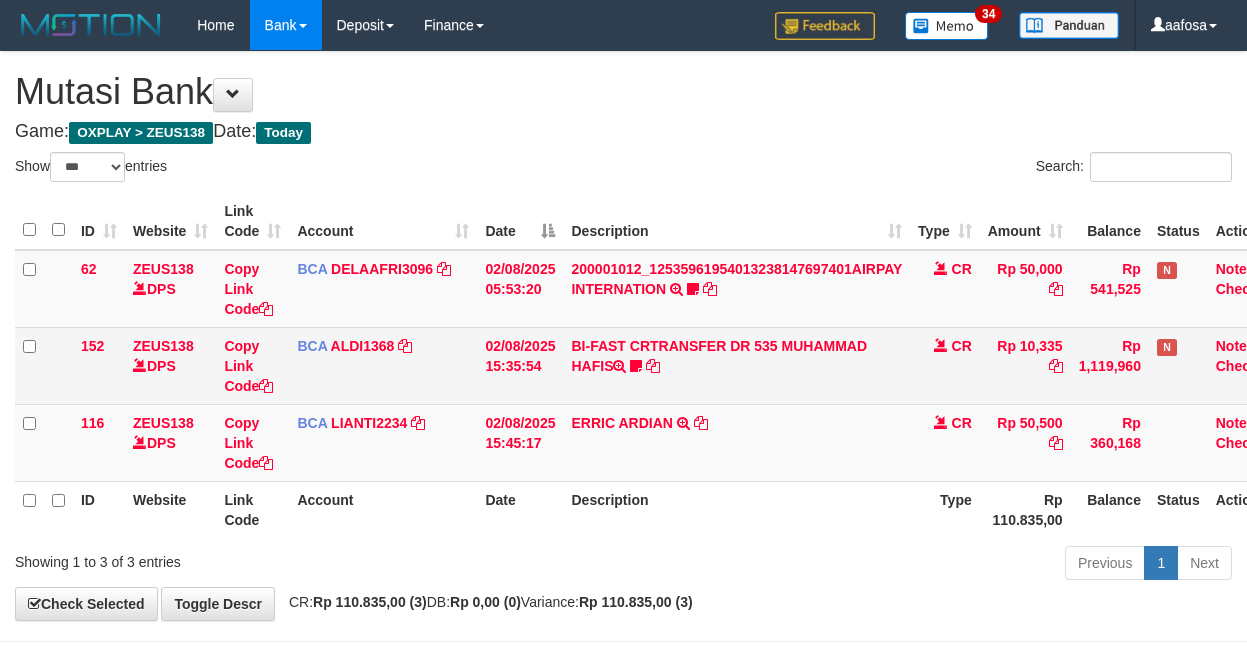scroll, scrollTop: 81, scrollLeft: 38, axis: both 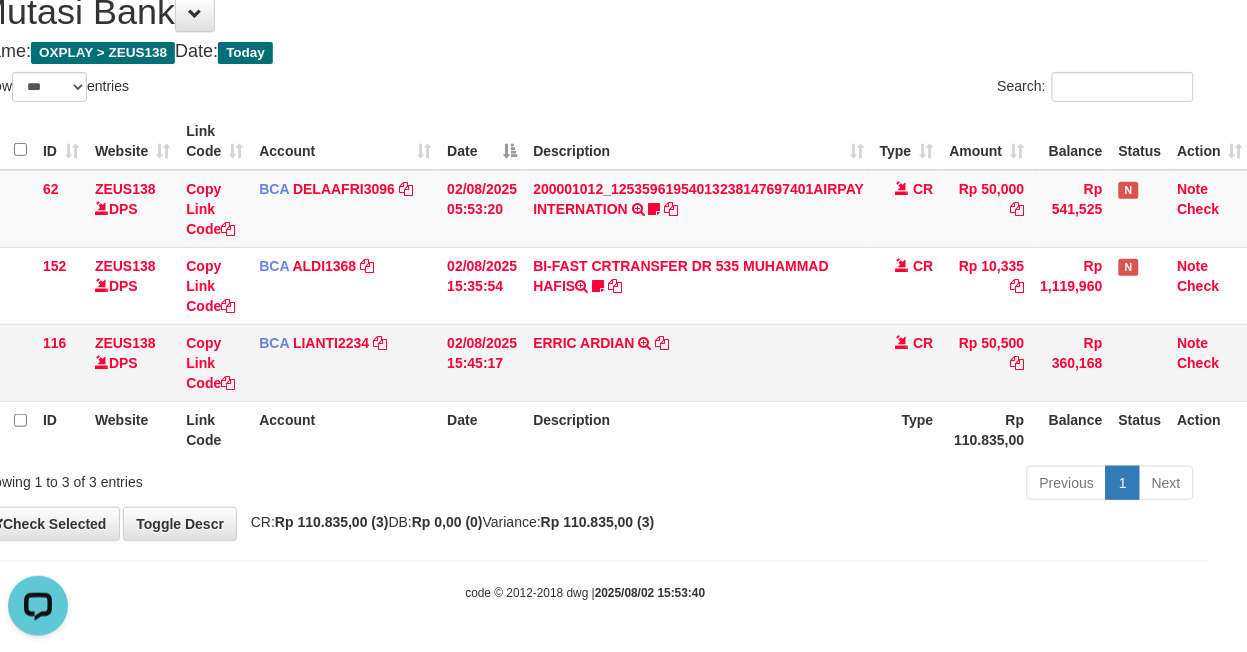 click on "ERRIC ARDIAN         TRSF E-BANKING CR 0208/FTSCY/WS95051
50500.002025080225238851 TRFDN-ERRIC ARDIANESPAY DEBIT INDONE" at bounding box center (698, 362) 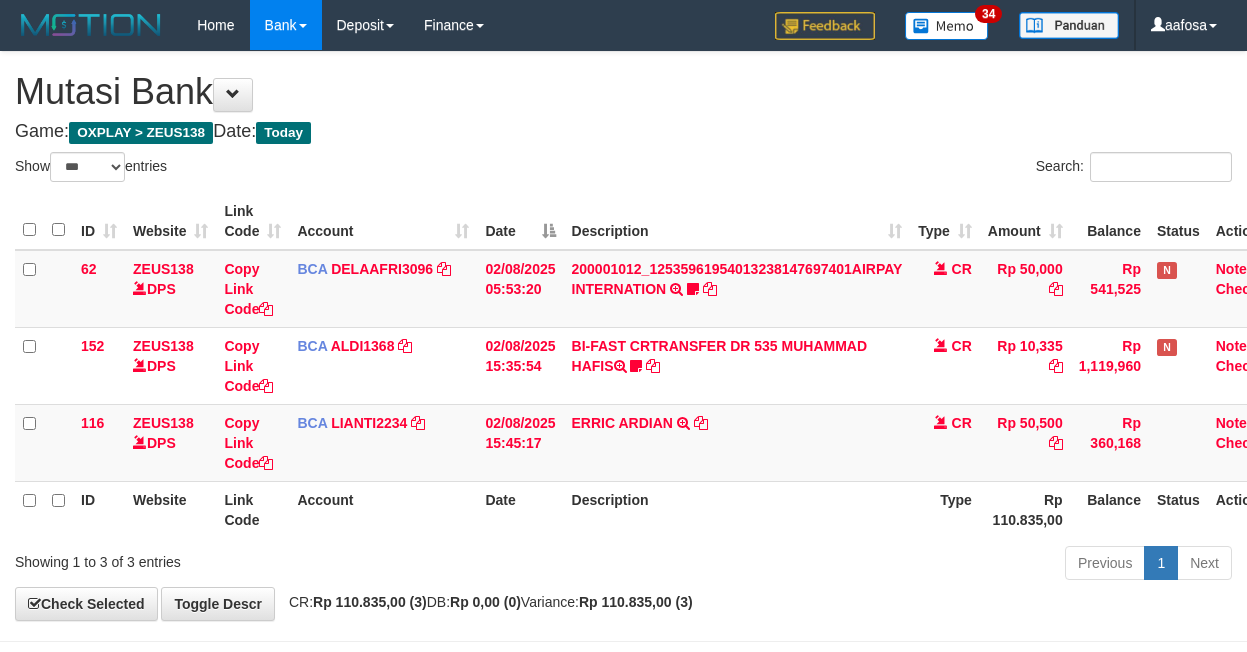 select on "***" 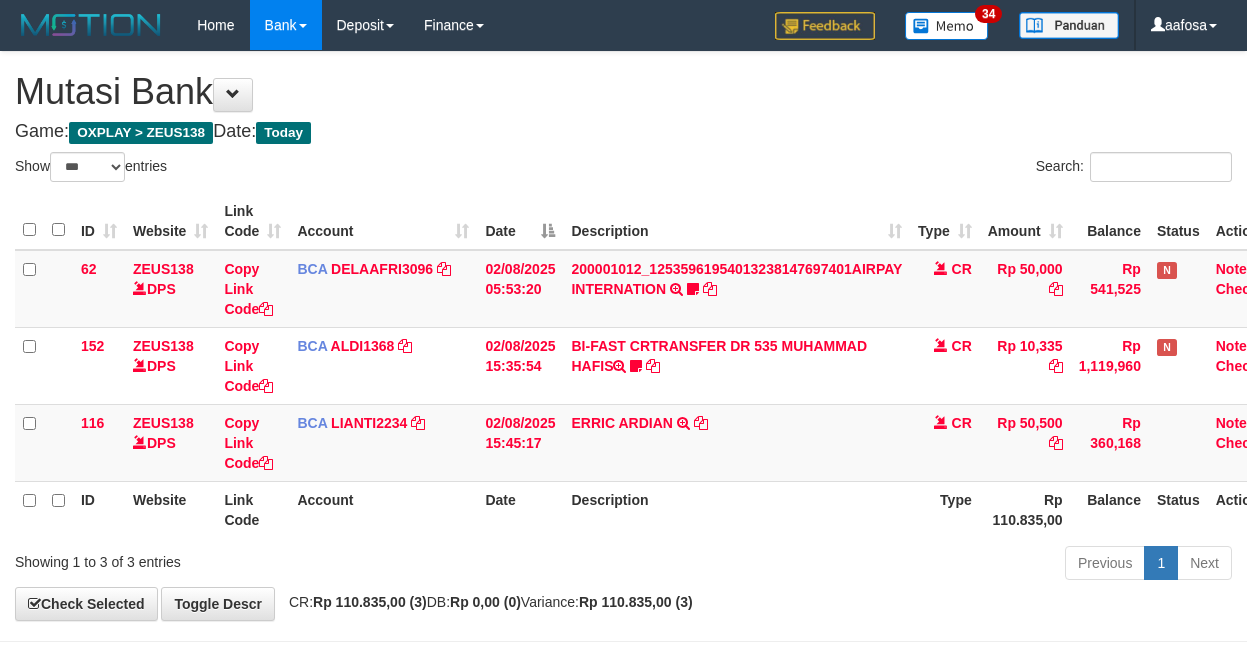 scroll, scrollTop: 81, scrollLeft: 38, axis: both 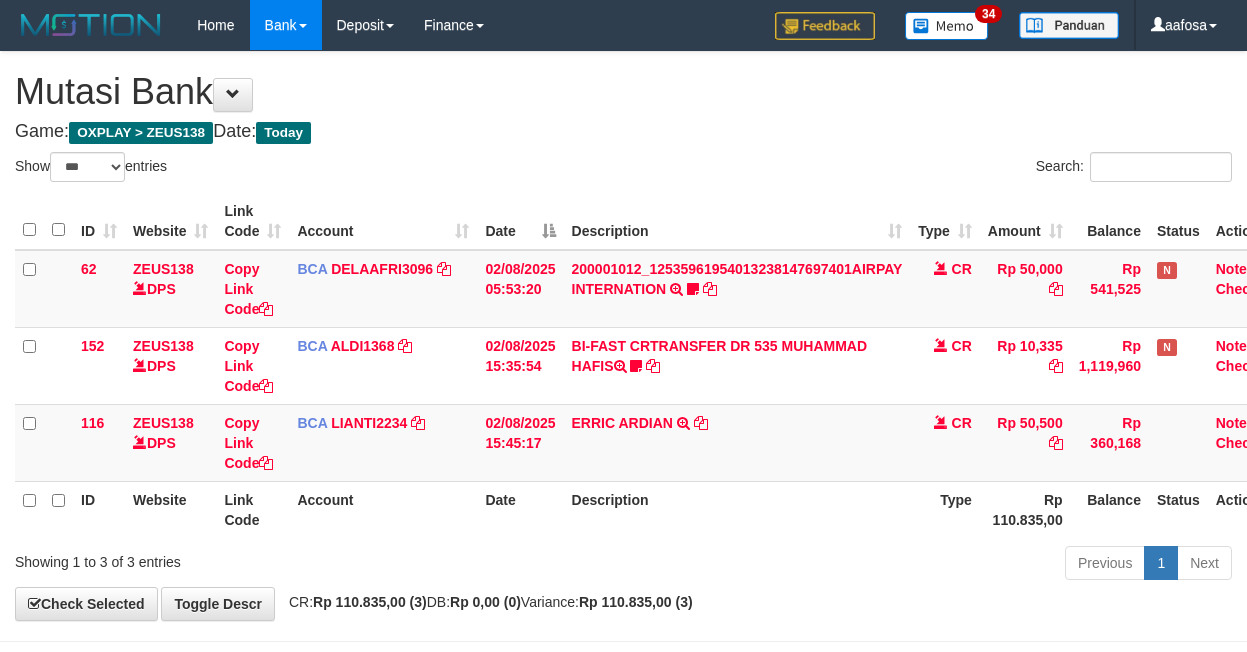 select on "***" 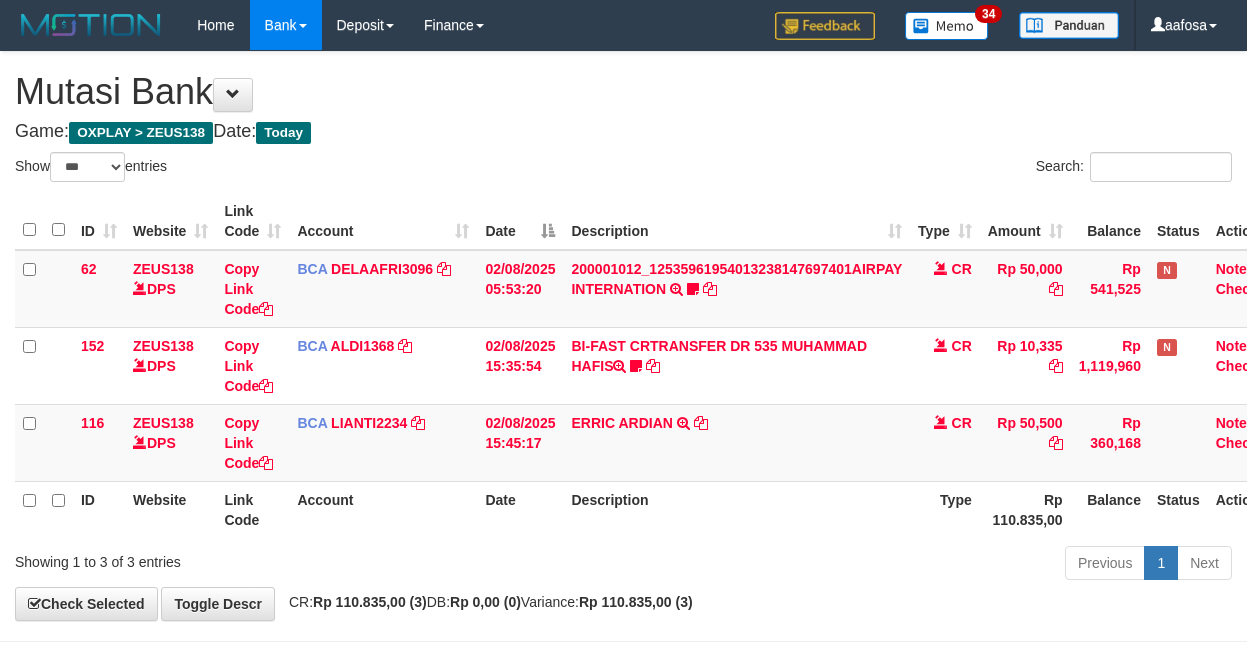 scroll, scrollTop: 81, scrollLeft: 38, axis: both 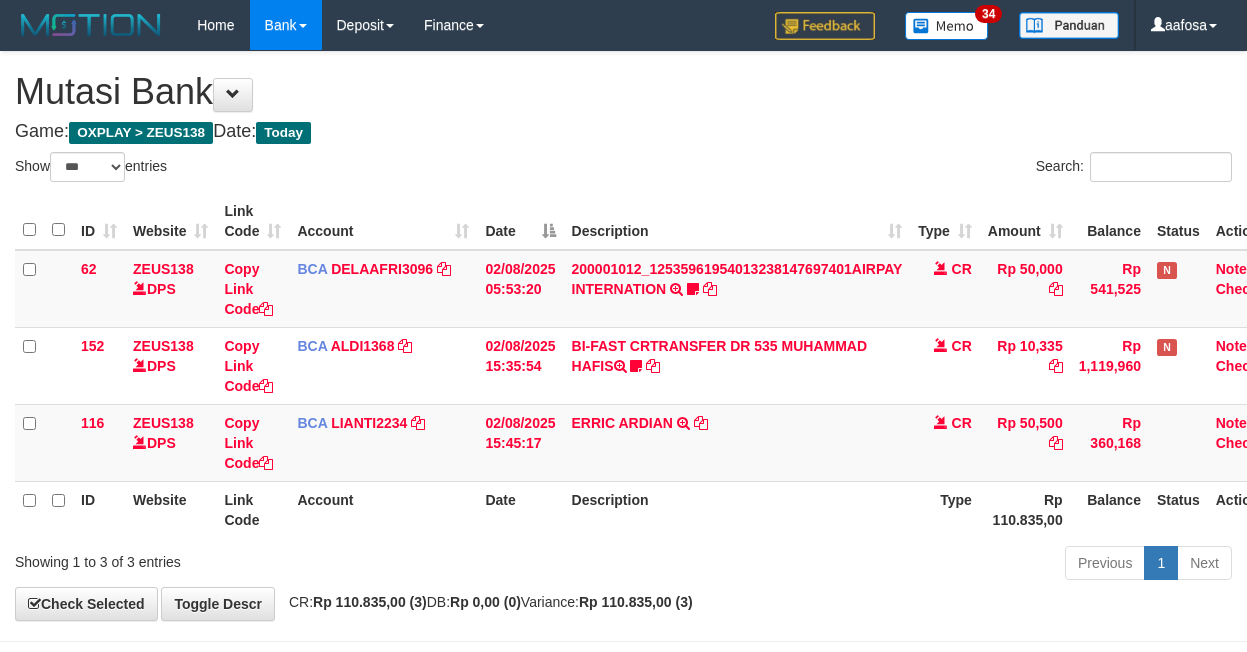 select on "***" 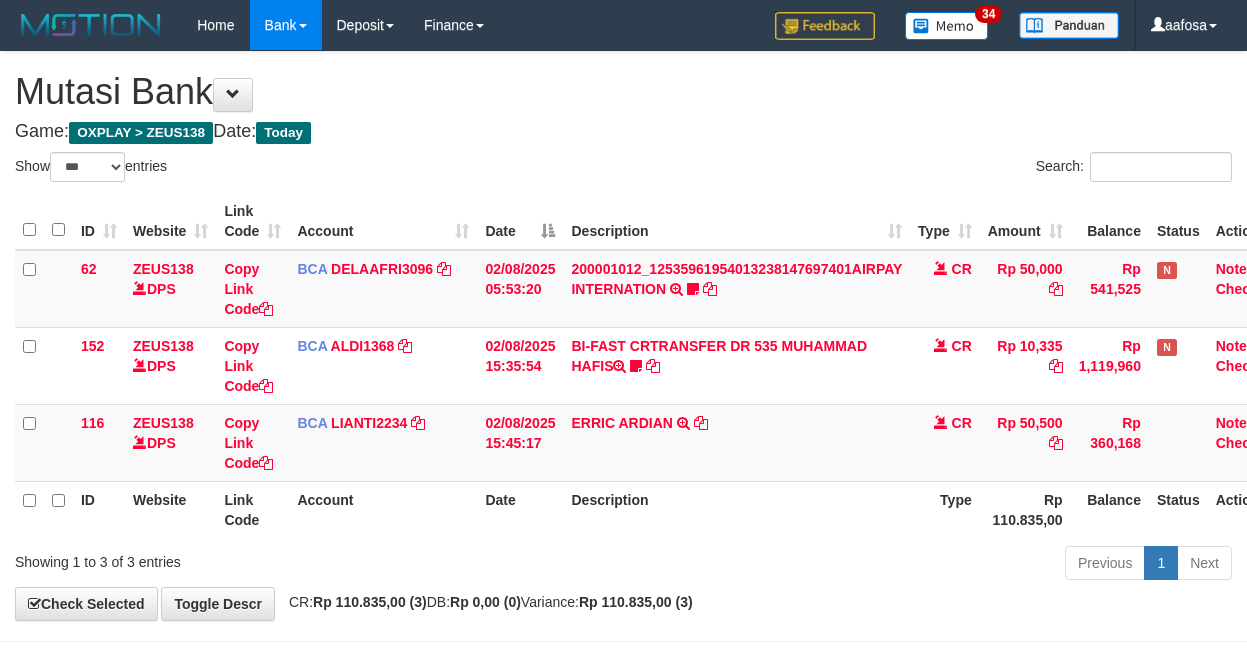 scroll, scrollTop: 81, scrollLeft: 38, axis: both 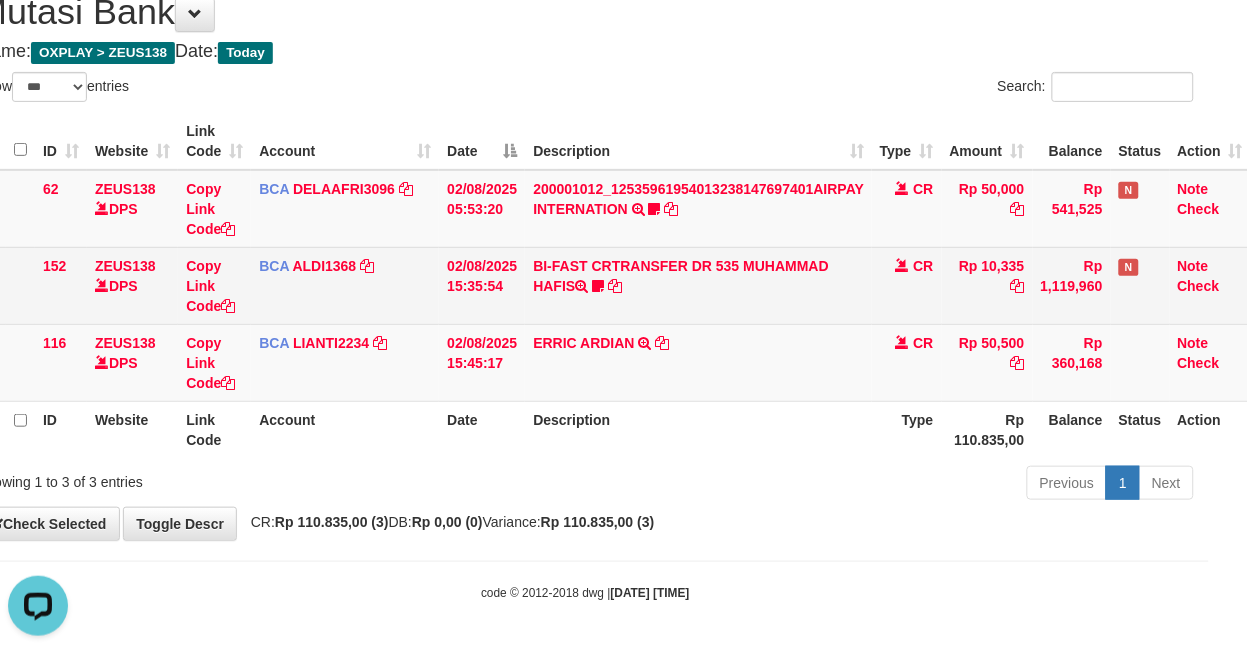 click on "BI-FAST CRTRANSFER DR 535 MUHAMMAD HAFIS          Muhammadhafis" at bounding box center [698, 285] 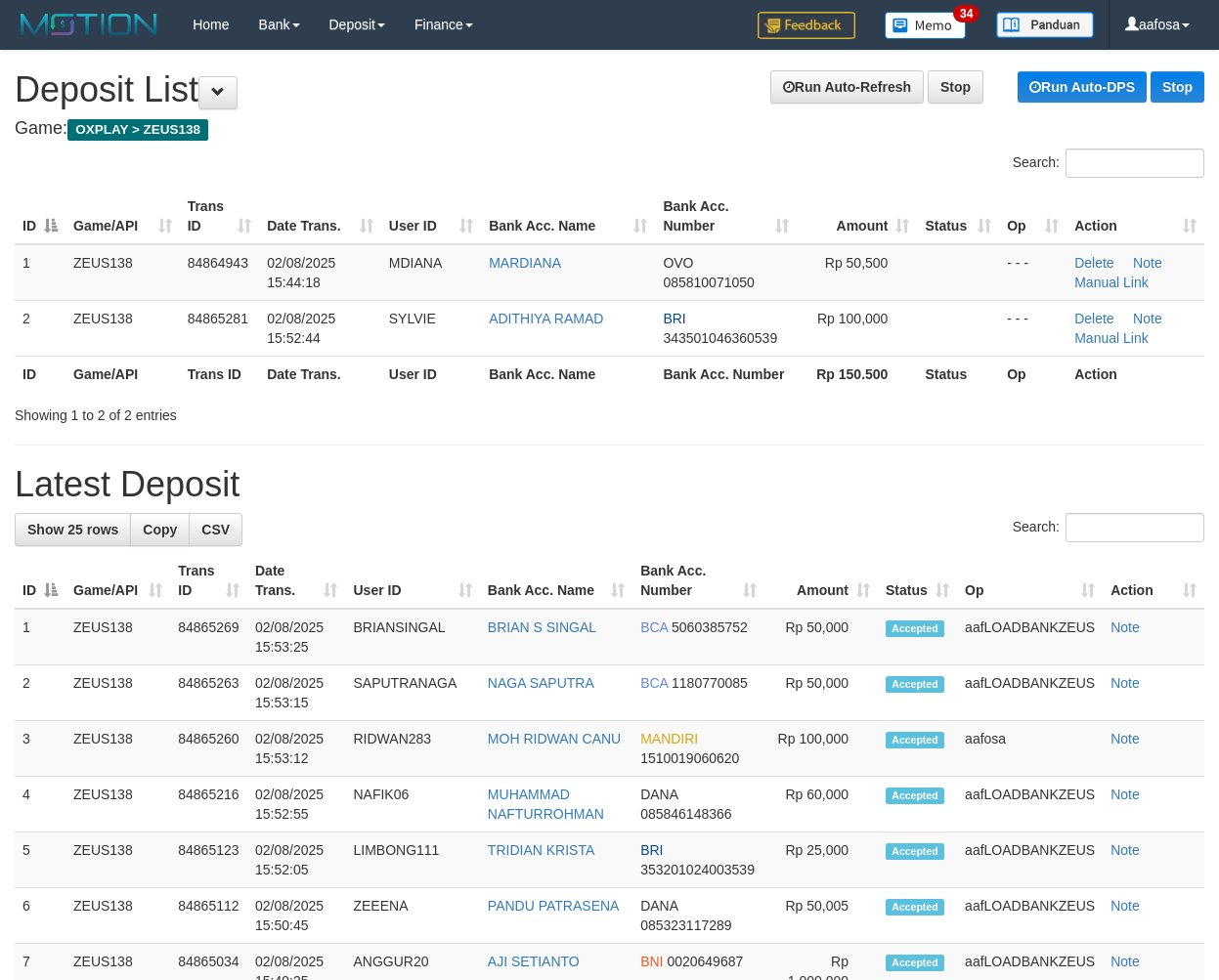 scroll, scrollTop: 0, scrollLeft: 0, axis: both 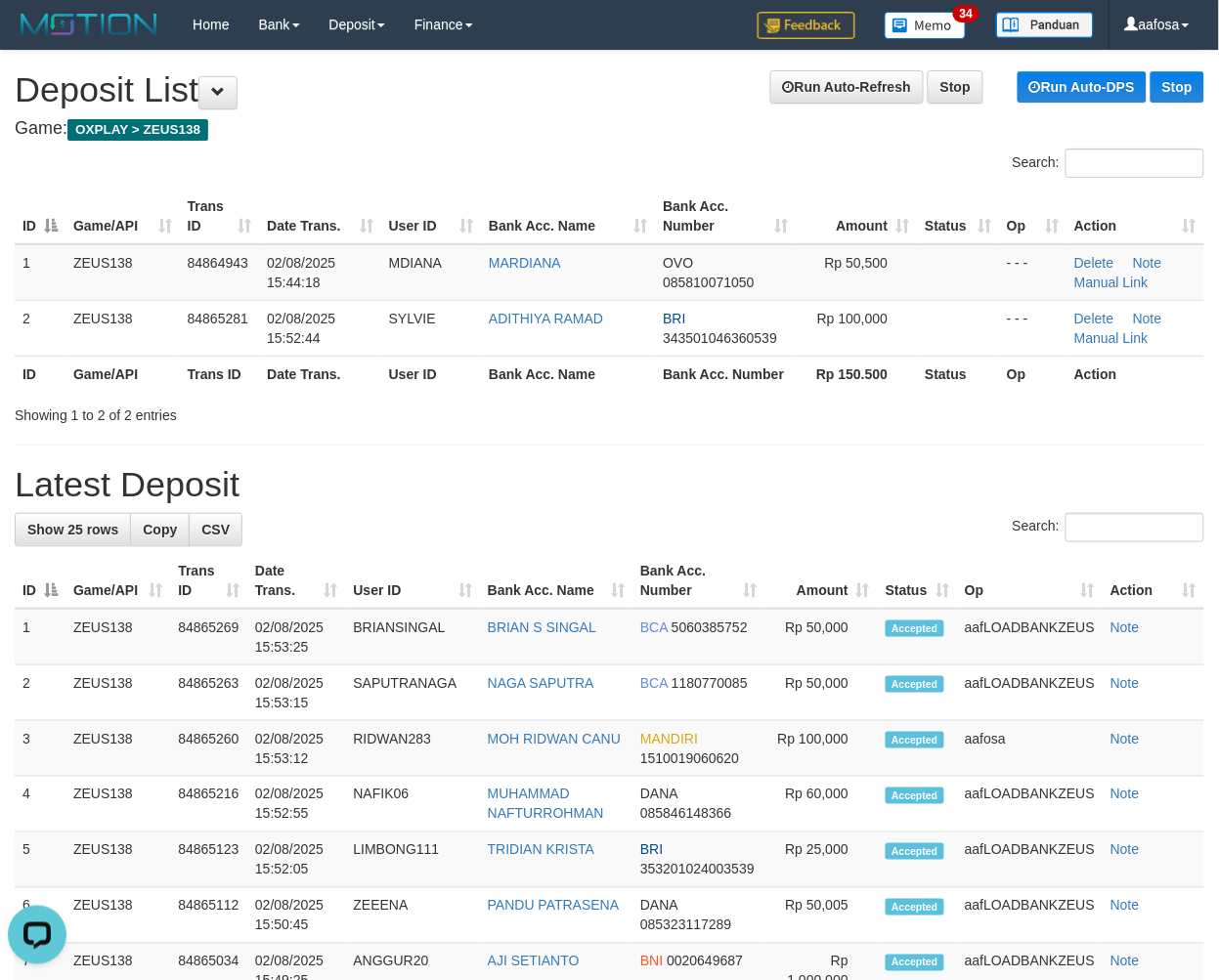 click on "Showing 1 to 2 of 2 entries" at bounding box center [609, 411] 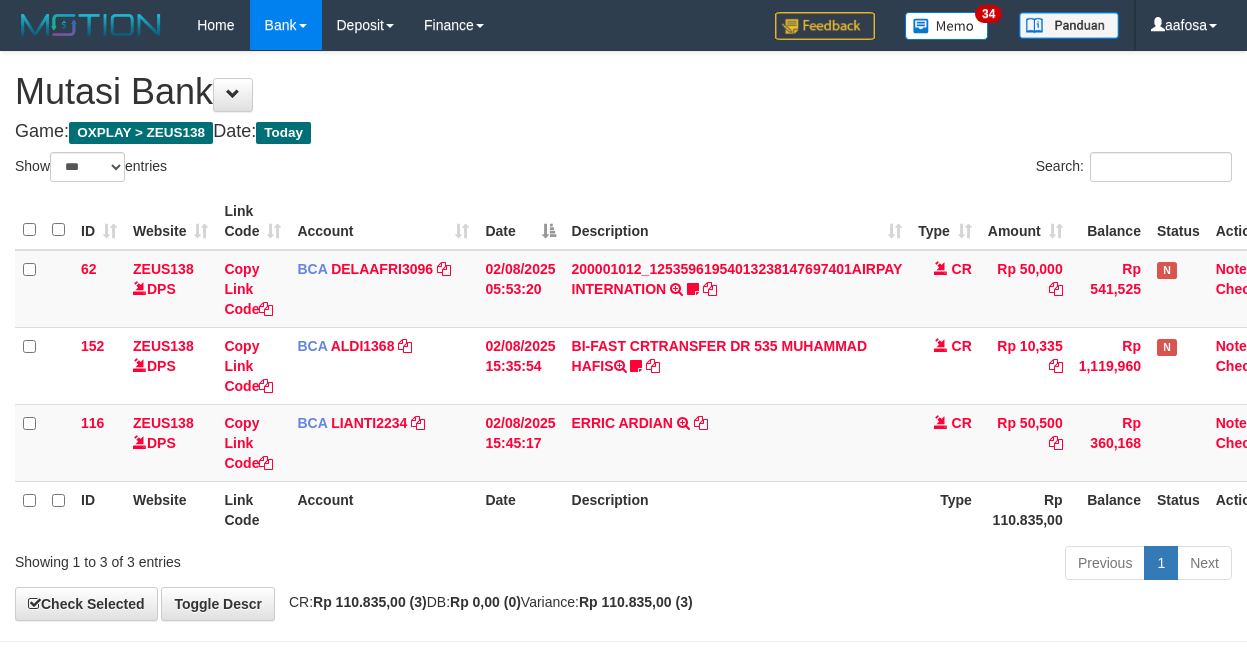 select on "***" 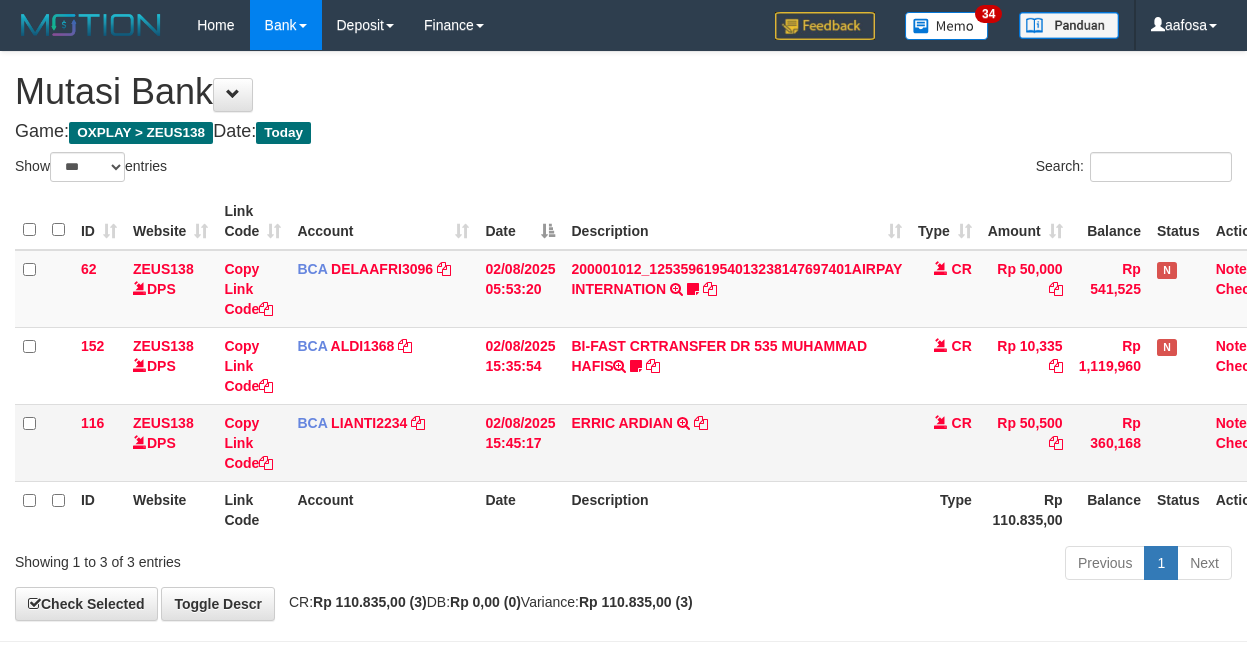 scroll, scrollTop: 81, scrollLeft: 38, axis: both 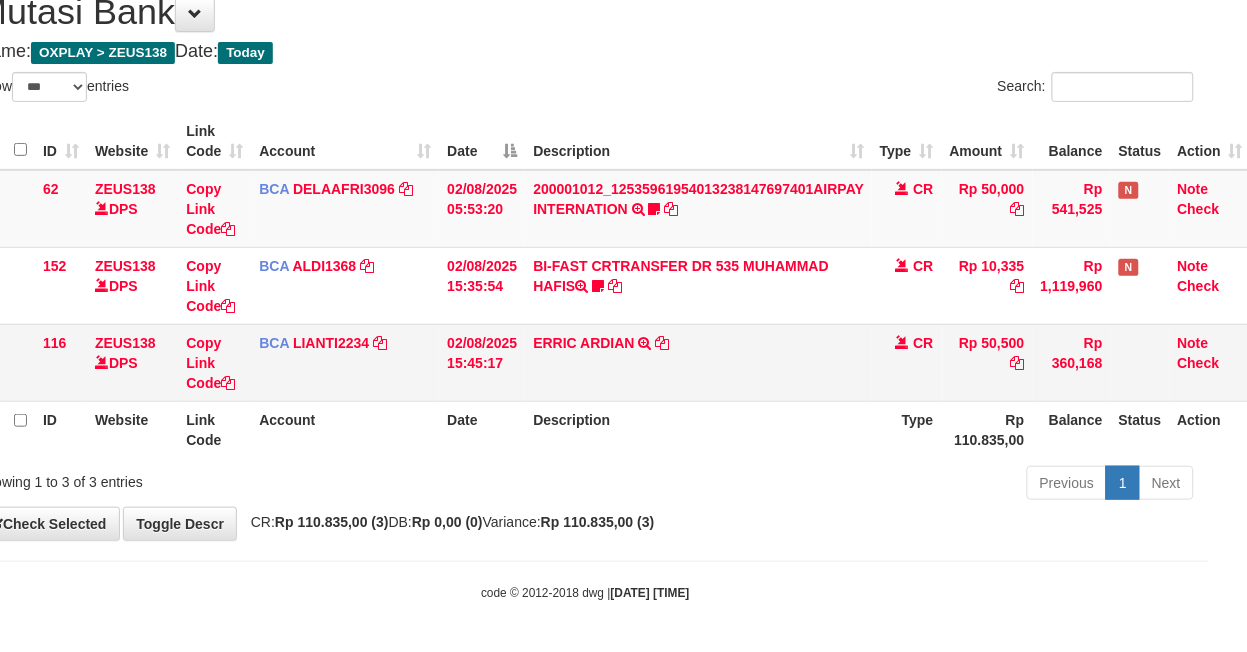 click on "ERRIC ARDIAN         TRSF E-BANKING CR 0208/FTSCY/WS95051
50500.002025080225238851 TRFDN-ERRIC ARDIANESPAY DEBIT INDONE" at bounding box center (698, 362) 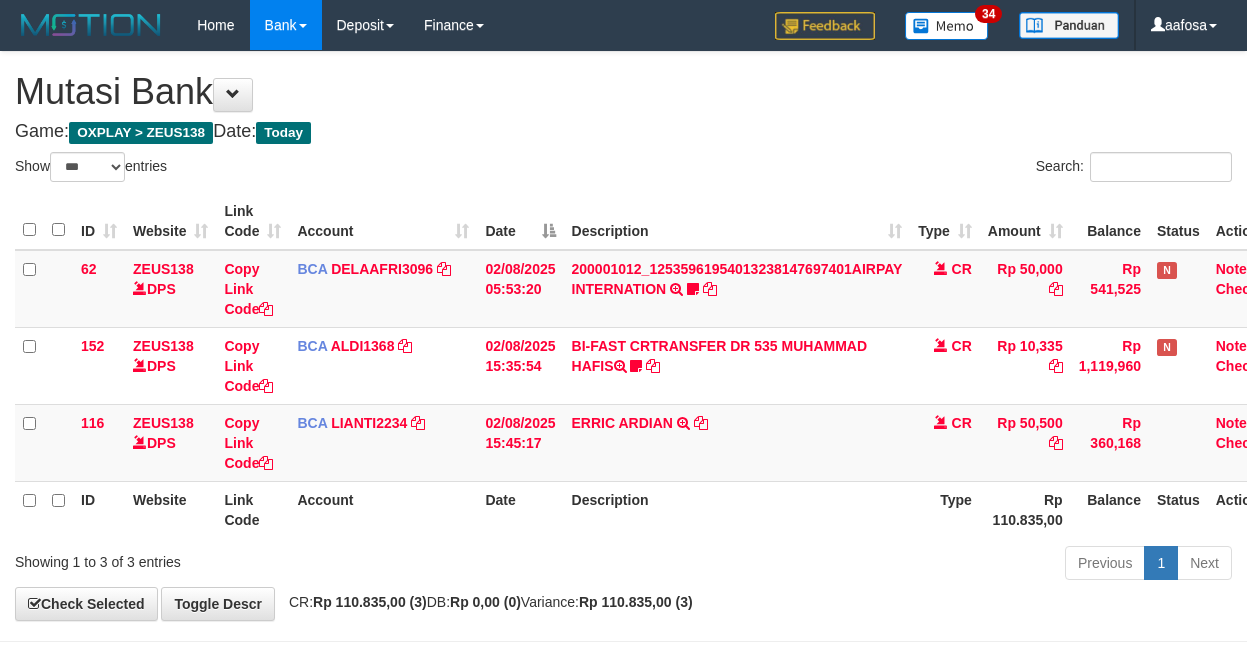 select on "***" 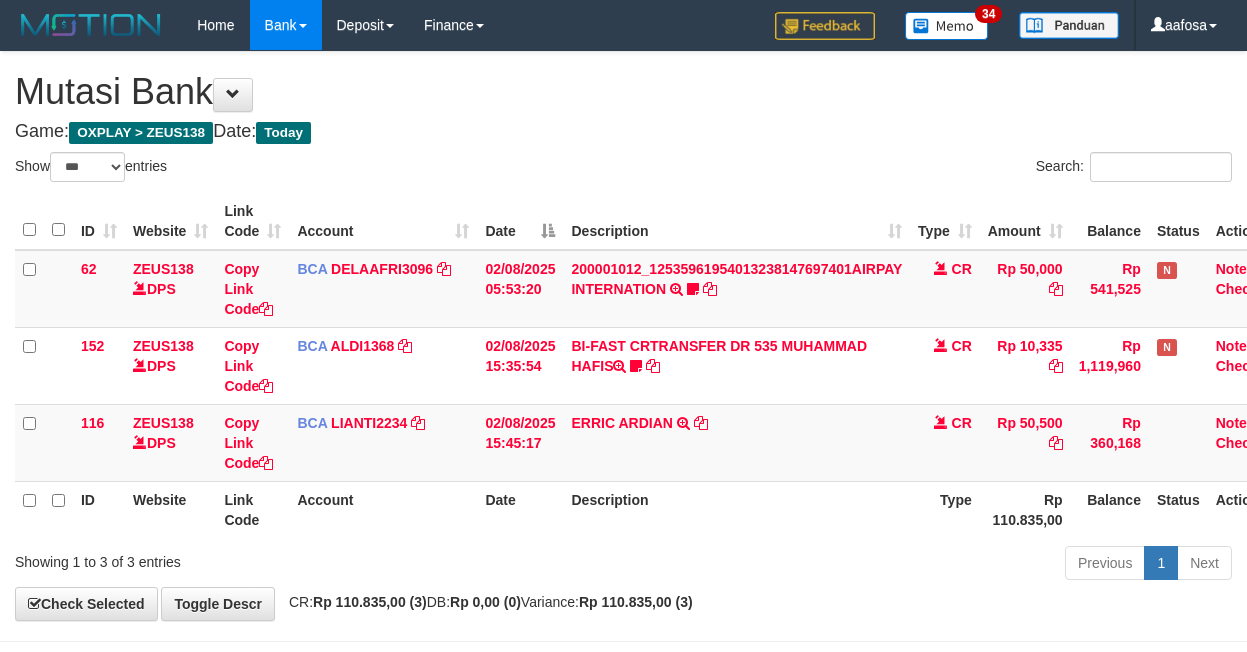 scroll, scrollTop: 81, scrollLeft: 38, axis: both 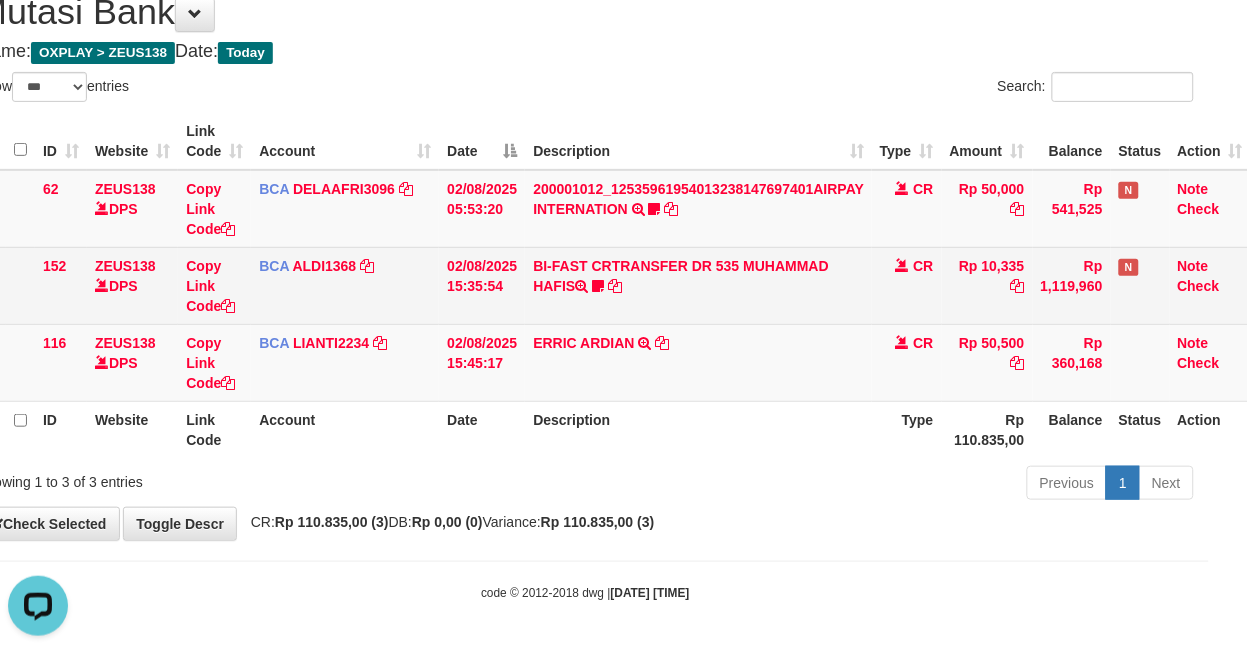 click on "BI-FAST CRTRANSFER DR 535 MUHAMMAD HAFIS          Muhammadhafis" at bounding box center (698, 285) 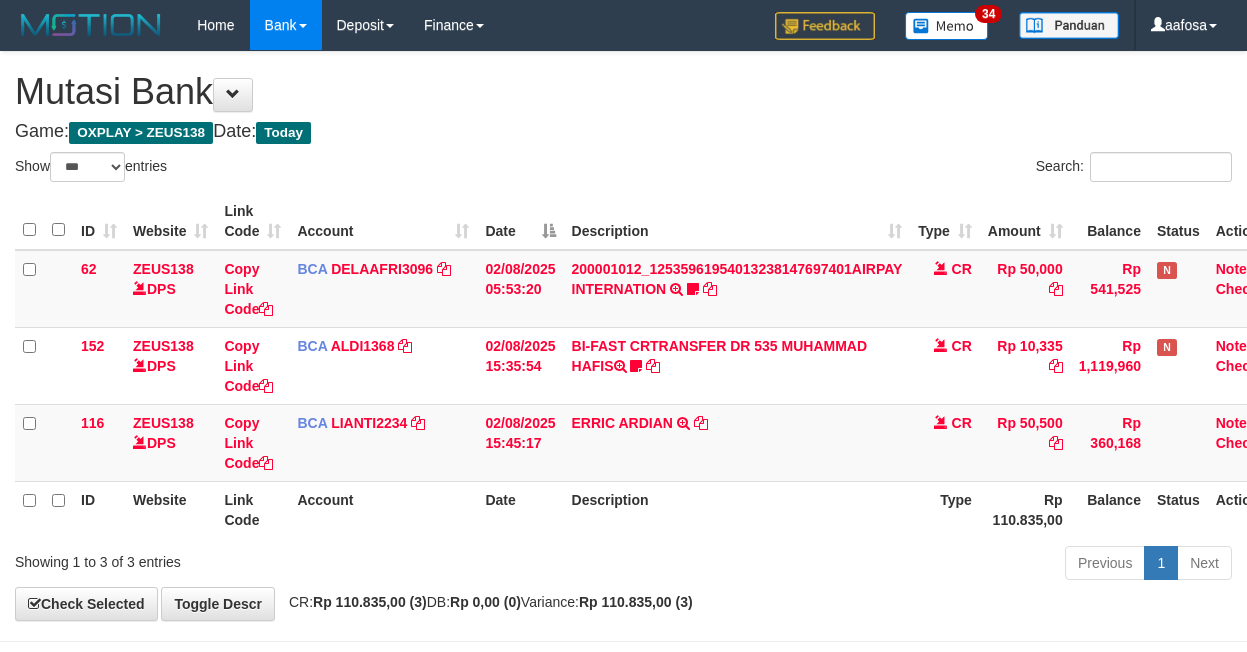 select on "***" 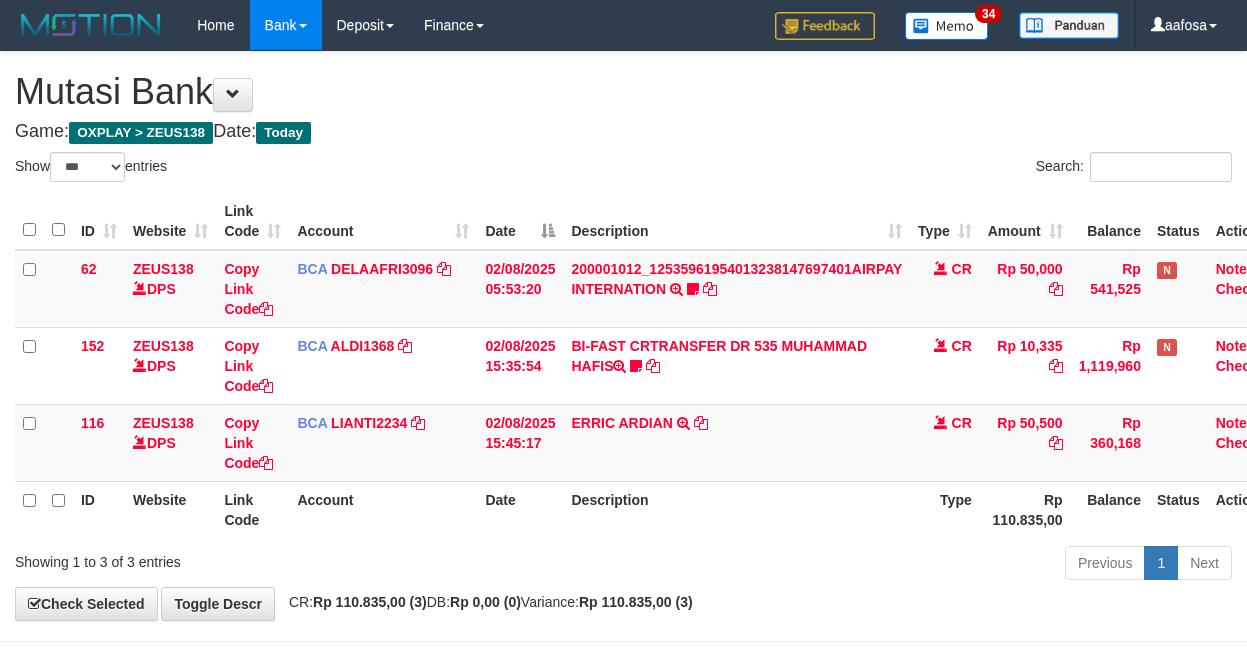 scroll, scrollTop: 81, scrollLeft: 38, axis: both 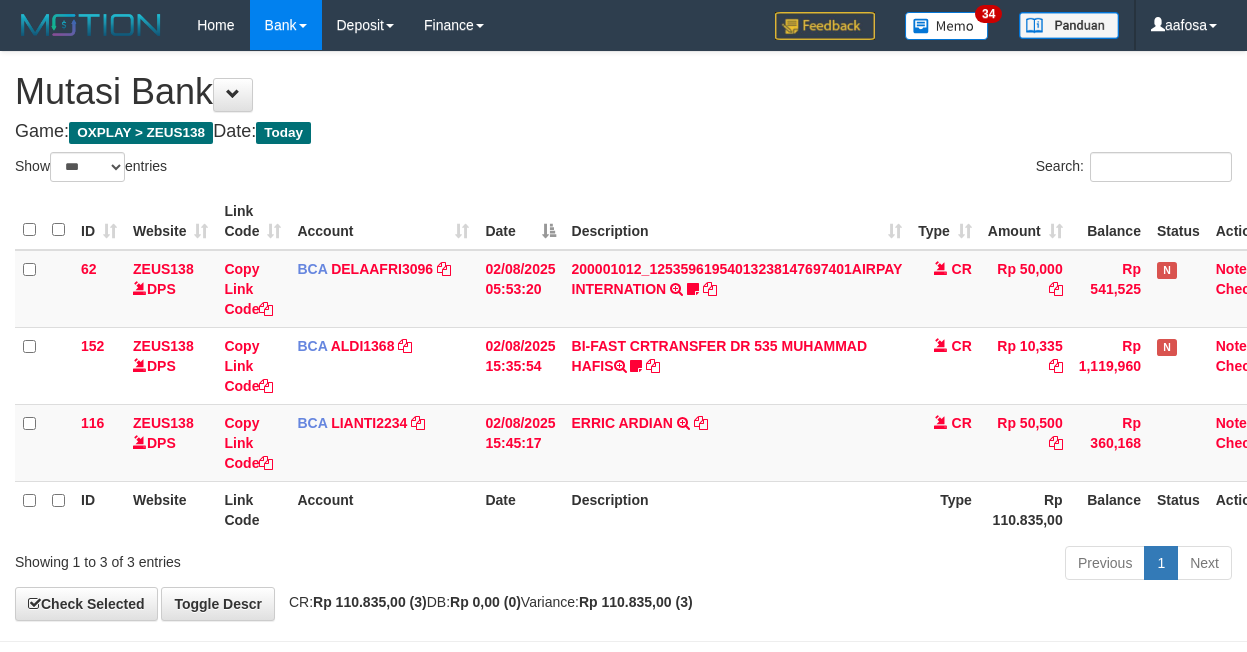 select on "***" 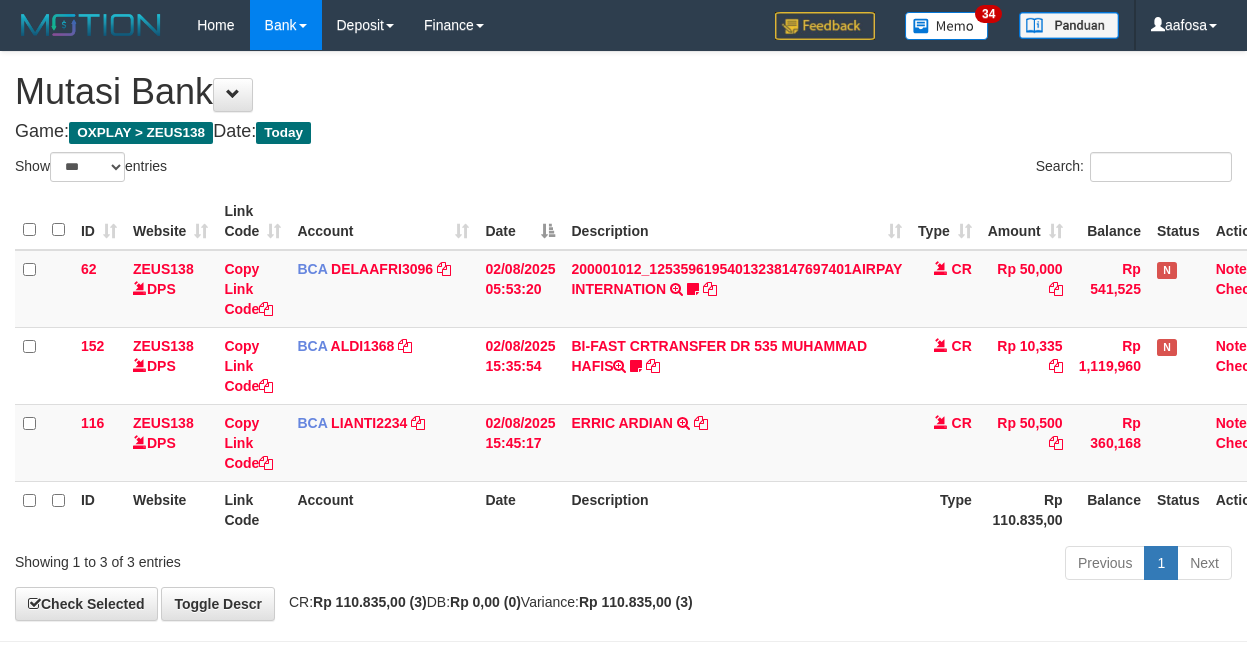scroll, scrollTop: 81, scrollLeft: 38, axis: both 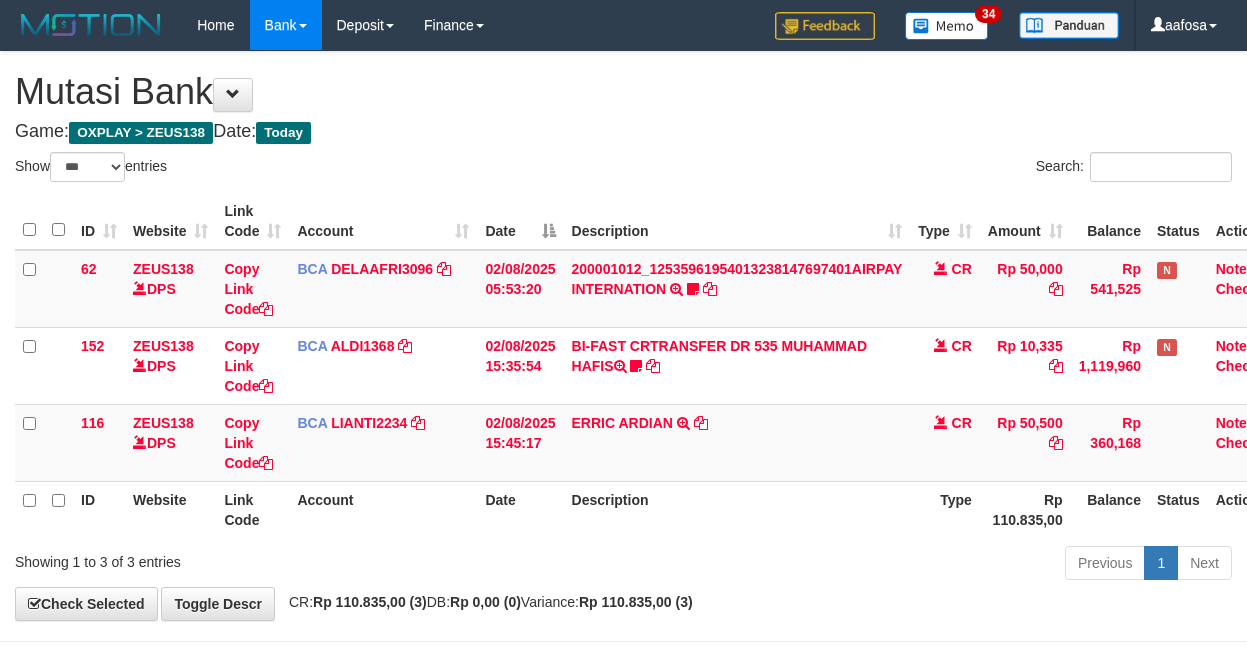 select on "***" 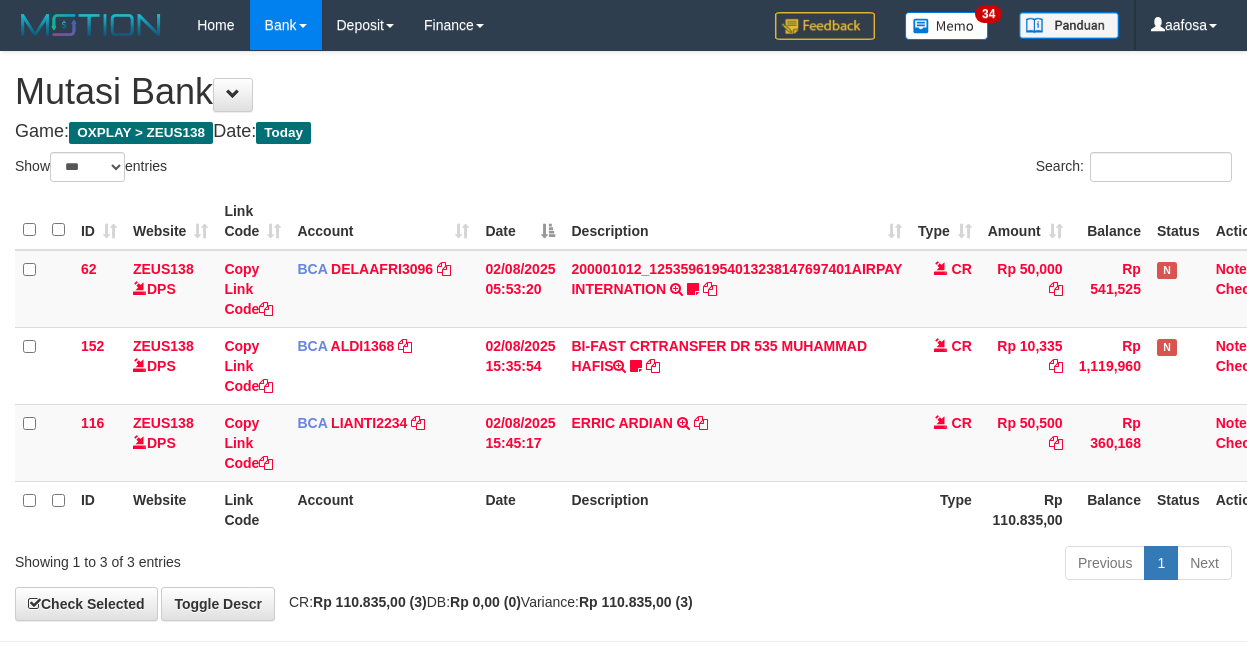 scroll, scrollTop: 81, scrollLeft: 38, axis: both 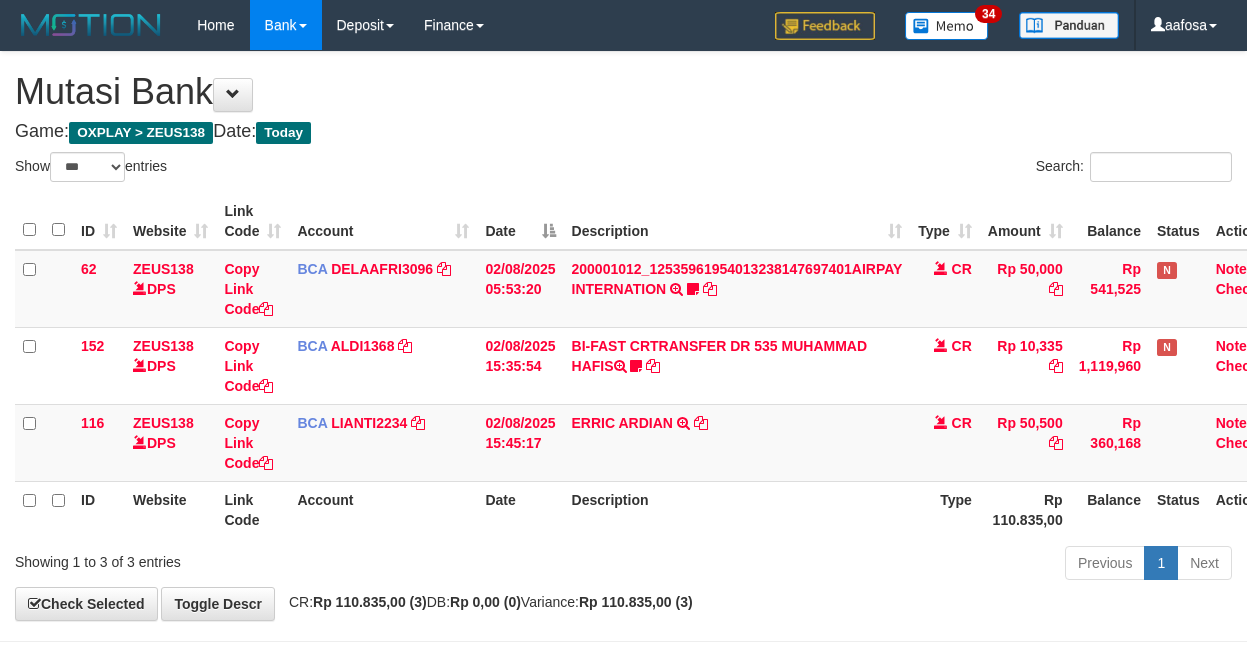 select on "***" 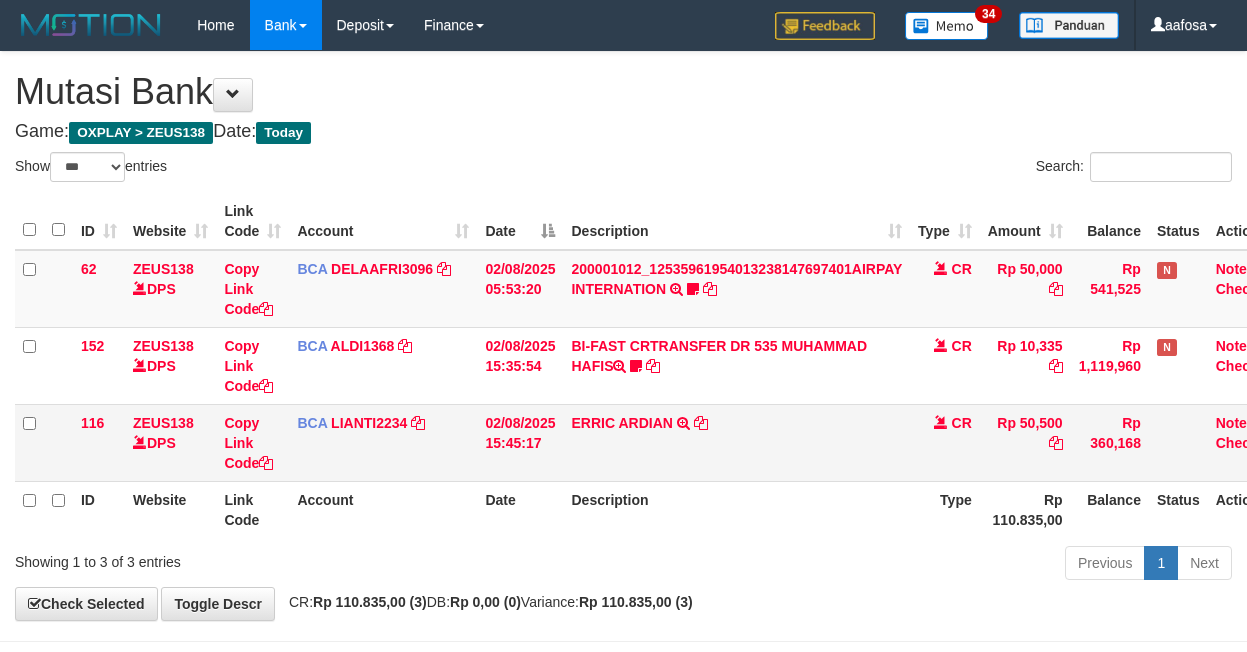 scroll, scrollTop: 81, scrollLeft: 38, axis: both 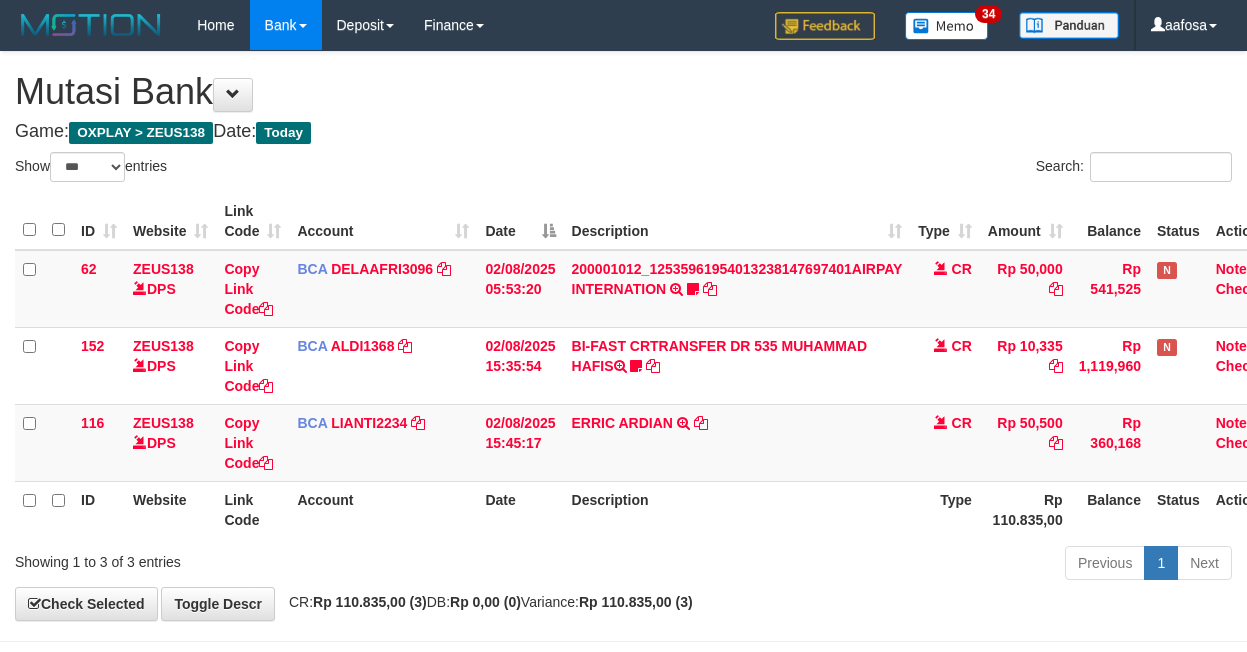 select on "***" 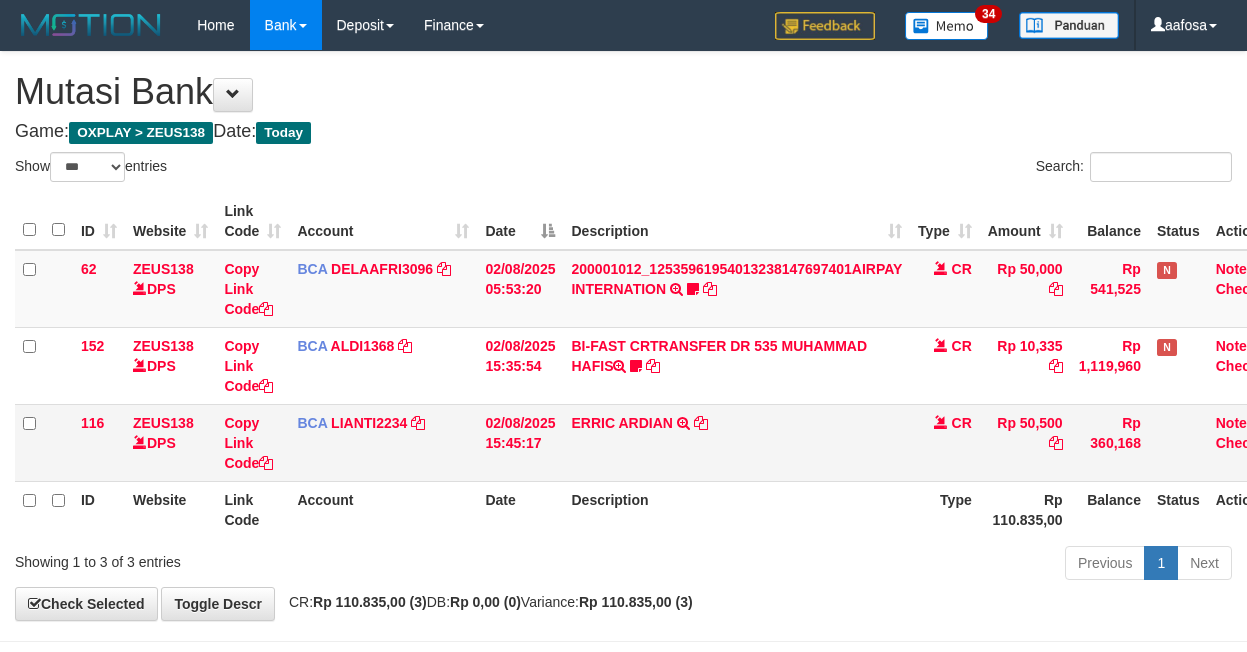 scroll, scrollTop: 81, scrollLeft: 38, axis: both 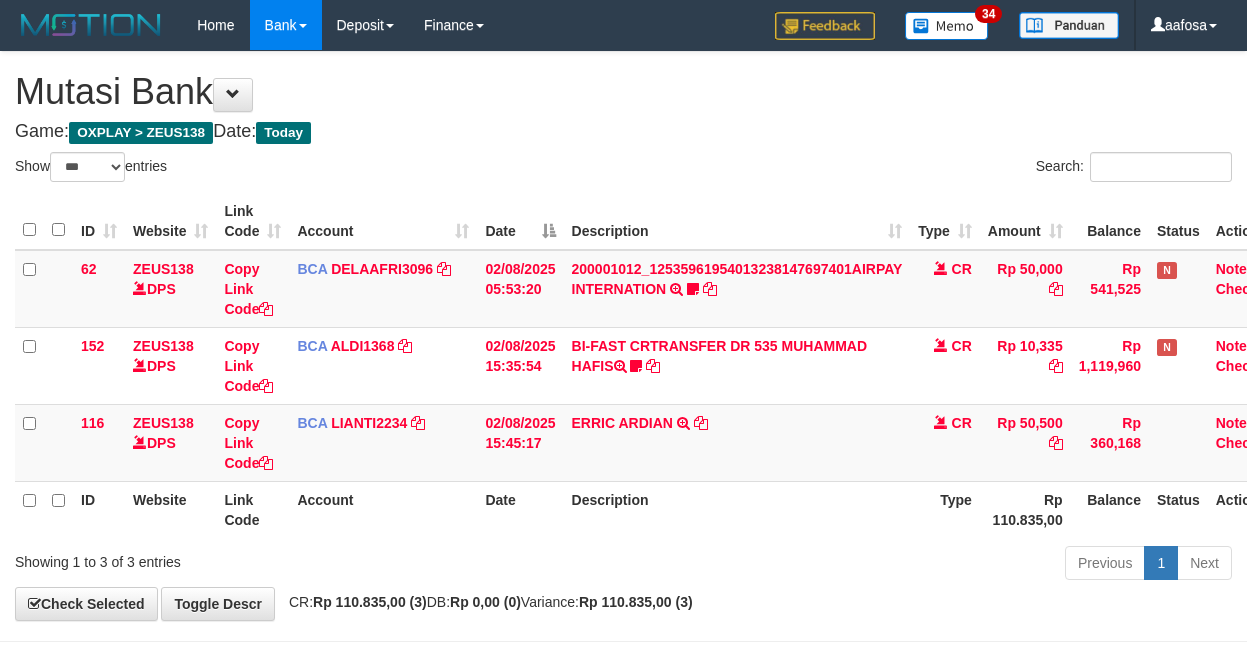select on "***" 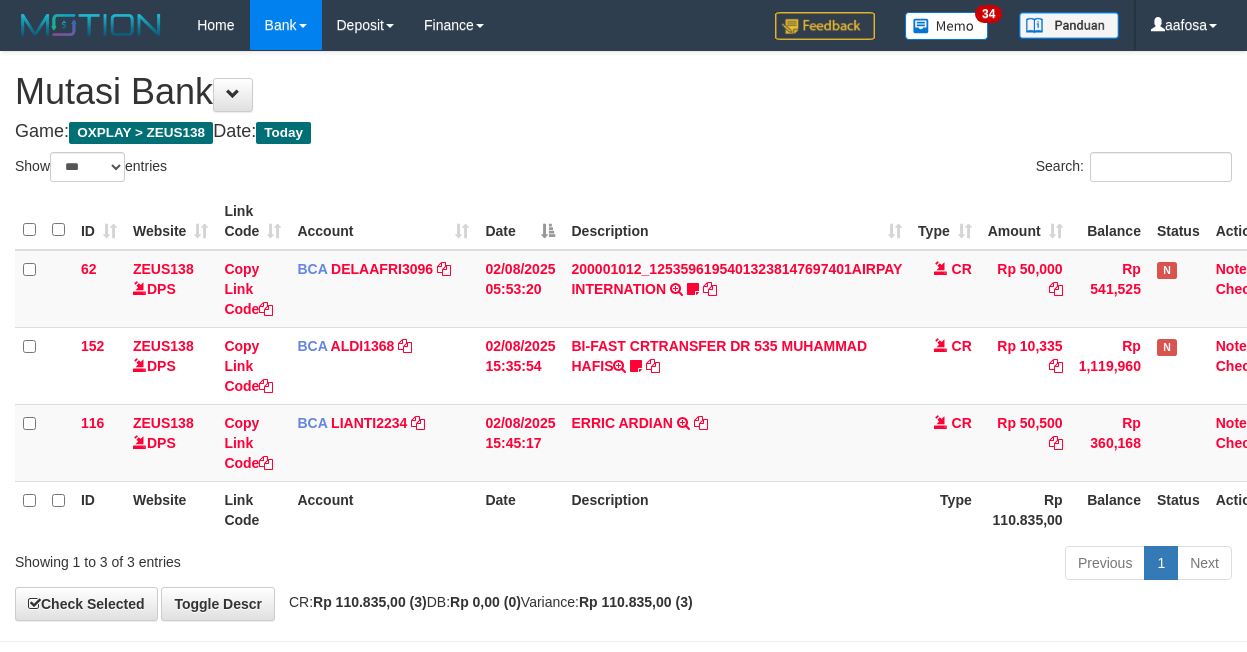 scroll, scrollTop: 81, scrollLeft: 38, axis: both 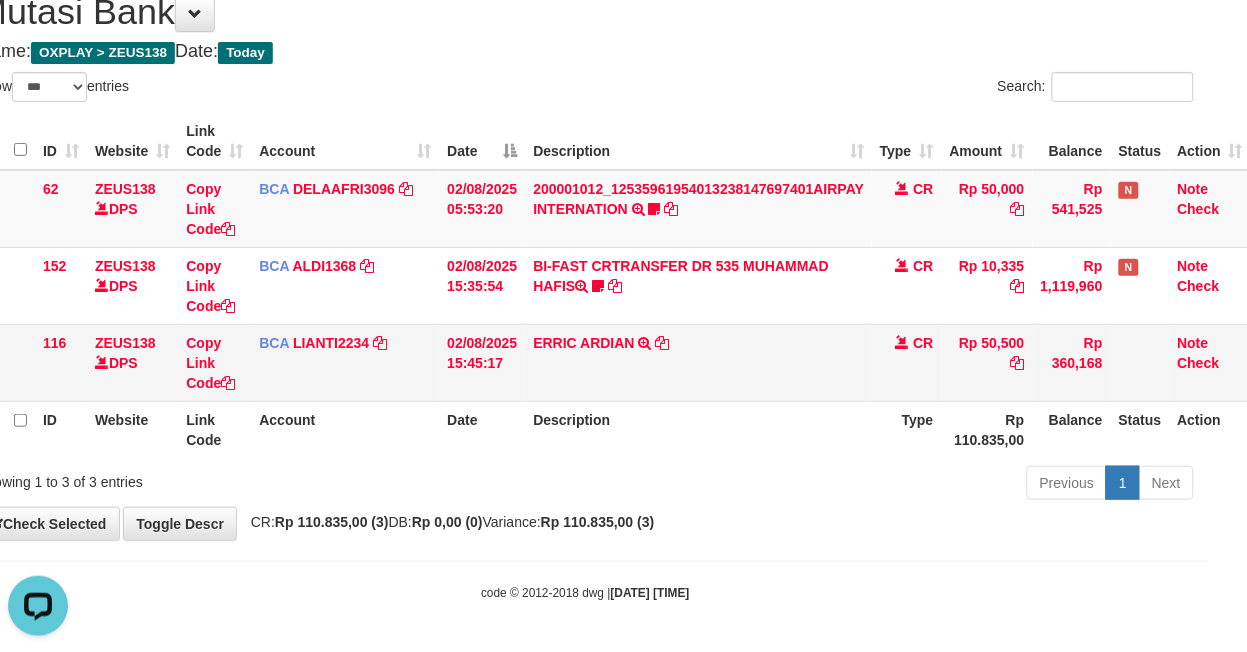 drag, startPoint x: 775, startPoint y: 345, endPoint x: 761, endPoint y: 361, distance: 21.260292 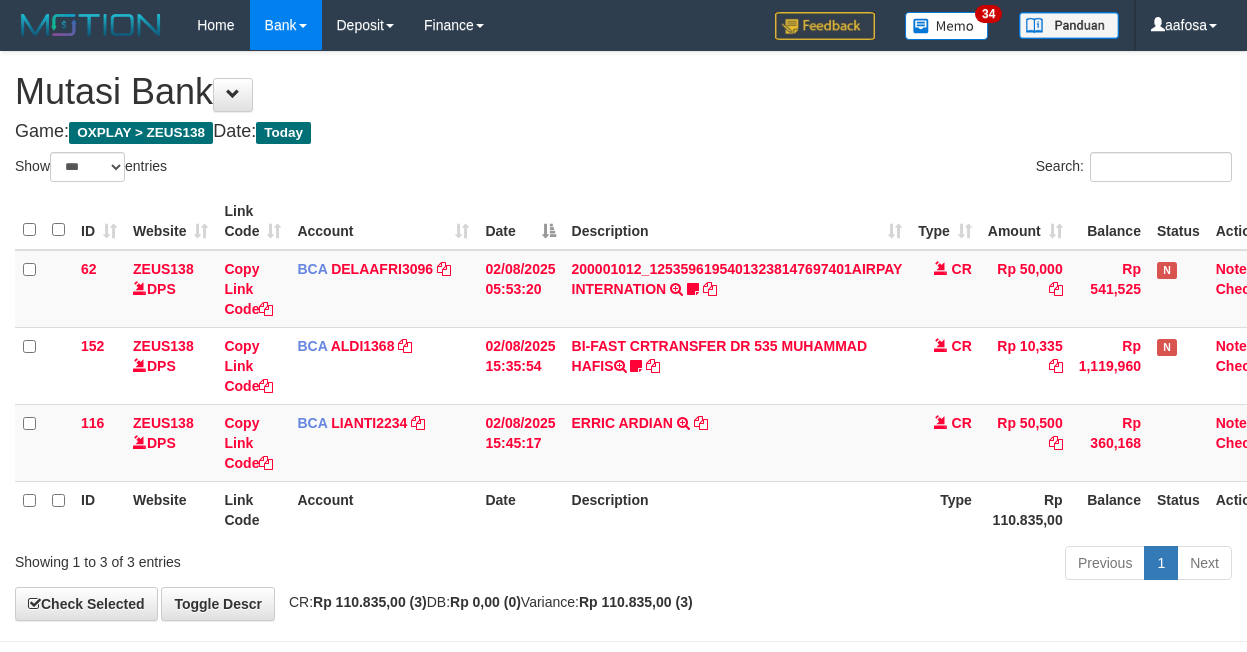 select on "***" 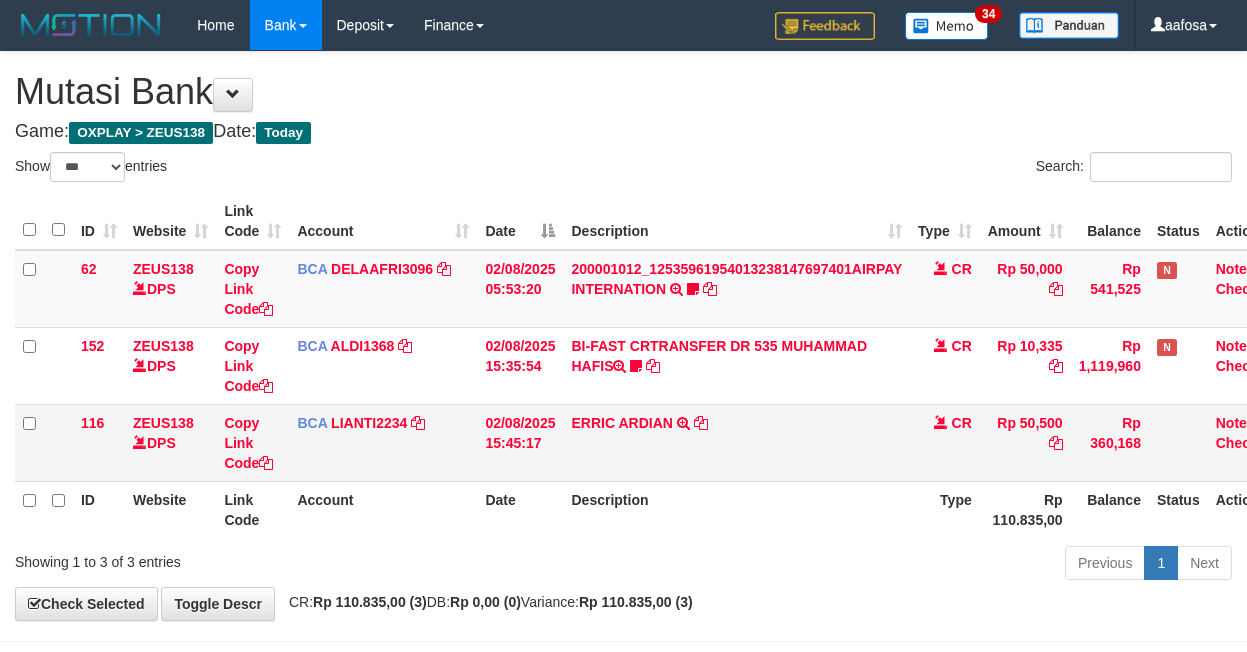 scroll, scrollTop: 81, scrollLeft: 38, axis: both 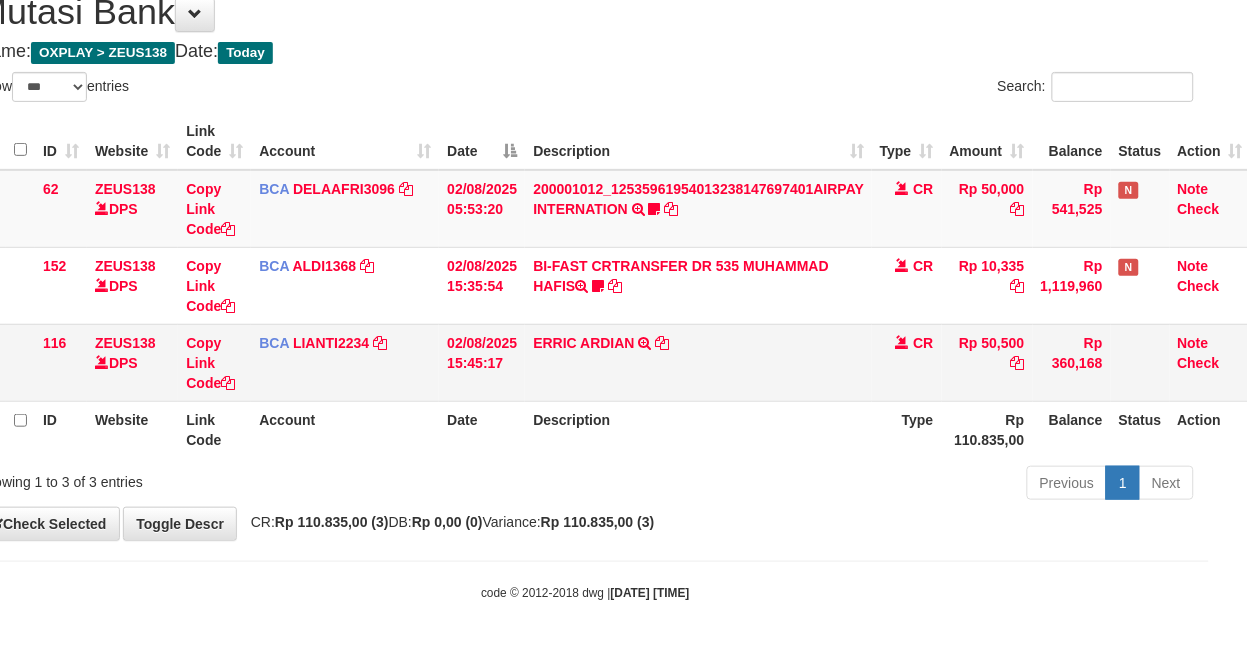 click on "ERRIC ARDIAN         TRSF E-BANKING CR 0208/FTSCY/WS95051
50500.002025080225238851 TRFDN-ERRIC ARDIANESPAY DEBIT INDONE" at bounding box center [698, 362] 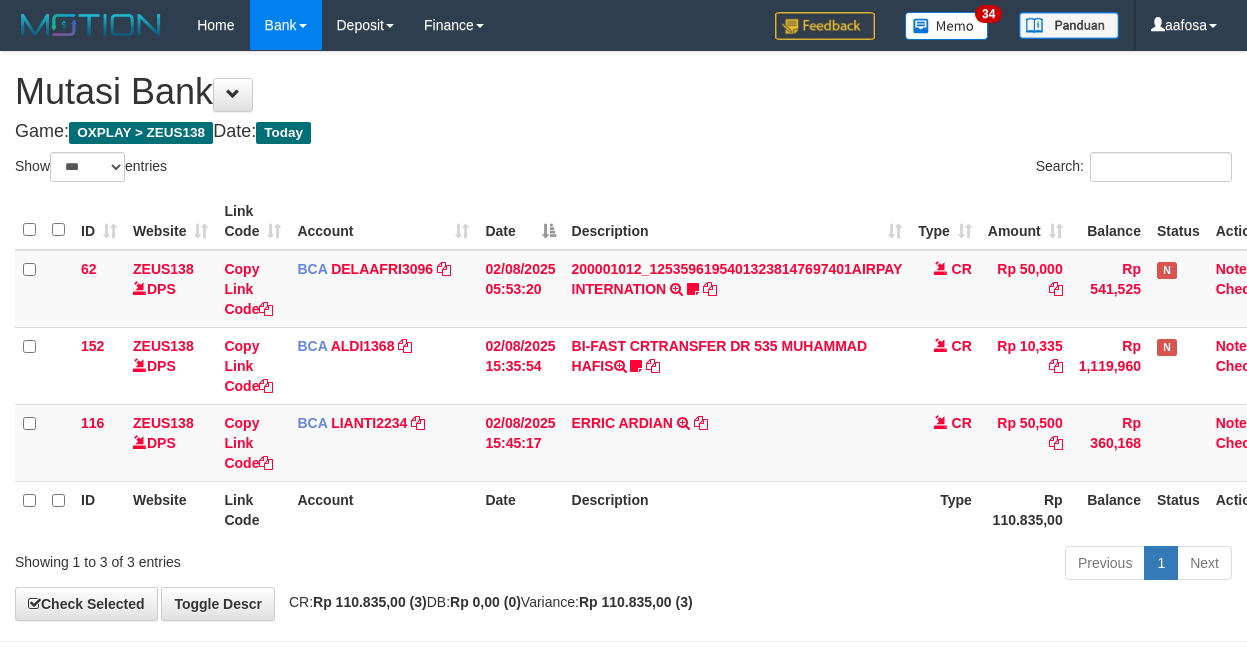 select on "***" 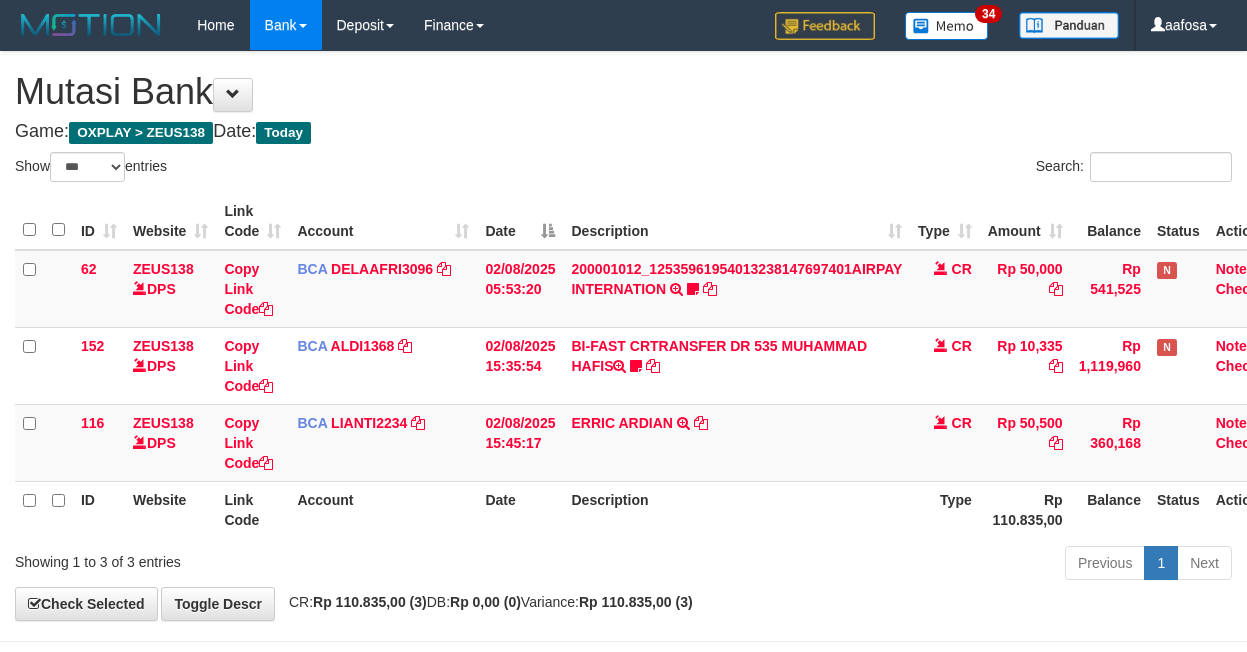 scroll, scrollTop: 81, scrollLeft: 38, axis: both 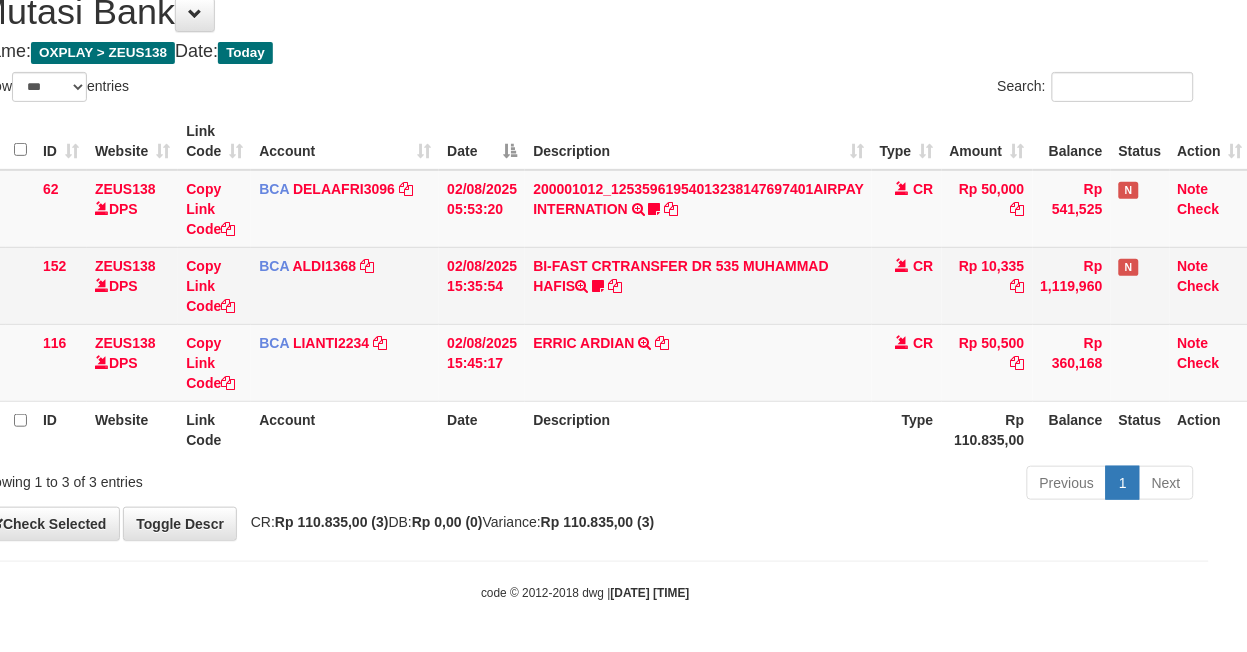 click on "BI-FAST CRTRANSFER DR 535 MUHAMMAD HAFIS          Muhammadhafis" at bounding box center [698, 285] 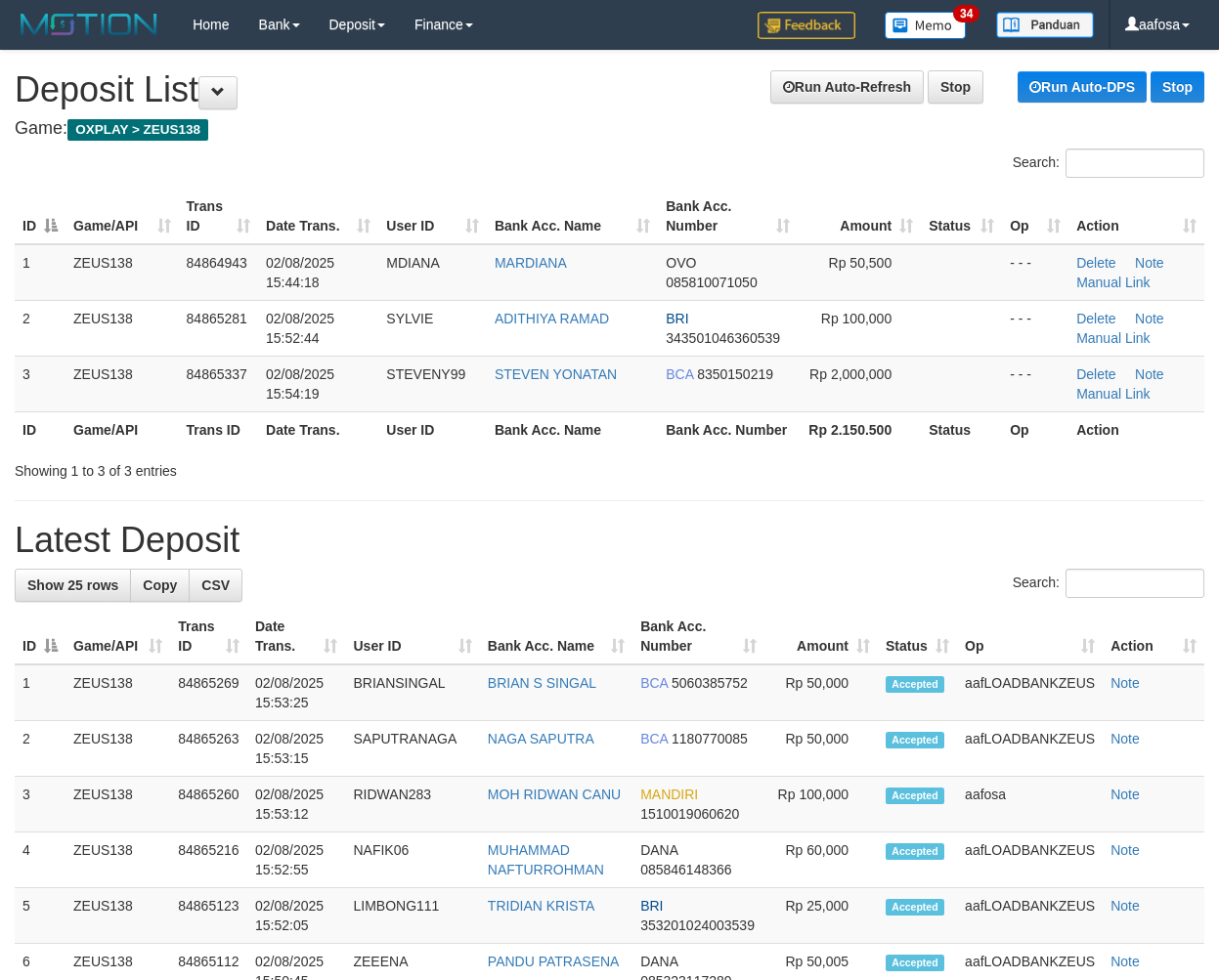 scroll, scrollTop: 0, scrollLeft: 0, axis: both 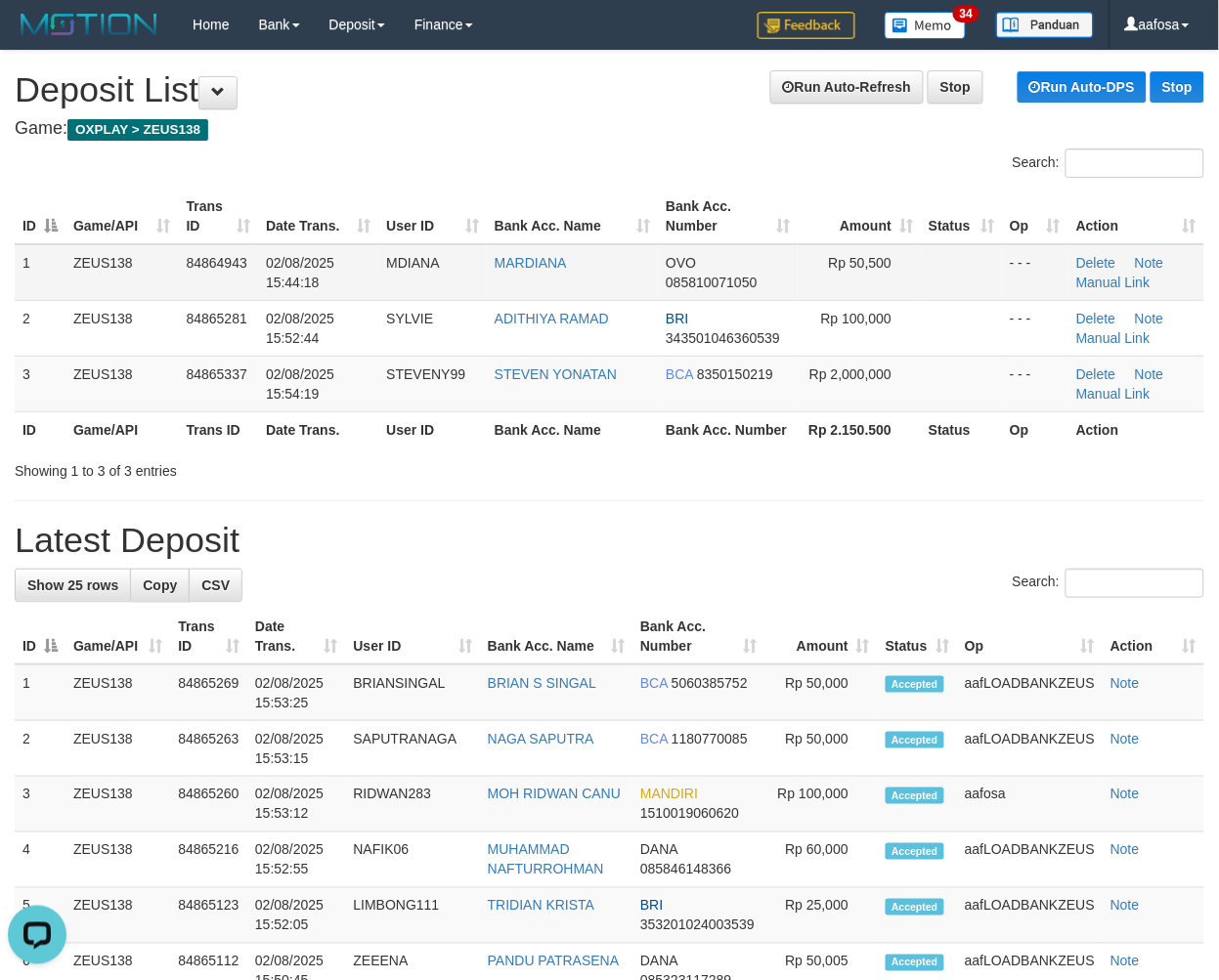 drag, startPoint x: 602, startPoint y: 277, endPoint x: 138, endPoint y: 279, distance: 464.0043 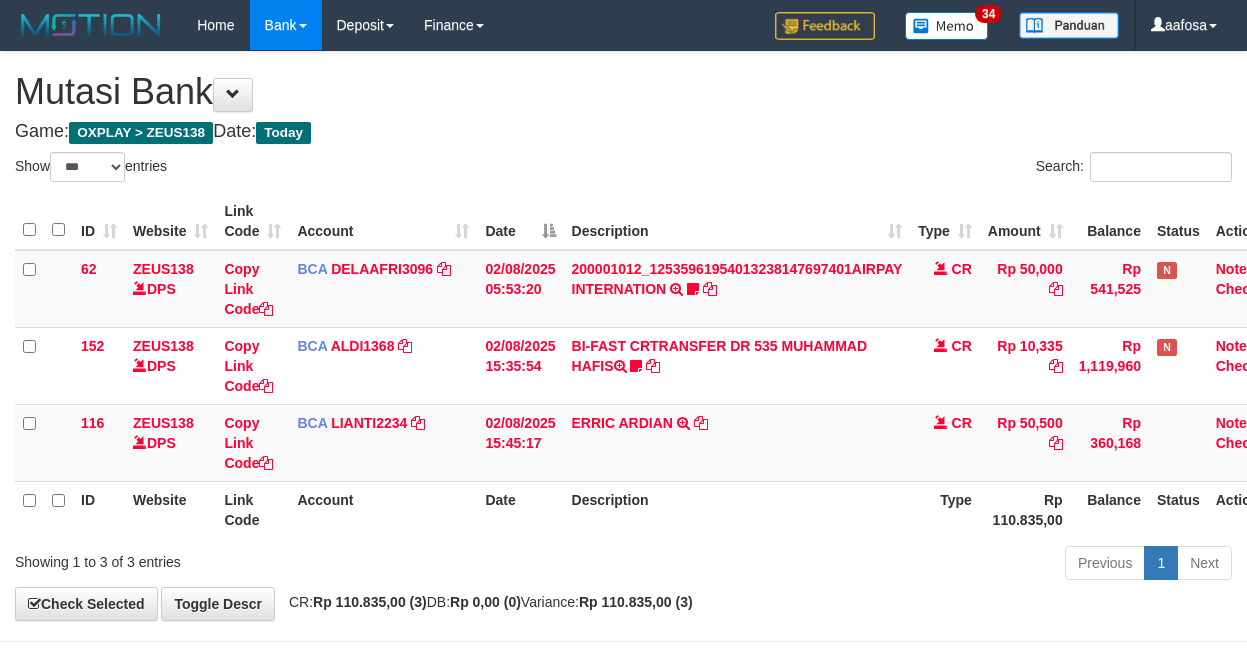 select on "***" 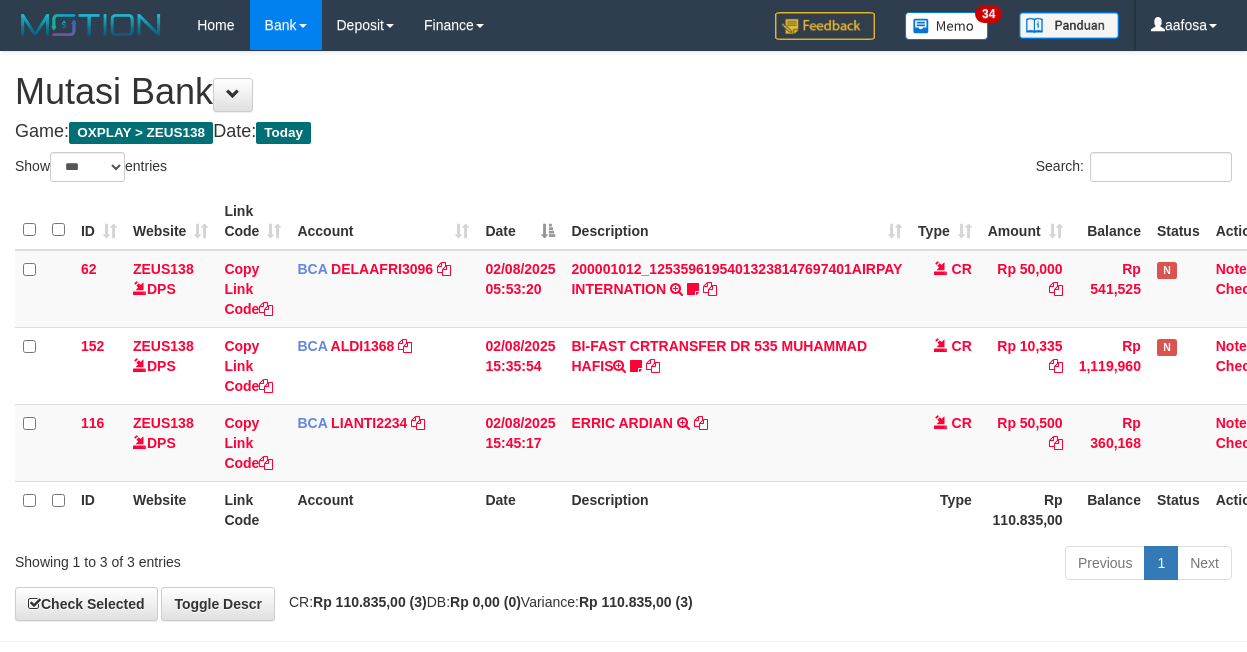 scroll, scrollTop: 81, scrollLeft: 38, axis: both 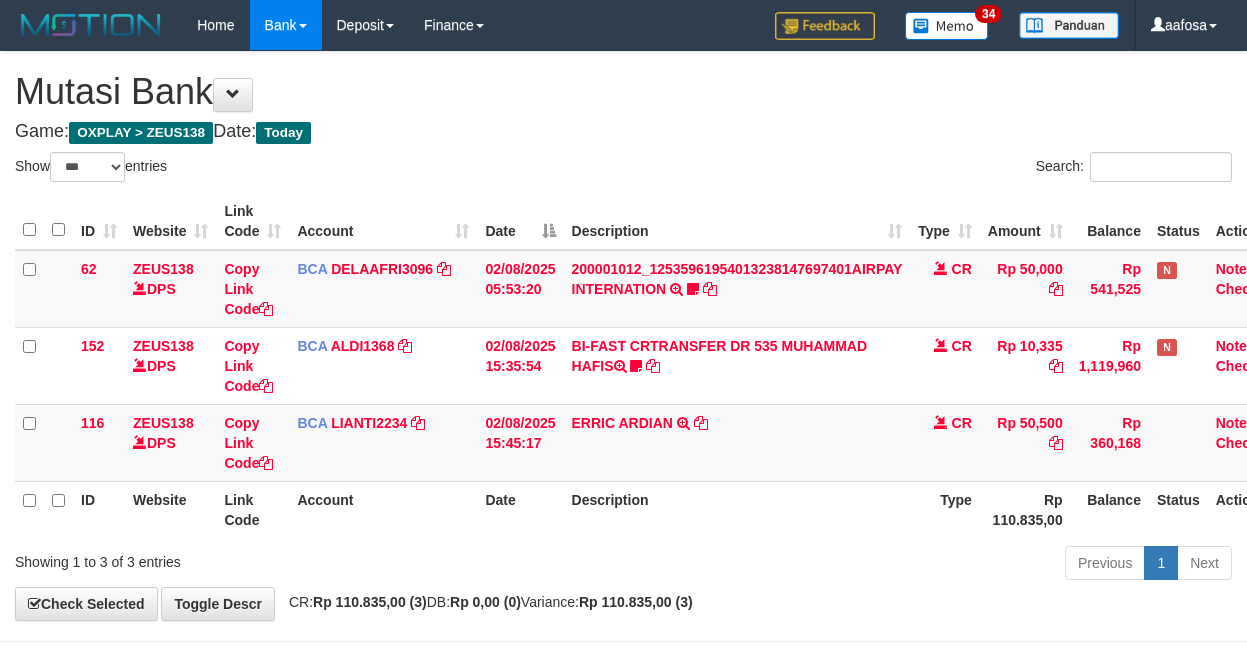 select on "***" 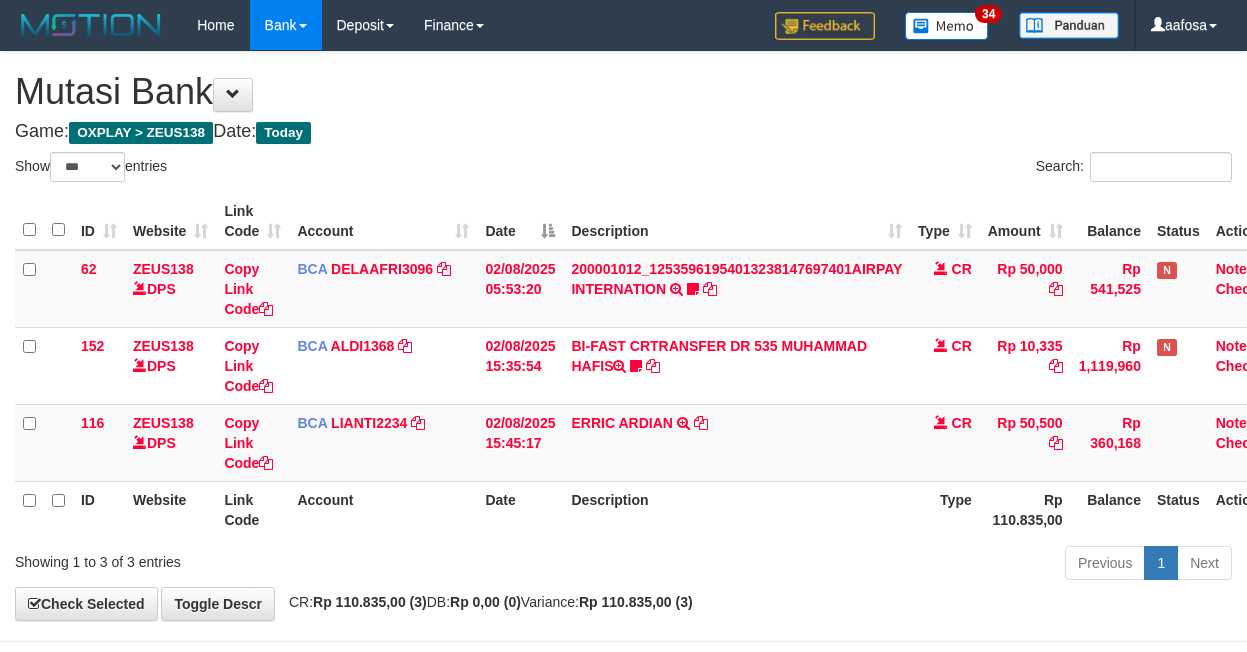 scroll, scrollTop: 81, scrollLeft: 38, axis: both 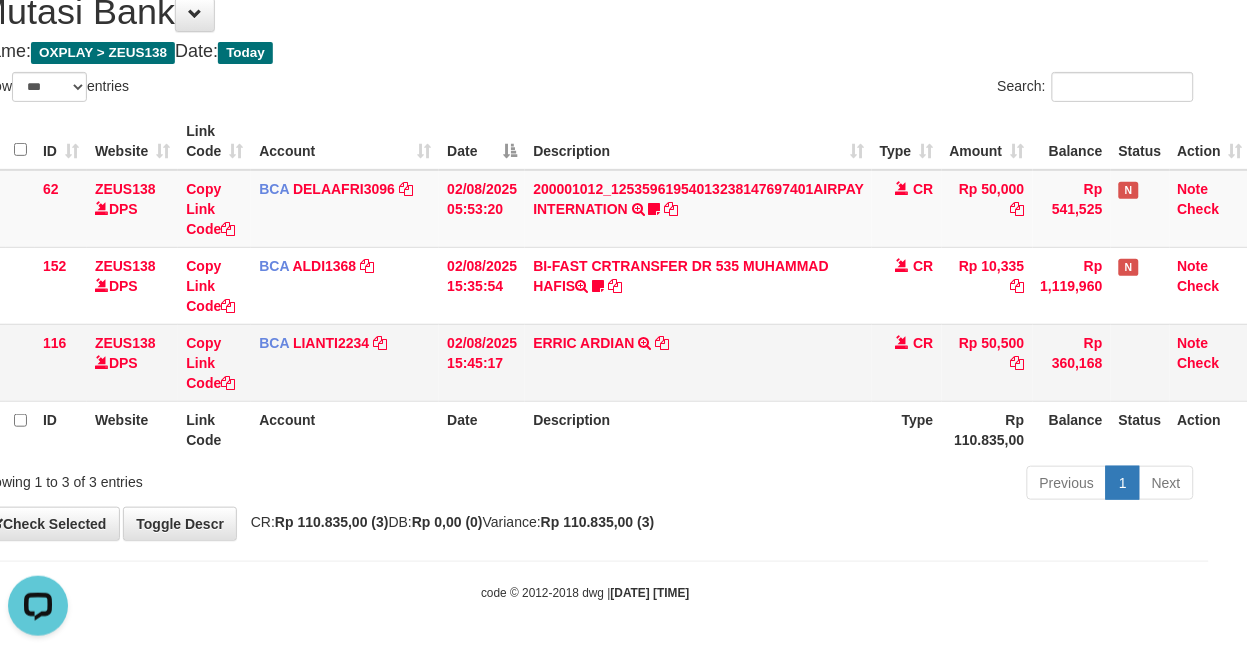 click on "ERRIC ARDIAN         TRSF E-BANKING CR 0208/FTSCY/WS95051
50500.002025080225238851 TRFDN-ERRIC ARDIANESPAY DEBIT INDONE" at bounding box center [698, 362] 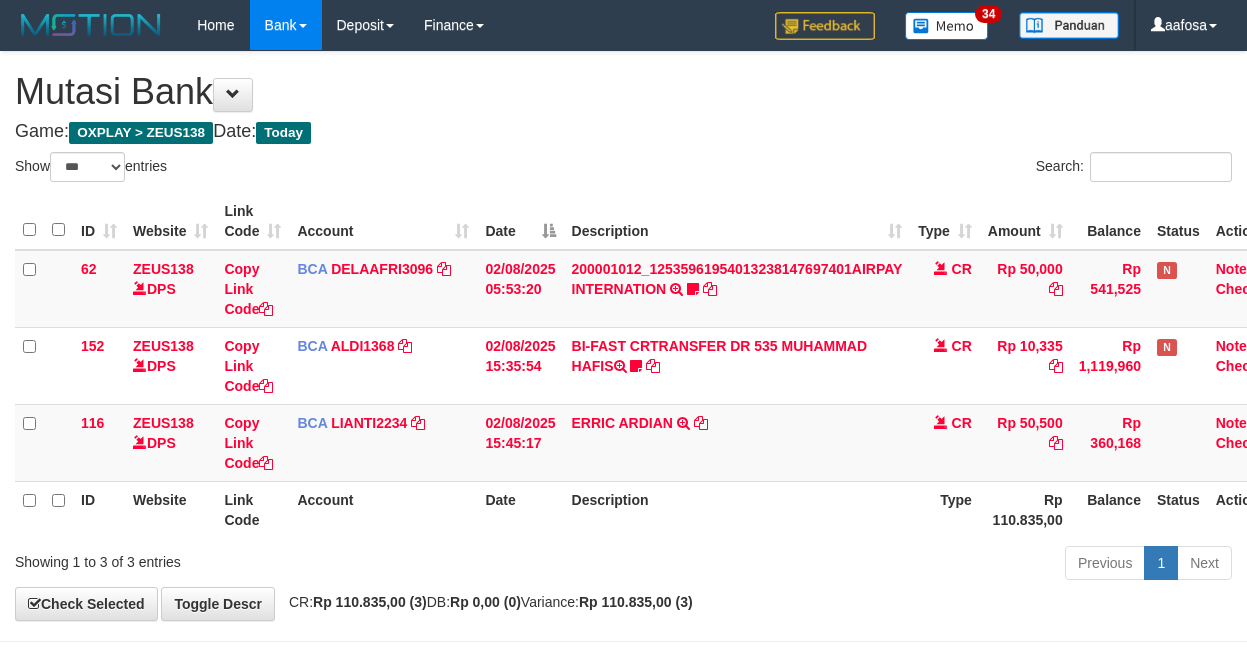 select on "***" 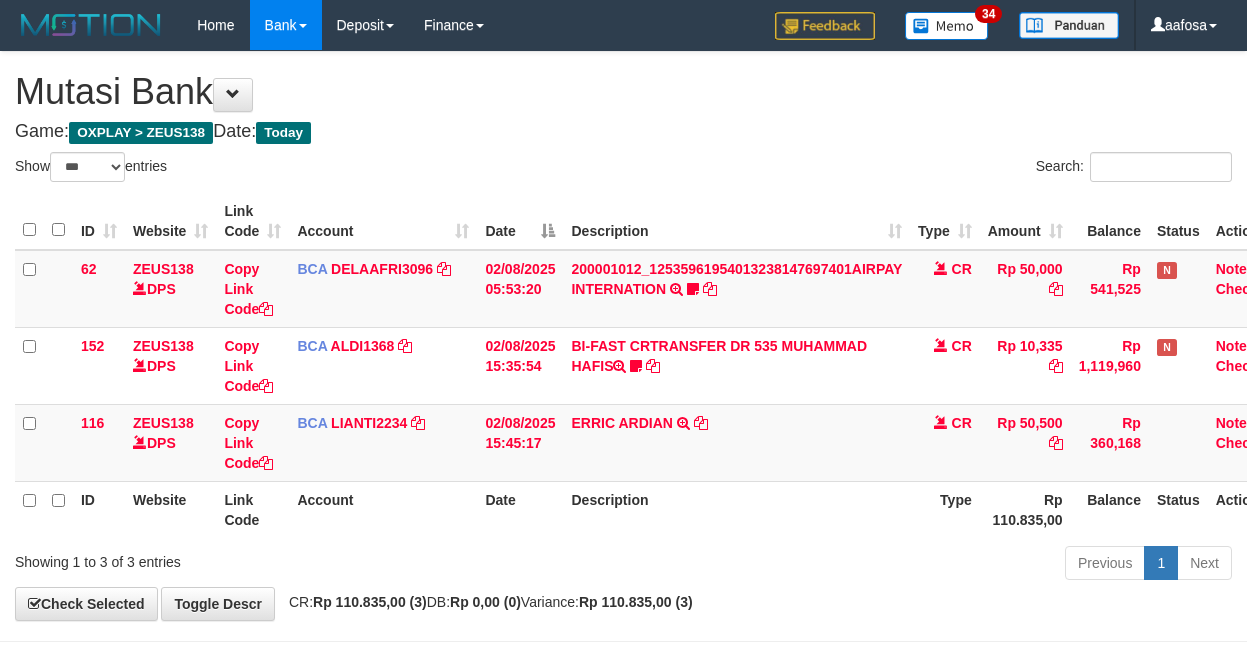 scroll, scrollTop: 81, scrollLeft: 38, axis: both 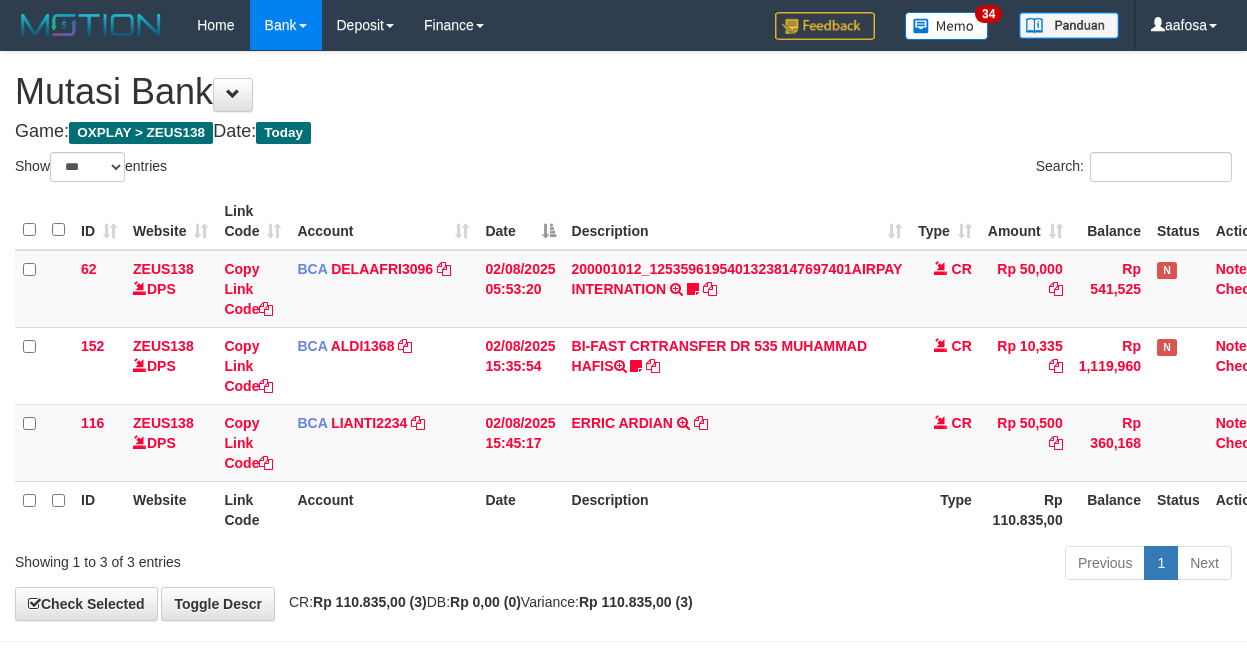 select on "***" 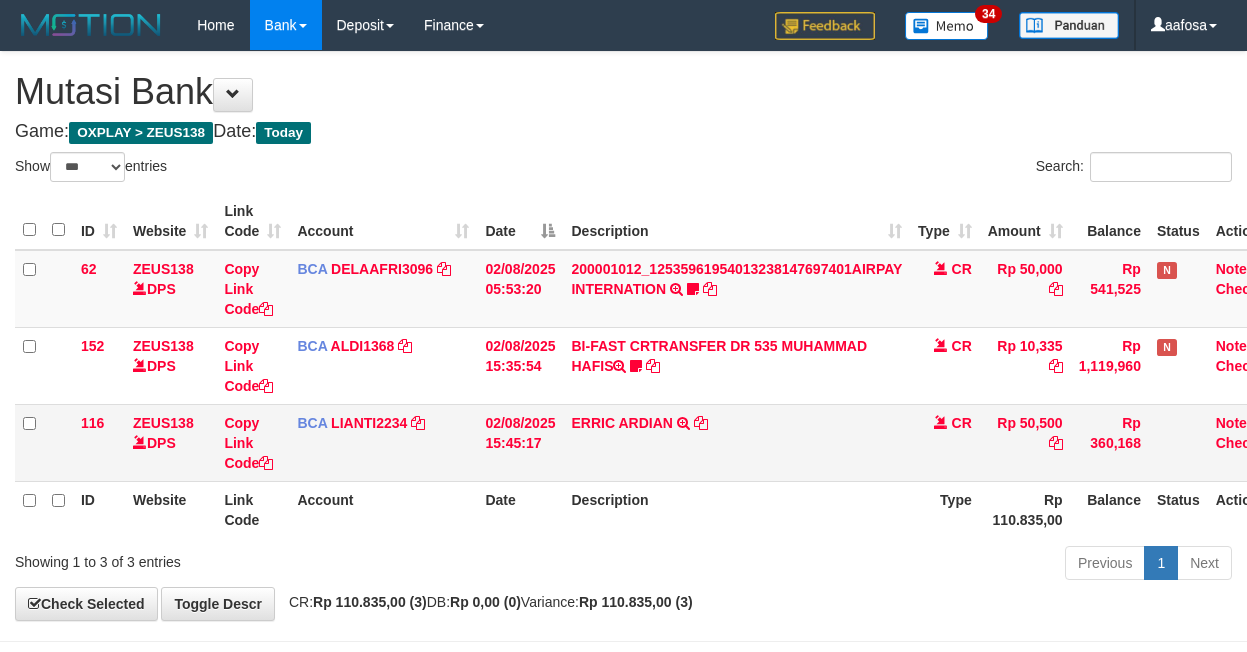 scroll, scrollTop: 81, scrollLeft: 38, axis: both 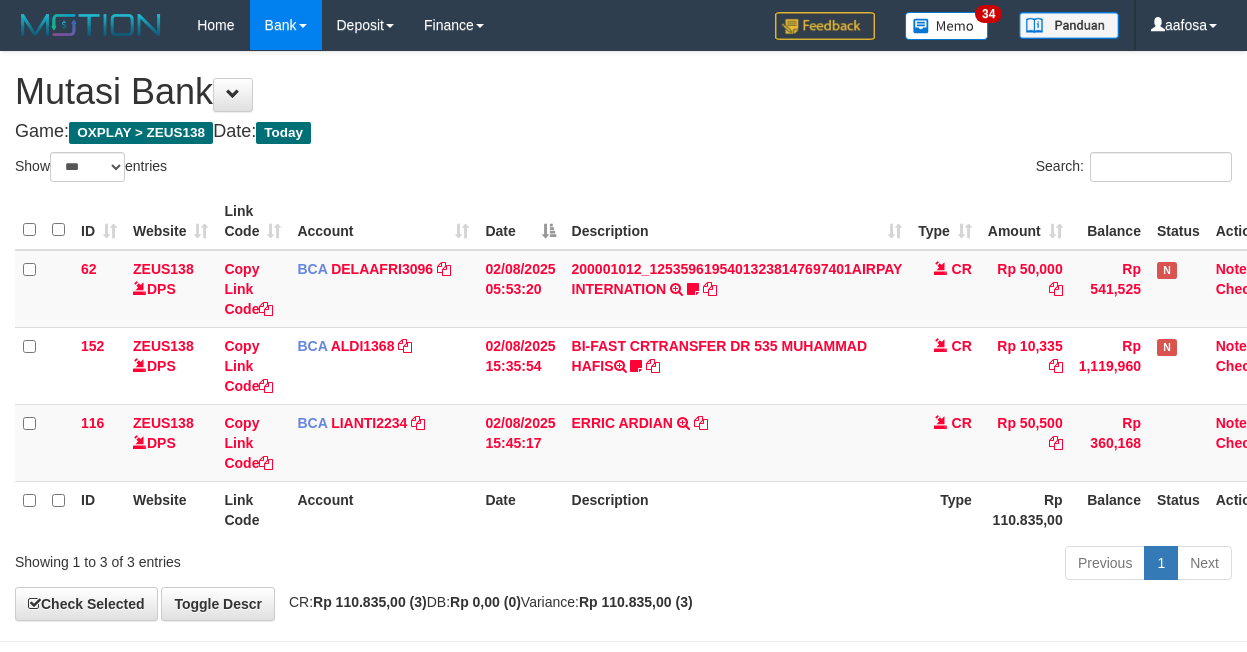 select on "***" 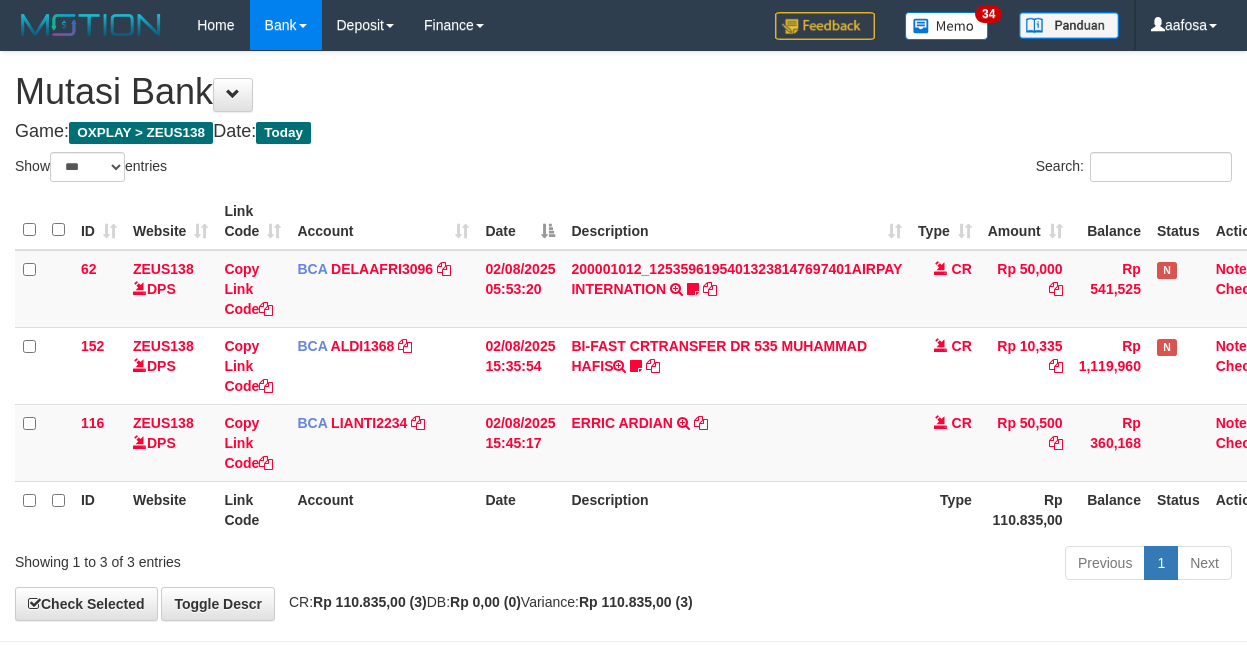 scroll, scrollTop: 81, scrollLeft: 38, axis: both 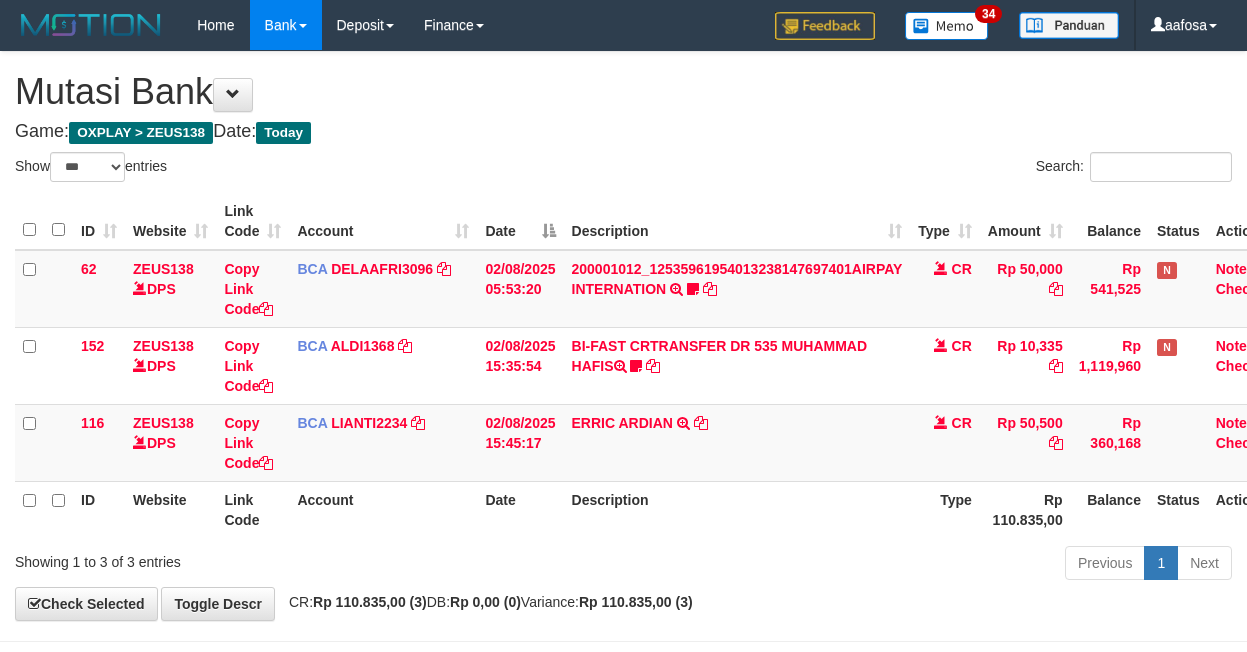 select on "***" 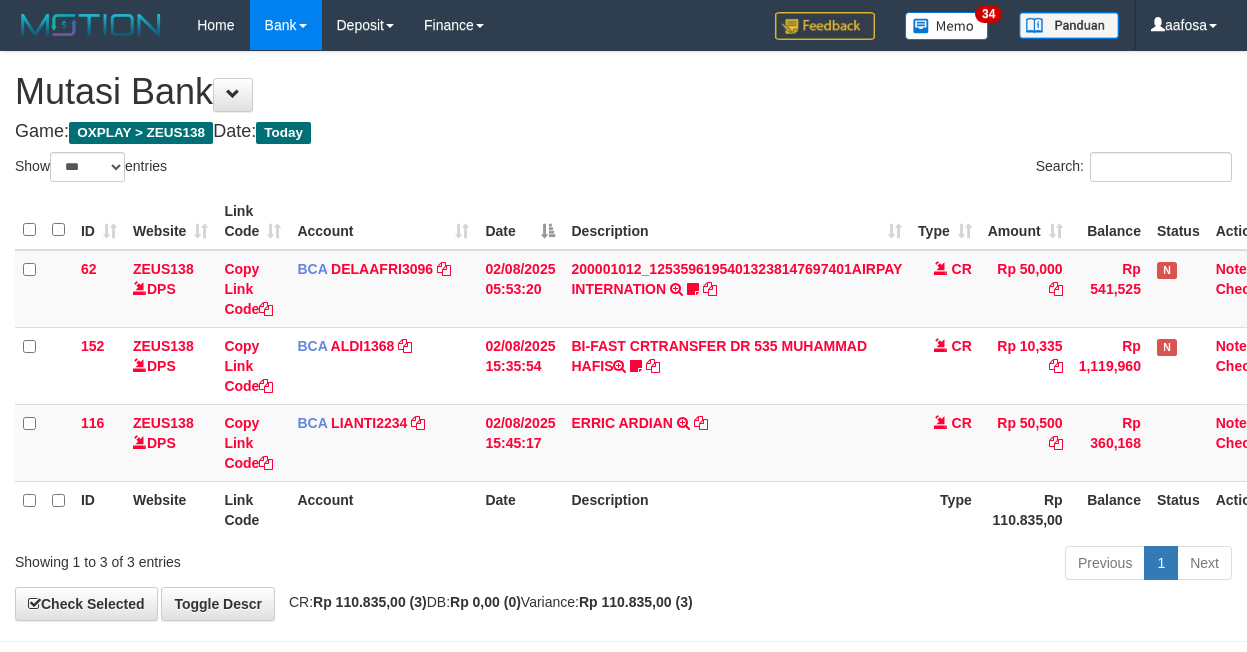 scroll, scrollTop: 81, scrollLeft: 38, axis: both 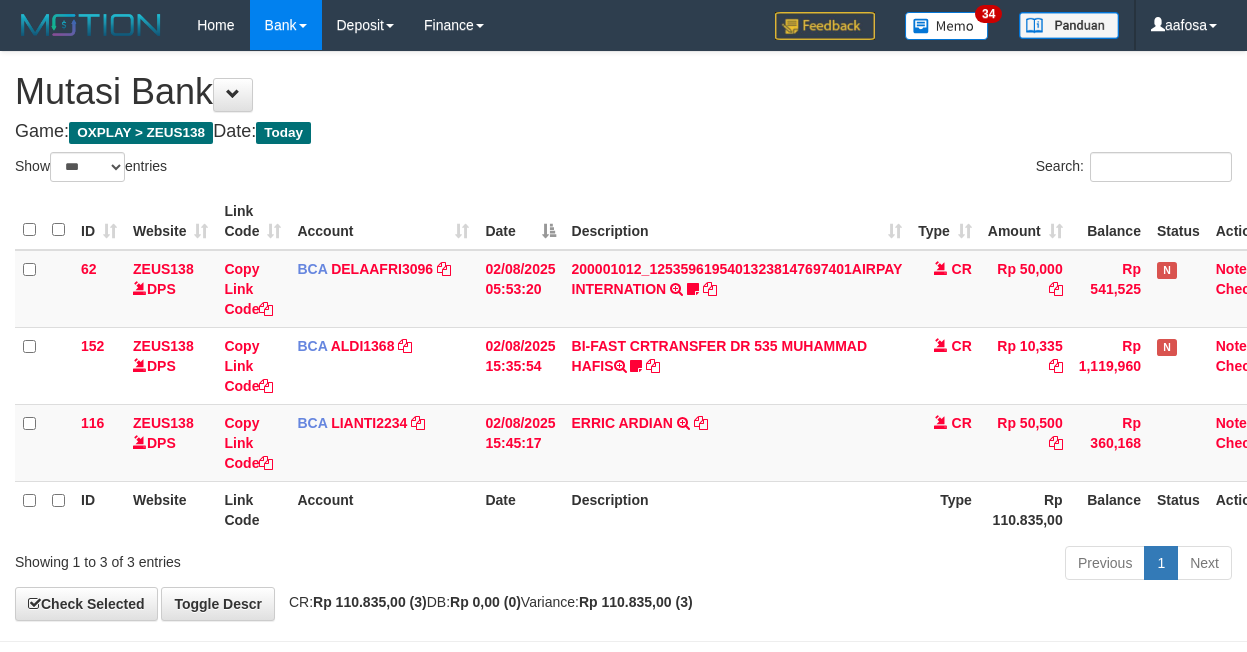 select on "***" 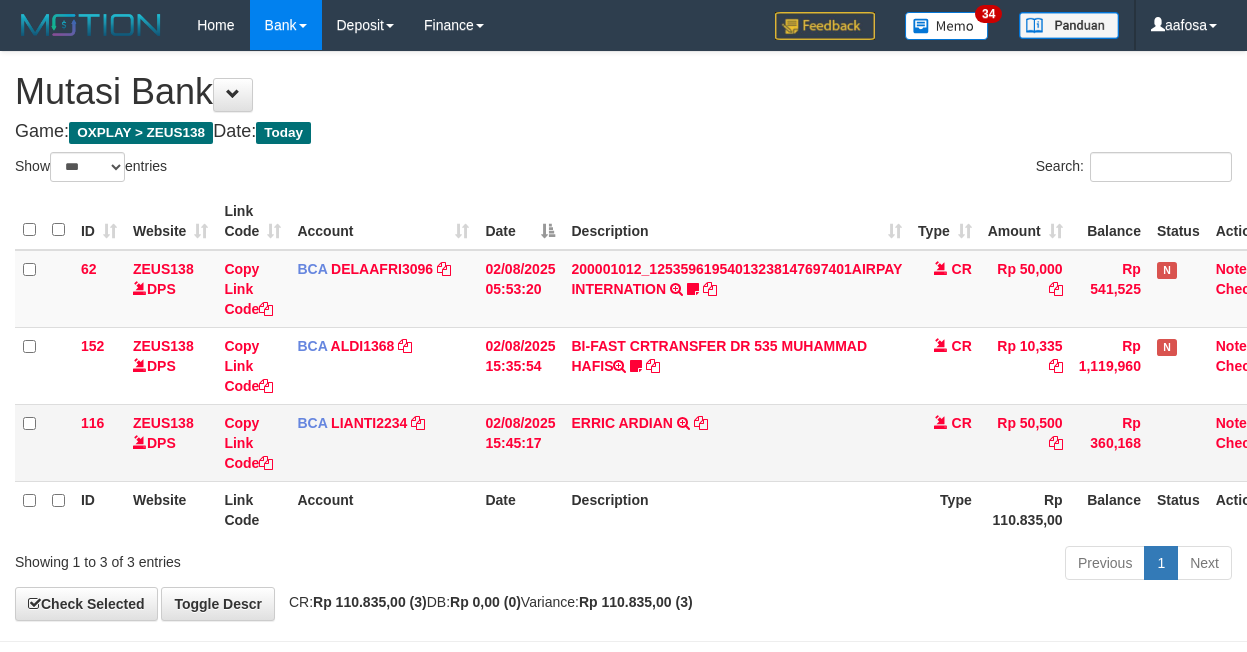 scroll, scrollTop: 81, scrollLeft: 38, axis: both 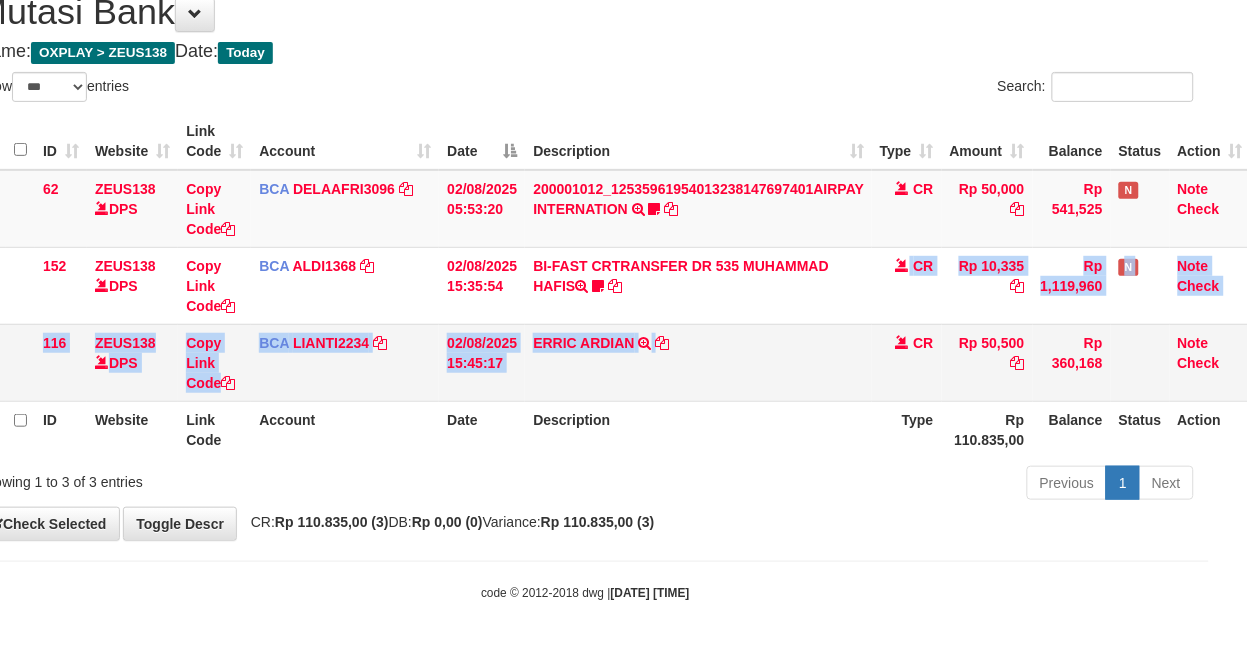 drag, startPoint x: 751, startPoint y: 321, endPoint x: 745, endPoint y: 334, distance: 14.3178215 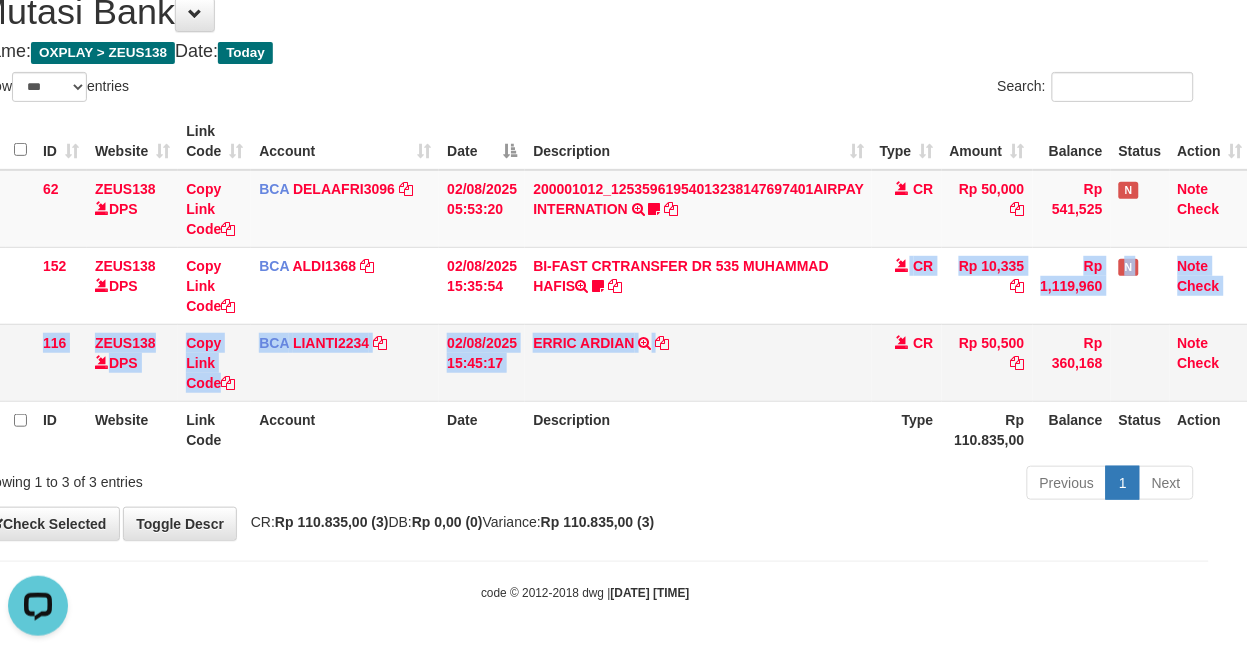 scroll, scrollTop: 0, scrollLeft: 0, axis: both 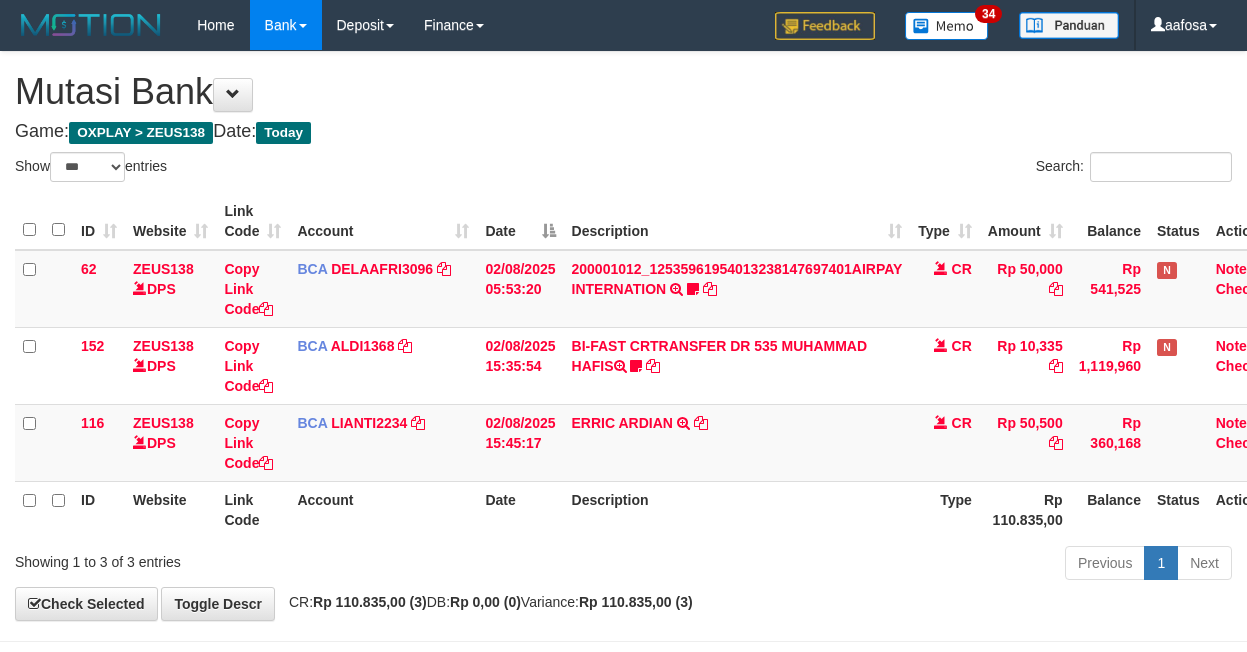 select on "***" 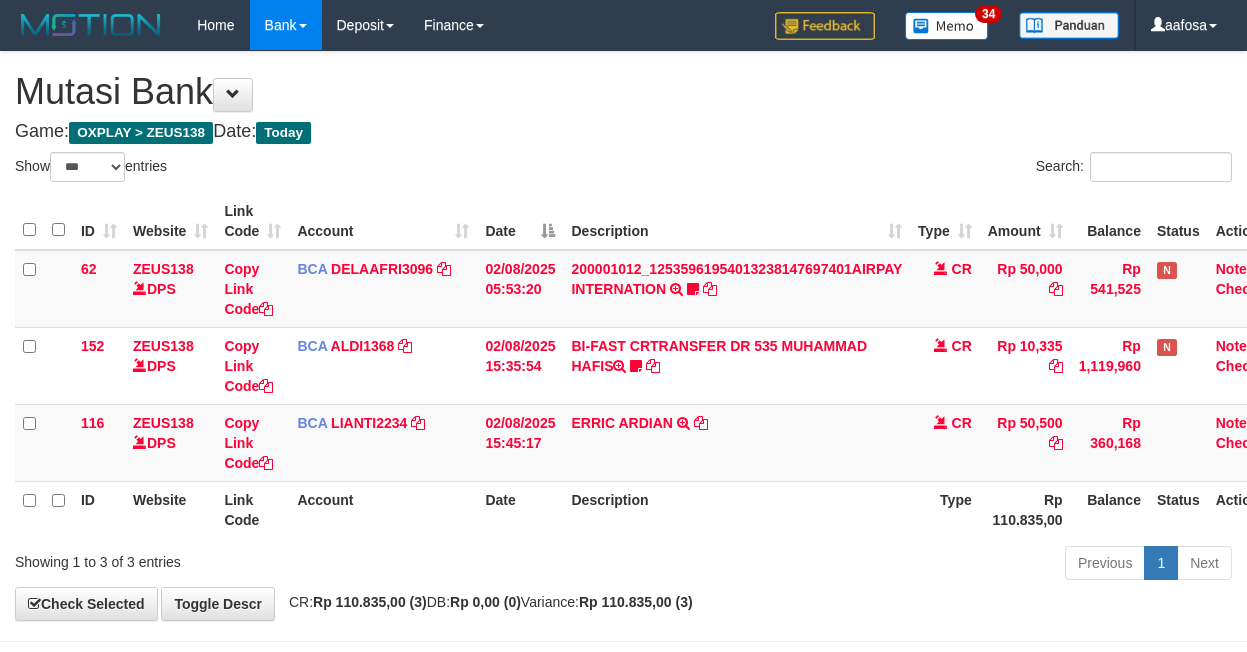 scroll, scrollTop: 81, scrollLeft: 38, axis: both 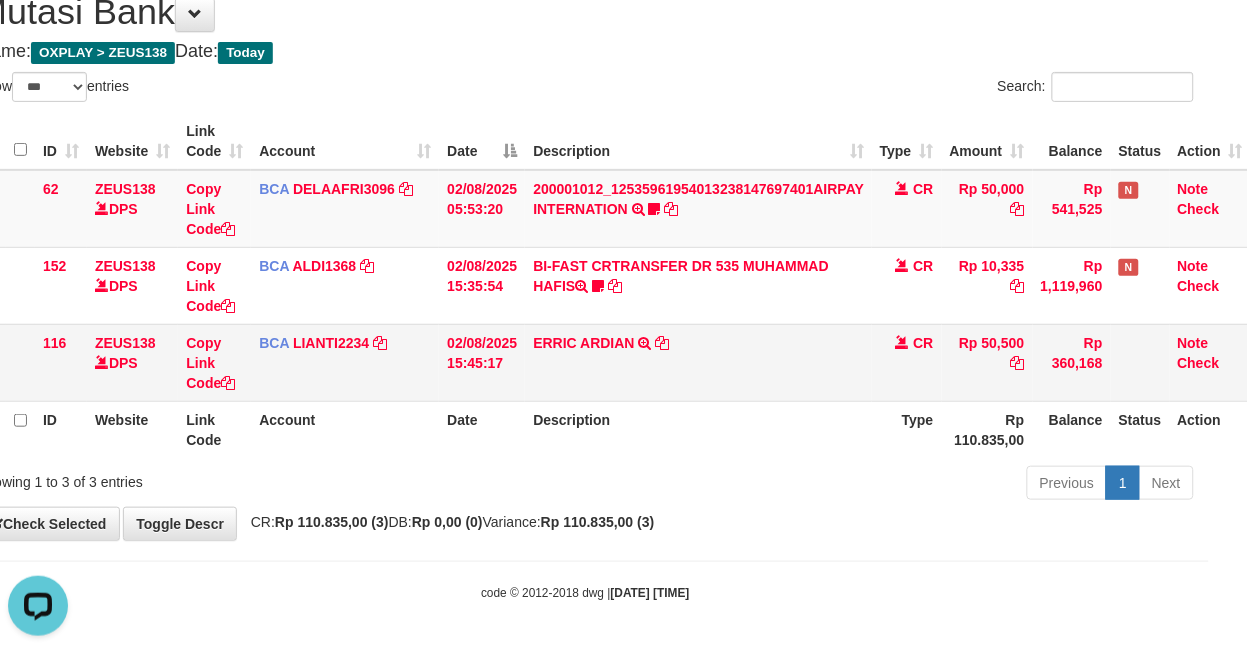 click on "ERRIC ARDIAN         TRSF E-BANKING CR 0208/FTSCY/WS95051
50500.002025080225238851 TRFDN-ERRIC ARDIANESPAY DEBIT INDONE" at bounding box center (698, 362) 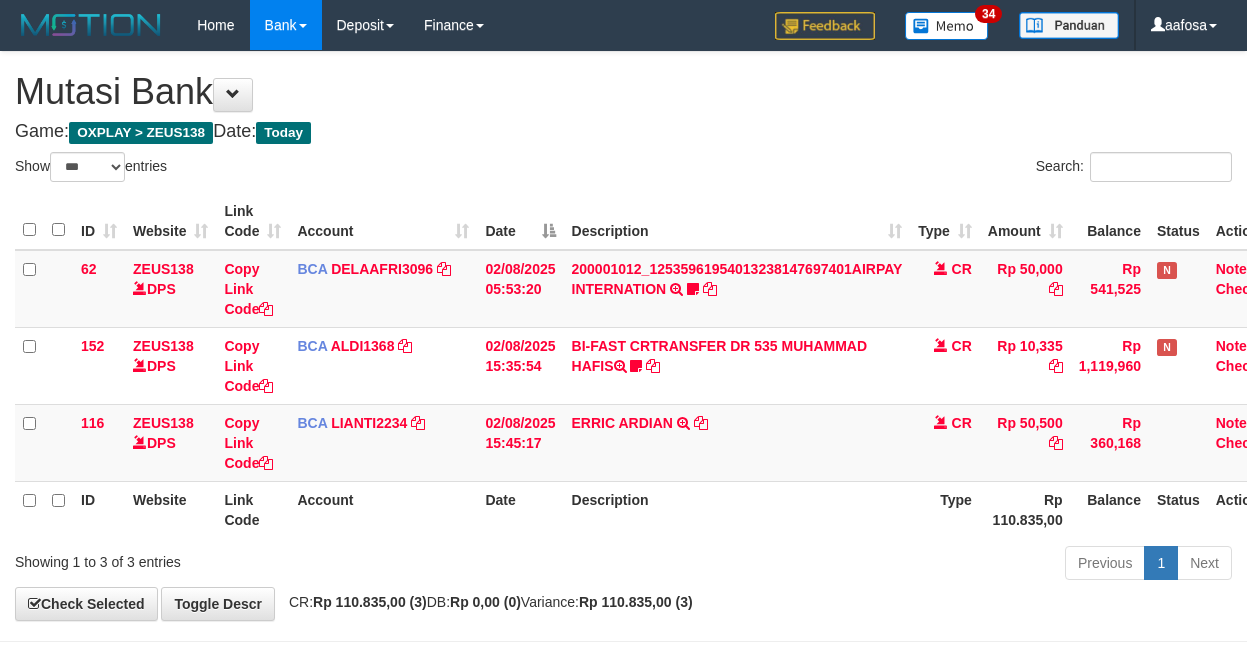 select on "***" 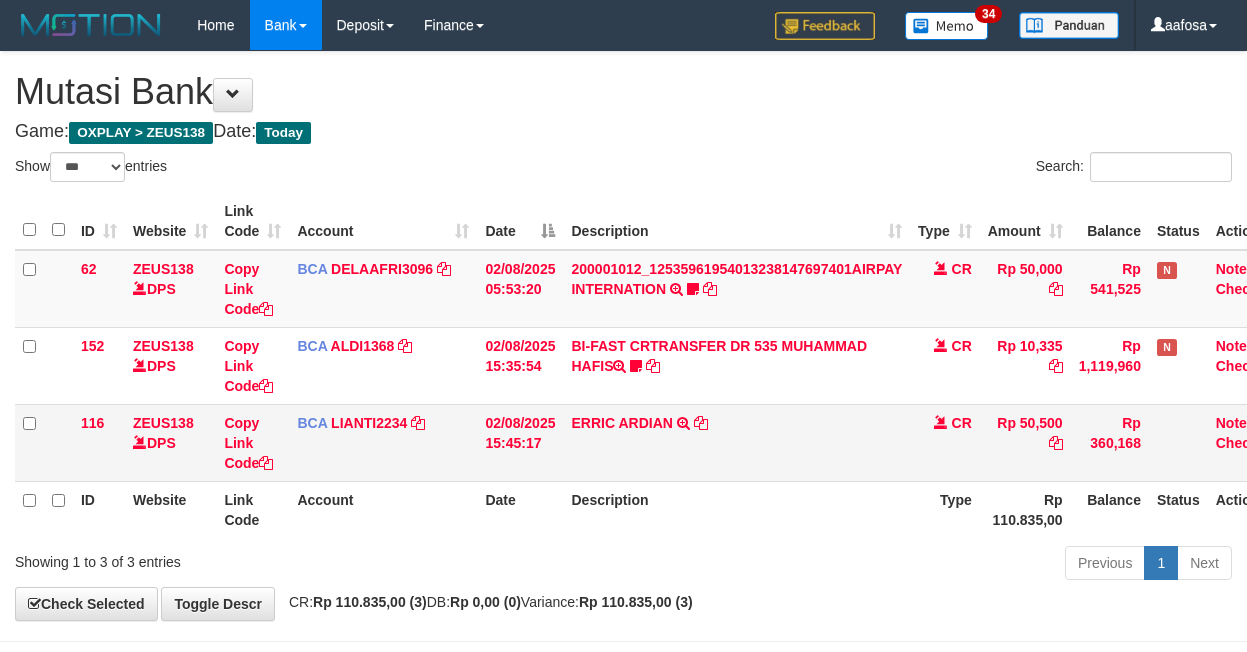 scroll, scrollTop: 81, scrollLeft: 38, axis: both 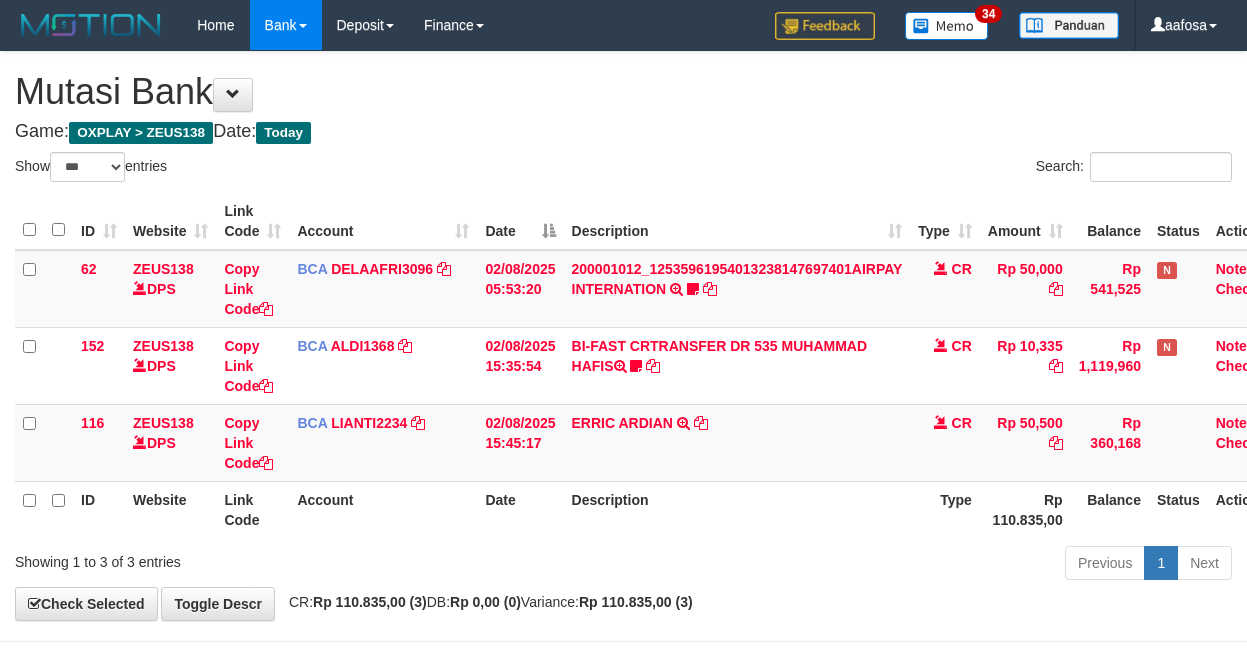select on "***" 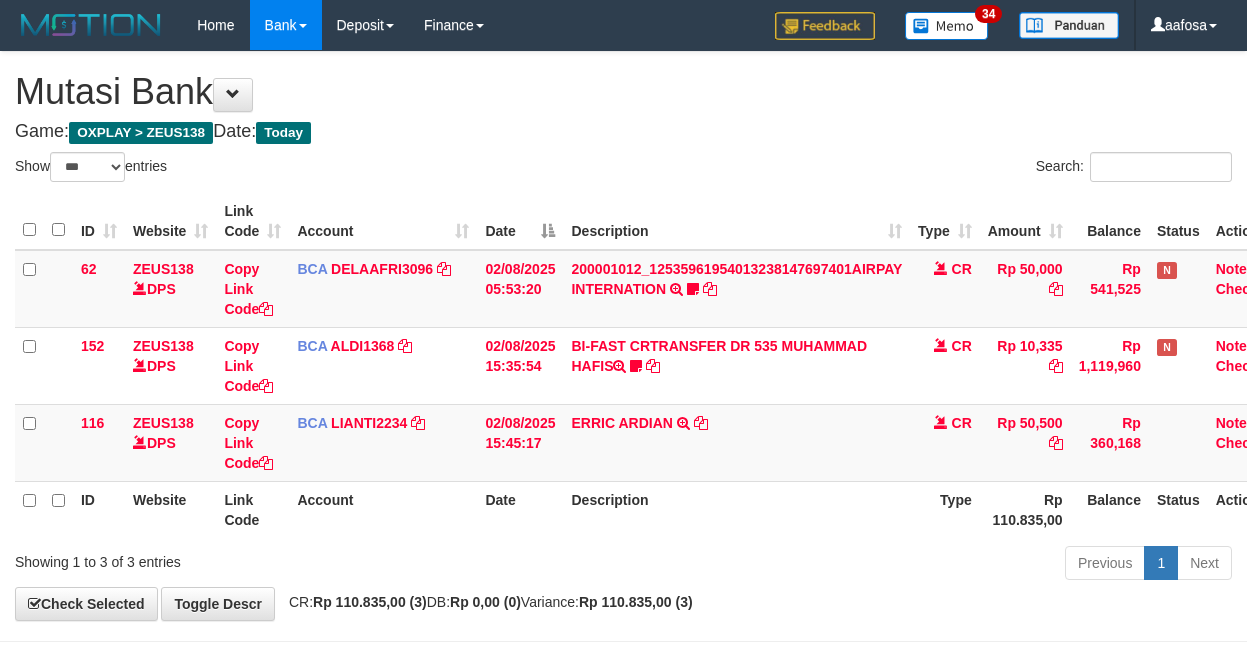 scroll, scrollTop: 81, scrollLeft: 38, axis: both 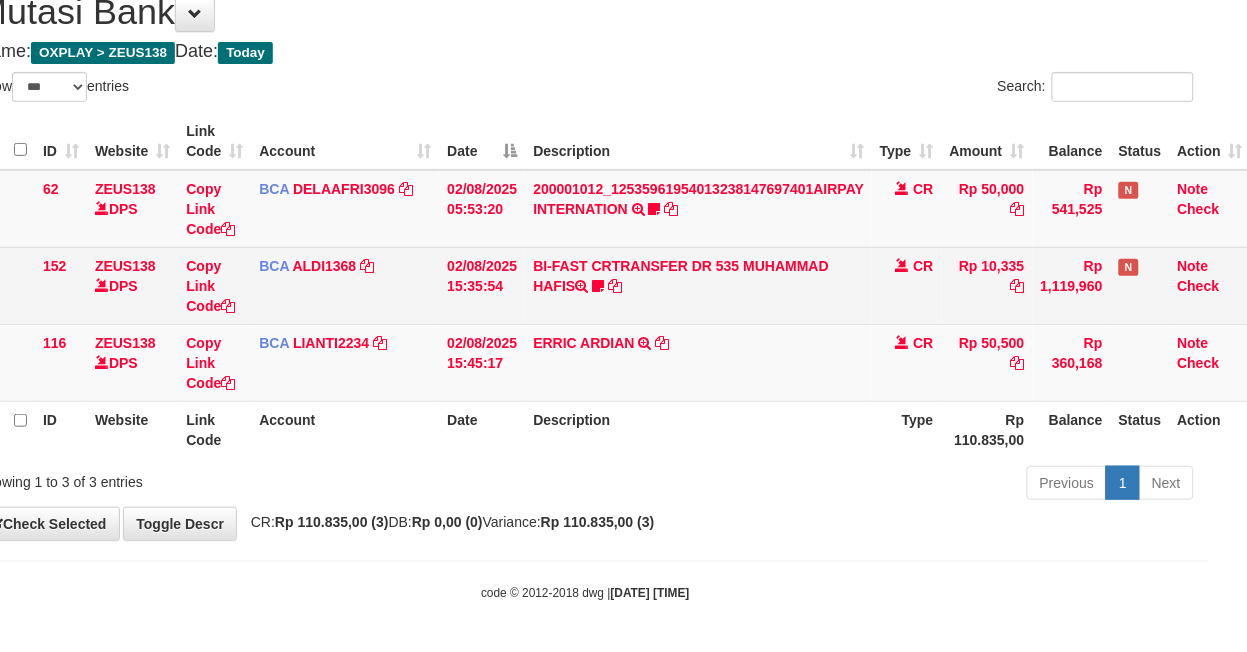 click on "02/08/2025 15:35:54" at bounding box center [482, 285] 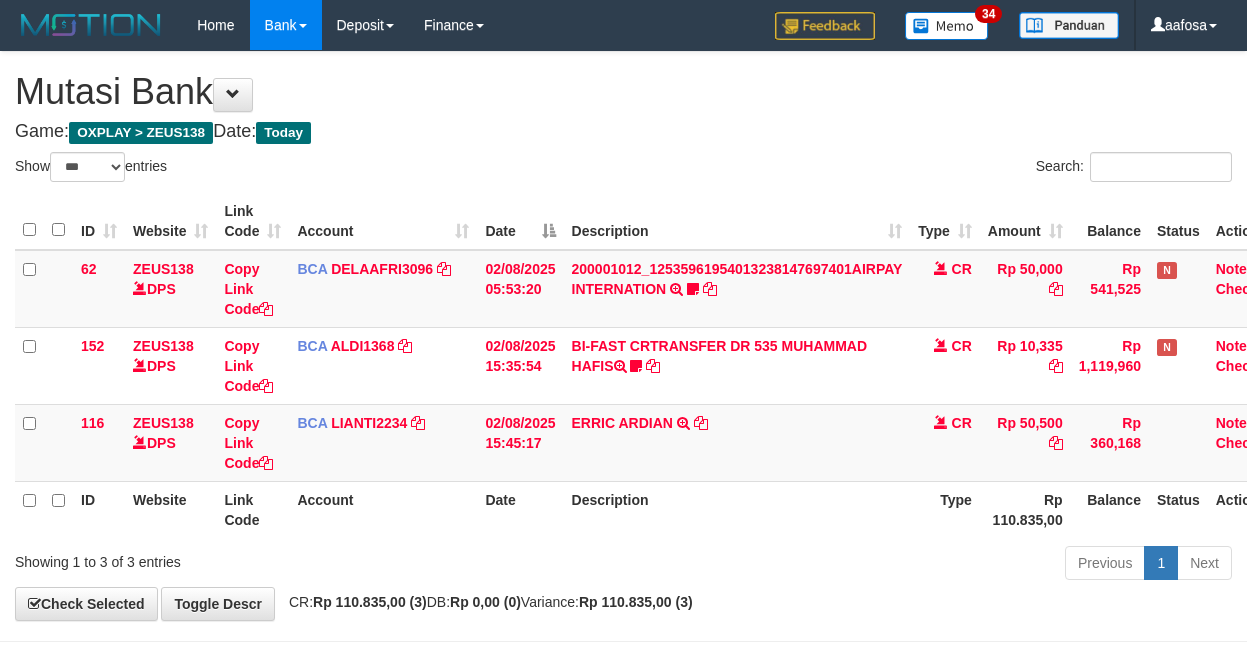 select on "***" 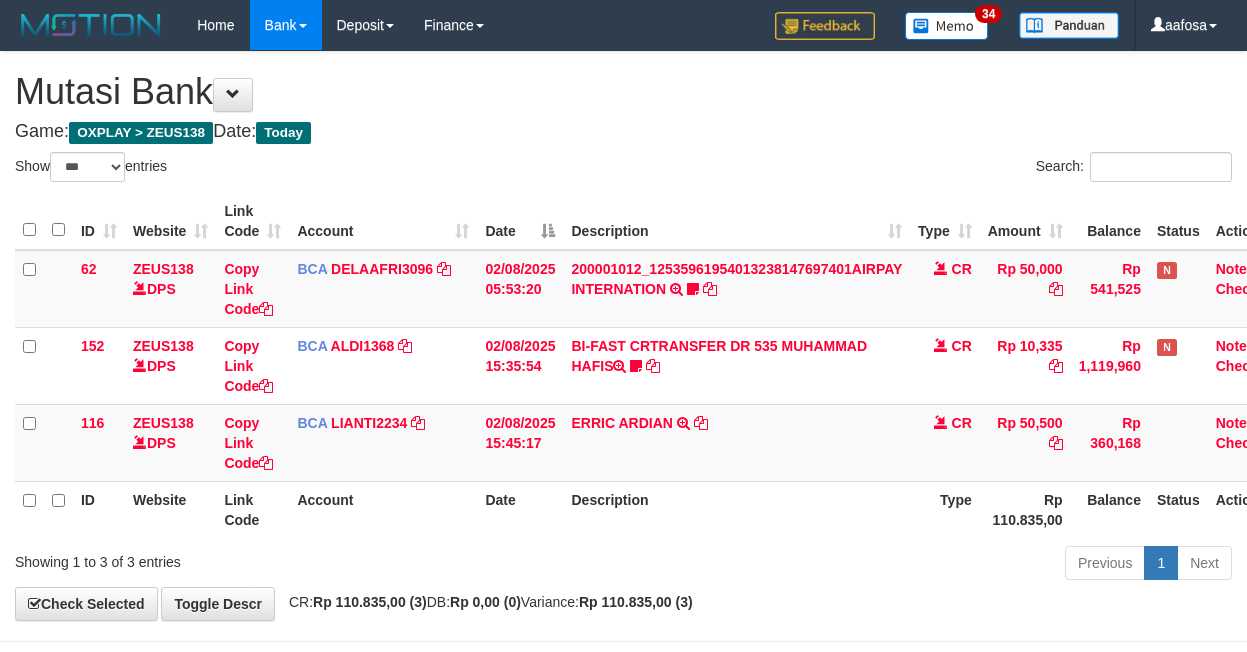 scroll, scrollTop: 81, scrollLeft: 38, axis: both 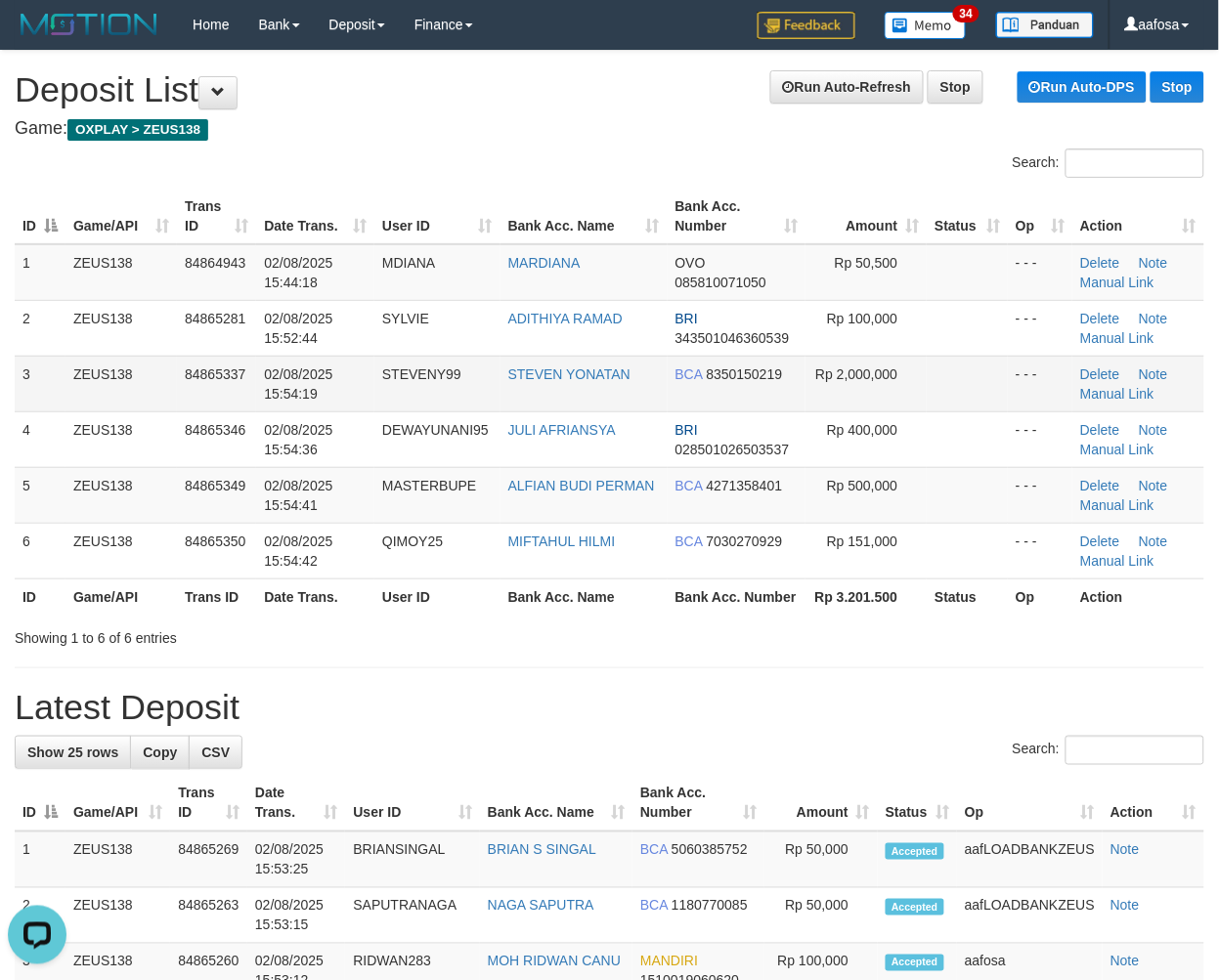 click on "02/08/2025 15:54:19" at bounding box center [315, 383] 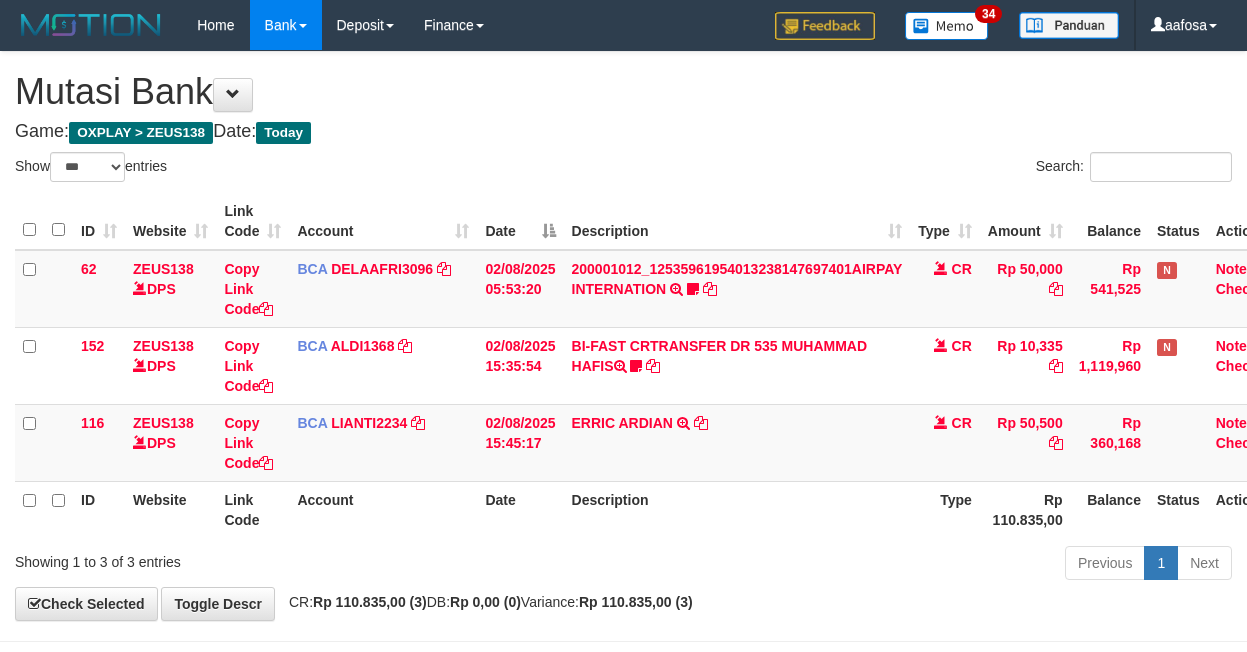 select on "***" 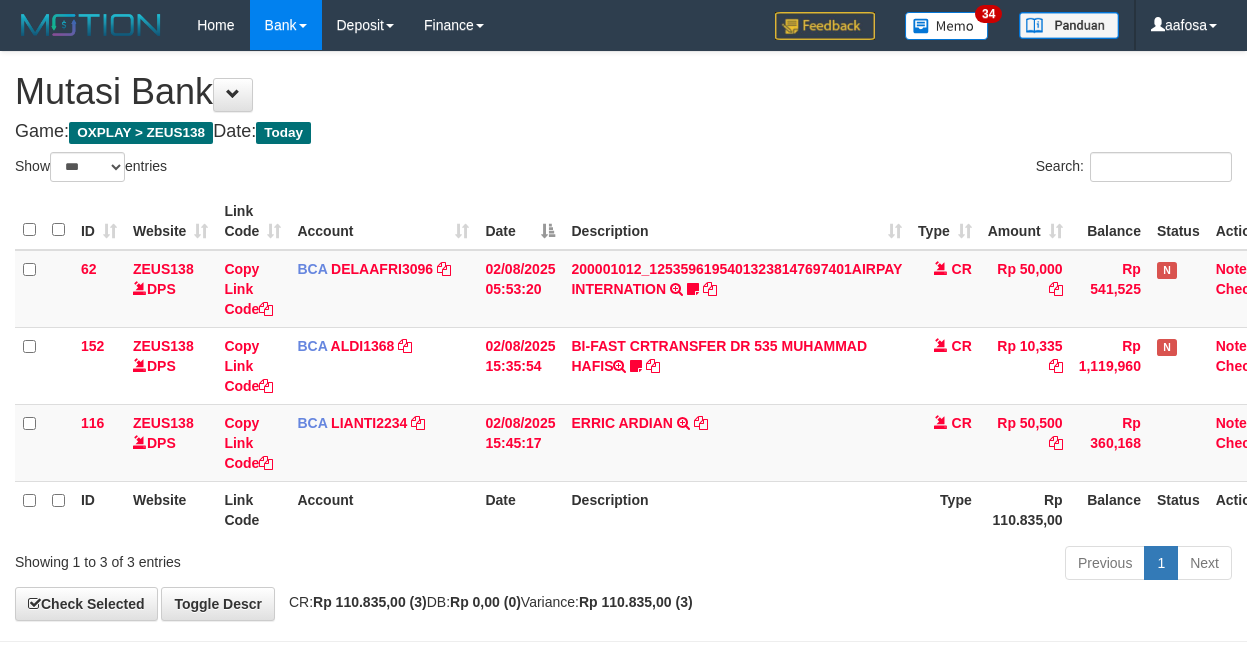 scroll, scrollTop: 81, scrollLeft: 38, axis: both 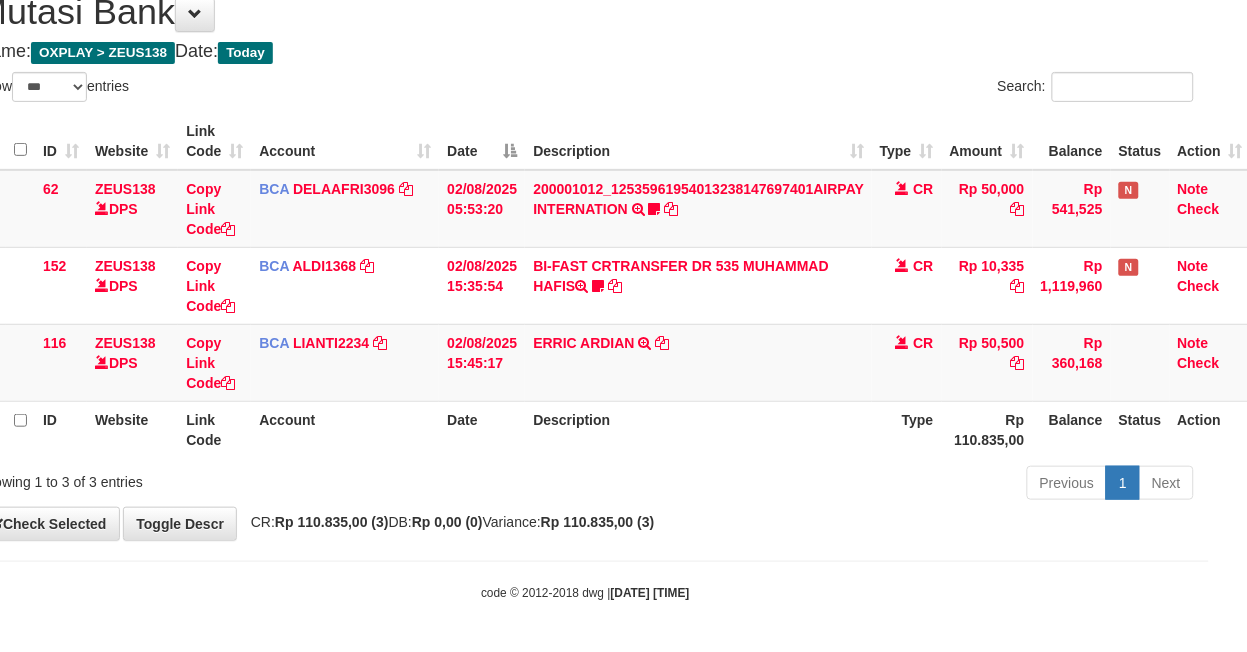 click at bounding box center [663, 343] 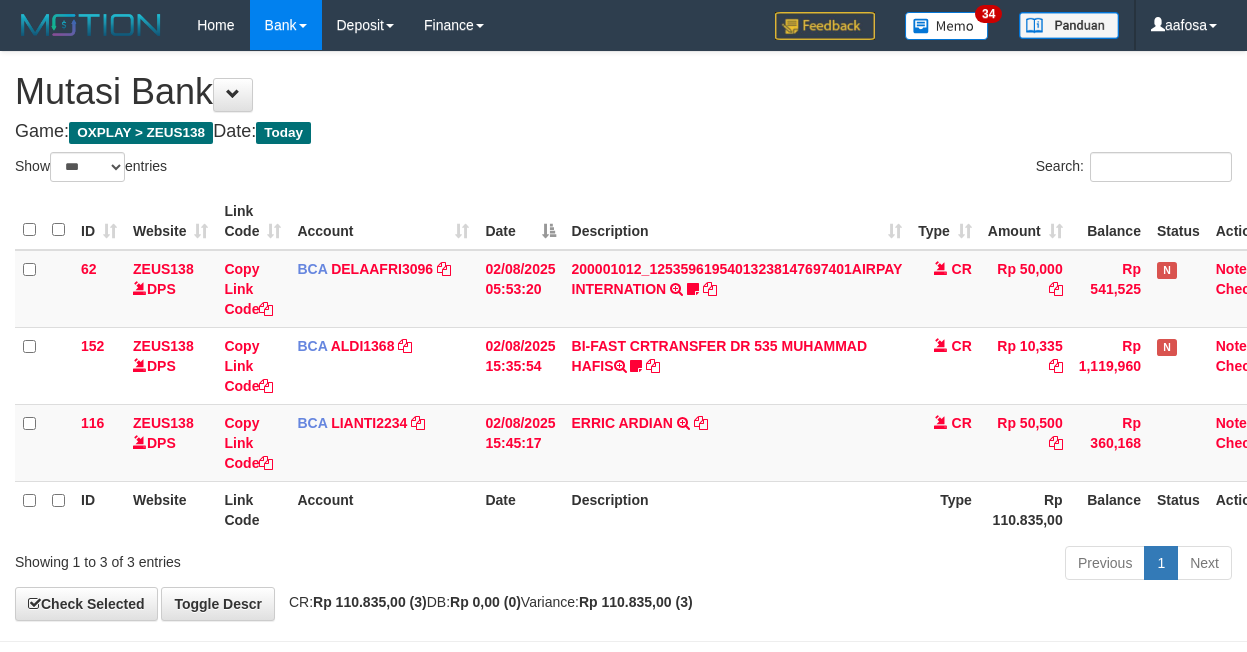 select on "***" 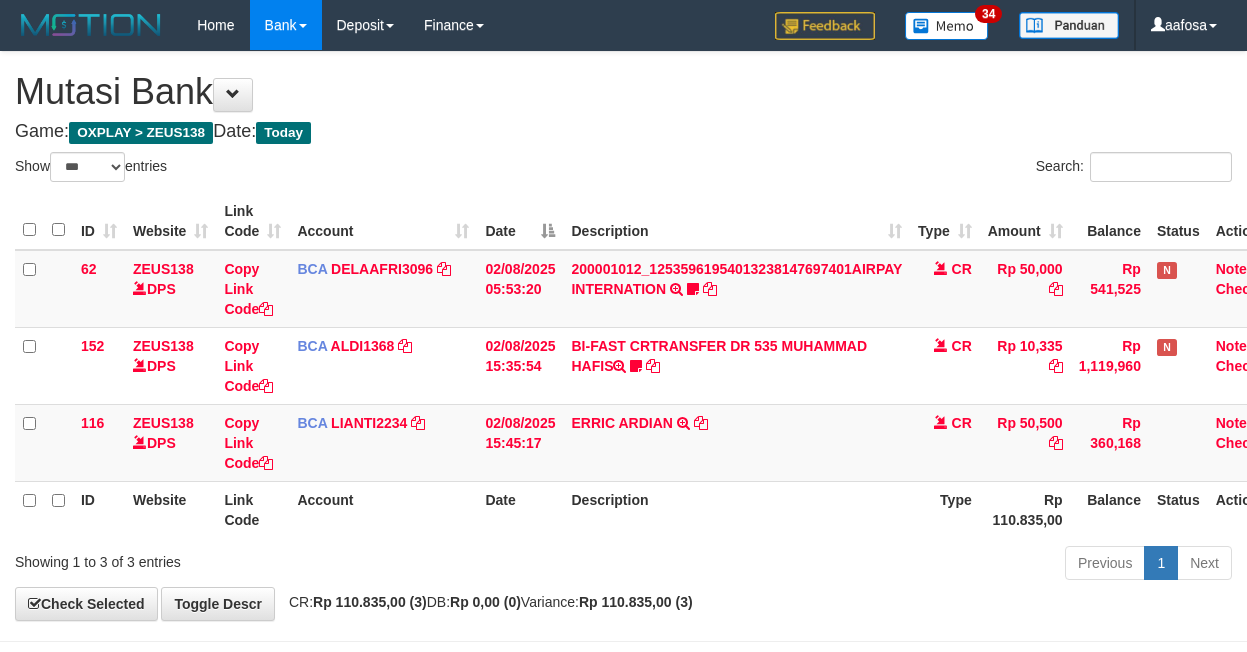 scroll, scrollTop: 81, scrollLeft: 38, axis: both 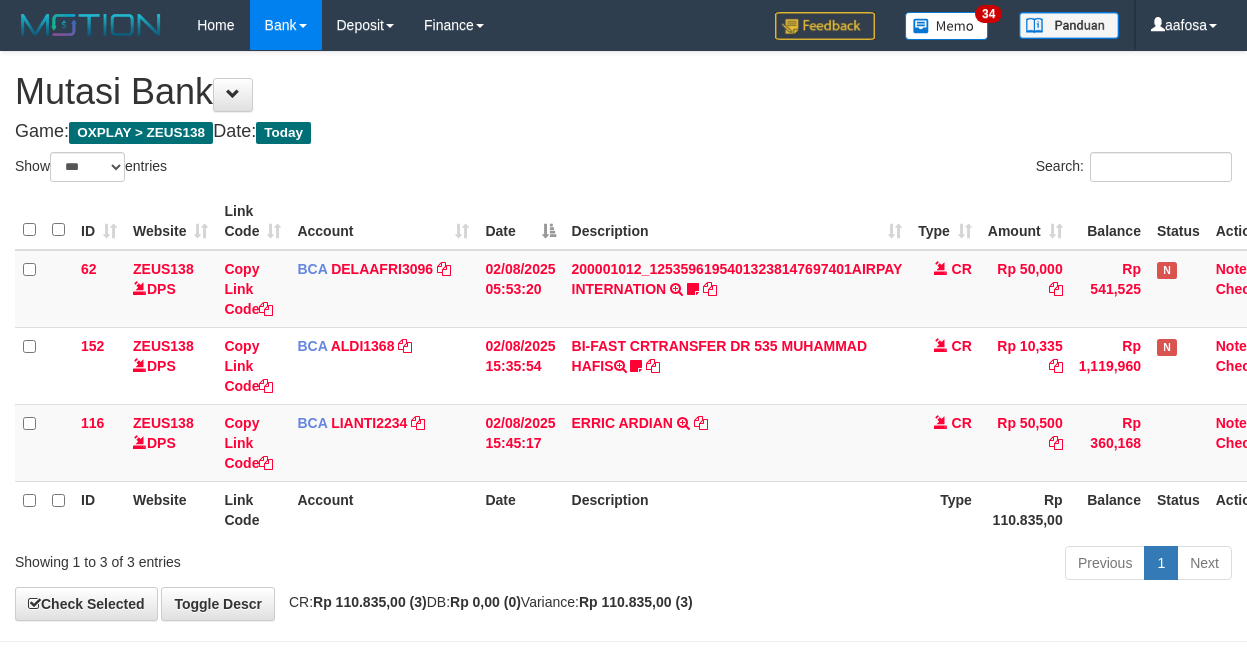 select on "***" 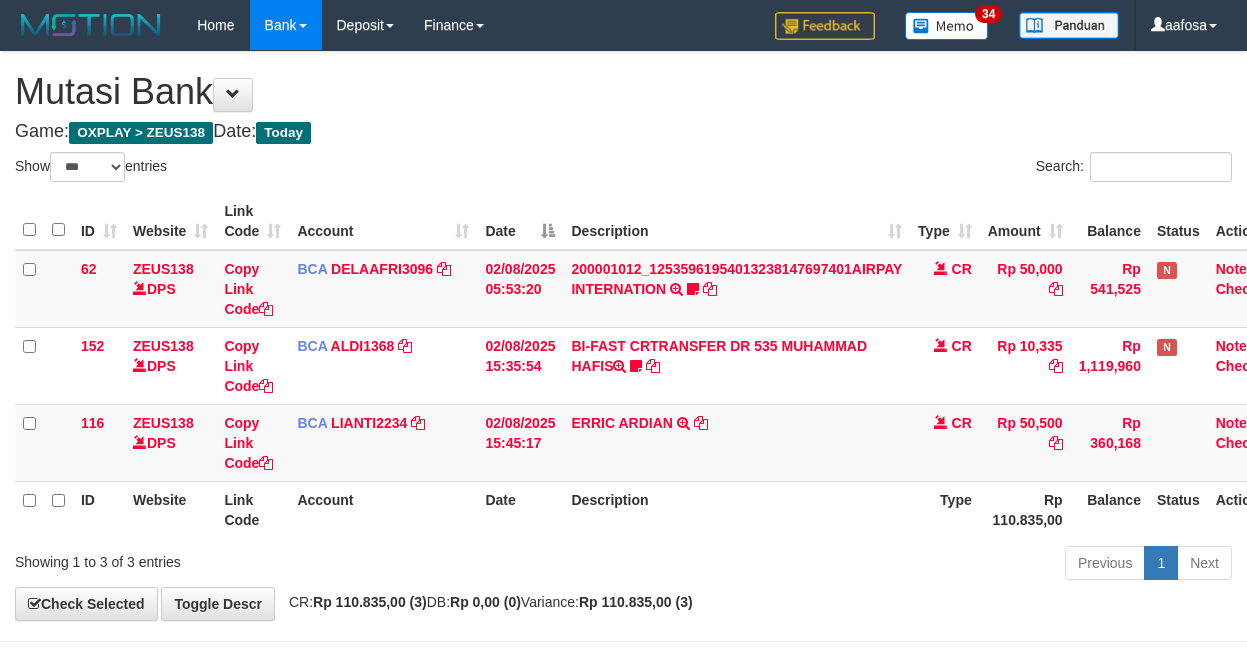 scroll, scrollTop: 81, scrollLeft: 38, axis: both 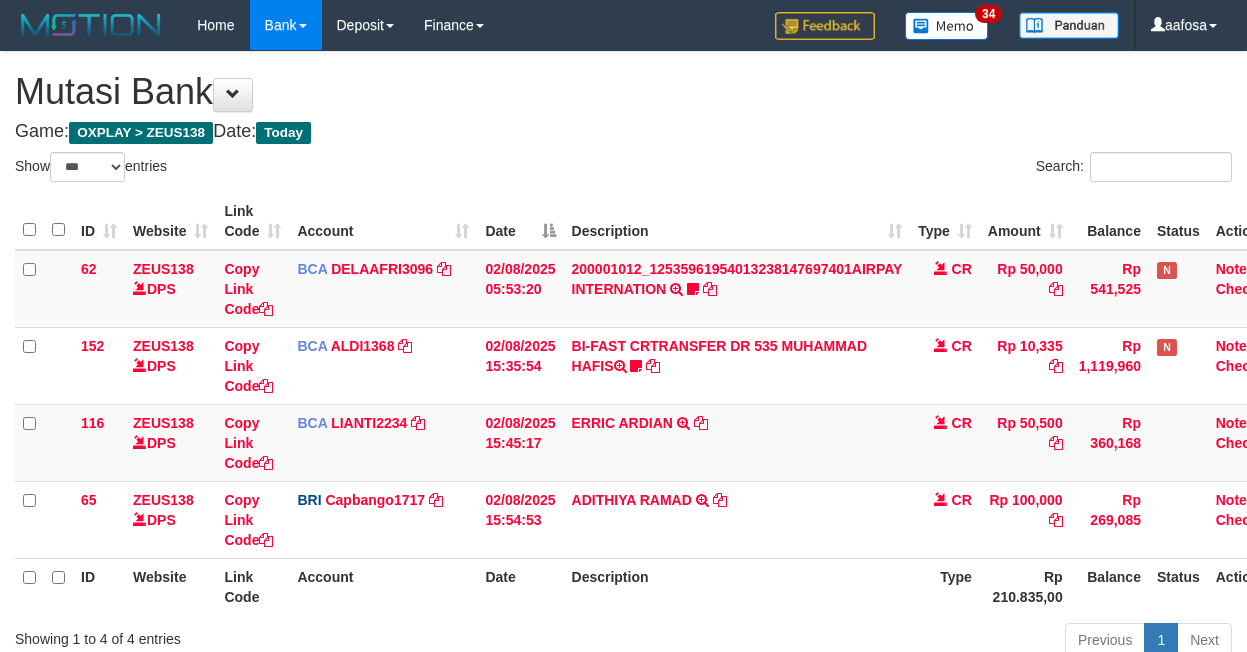 select on "***" 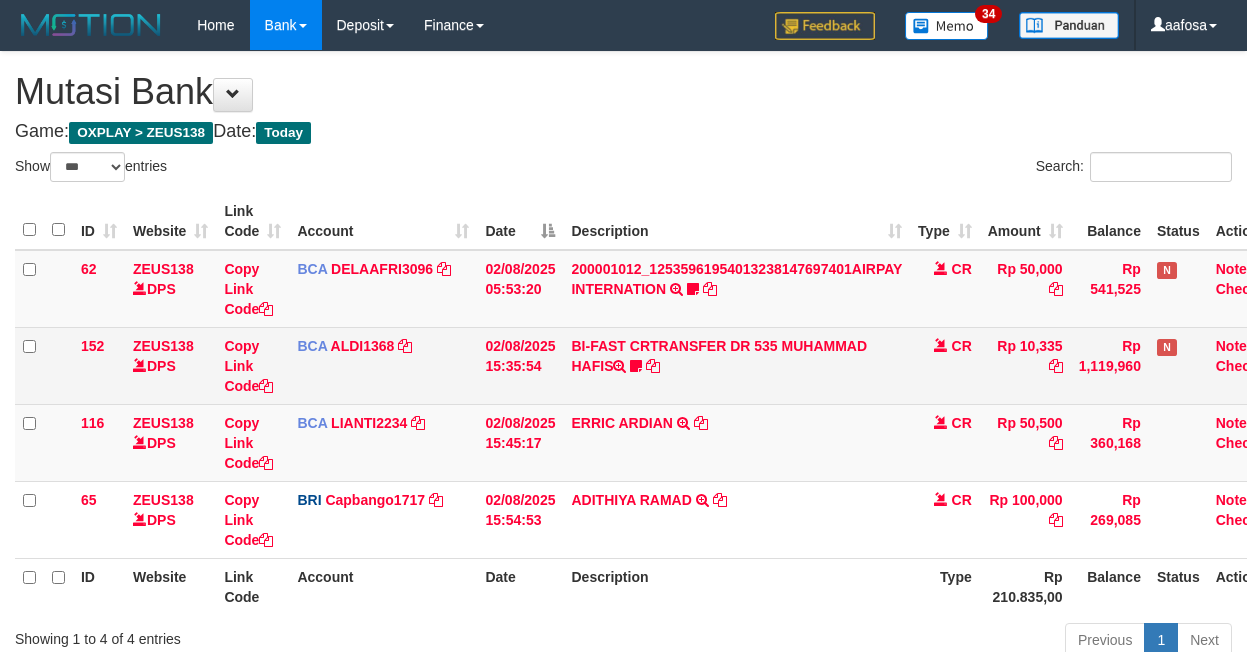 scroll, scrollTop: 82, scrollLeft: 38, axis: both 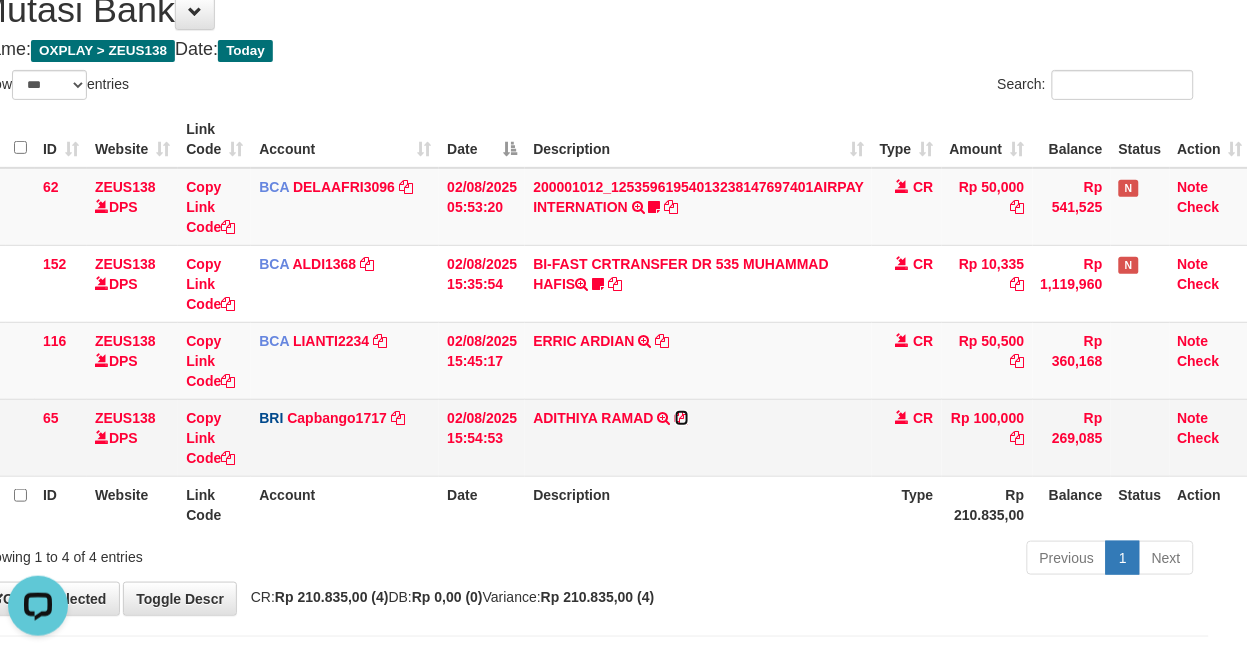 click at bounding box center (682, 418) 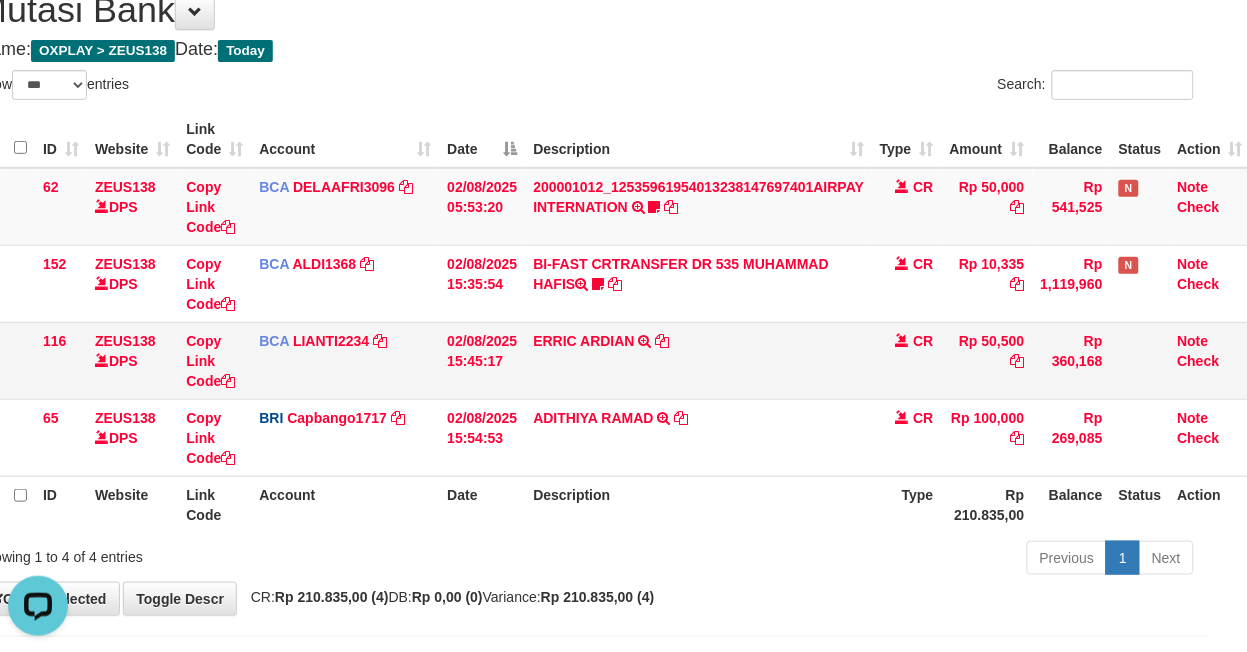 drag, startPoint x: 687, startPoint y: 341, endPoint x: 696, endPoint y: 351, distance: 13.453624 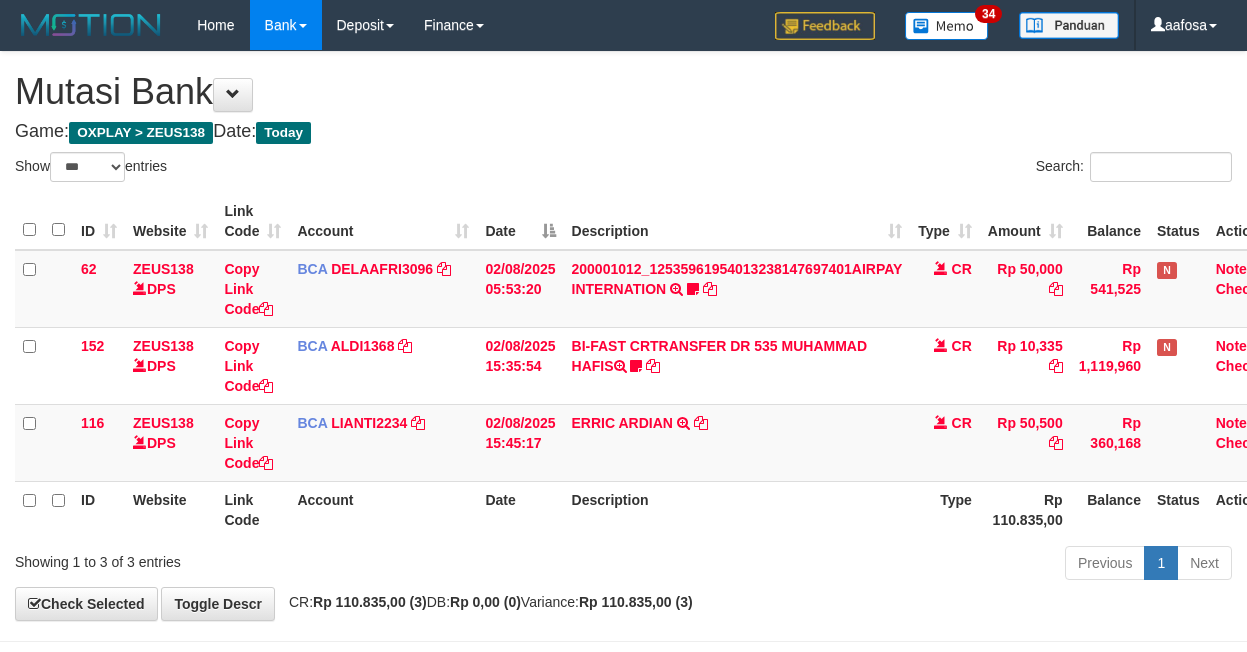 select on "***" 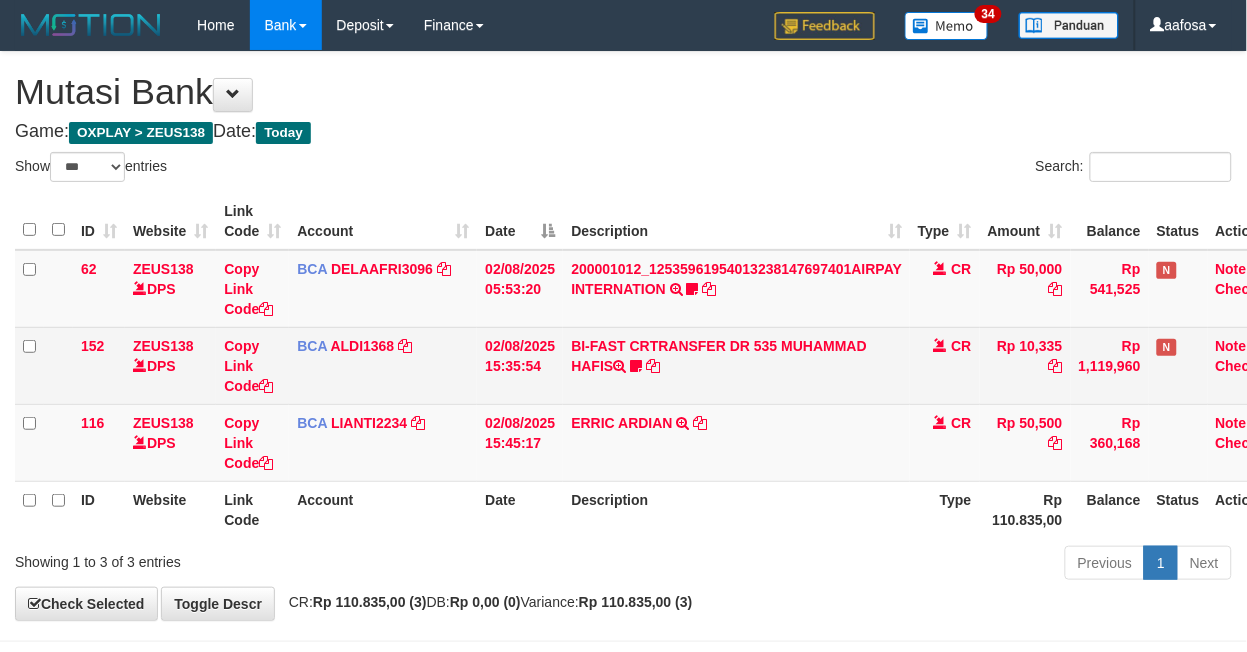 scroll, scrollTop: 81, scrollLeft: 38, axis: both 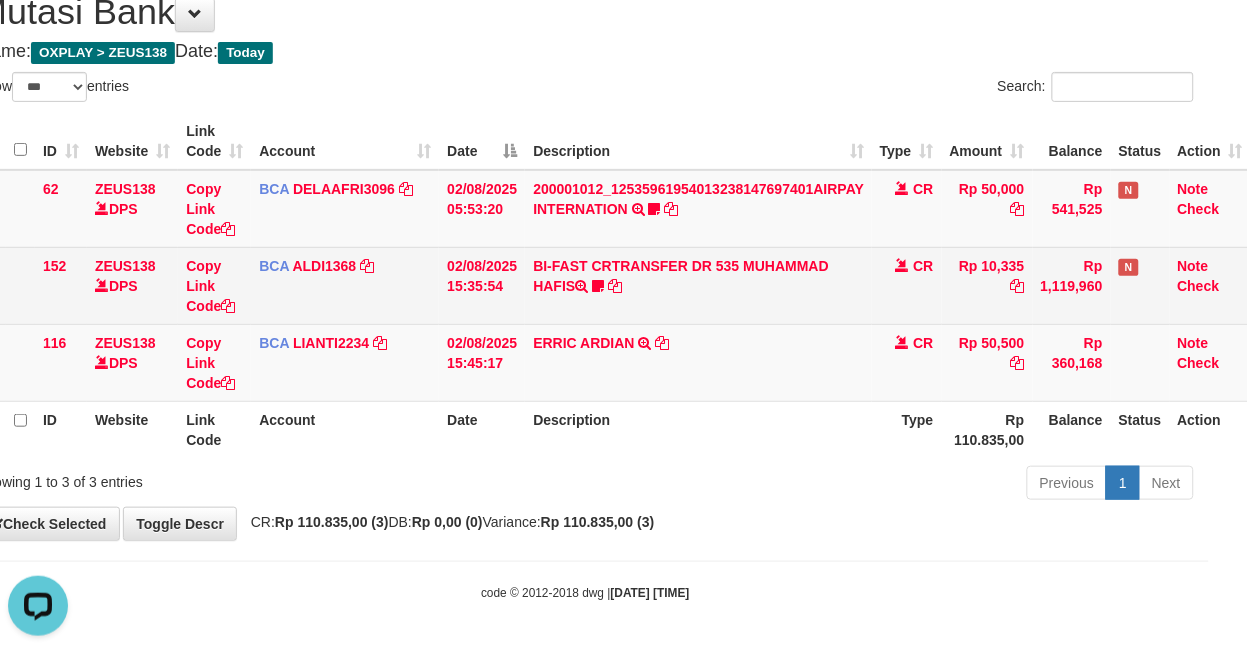 drag, startPoint x: 818, startPoint y: 296, endPoint x: 801, endPoint y: 298, distance: 17.117243 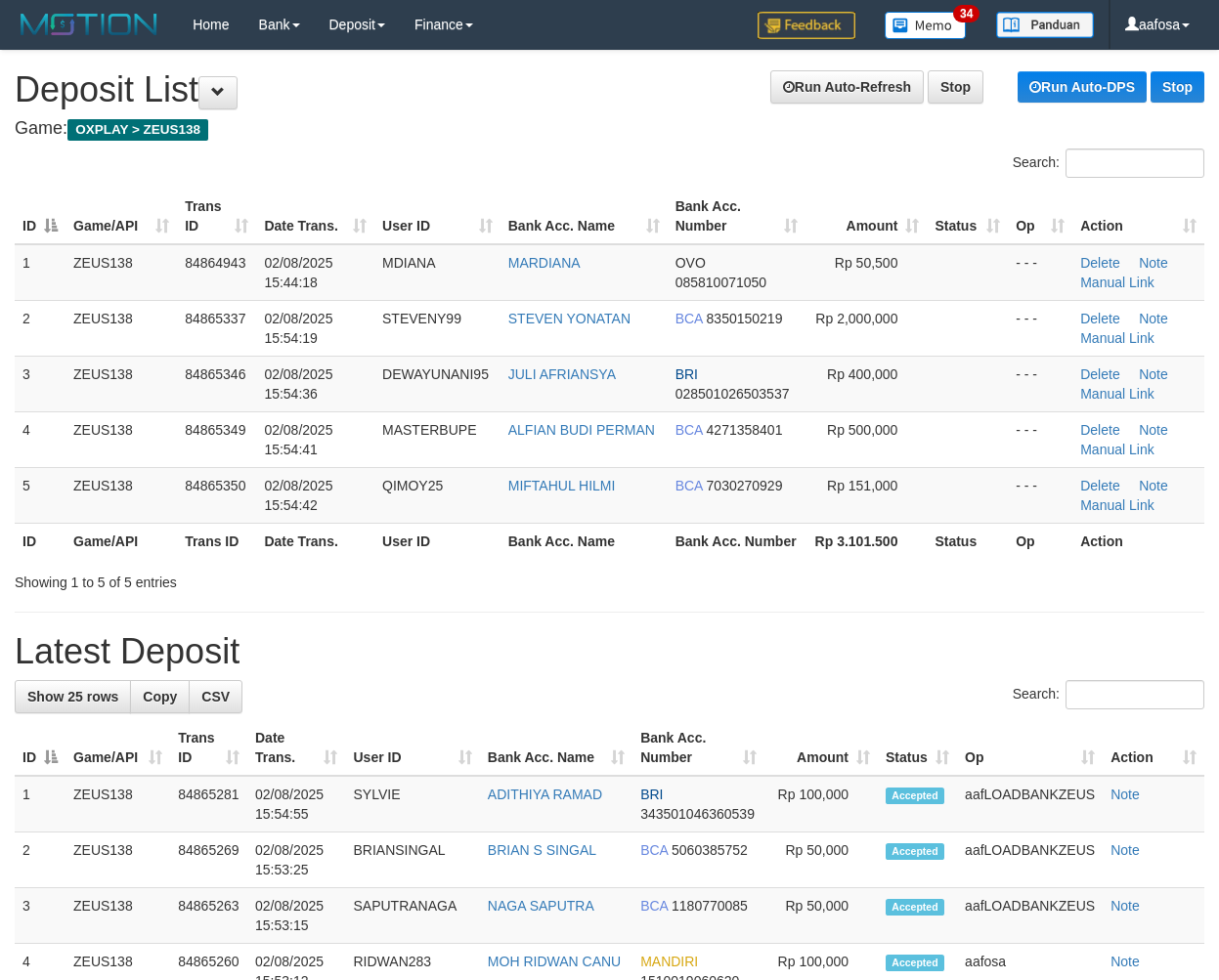 scroll, scrollTop: 0, scrollLeft: 0, axis: both 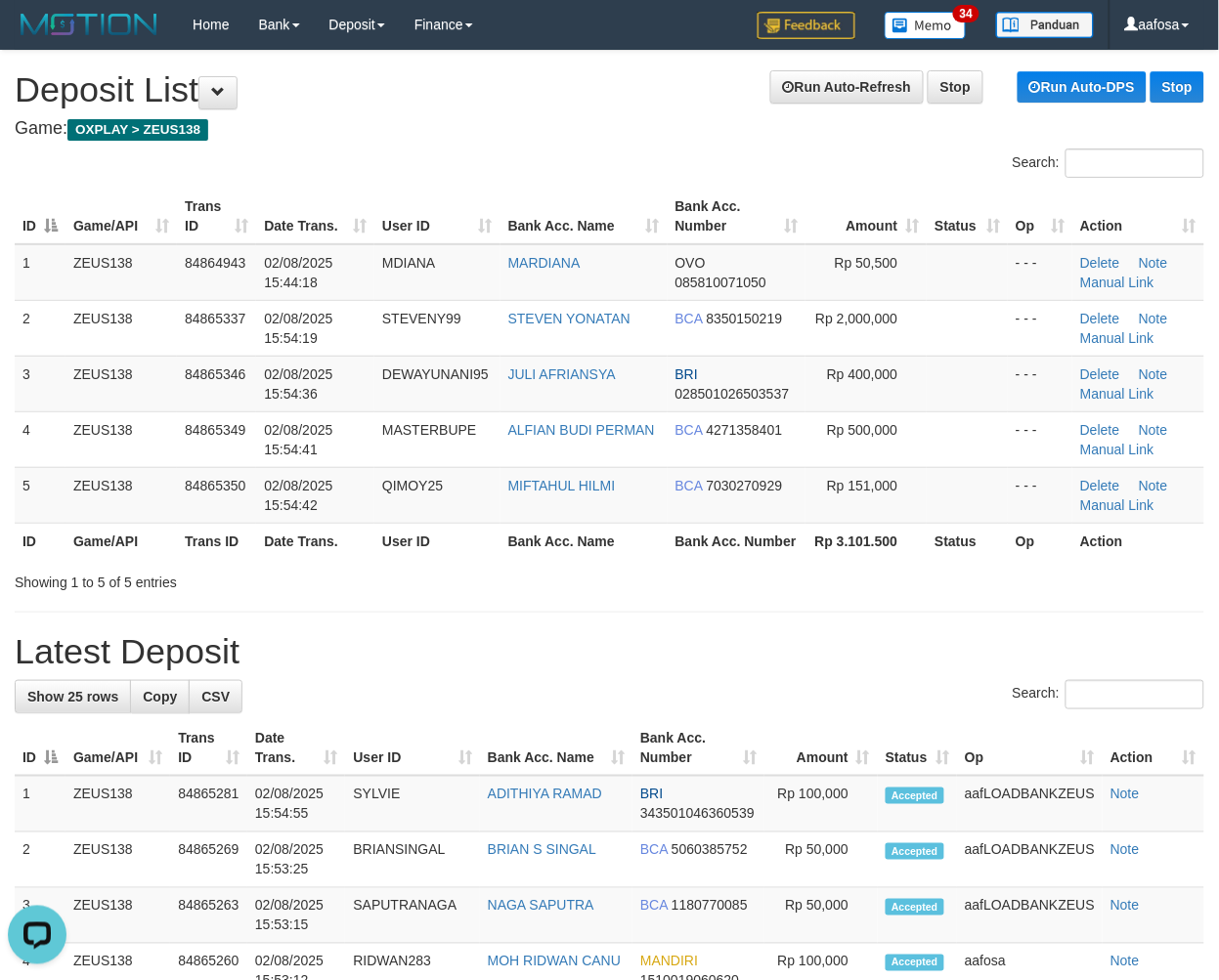 click on "Game:   OXPLAY > ZEUS138" at bounding box center (609, 129) 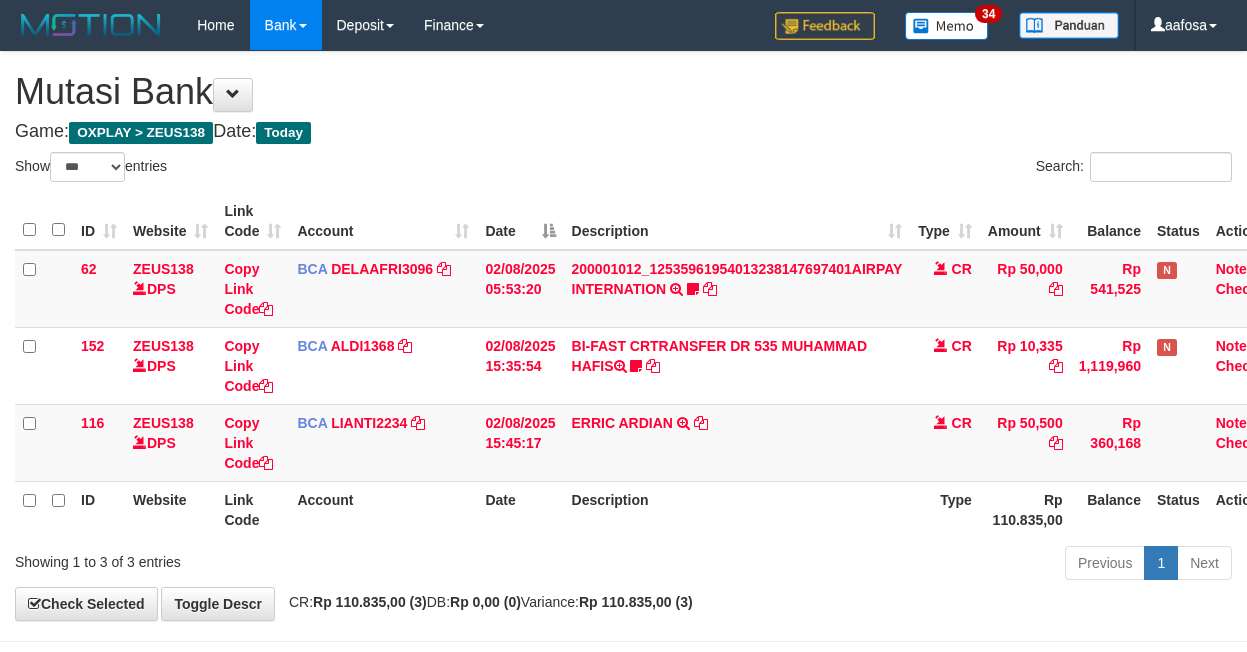 select on "***" 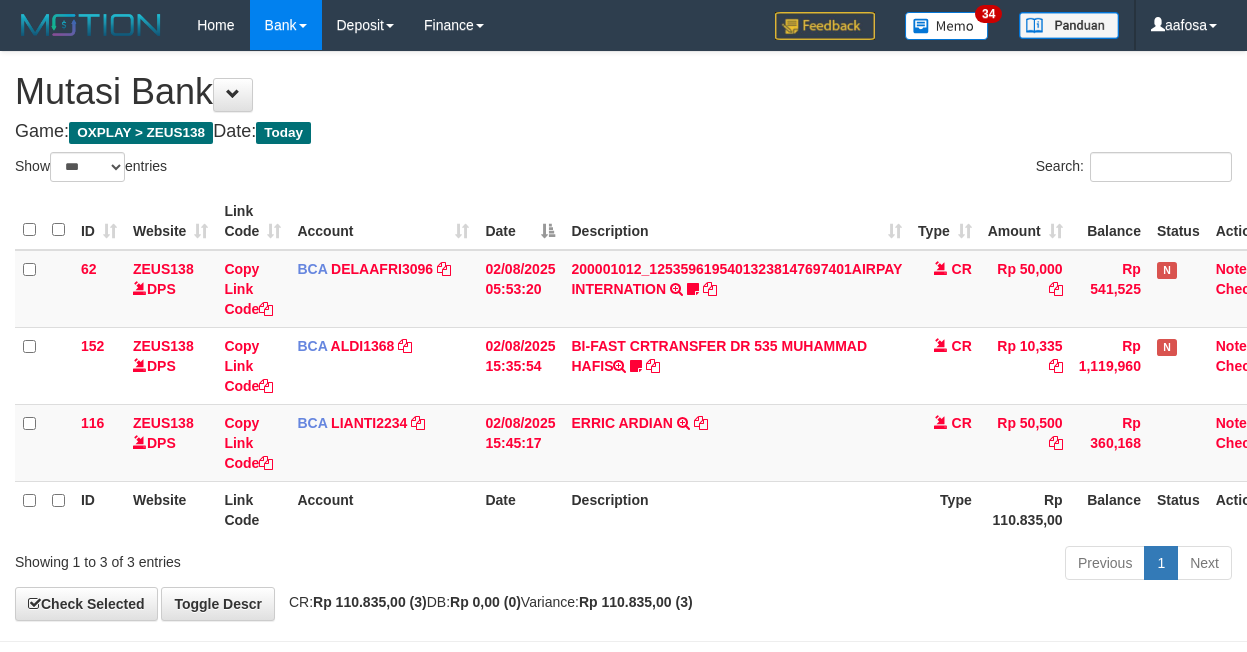scroll, scrollTop: 81, scrollLeft: 38, axis: both 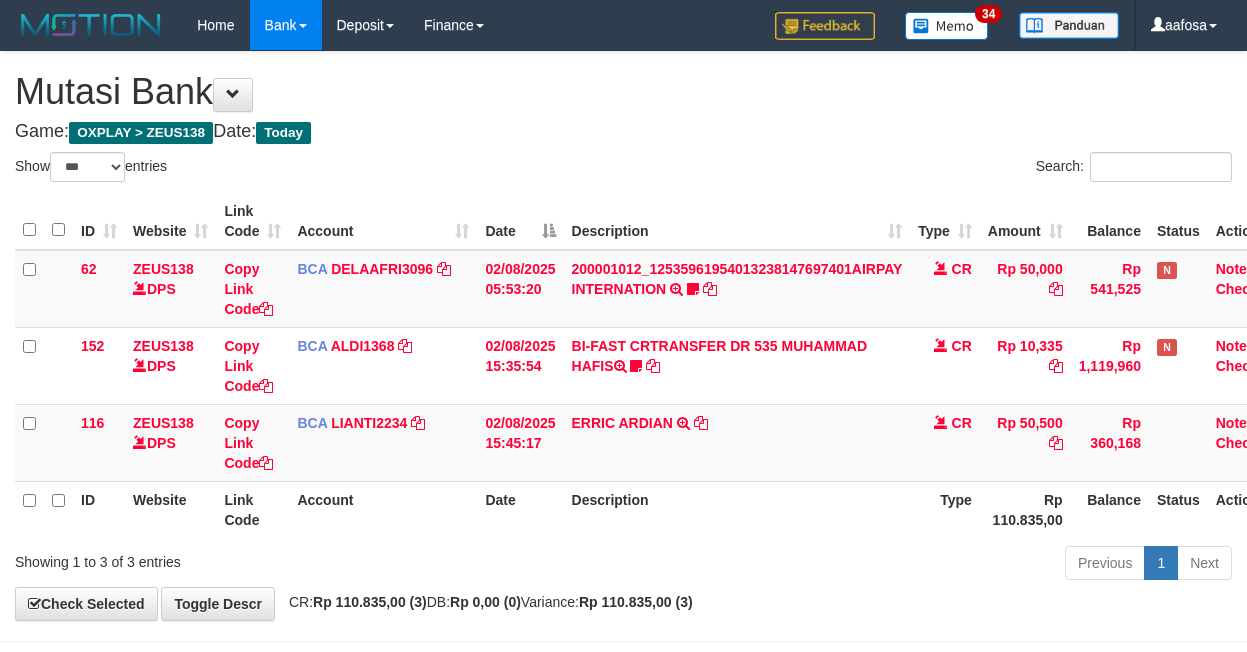 select on "***" 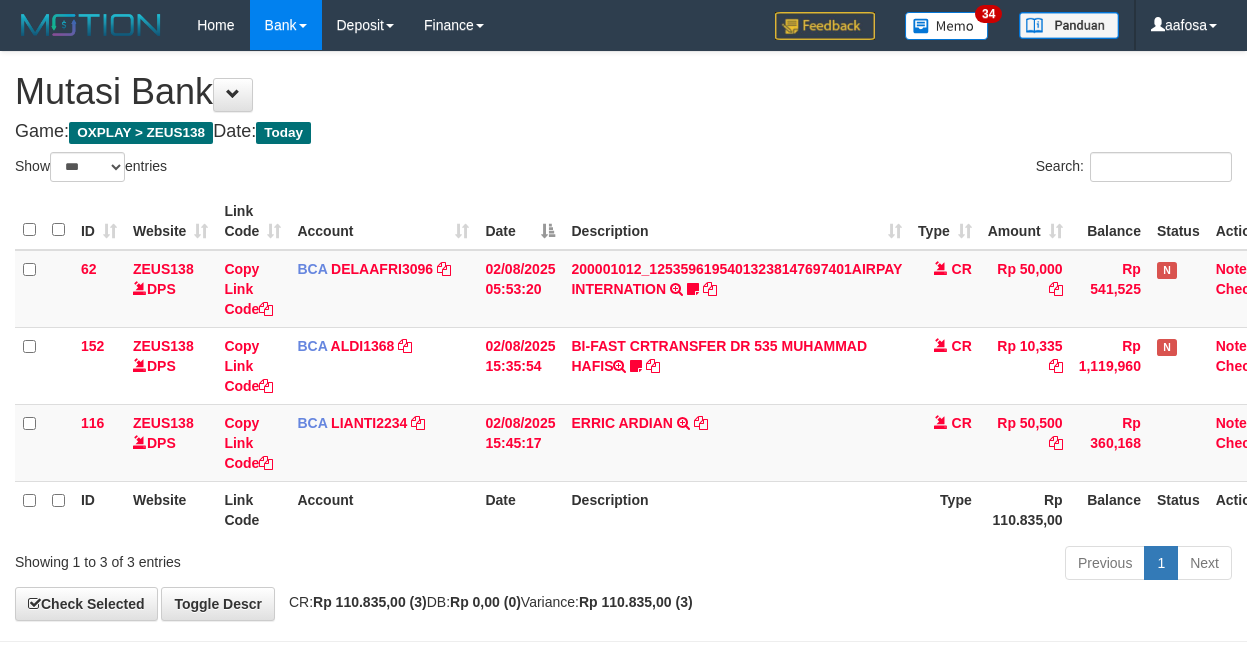 scroll, scrollTop: 81, scrollLeft: 38, axis: both 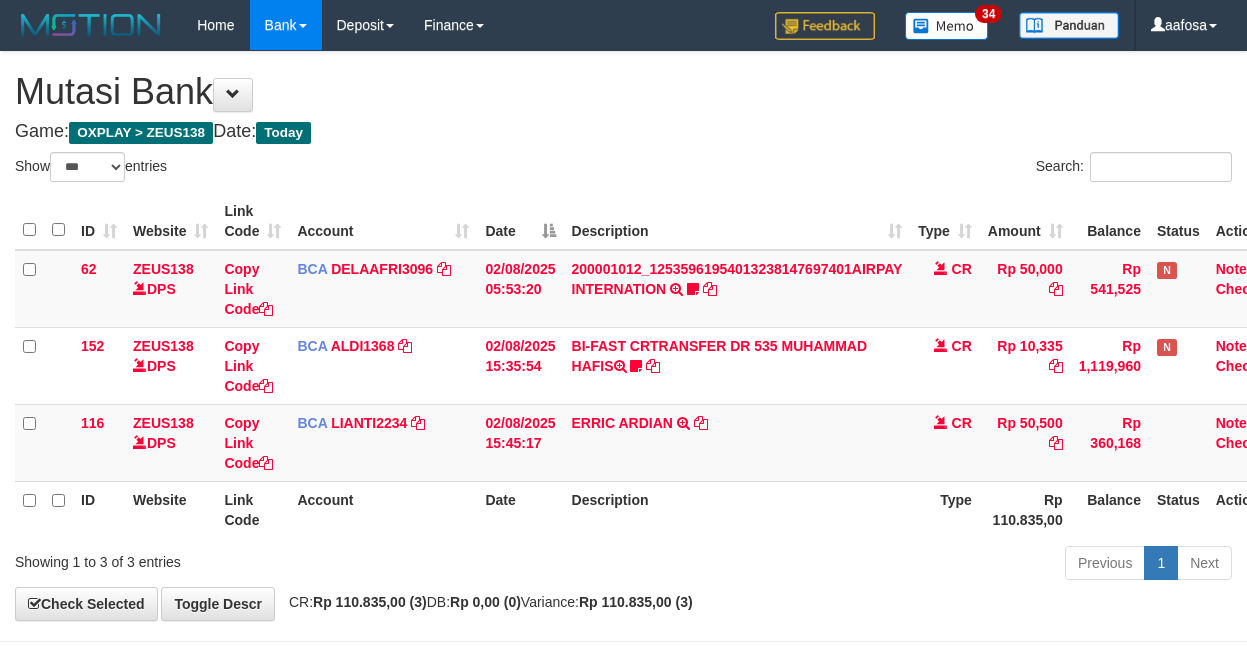select on "***" 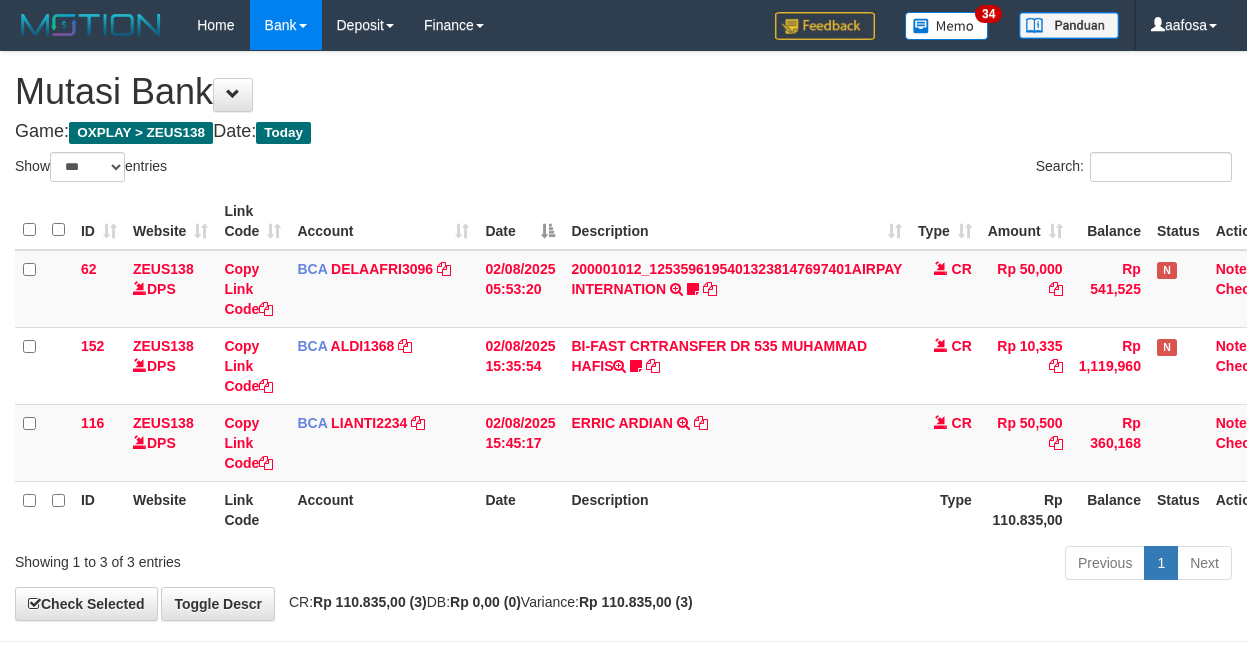 scroll, scrollTop: 81, scrollLeft: 38, axis: both 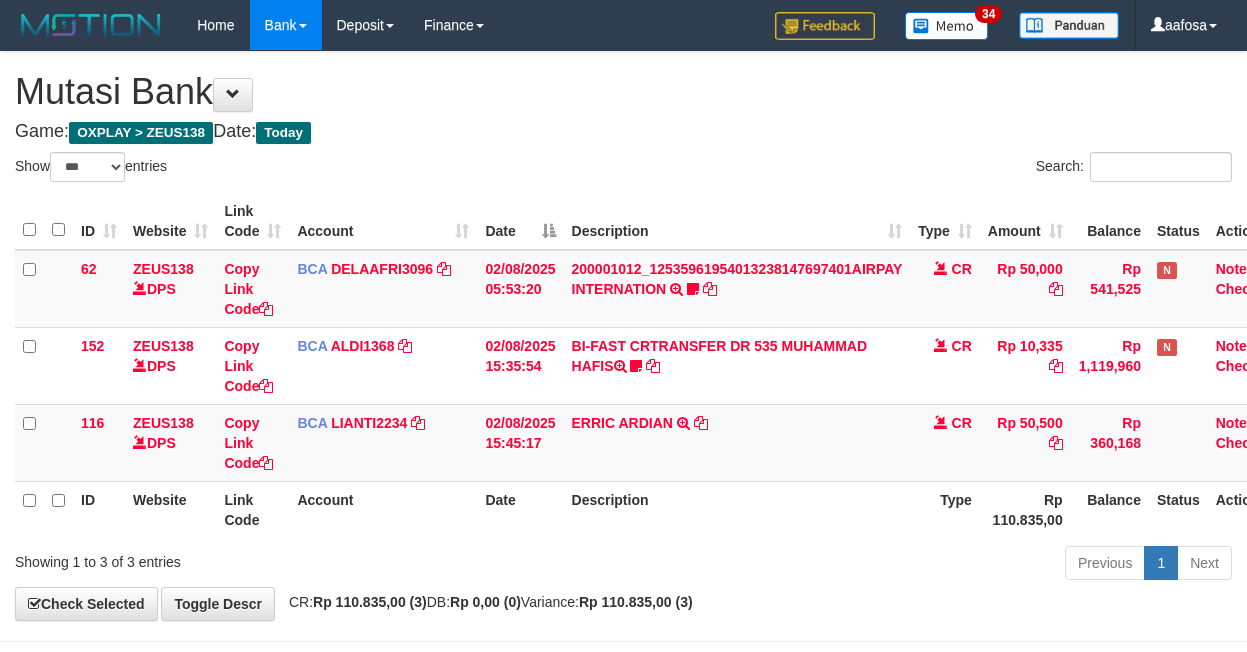 select on "***" 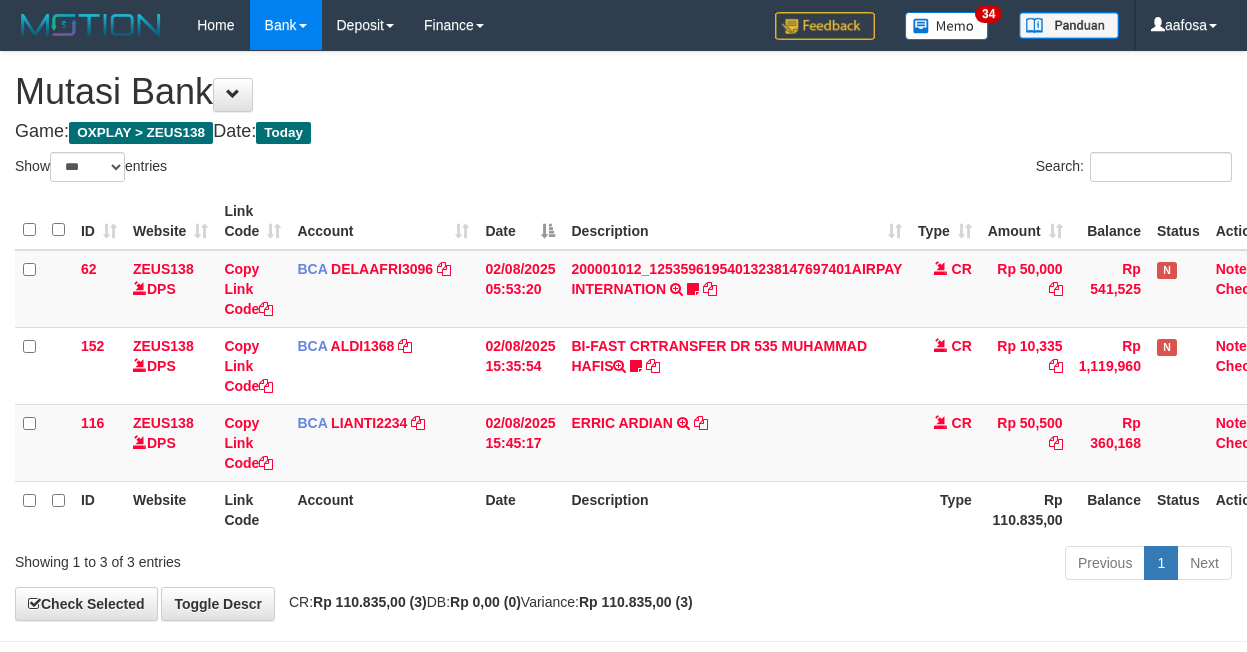 scroll, scrollTop: 81, scrollLeft: 38, axis: both 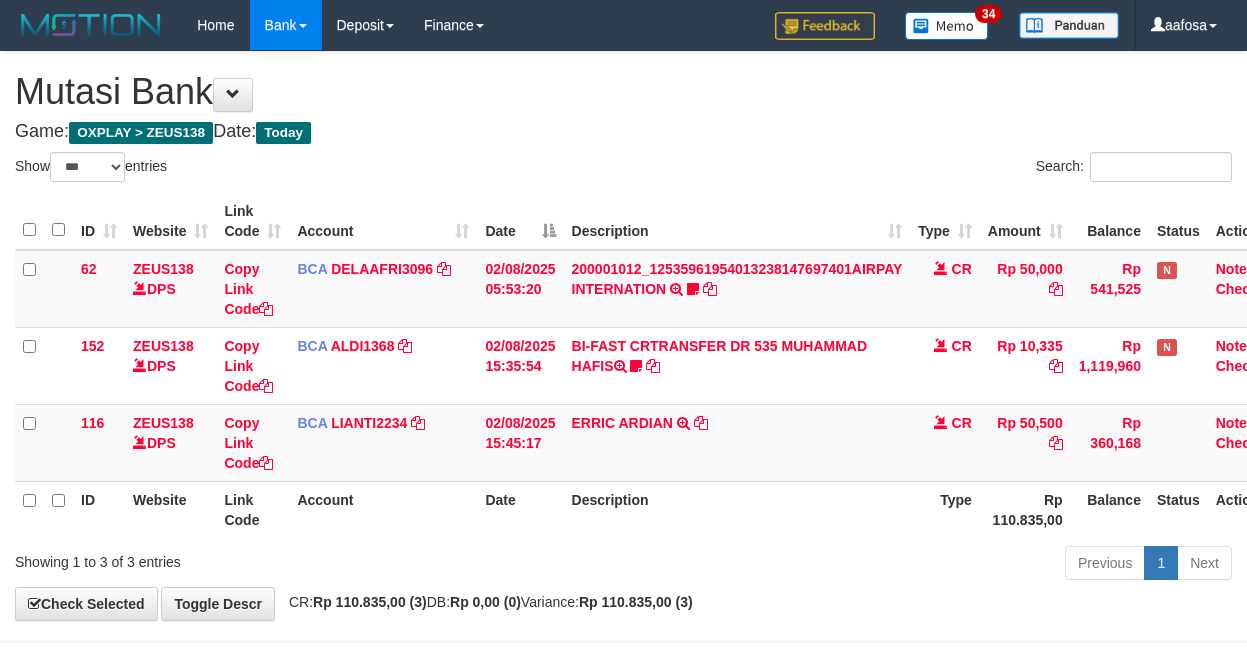 select on "***" 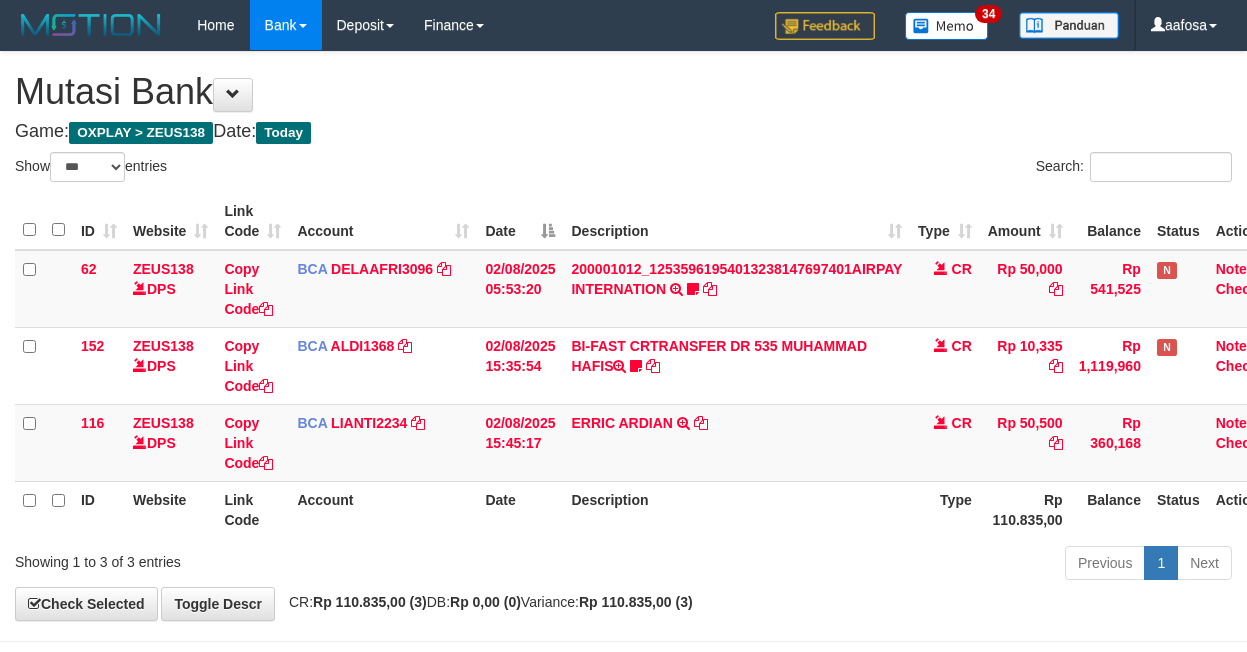 scroll, scrollTop: 81, scrollLeft: 38, axis: both 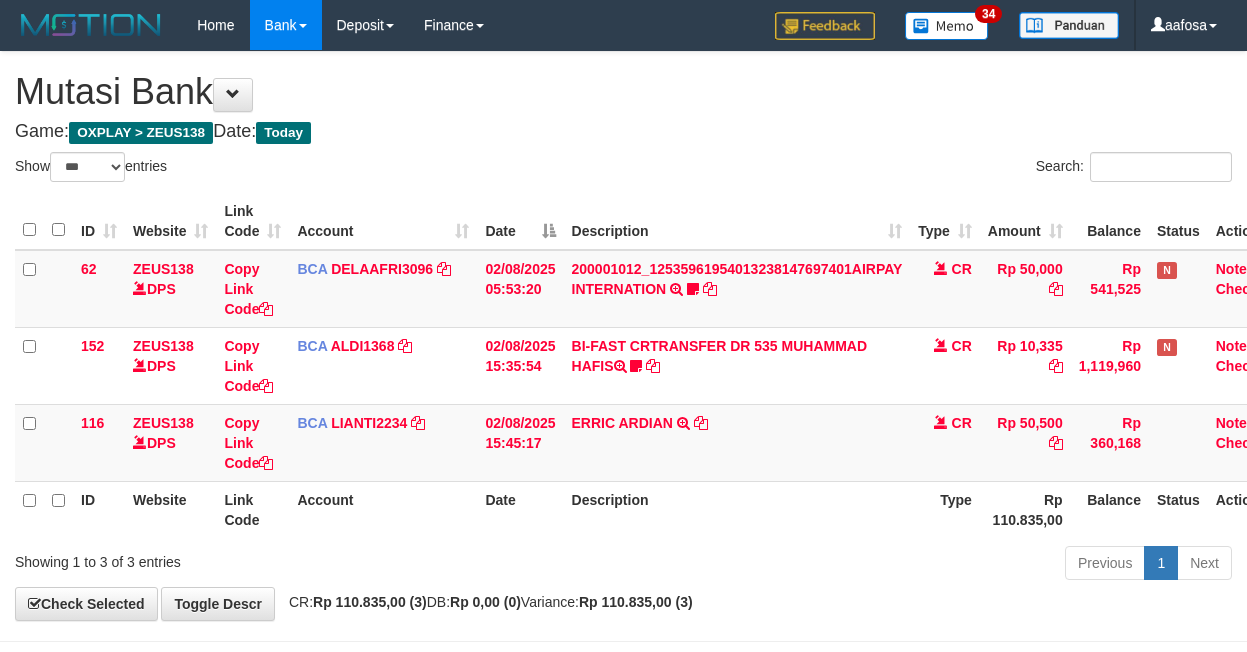 select on "***" 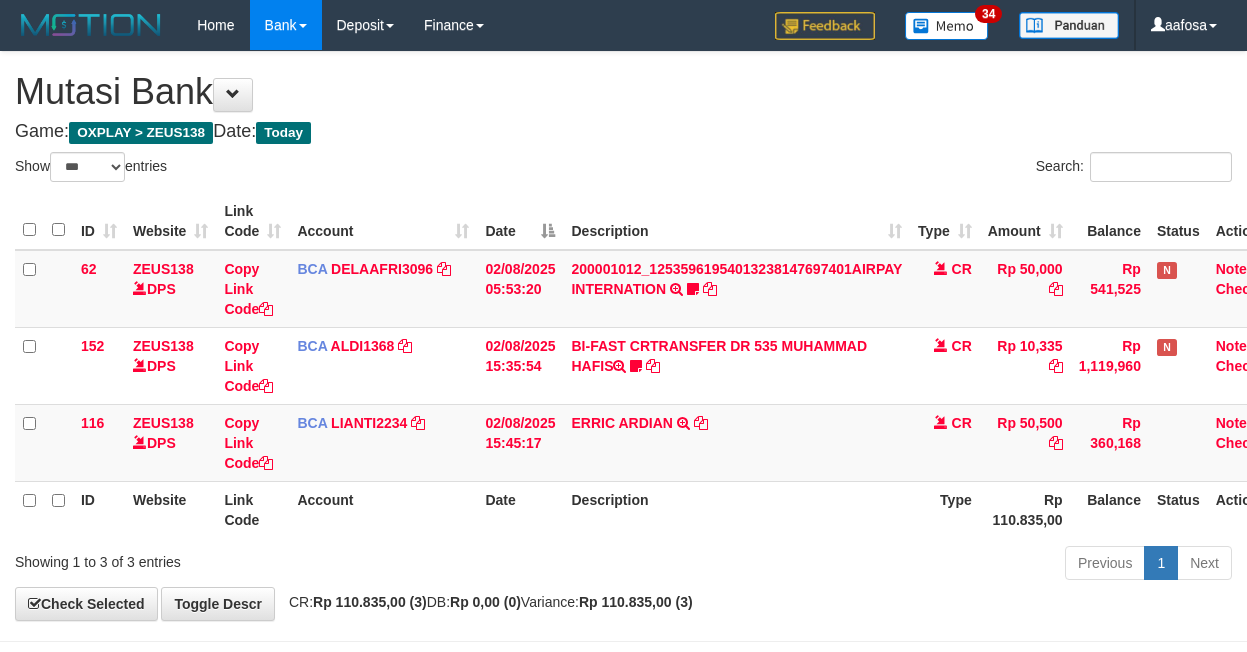 scroll, scrollTop: 81, scrollLeft: 38, axis: both 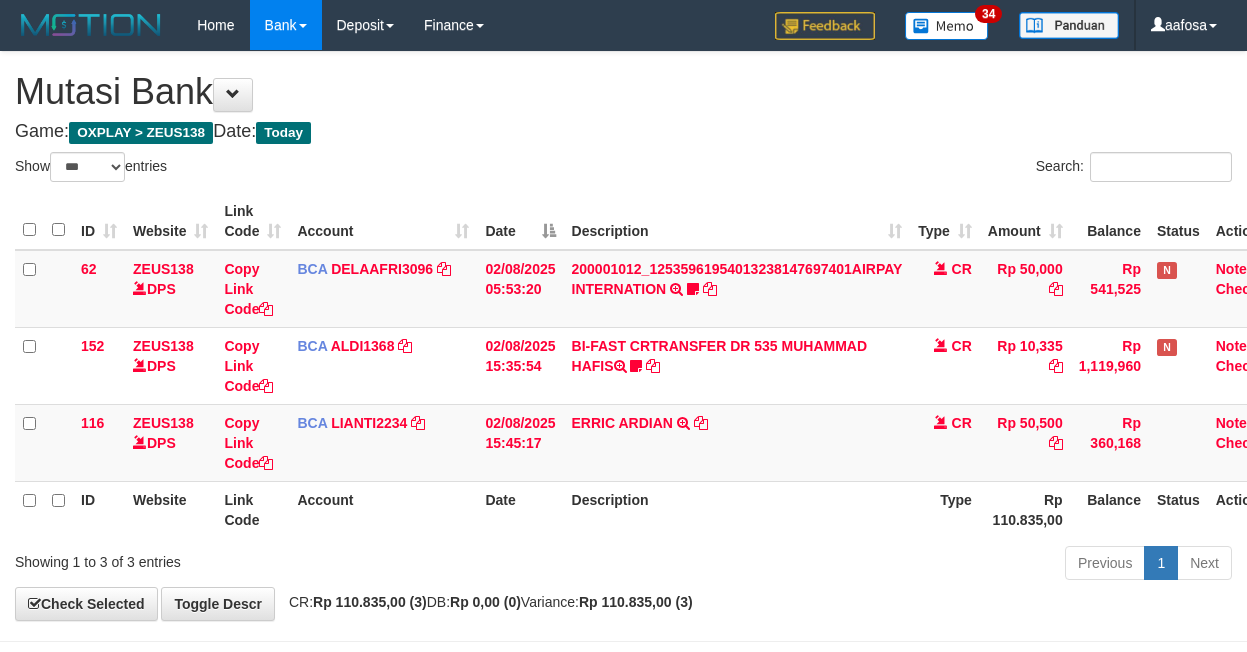select on "***" 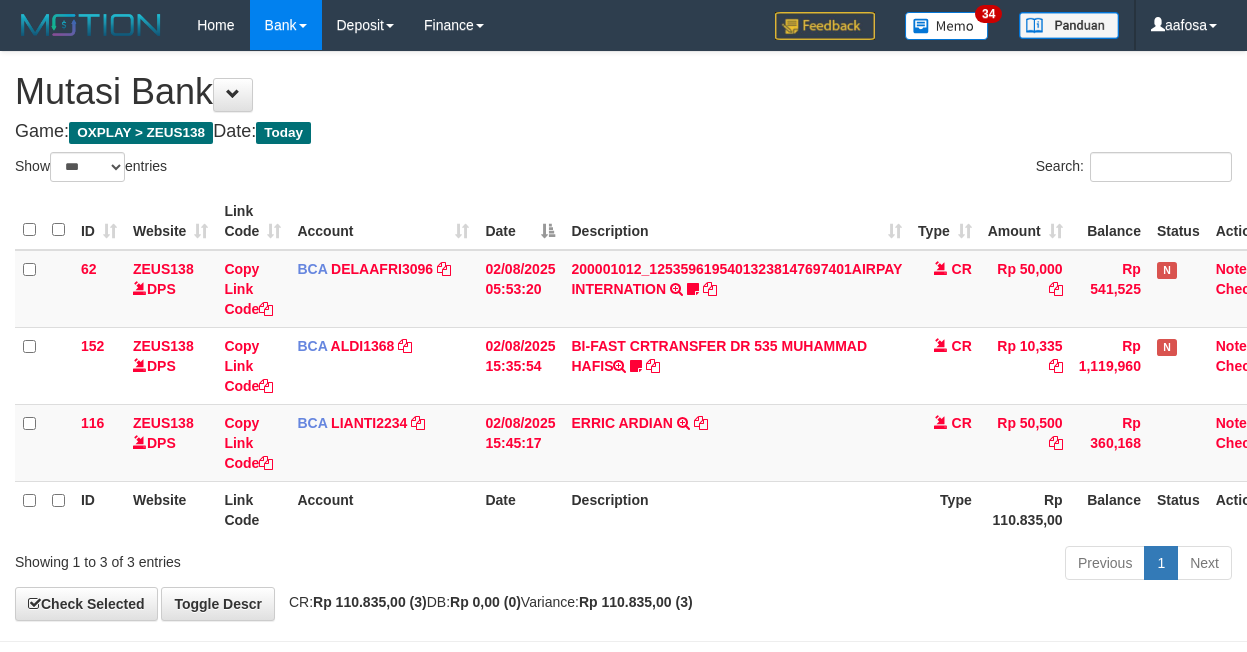 scroll, scrollTop: 81, scrollLeft: 38, axis: both 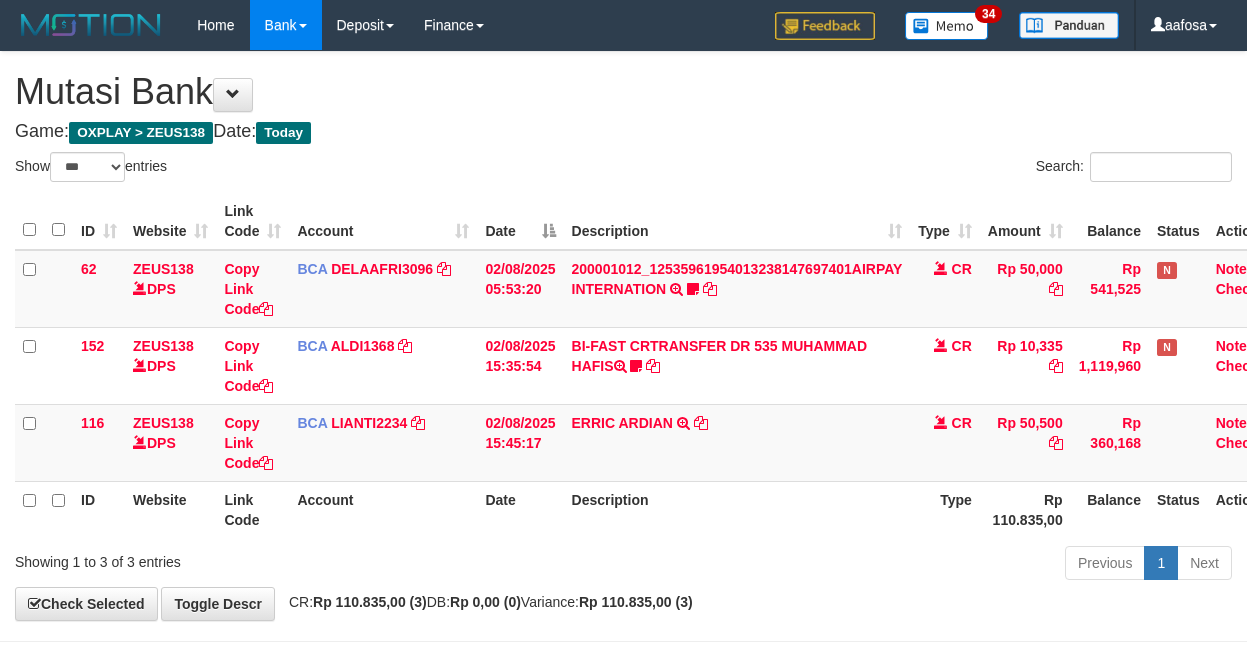 select on "***" 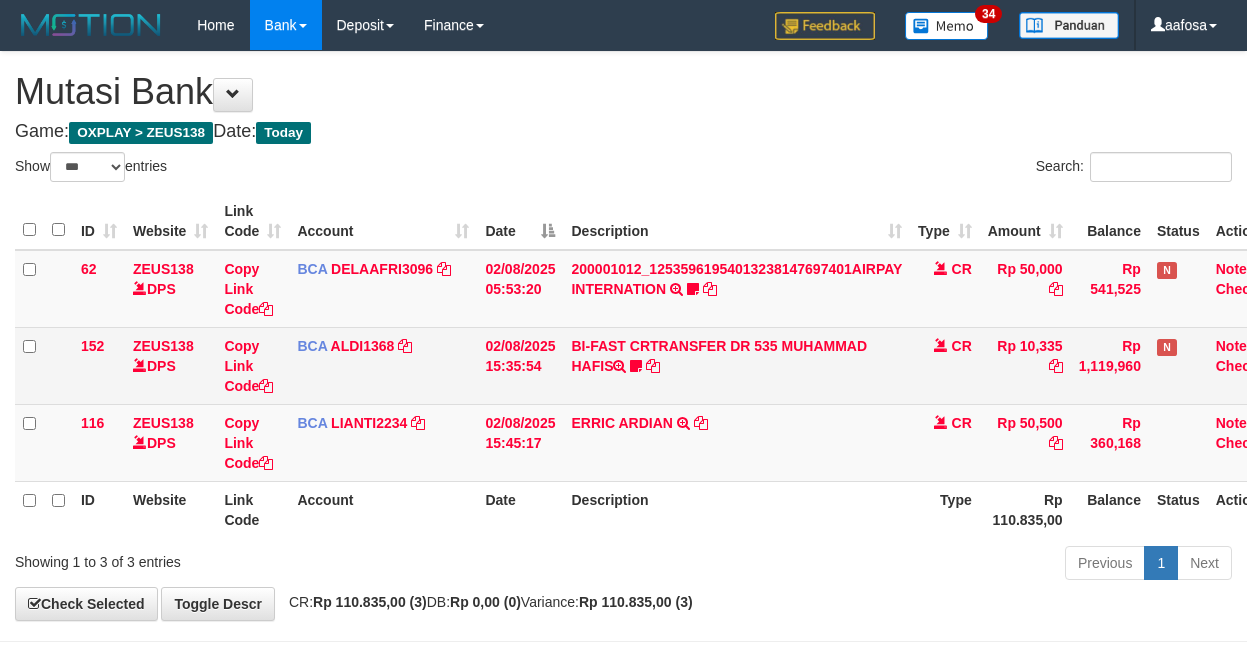 scroll, scrollTop: 81, scrollLeft: 38, axis: both 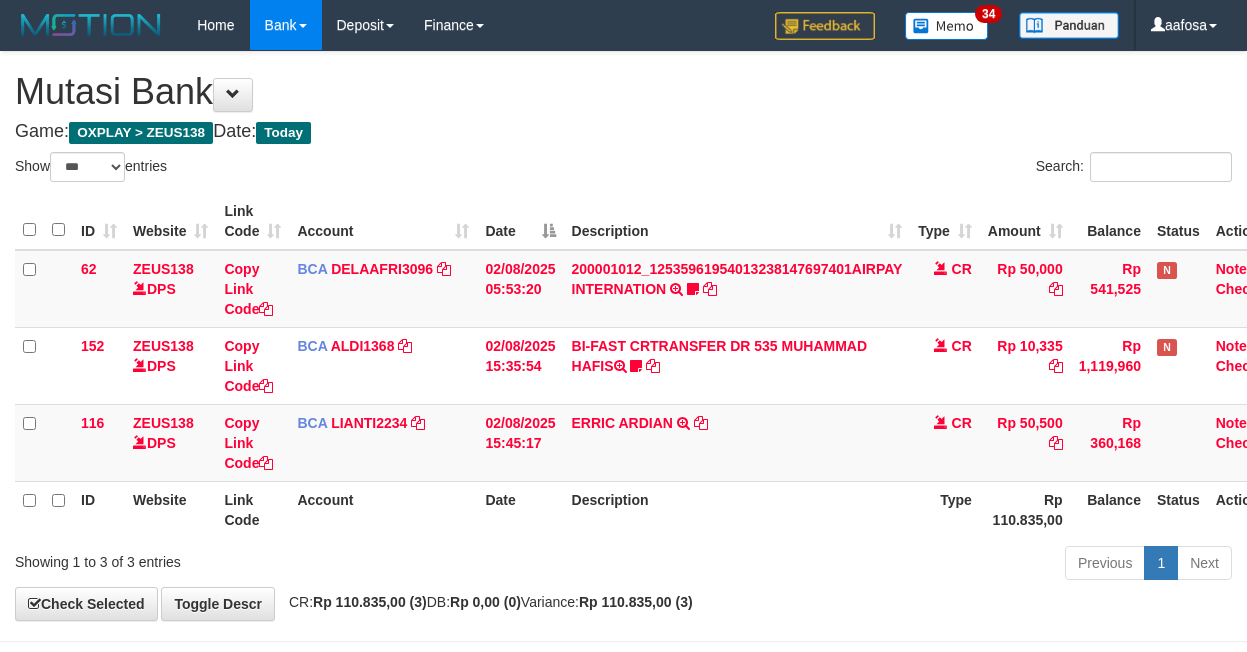 select on "***" 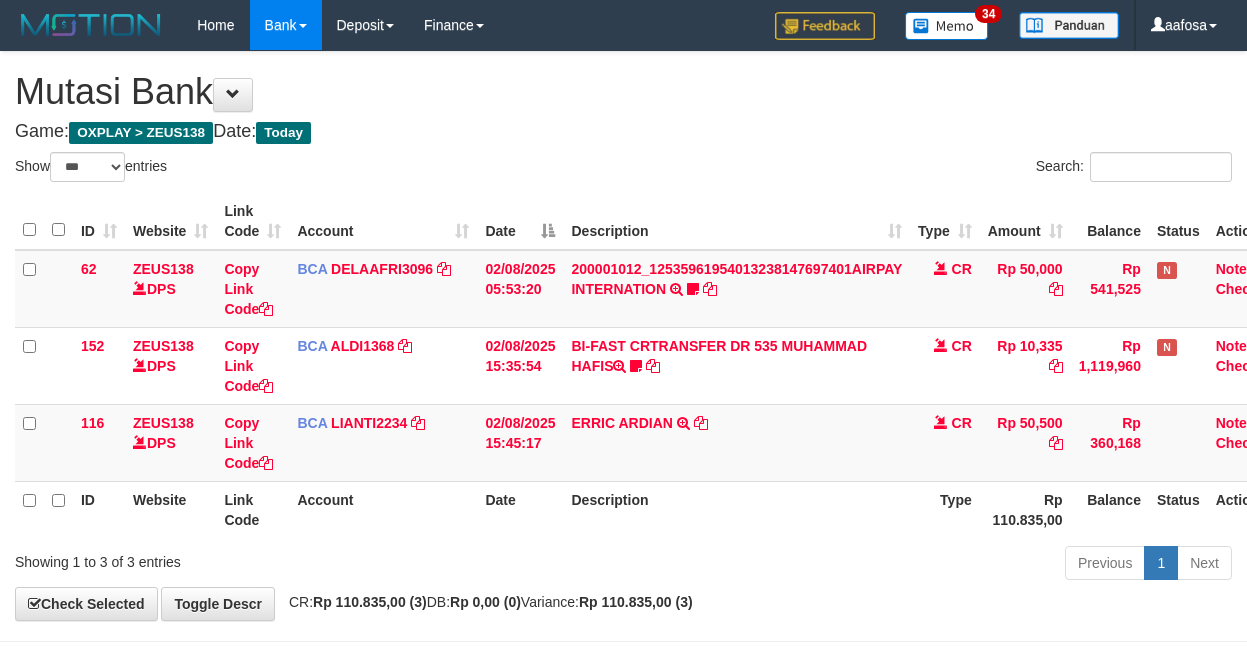 scroll, scrollTop: 81, scrollLeft: 38, axis: both 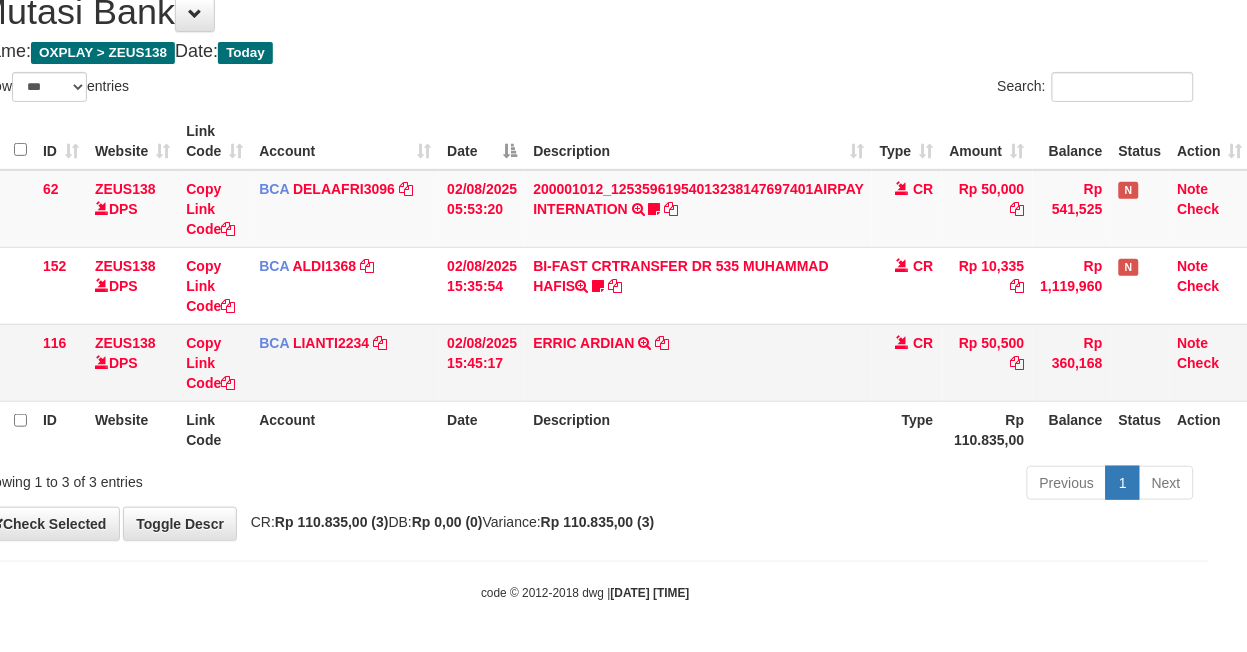 drag, startPoint x: 684, startPoint y: 364, endPoint x: 708, endPoint y: 348, distance: 28.84441 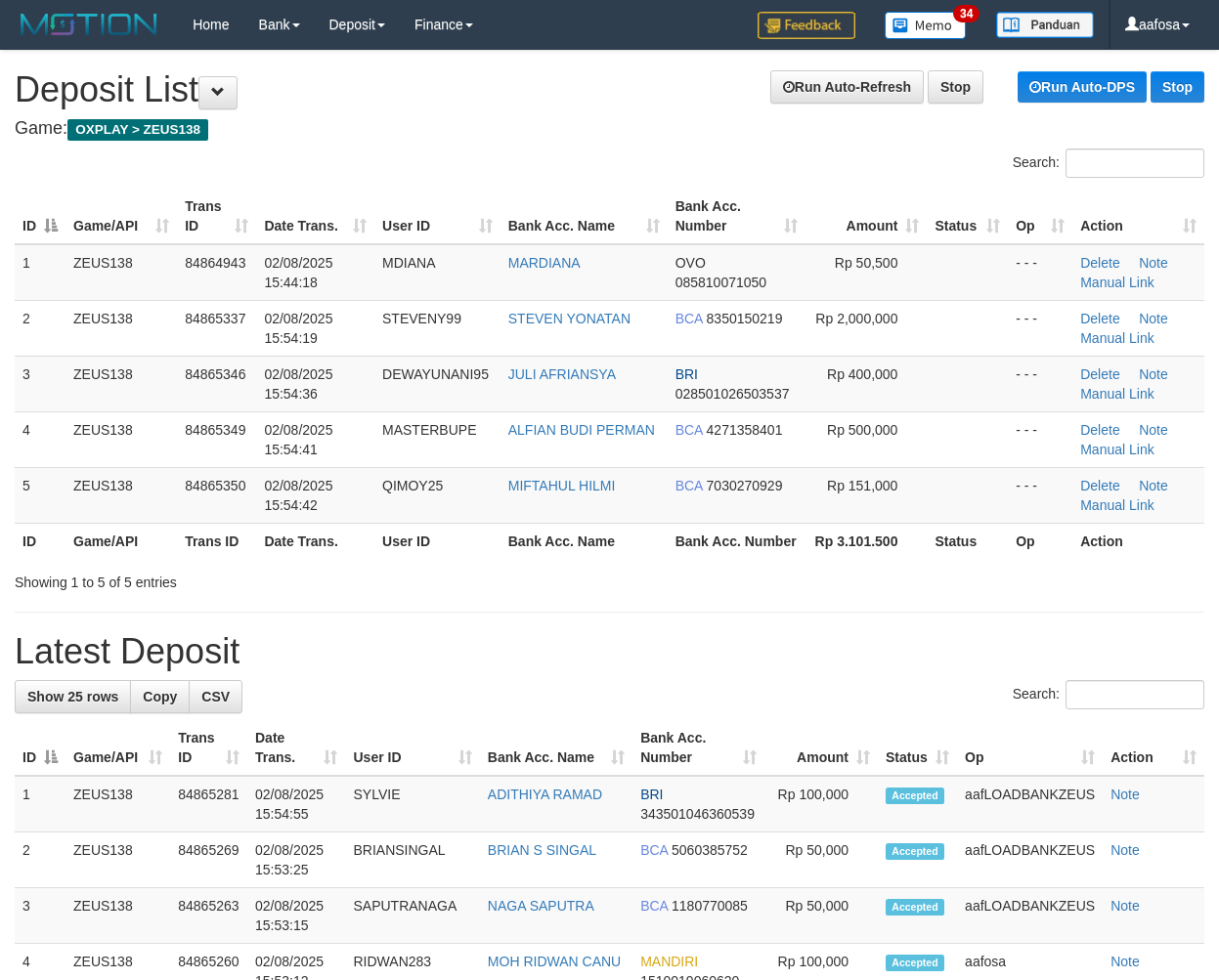 scroll, scrollTop: 0, scrollLeft: 0, axis: both 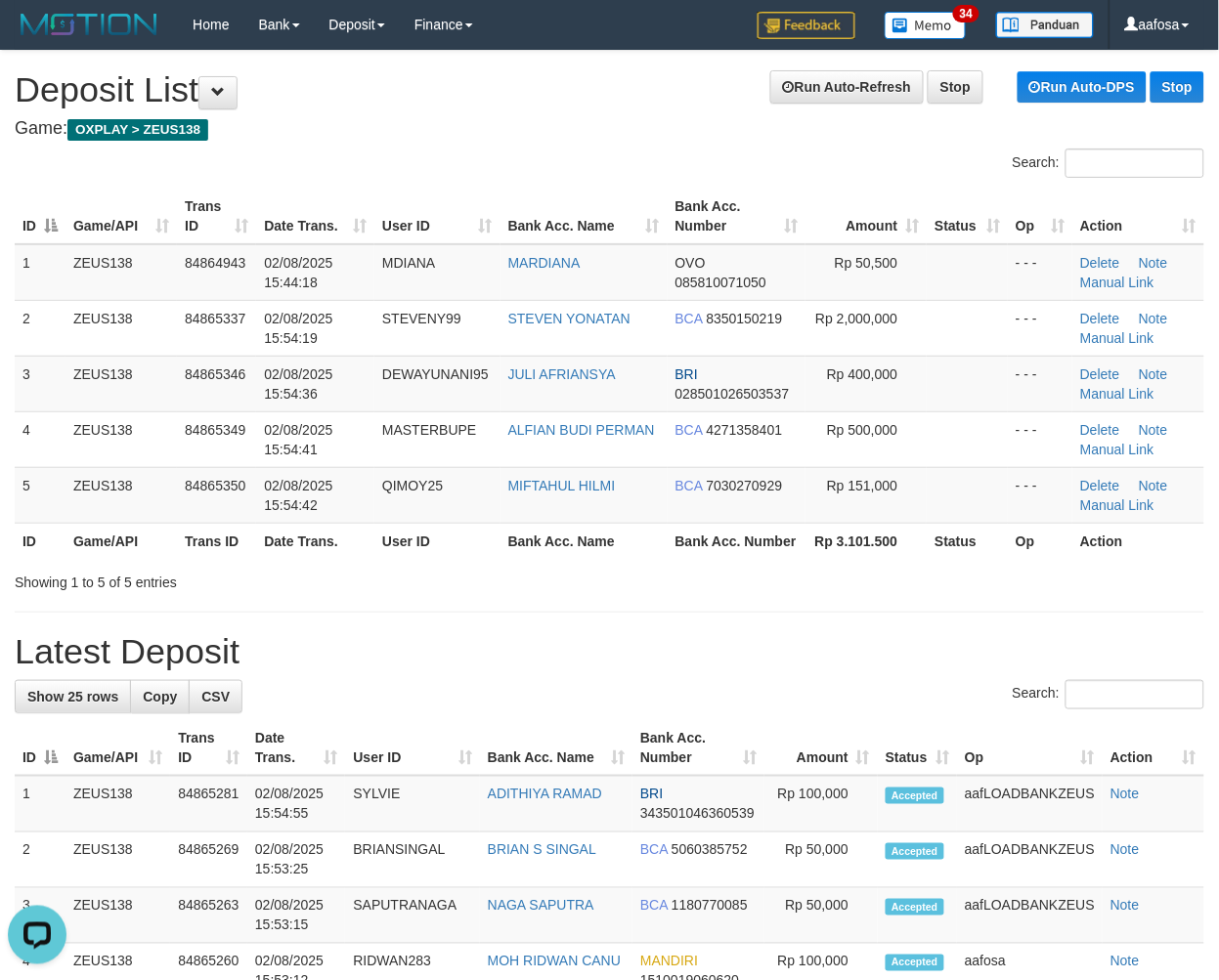 drag, startPoint x: 501, startPoint y: 114, endPoint x: 407, endPoint y: 153, distance: 101.76935 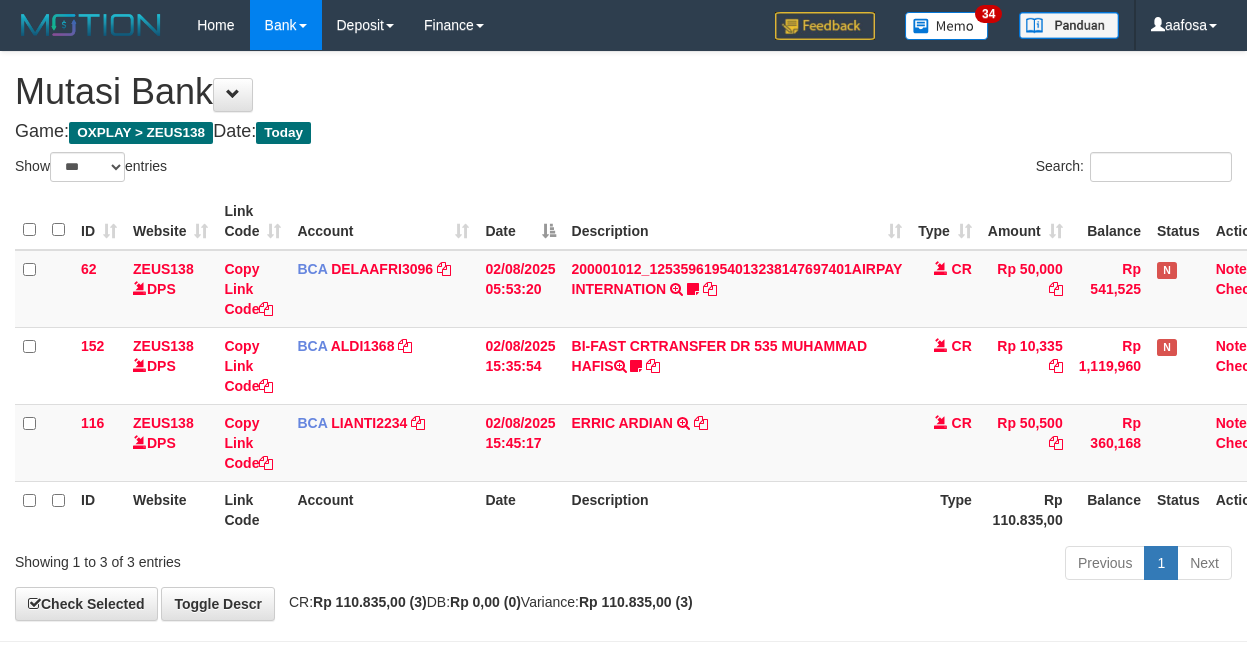 select on "***" 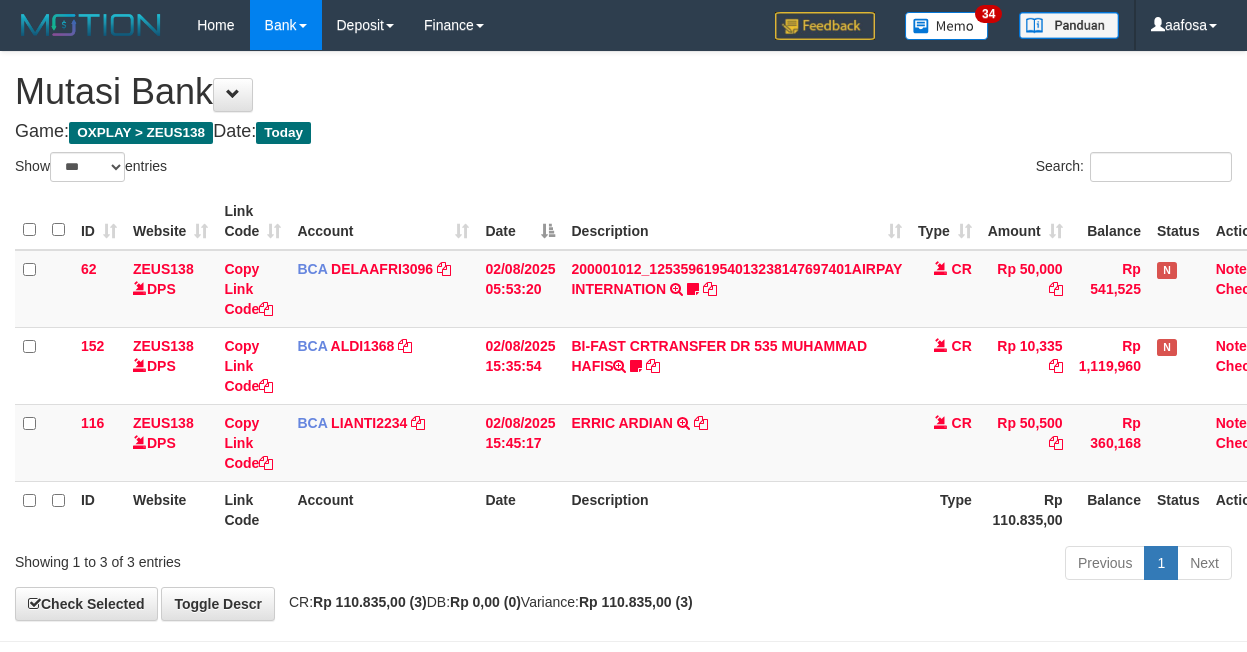 scroll, scrollTop: 81, scrollLeft: 38, axis: both 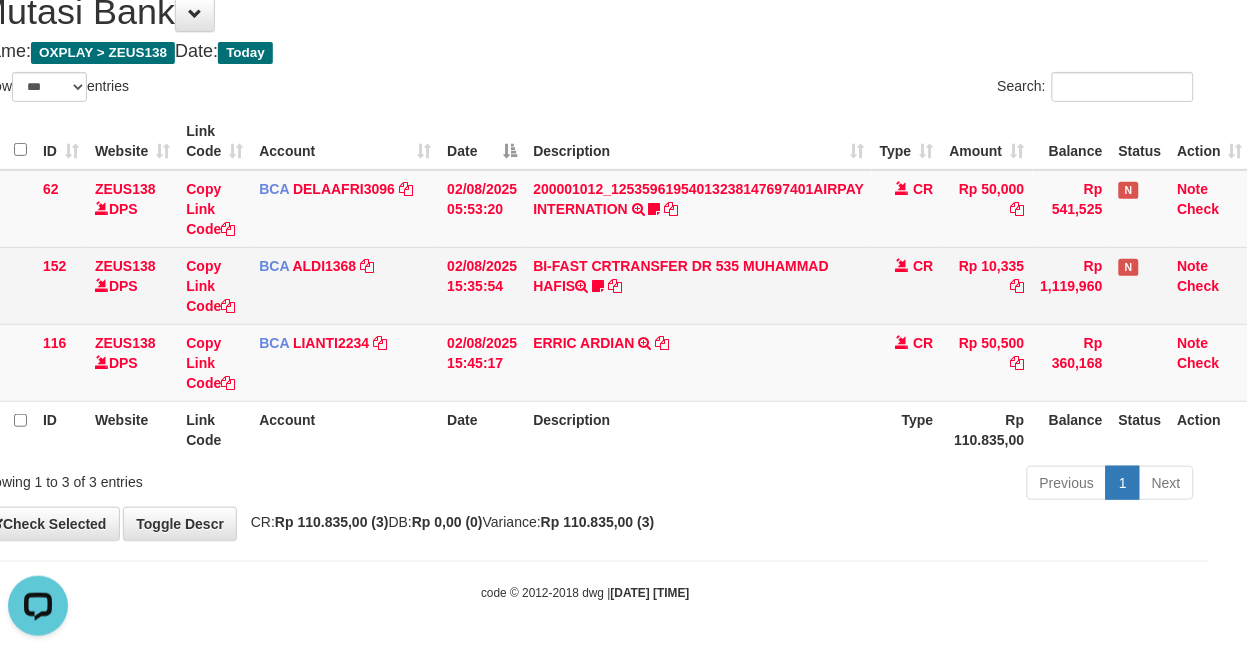 drag, startPoint x: 766, startPoint y: 308, endPoint x: 756, endPoint y: 313, distance: 11.18034 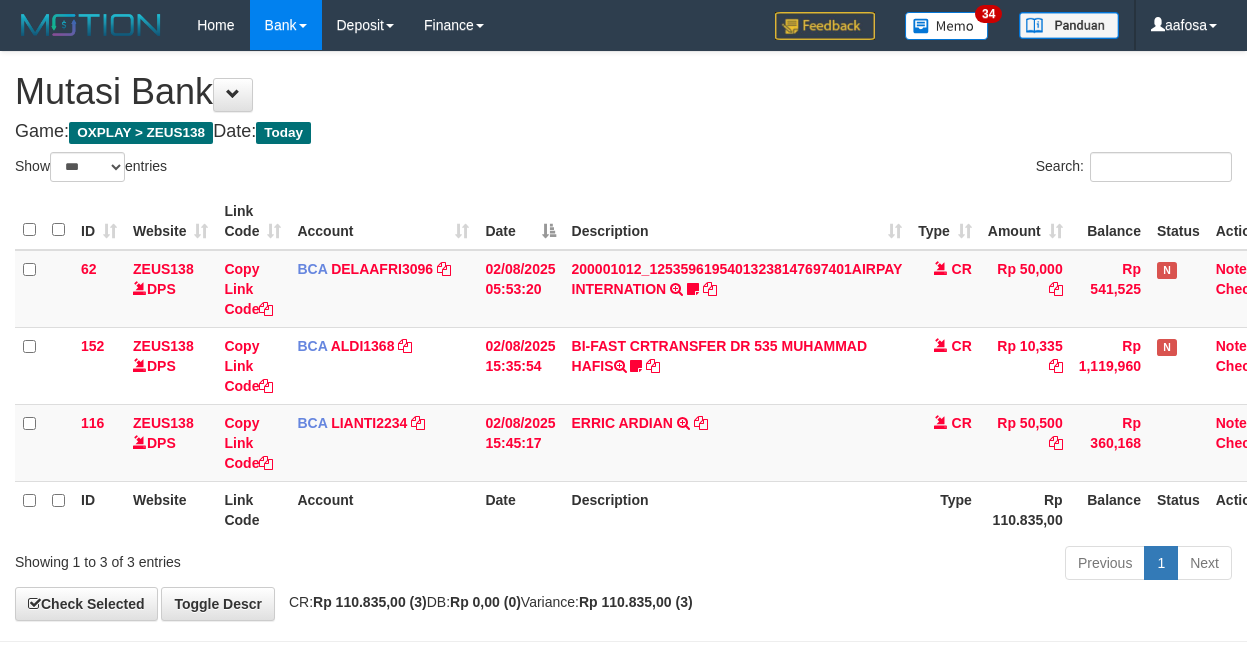 select on "***" 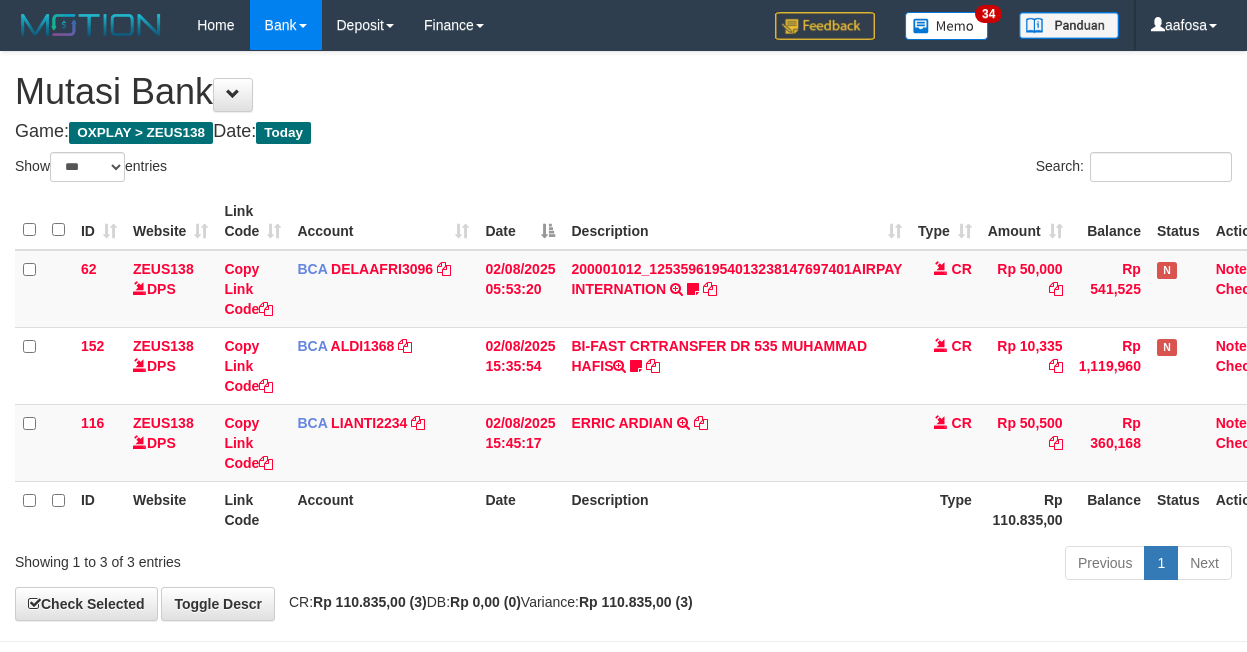 scroll, scrollTop: 81, scrollLeft: 38, axis: both 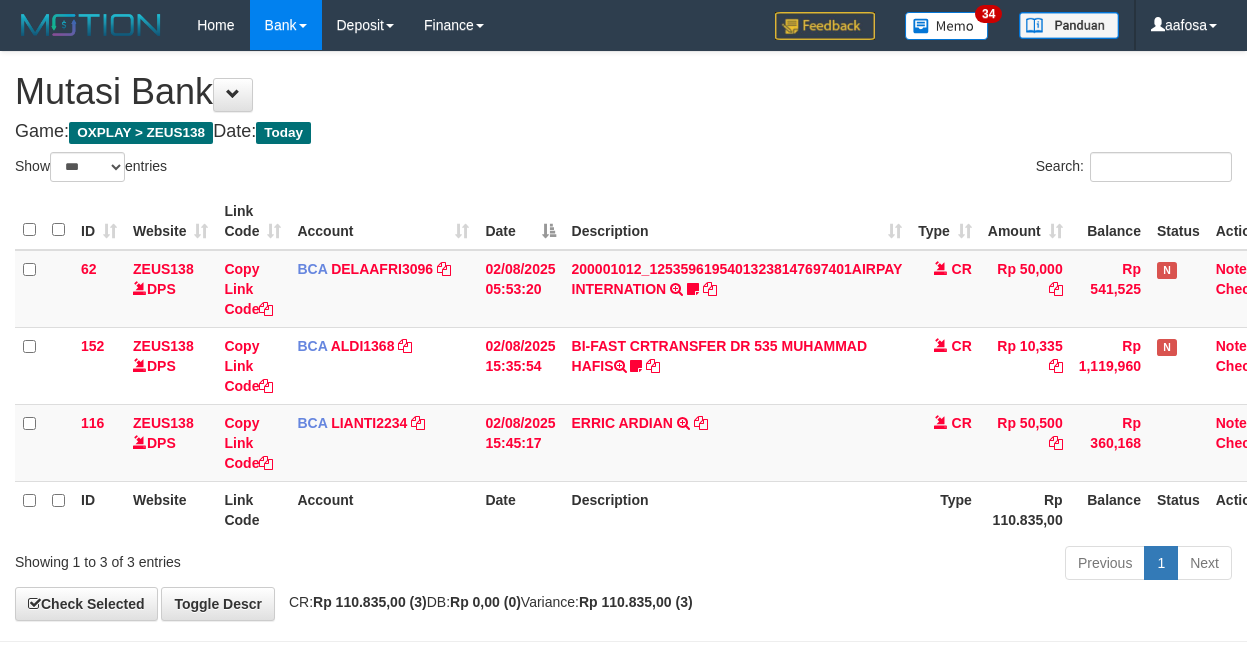 select on "***" 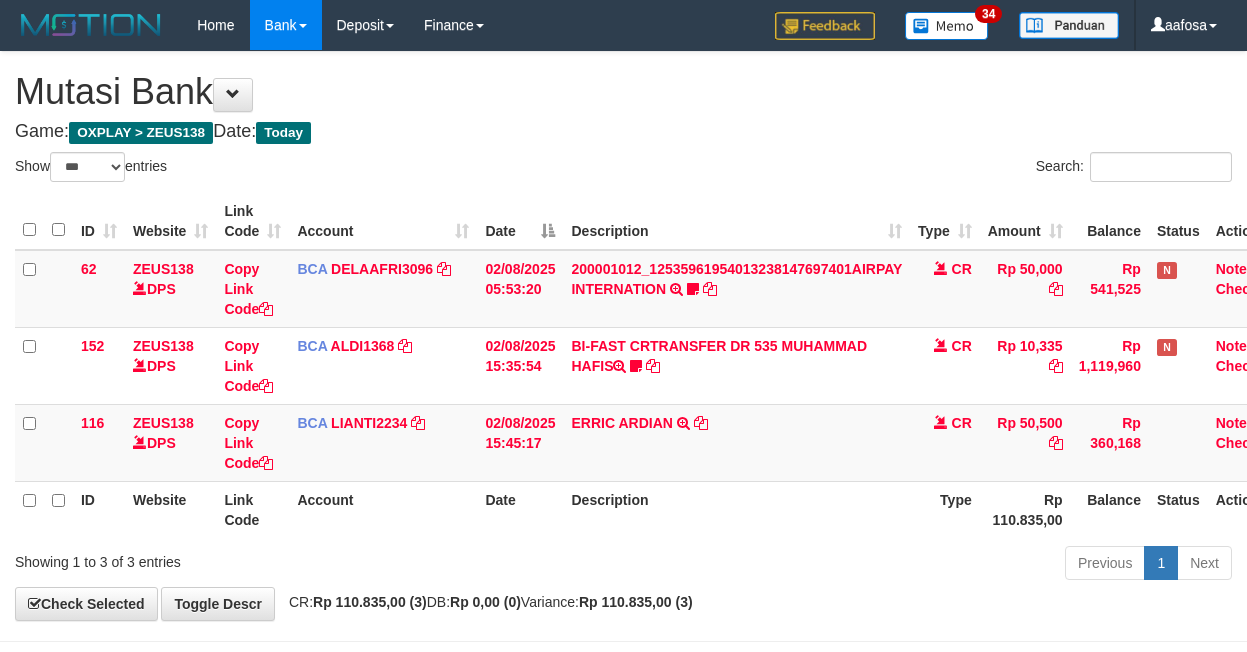 scroll, scrollTop: 81, scrollLeft: 38, axis: both 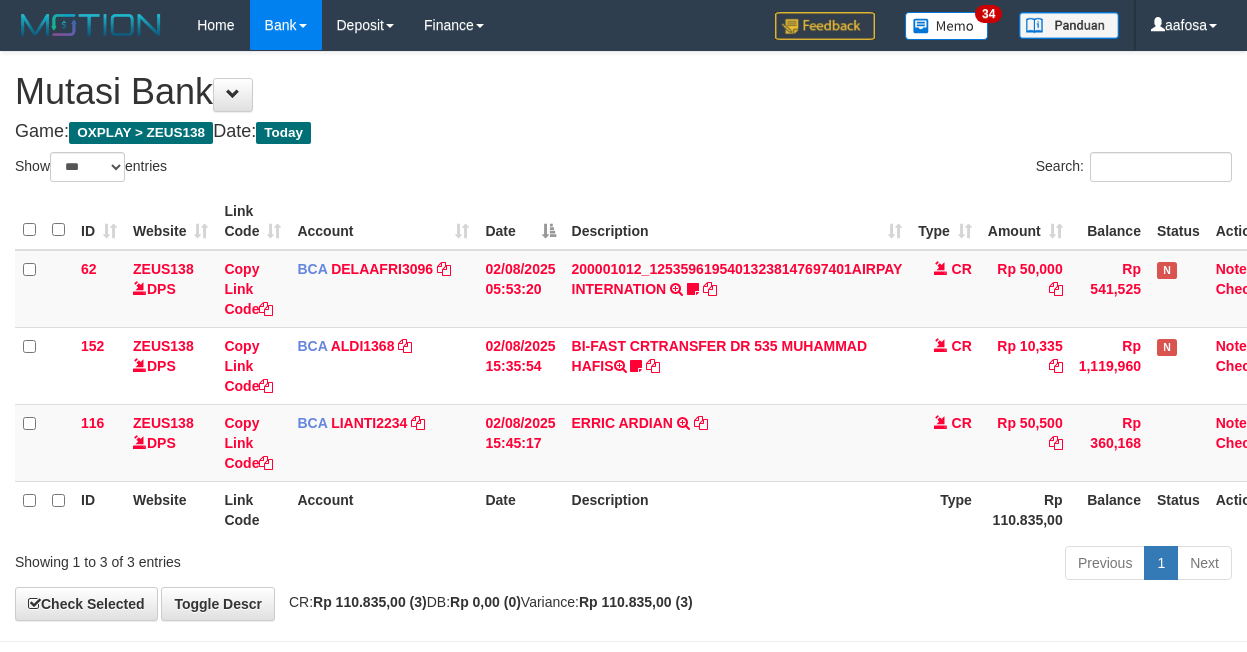 select on "***" 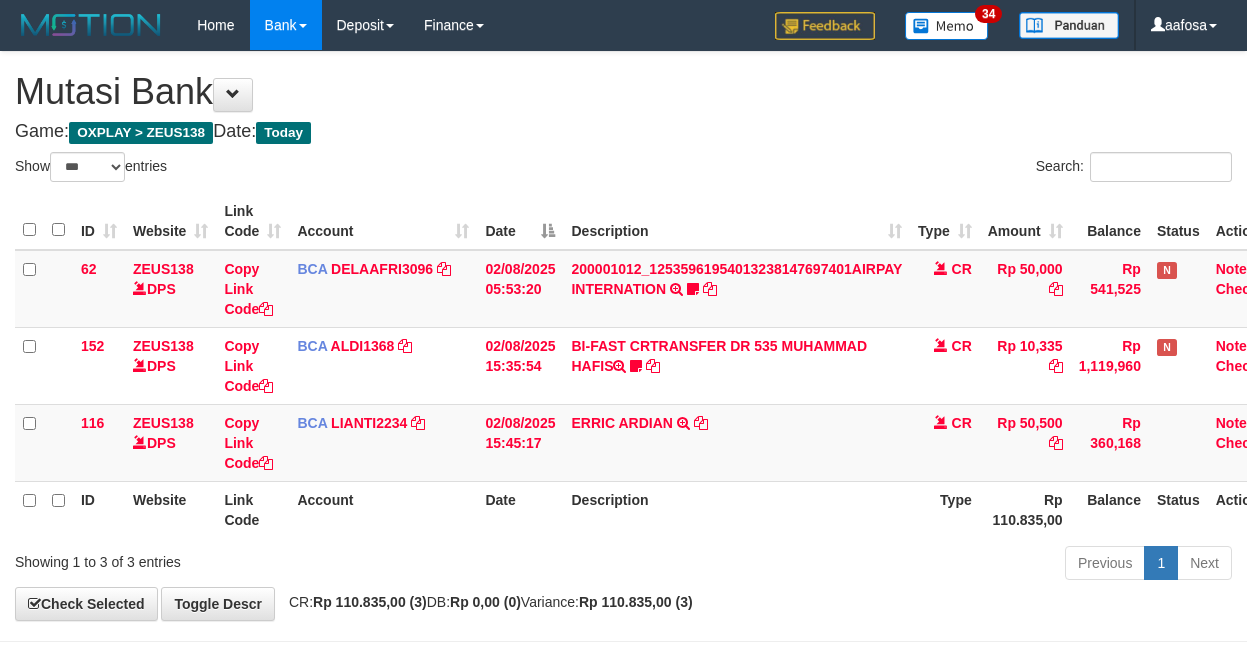 scroll, scrollTop: 81, scrollLeft: 38, axis: both 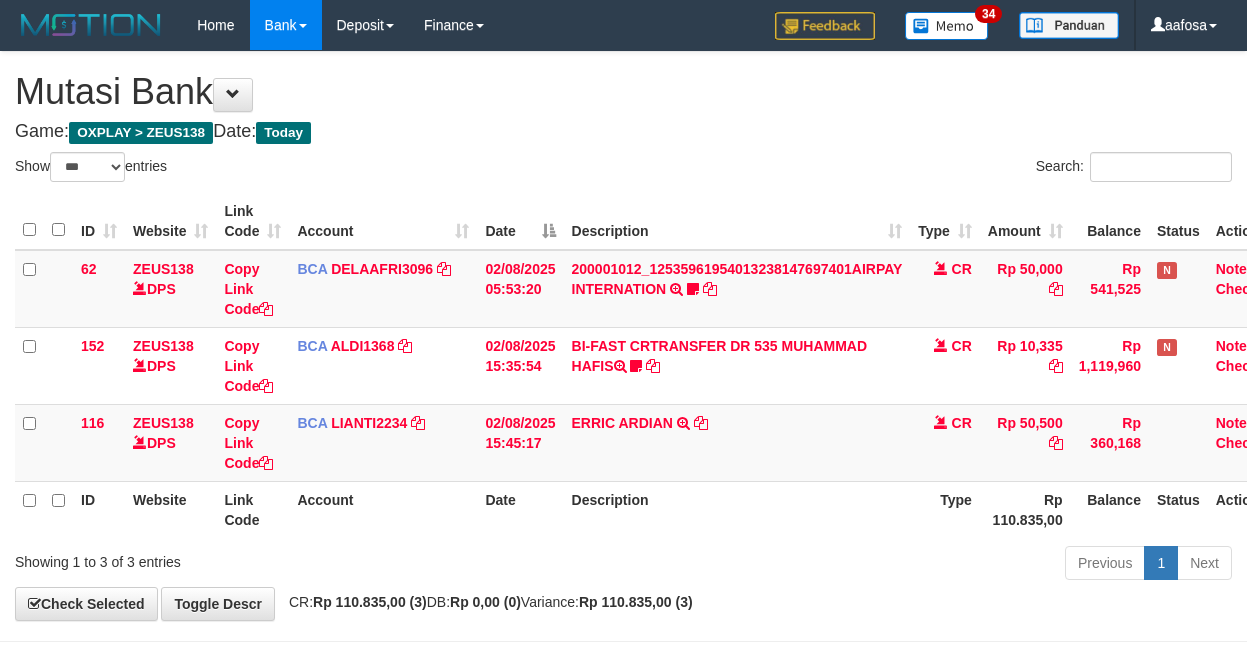select on "***" 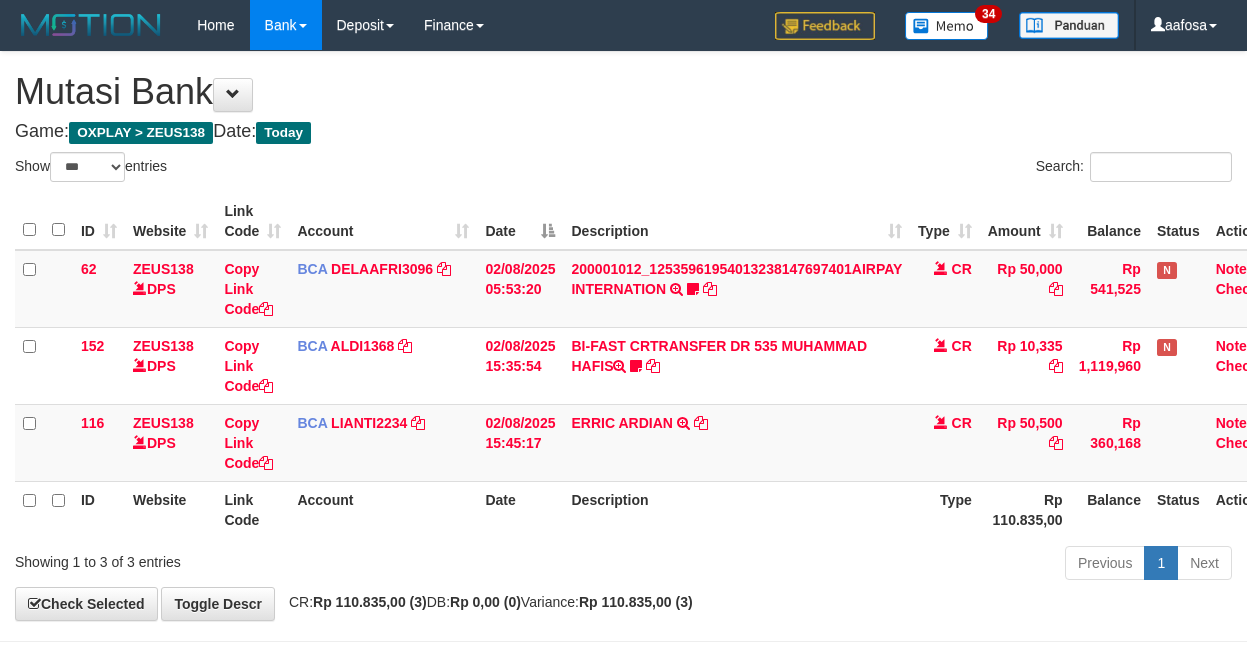 scroll, scrollTop: 81, scrollLeft: 38, axis: both 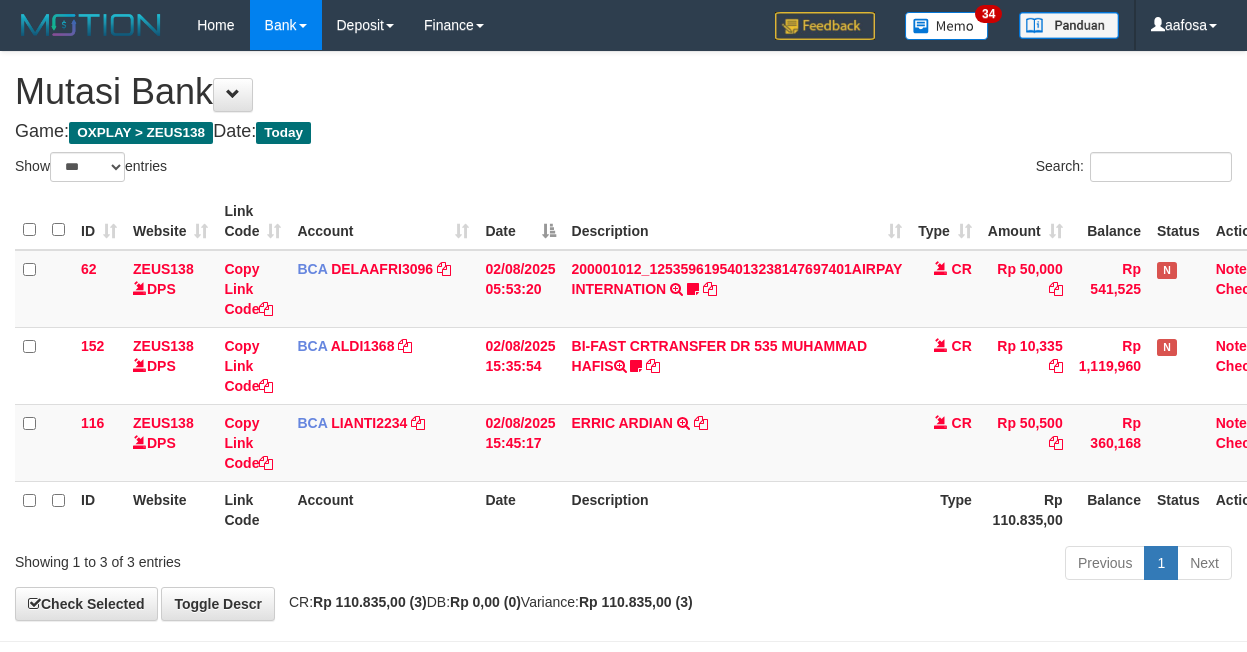 select on "***" 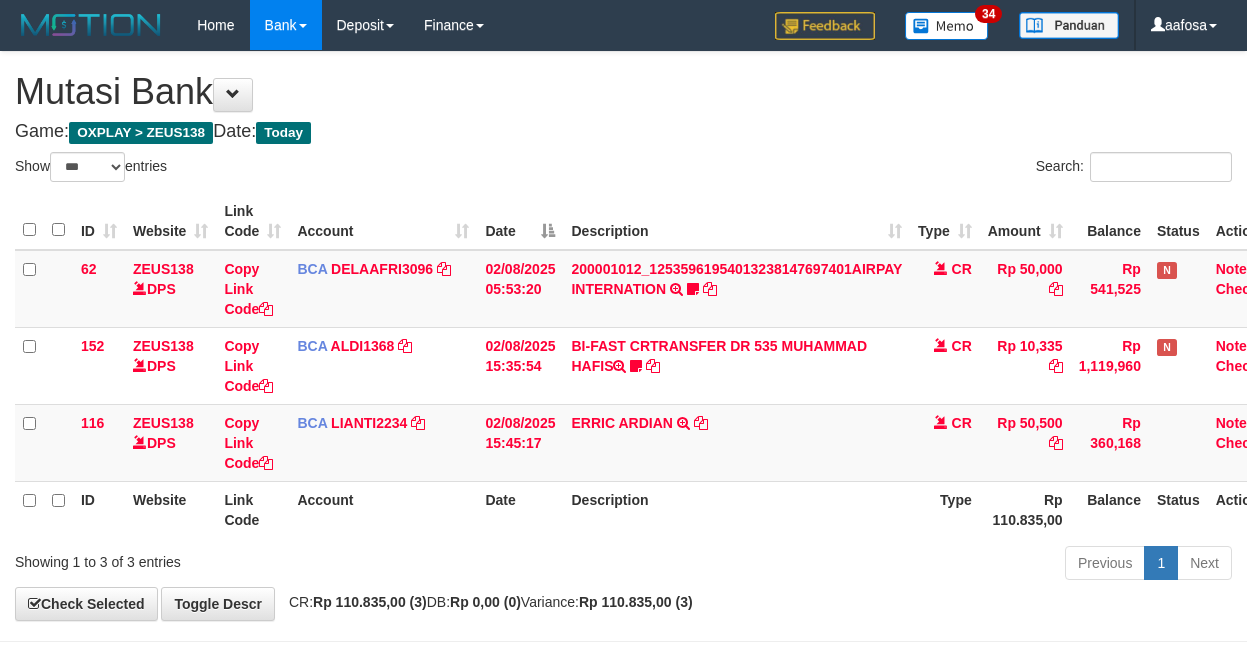 scroll, scrollTop: 81, scrollLeft: 38, axis: both 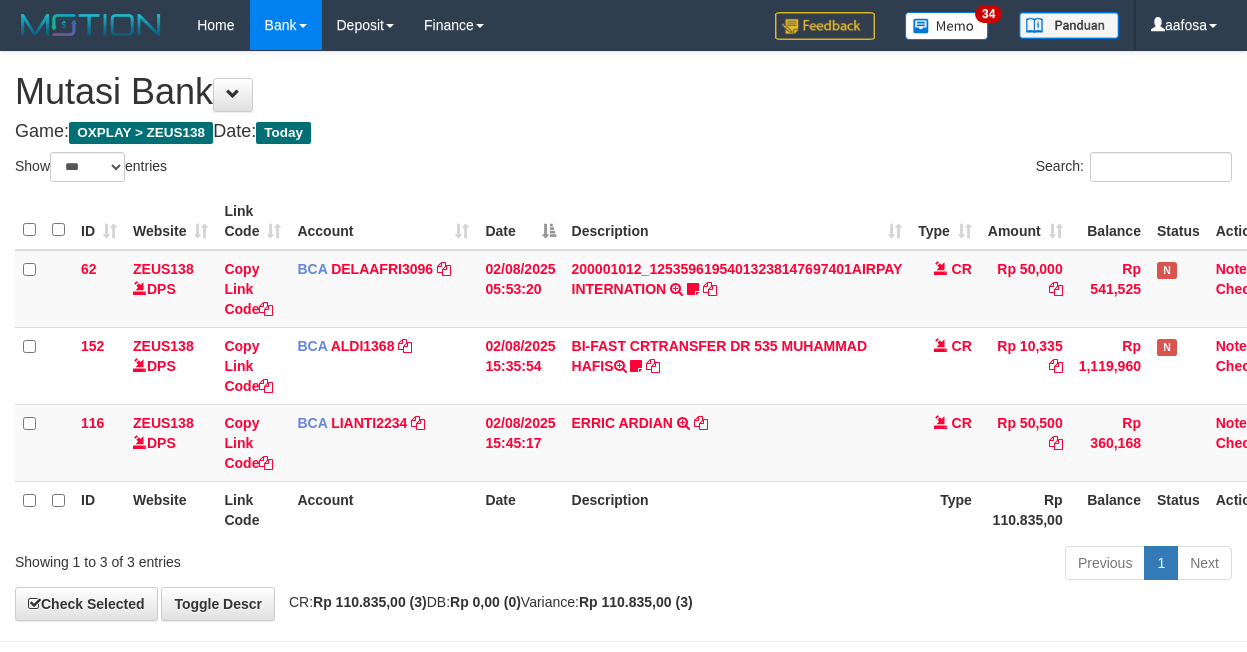 select on "***" 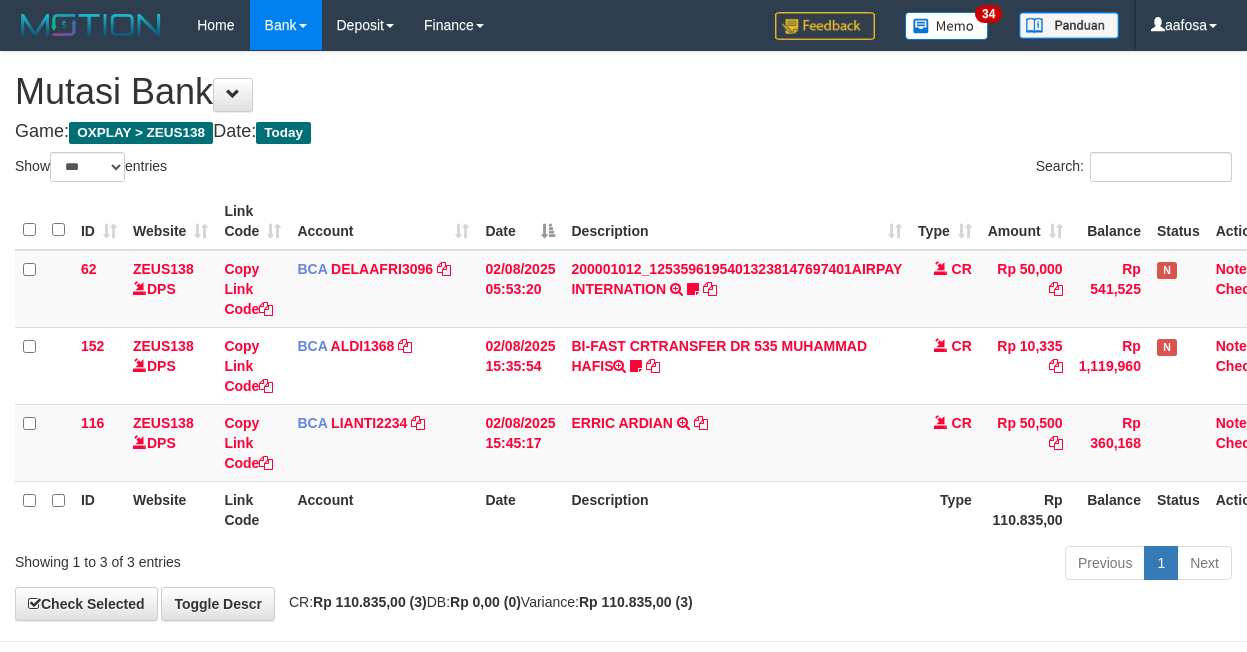 scroll, scrollTop: 81, scrollLeft: 38, axis: both 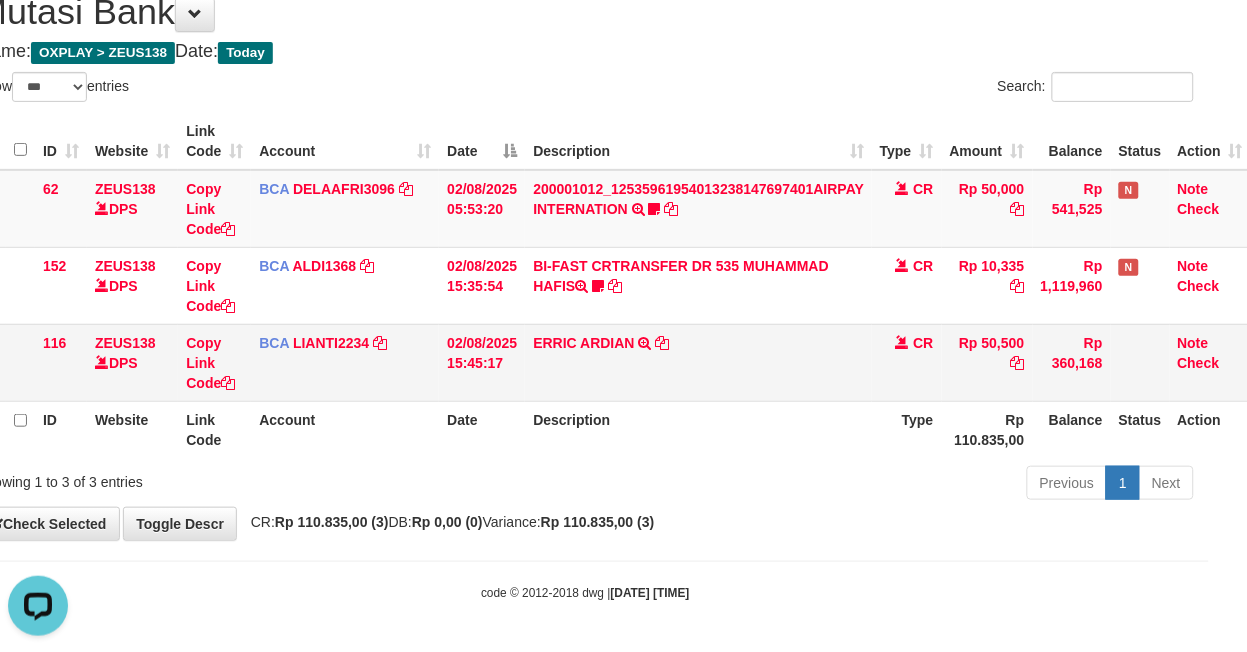 click on "ERRIC ARDIAN         TRSF E-BANKING CR 0208/FTSCY/WS95051
50500.002025080225238851 TRFDN-ERRIC ARDIANESPAY DEBIT INDONE" at bounding box center [698, 362] 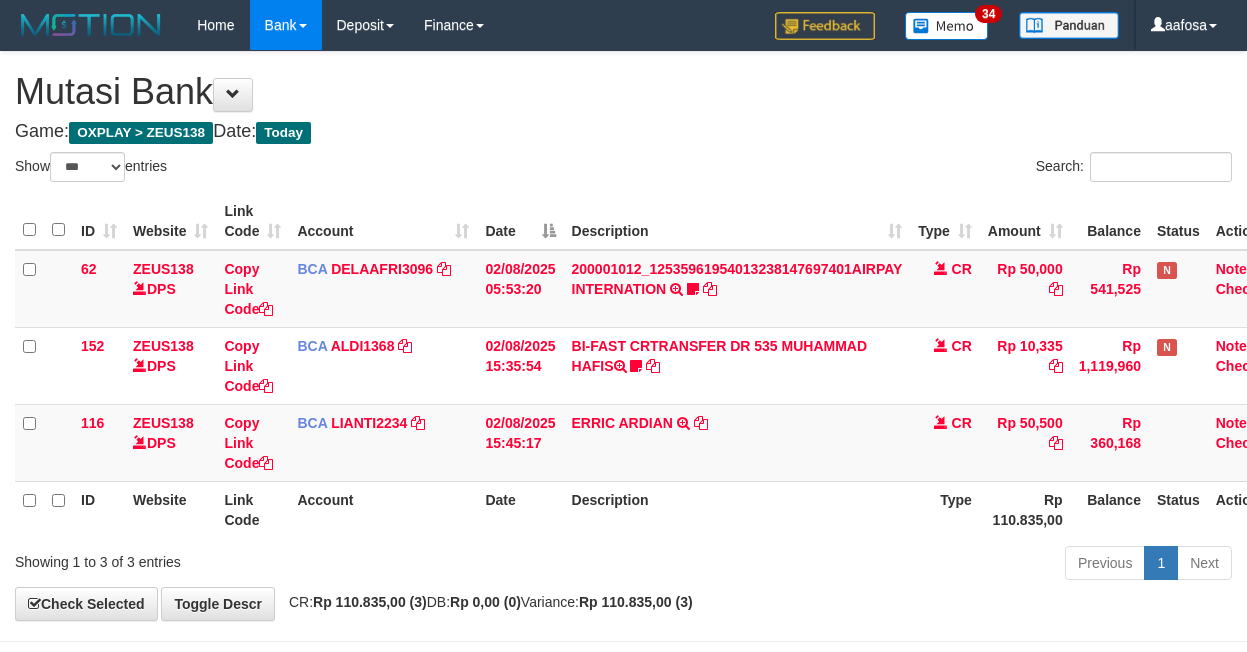 select on "***" 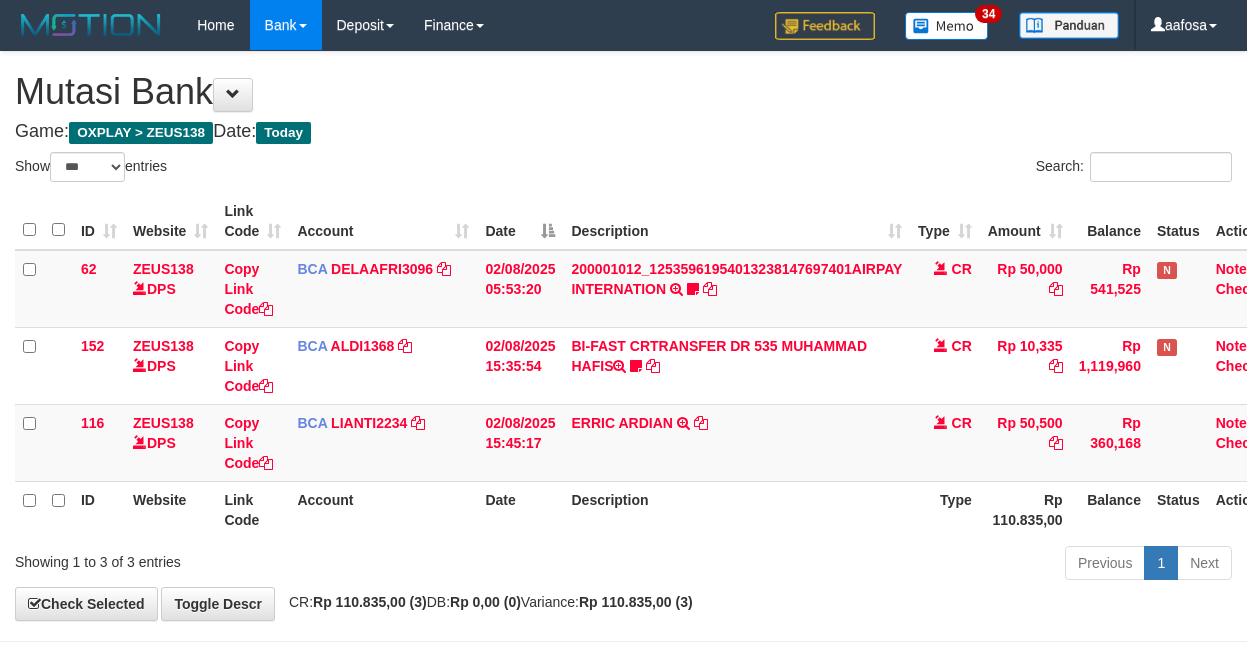 scroll, scrollTop: 81, scrollLeft: 38, axis: both 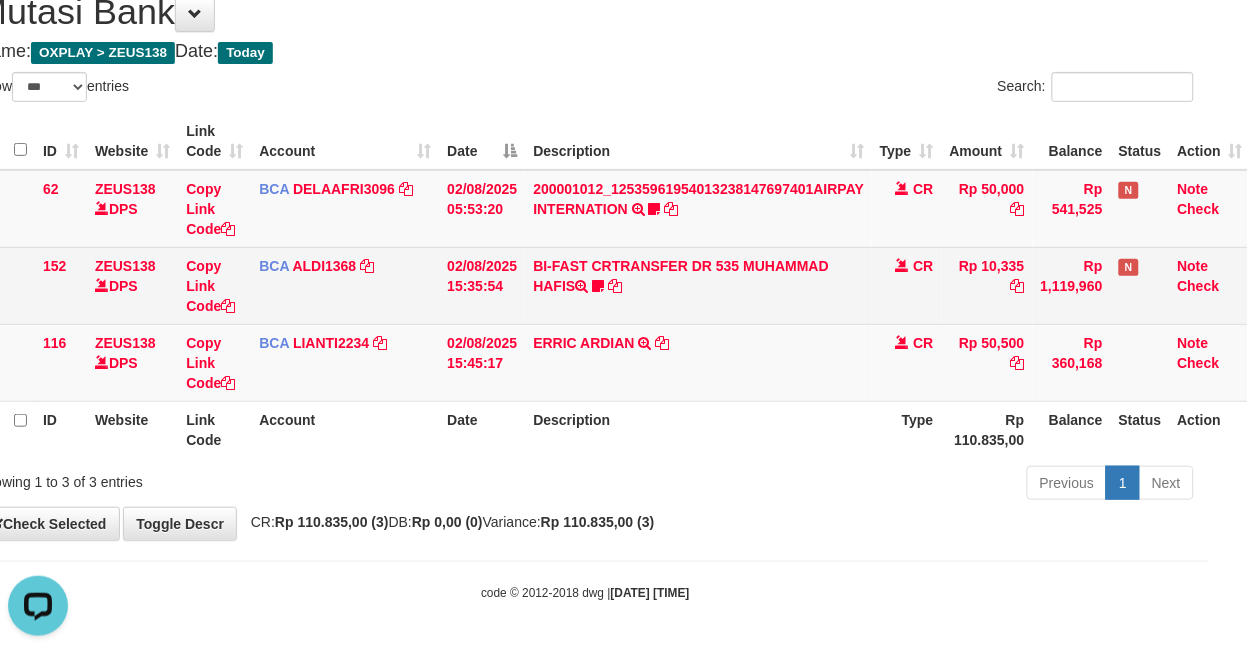 click on "62
ZEUS138    [CITY]
Copy Link Code
BCA
DELAAFRI3096
[CITY]
DELA AFRIANI
mutasi_20250802_3552 | 62
mutasi_20250802_3552 | 62
02/08/2025 05:53:20
200001012_12535961954013238147697401AIRPAY INTERNATION            TRSF E-BANKING CR 0208/FTSCY/WS95051
50000.00200001012_12535961954013238147697401AIRPAY INTERNATION    Labubutaiki
https://prnt.sc/l7T6Eus7w_Qi
CR
Rp 50,000
Rp 541,525
N
Note
Check
152
ZEUS138    [CITY]
Copy Link Code
BCA
ALDI1368
[CITY]" at bounding box center [614, 286] 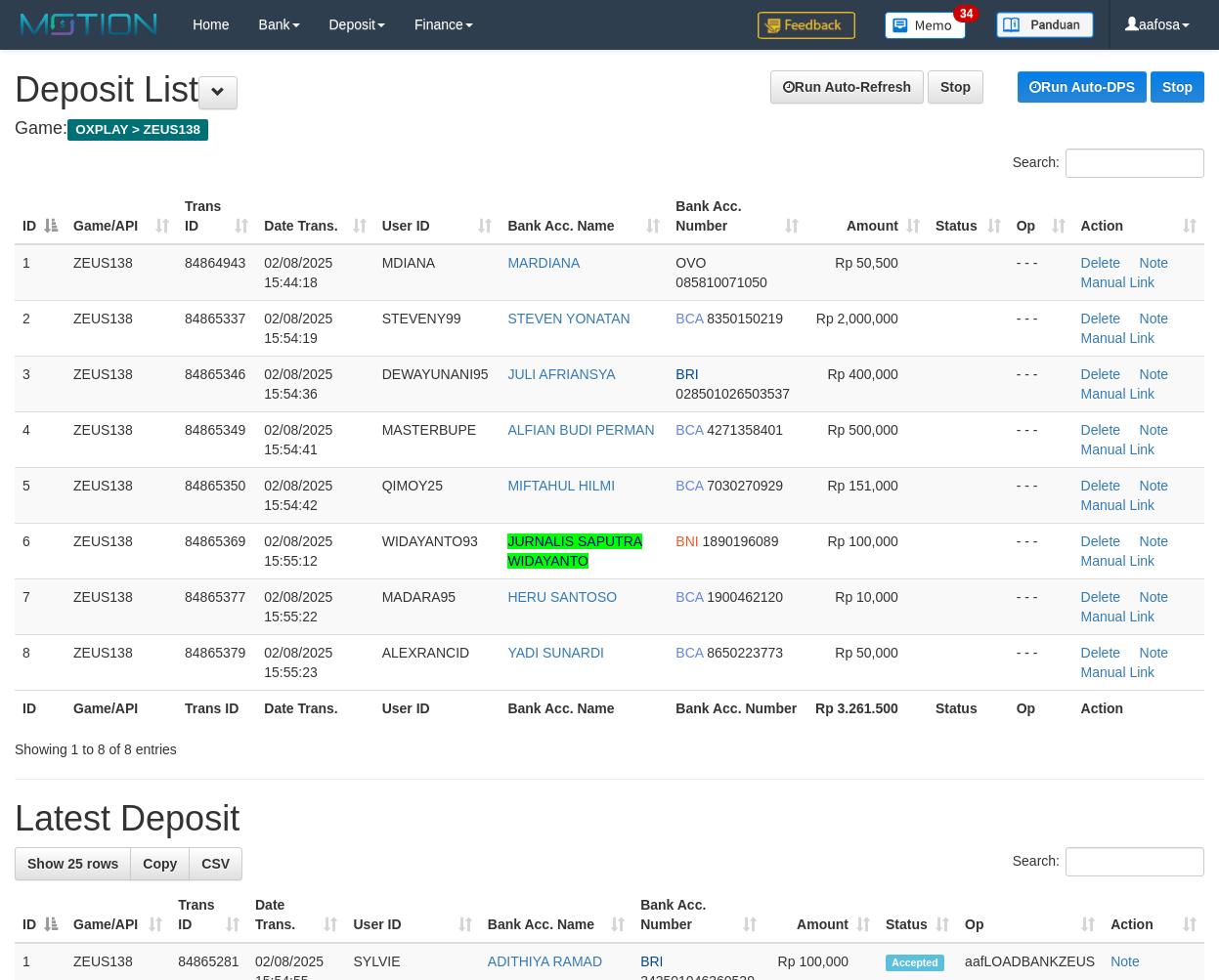 scroll, scrollTop: 0, scrollLeft: 0, axis: both 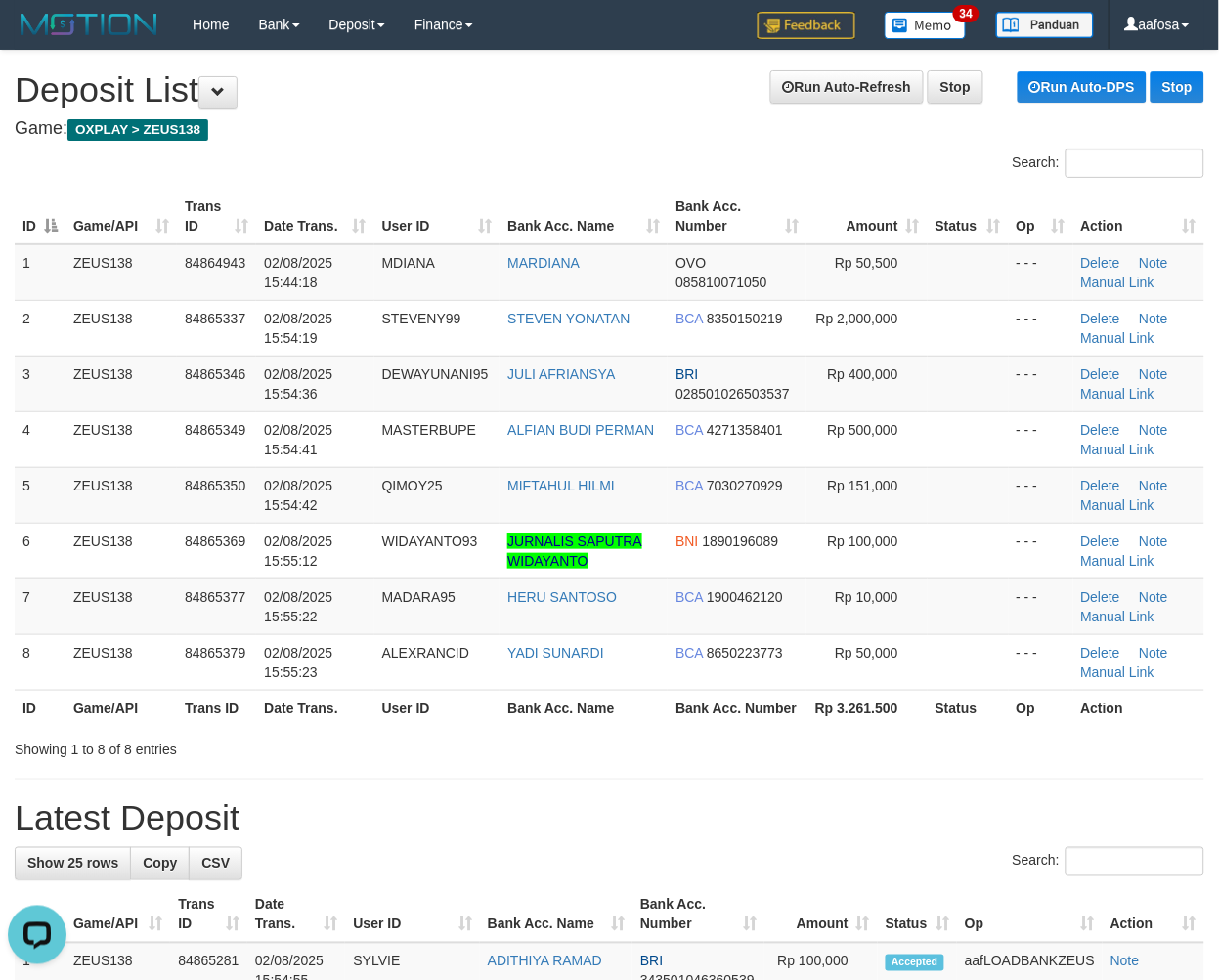 click on "Game:   OXPLAY > ZEUS138" at bounding box center (609, 129) 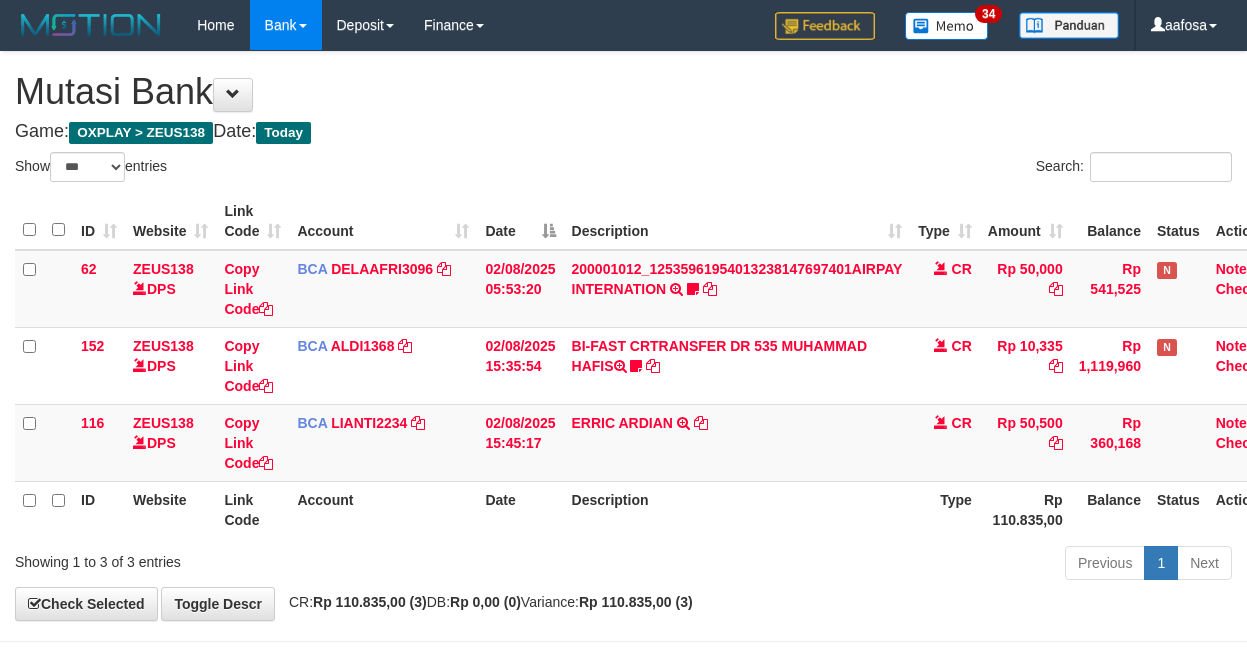 select on "***" 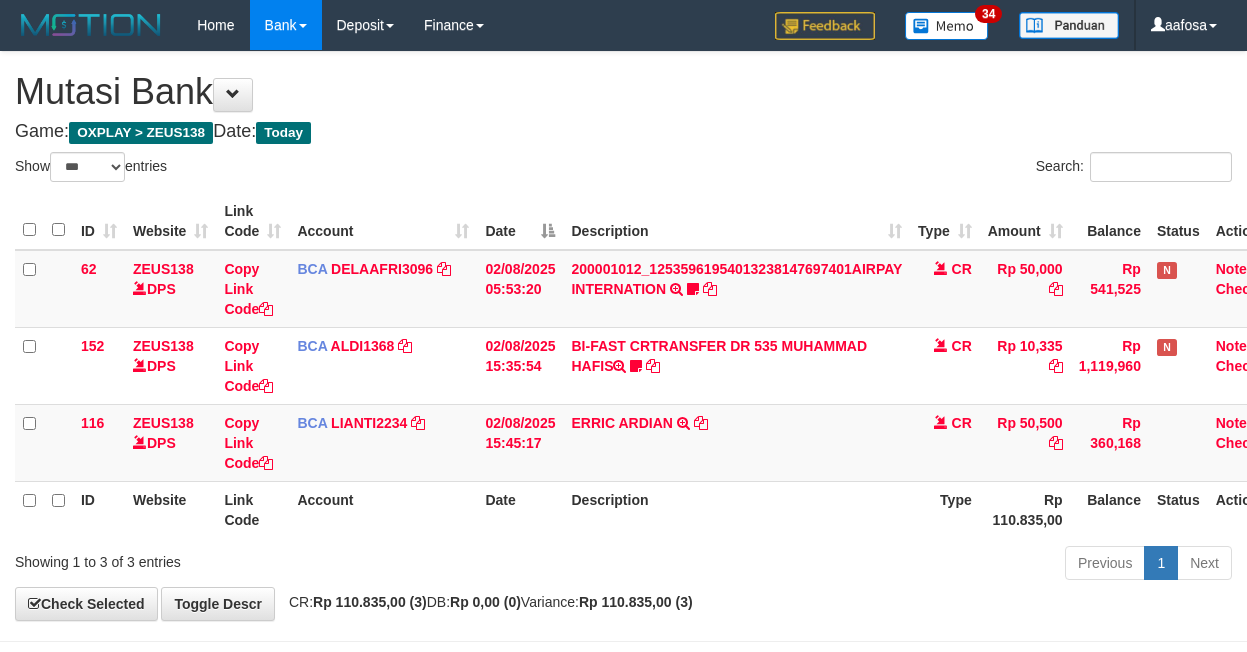scroll, scrollTop: 81, scrollLeft: 38, axis: both 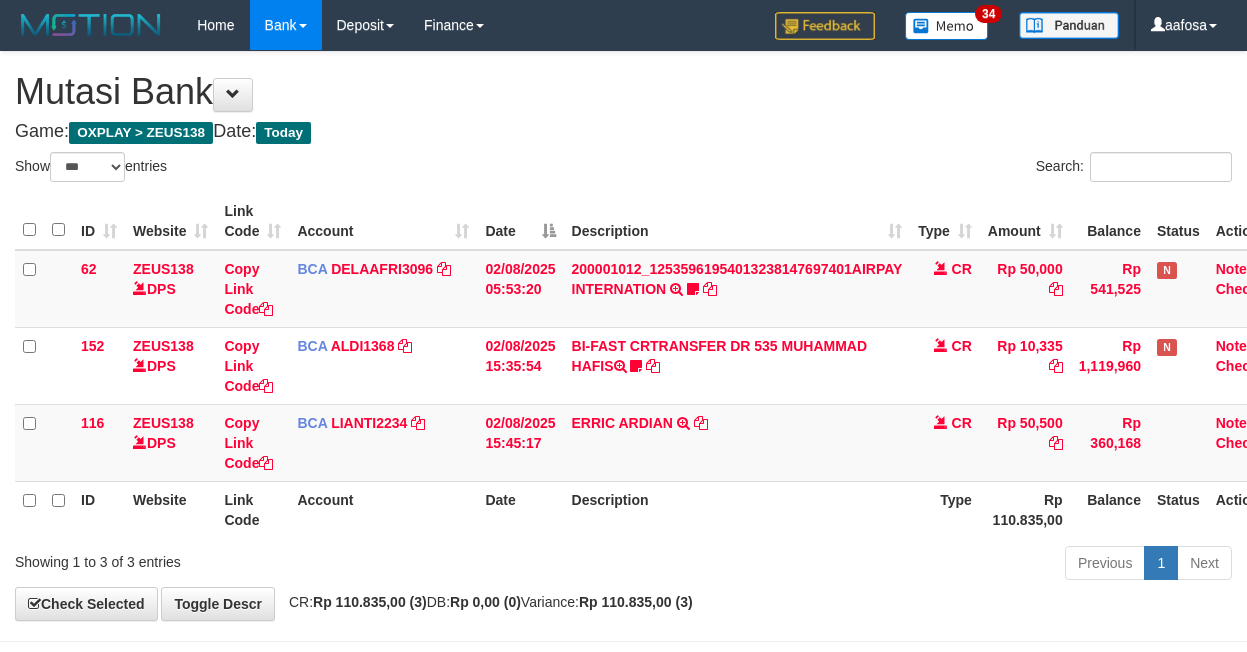 select on "***" 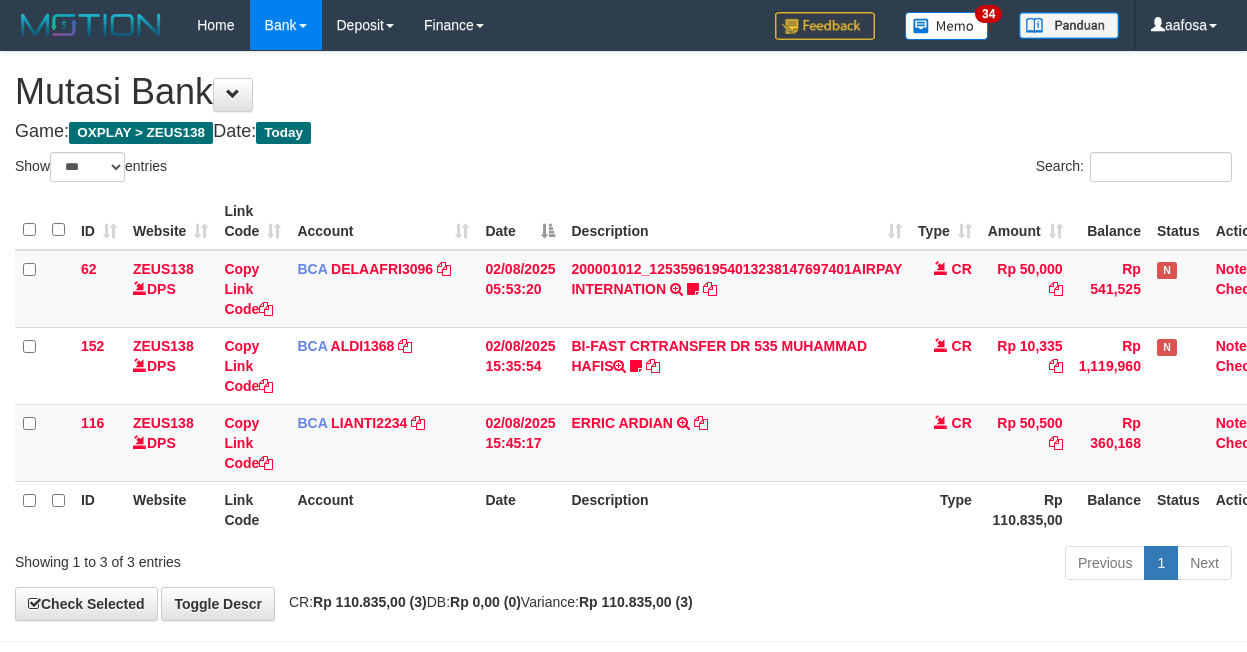 scroll, scrollTop: 81, scrollLeft: 38, axis: both 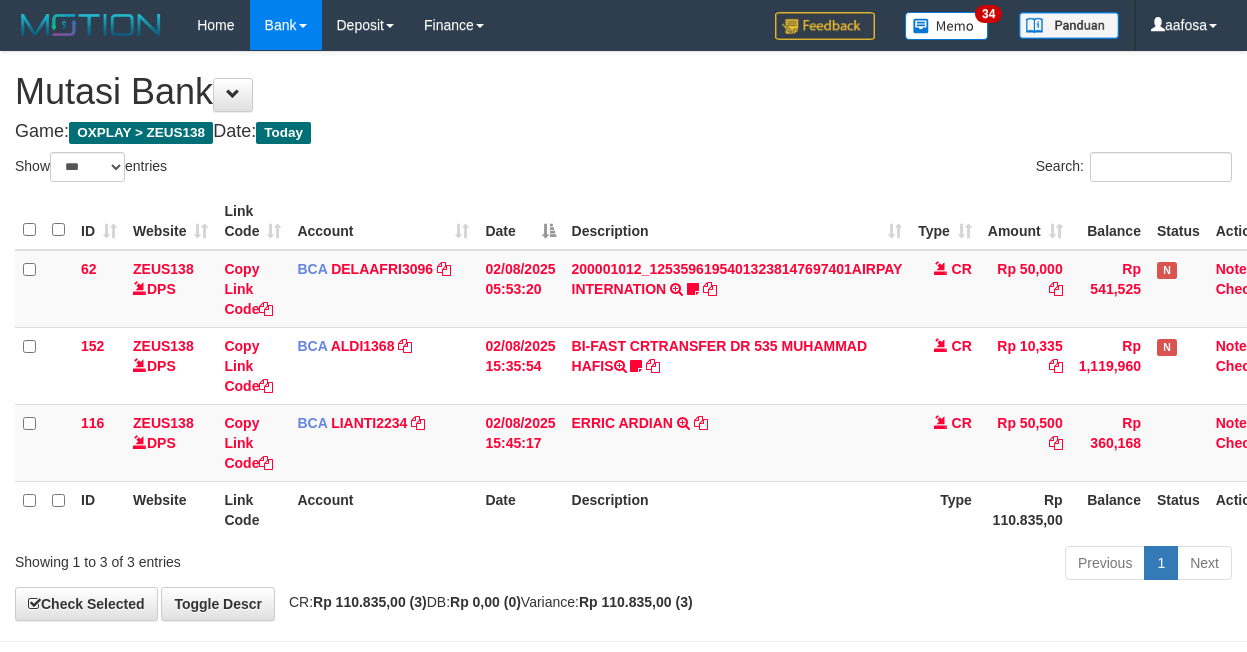 select on "***" 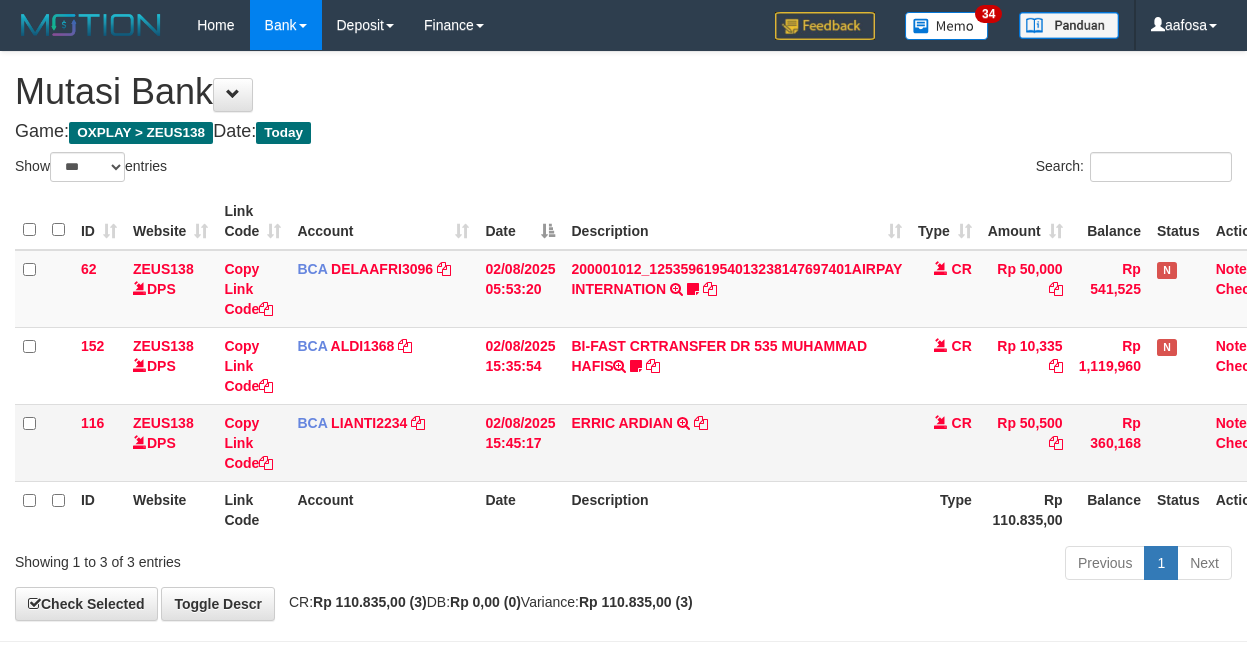 scroll, scrollTop: 81, scrollLeft: 38, axis: both 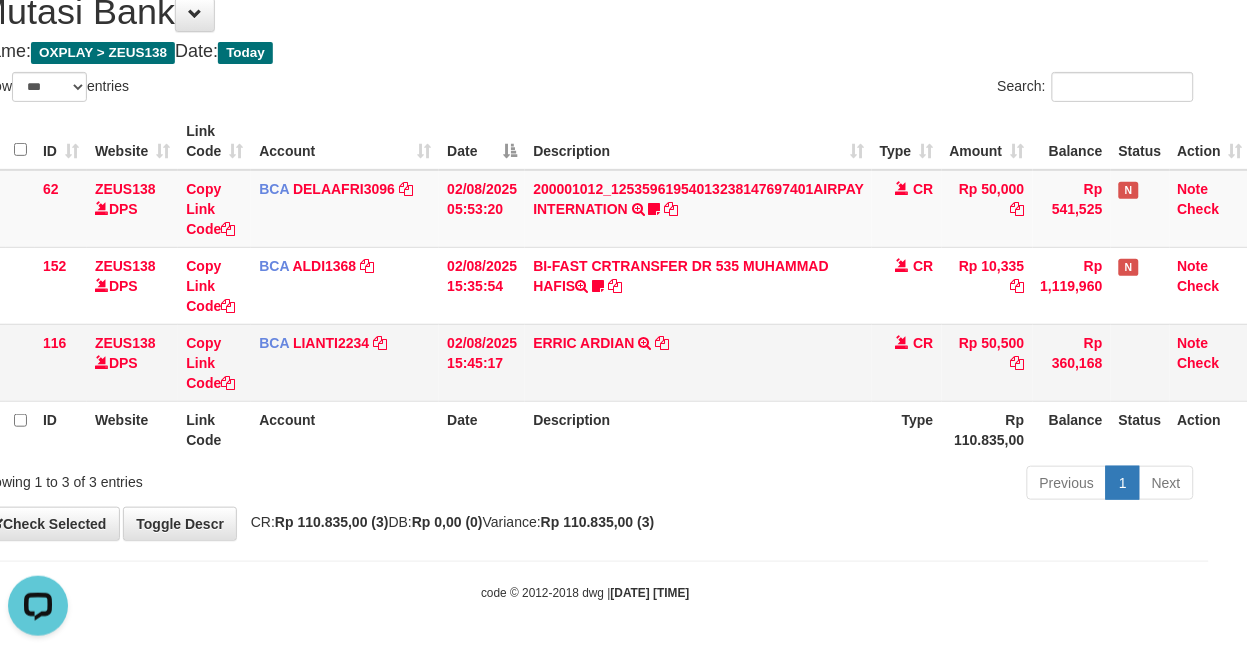 drag, startPoint x: 761, startPoint y: 352, endPoint x: 768, endPoint y: 342, distance: 12.206555 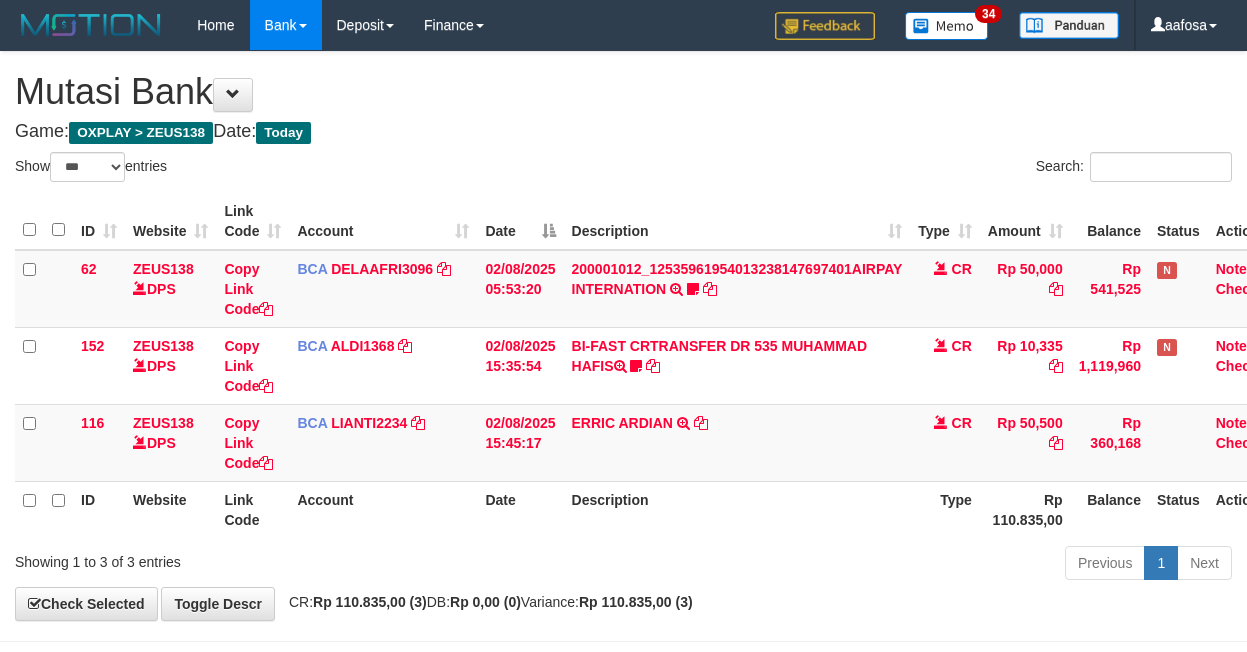 select on "***" 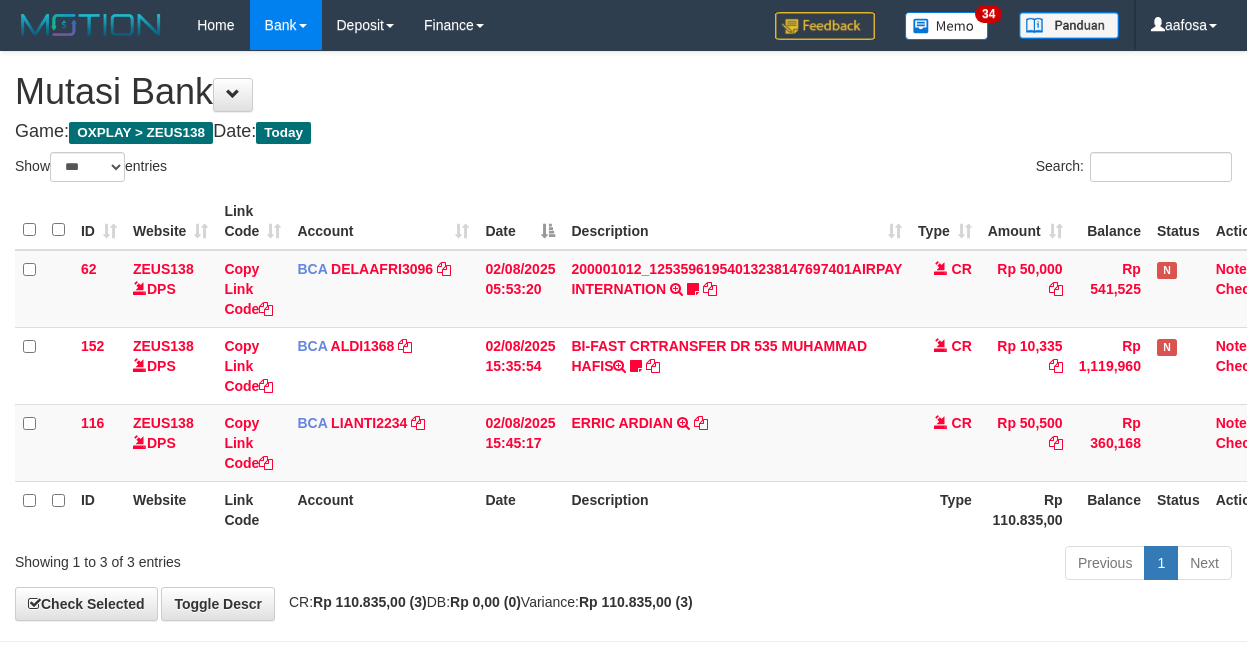 scroll, scrollTop: 81, scrollLeft: 38, axis: both 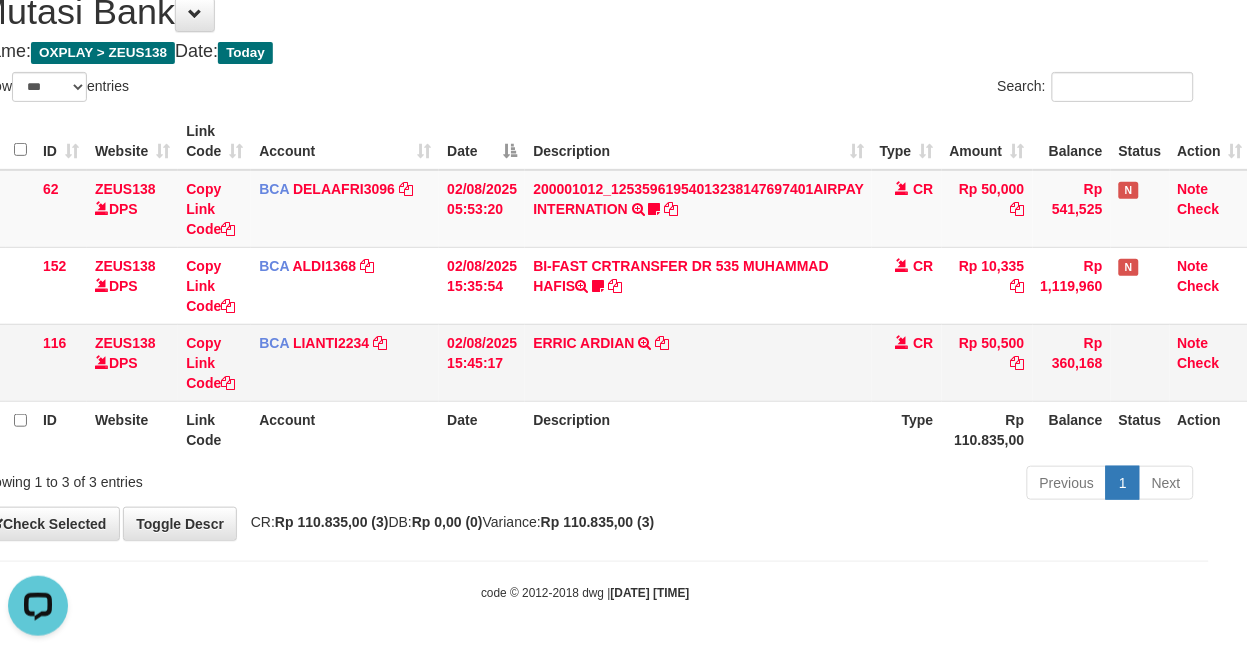click on "ERRIC ARDIAN         TRSF E-BANKING CR 0208/FTSCY/WS95051
50500.002025080225238851 TRFDN-ERRIC ARDIANESPAY DEBIT INDONE" at bounding box center (698, 362) 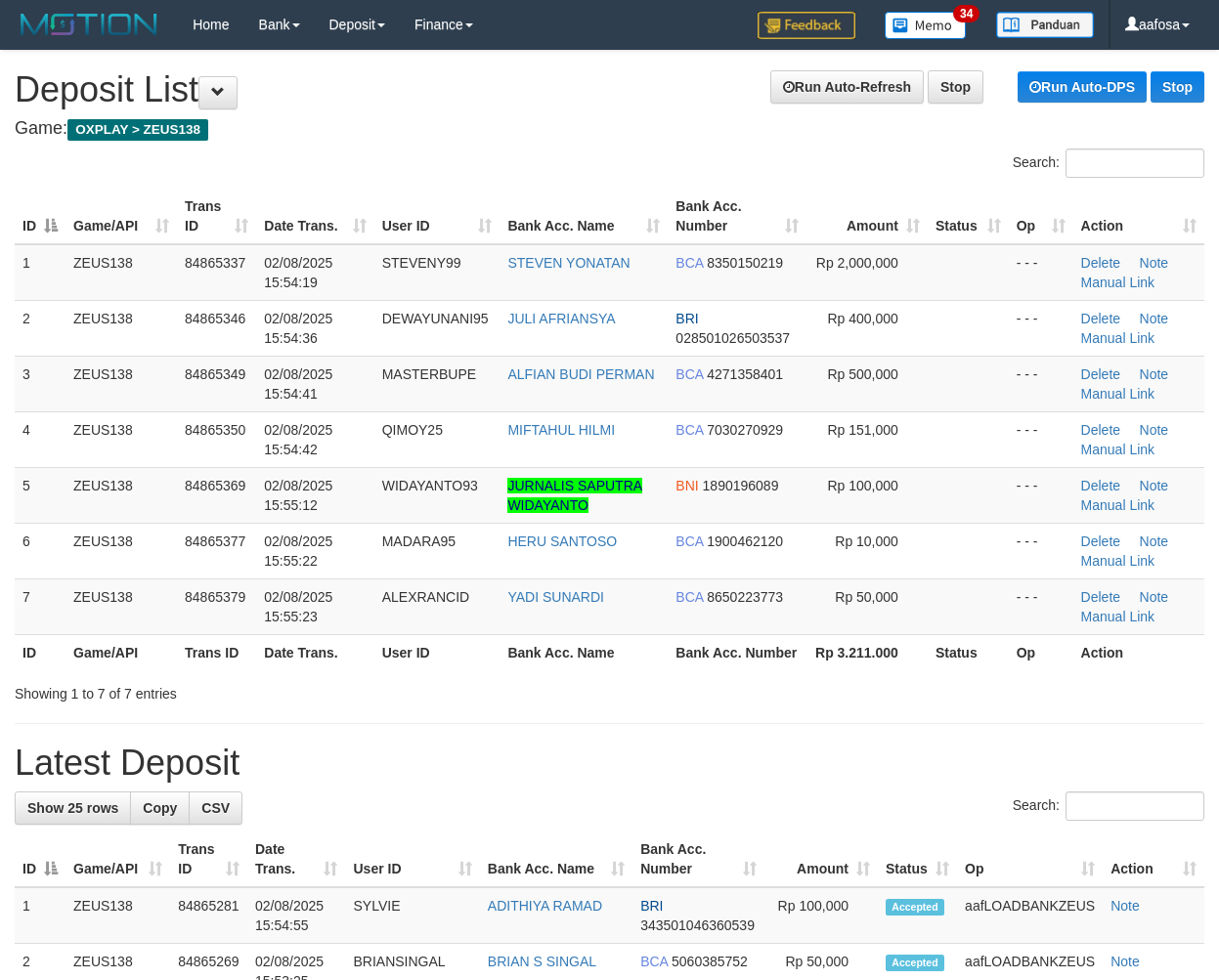scroll, scrollTop: 0, scrollLeft: 0, axis: both 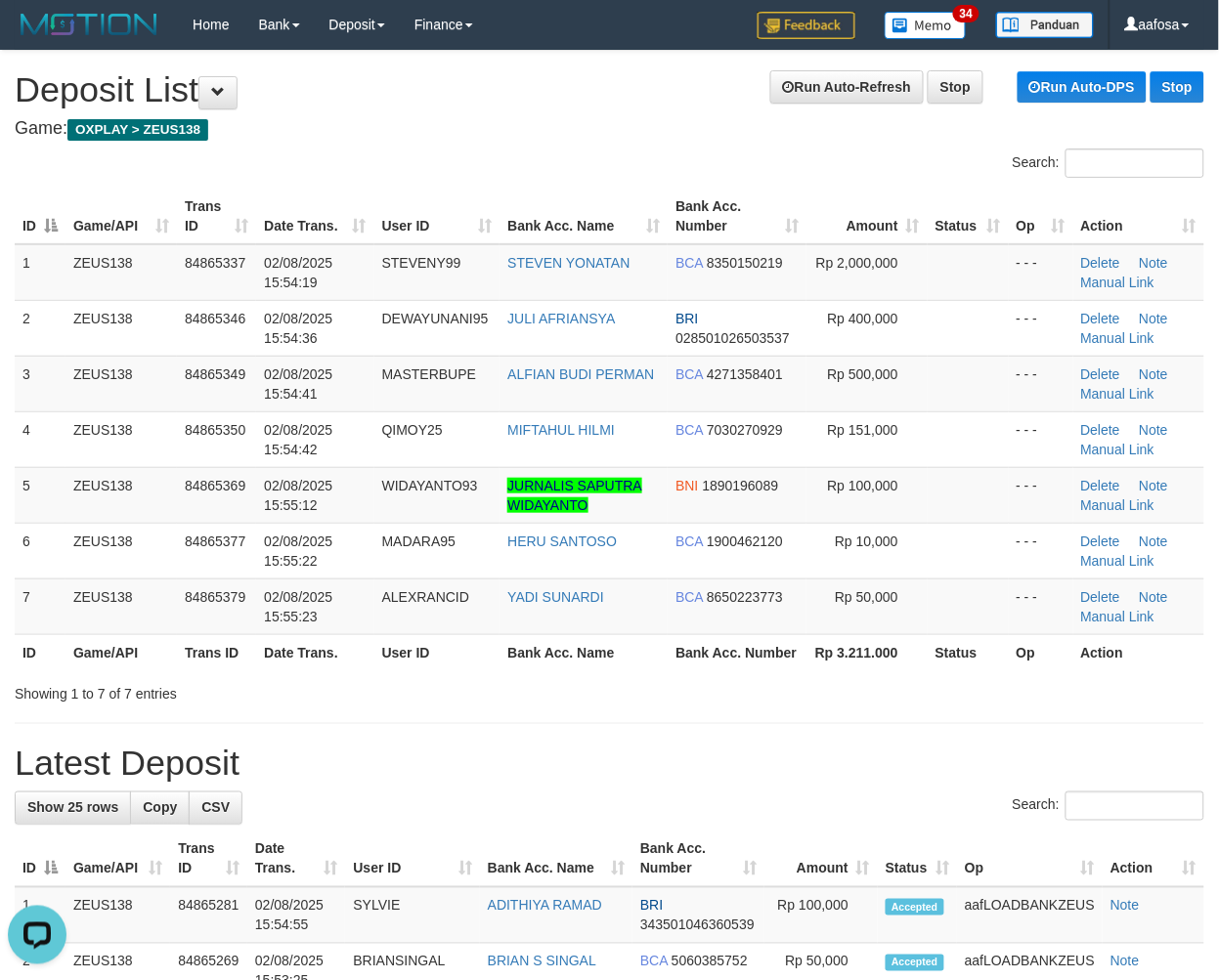 drag, startPoint x: 635, startPoint y: 109, endPoint x: 509, endPoint y: 129, distance: 127.57743 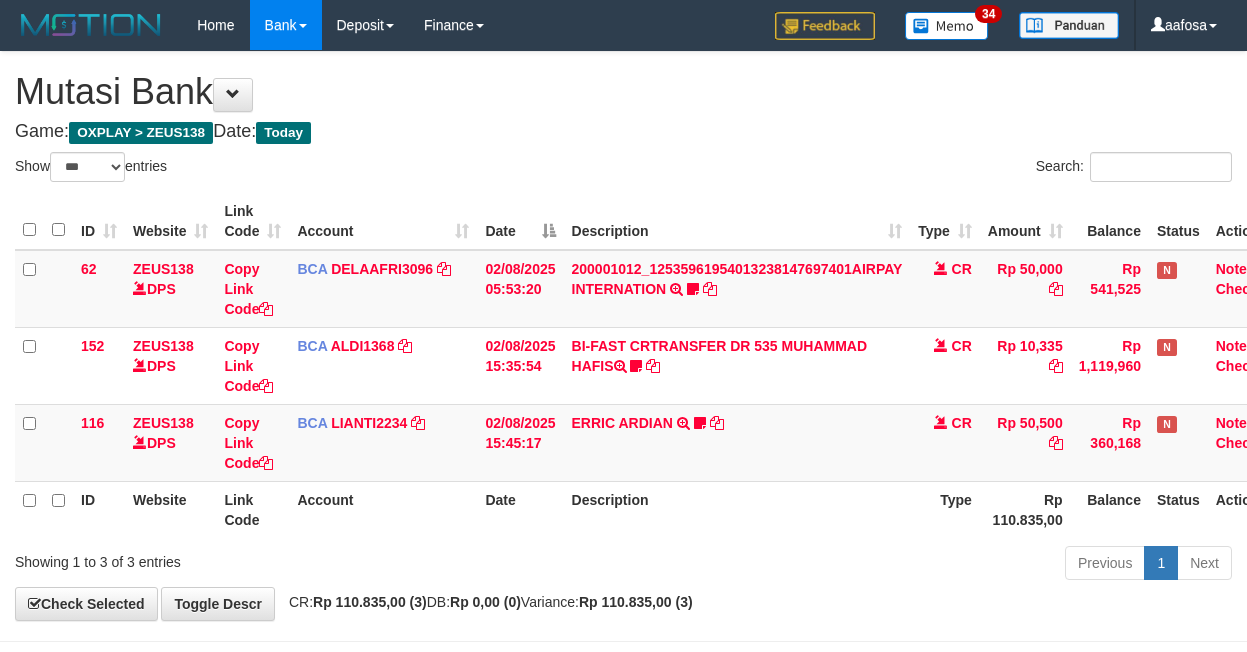 select on "***" 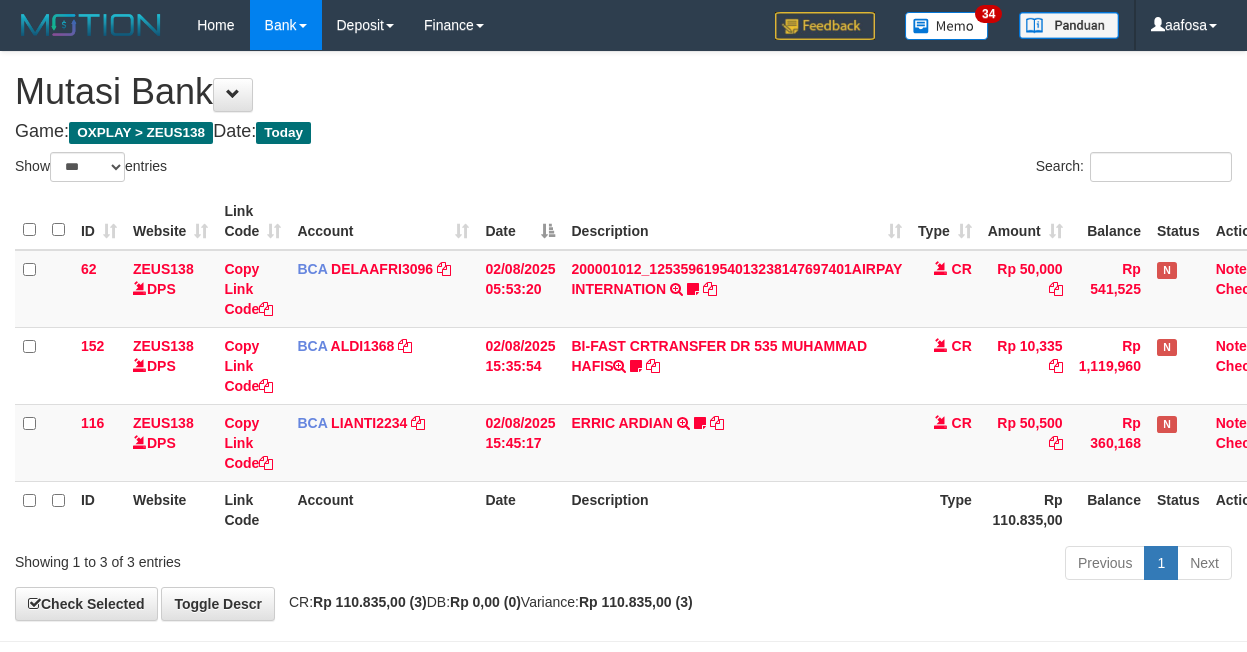 scroll, scrollTop: 81, scrollLeft: 38, axis: both 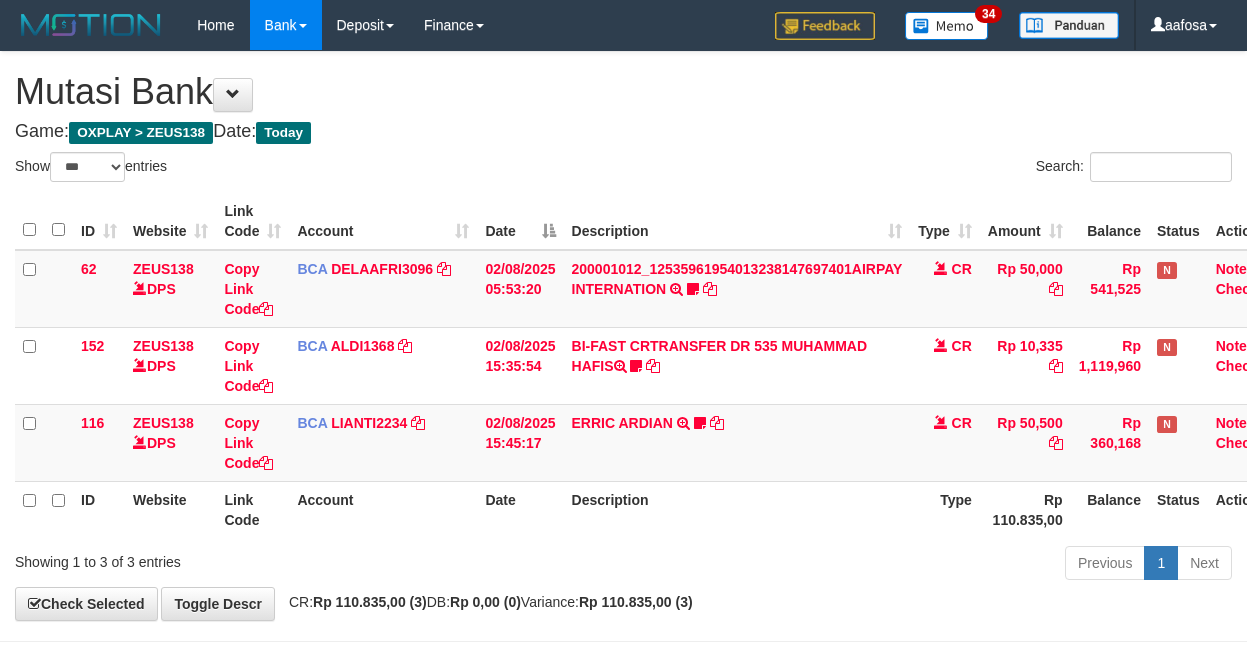 select on "***" 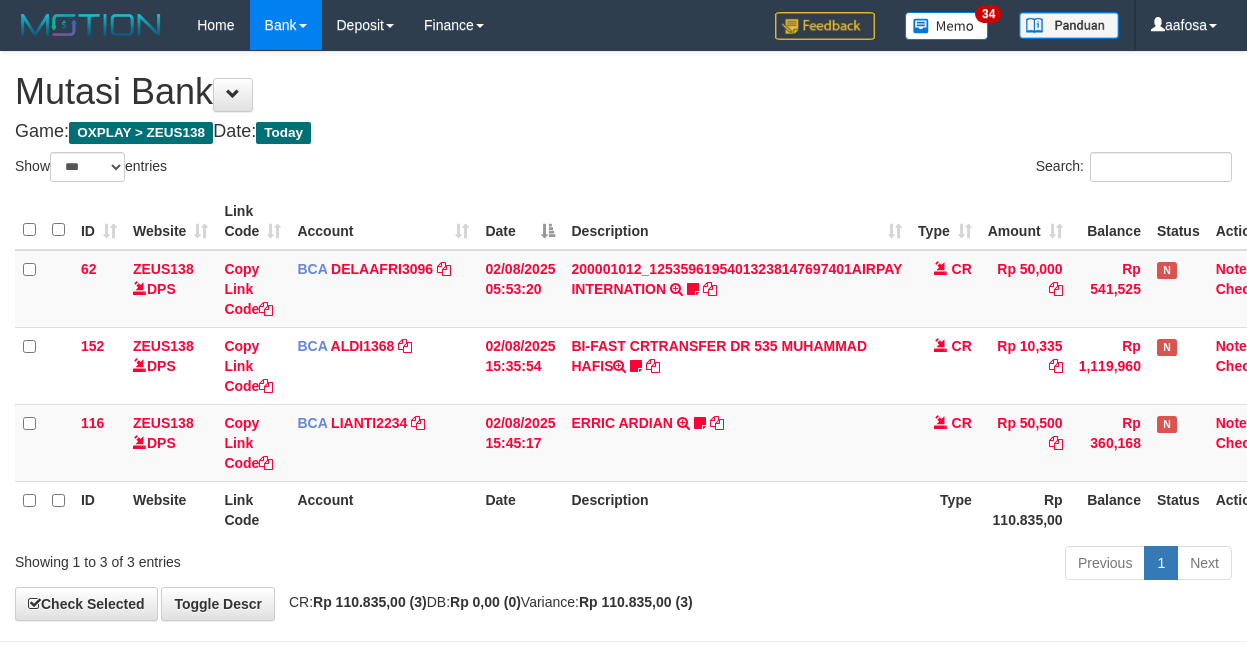 scroll, scrollTop: 81, scrollLeft: 38, axis: both 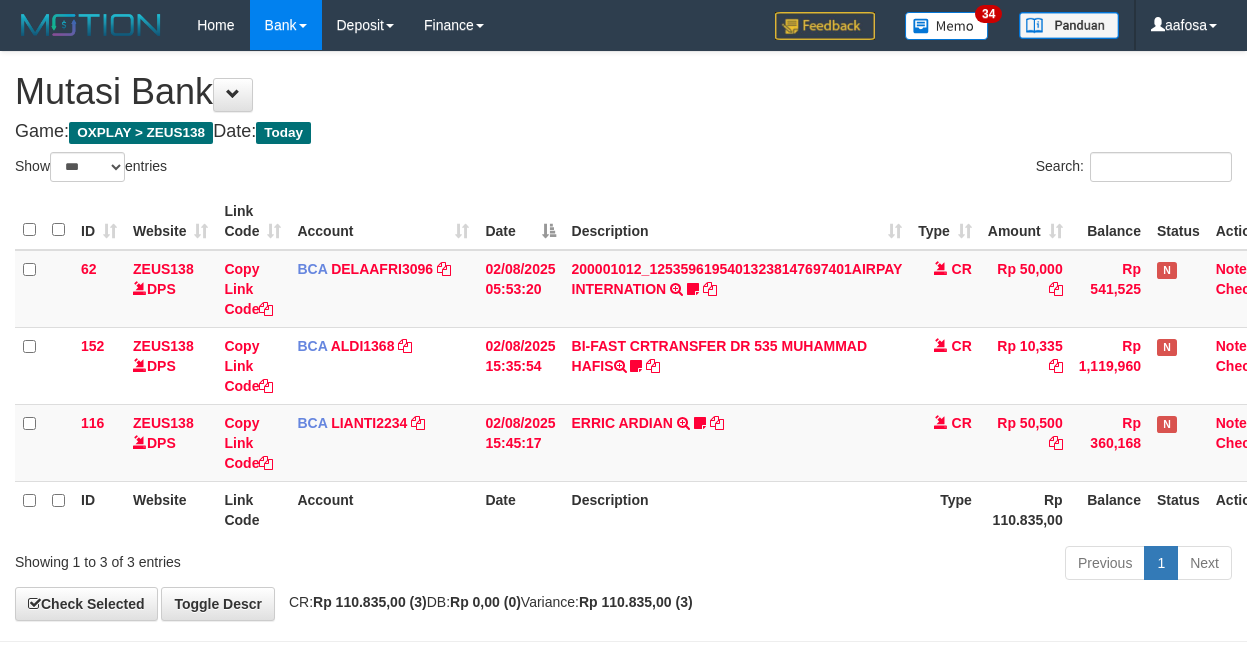 select on "***" 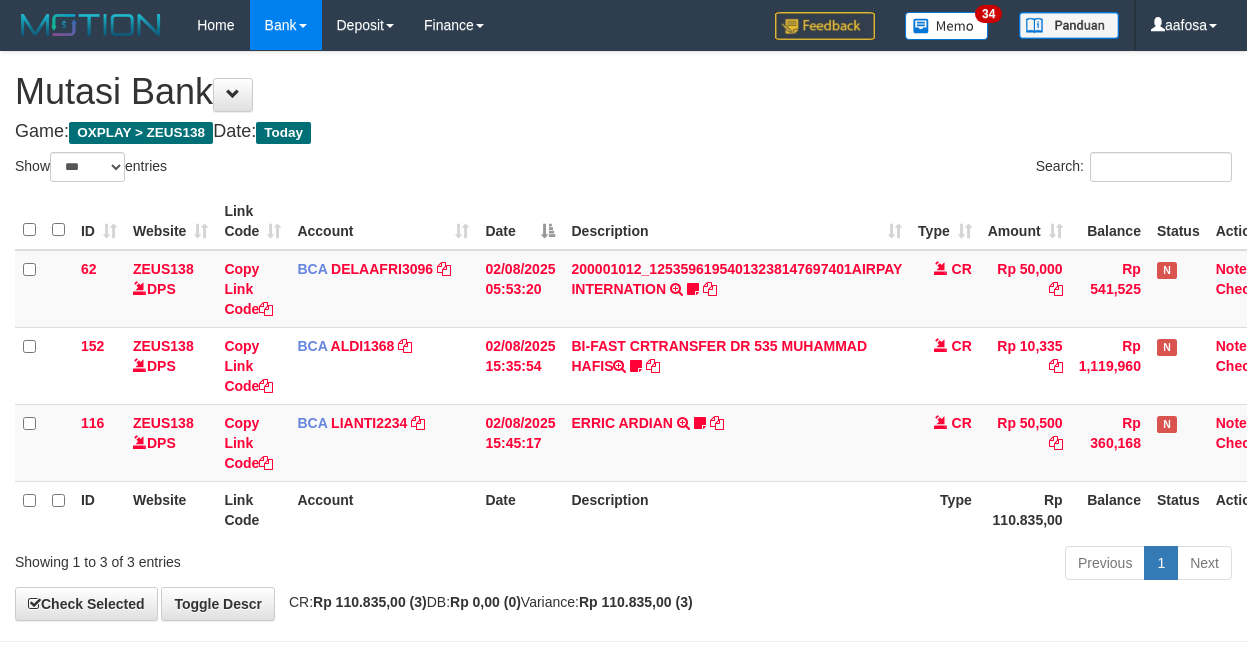 scroll, scrollTop: 81, scrollLeft: 38, axis: both 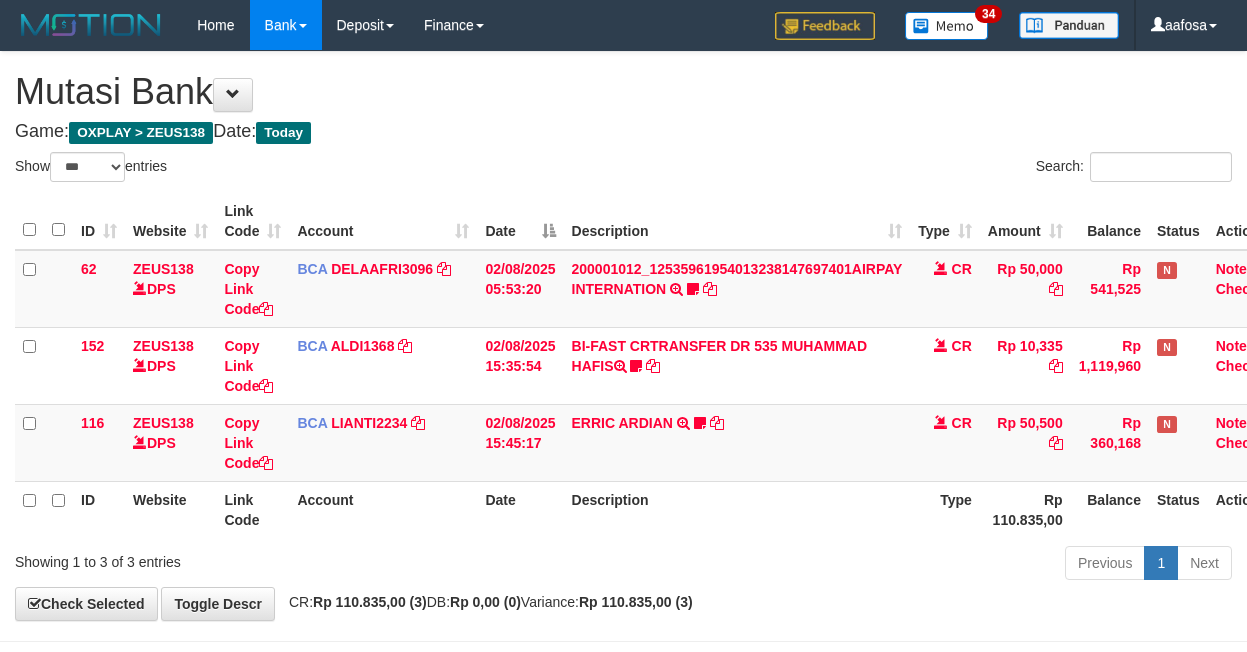 select on "***" 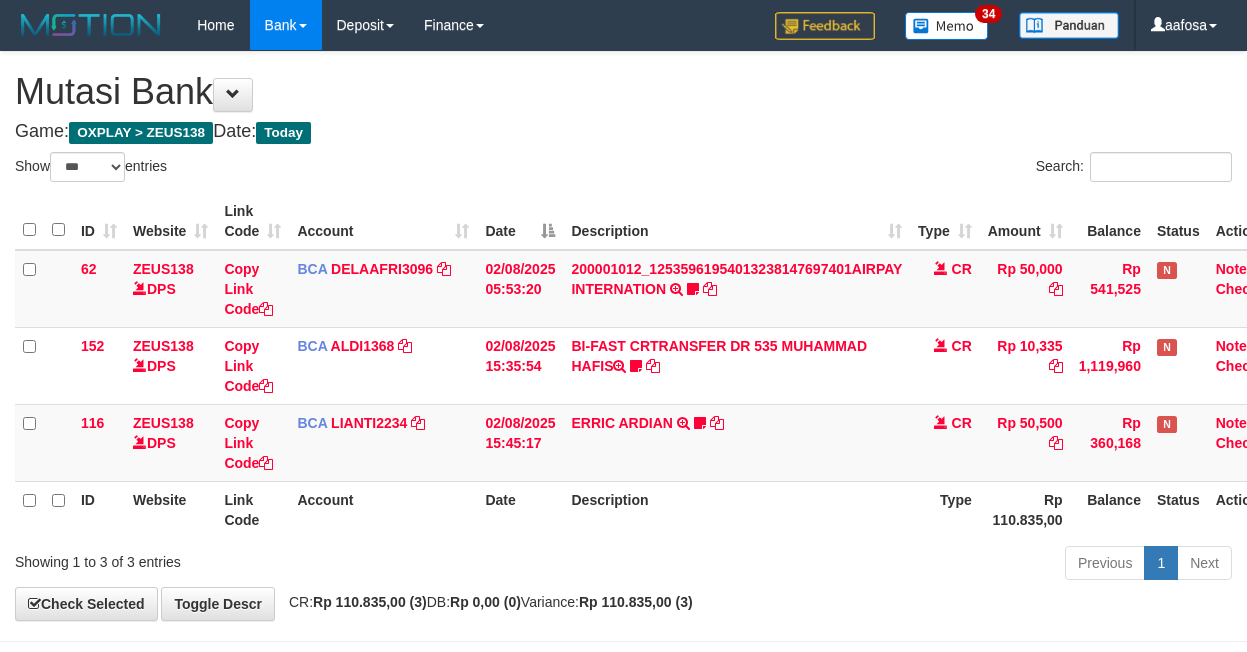 scroll, scrollTop: 81, scrollLeft: 38, axis: both 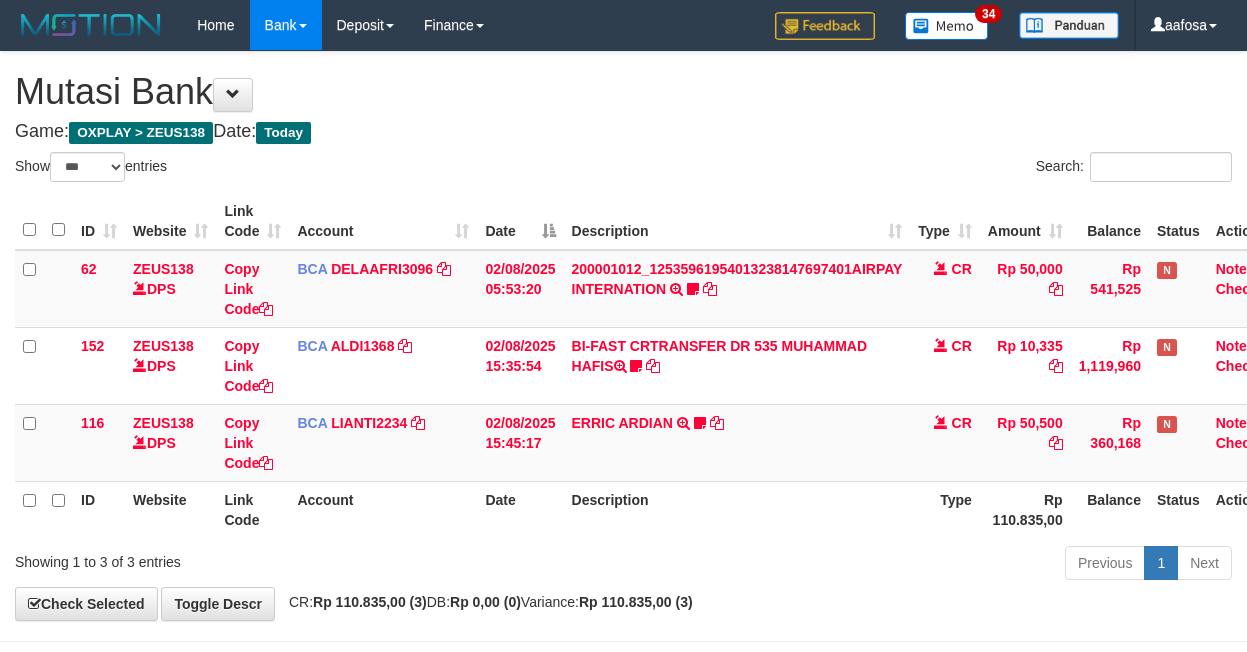 select on "***" 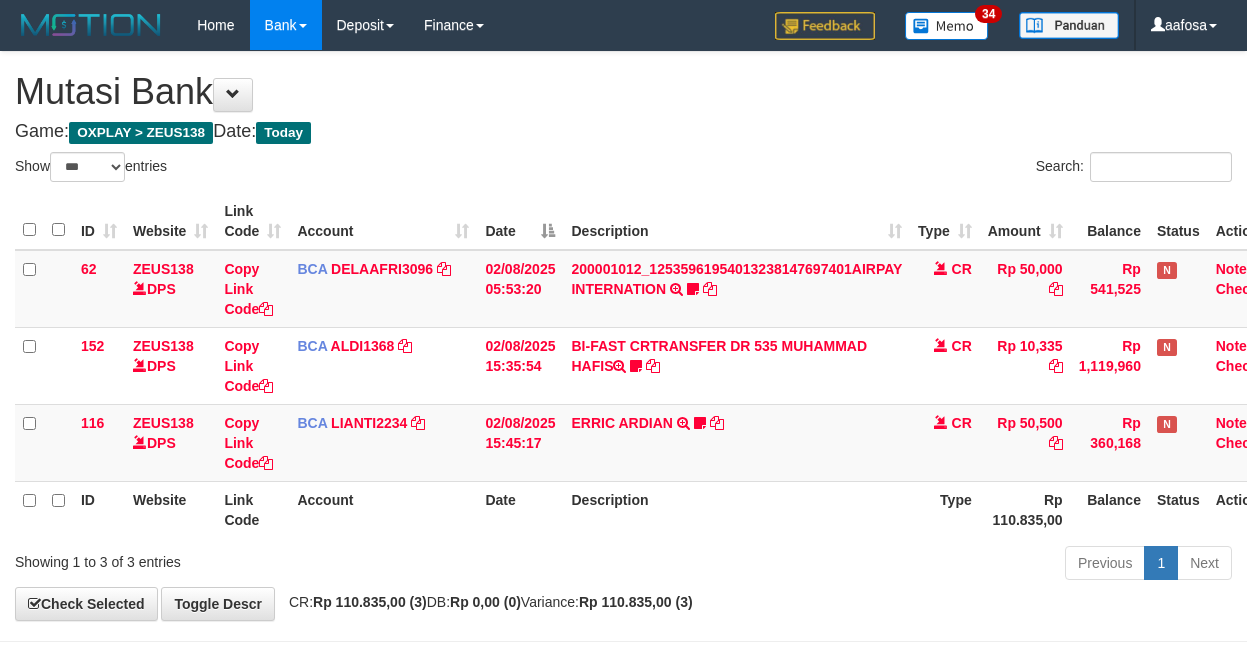 scroll, scrollTop: 81, scrollLeft: 38, axis: both 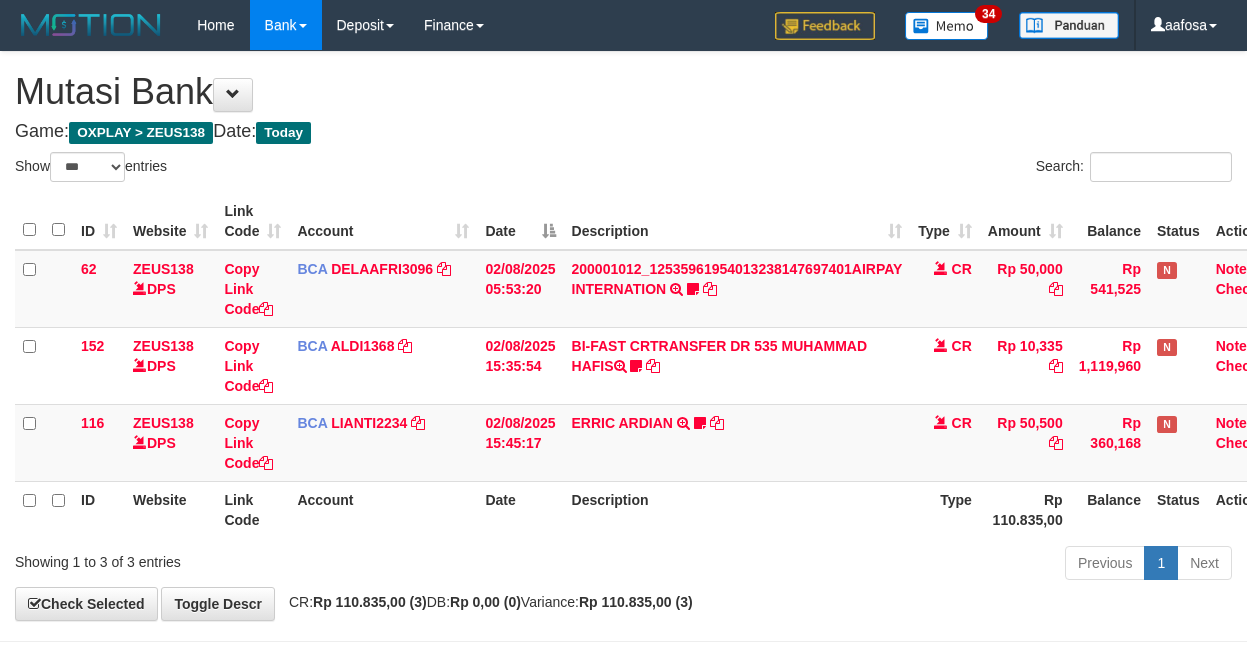 select on "***" 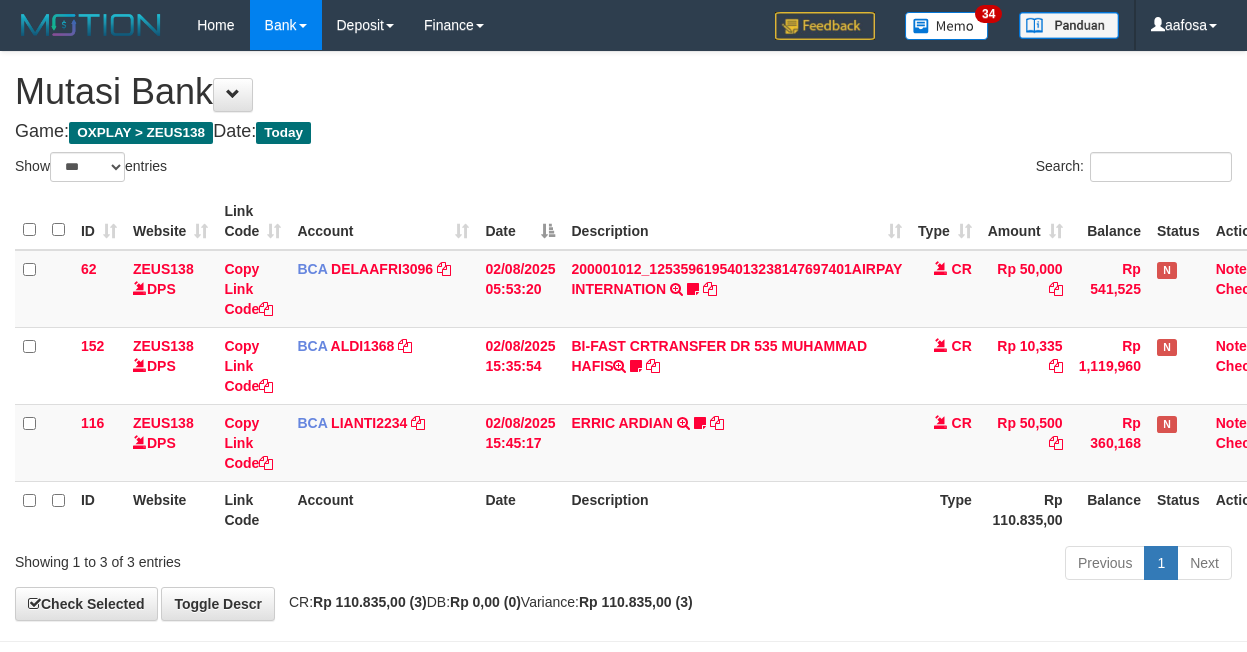 scroll, scrollTop: 81, scrollLeft: 38, axis: both 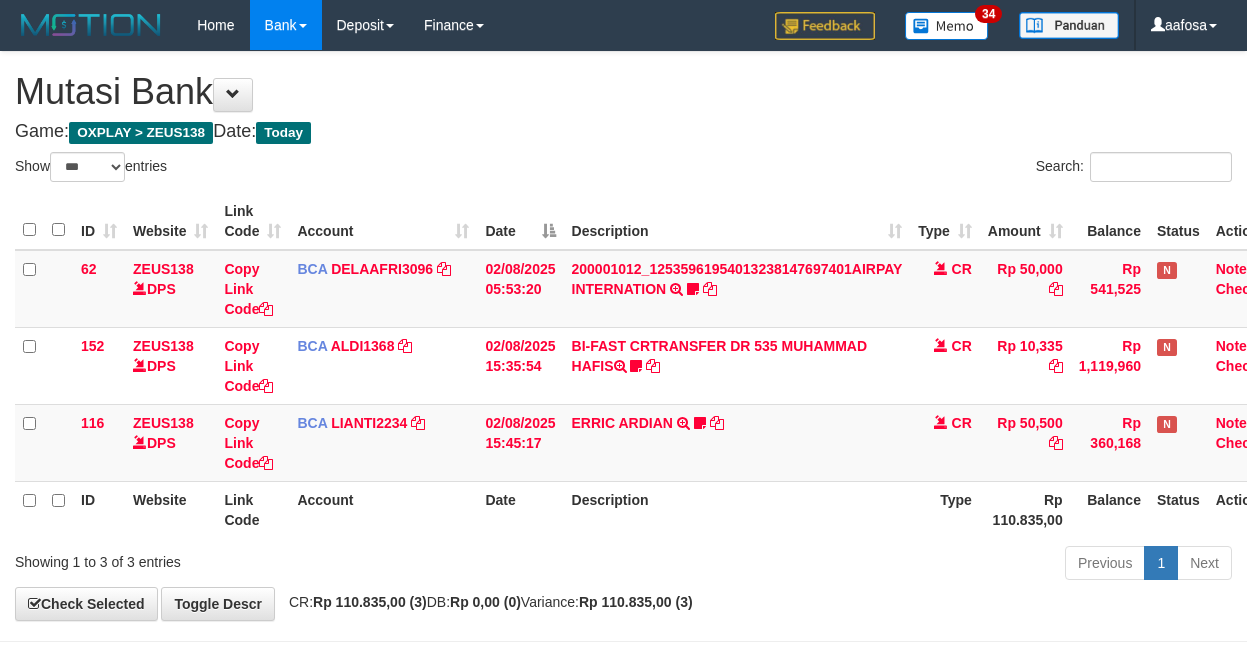select on "***" 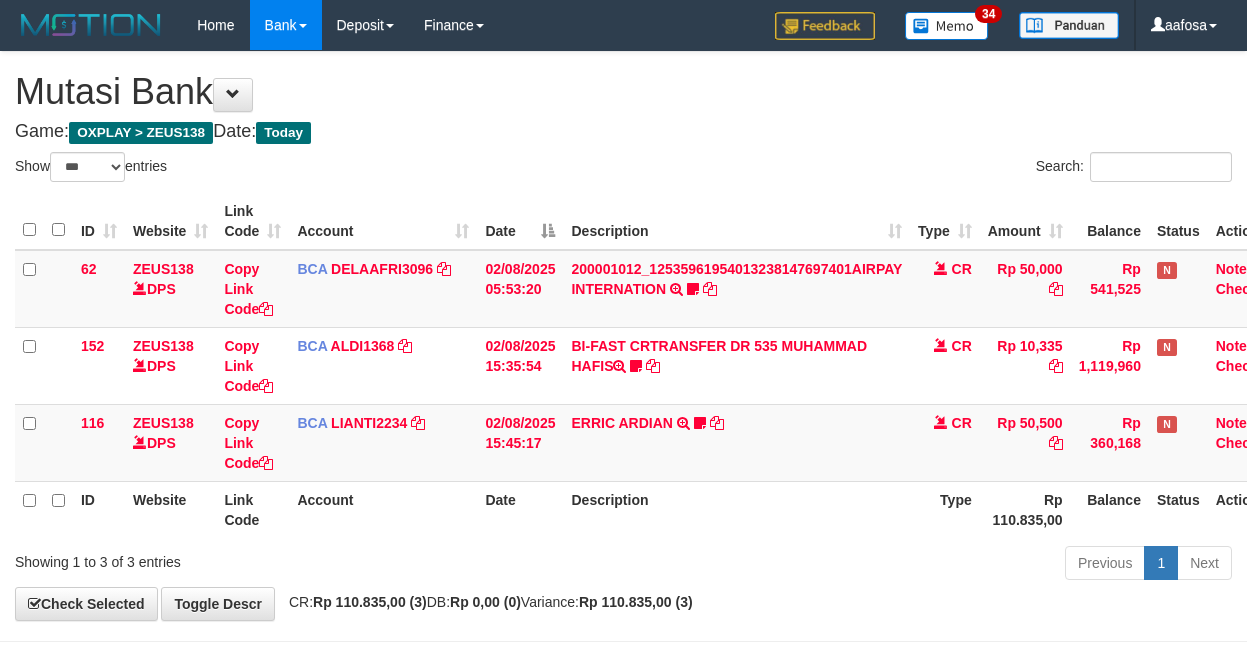 scroll, scrollTop: 81, scrollLeft: 38, axis: both 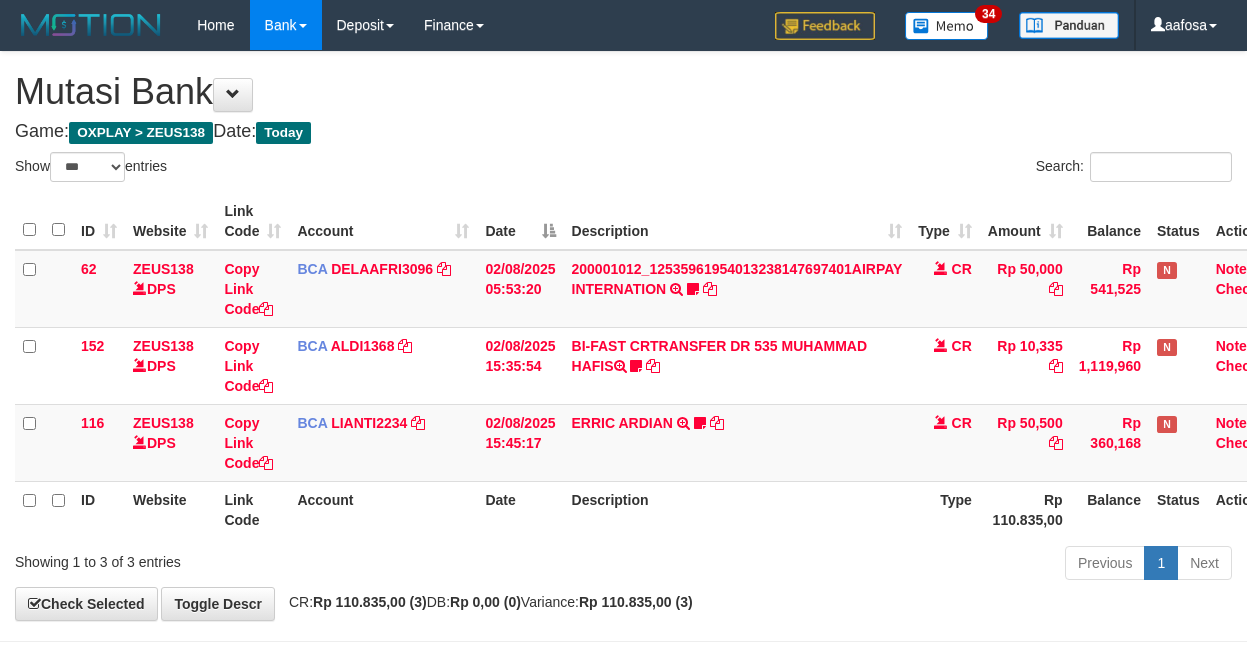 select on "***" 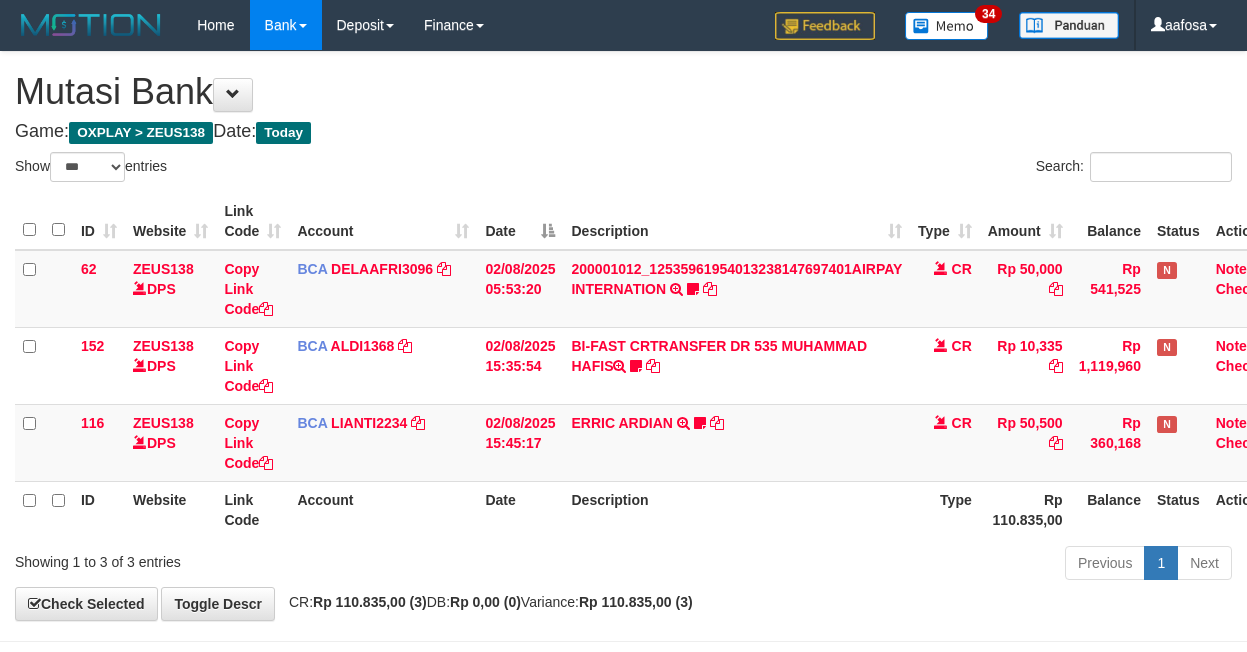 scroll, scrollTop: 81, scrollLeft: 38, axis: both 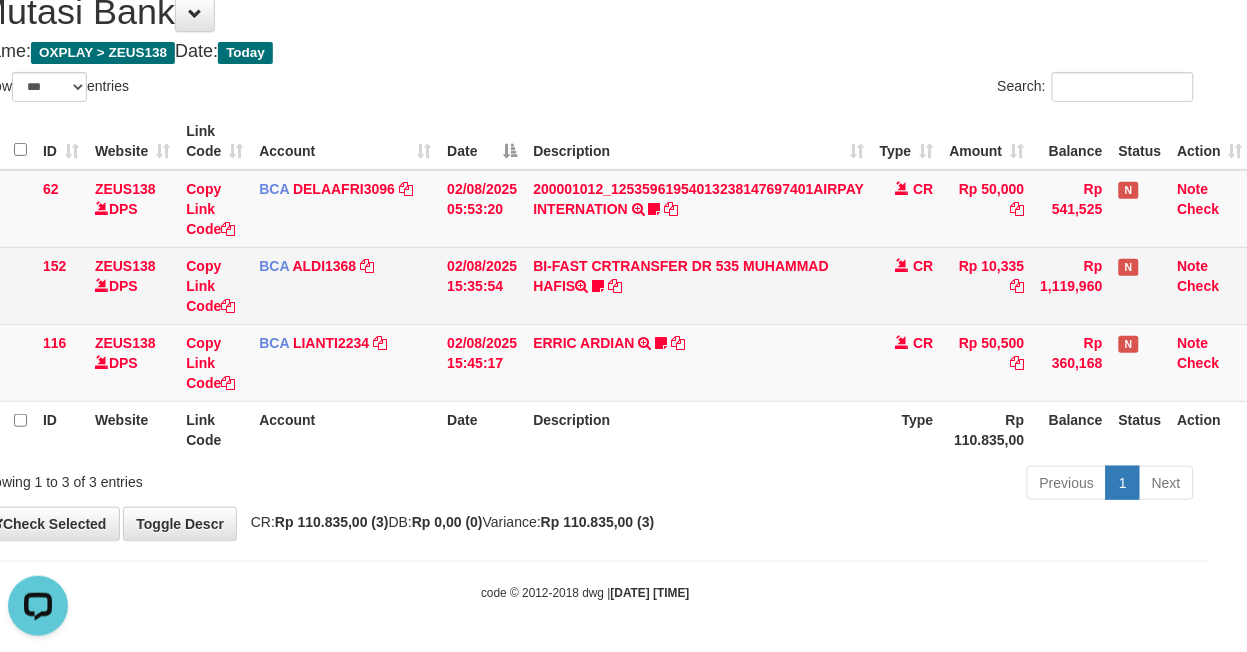 click on "BI-FAST CRTRANSFER DR 535 MUHAMMAD HAFIS          Muhammadhafis" at bounding box center [698, 285] 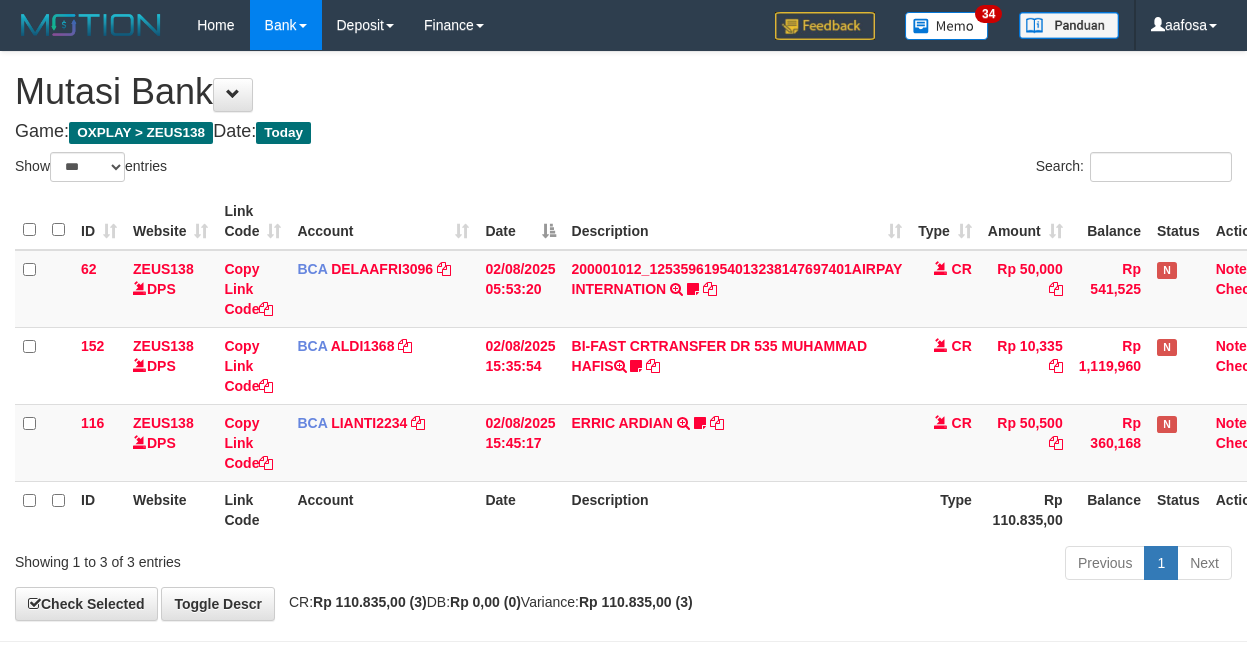 select on "***" 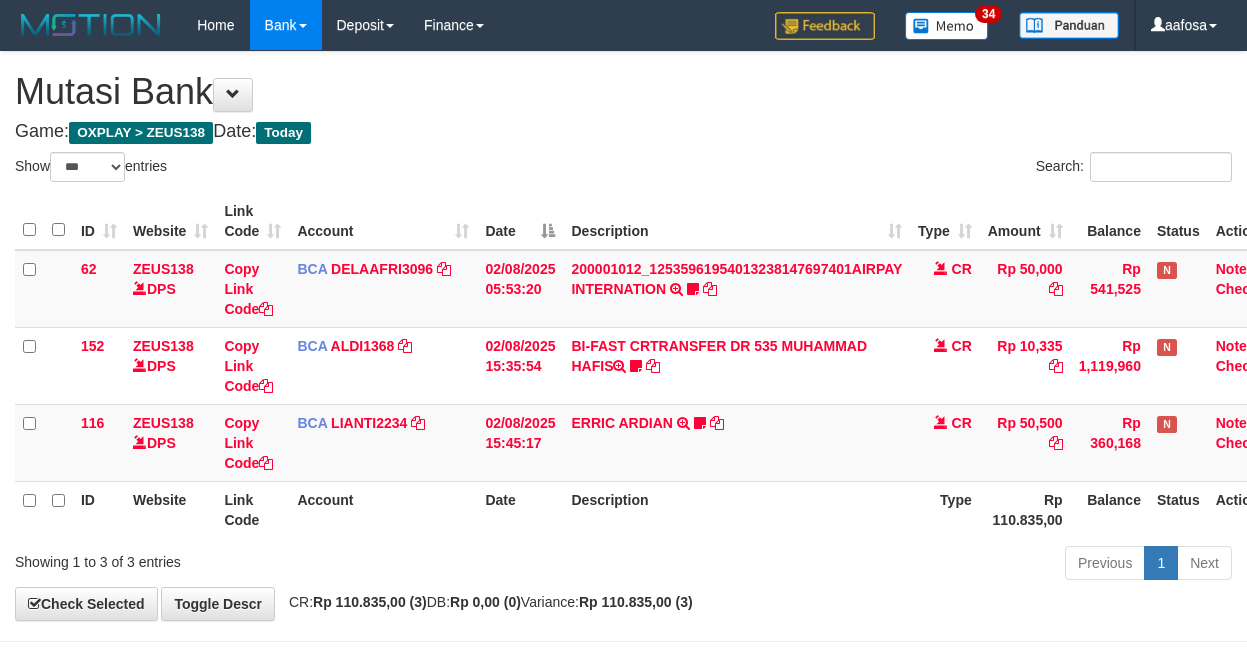 scroll, scrollTop: 81, scrollLeft: 38, axis: both 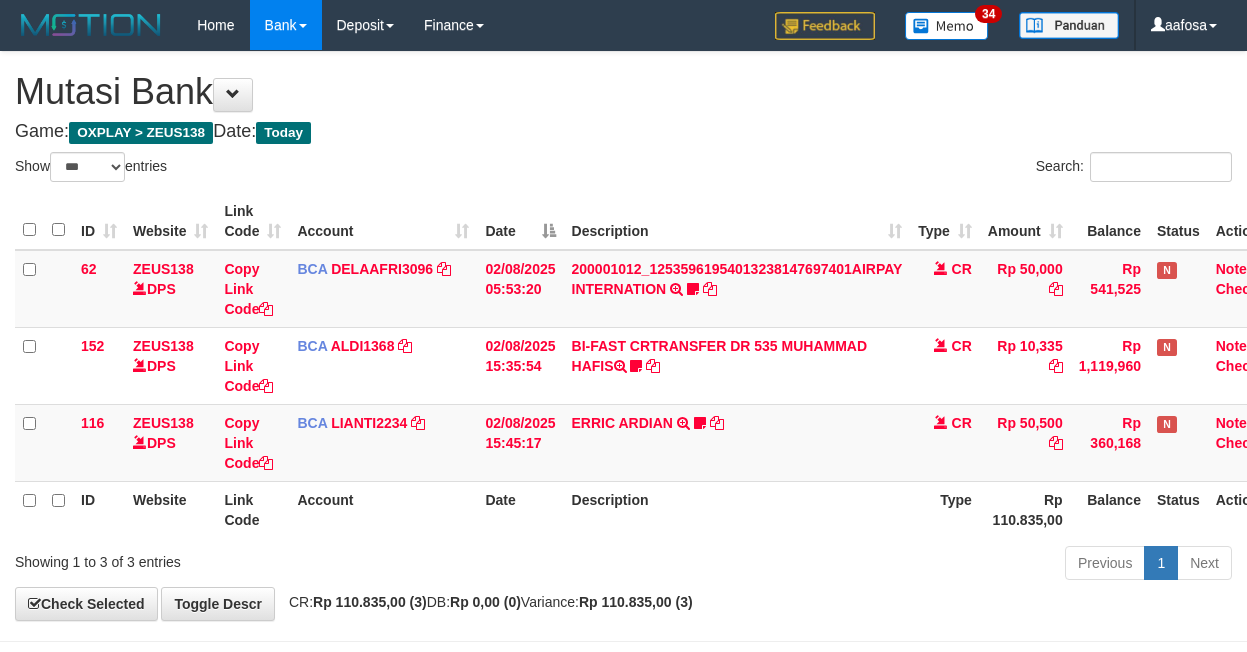 select on "***" 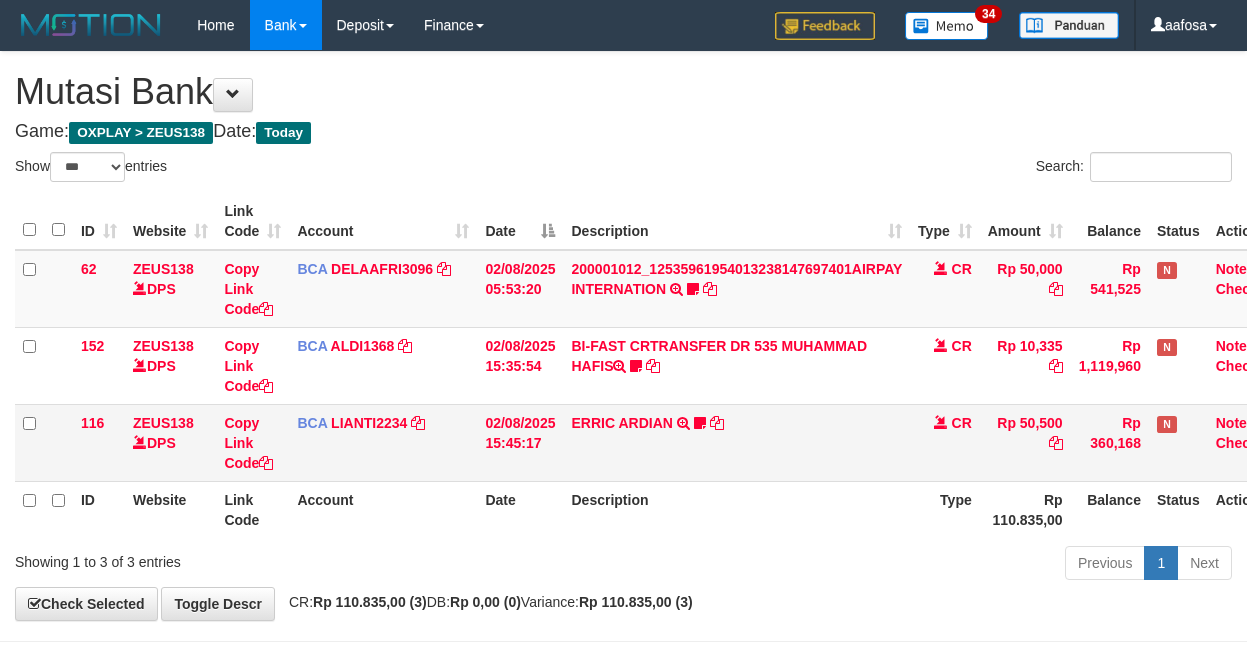 scroll, scrollTop: 81, scrollLeft: 38, axis: both 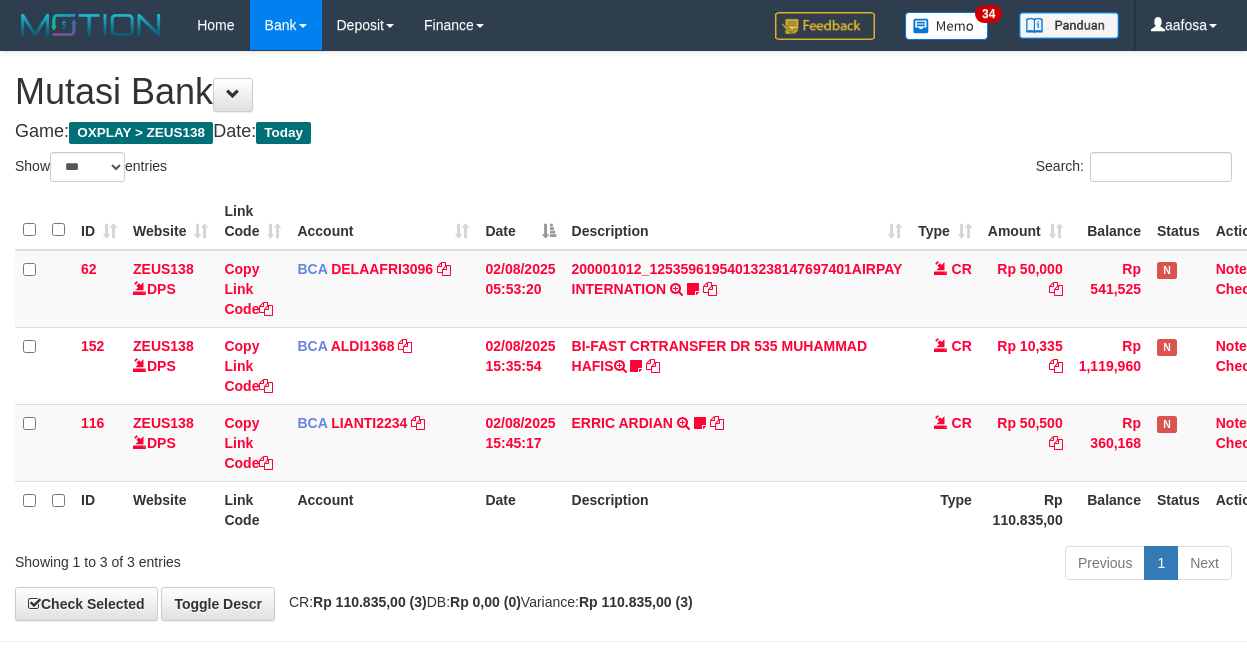 select on "***" 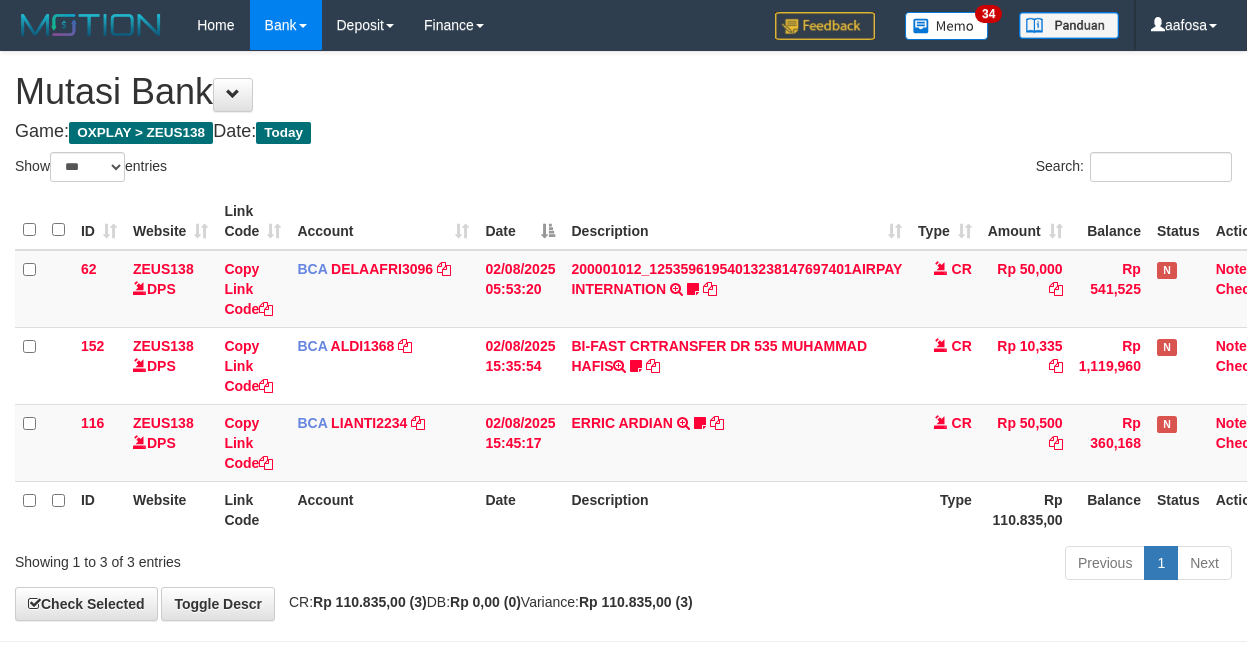 scroll, scrollTop: 81, scrollLeft: 38, axis: both 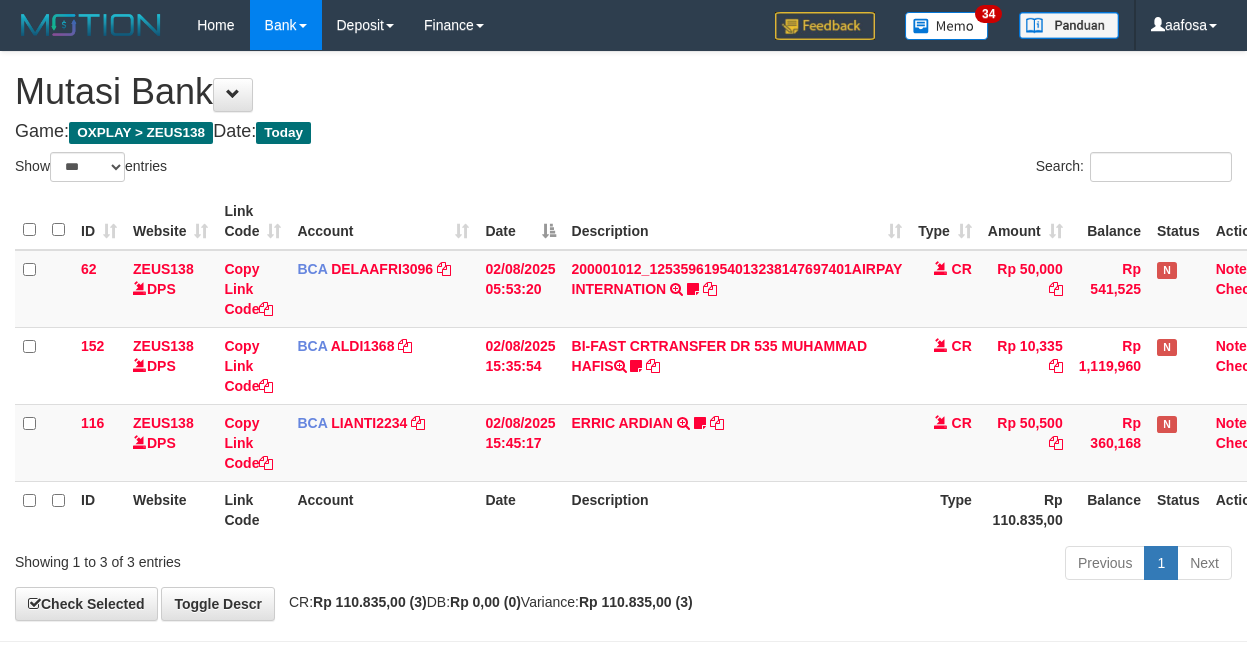select on "***" 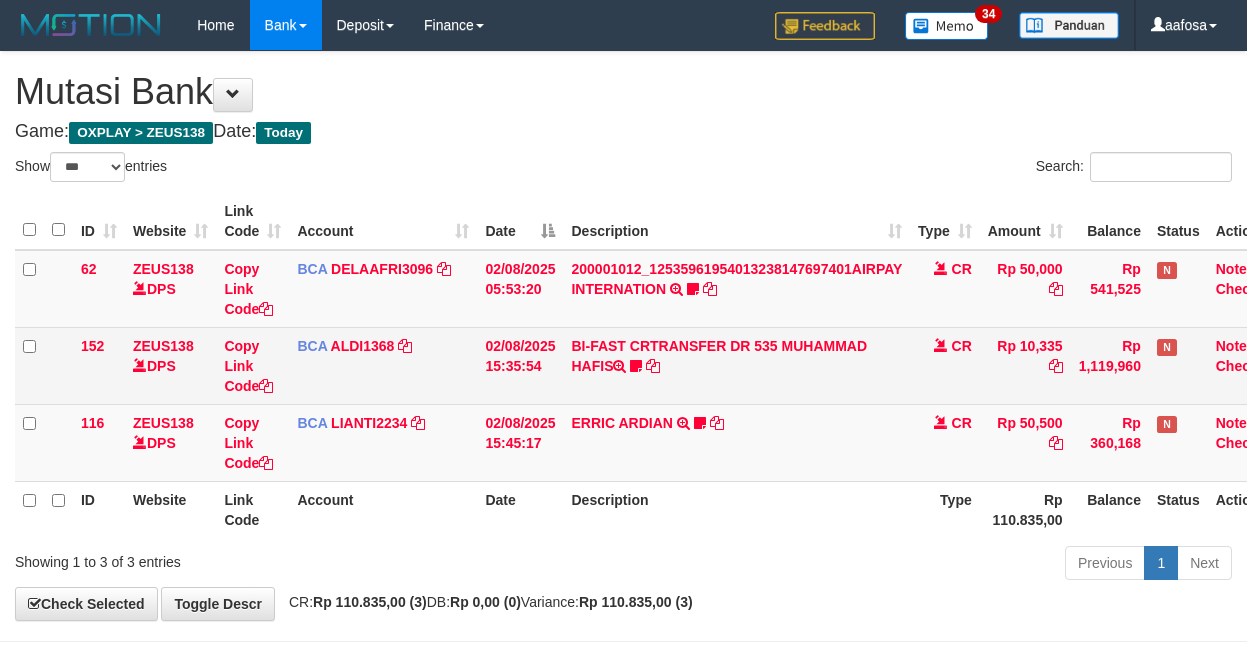 scroll, scrollTop: 81, scrollLeft: 38, axis: both 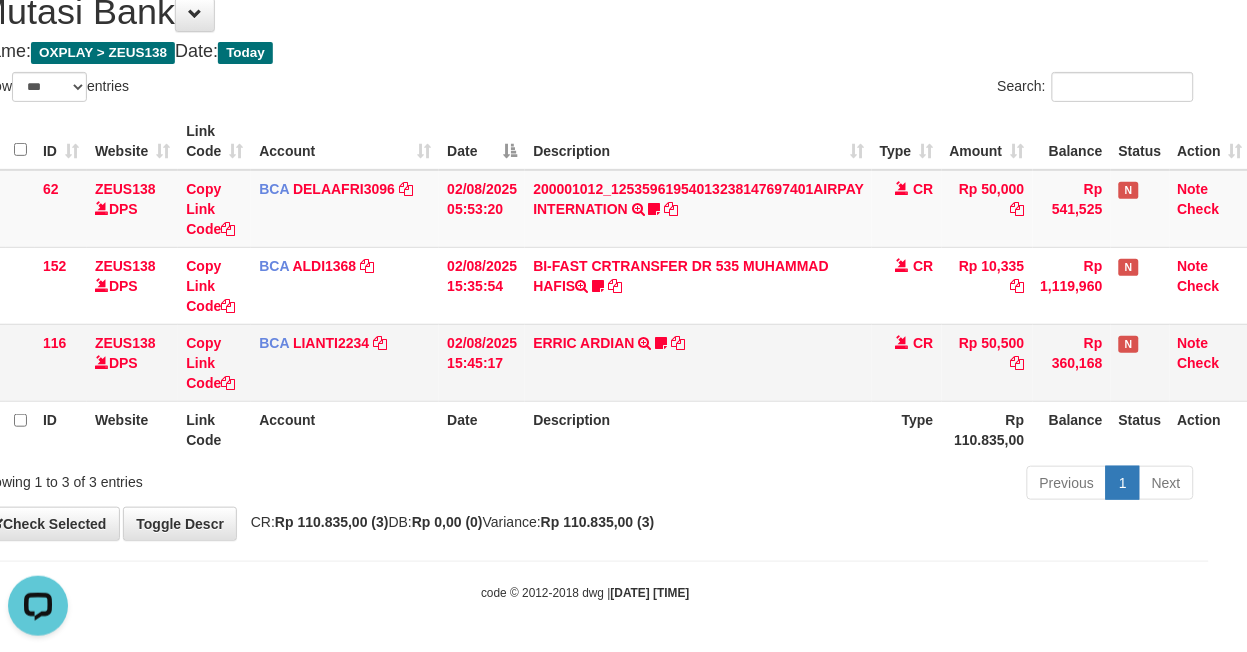drag, startPoint x: 877, startPoint y: 352, endPoint x: 853, endPoint y: 346, distance: 24.738634 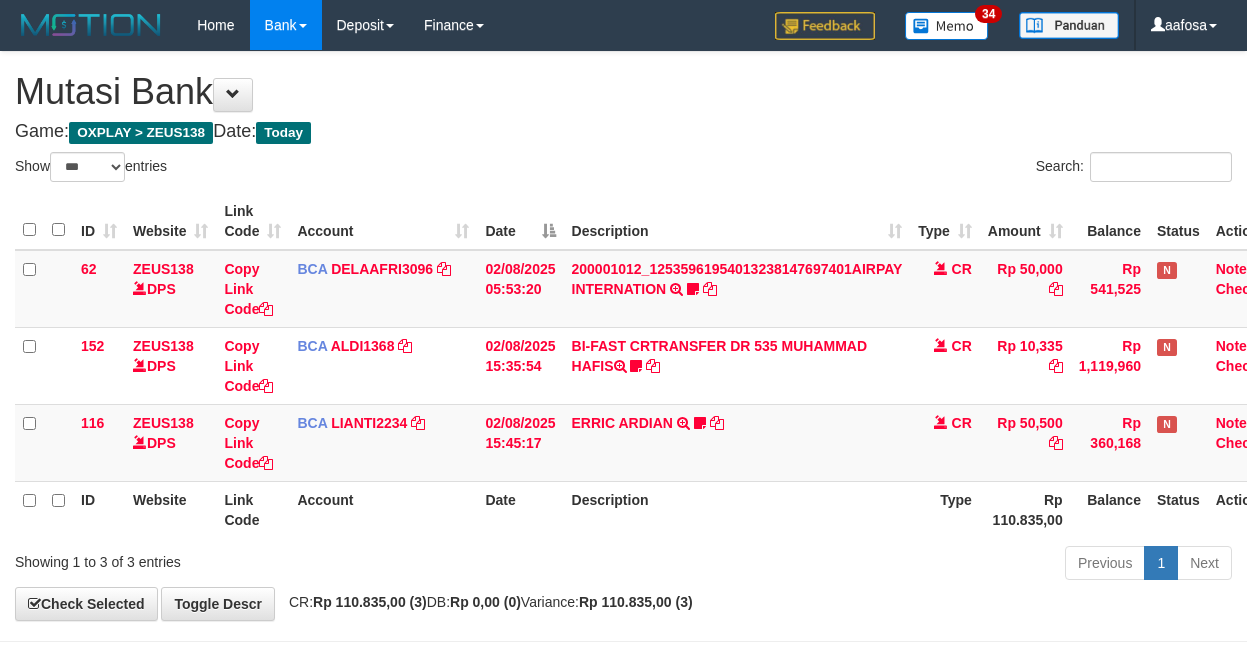 select on "***" 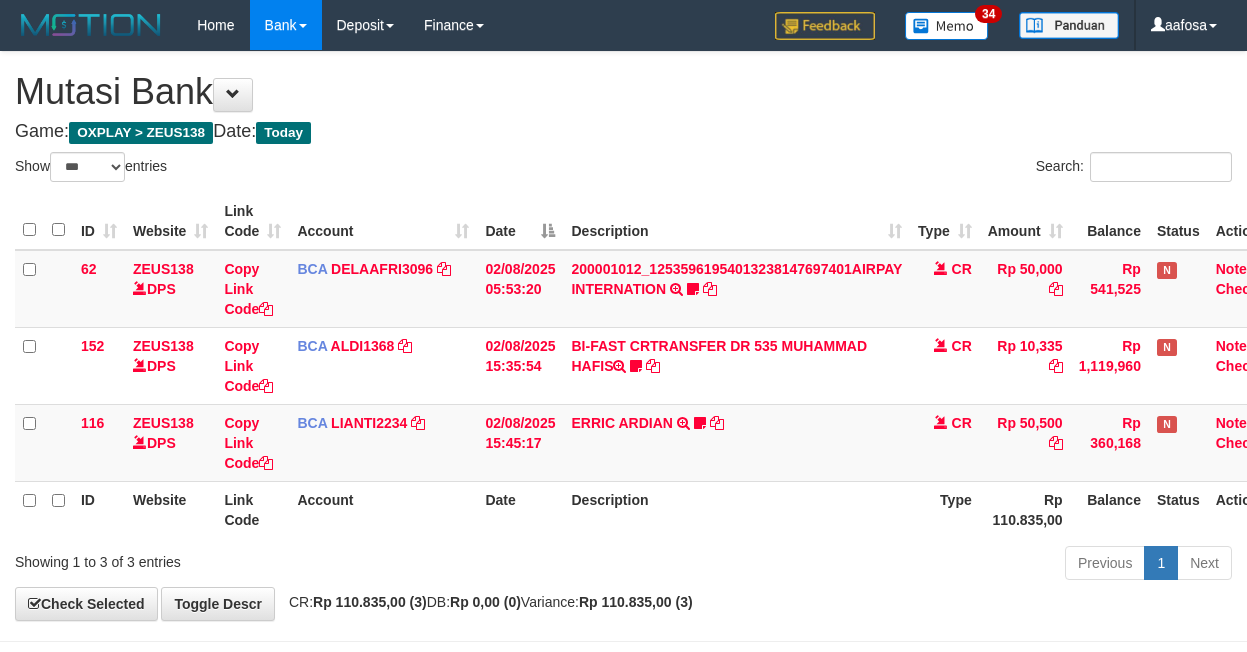 scroll, scrollTop: 81, scrollLeft: 38, axis: both 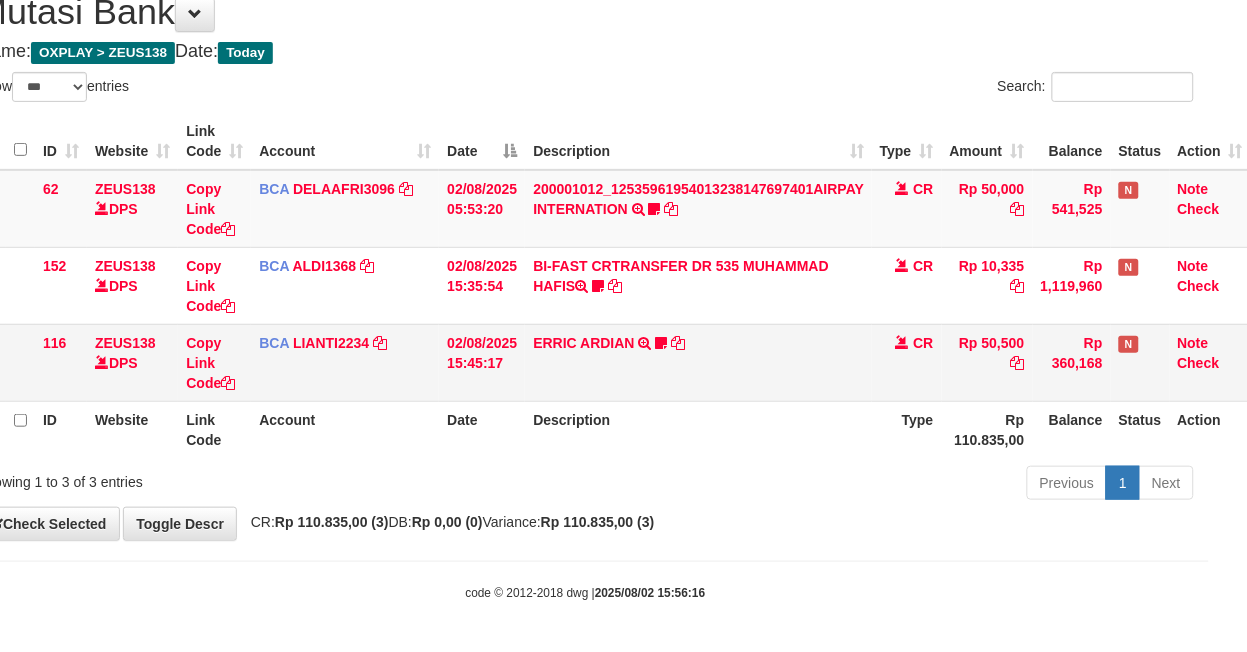 drag, startPoint x: 735, startPoint y: 356, endPoint x: 756, endPoint y: 355, distance: 21.023796 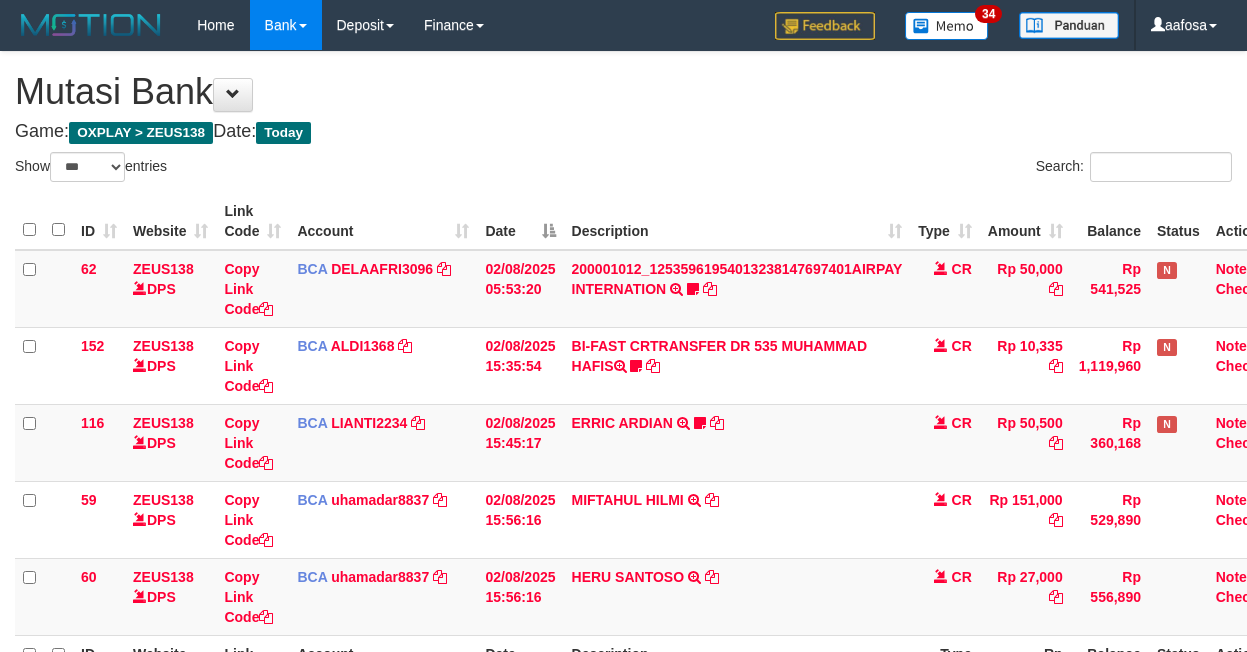 select on "***" 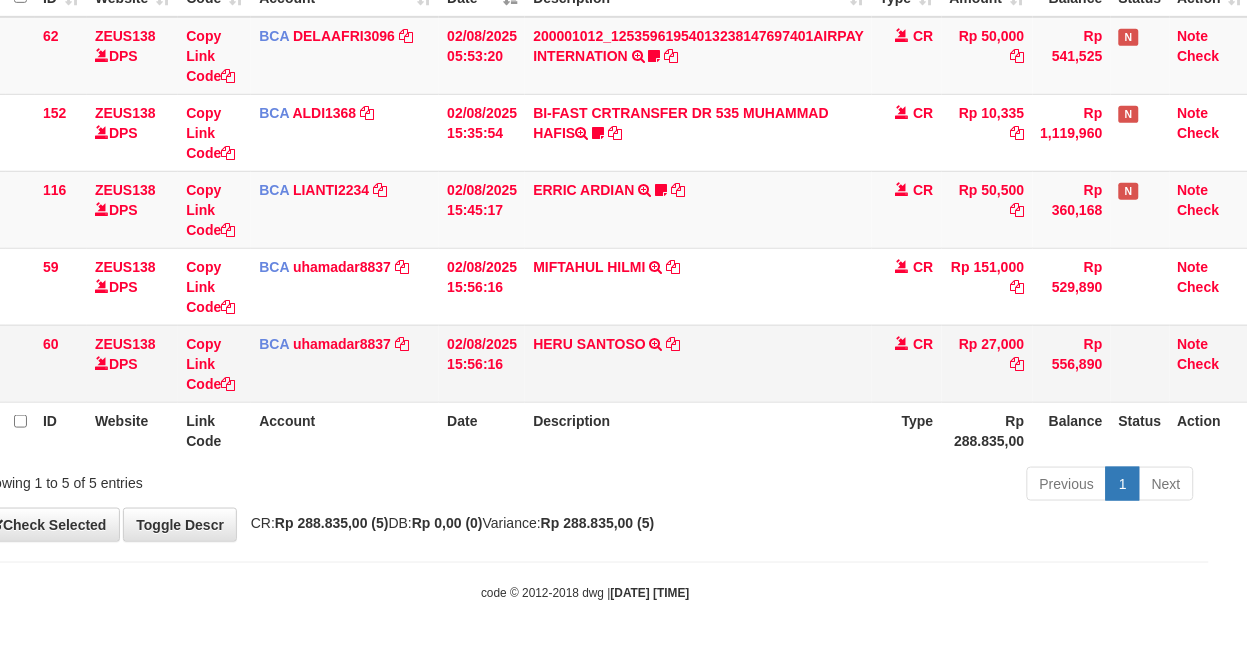 scroll, scrollTop: 234, scrollLeft: 38, axis: both 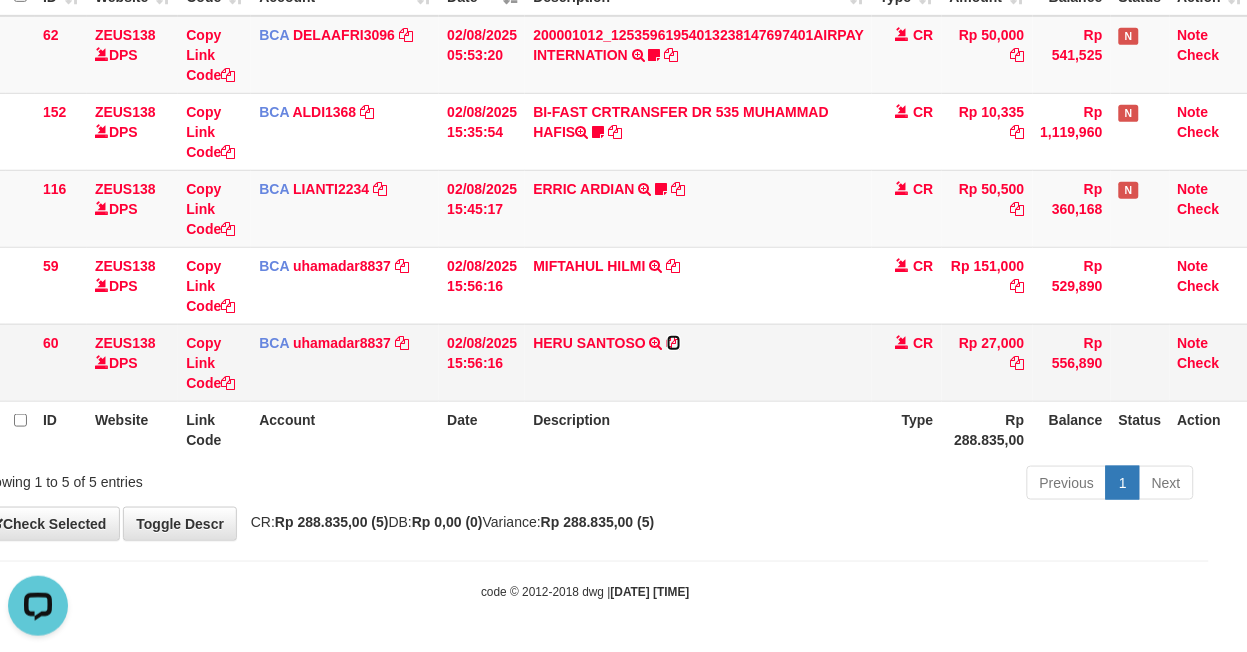 click at bounding box center [674, 343] 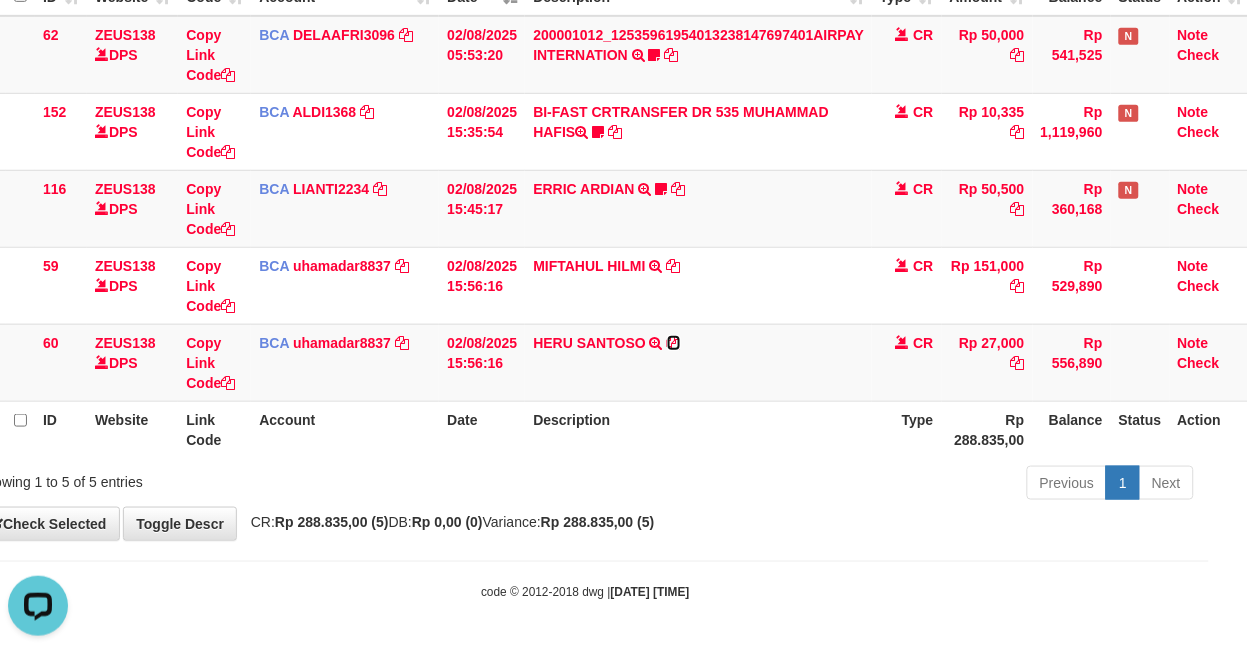 drag, startPoint x: 675, startPoint y: 338, endPoint x: 1261, endPoint y: 362, distance: 586.4913 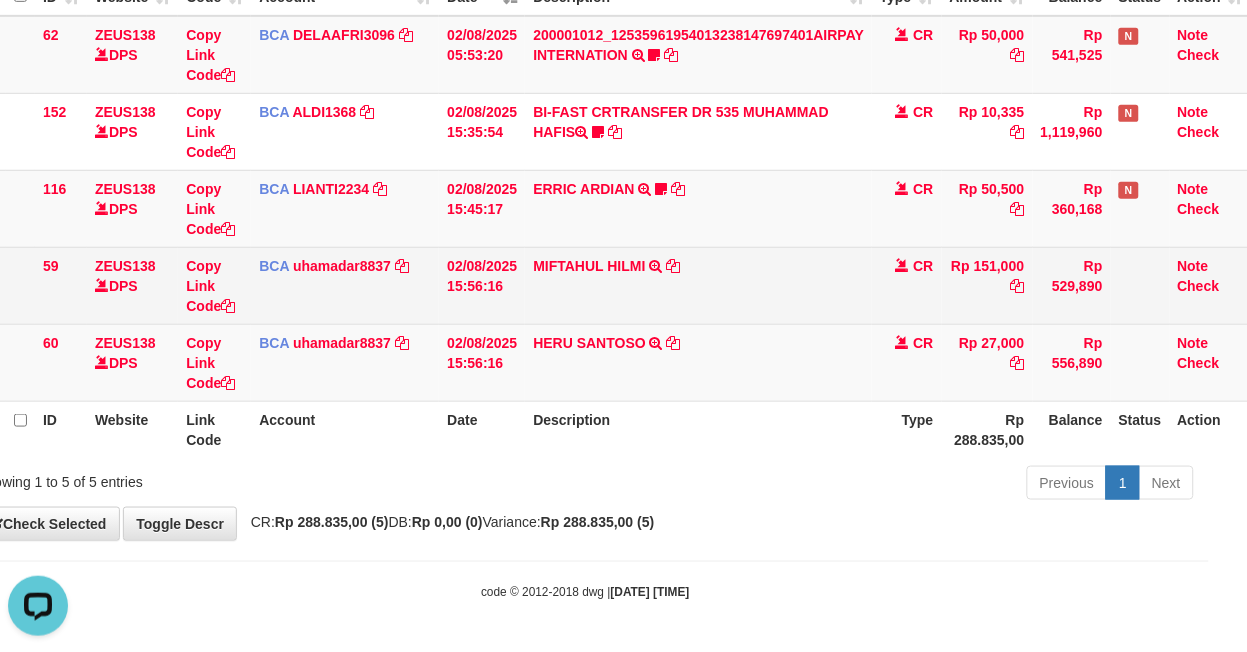 click on "[NAME]         TRSF E-BANKING CR 0208/FTSCY/WS95031
[AMOUNT][NAME]" at bounding box center (698, 285) 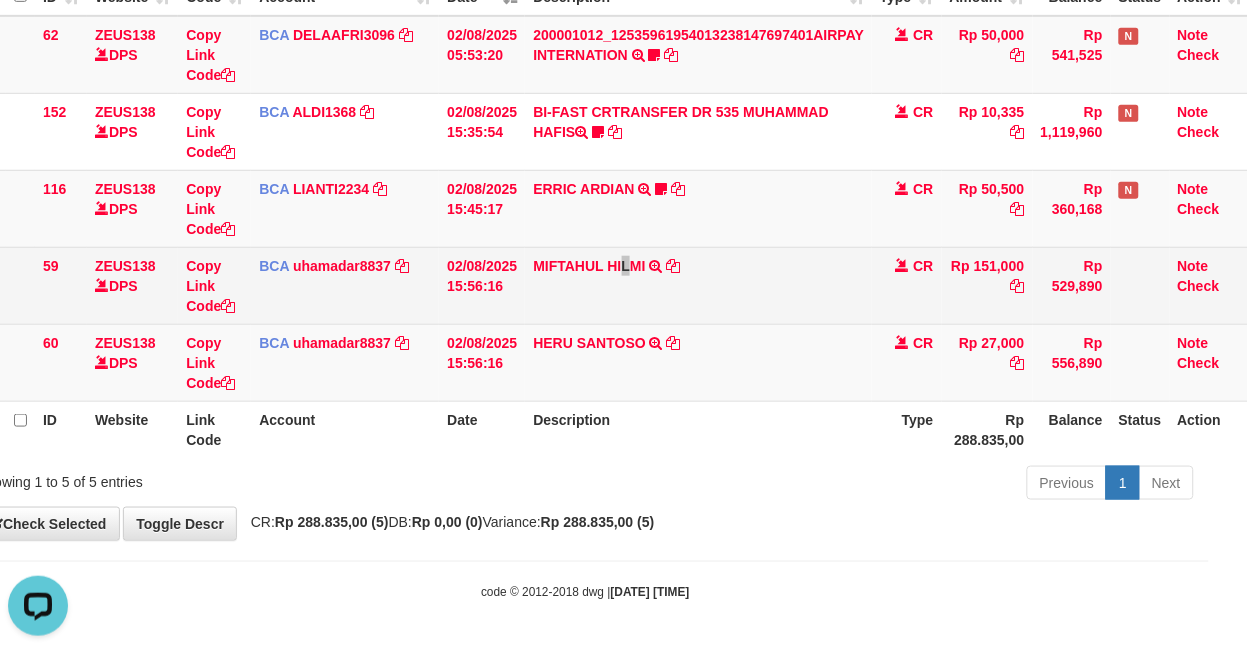 click on "MIFTAHUL HILMI         TRSF E-BANKING CR 0208/FTSCY/WS95031
151000.00MIFTAHUL HILMI" at bounding box center (698, 285) 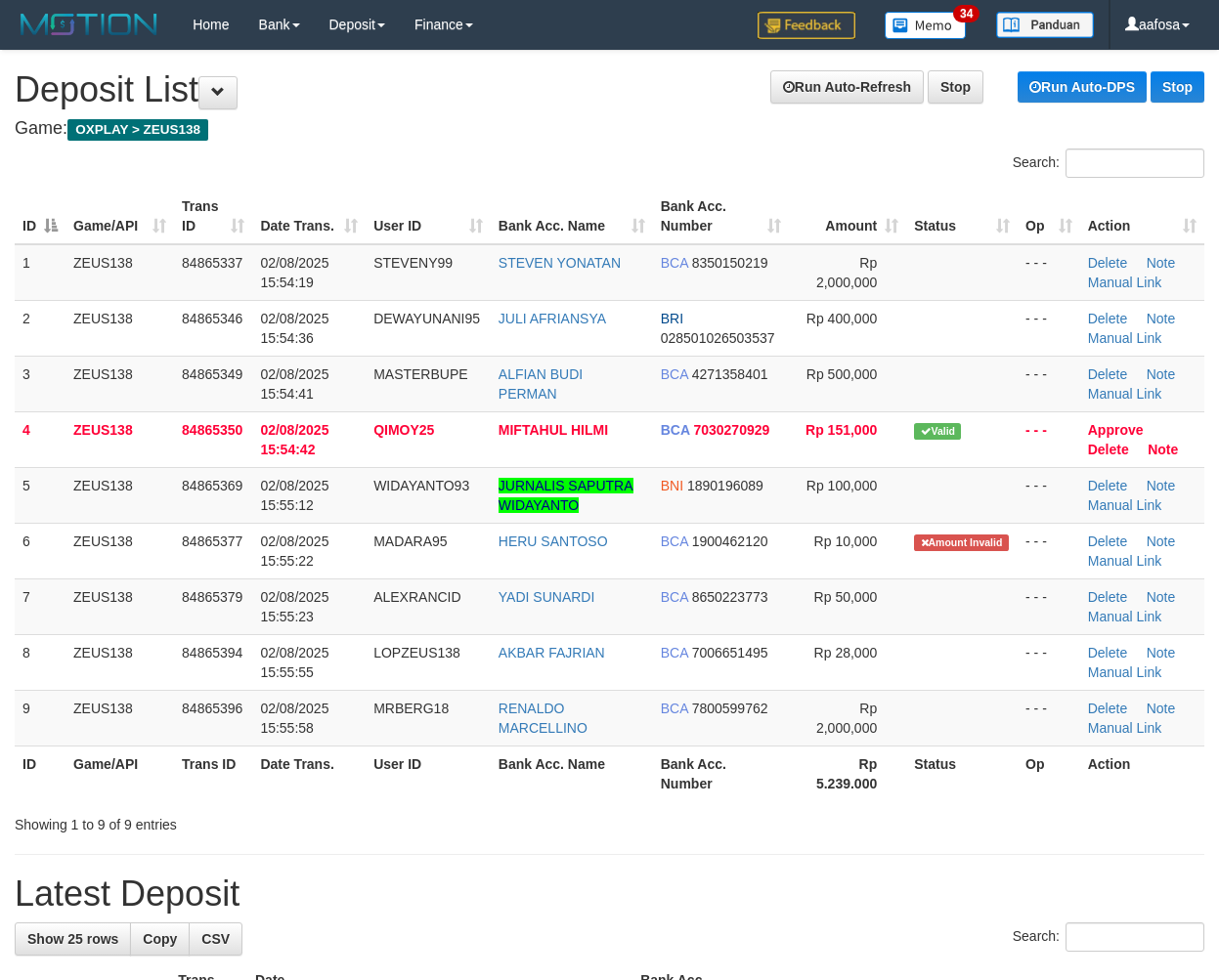 scroll, scrollTop: 0, scrollLeft: 0, axis: both 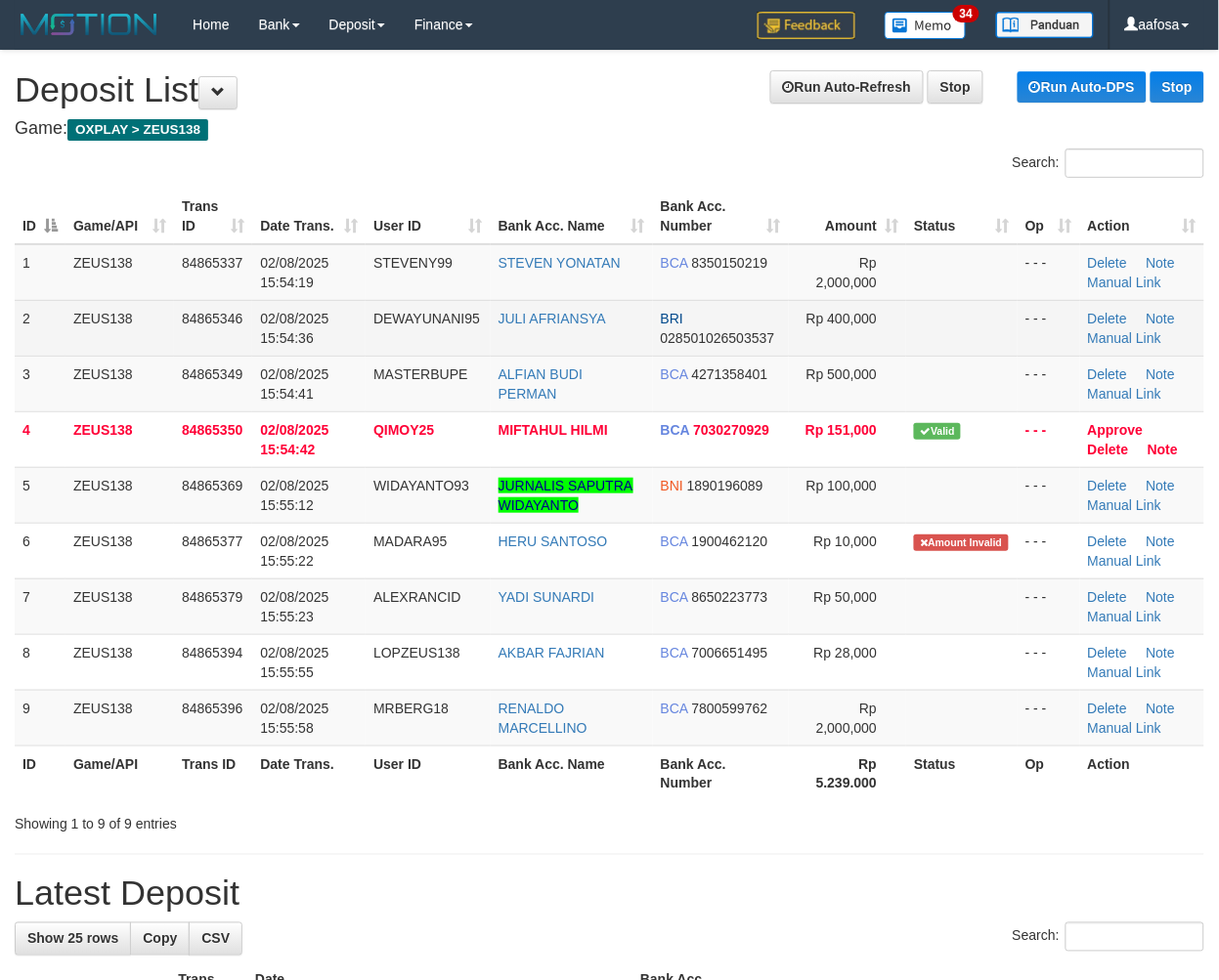 click on "DEWAYUNANI95" at bounding box center (428, 327) 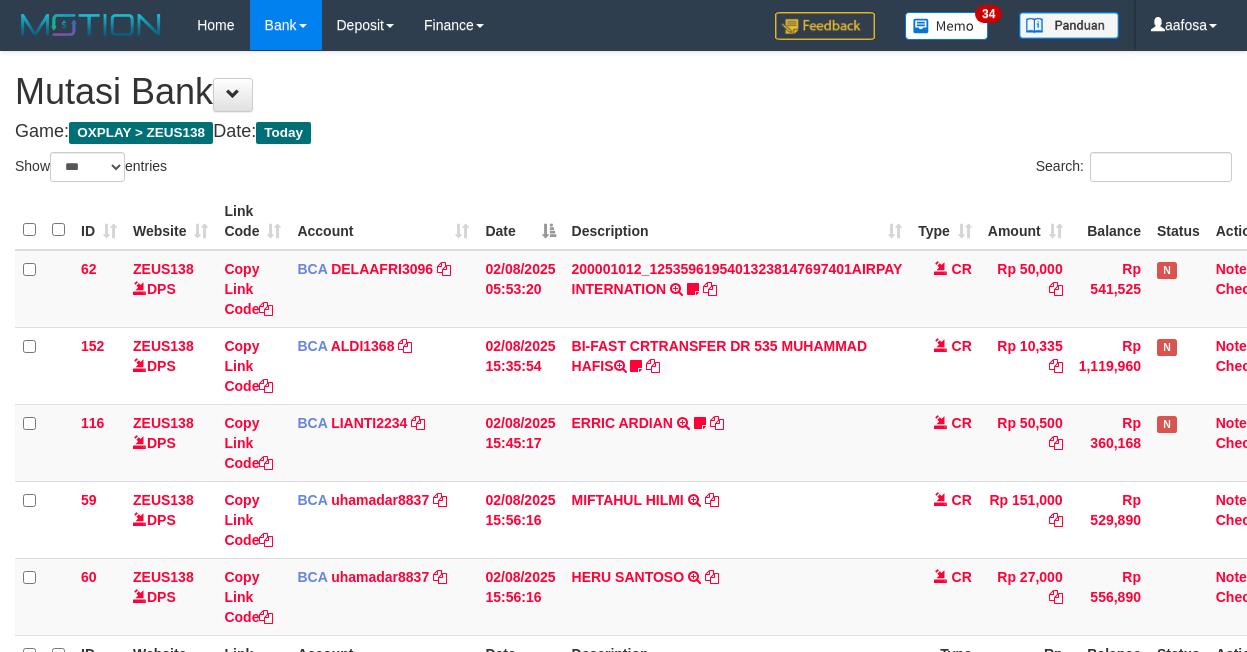 select on "***" 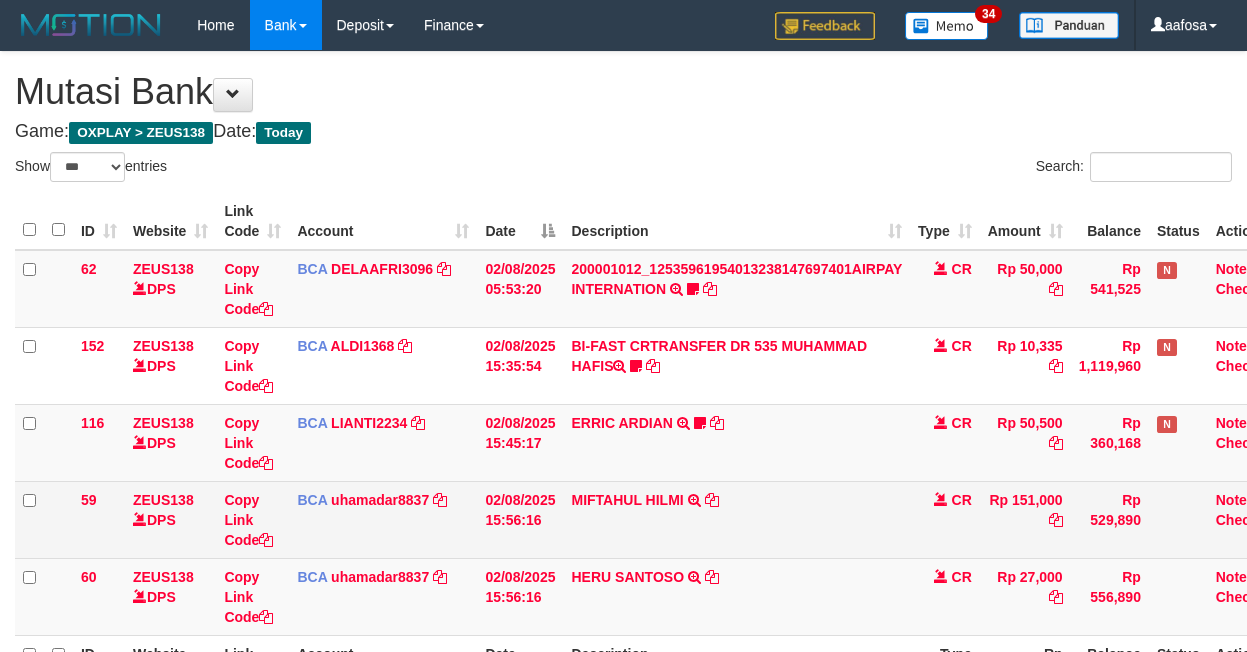 scroll, scrollTop: 234, scrollLeft: 38, axis: both 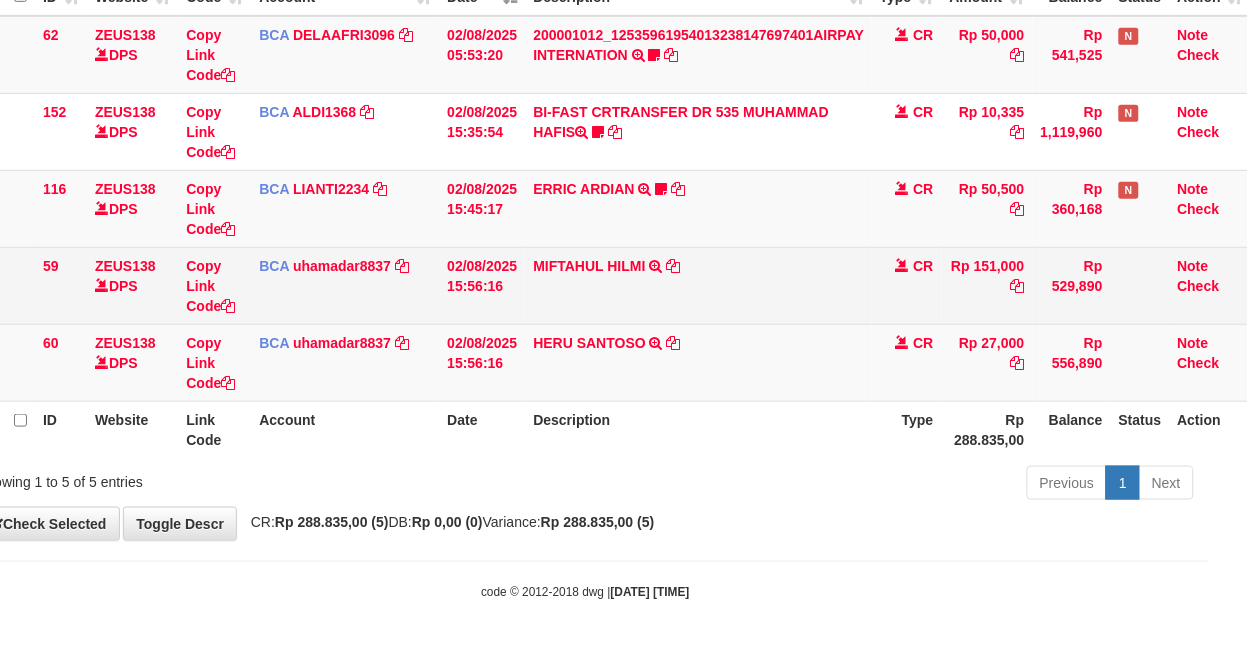 click on "TRSF E-BANKING CR 0208/FTSCY/WS95031
[AMOUNT][NAME] [LAST]" at bounding box center [698, 285] 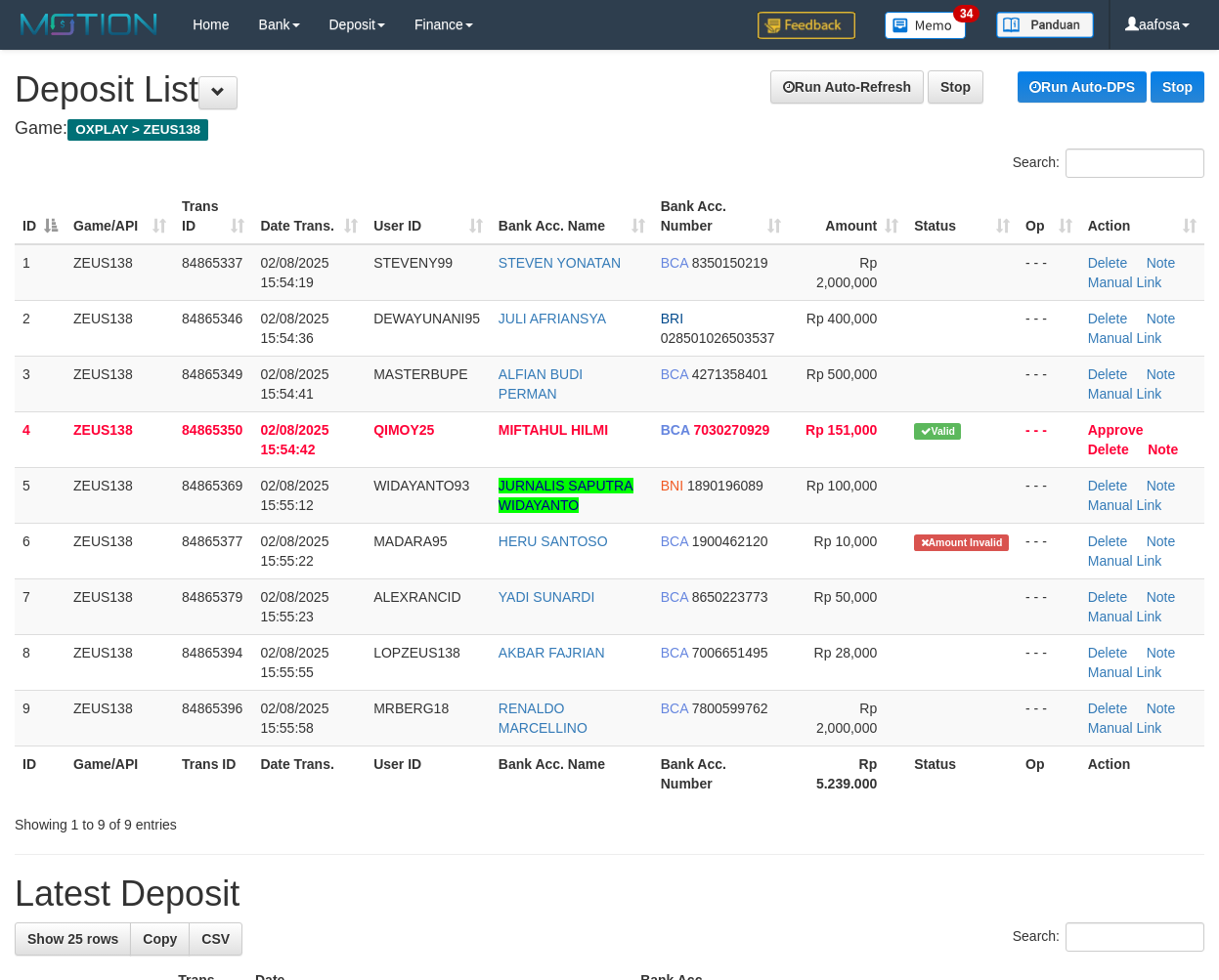 scroll, scrollTop: 0, scrollLeft: 0, axis: both 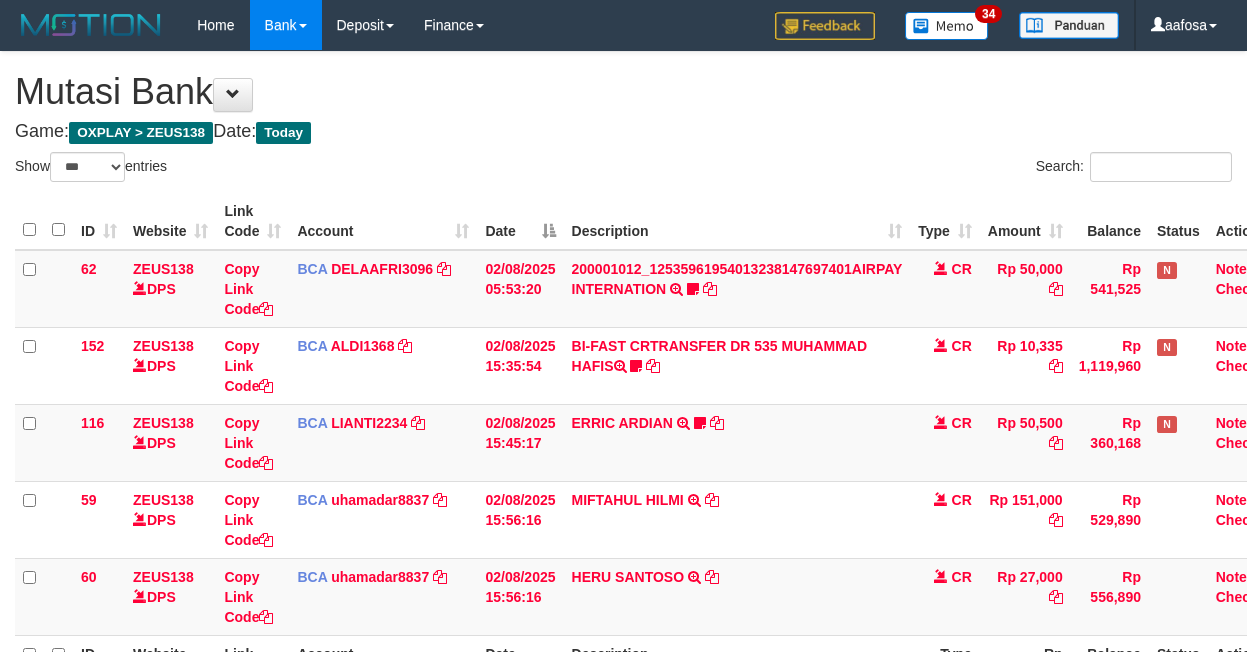 select on "***" 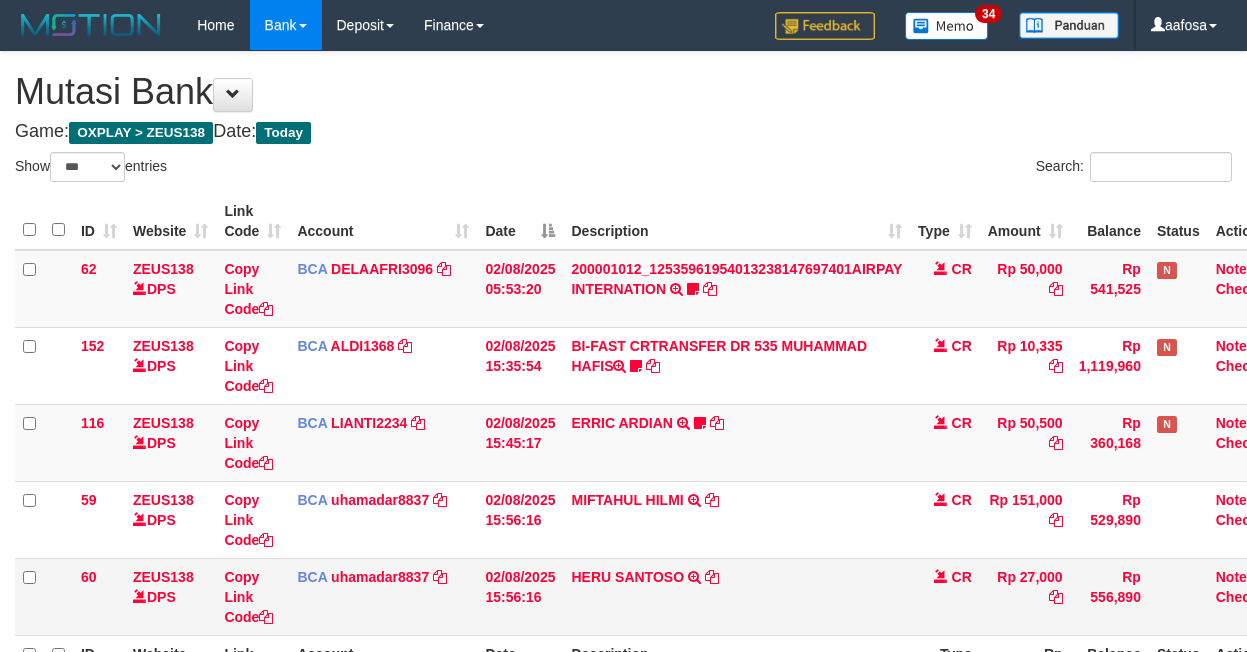 scroll, scrollTop: 234, scrollLeft: 38, axis: both 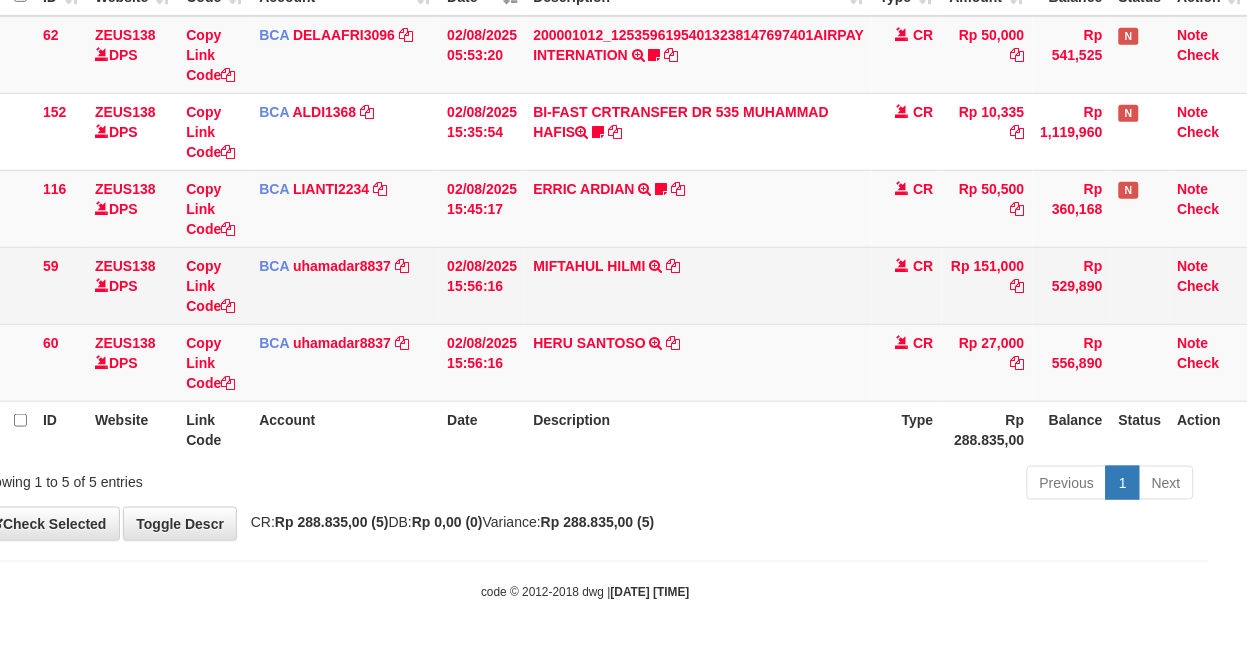 drag, startPoint x: 740, startPoint y: 318, endPoint x: 732, endPoint y: 305, distance: 15.264338 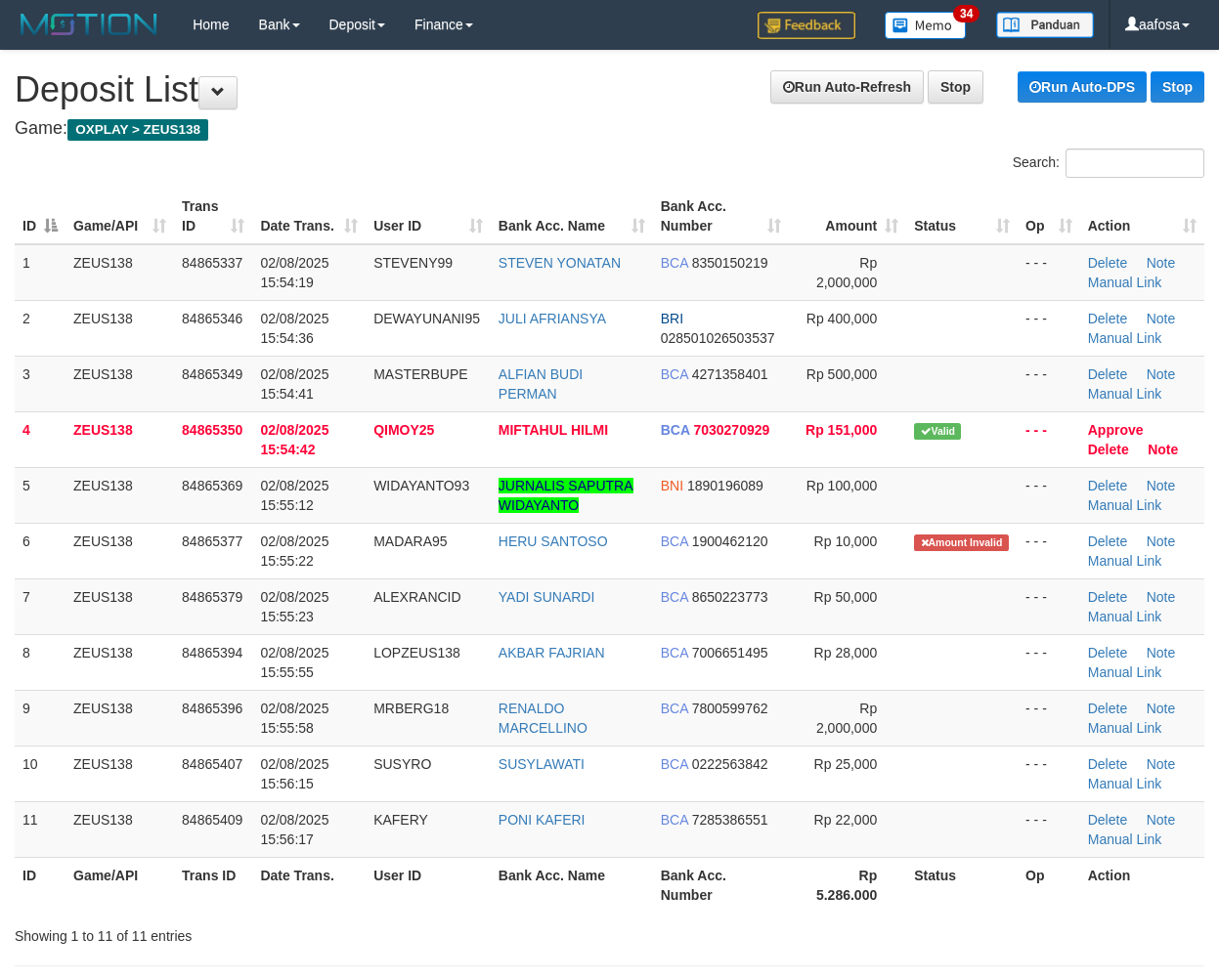 scroll, scrollTop: 0, scrollLeft: 0, axis: both 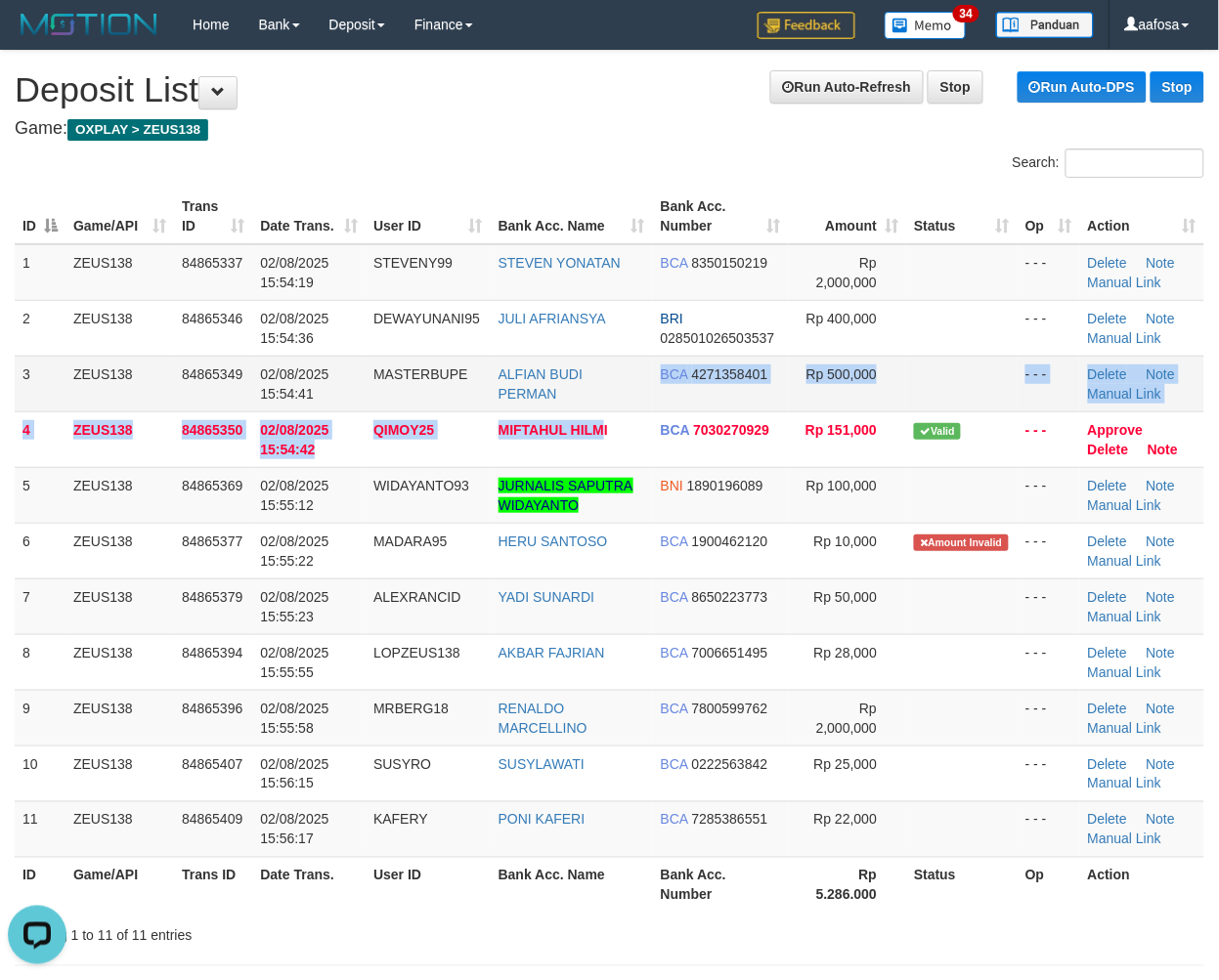 drag, startPoint x: 600, startPoint y: 416, endPoint x: 611, endPoint y: 401, distance: 18.601075 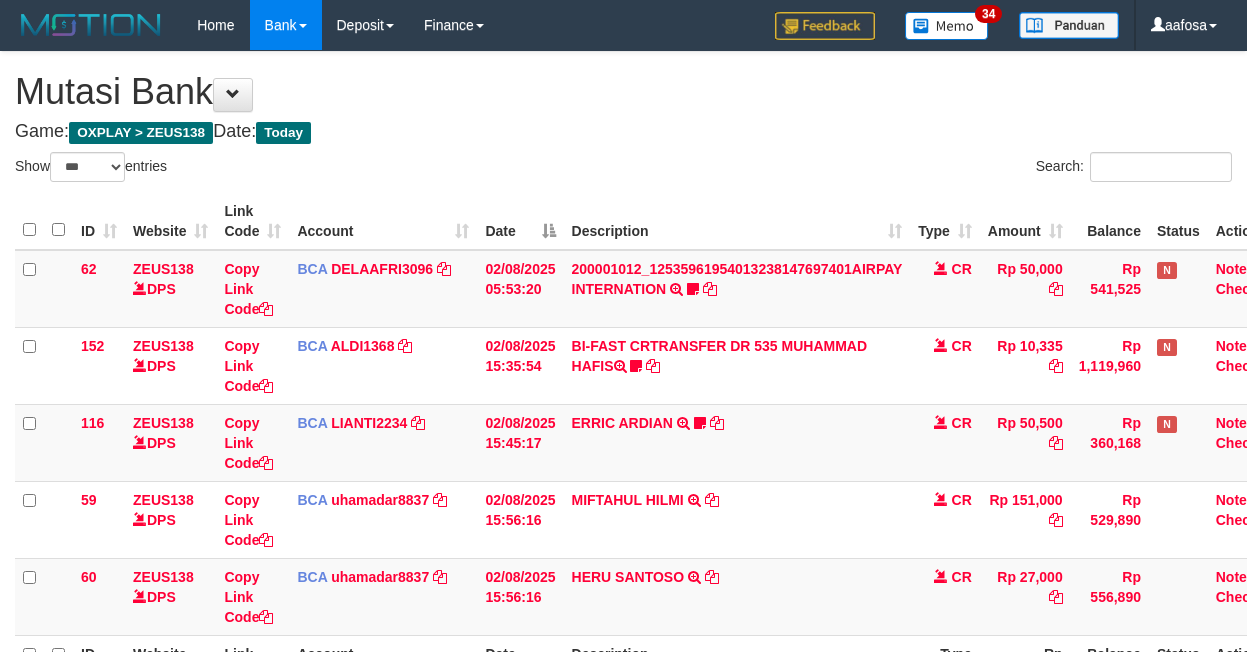 select on "***" 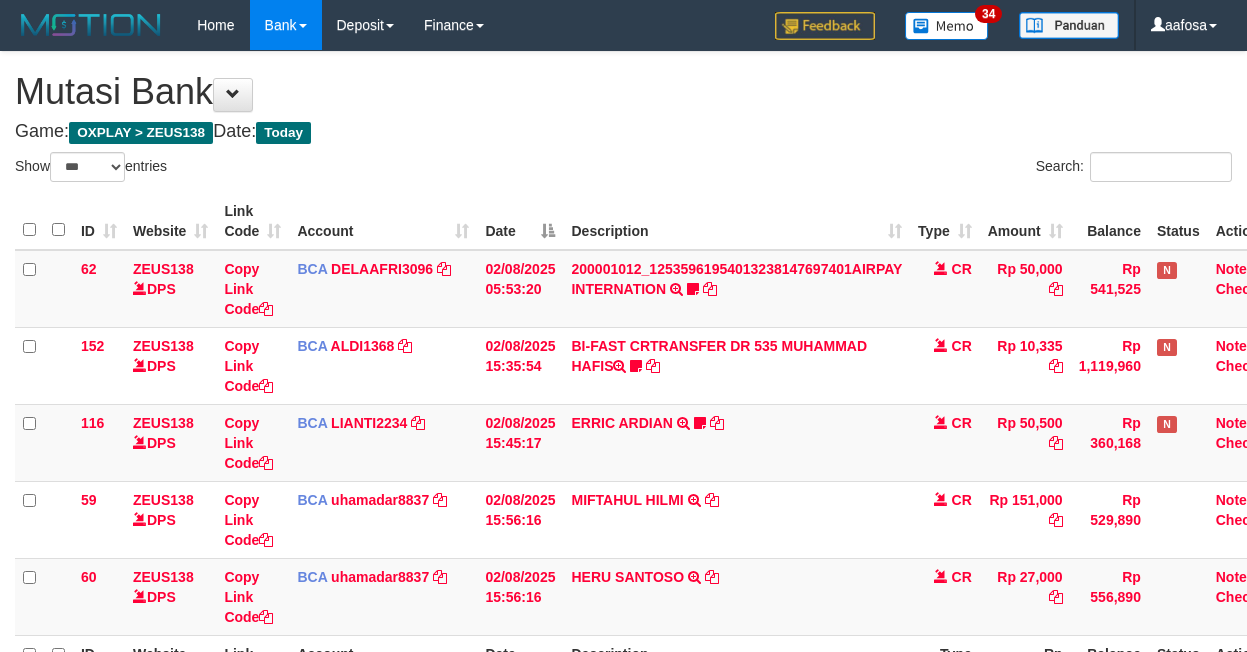 scroll, scrollTop: 234, scrollLeft: 38, axis: both 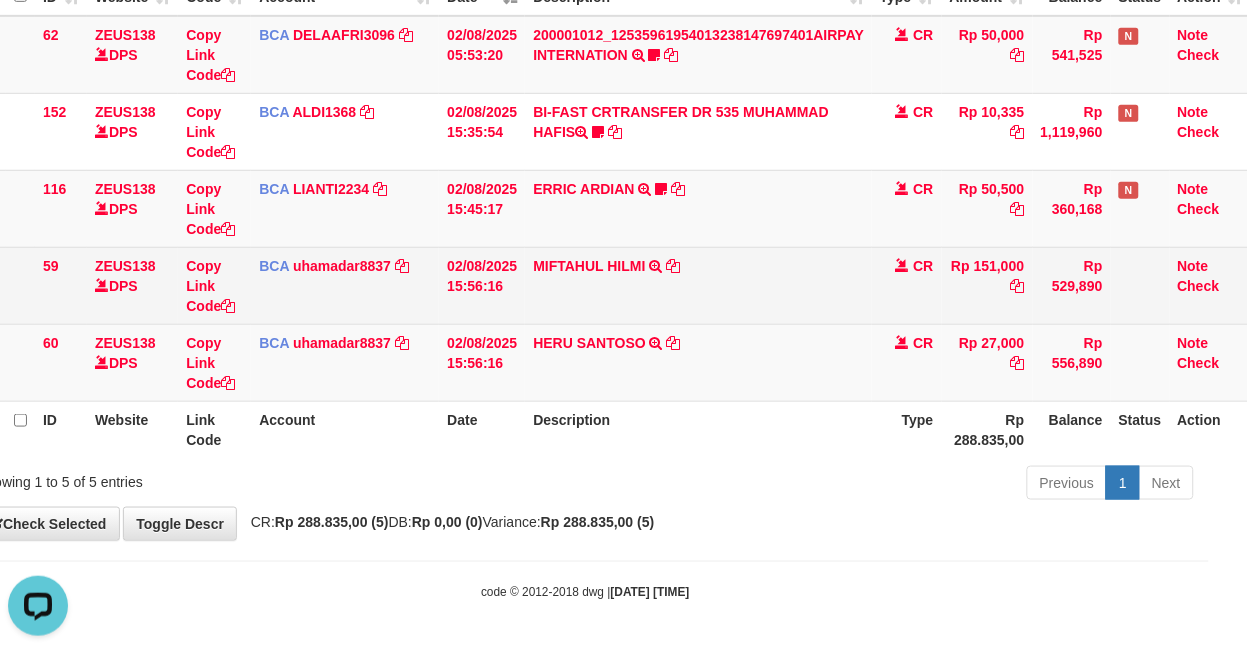 click at bounding box center (1140, 285) 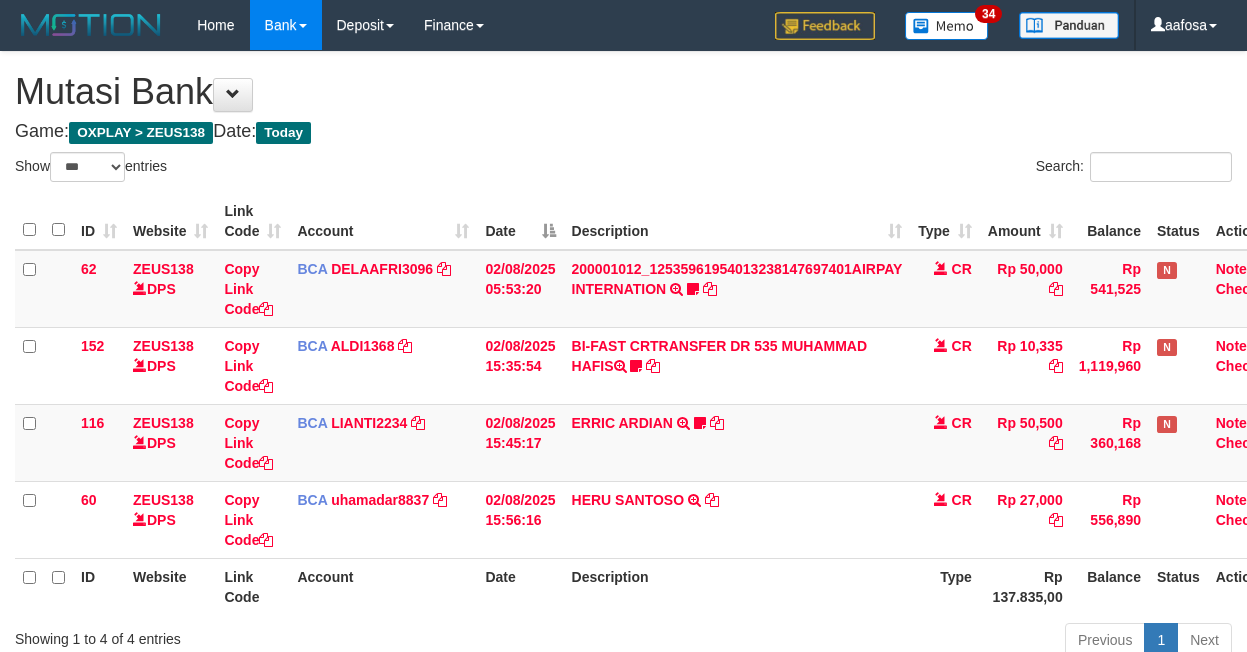 select on "***" 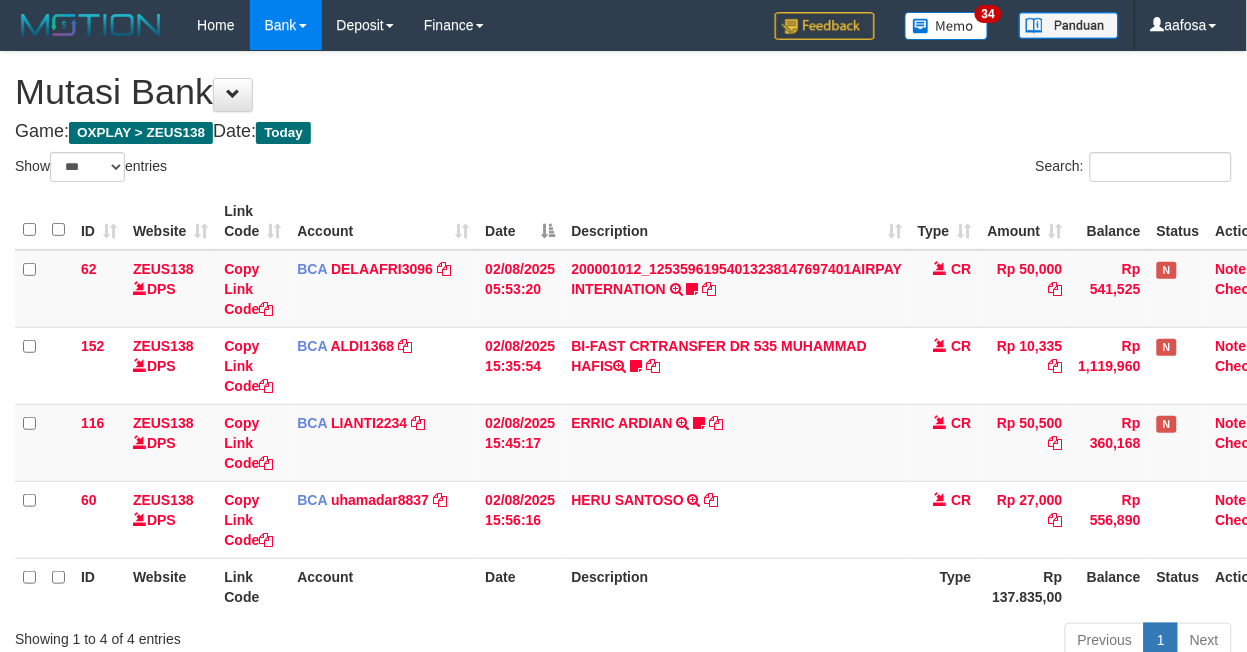 scroll, scrollTop: 157, scrollLeft: 38, axis: both 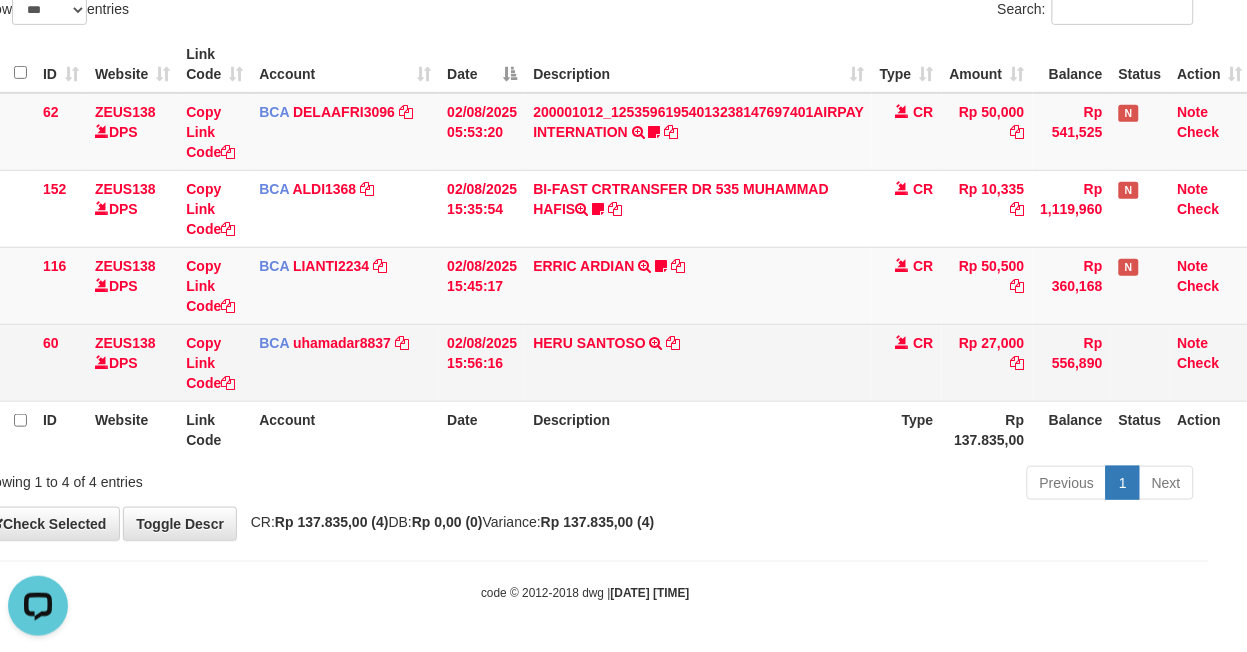 click on "HERU SANTOSO         TRSF E-BANKING CR 0208/FTSCY/WS95031
27000.00HERU SANTOSO" at bounding box center (698, 362) 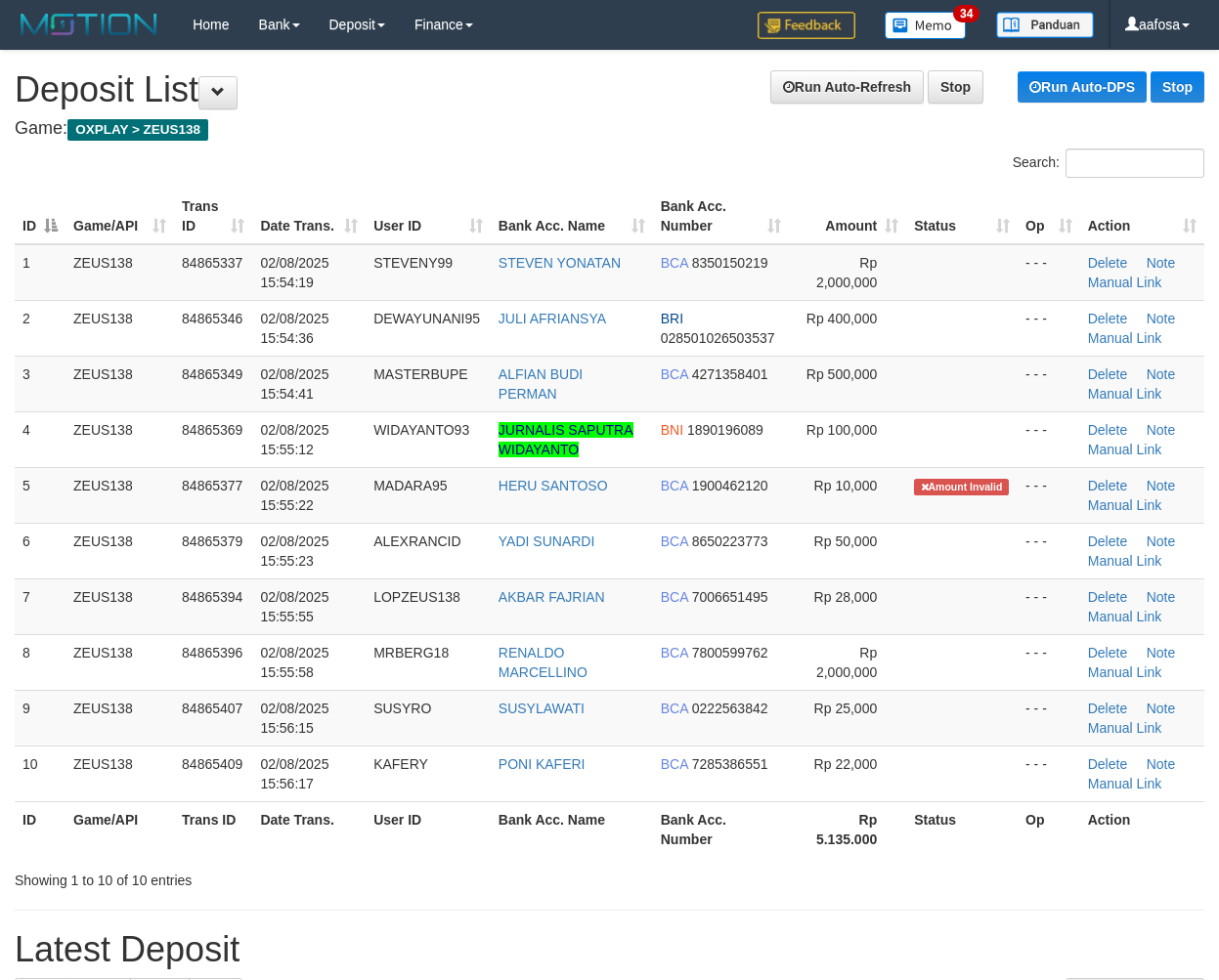 scroll, scrollTop: 0, scrollLeft: 0, axis: both 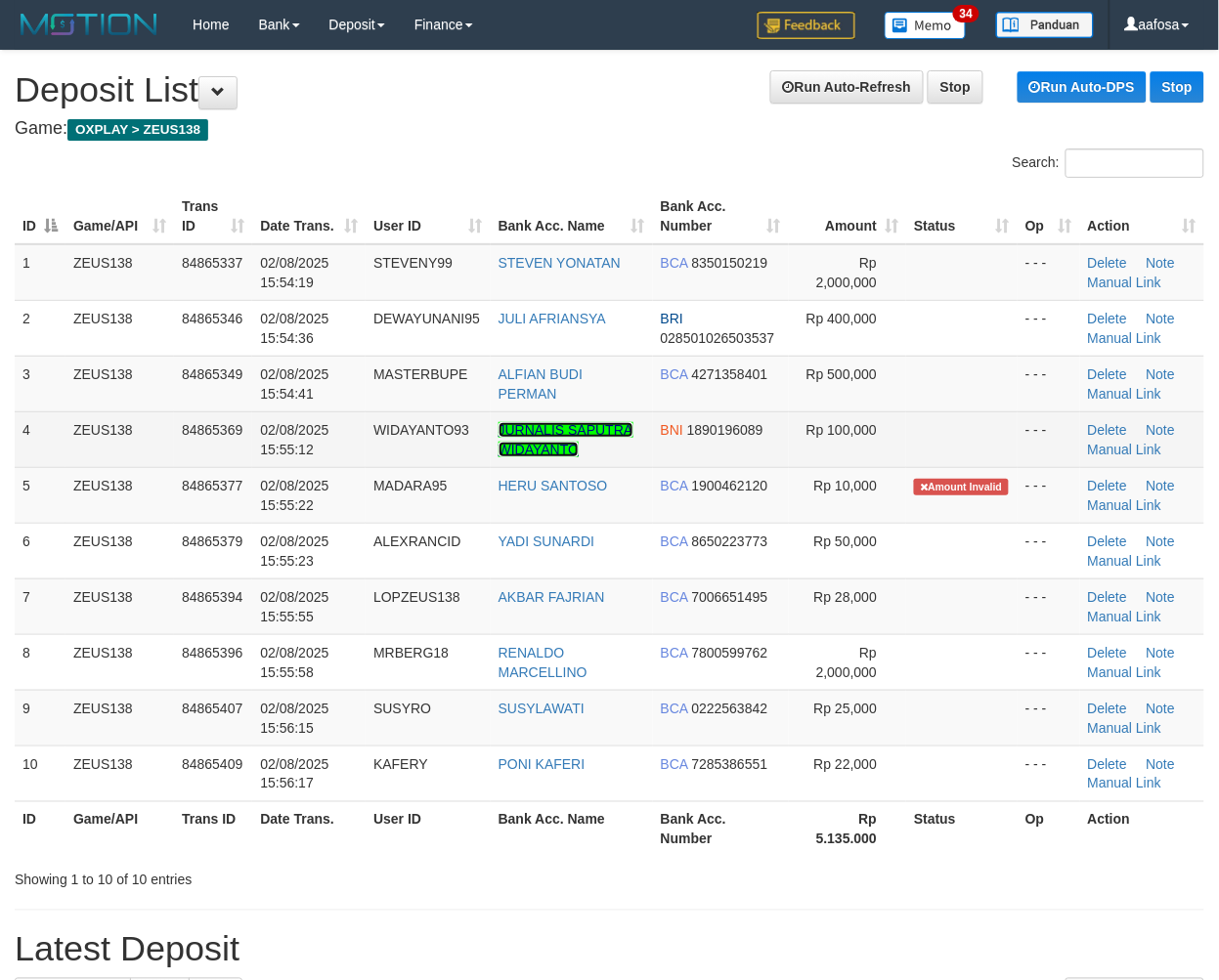 click on "JURNALIS SAPUTRA WIDAYANTO" at bounding box center [566, 440] 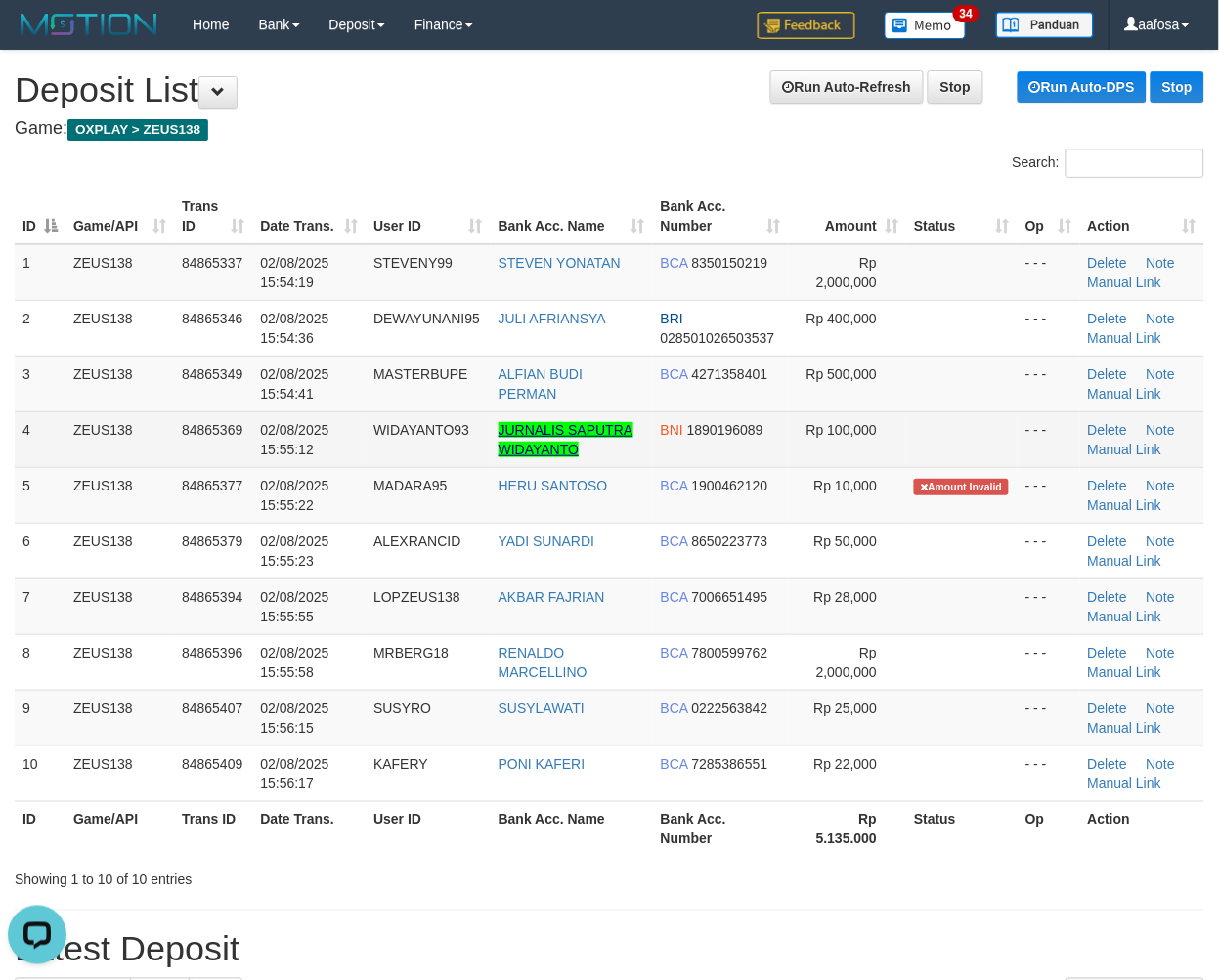 scroll, scrollTop: 0, scrollLeft: 0, axis: both 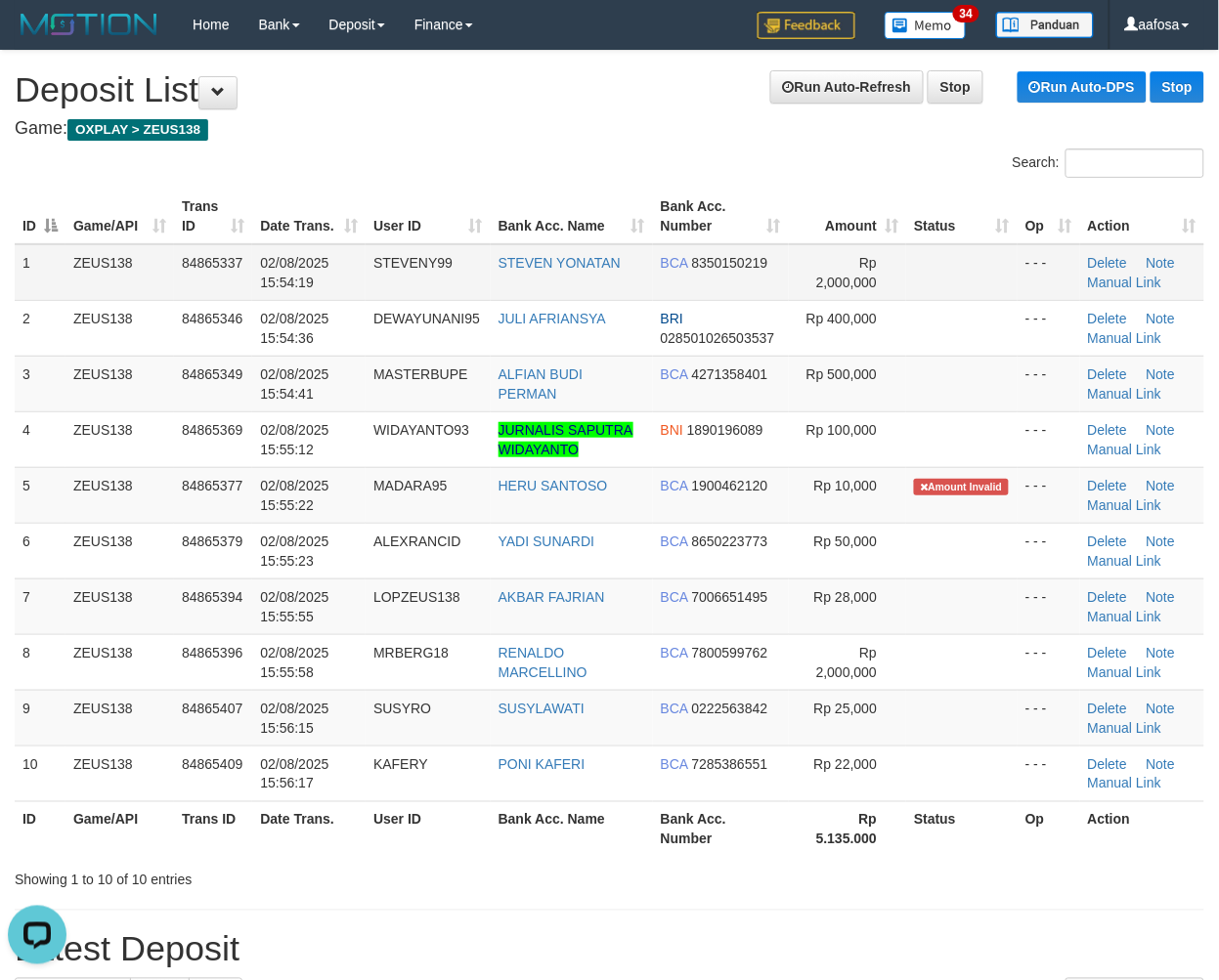click on "- - -" at bounding box center (1049, 273) 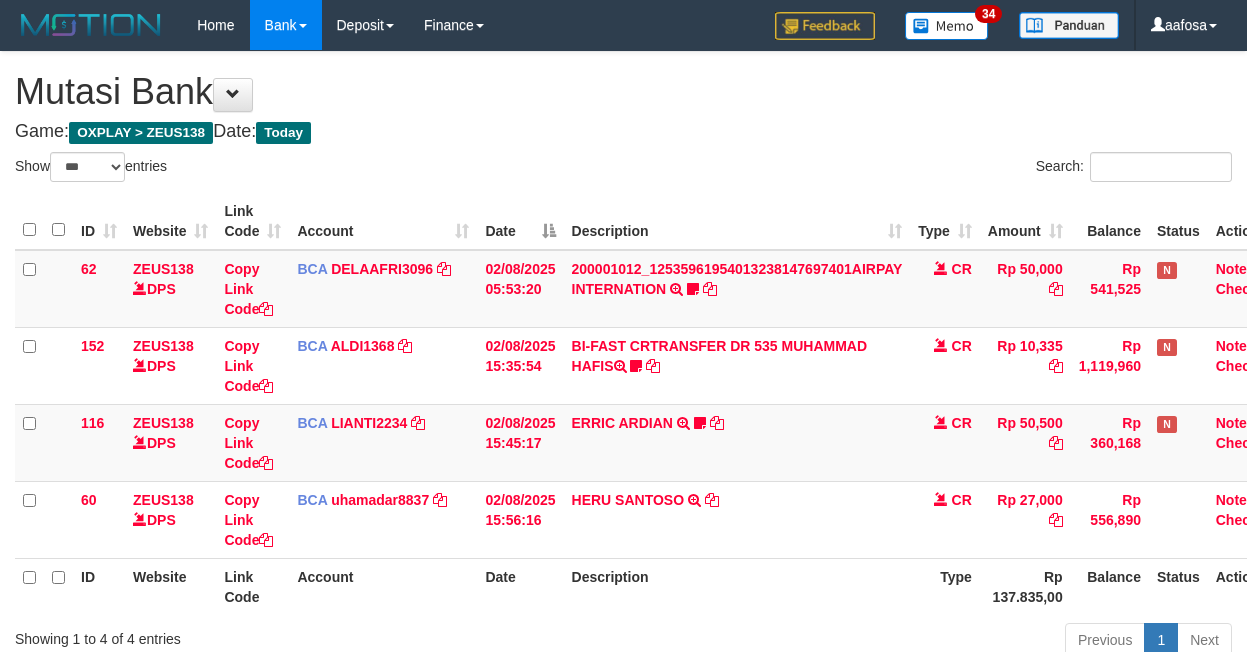 select on "***" 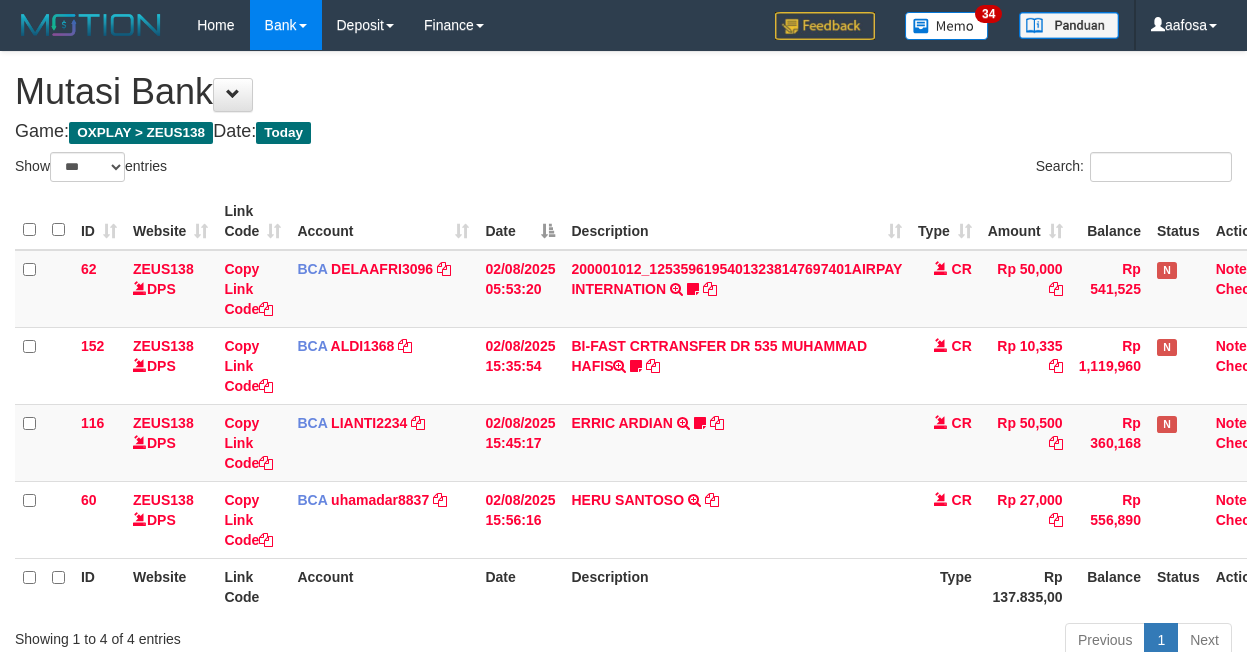 scroll, scrollTop: 157, scrollLeft: 38, axis: both 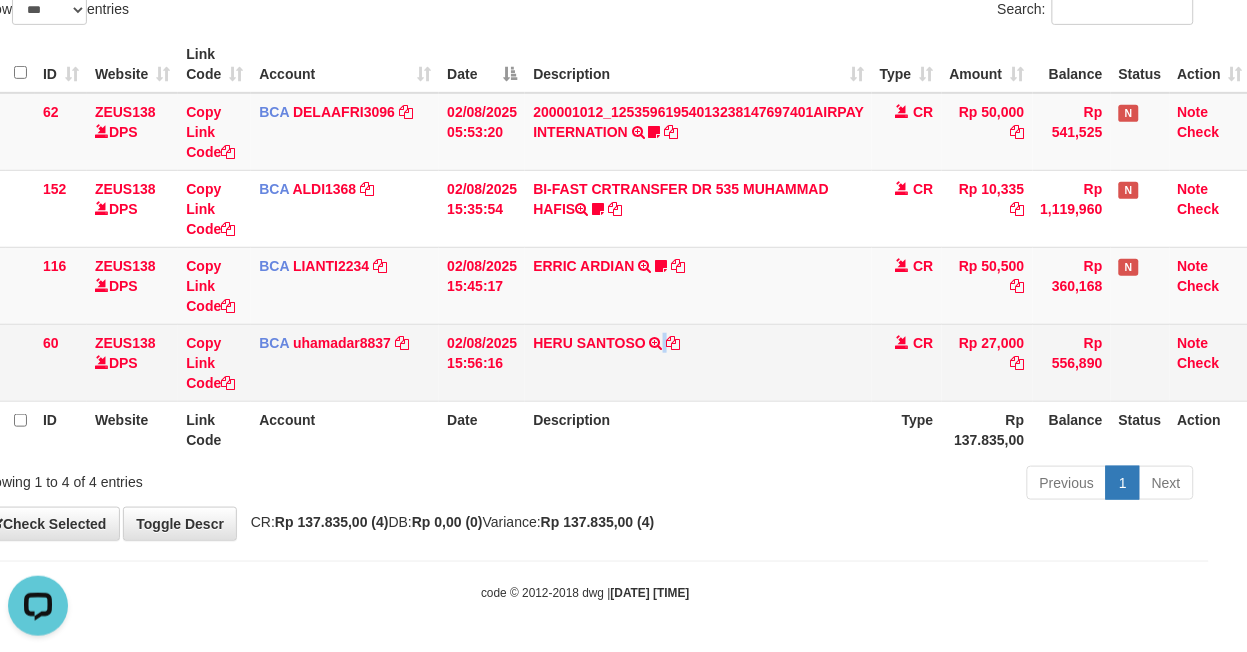 drag, startPoint x: 664, startPoint y: 351, endPoint x: 724, endPoint y: 347, distance: 60.133186 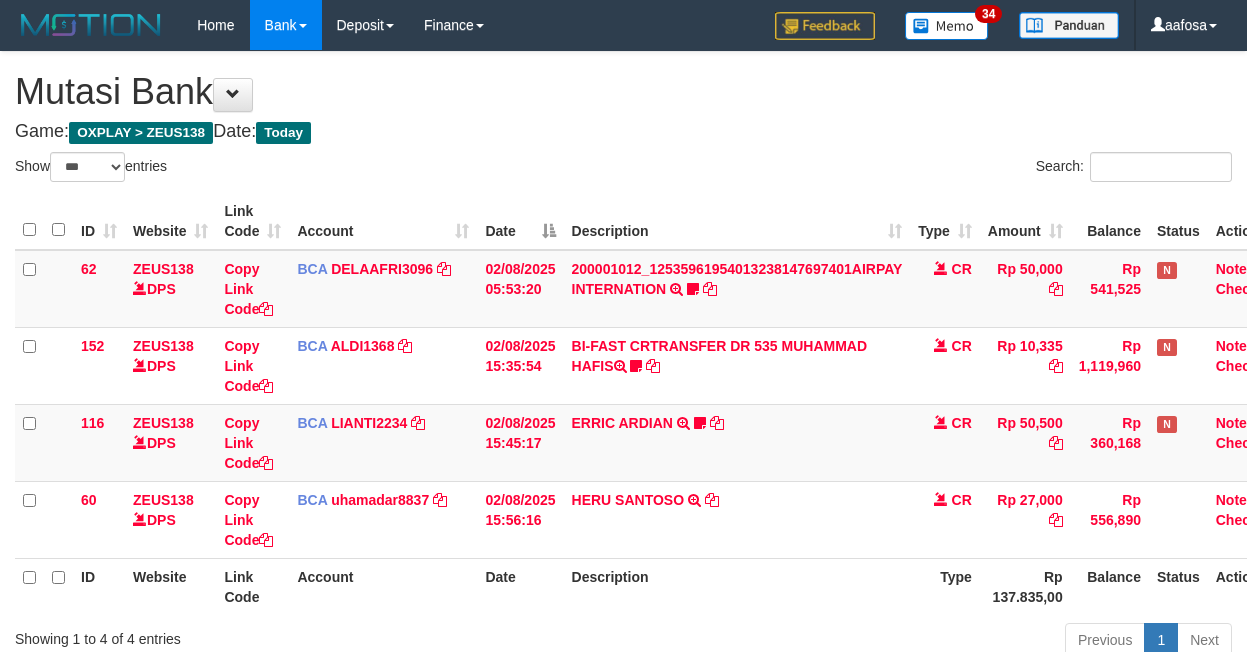 select on "***" 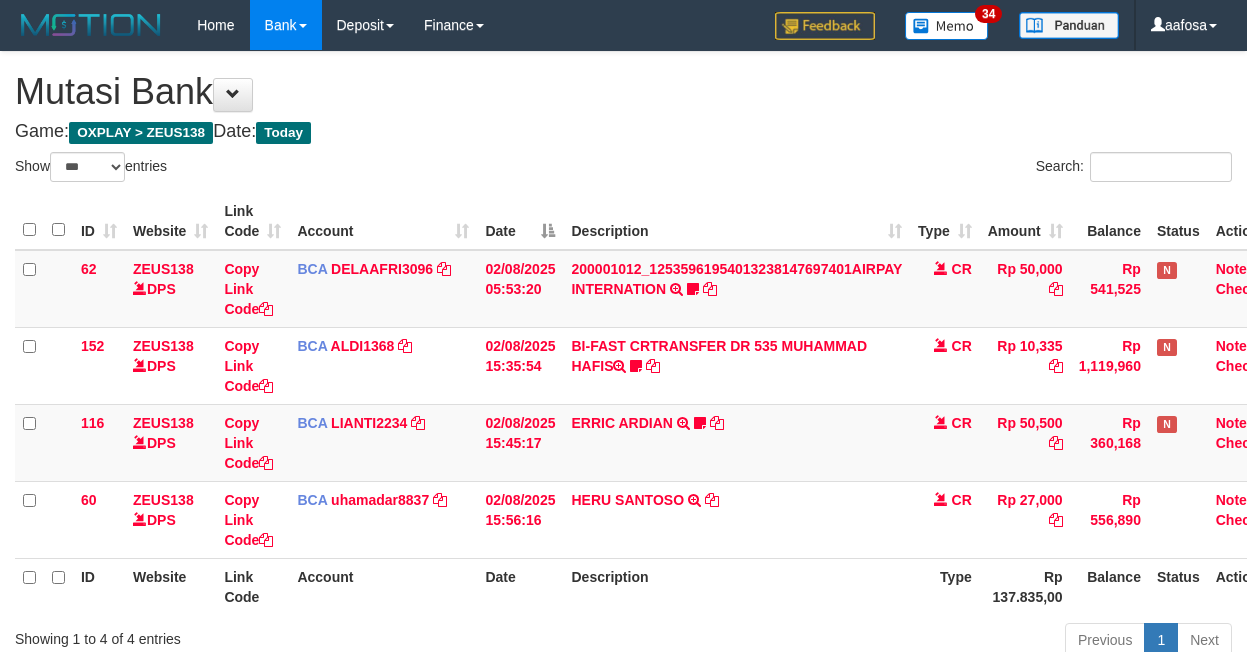 scroll, scrollTop: 157, scrollLeft: 38, axis: both 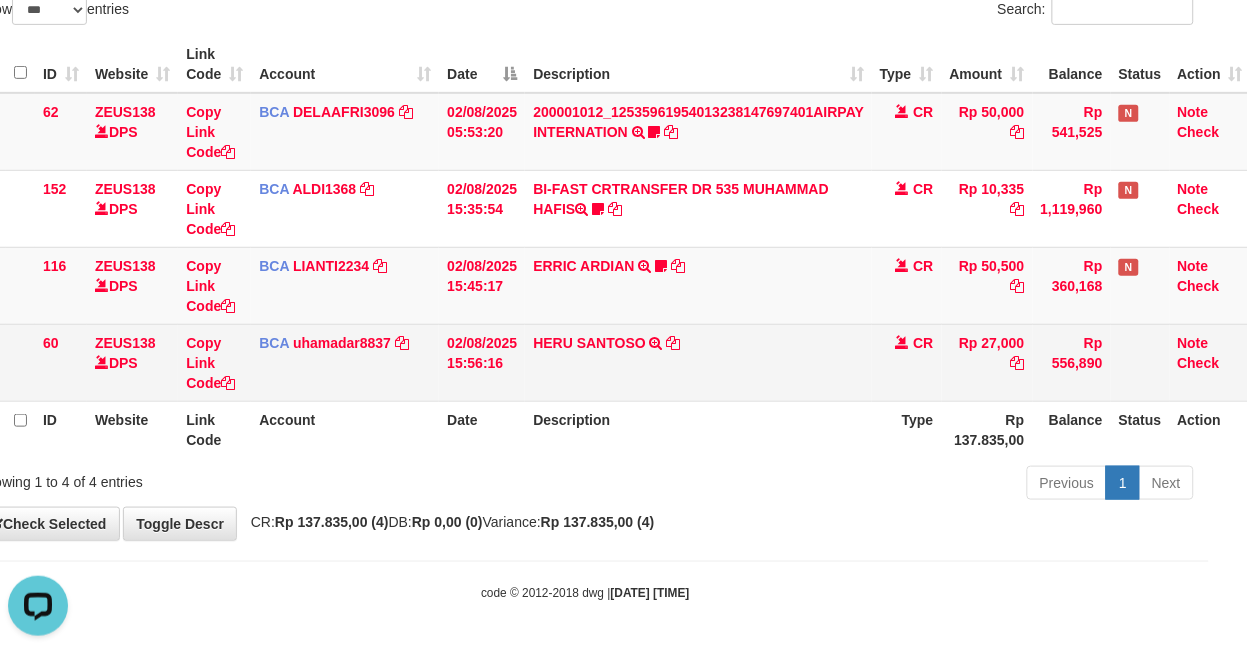 click on "HERU SANTOSO         TRSF E-BANKING CR 0208/FTSCY/WS95031
27000.00HERU SANTOSO" at bounding box center (698, 362) 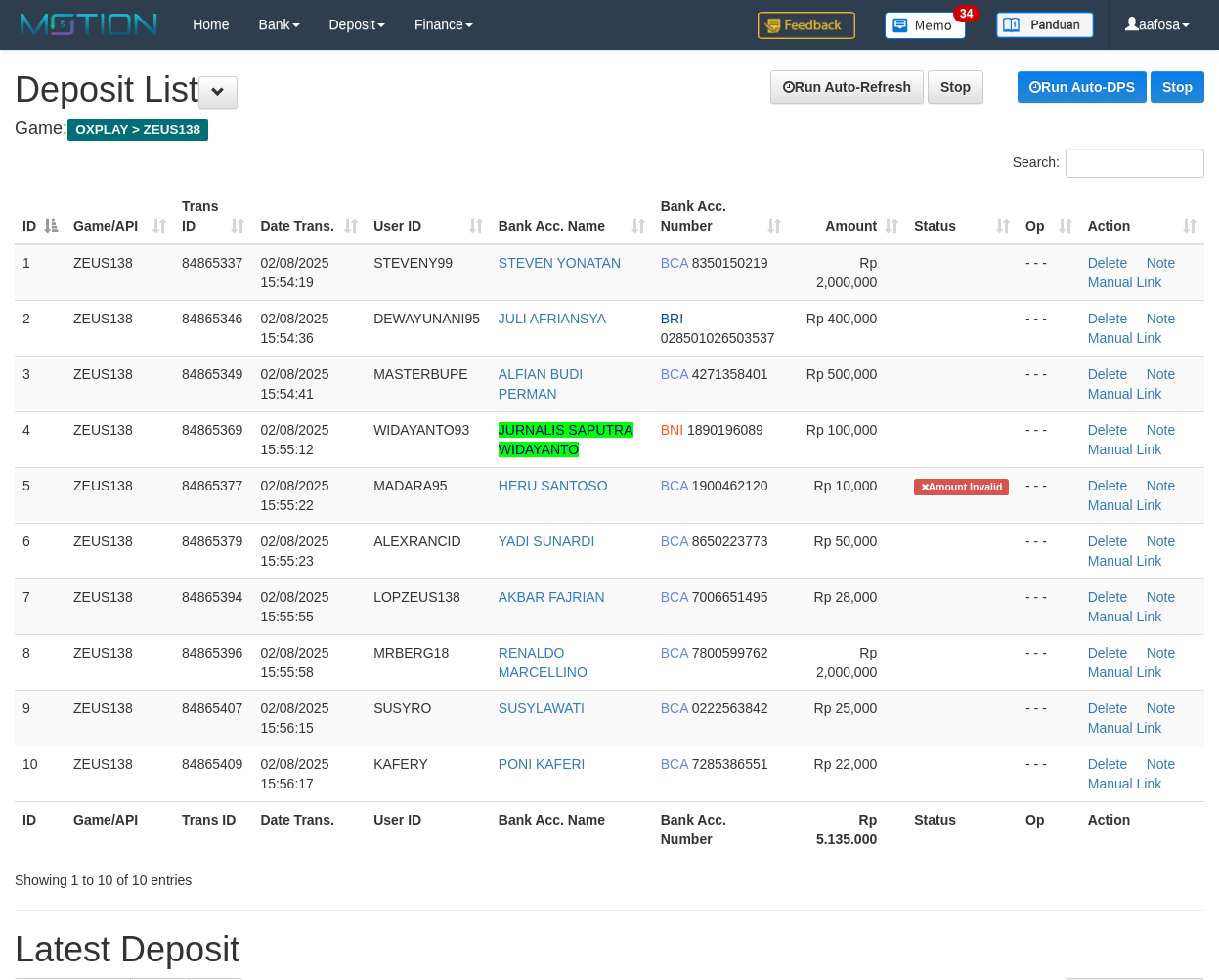 scroll, scrollTop: 0, scrollLeft: 0, axis: both 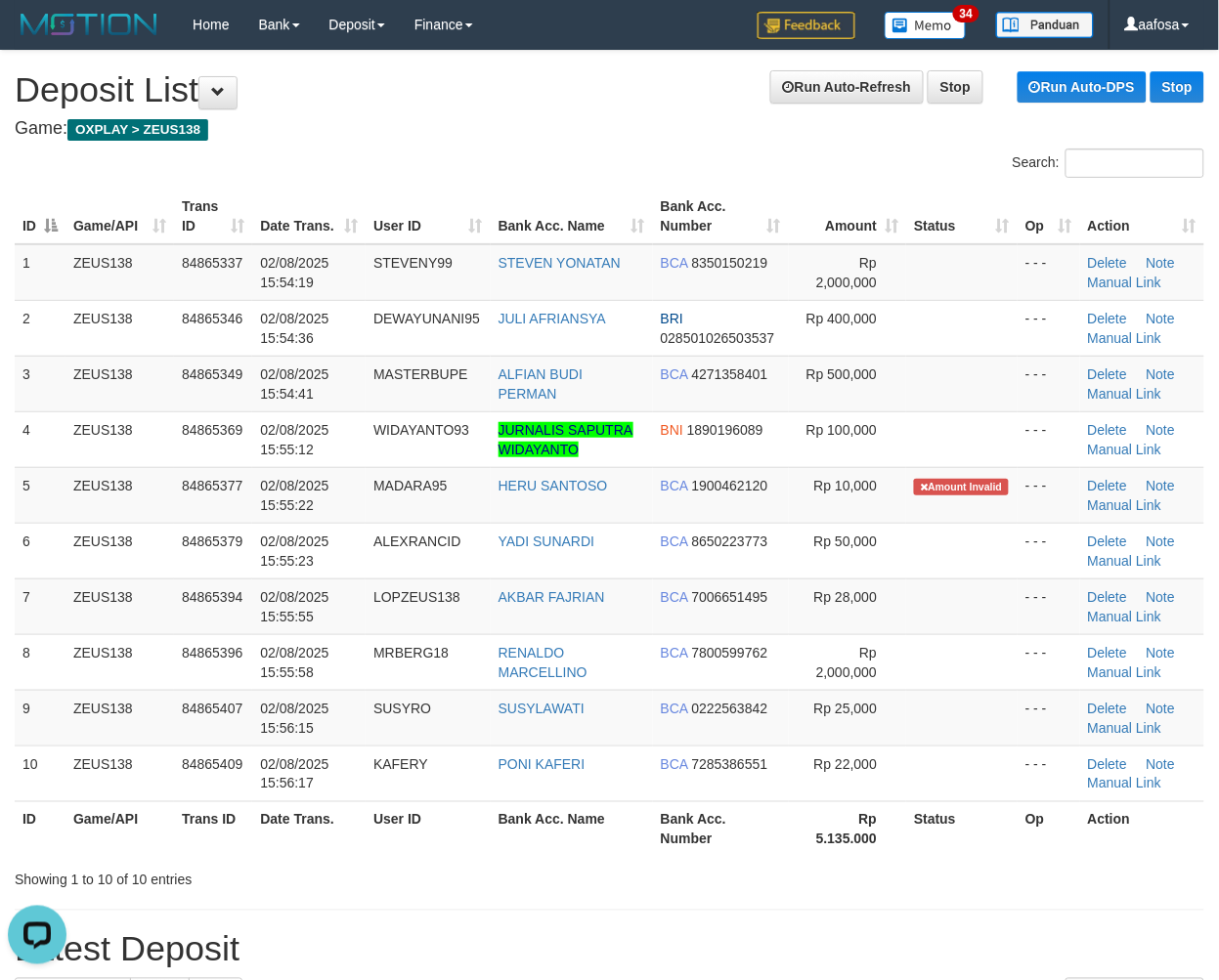 click on "Game:   OXPLAY > ZEUS138" at bounding box center [609, 129] 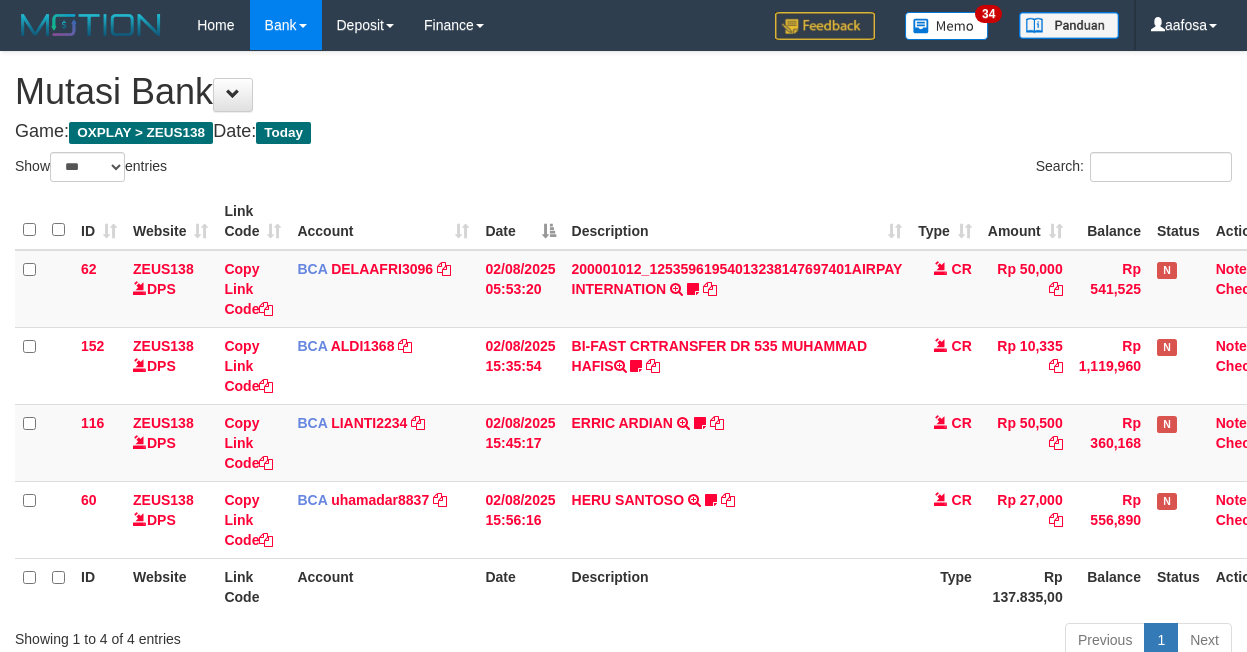 select on "***" 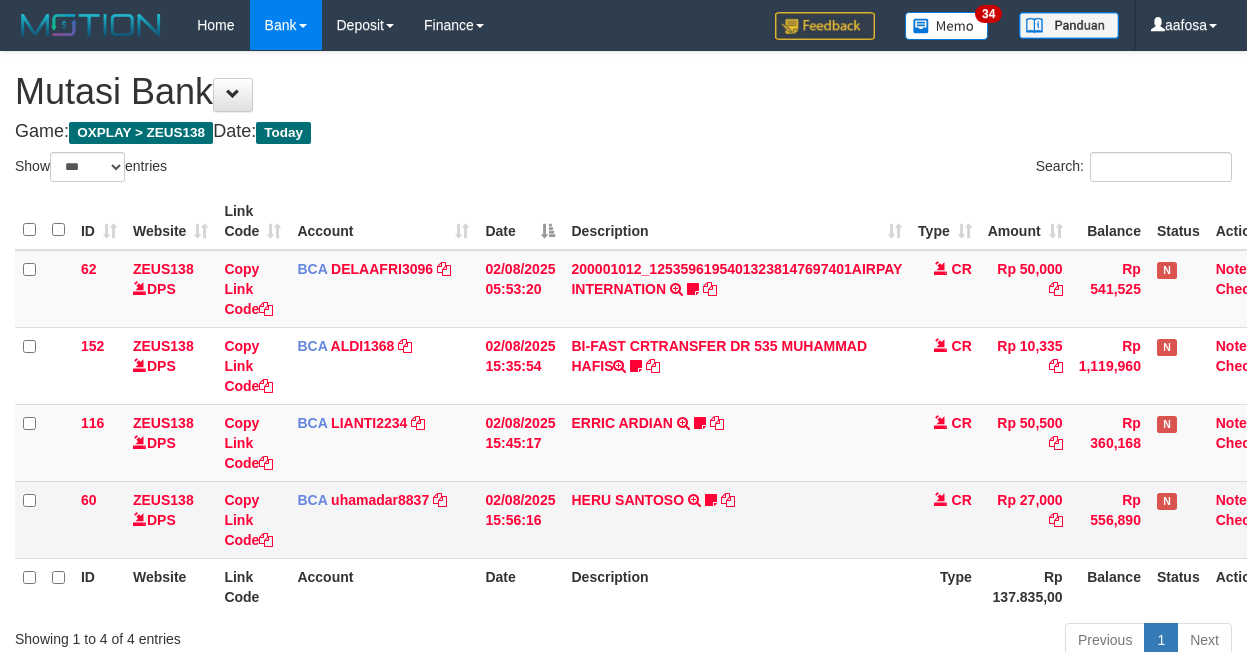 scroll, scrollTop: 157, scrollLeft: 38, axis: both 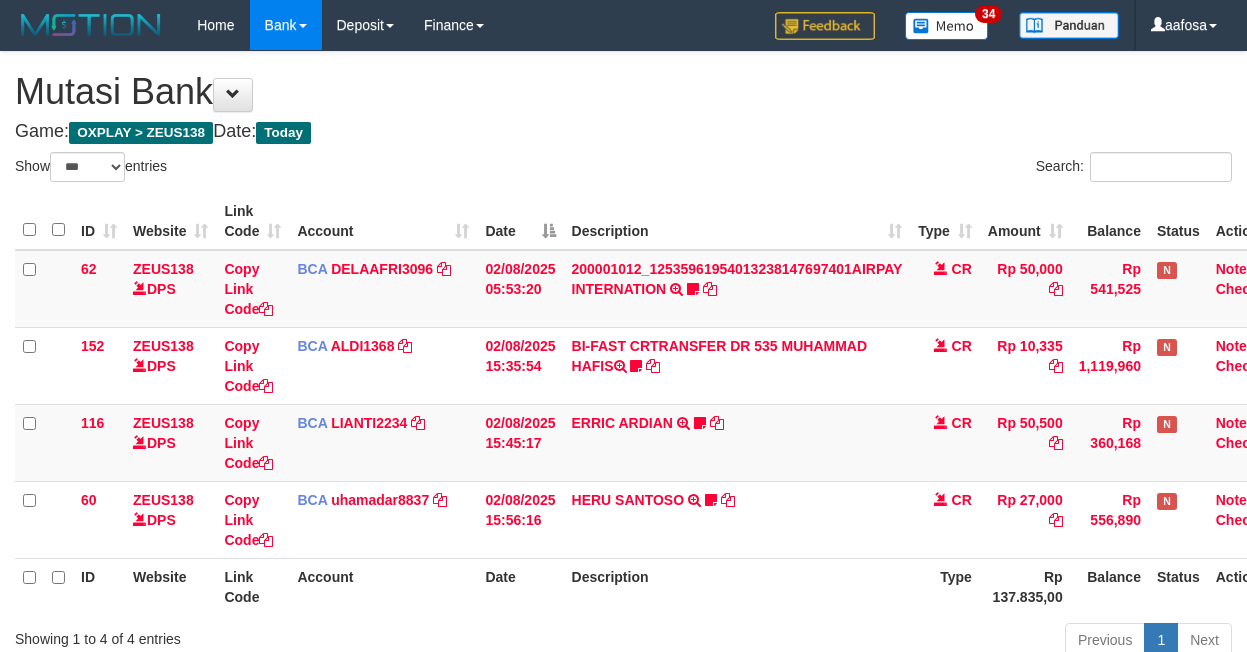 select on "***" 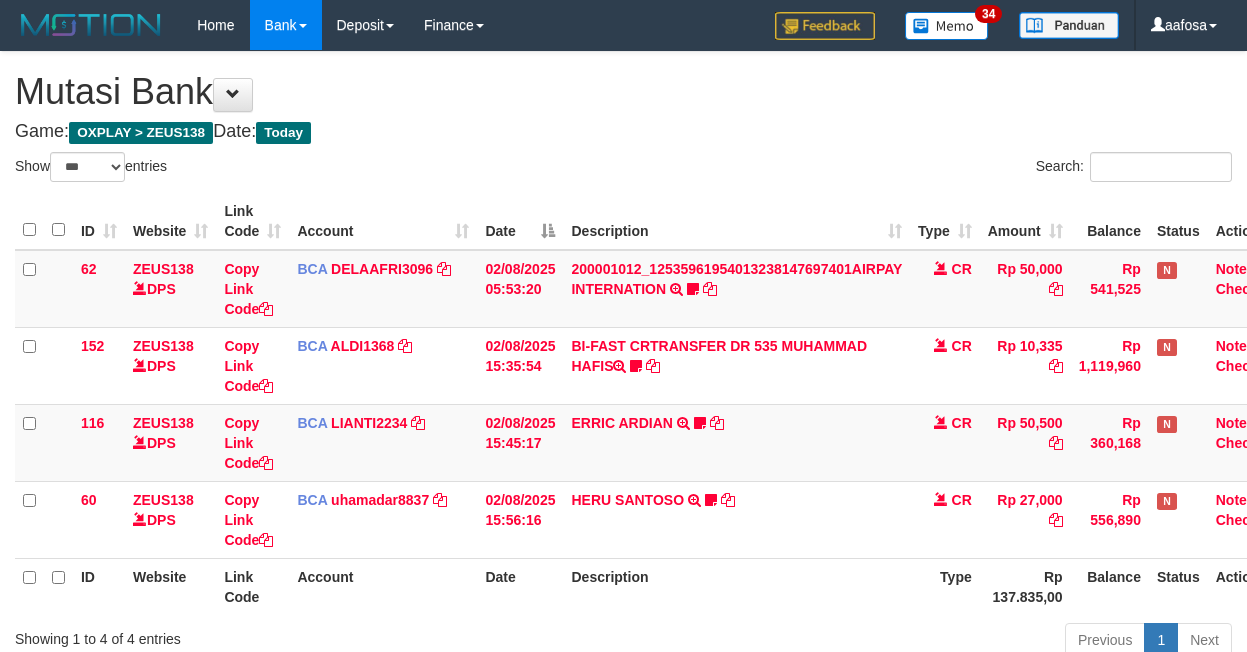 scroll, scrollTop: 157, scrollLeft: 38, axis: both 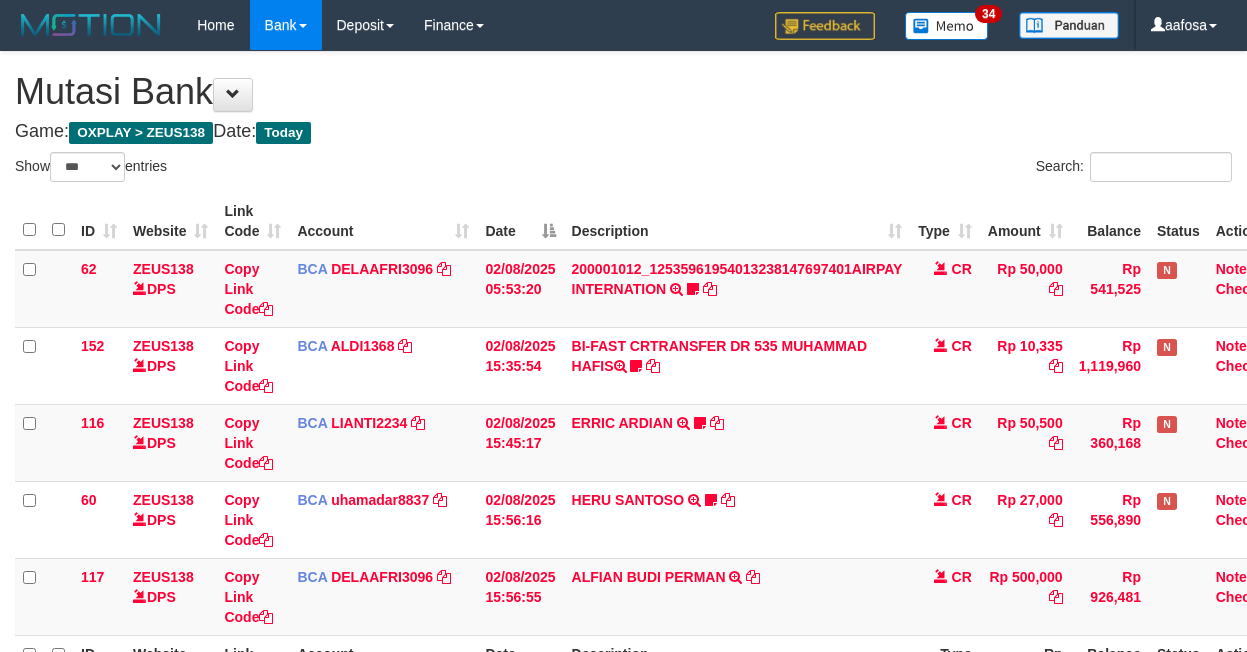 select on "***" 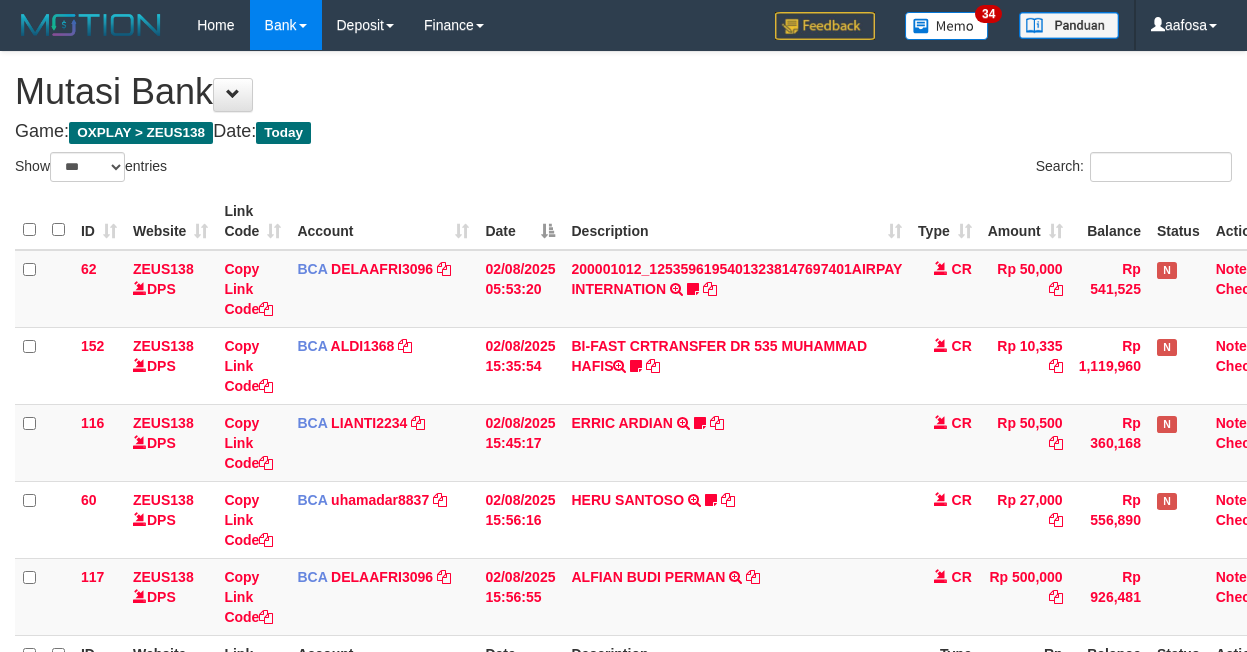 scroll, scrollTop: 193, scrollLeft: 38, axis: both 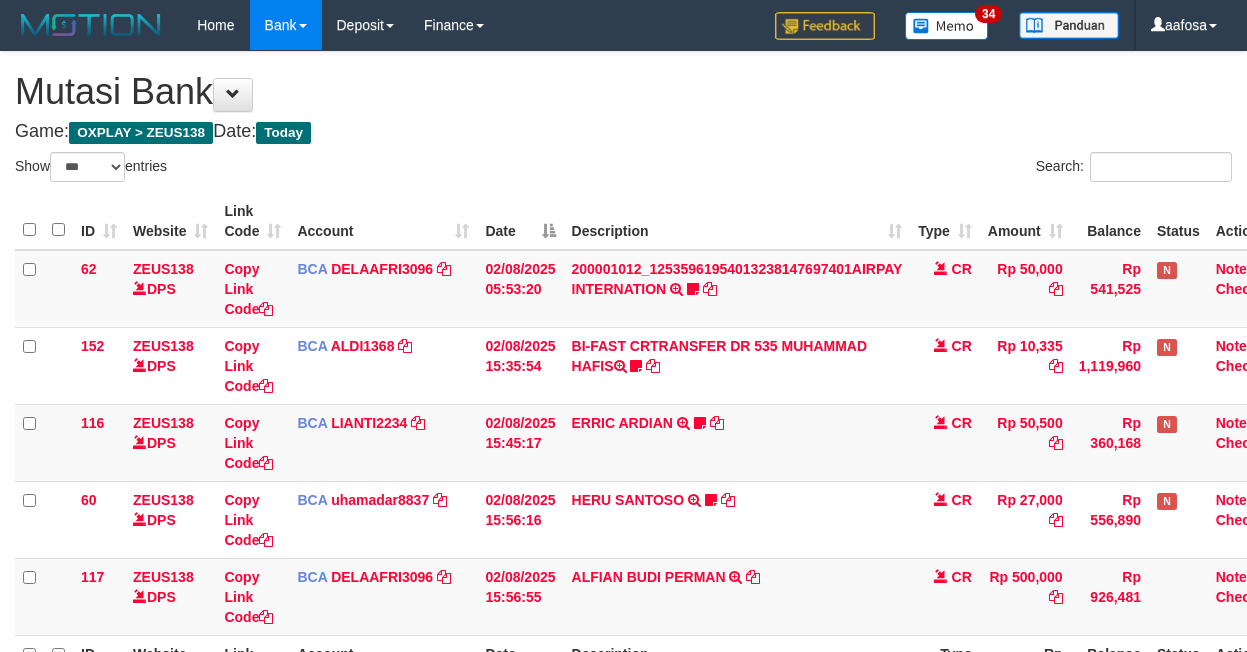 select on "***" 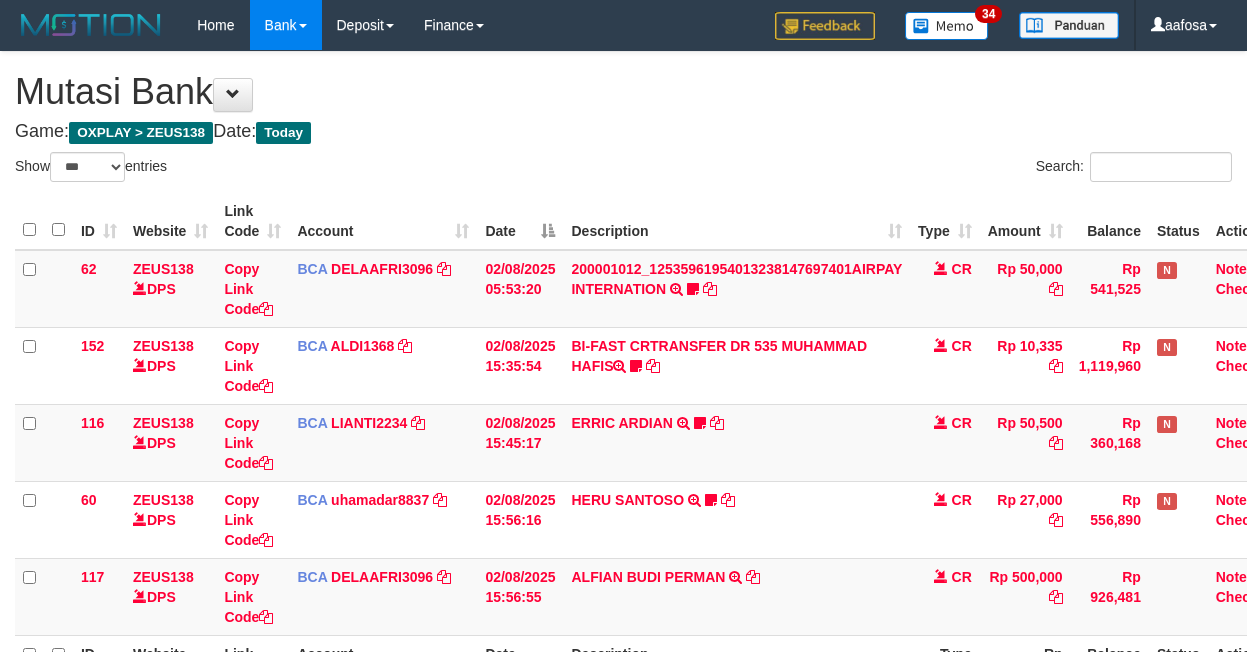 scroll, scrollTop: 193, scrollLeft: 38, axis: both 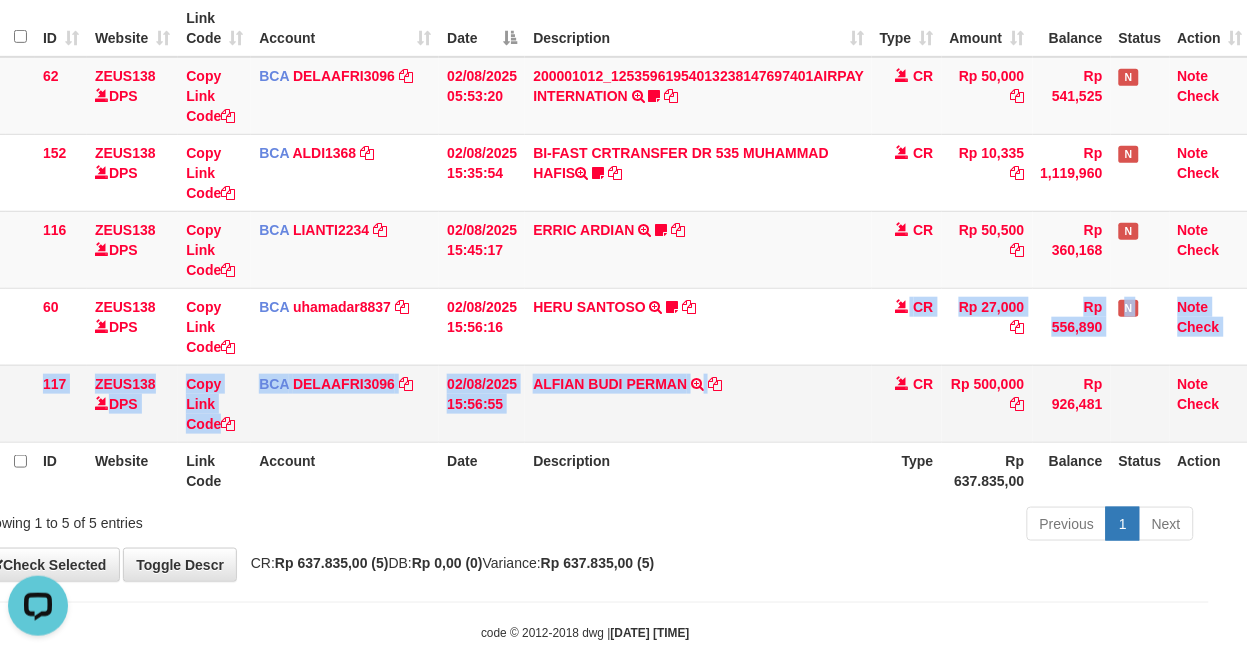 click on "62
ZEUS138    DPS
Copy Link Code
BCA
DELAAFRI3096
DPS
DELA AFRIANI
mutasi_20250802_3552 | 62
mutasi_20250802_3552 | 62
02/08/2025 05:53:20
200001012_12535961954013238147697401AIRPAY INTERNATION            TRSF E-BANKING CR 0208/FTSCY/WS95051
50000.00200001012_12535961954013238147697401AIRPAY INTERNATION    Labubutaiki
https://prnt.sc/l7T6Eus7w_Qi
CR
Rp 50,000
Rp 541,525
N
Note
Check
152
ZEUS138    DPS
Copy Link Code
BCA
ALDI1368
ALDI" at bounding box center [614, 250] 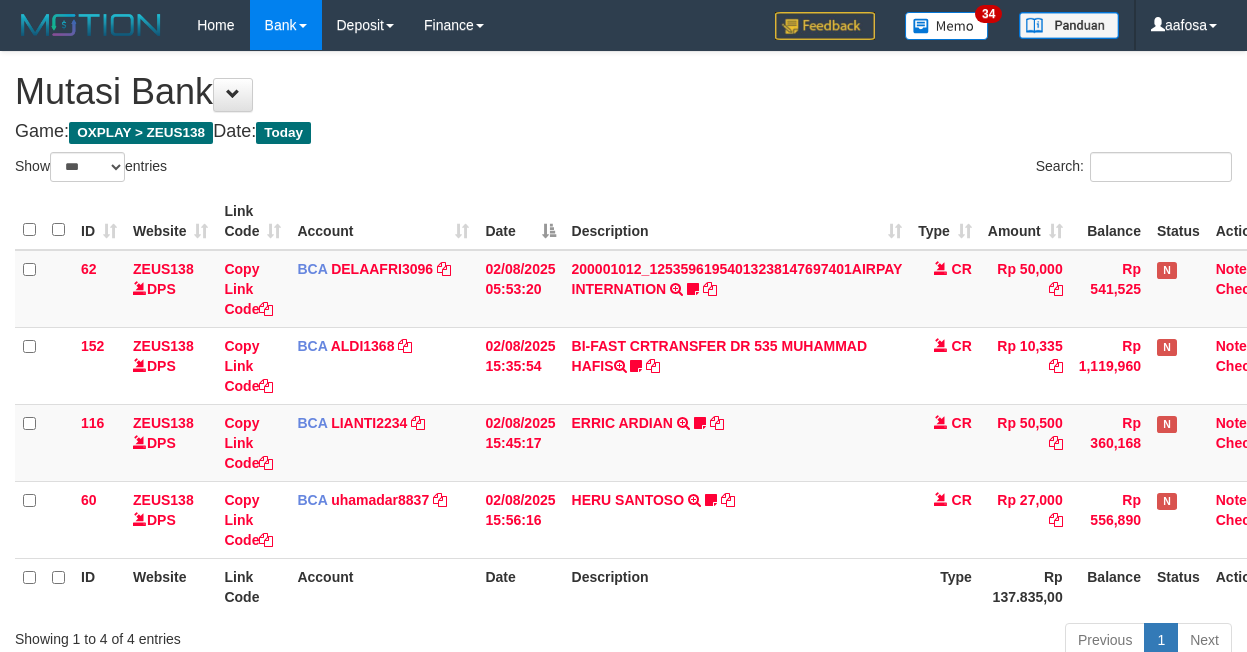 select on "***" 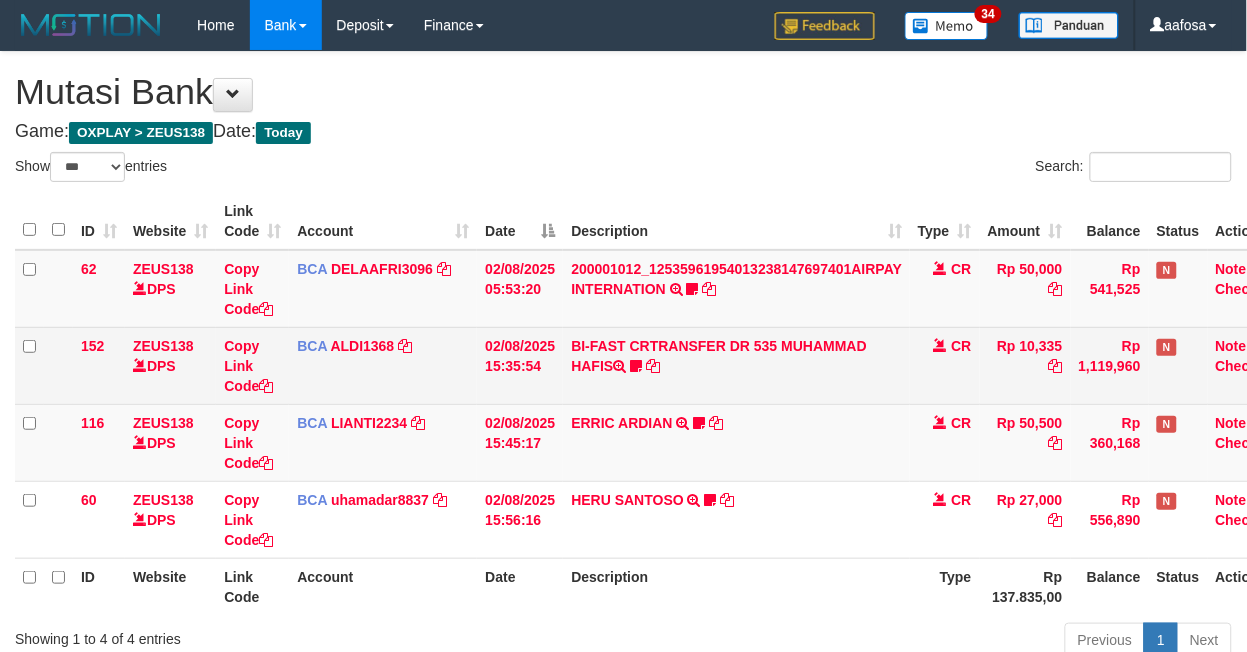 scroll, scrollTop: 157, scrollLeft: 38, axis: both 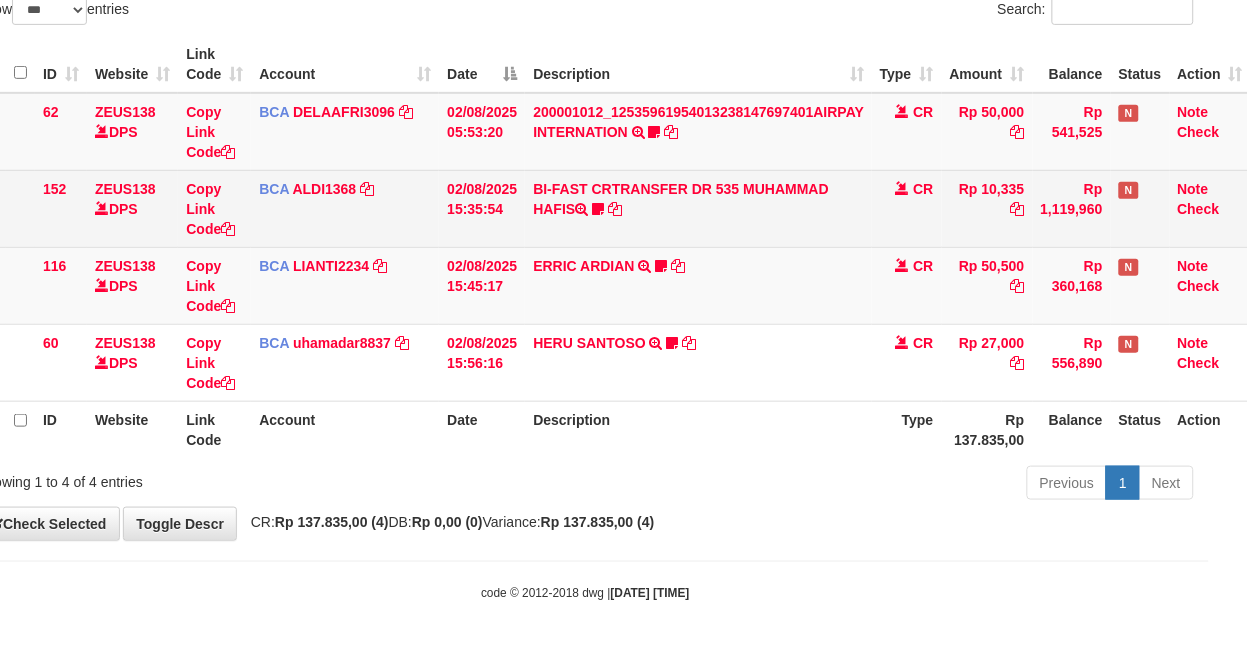 click on "HERU SANTOSO            TRSF E-BANKING CR 0208/FTSCY/WS95031
27000.00HERU SANTOSO    Madara95" at bounding box center (698, 362) 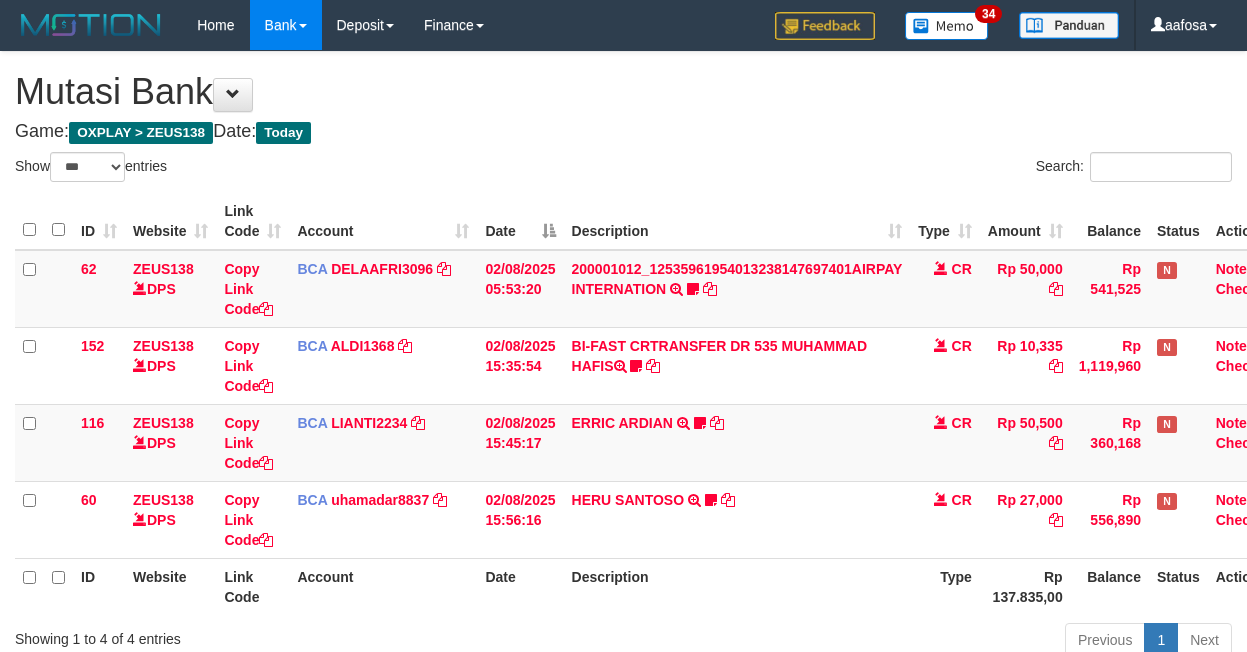 select on "***" 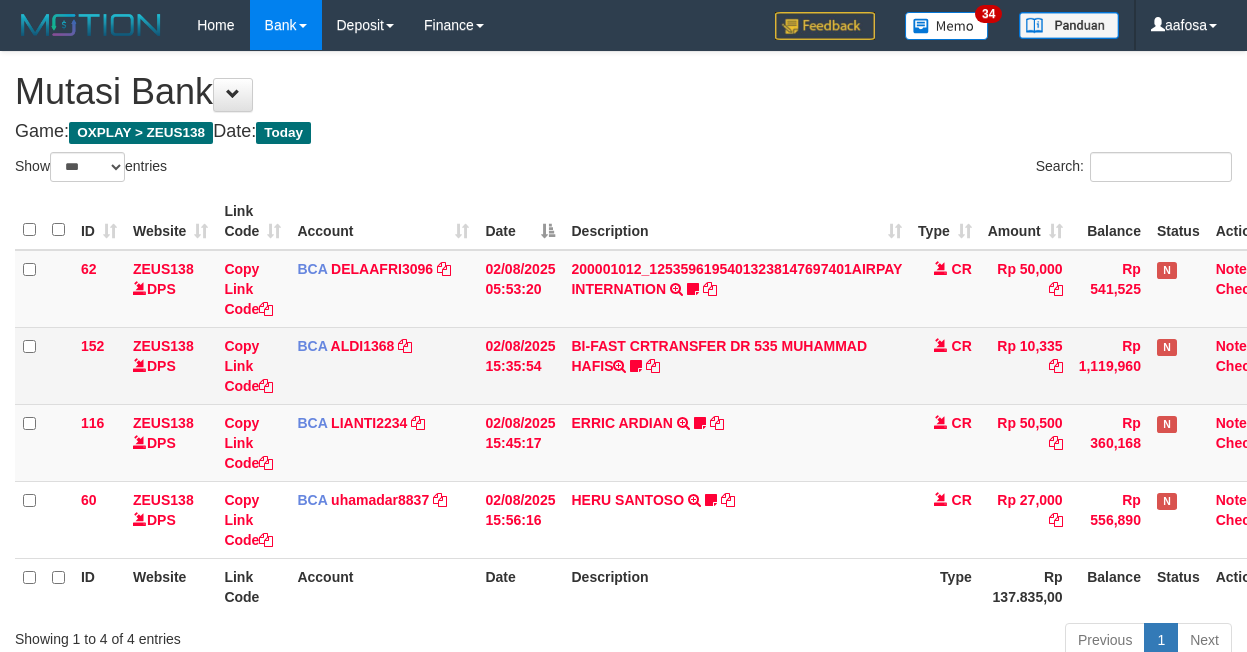 scroll, scrollTop: 157, scrollLeft: 38, axis: both 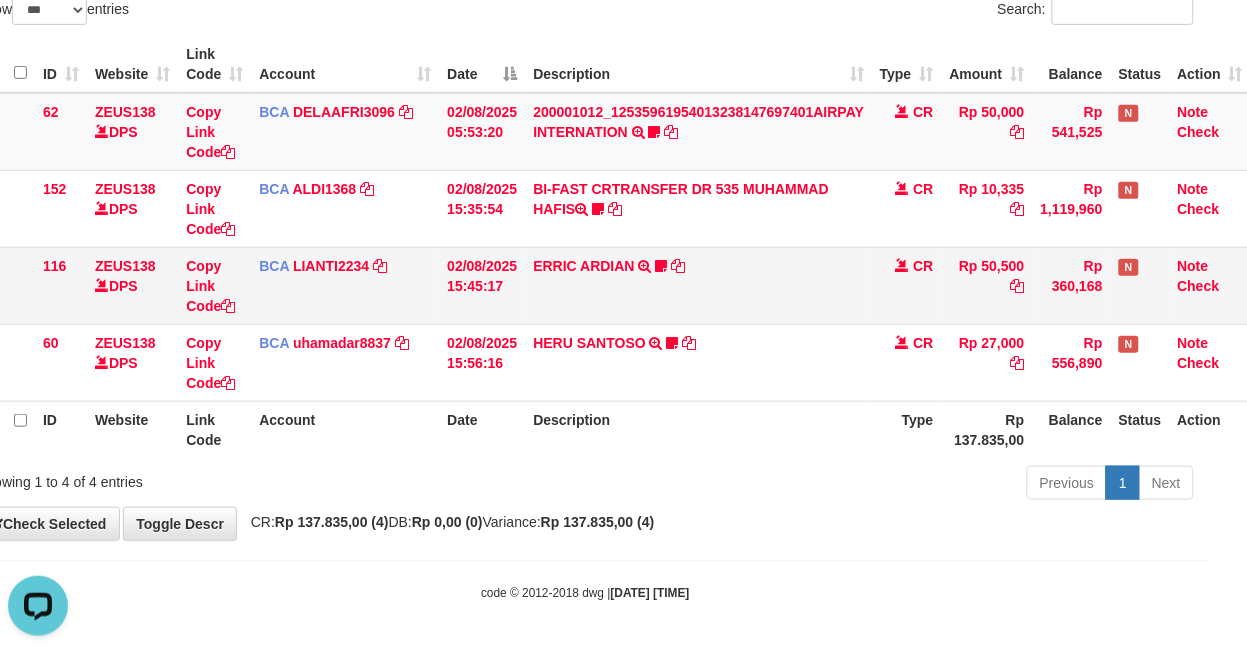 click on "ERRIC ARDIAN            TRSF E-BANKING CR 0208/FTSCY/WS95051
50500.002025080225238851 TRFDN-ERRIC ARDIANESPAY DEBIT INDONE    085814261087" at bounding box center [698, 285] 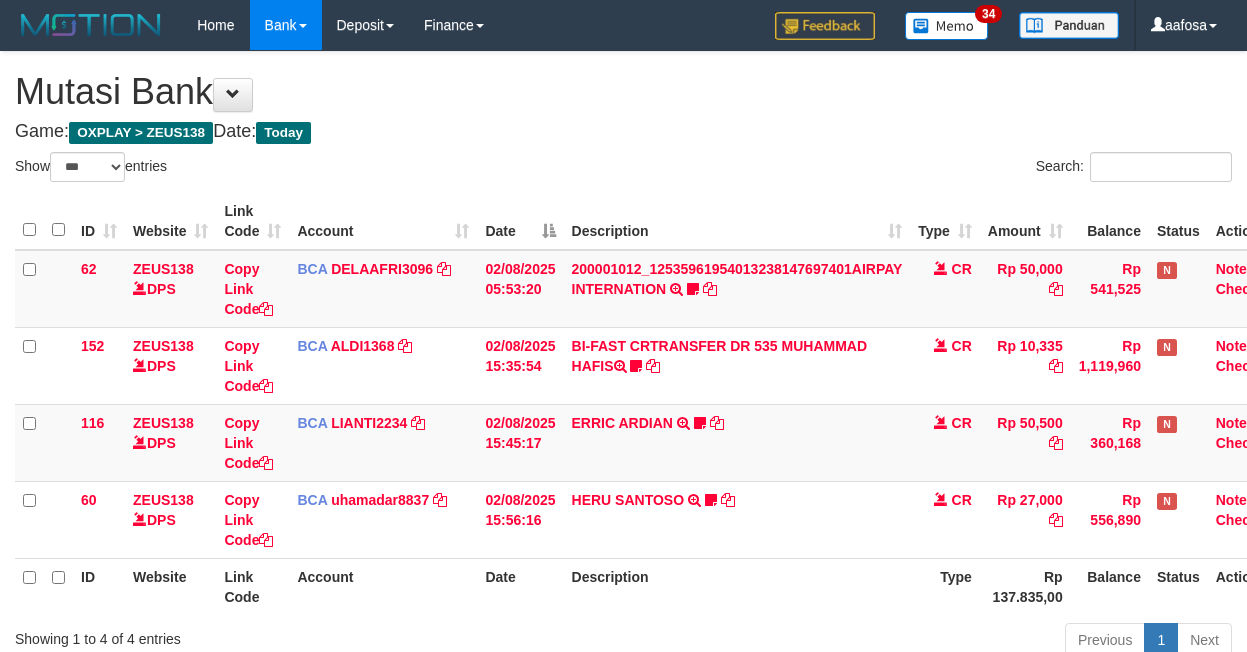 select on "***" 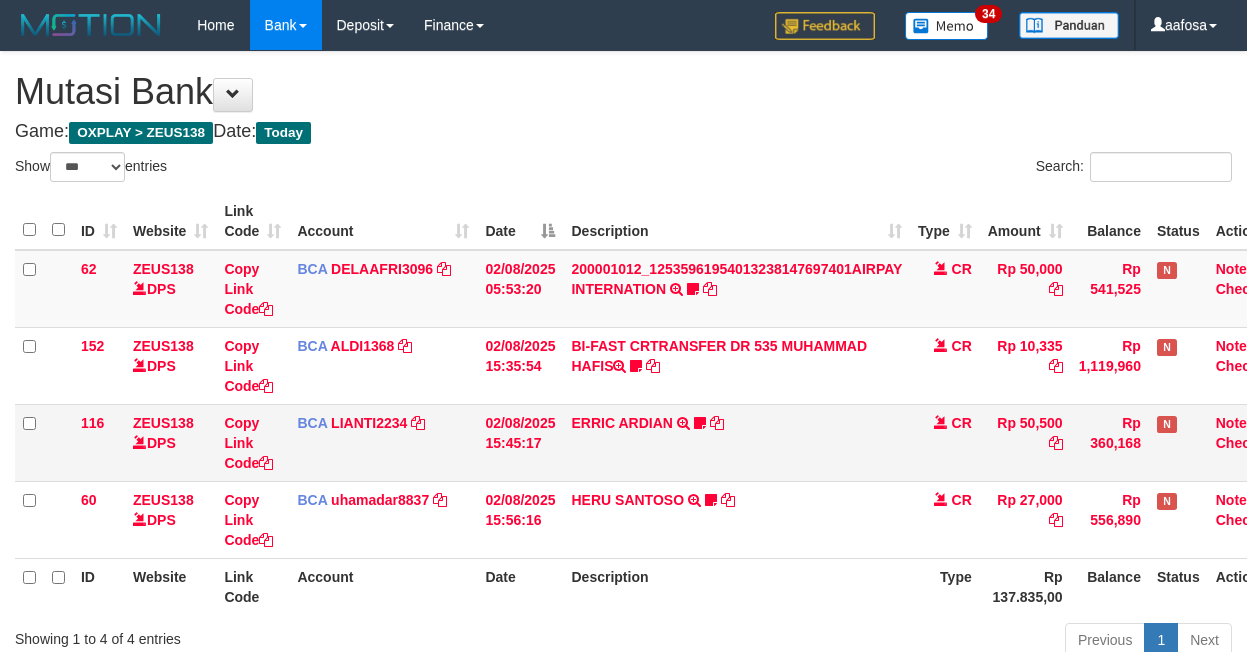 scroll, scrollTop: 157, scrollLeft: 38, axis: both 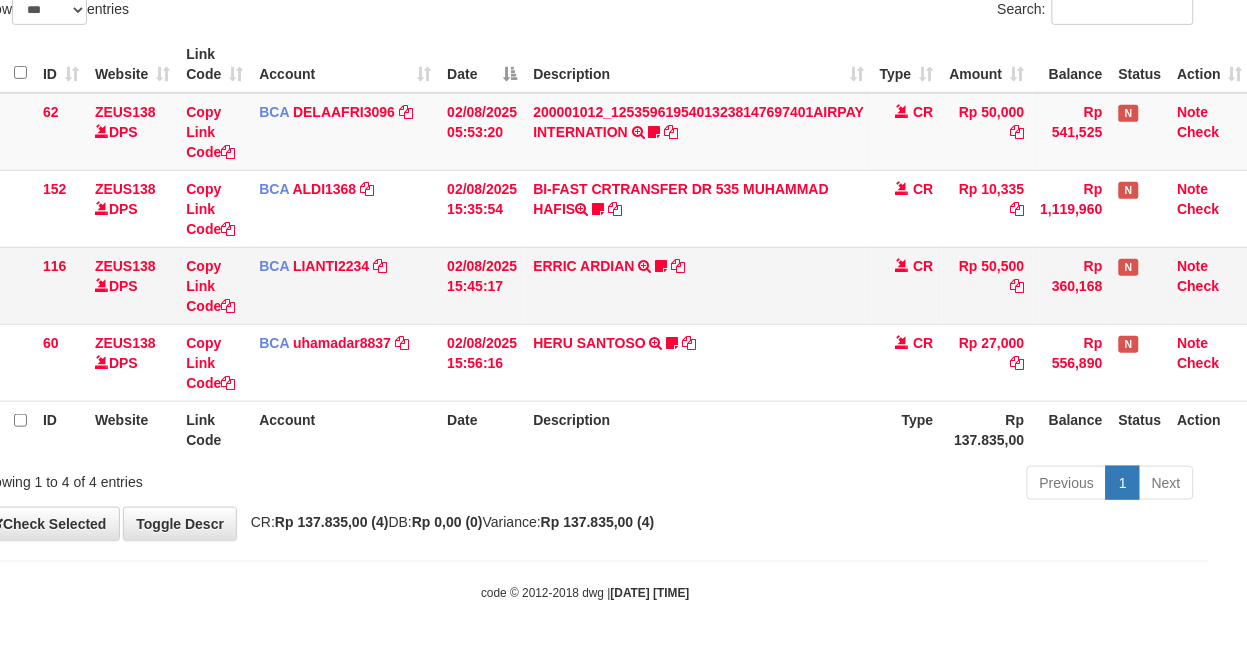 click on "ERRIC ARDIAN            TRSF E-BANKING CR 0208/FTSCY/WS95051
50500.002025080225238851 TRFDN-ERRIC ARDIANESPAY DEBIT INDONE    085814261087" at bounding box center [698, 285] 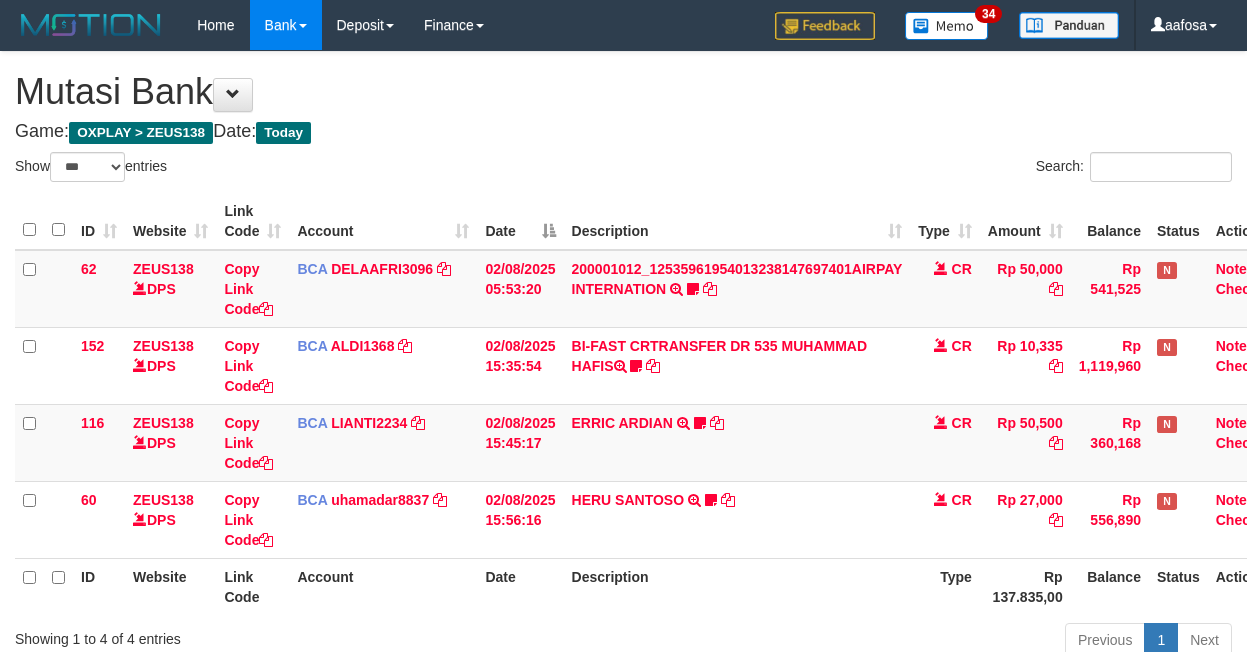 select on "***" 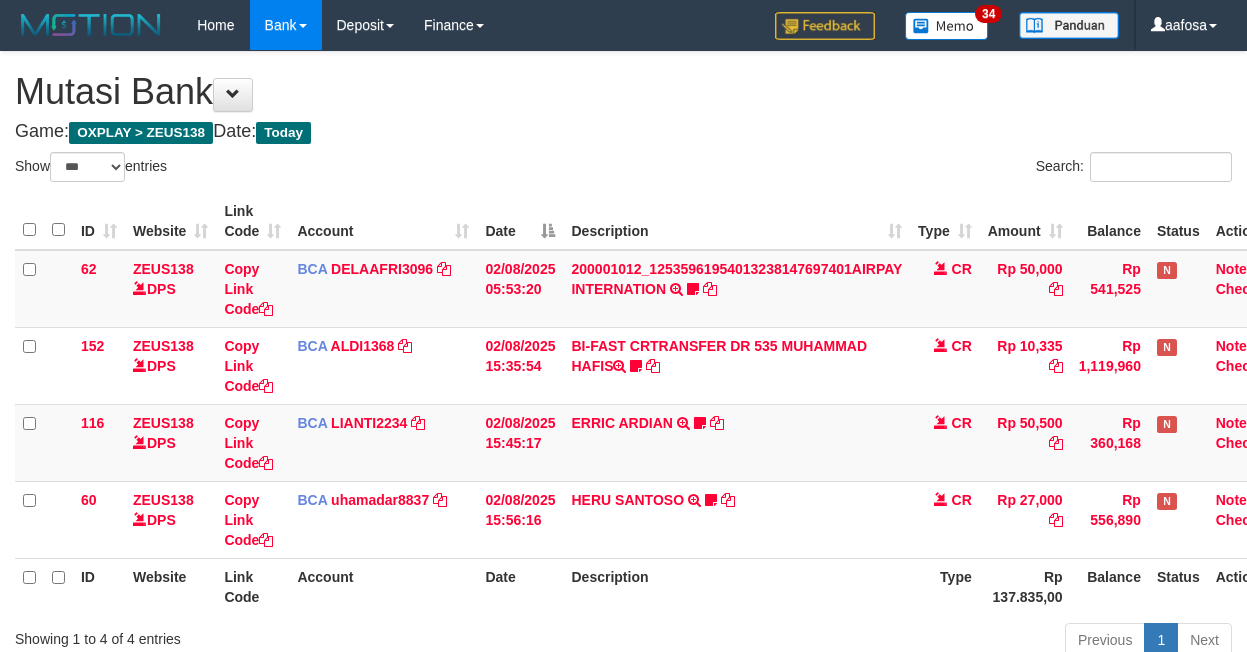 scroll, scrollTop: 157, scrollLeft: 38, axis: both 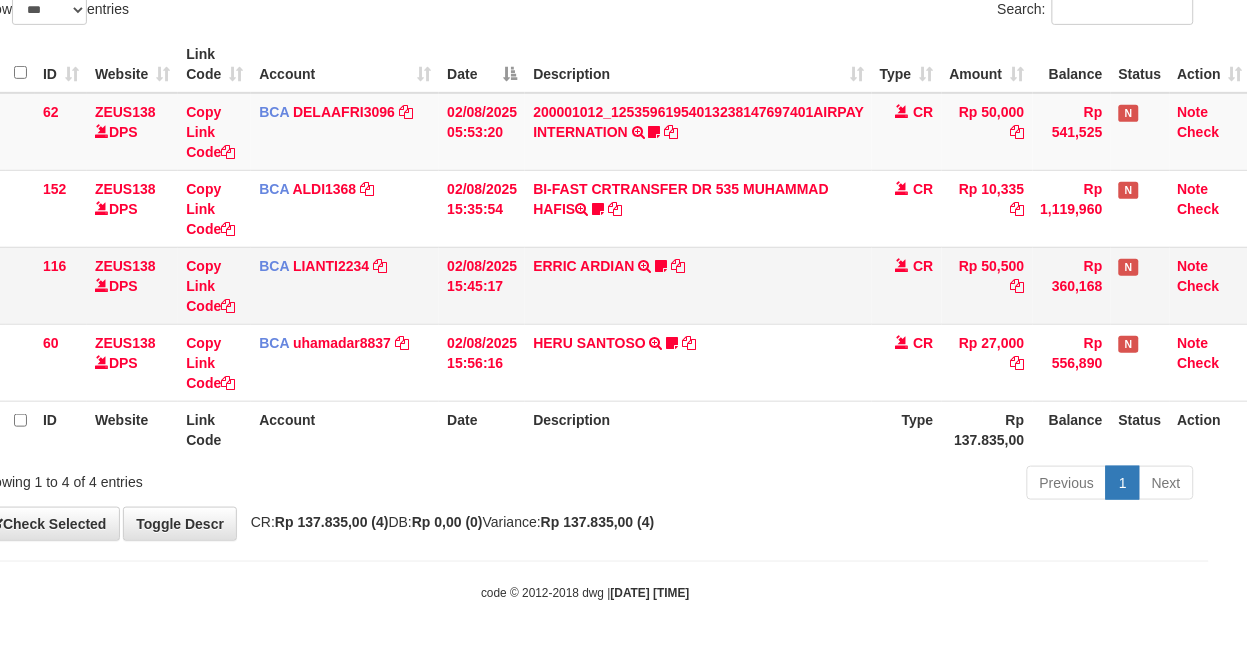 click on "ERRIC ARDIAN            TRSF E-BANKING CR 0208/FTSCY/WS95051
50500.002025080225238851 TRFDN-ERRIC ARDIANESPAY DEBIT INDONE    085814261087" at bounding box center (698, 285) 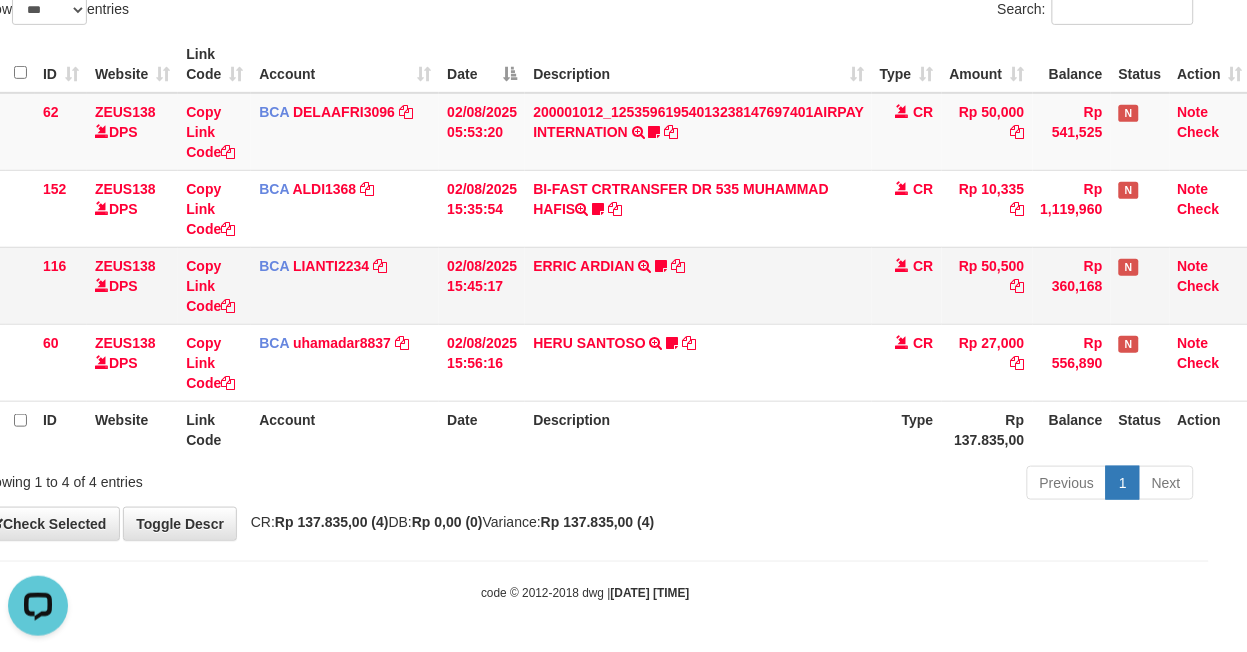 scroll, scrollTop: 0, scrollLeft: 0, axis: both 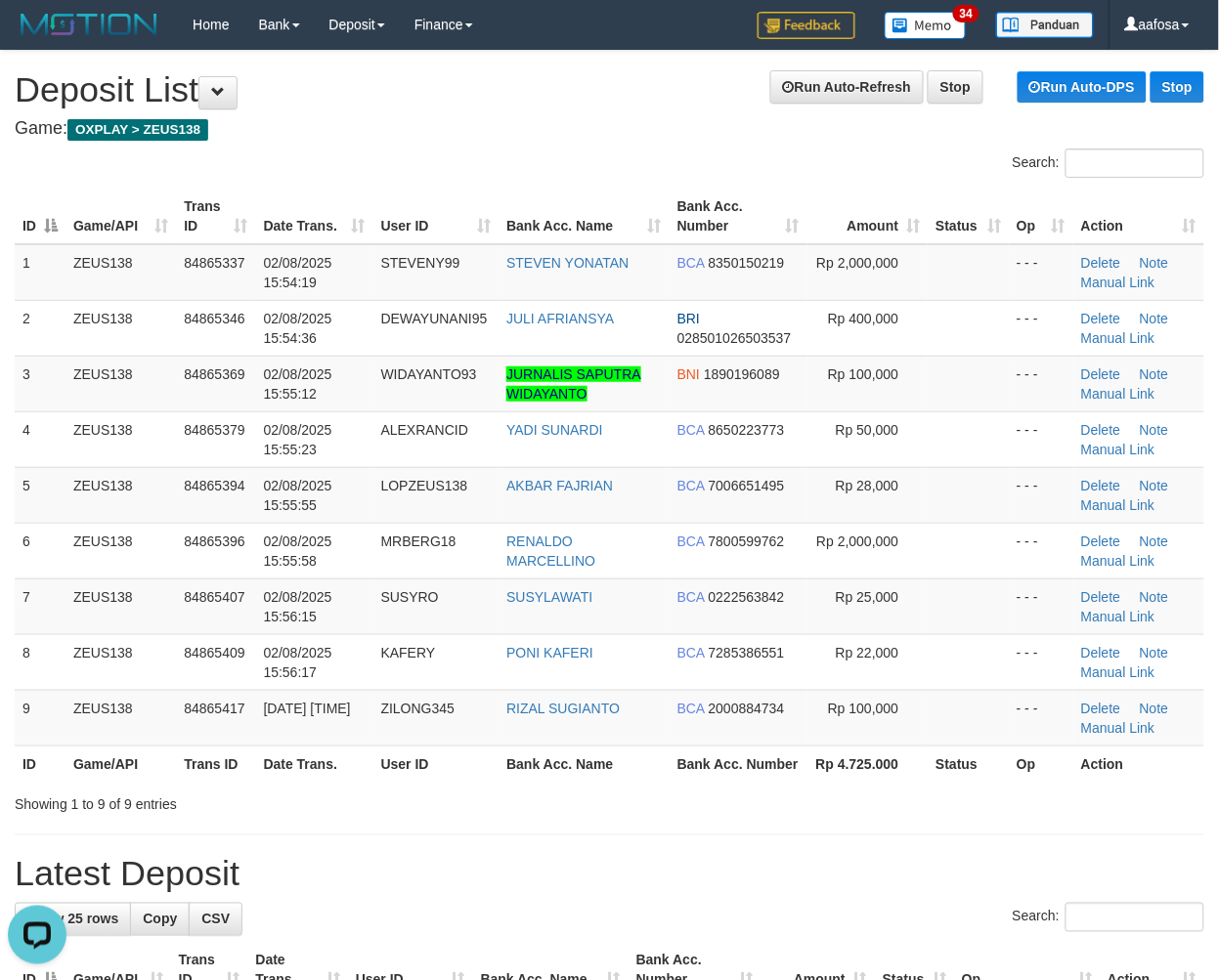 drag, startPoint x: 602, startPoint y: 133, endPoint x: 239, endPoint y: 198, distance: 368.77364 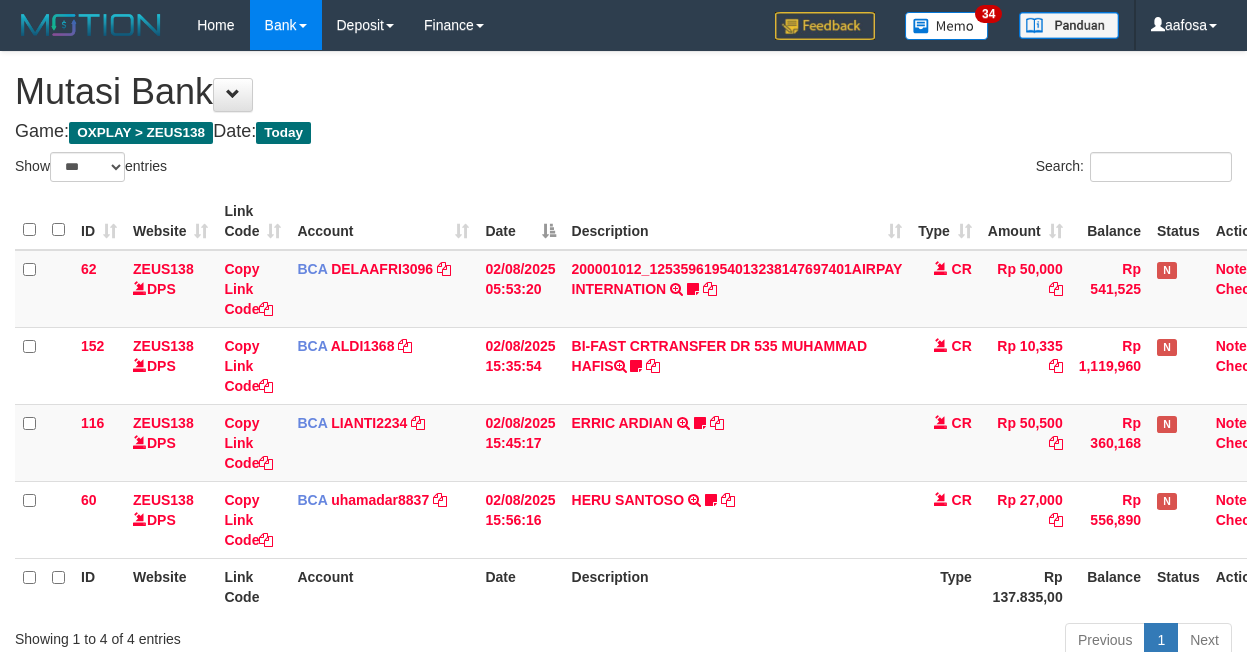 select on "***" 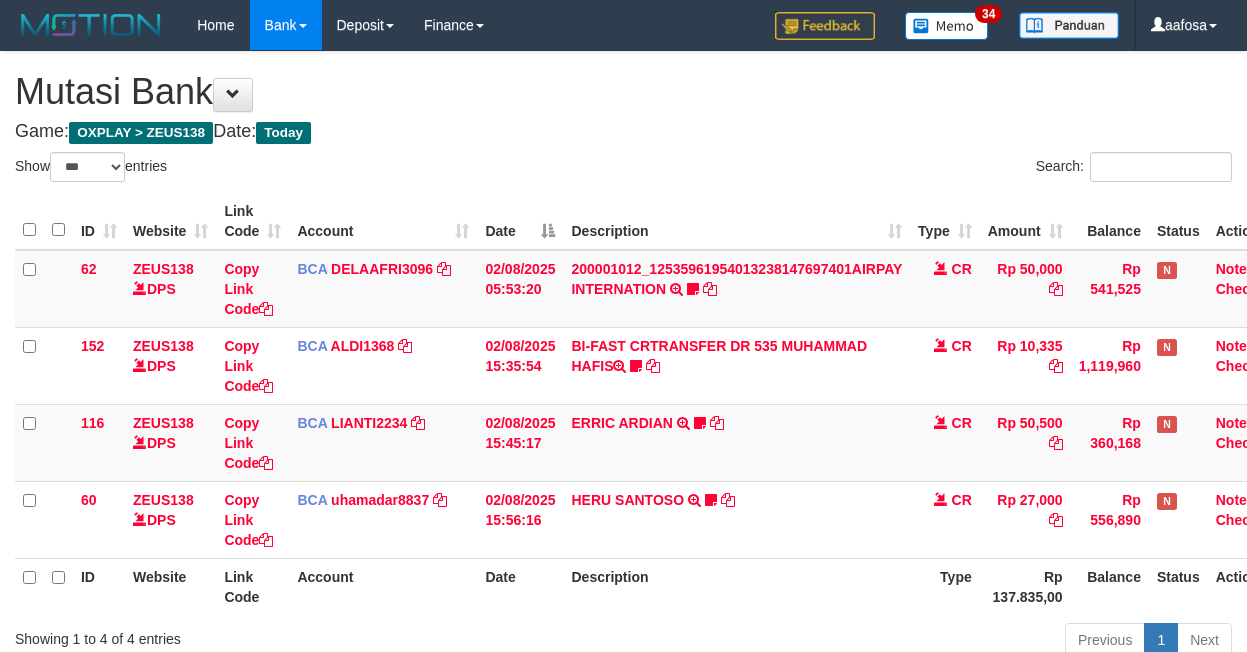 scroll, scrollTop: 157, scrollLeft: 38, axis: both 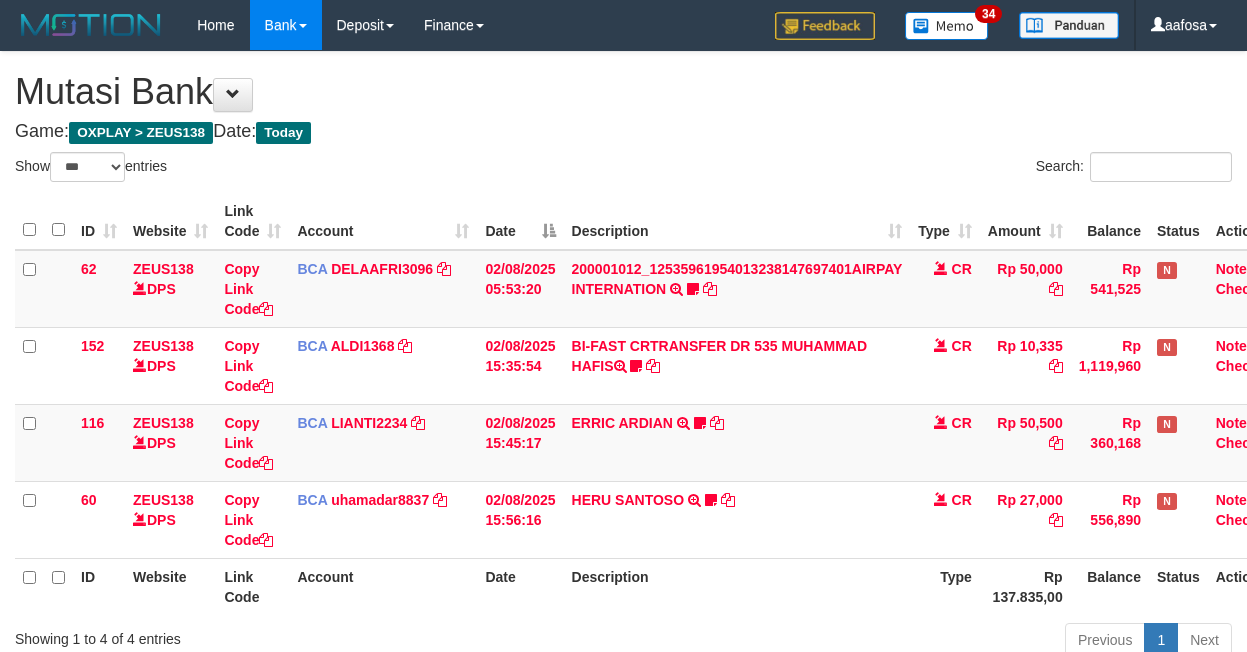 select on "***" 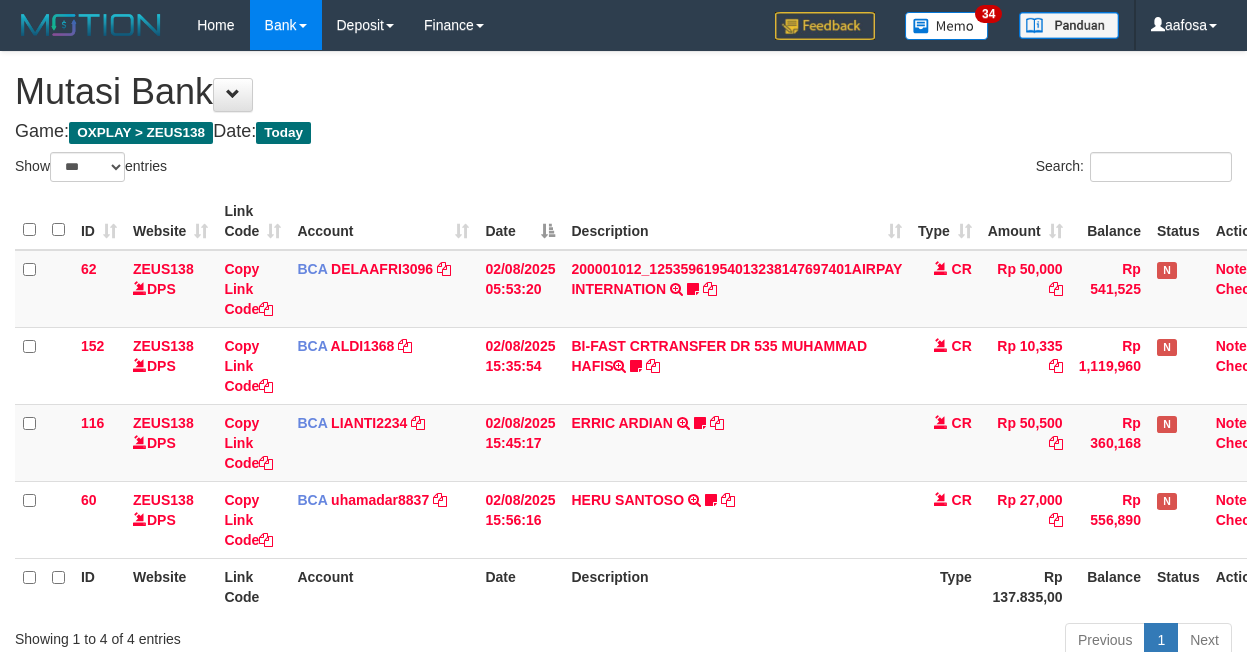 scroll, scrollTop: 157, scrollLeft: 38, axis: both 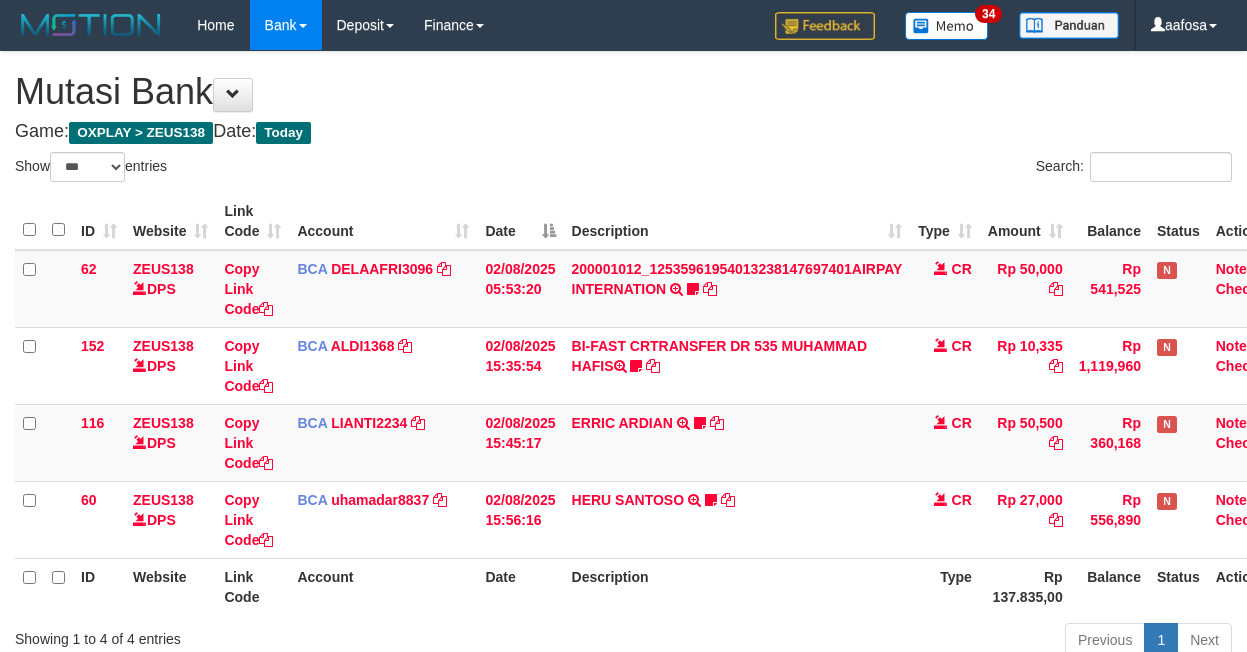 select on "***" 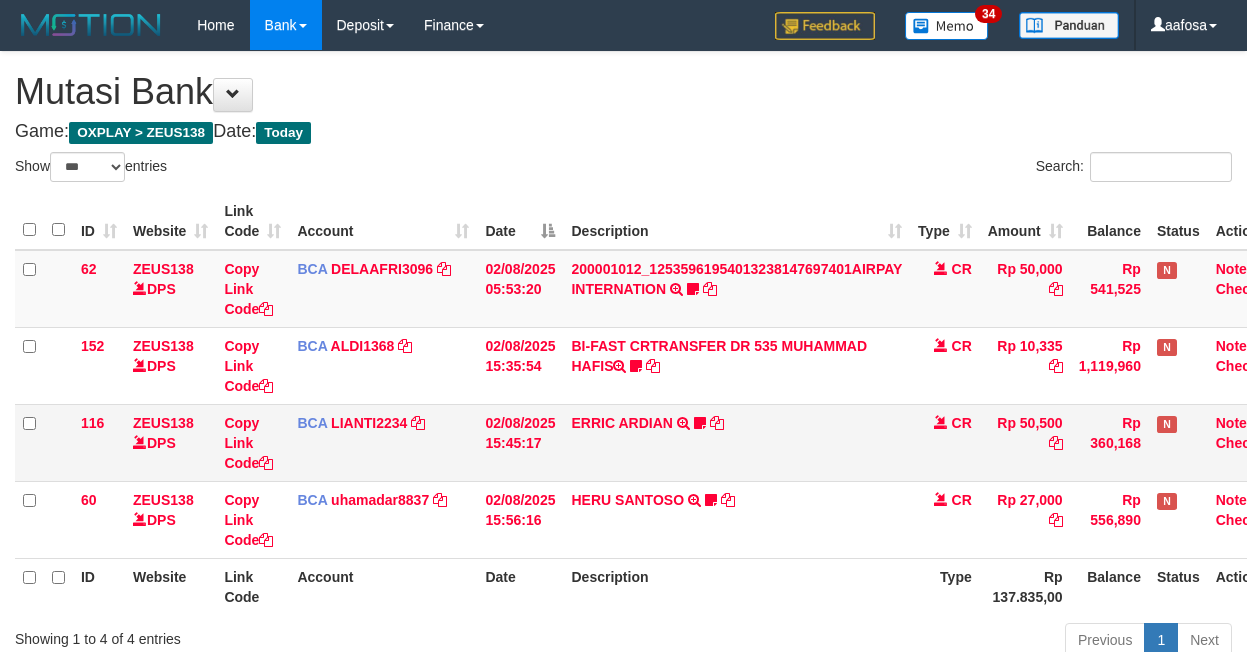 scroll, scrollTop: 157, scrollLeft: 38, axis: both 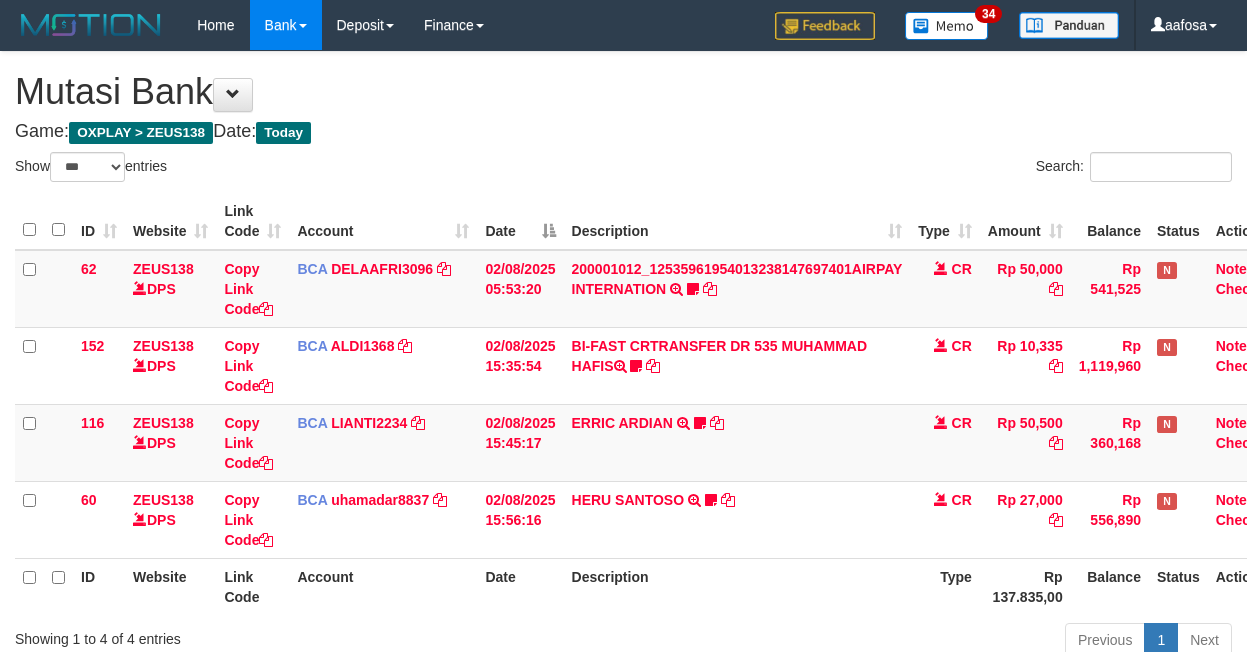 select on "***" 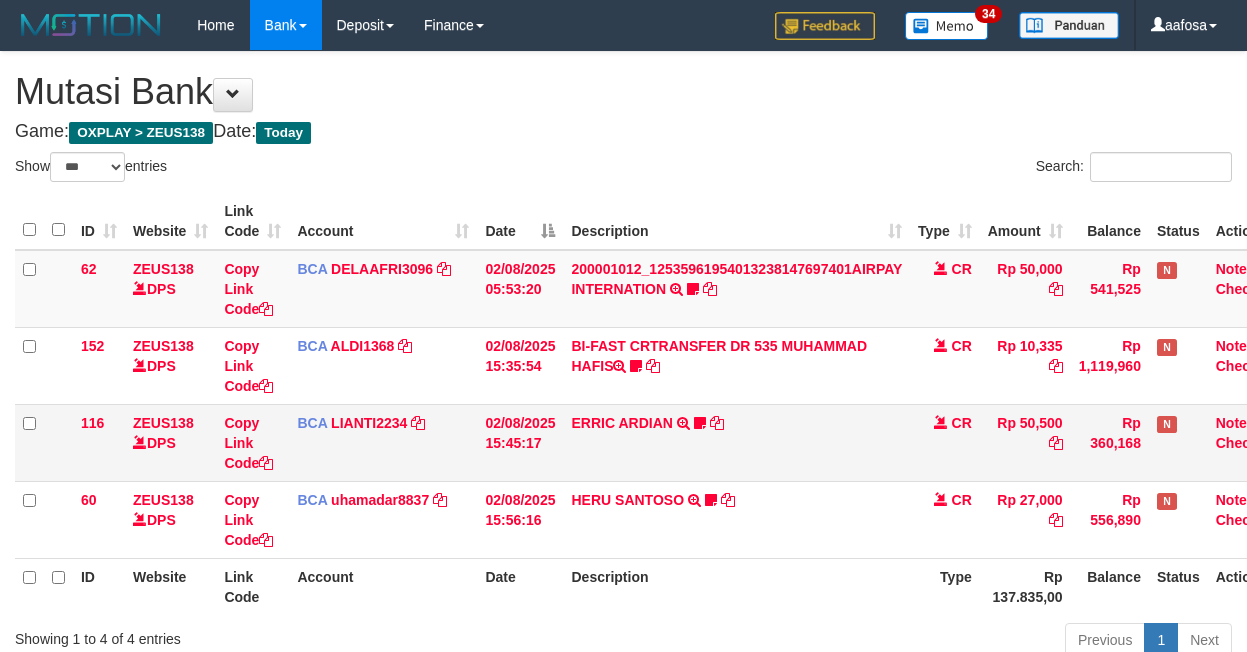 scroll, scrollTop: 157, scrollLeft: 38, axis: both 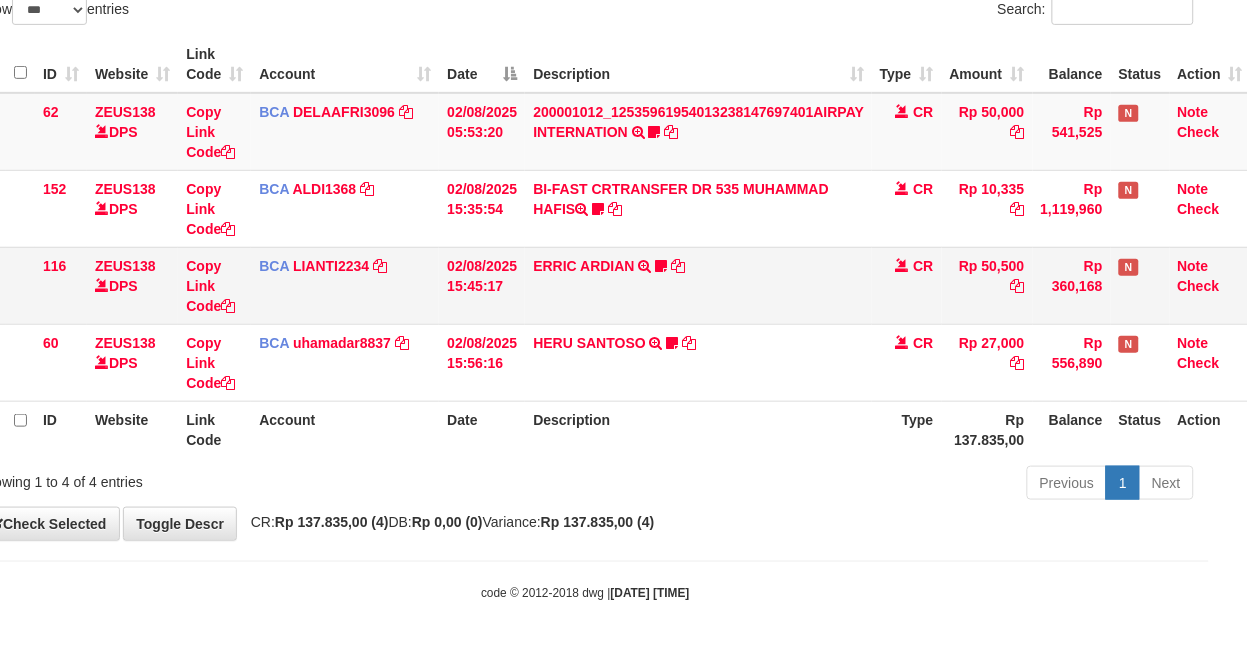 click on "ERRIC ARDIAN            TRSF E-BANKING CR 0208/FTSCY/WS95051
50500.002025080225238851 TRFDN-ERRIC ARDIANESPAY DEBIT INDONE    085814261087" at bounding box center [698, 285] 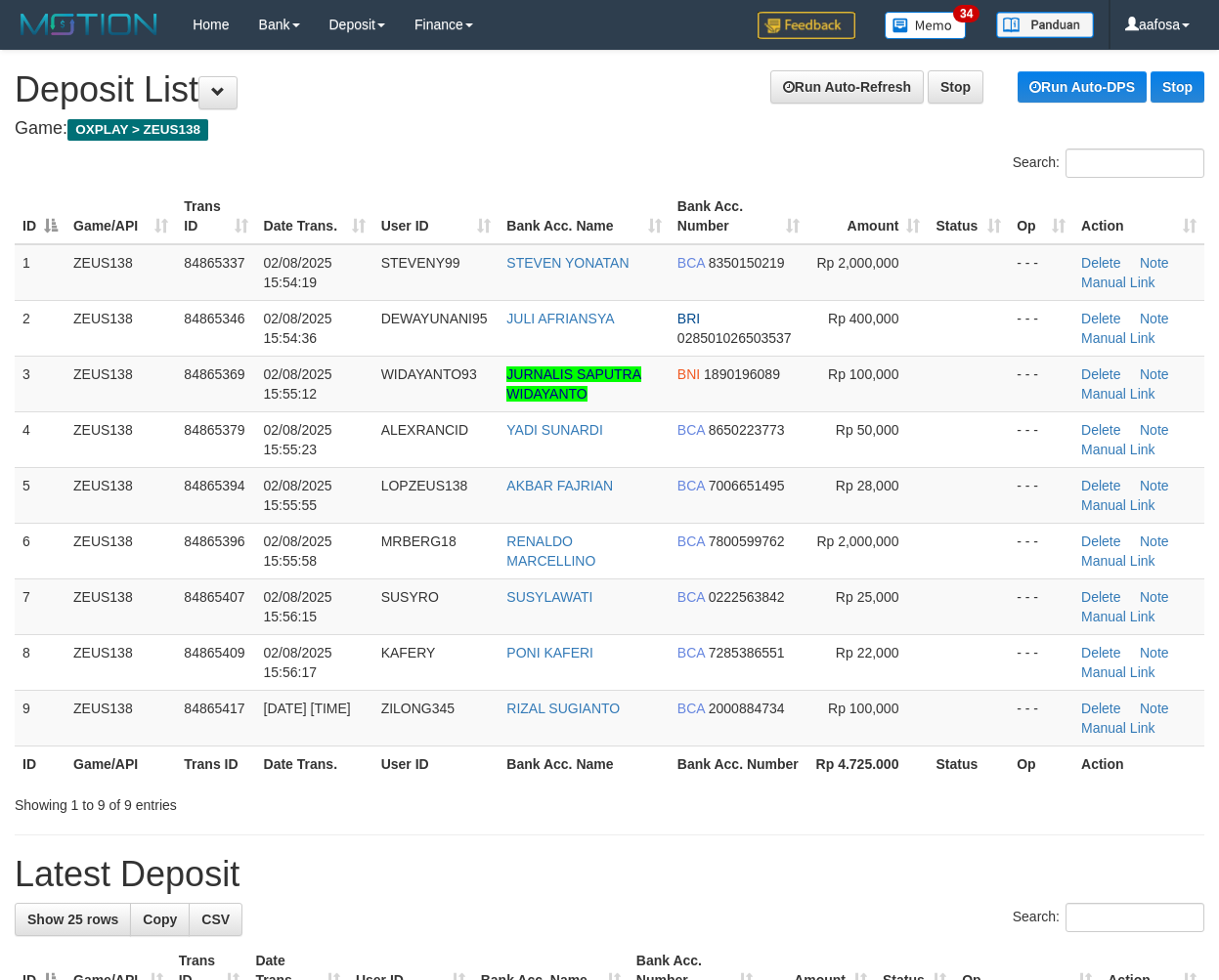 scroll, scrollTop: 0, scrollLeft: 0, axis: both 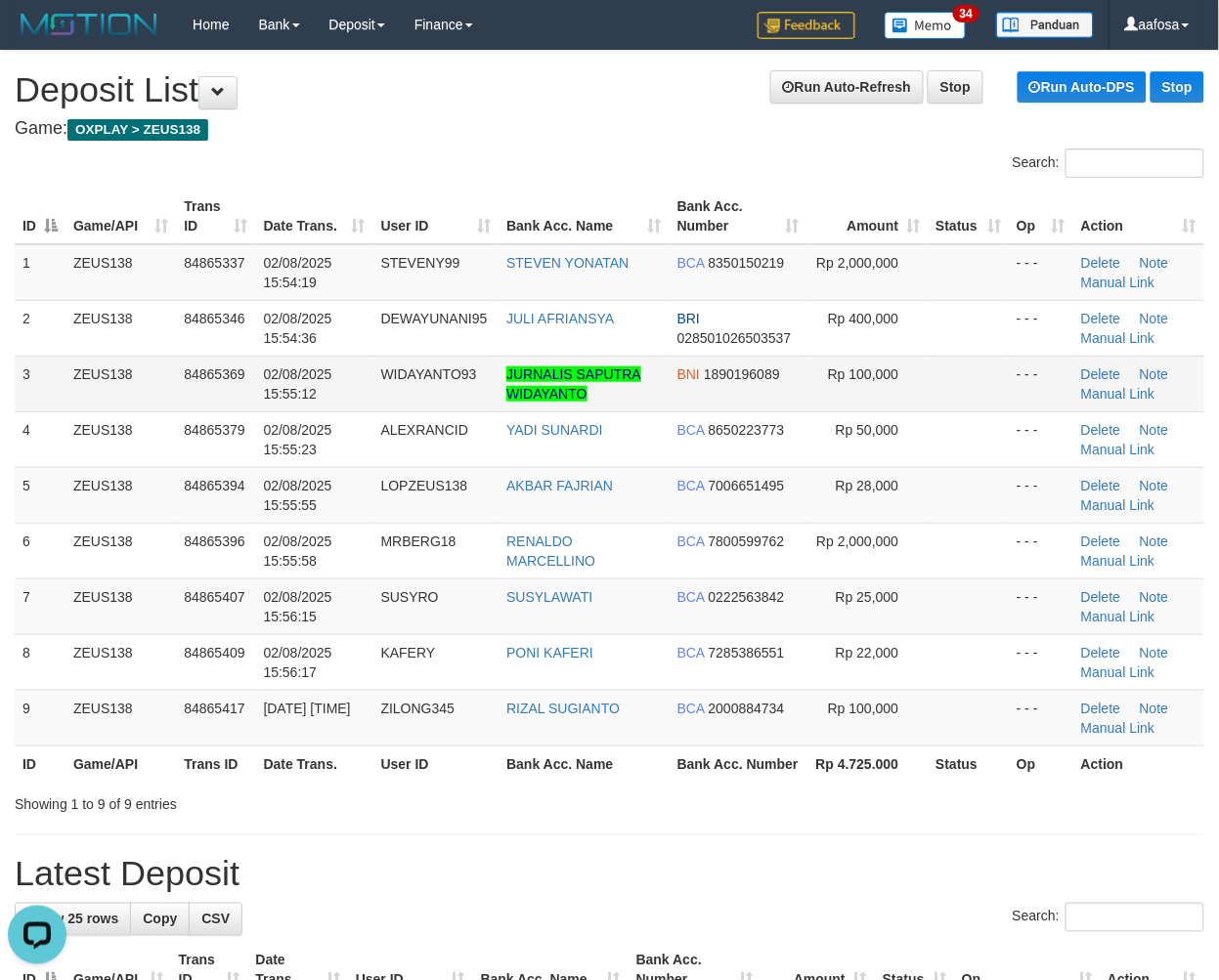 drag, startPoint x: 248, startPoint y: 376, endPoint x: 247, endPoint y: 391, distance: 15.033296 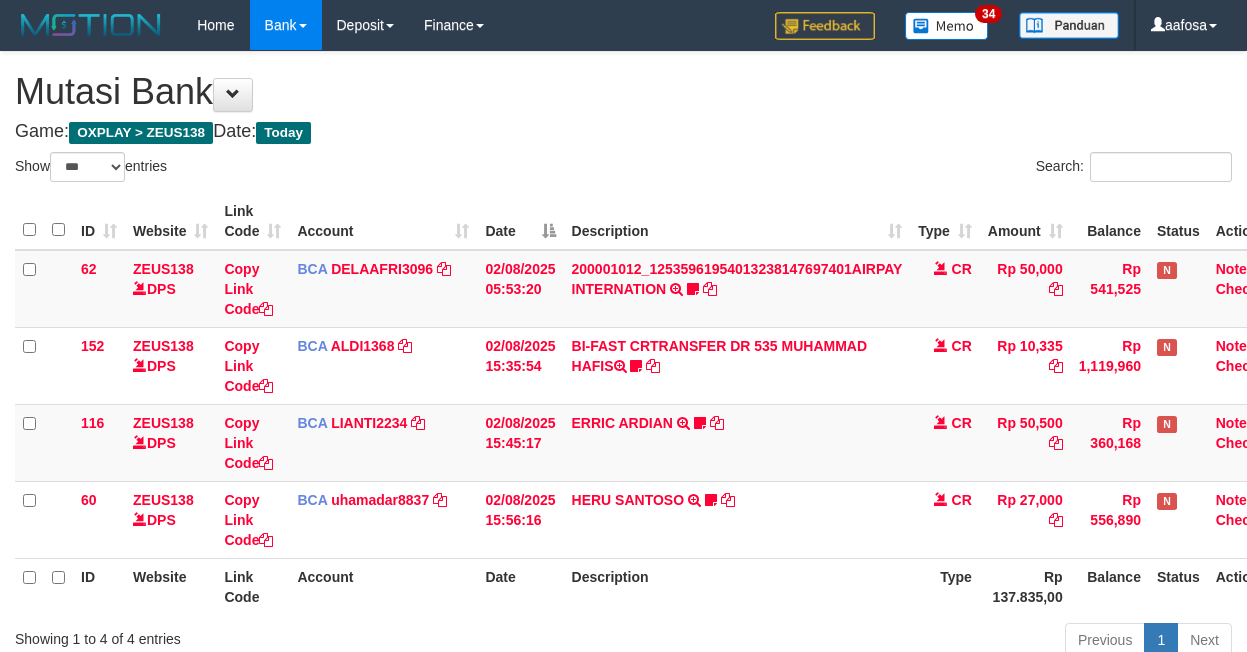 select on "***" 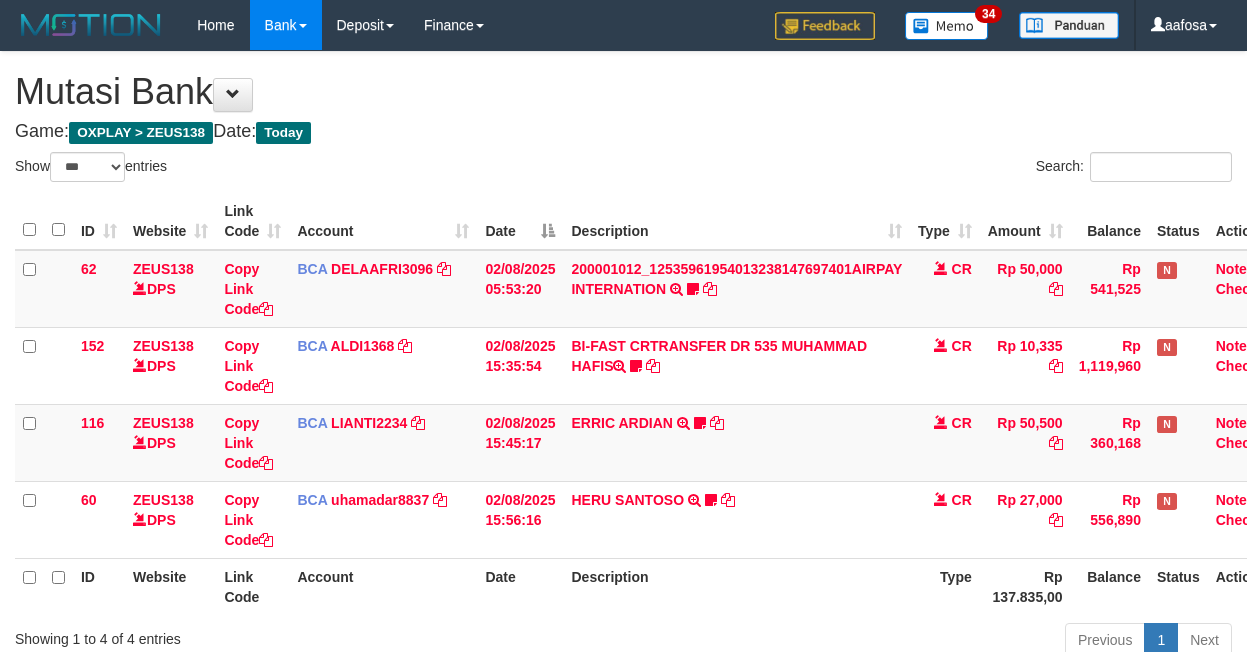 scroll, scrollTop: 157, scrollLeft: 38, axis: both 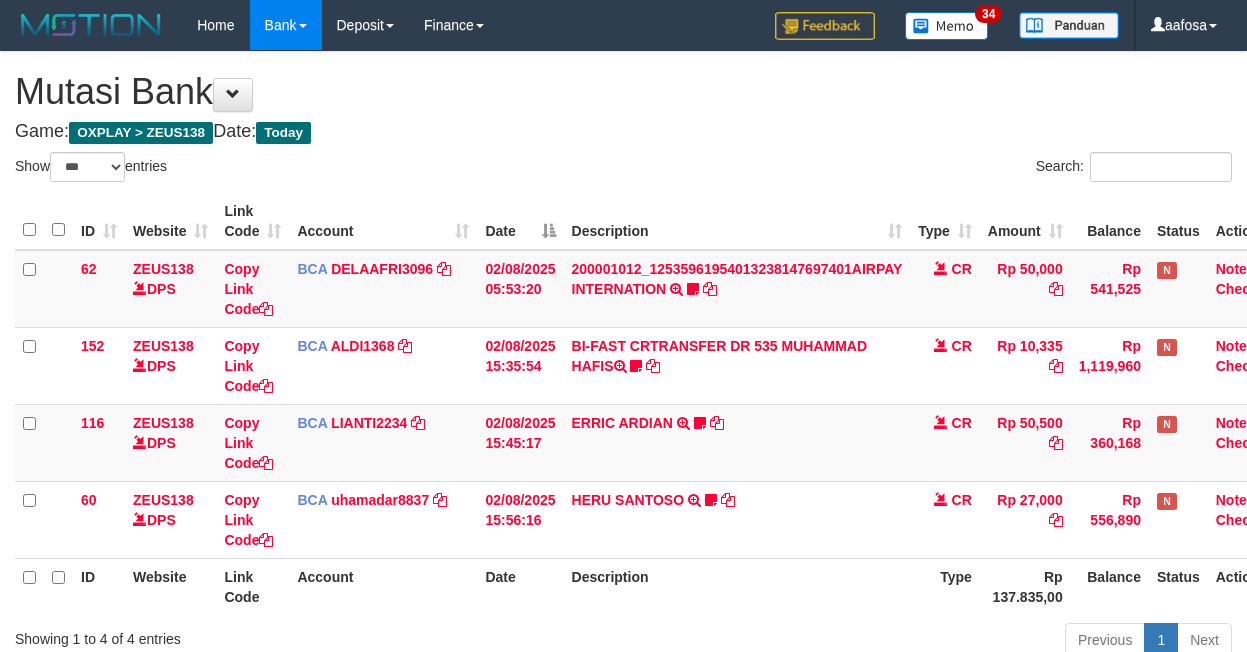 select on "***" 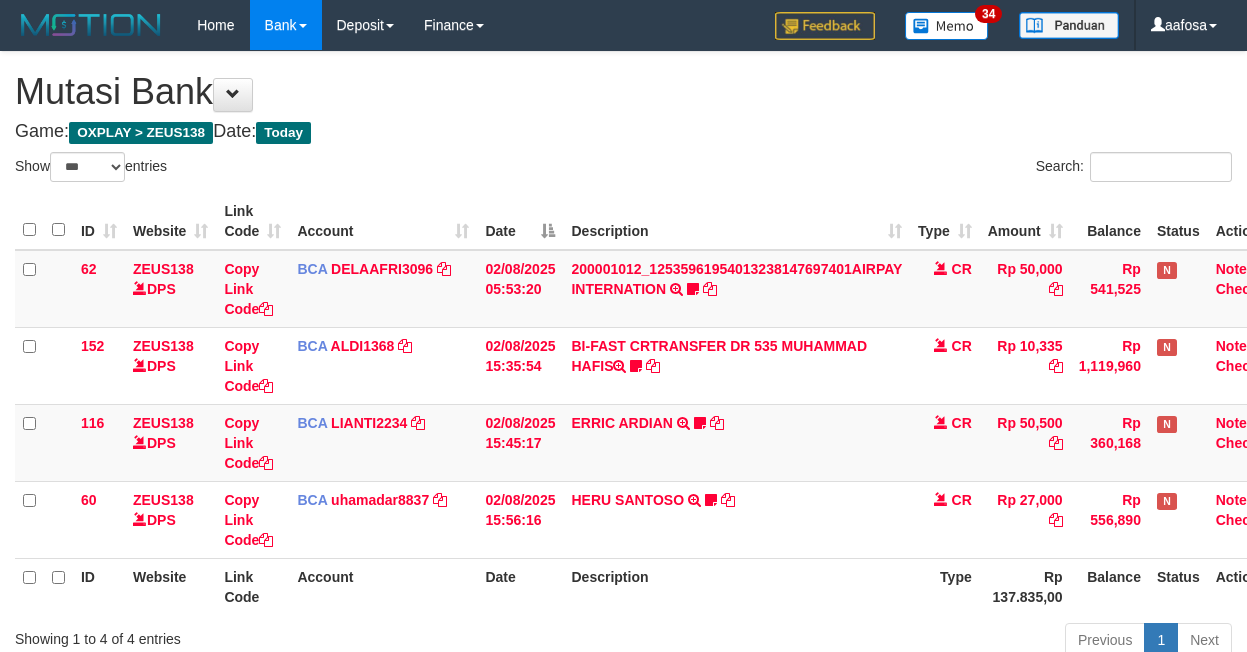 scroll, scrollTop: 157, scrollLeft: 38, axis: both 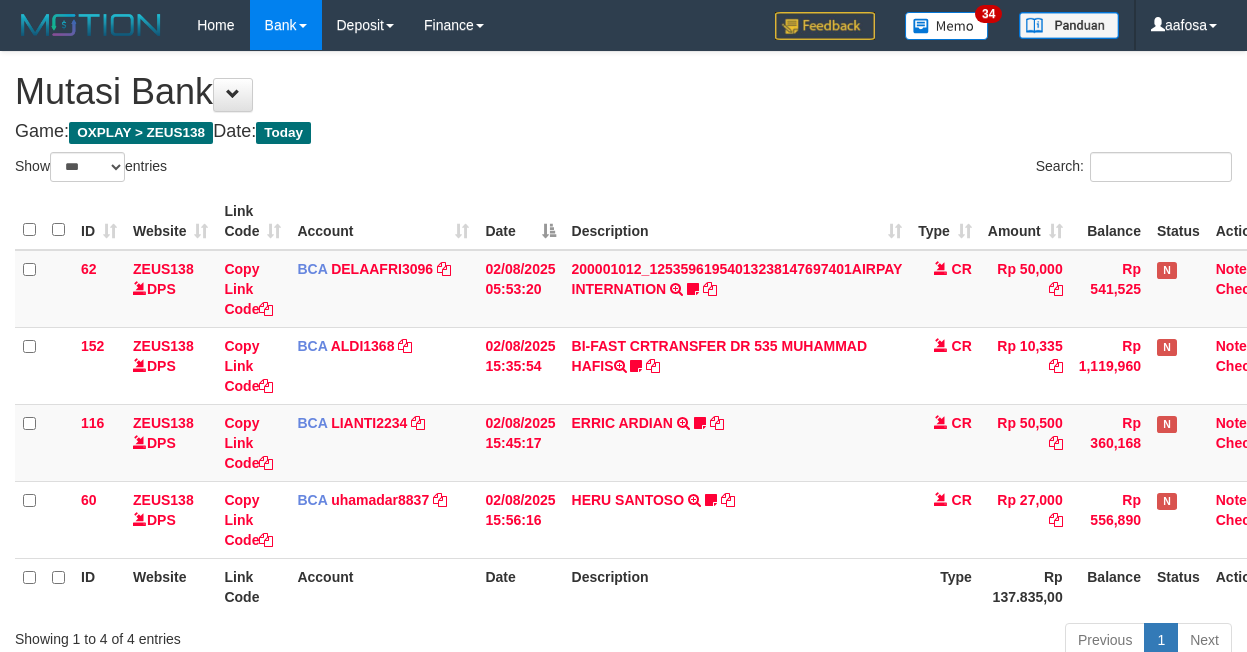 select on "***" 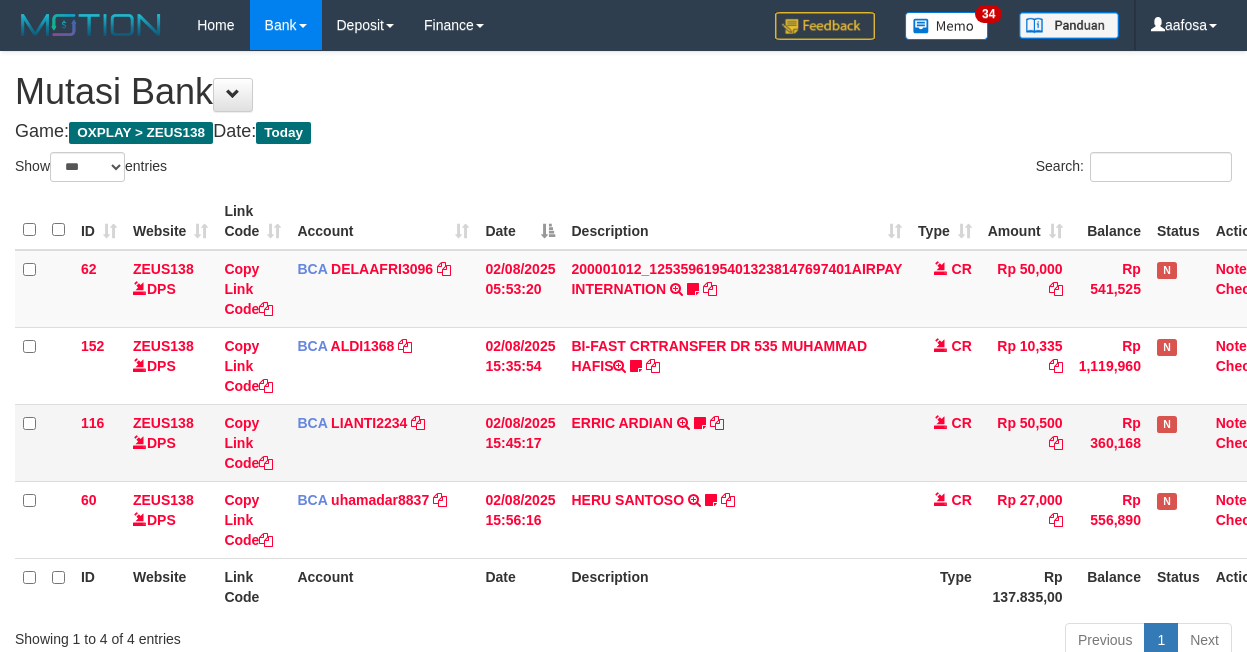 scroll, scrollTop: 157, scrollLeft: 38, axis: both 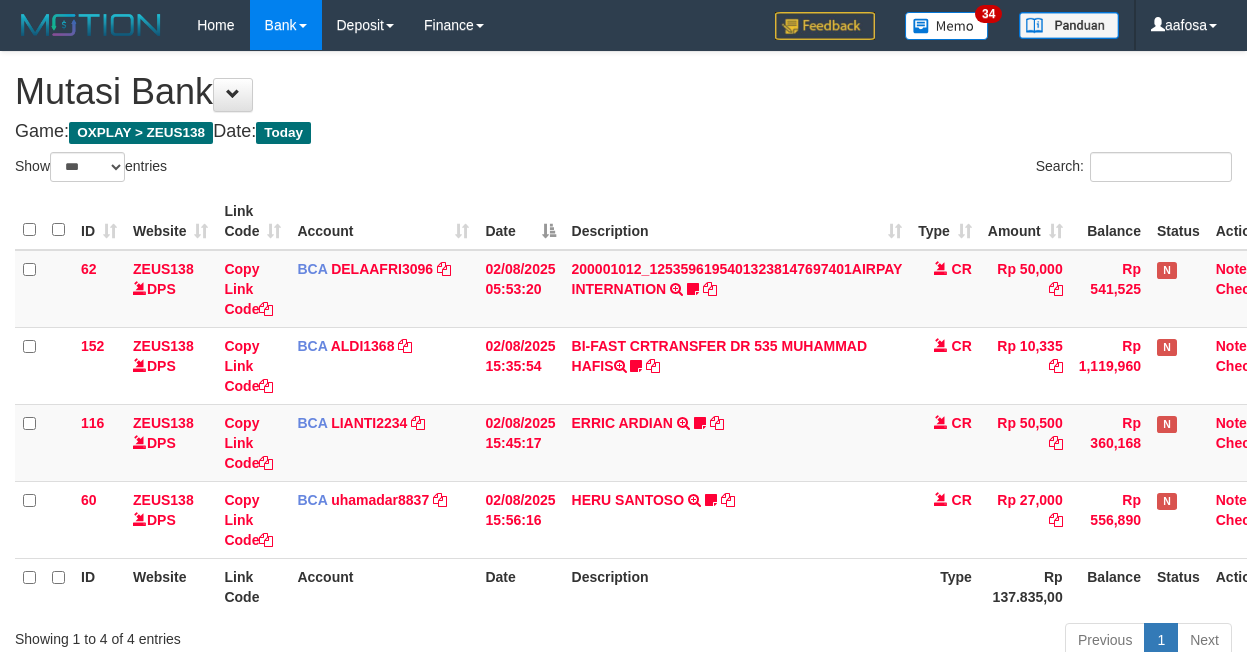 select on "***" 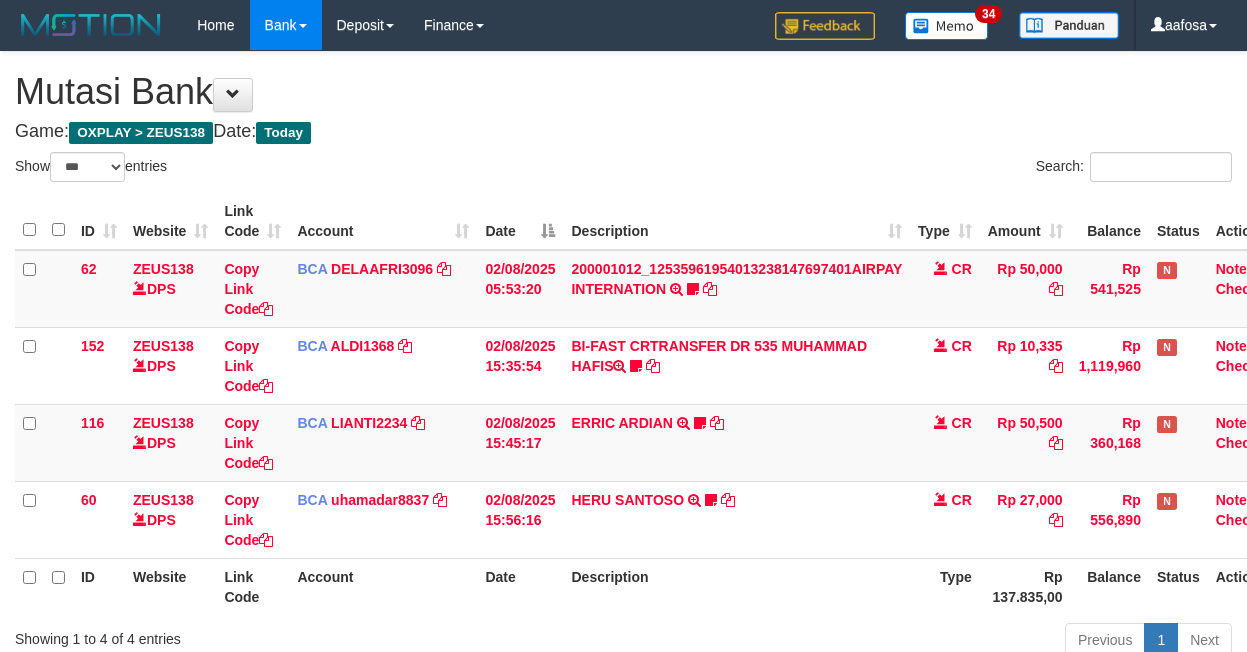 scroll, scrollTop: 157, scrollLeft: 38, axis: both 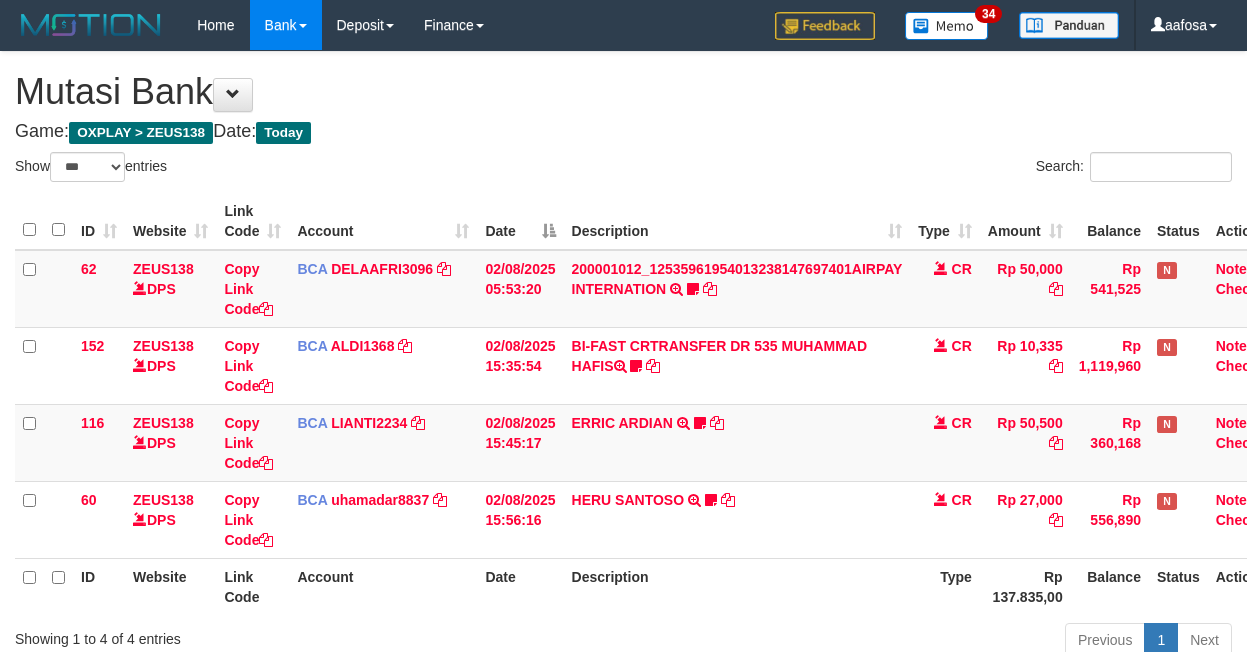 select on "***" 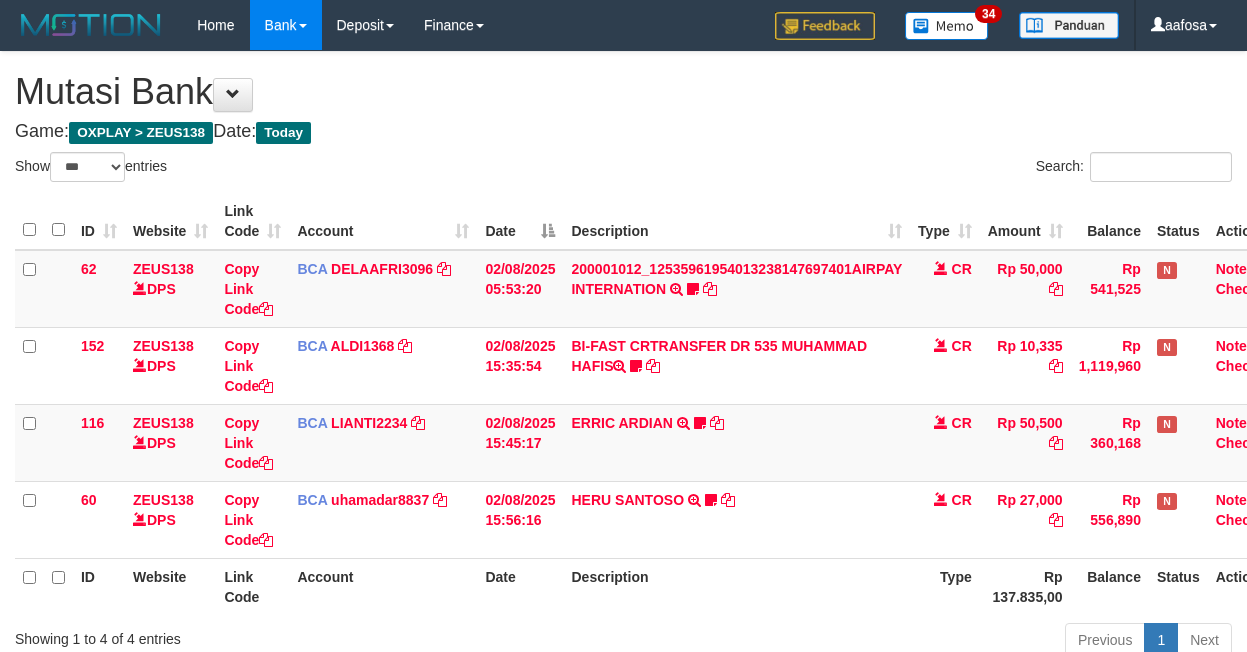 scroll, scrollTop: 157, scrollLeft: 38, axis: both 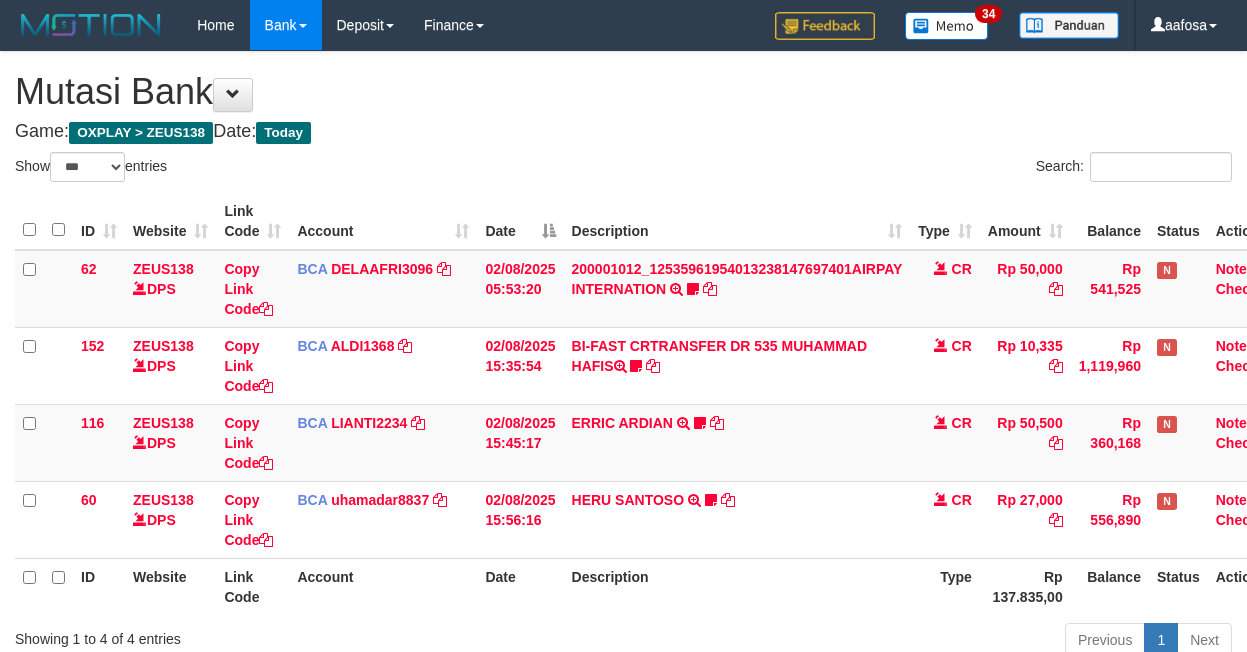 select on "***" 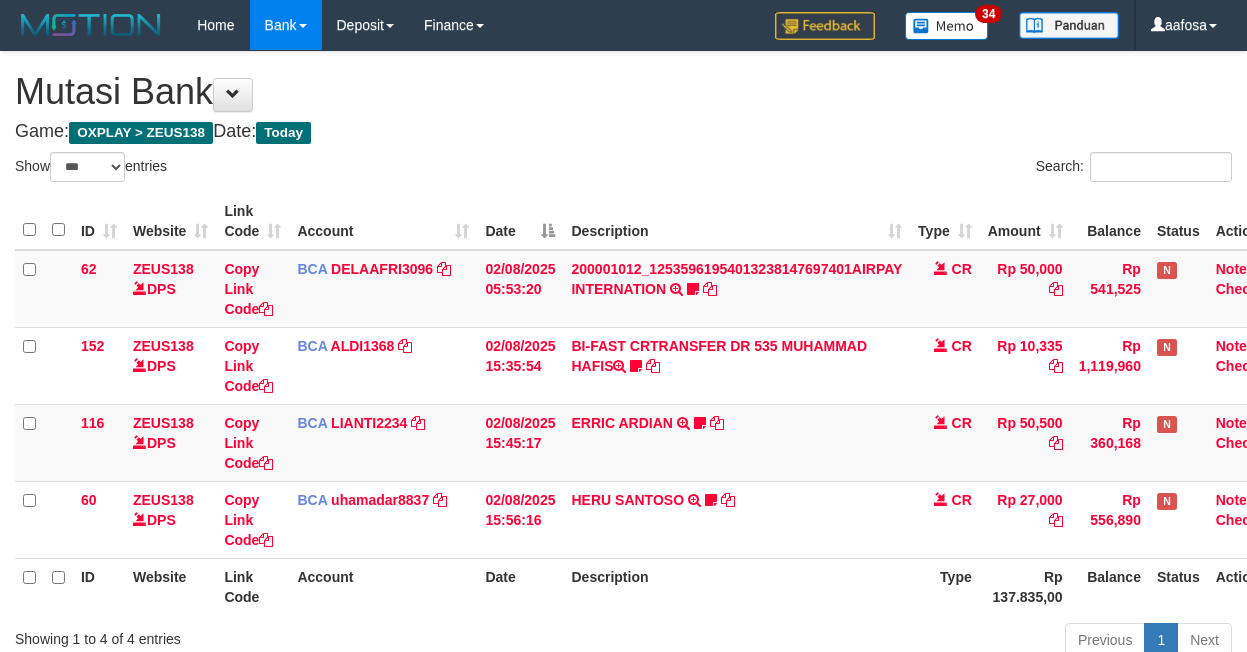 scroll, scrollTop: 157, scrollLeft: 38, axis: both 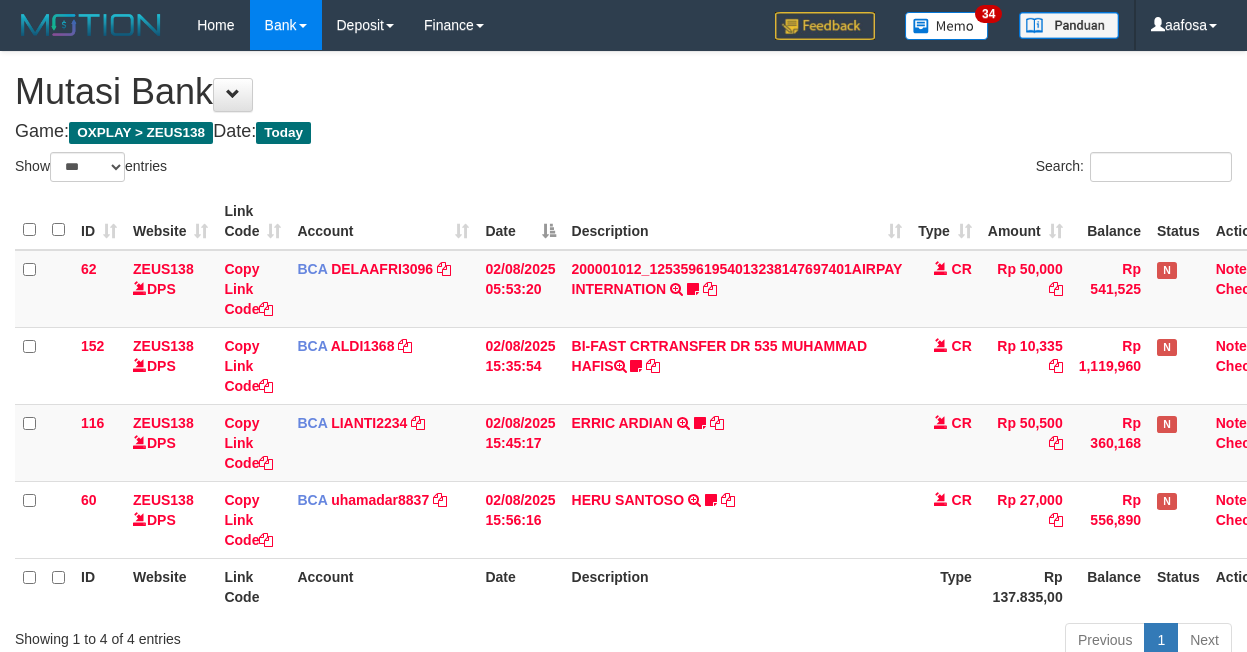 select on "***" 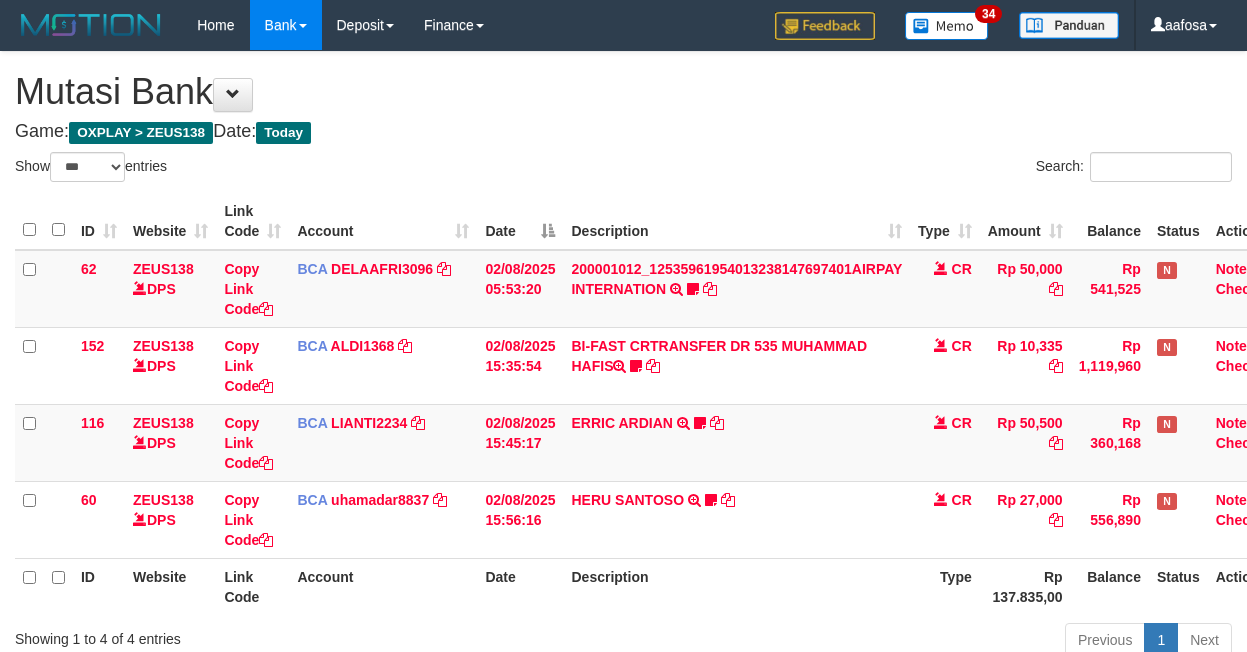 scroll, scrollTop: 157, scrollLeft: 38, axis: both 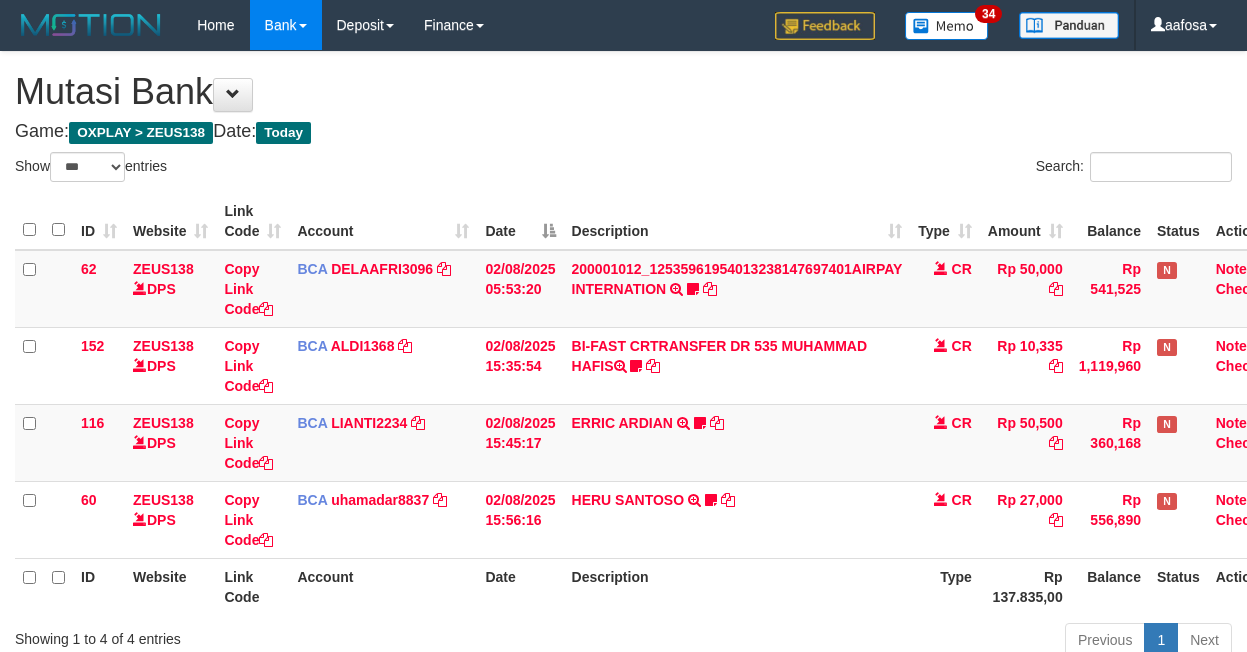 select on "***" 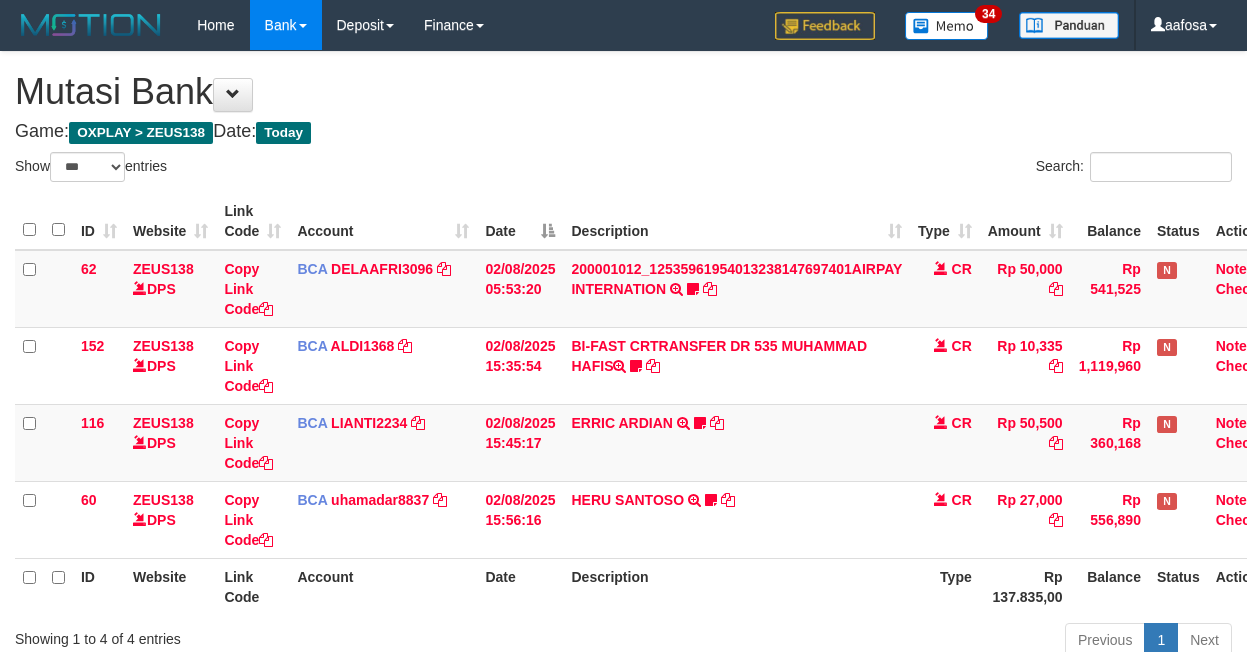 scroll, scrollTop: 157, scrollLeft: 38, axis: both 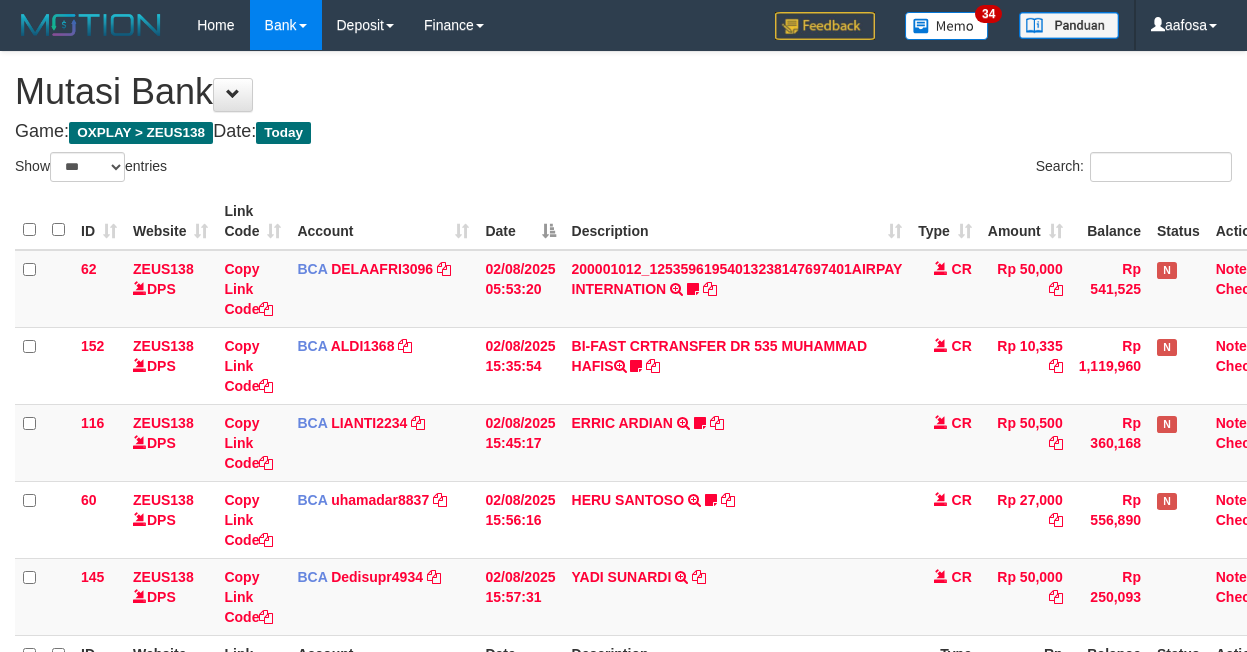select on "***" 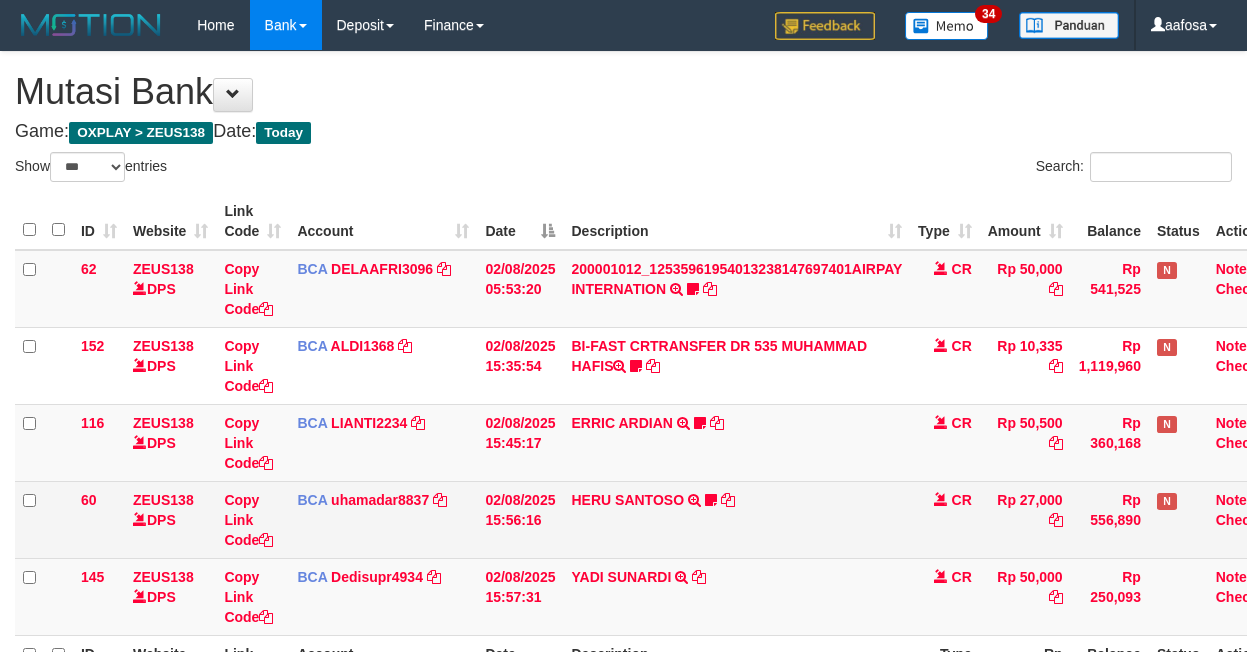 scroll, scrollTop: 193, scrollLeft: 38, axis: both 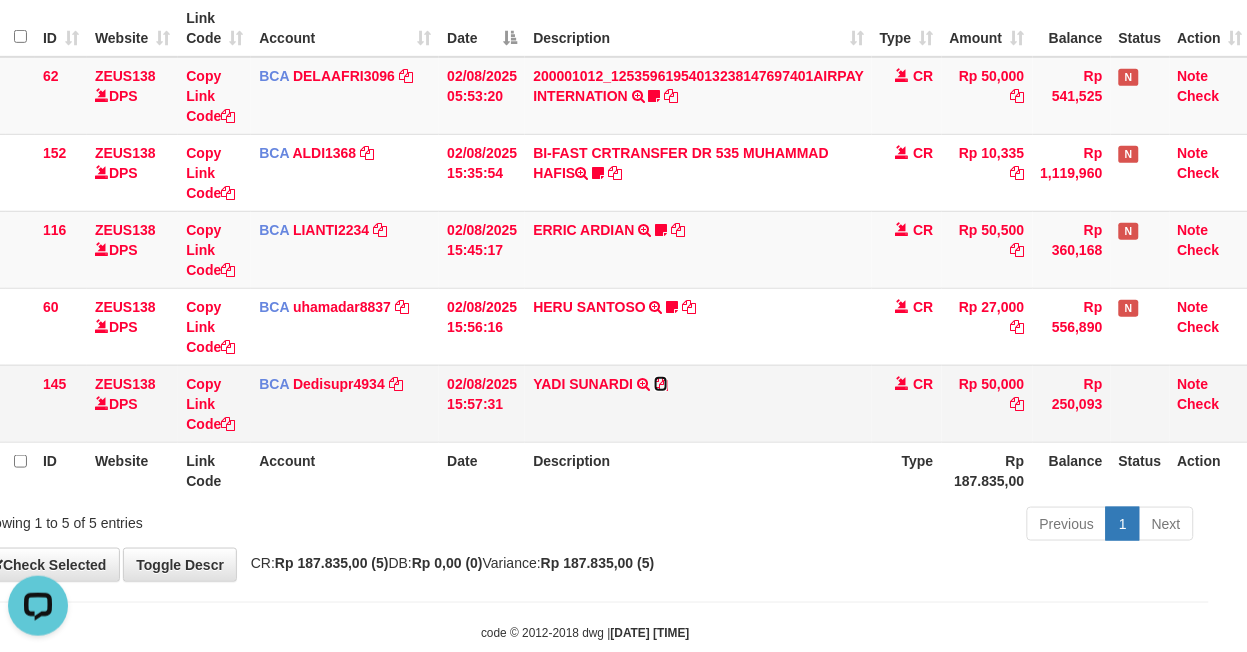 click at bounding box center (661, 384) 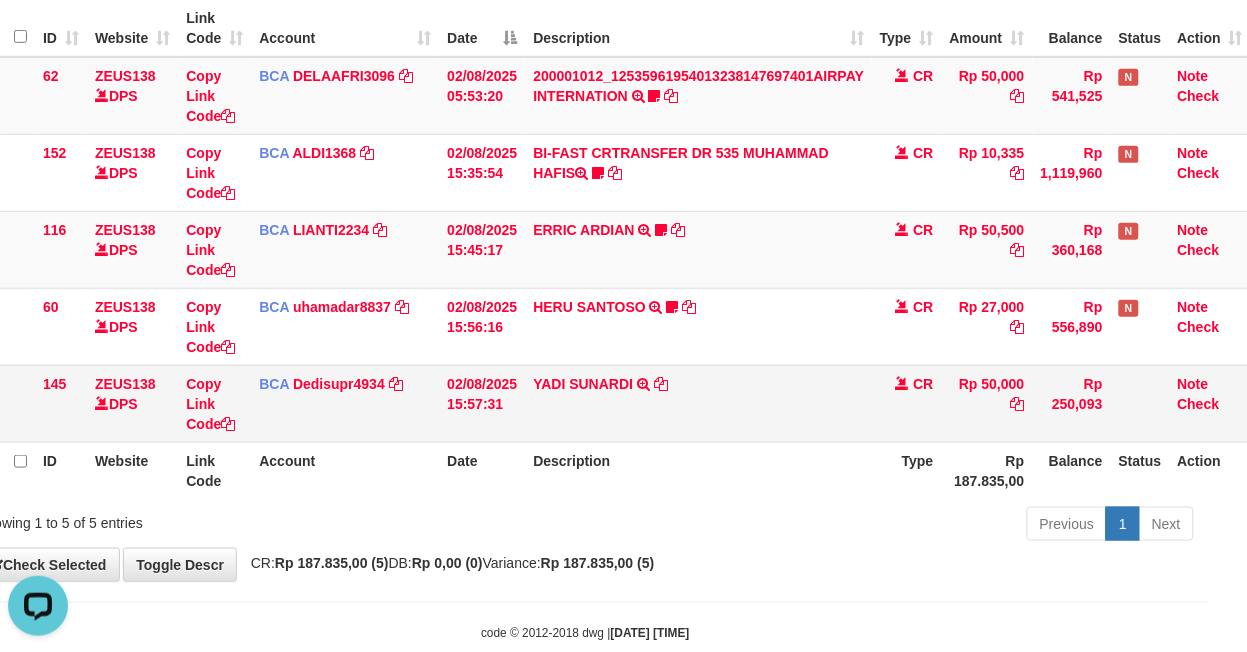 click on "TRSF E-BANKING CR 0208/FTSCY/WS95031
50000.00[FIRST] [LAST]" at bounding box center [698, 403] 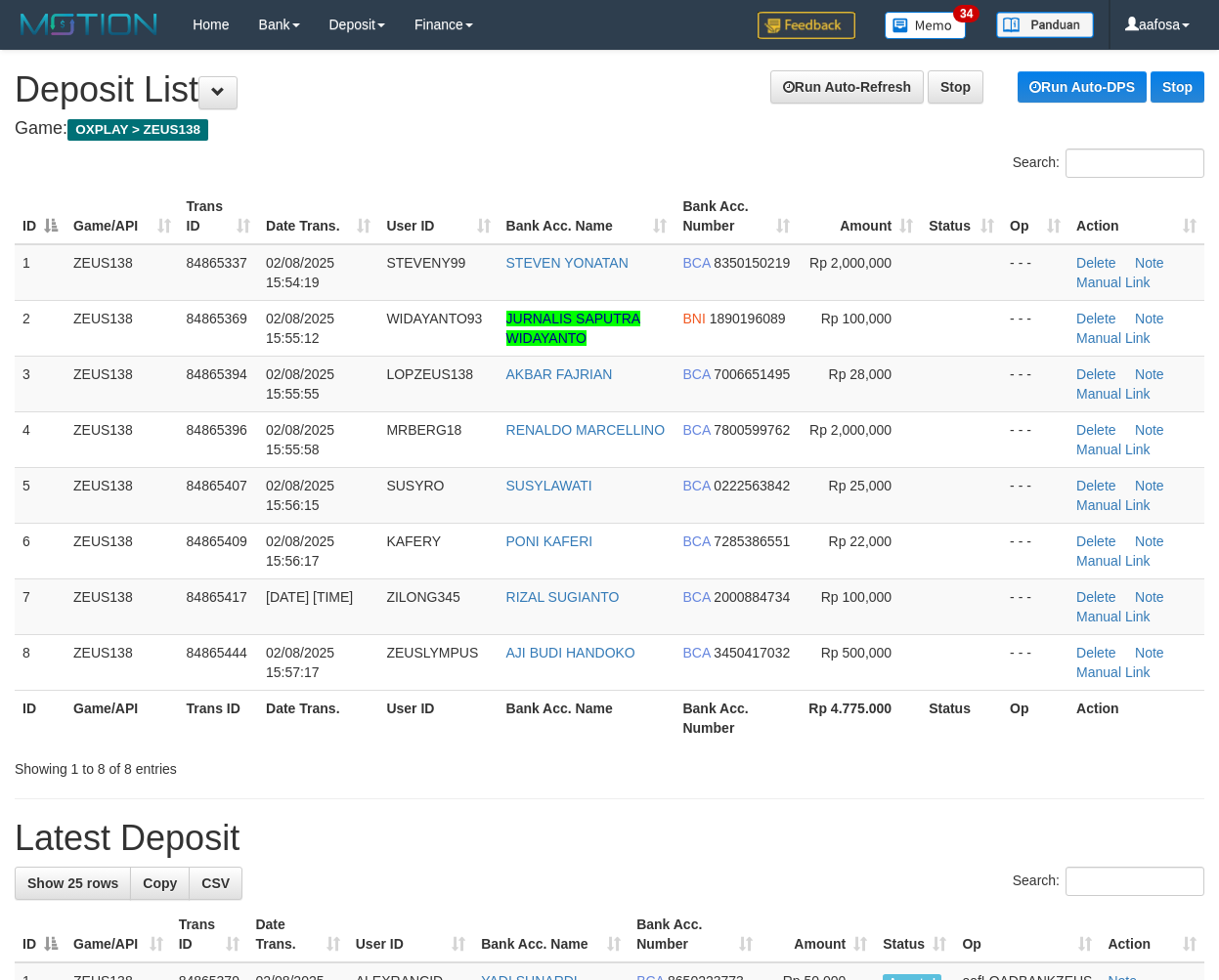 scroll, scrollTop: 0, scrollLeft: 0, axis: both 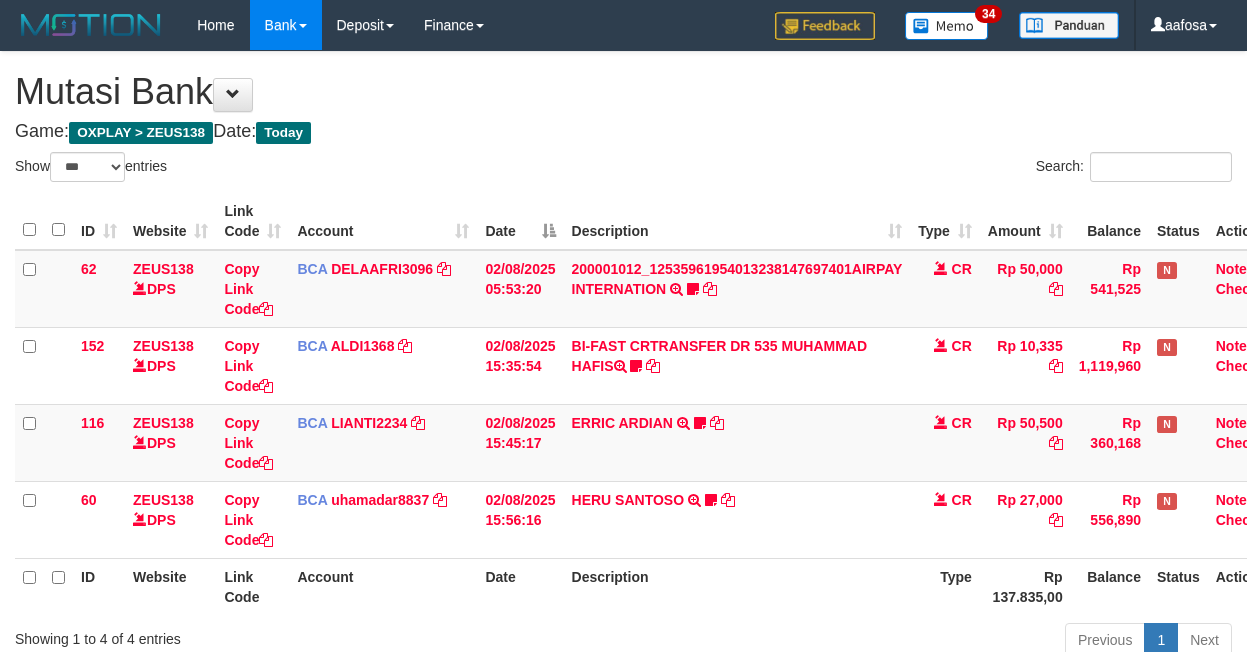select on "***" 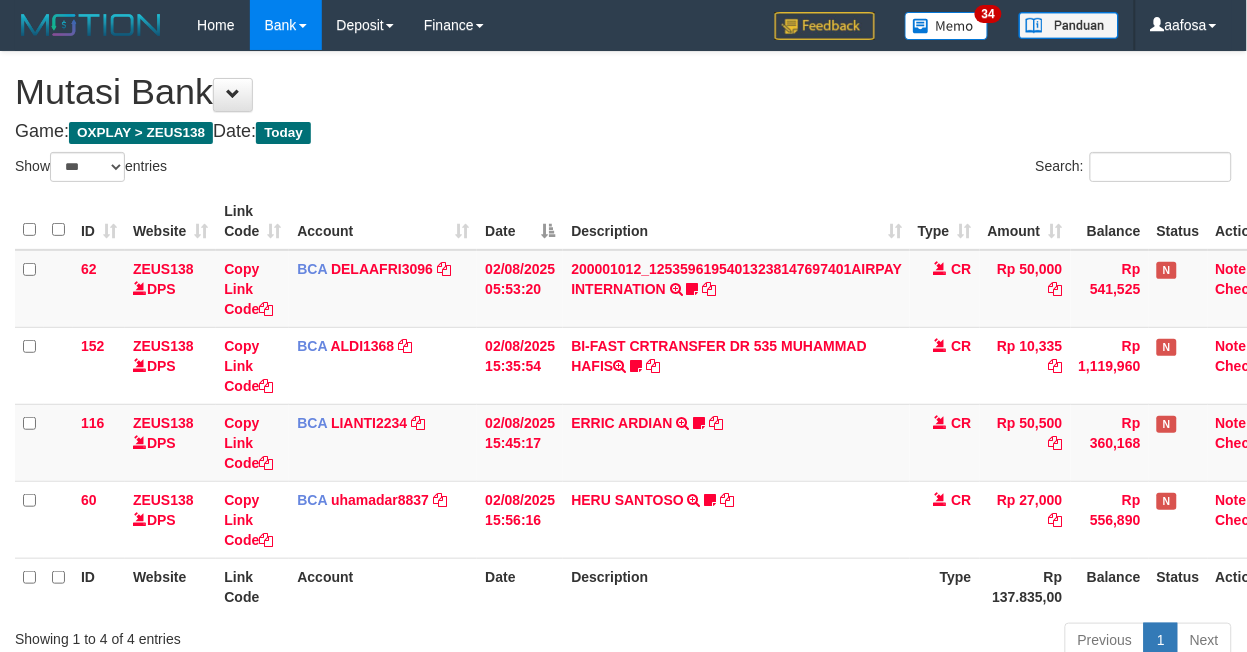 scroll, scrollTop: 157, scrollLeft: 38, axis: both 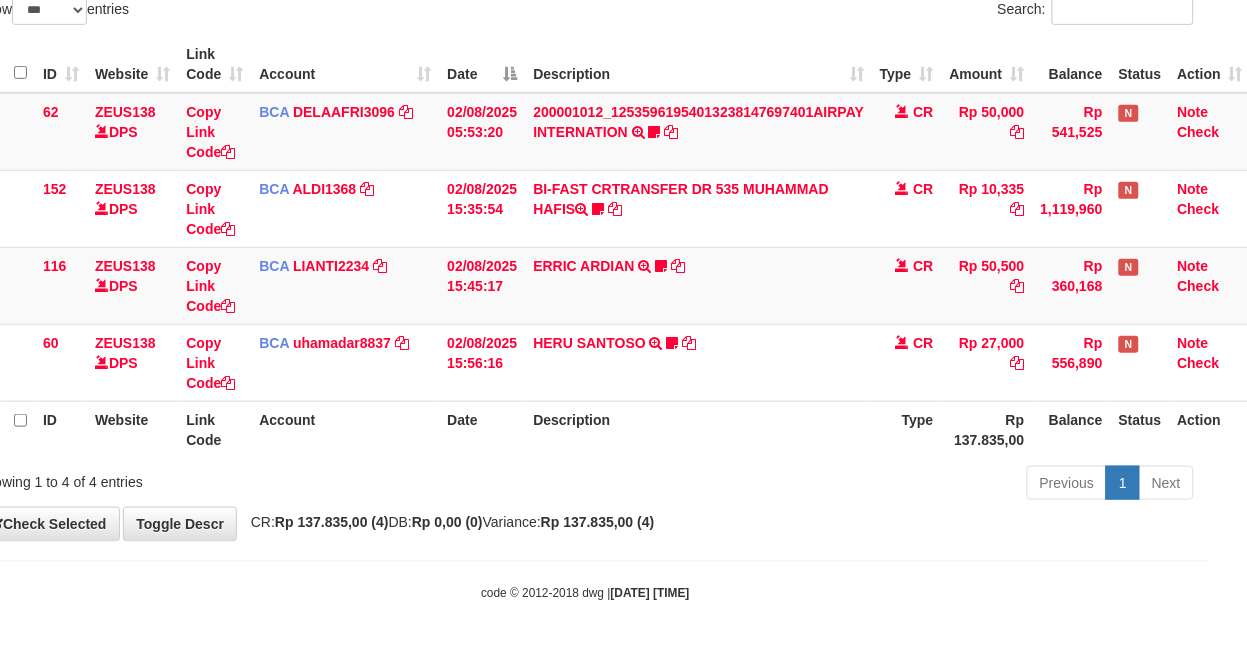 click on "Description" at bounding box center (698, 429) 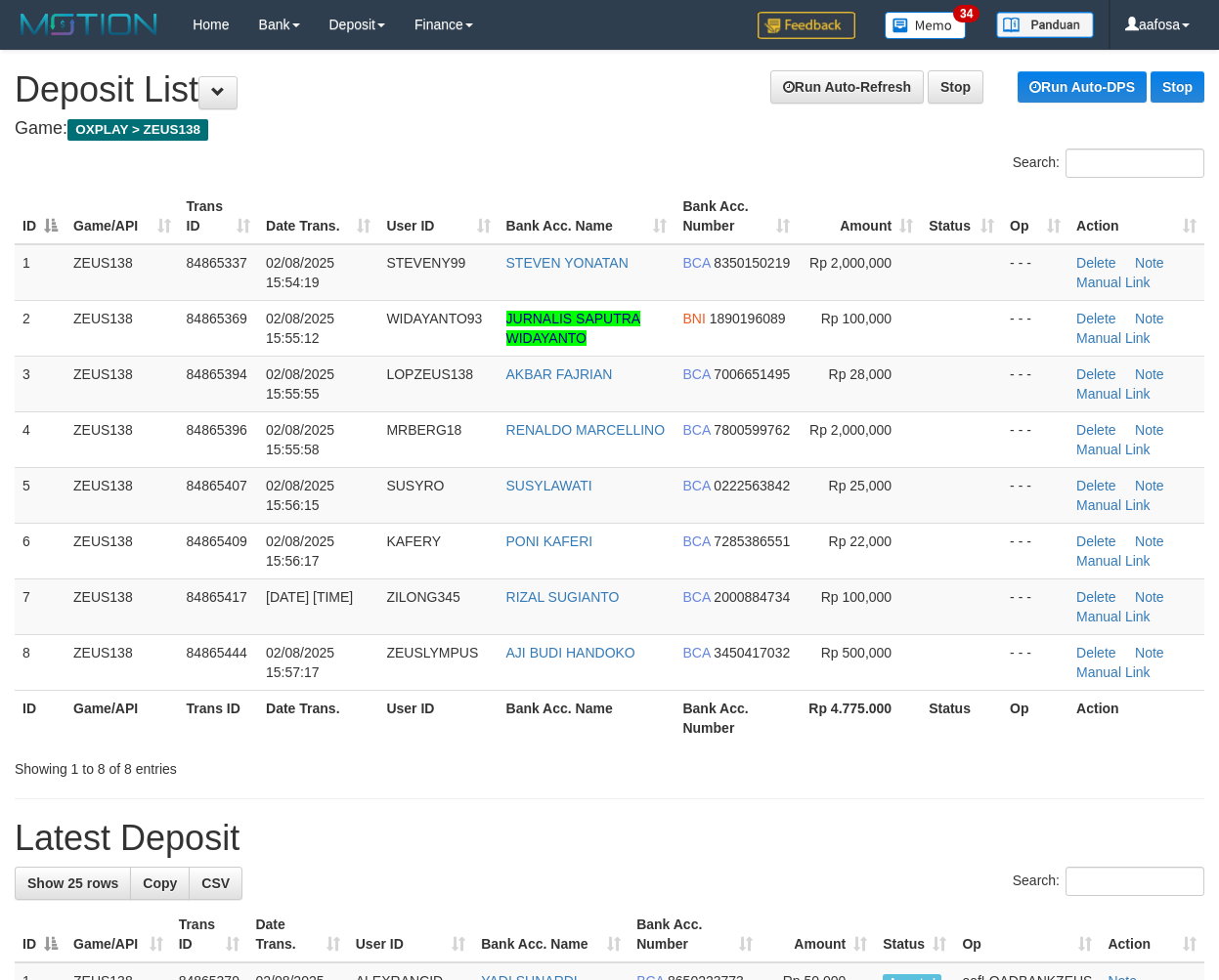 scroll, scrollTop: 0, scrollLeft: 0, axis: both 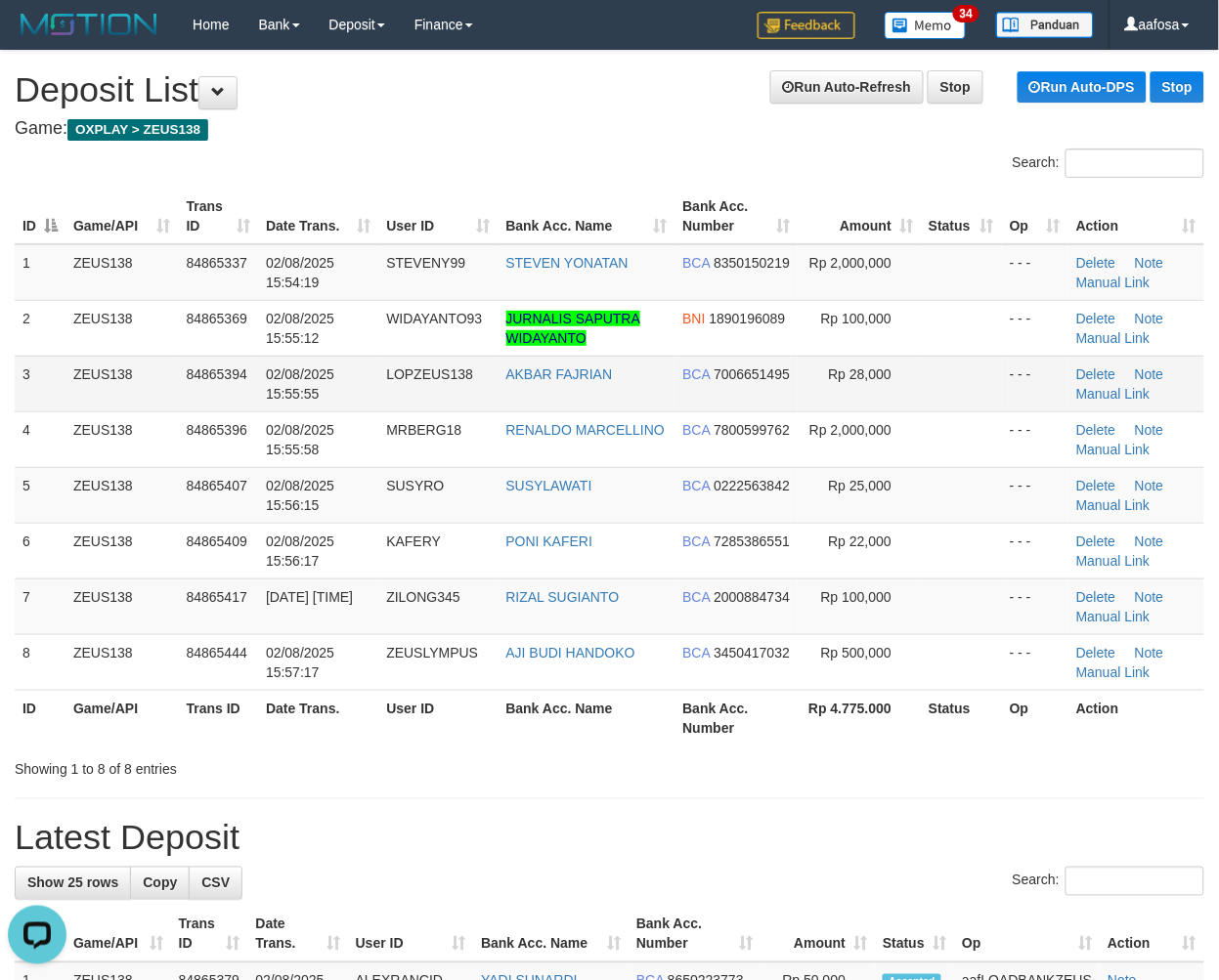 click on "02/08/2025 15:55:55" at bounding box center (318, 383) 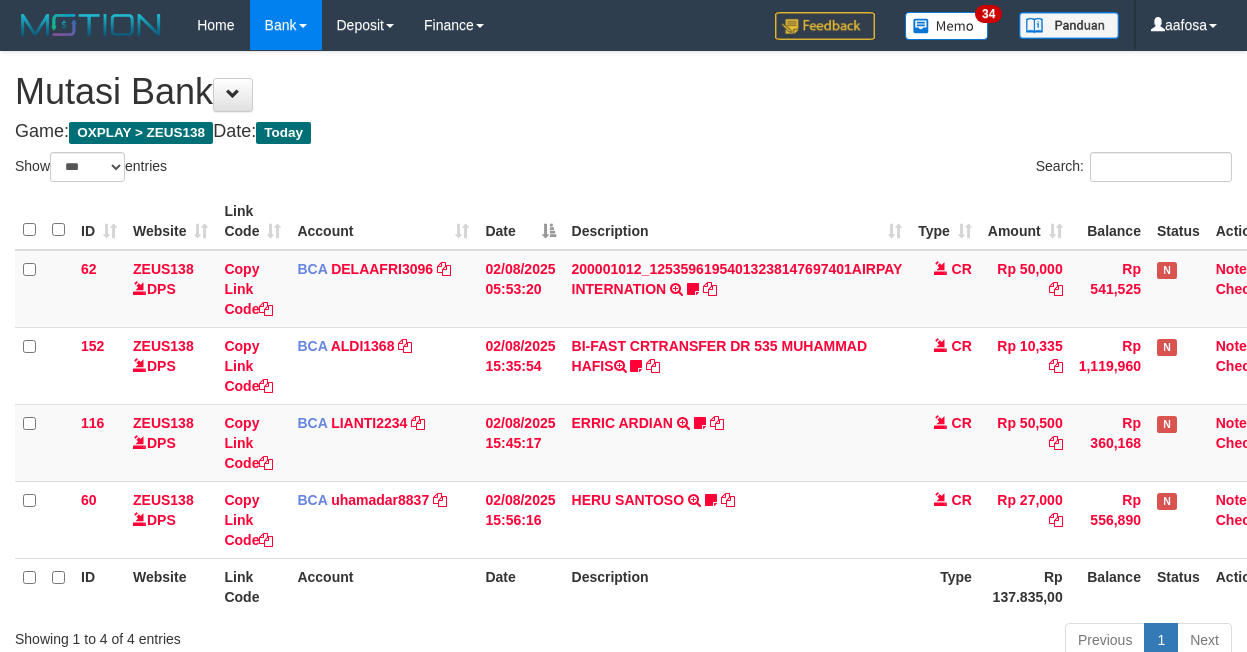 select on "***" 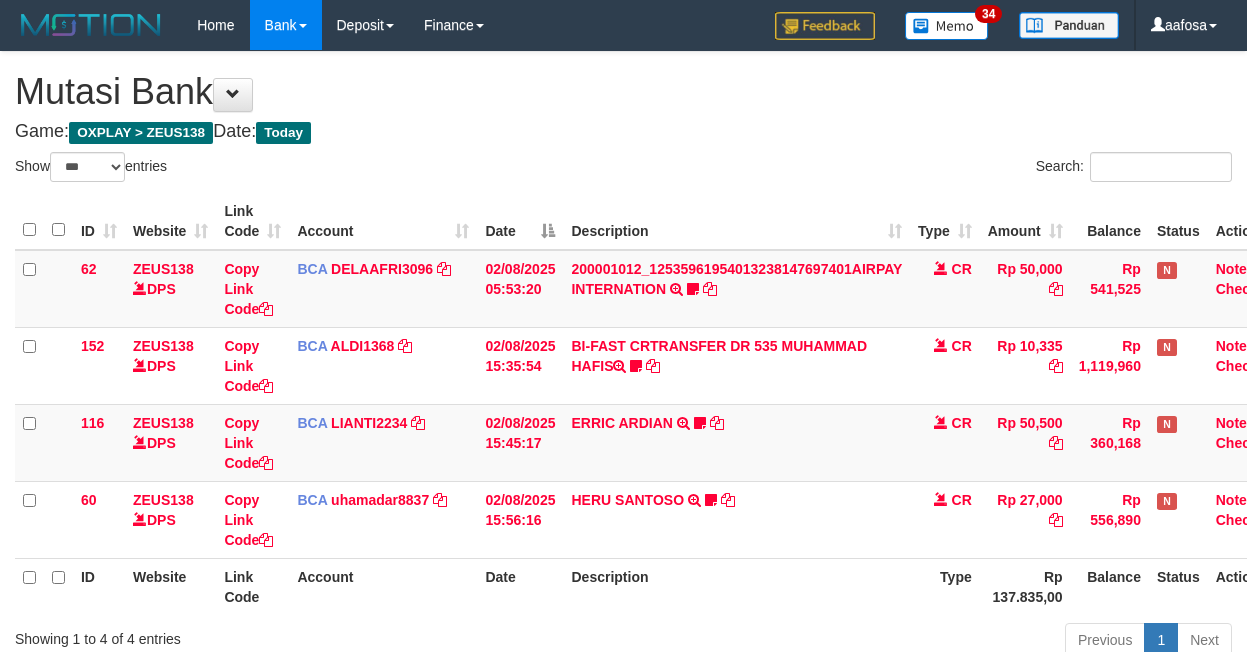 scroll, scrollTop: 157, scrollLeft: 38, axis: both 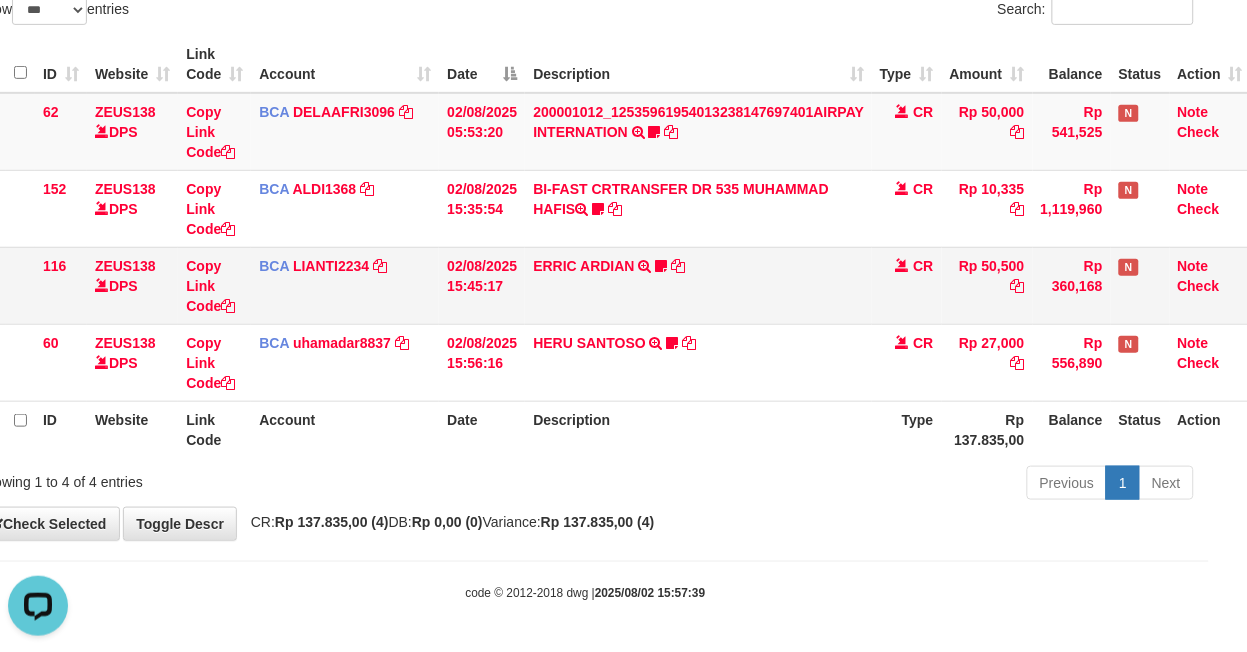 click on "ERRIC ARDIAN            TRSF E-BANKING CR 0208/FTSCY/WS95051
50500.002025080225238851 TRFDN-ERRIC ARDIANESPAY DEBIT INDONE    085814261087" at bounding box center (698, 285) 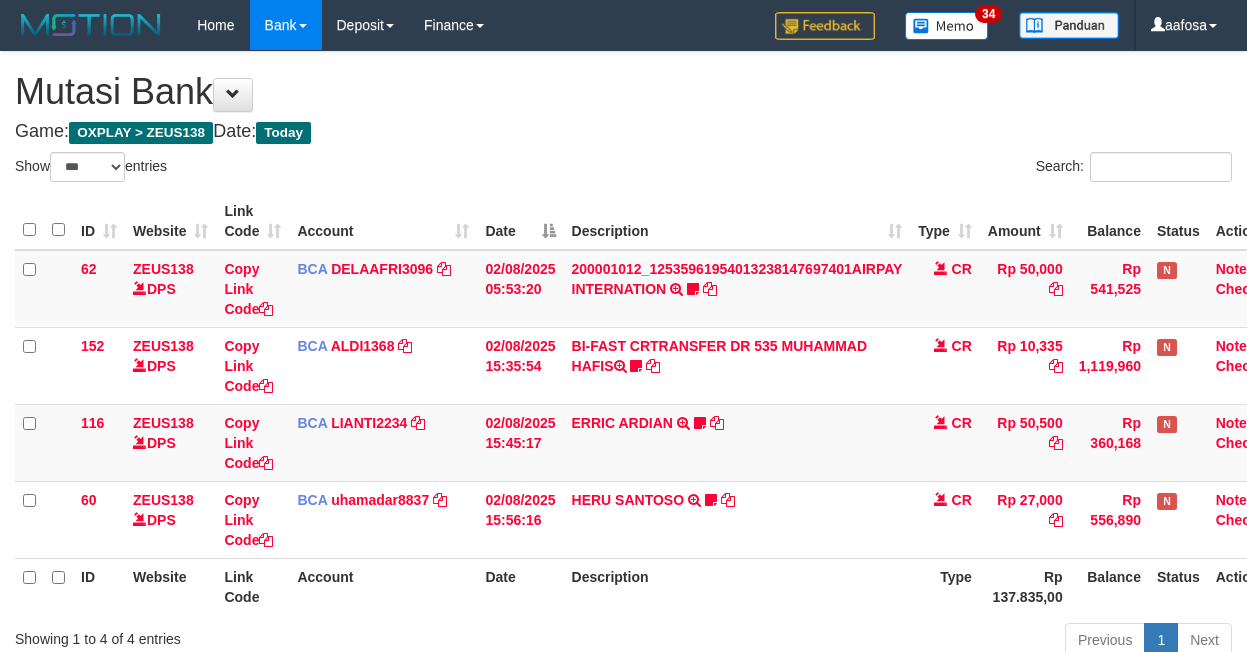 select on "***" 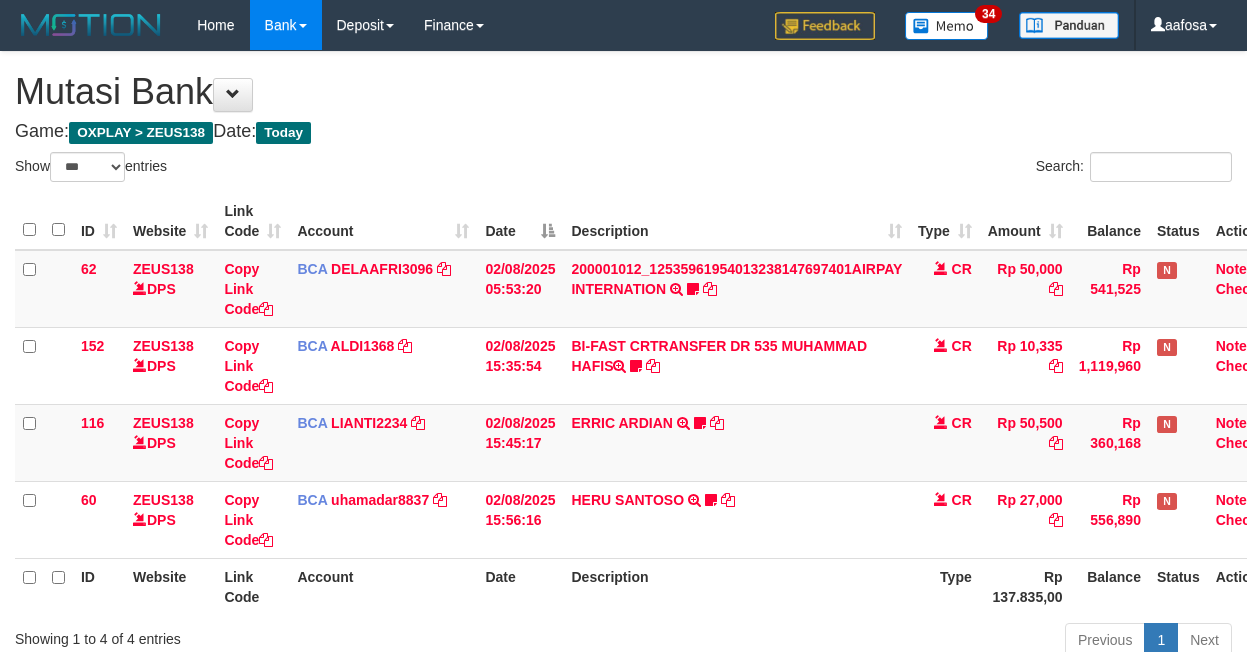 scroll, scrollTop: 157, scrollLeft: 38, axis: both 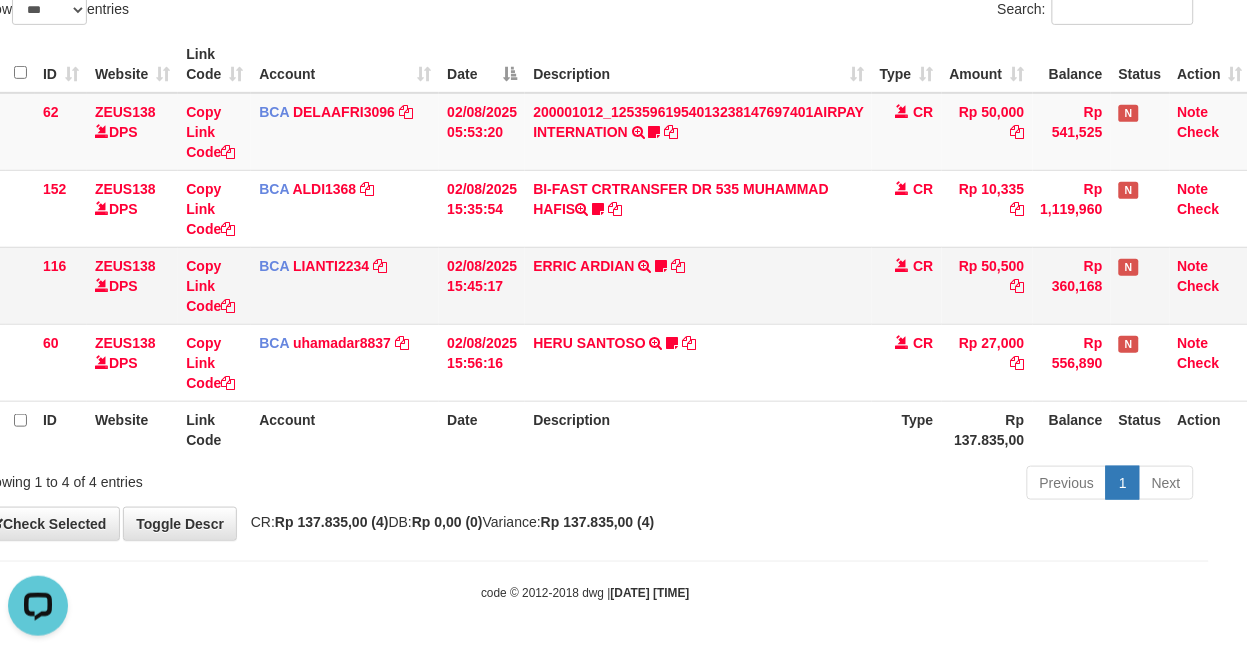 click on "ERRIC ARDIAN            TRSF E-BANKING CR 0208/FTSCY/WS95051
50500.002025080225238851 TRFDN-ERRIC ARDIANESPAY DEBIT INDONE    085814261087" at bounding box center (698, 285) 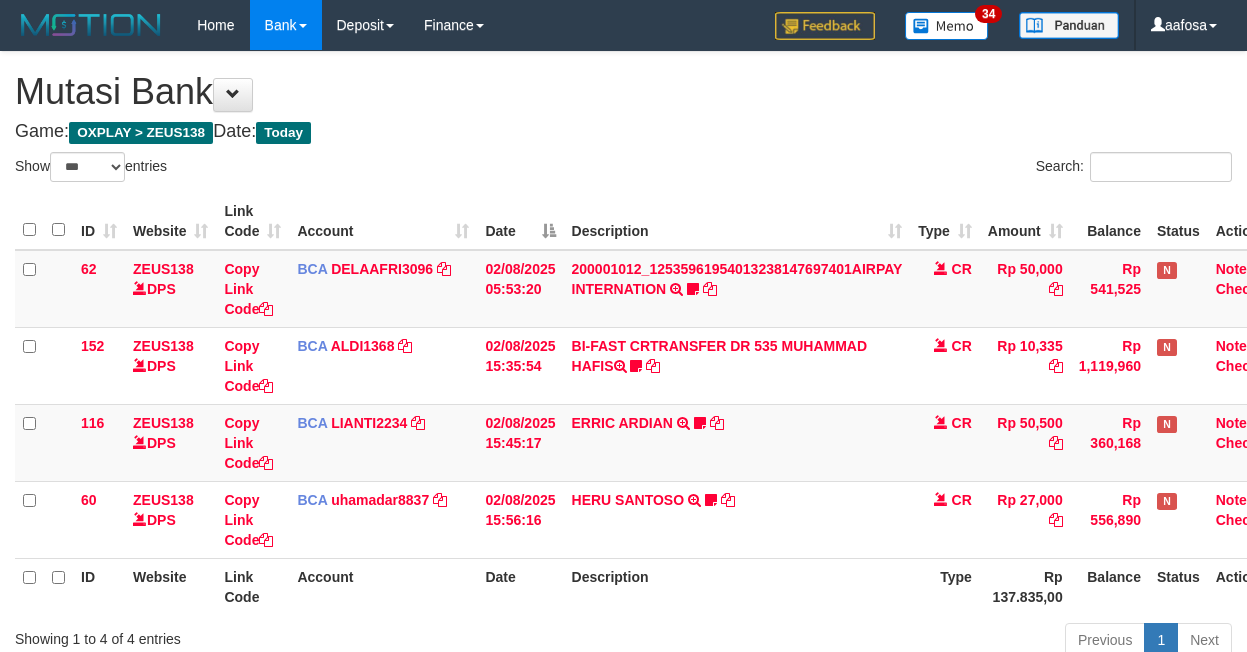 select on "***" 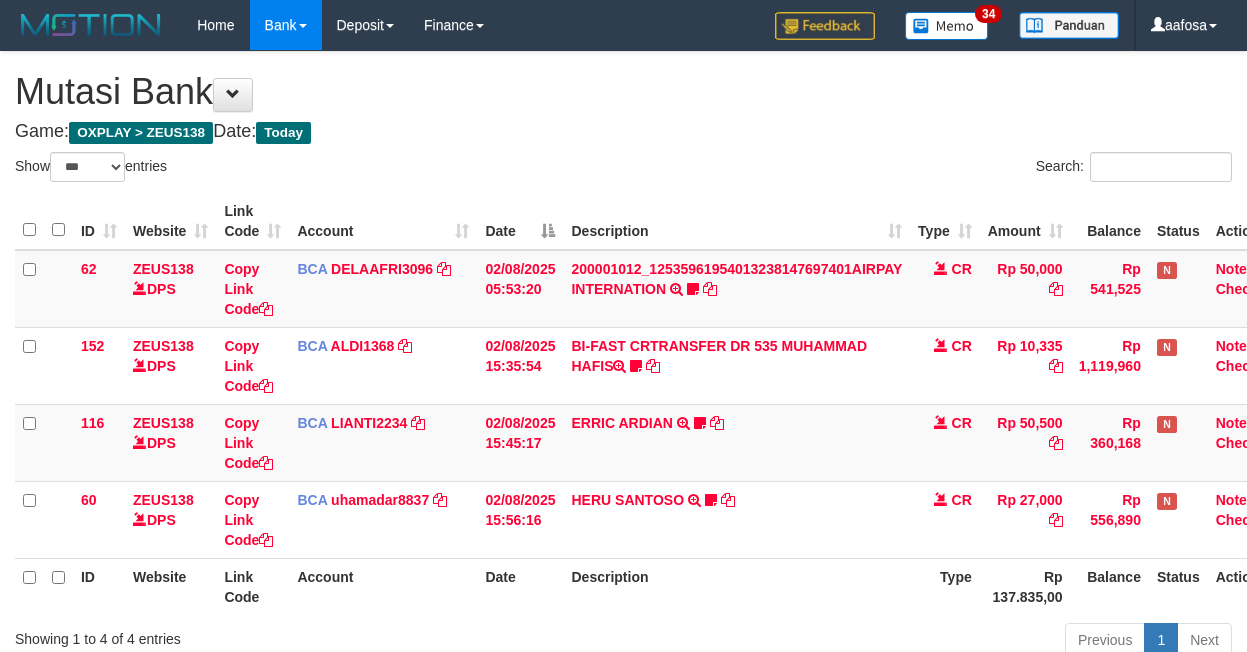 scroll, scrollTop: 157, scrollLeft: 38, axis: both 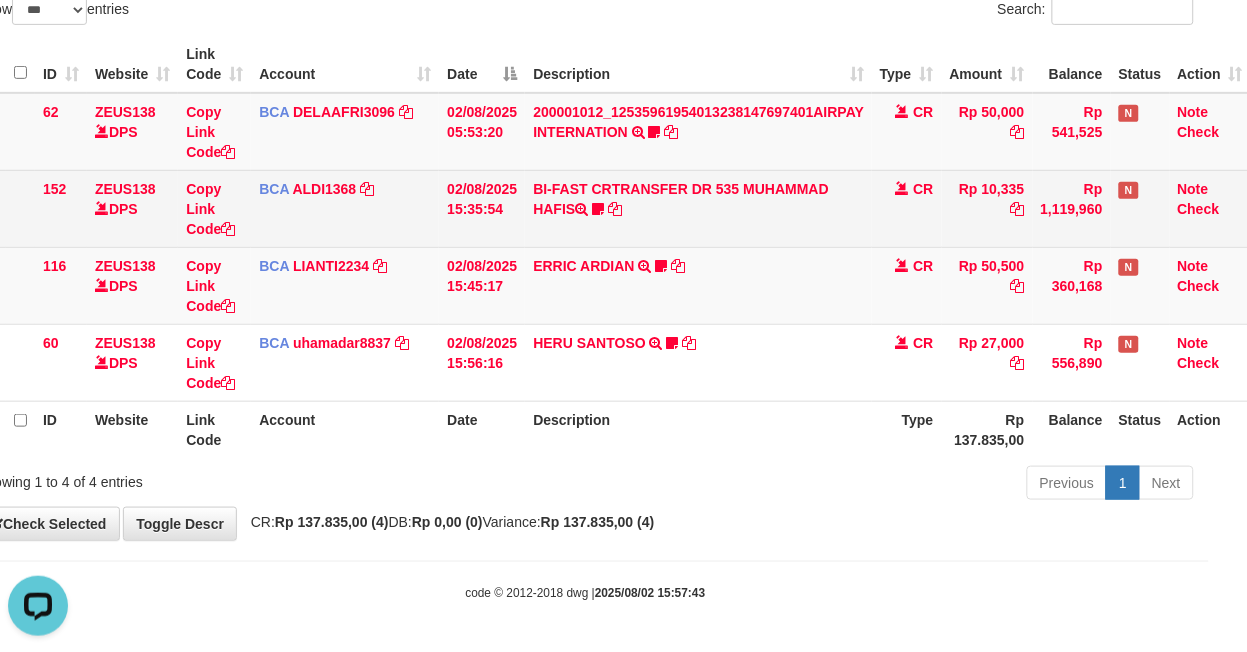 click on "BI-FAST CRTRANSFER DR 535 MUHAMMAD HAFIS          Muhammadhafis" at bounding box center [698, 208] 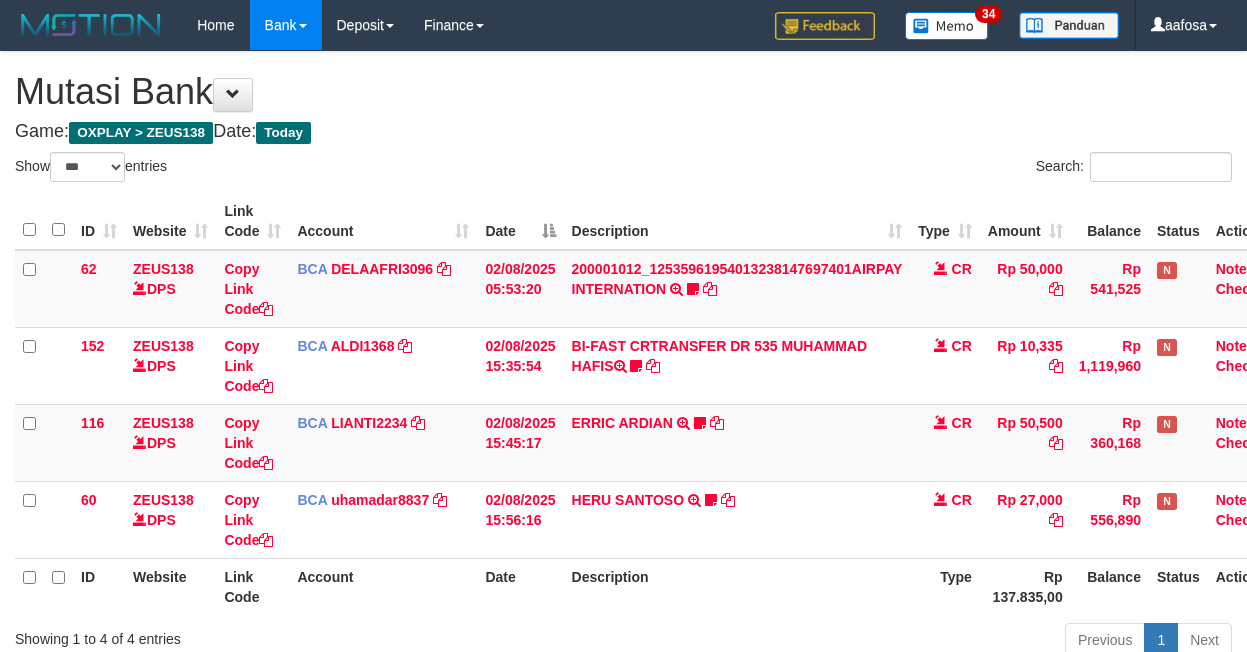 select on "***" 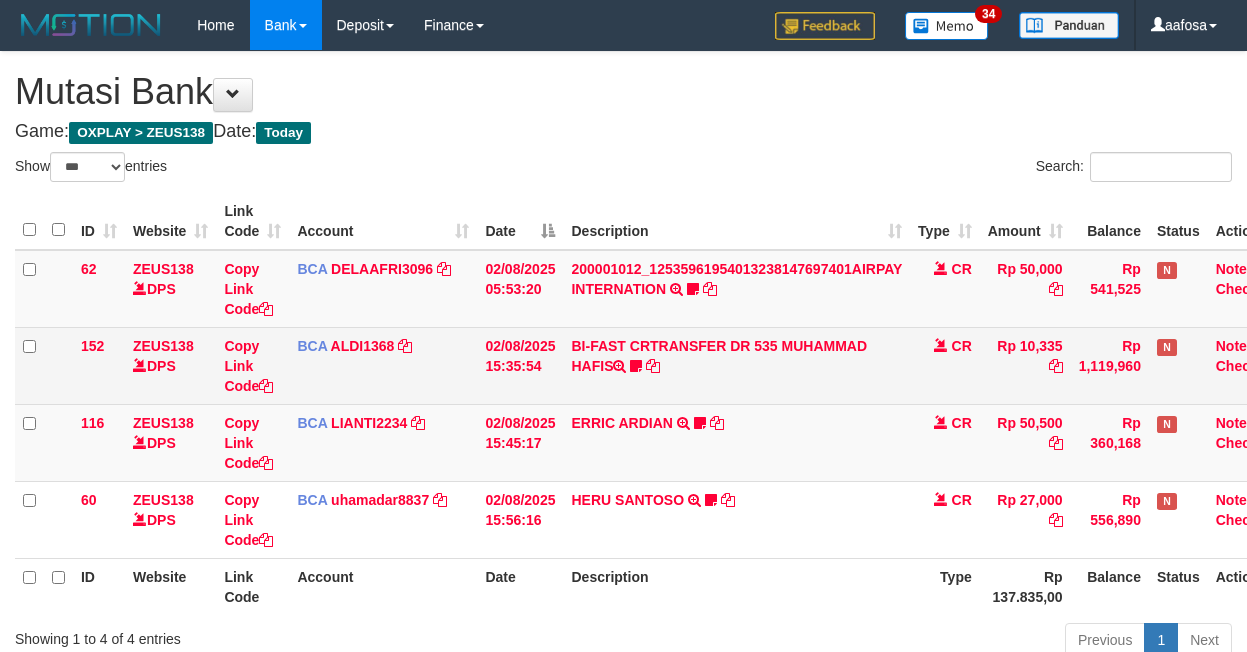 scroll, scrollTop: 157, scrollLeft: 38, axis: both 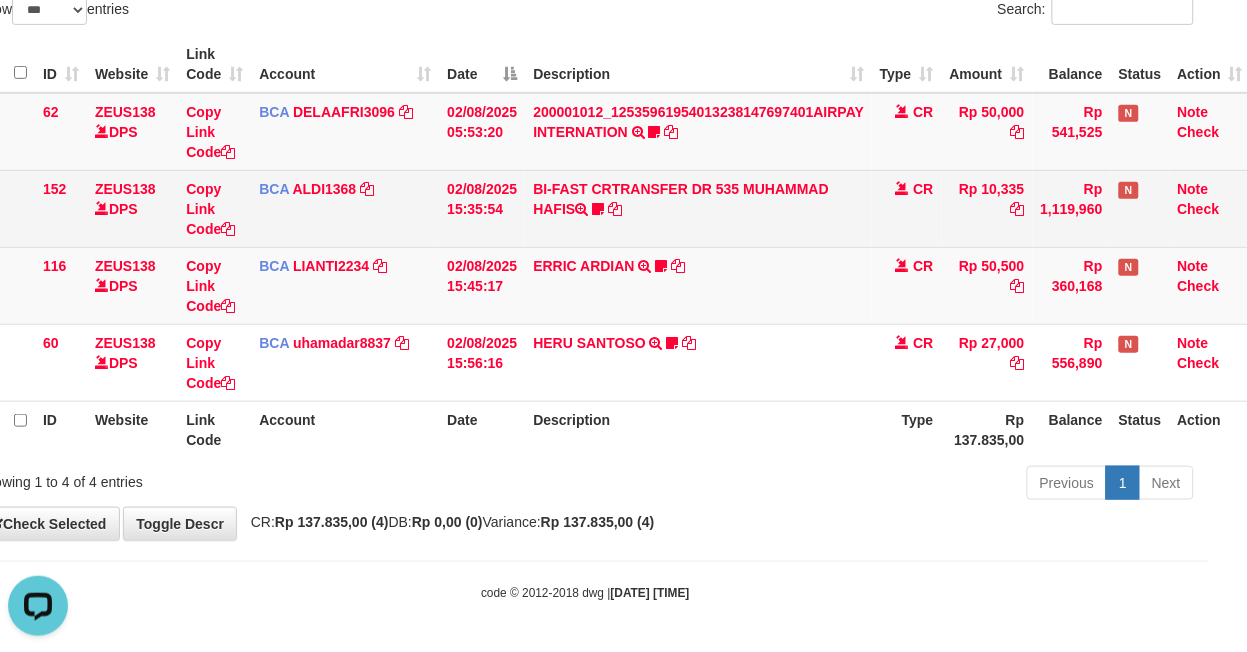 click on "BI-FAST CRTRANSFER DR 535 MUHAMMAD HAFIS          Muhammadhafis" at bounding box center (698, 208) 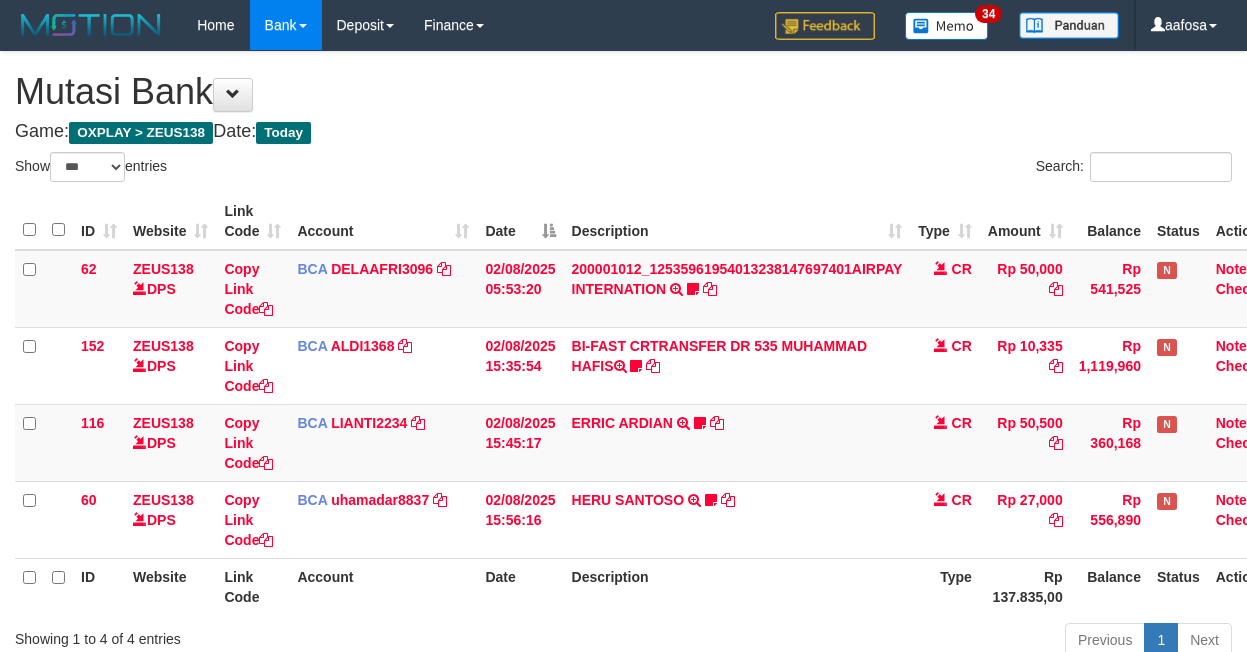 select on "***" 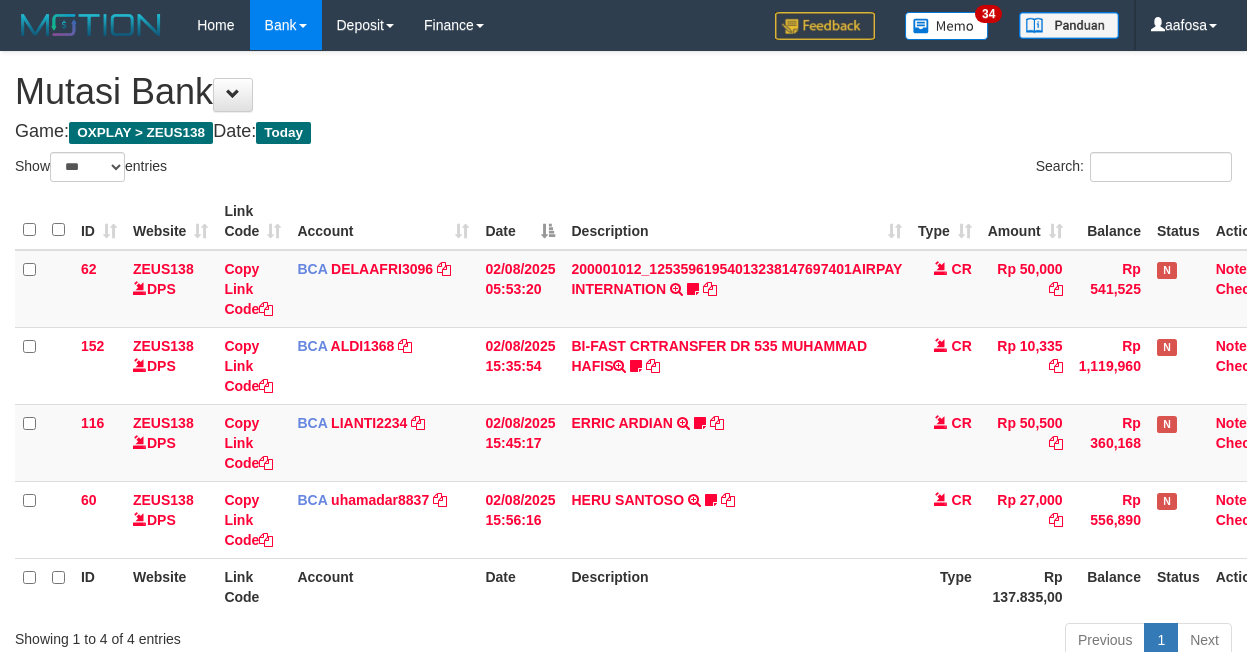 scroll, scrollTop: 157, scrollLeft: 38, axis: both 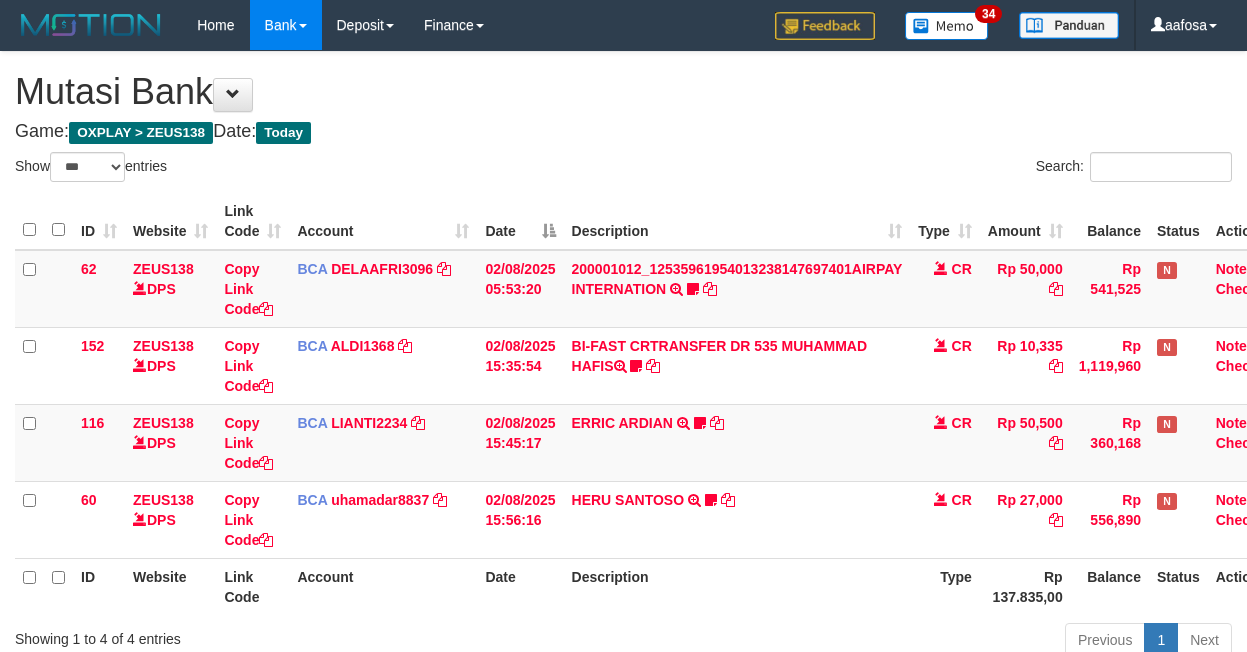select on "***" 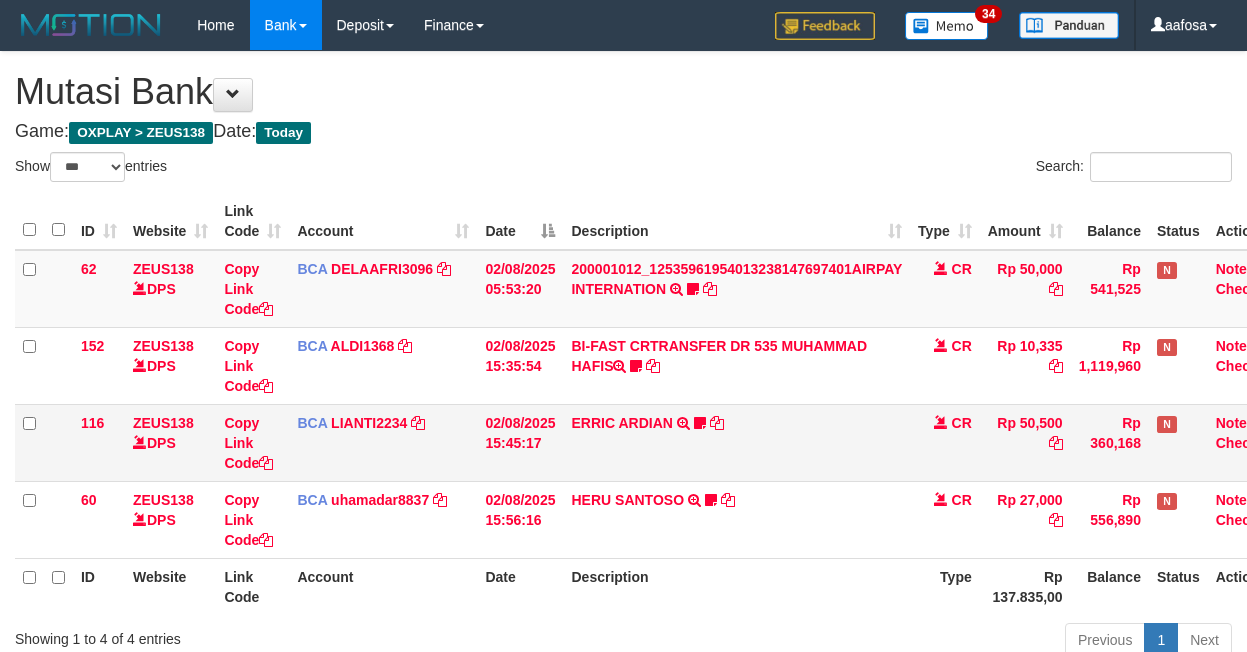 scroll, scrollTop: 157, scrollLeft: 38, axis: both 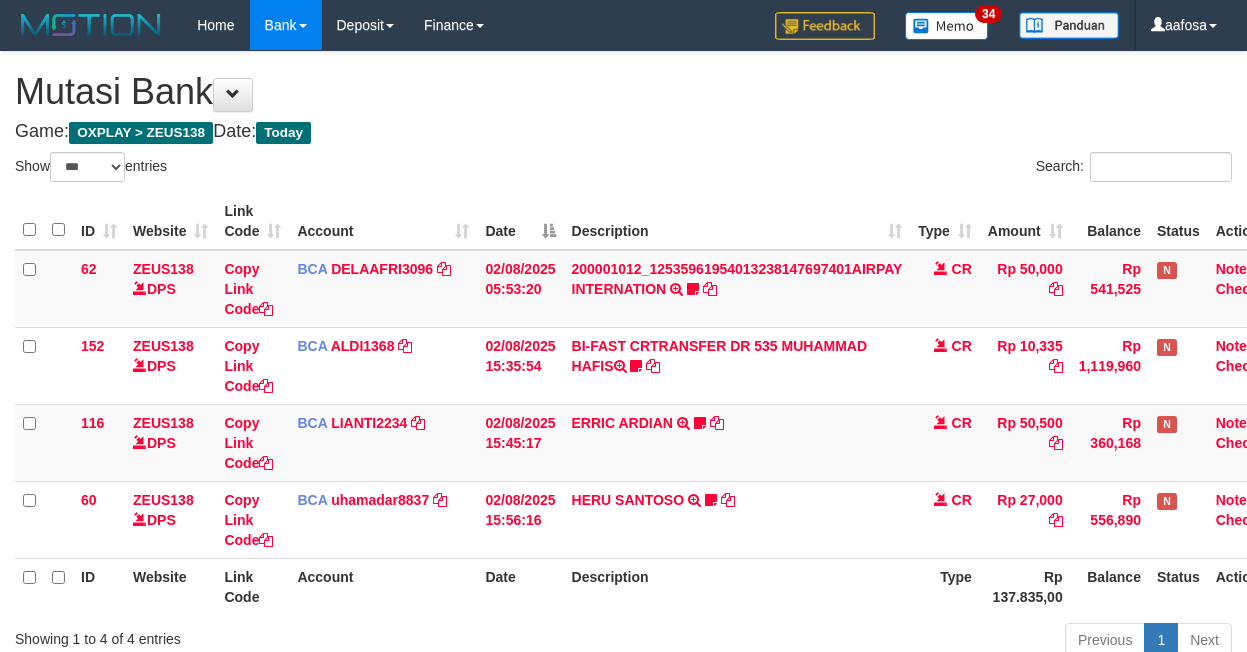 select on "***" 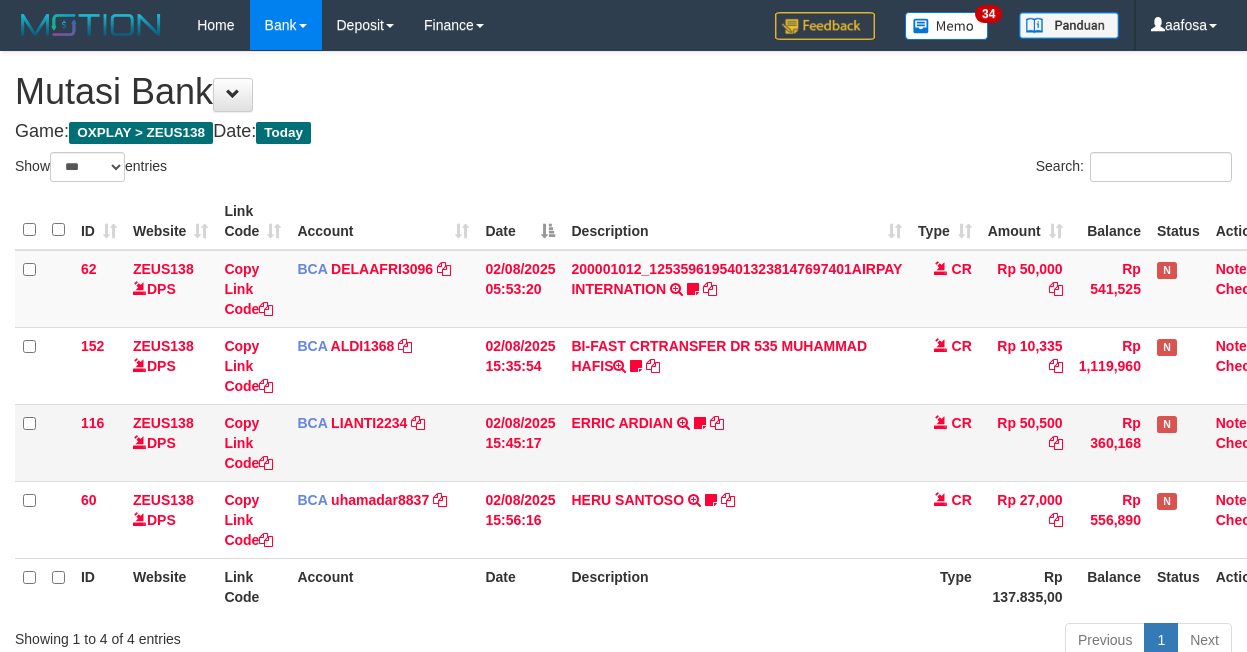 scroll, scrollTop: 157, scrollLeft: 38, axis: both 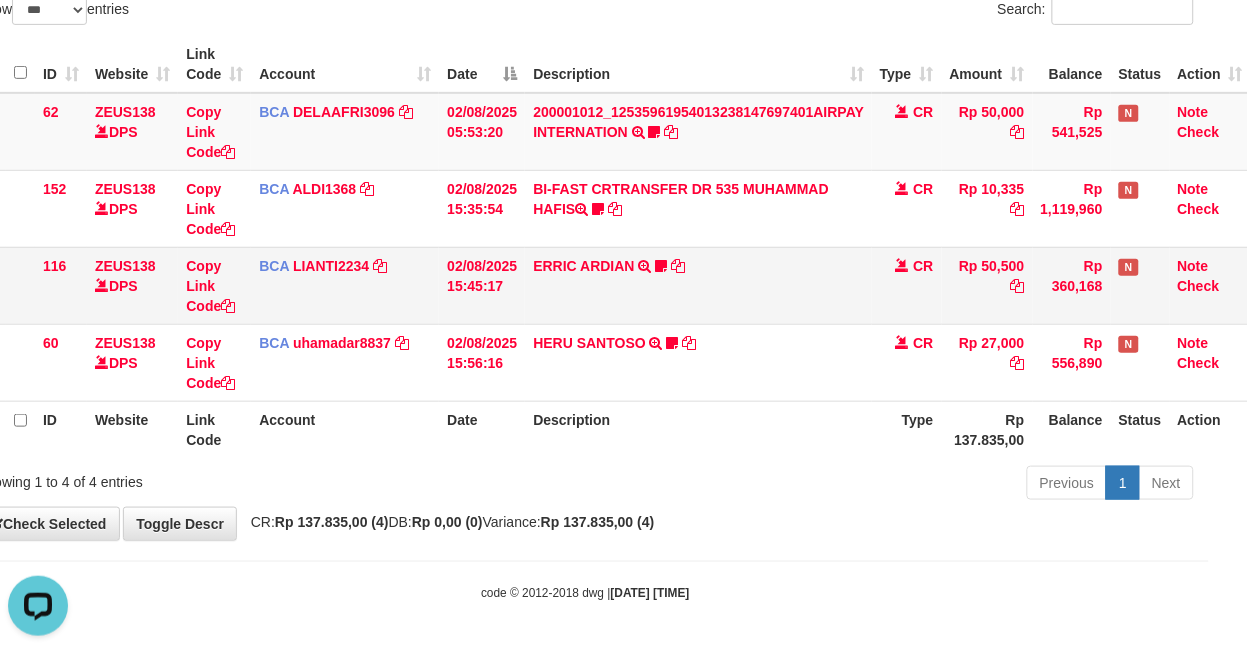 click on "ERRIC ARDIAN            TRSF E-BANKING CR 0208/FTSCY/WS95051
50500.002025080225238851 TRFDN-ERRIC ARDIANESPAY DEBIT INDONE    085814261087" at bounding box center [698, 285] 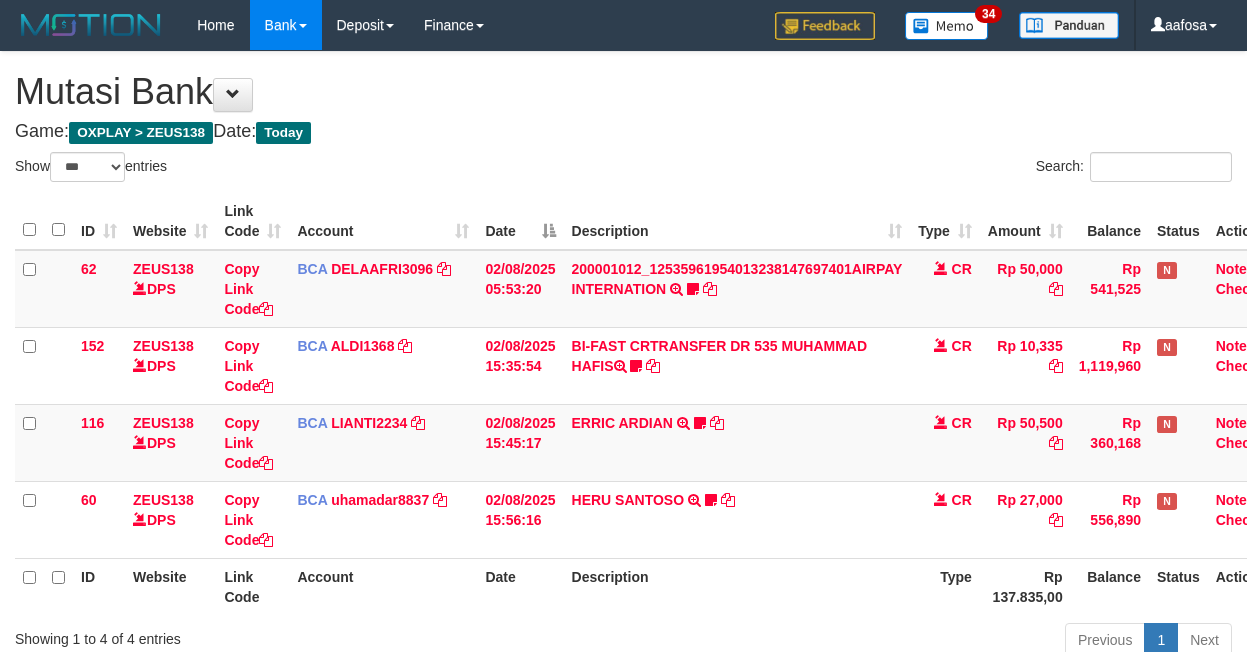 select on "***" 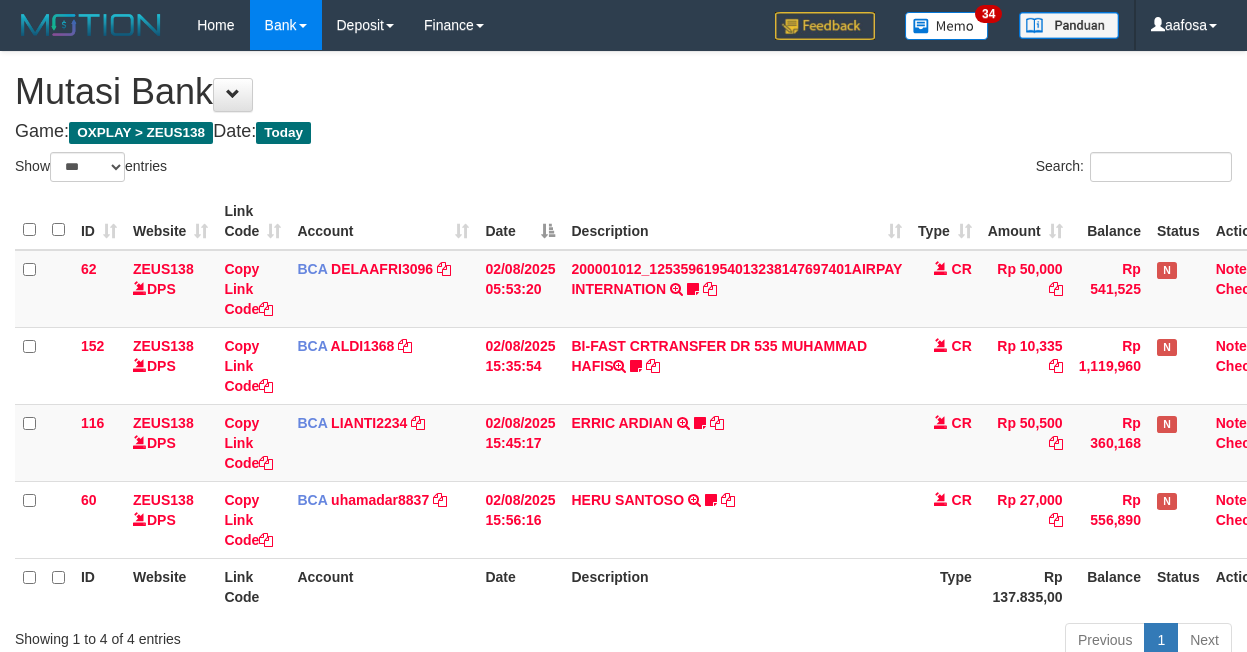 scroll, scrollTop: 157, scrollLeft: 38, axis: both 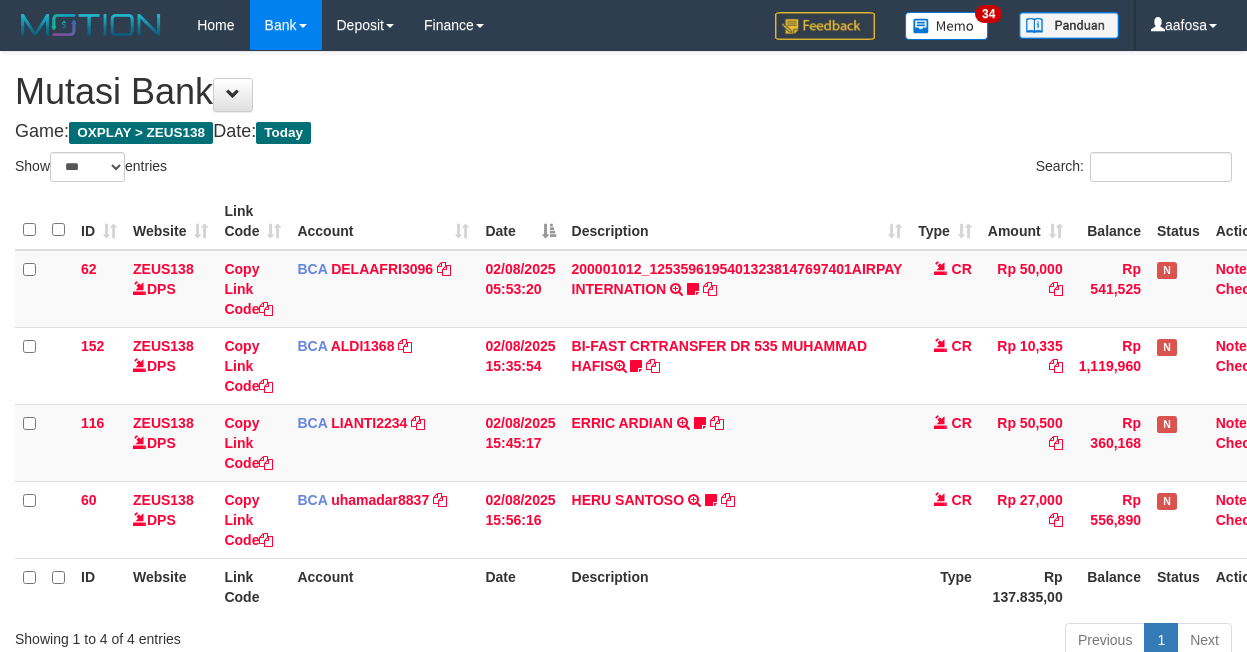 select on "***" 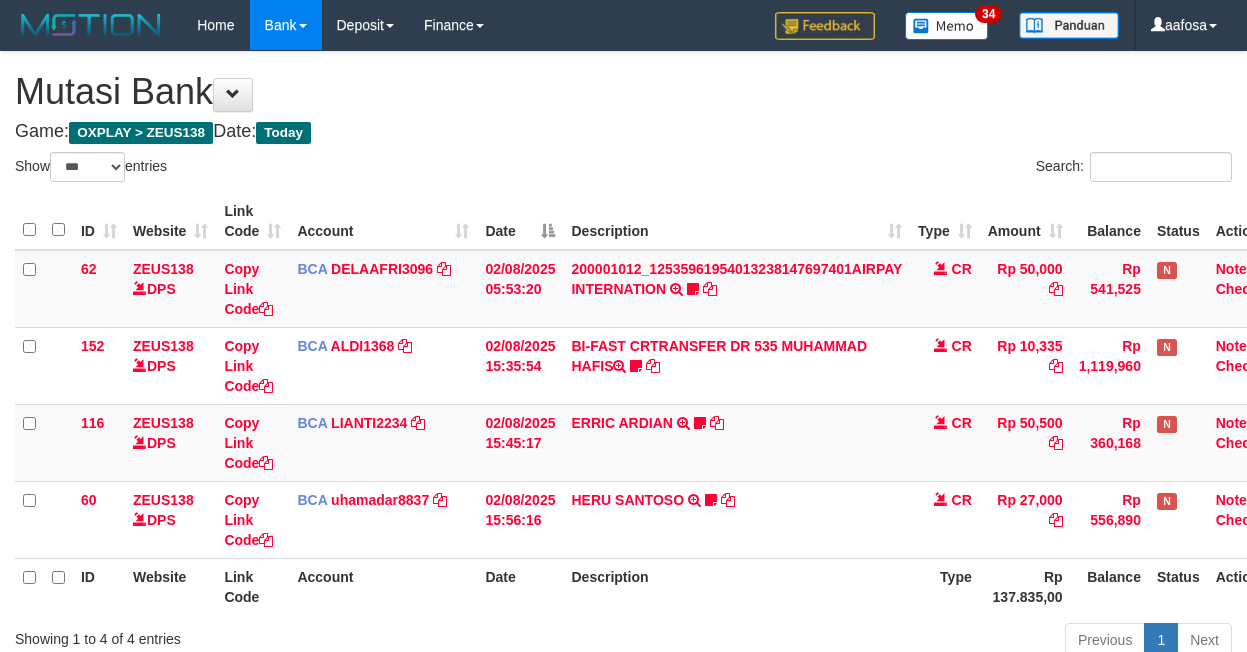 scroll, scrollTop: 157, scrollLeft: 38, axis: both 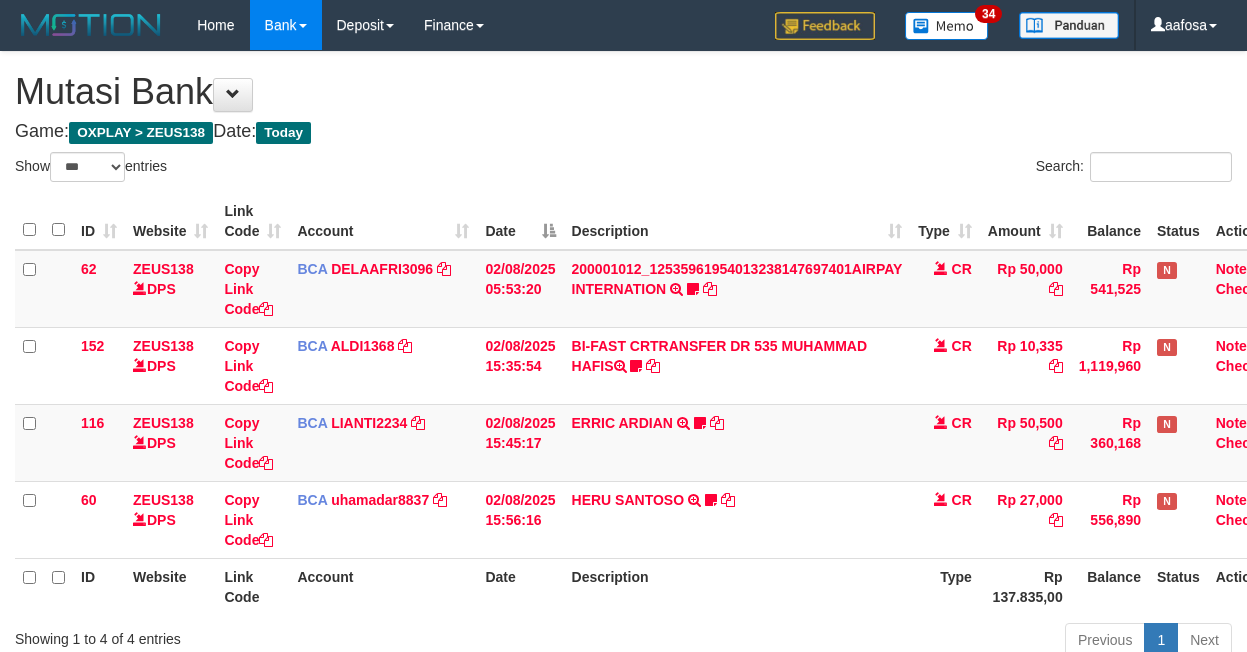 select on "***" 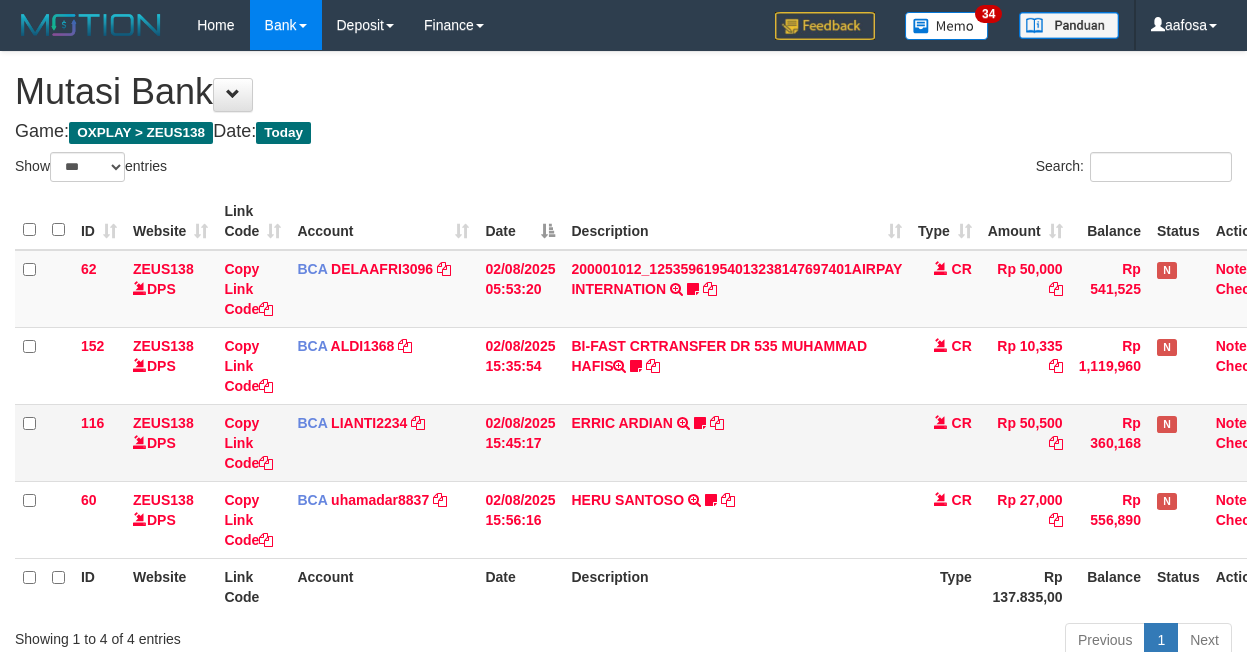 scroll, scrollTop: 157, scrollLeft: 38, axis: both 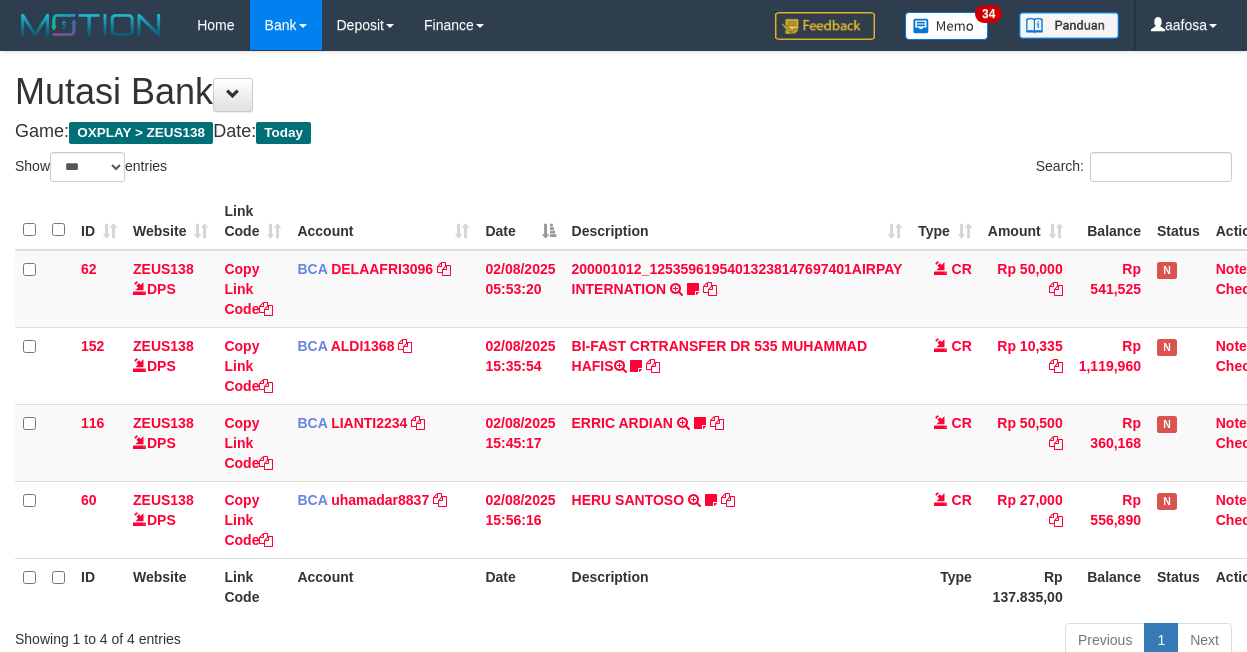 select on "***" 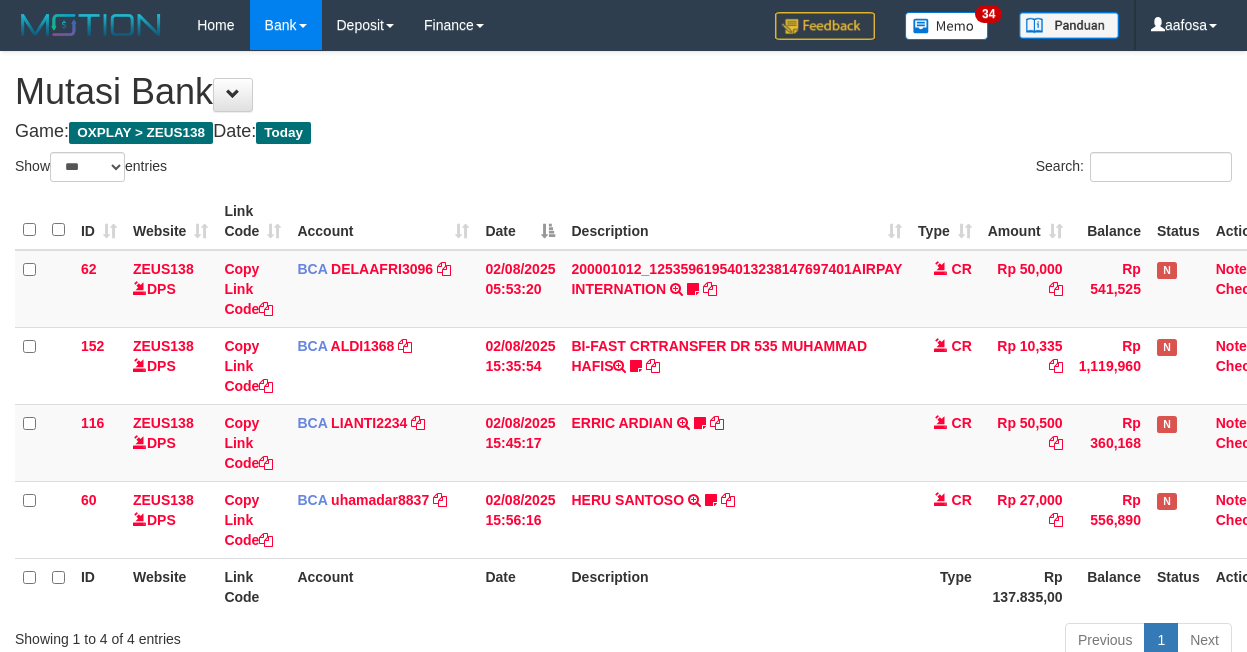 scroll, scrollTop: 157, scrollLeft: 38, axis: both 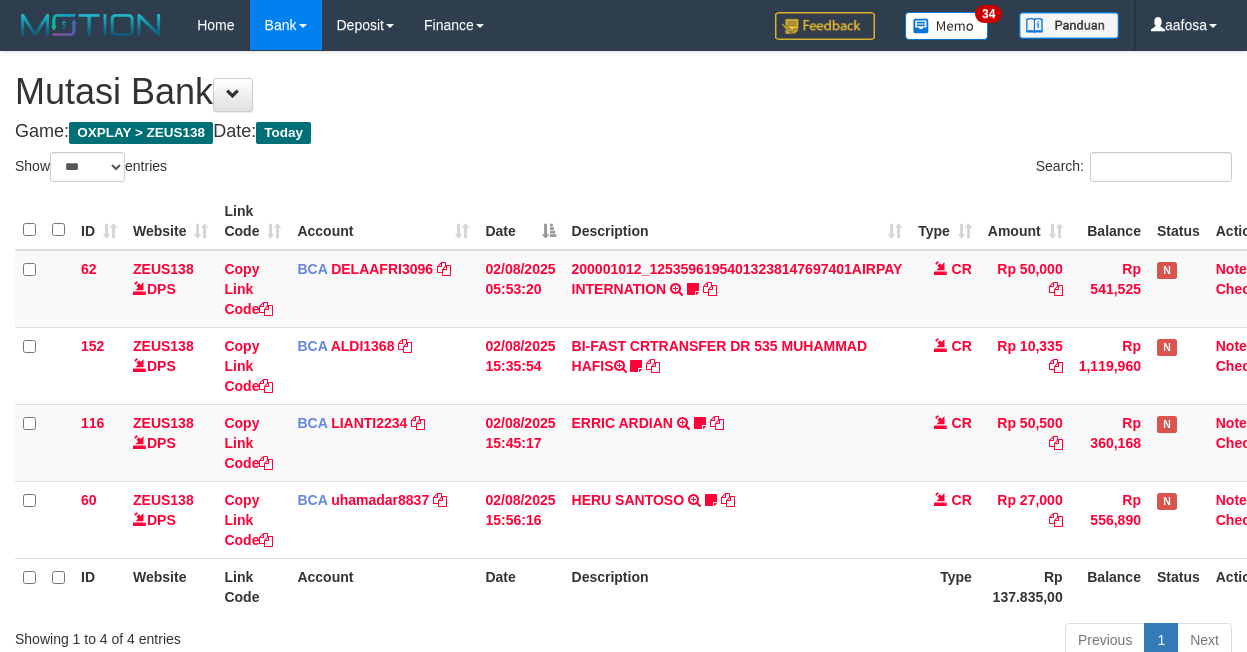 select on "***" 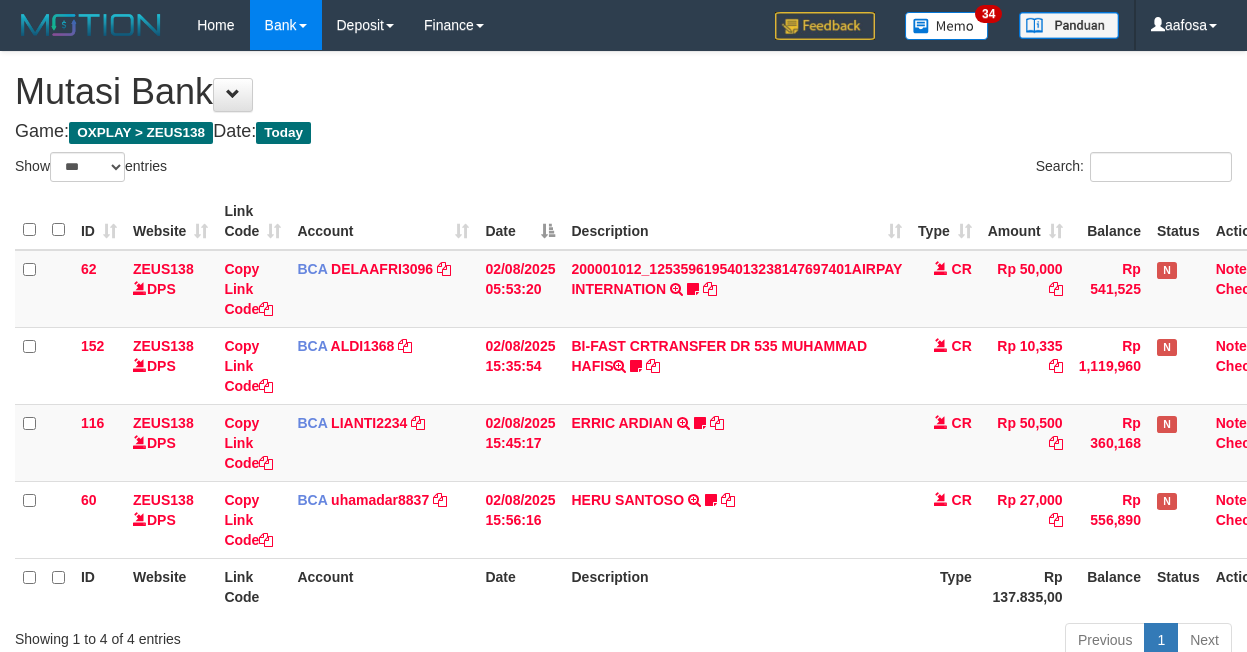 scroll, scrollTop: 157, scrollLeft: 38, axis: both 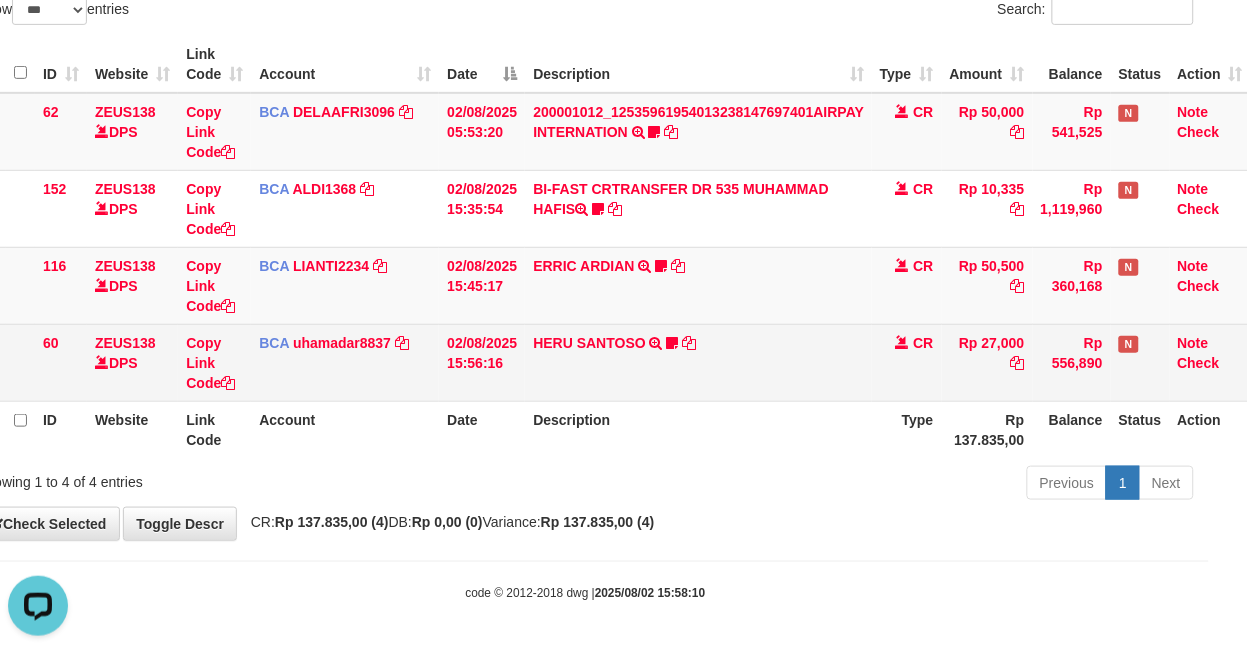 click on "HERU SANTOSO            TRSF E-BANKING CR 0208/FTSCY/WS95031
27000.00HERU SANTOSO    Madara95" at bounding box center (698, 362) 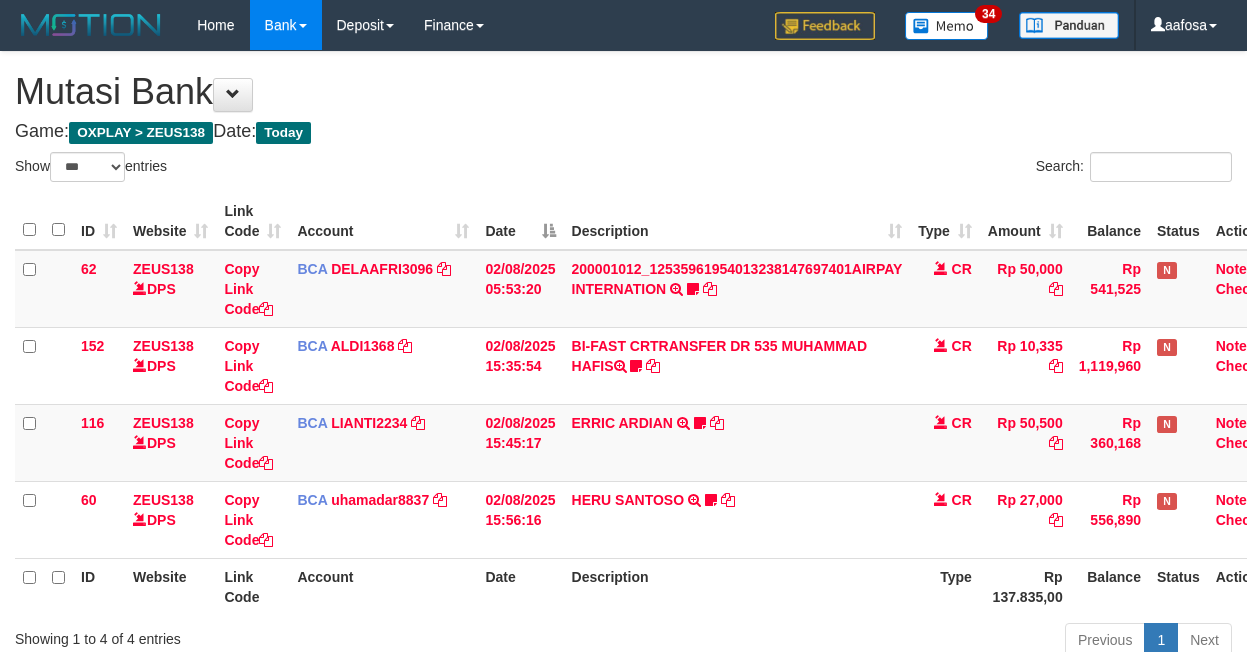 select on "***" 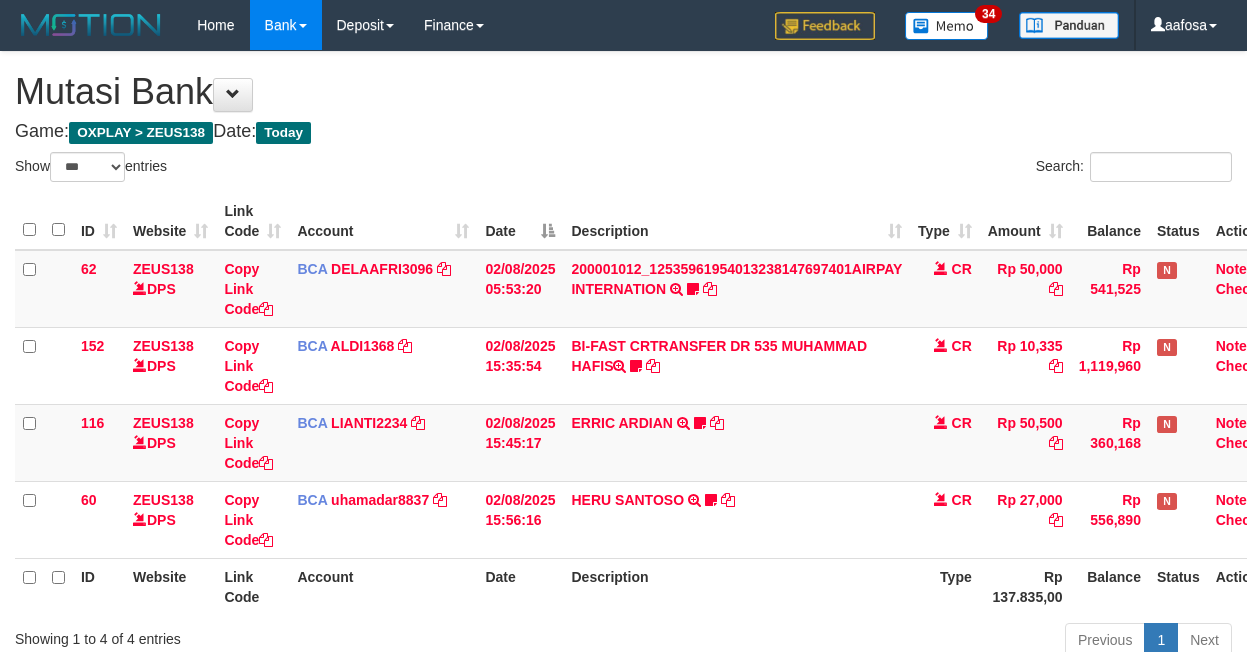 scroll, scrollTop: 157, scrollLeft: 38, axis: both 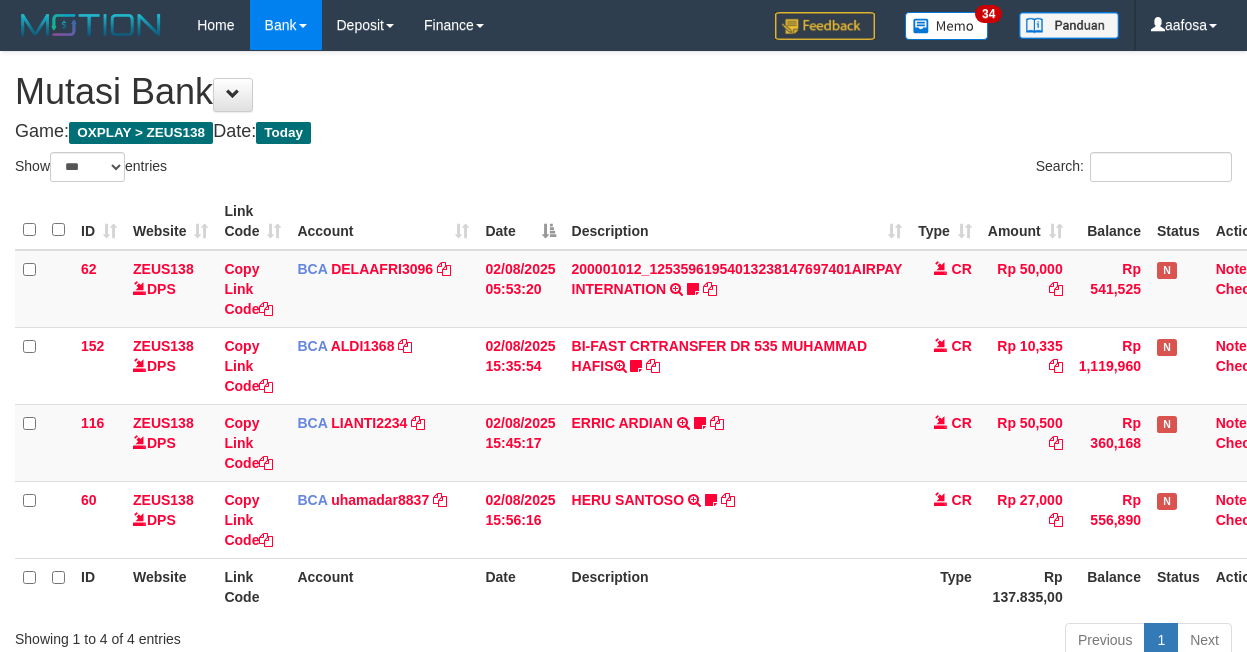 select on "***" 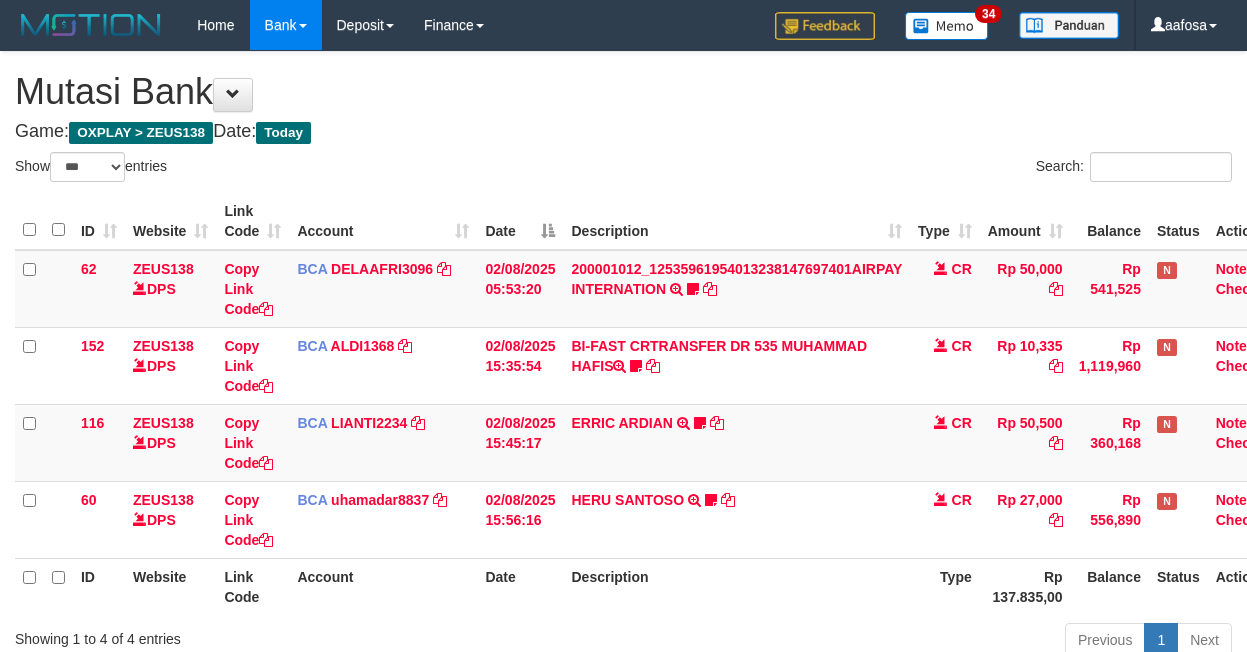 scroll, scrollTop: 157, scrollLeft: 38, axis: both 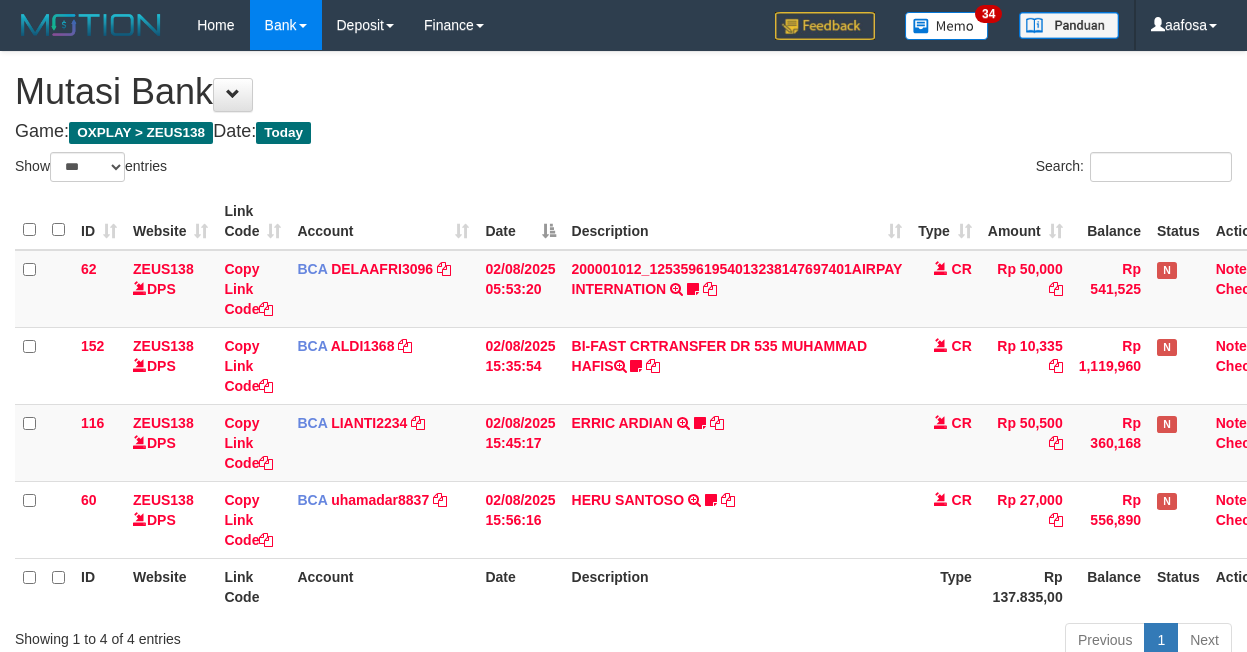 select on "***" 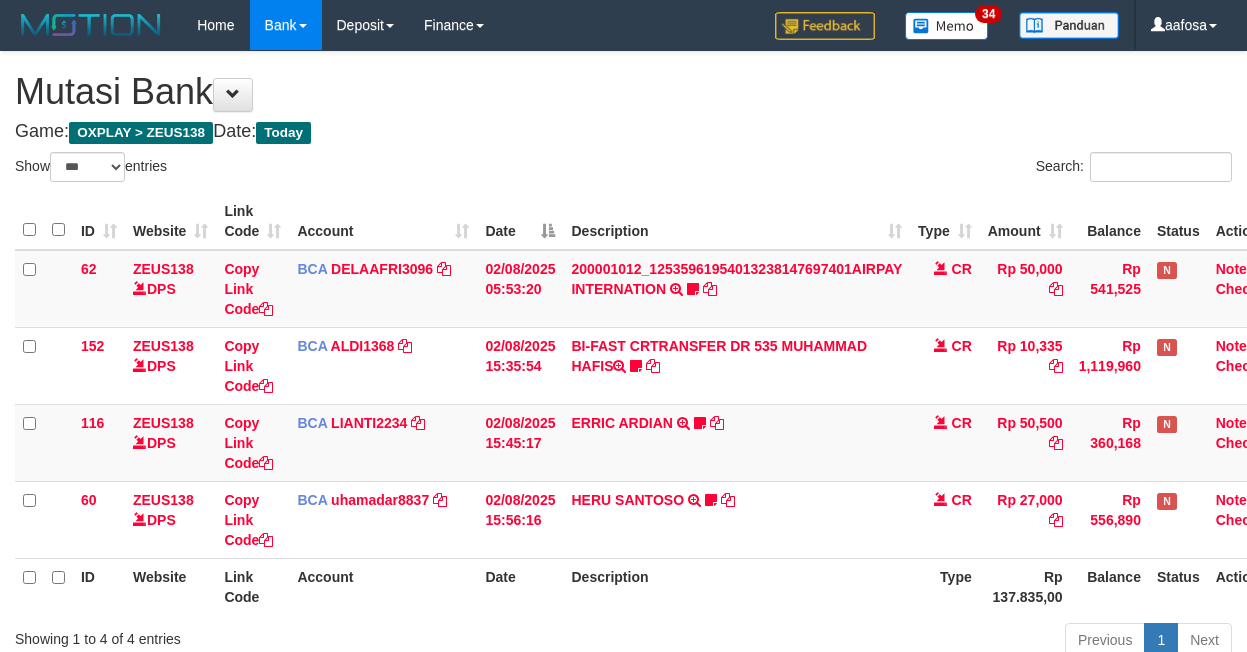 scroll, scrollTop: 157, scrollLeft: 38, axis: both 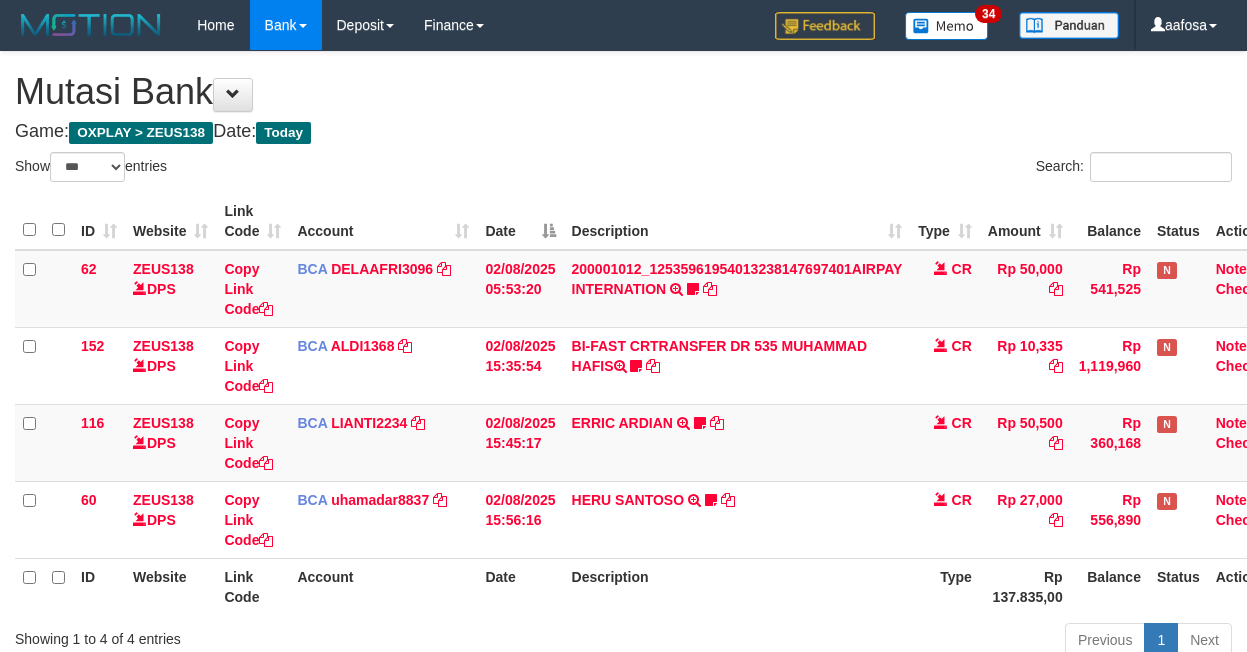 select on "***" 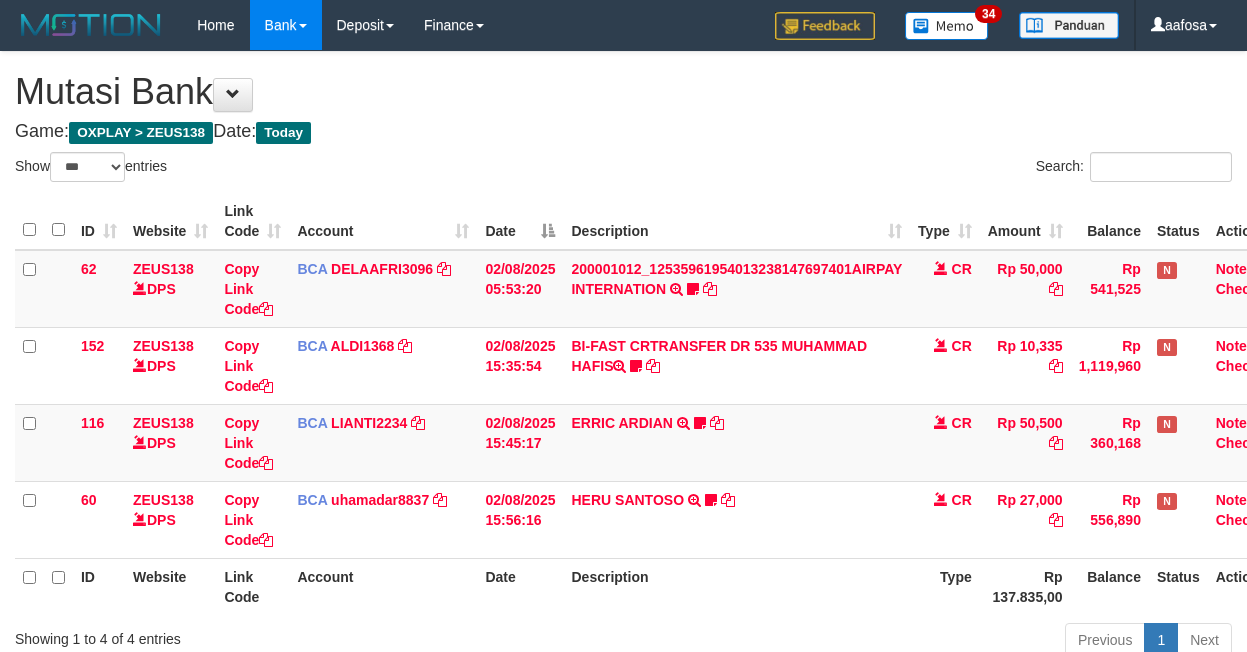 scroll, scrollTop: 157, scrollLeft: 38, axis: both 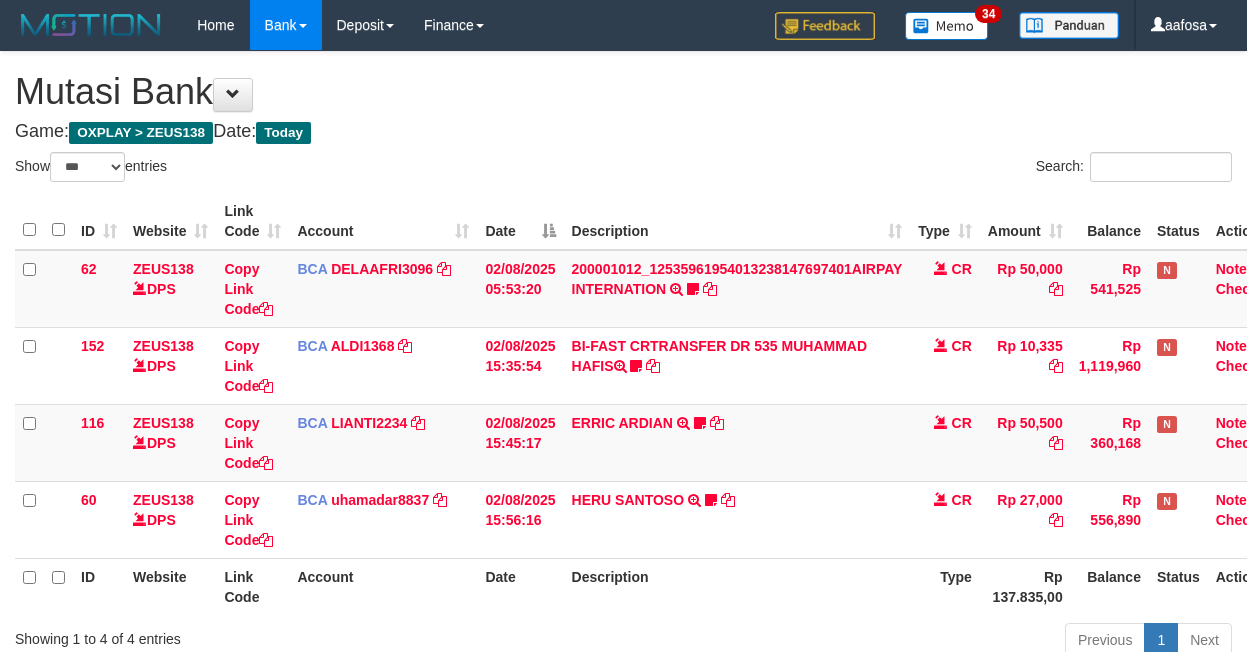 select on "***" 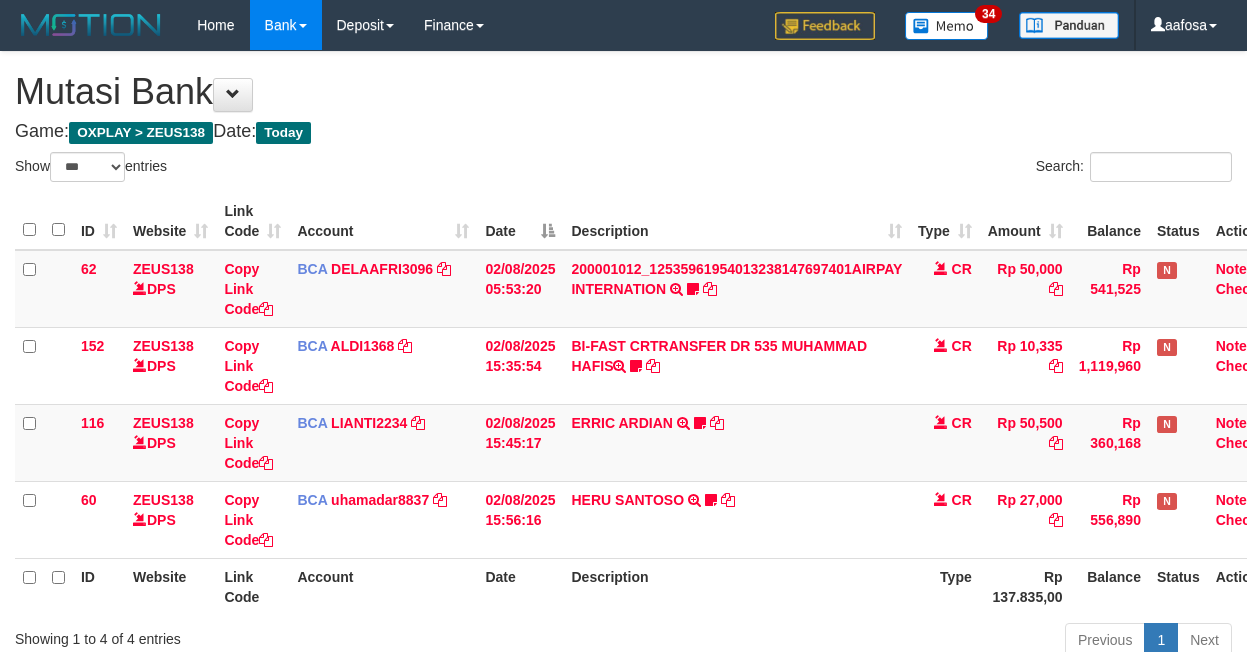 scroll, scrollTop: 157, scrollLeft: 38, axis: both 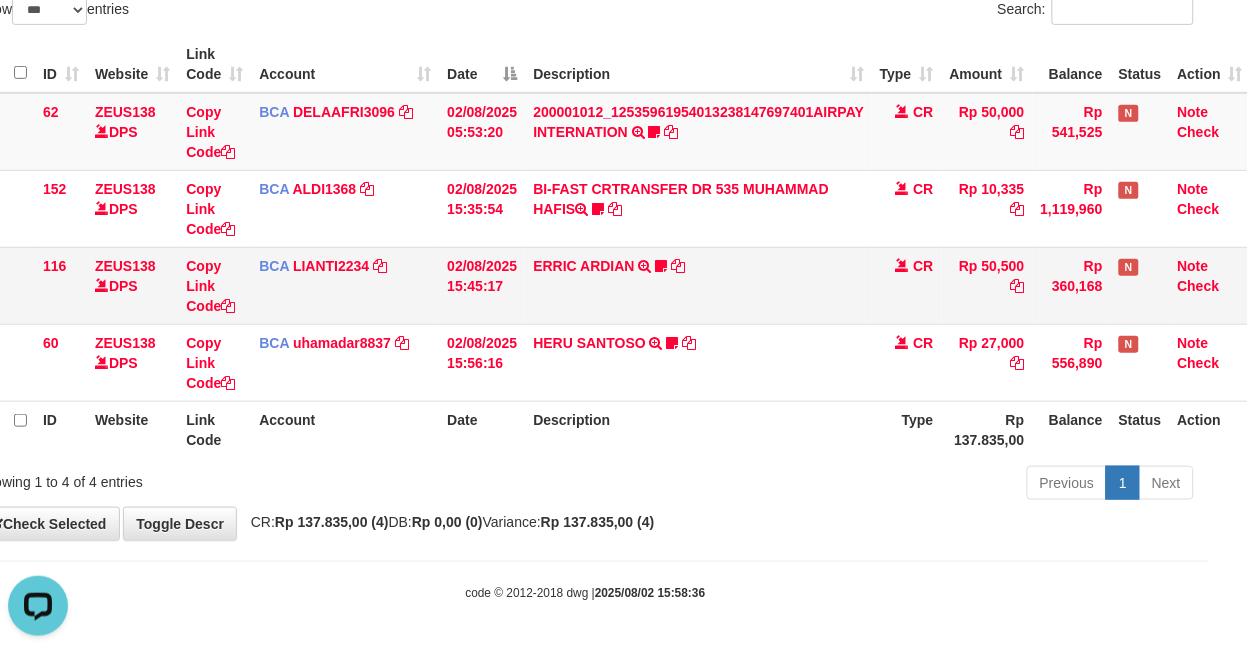 drag, startPoint x: 794, startPoint y: 251, endPoint x: 771, endPoint y: 303, distance: 56.859474 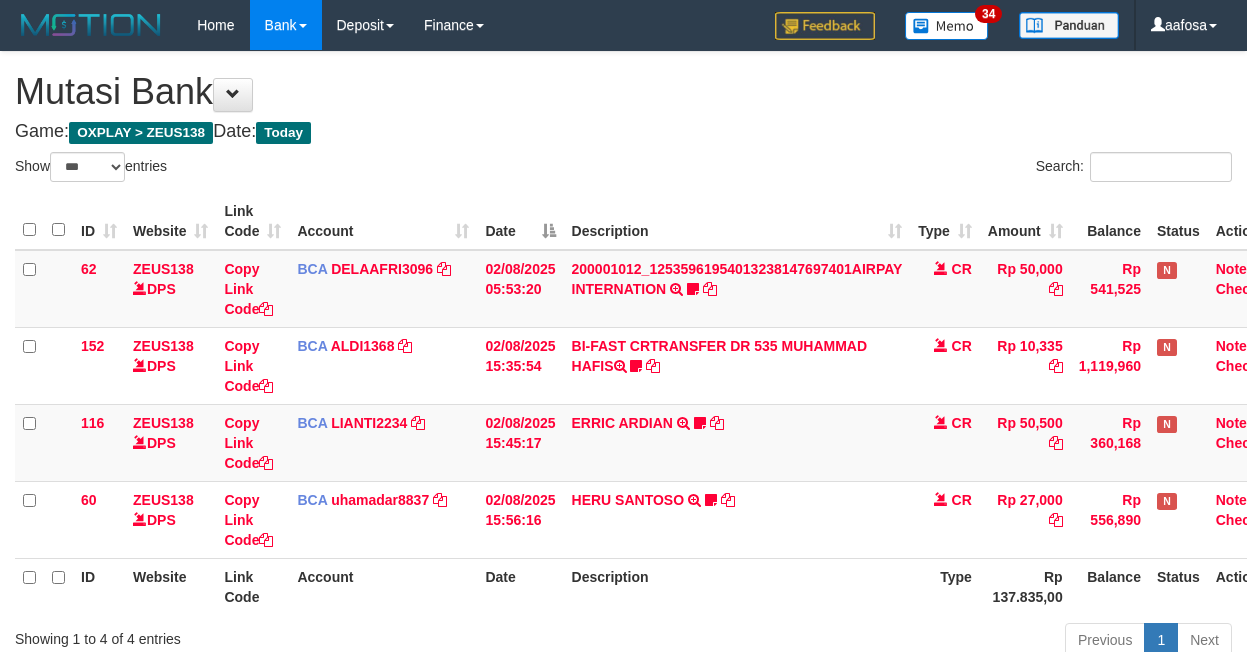 select on "***" 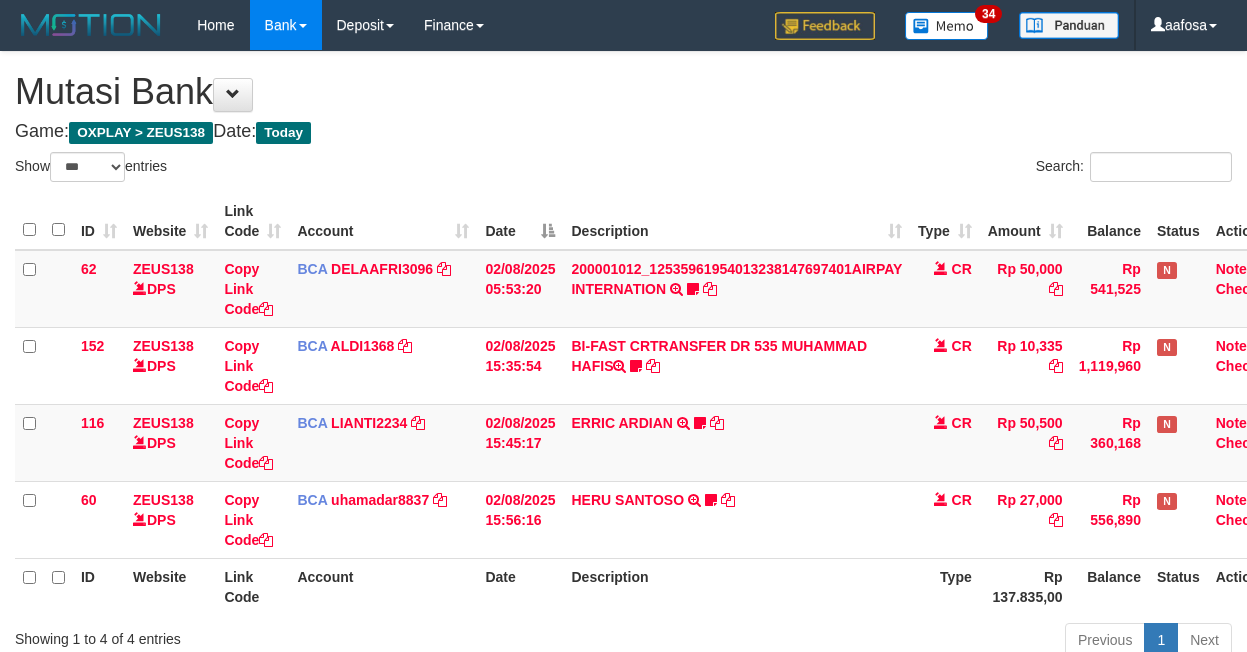 scroll, scrollTop: 157, scrollLeft: 38, axis: both 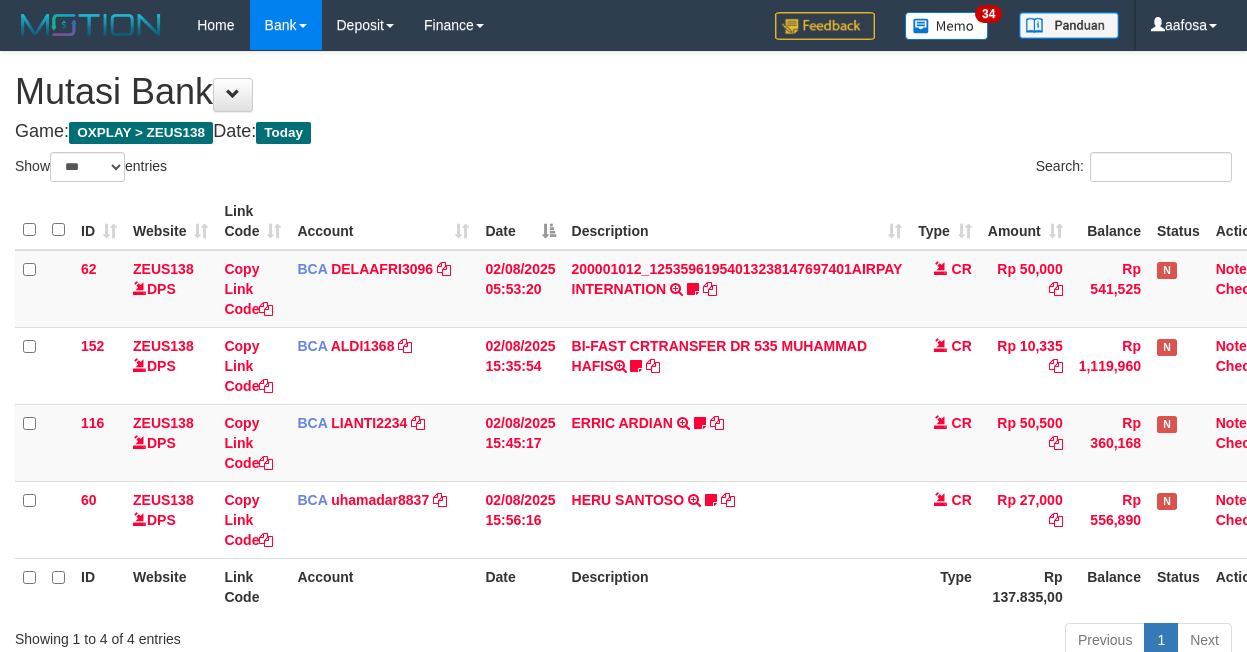 select on "***" 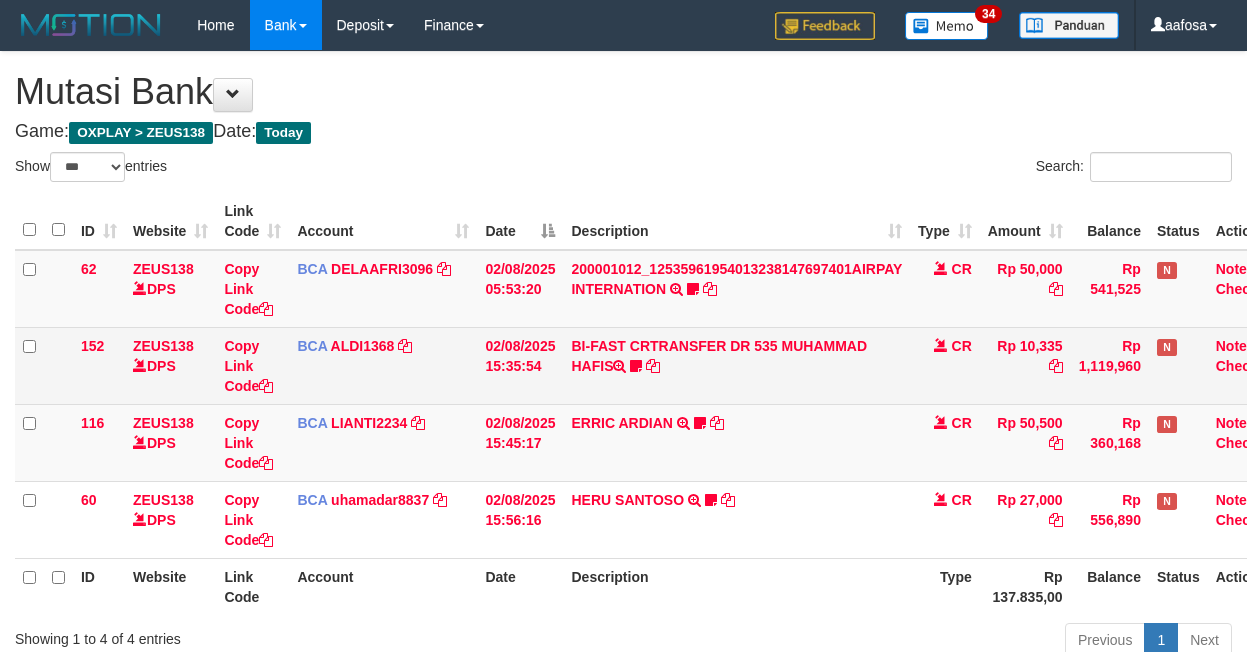 scroll, scrollTop: 157, scrollLeft: 38, axis: both 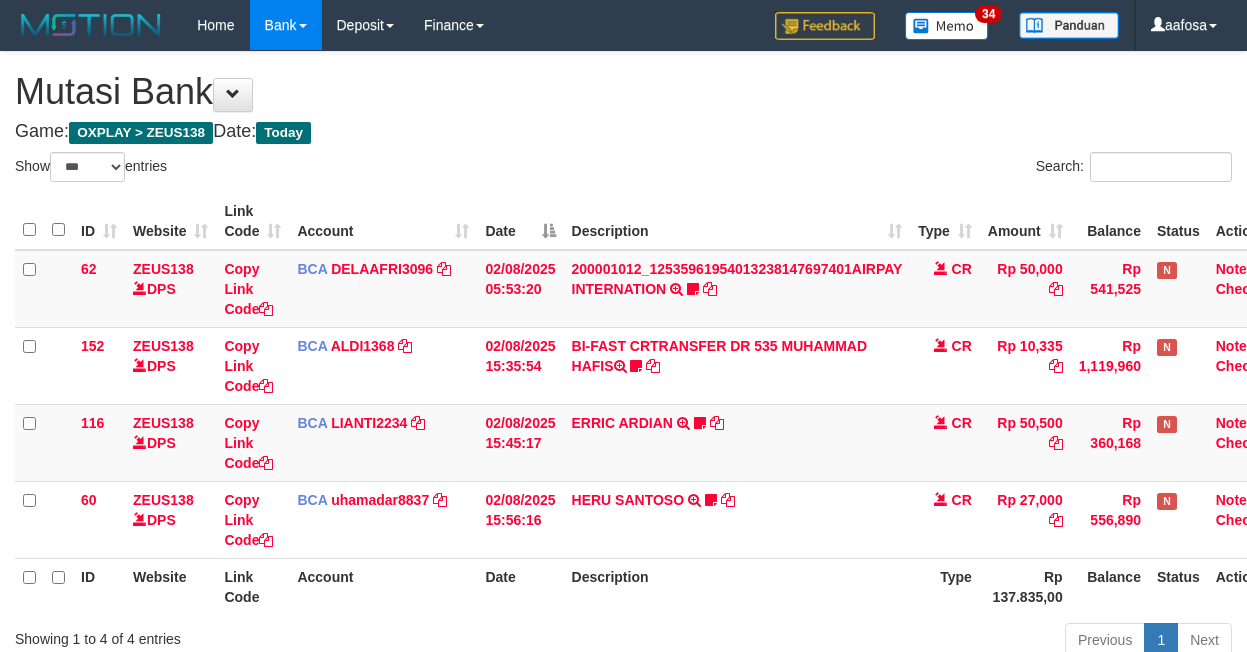 select on "***" 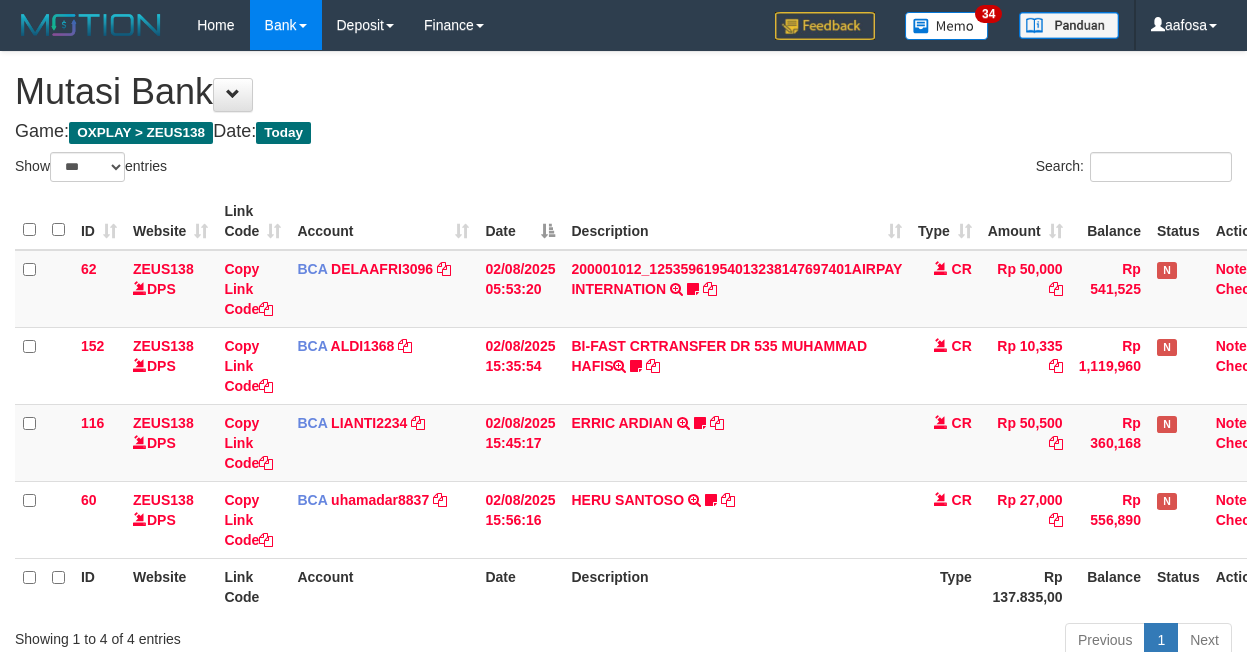 scroll, scrollTop: 157, scrollLeft: 38, axis: both 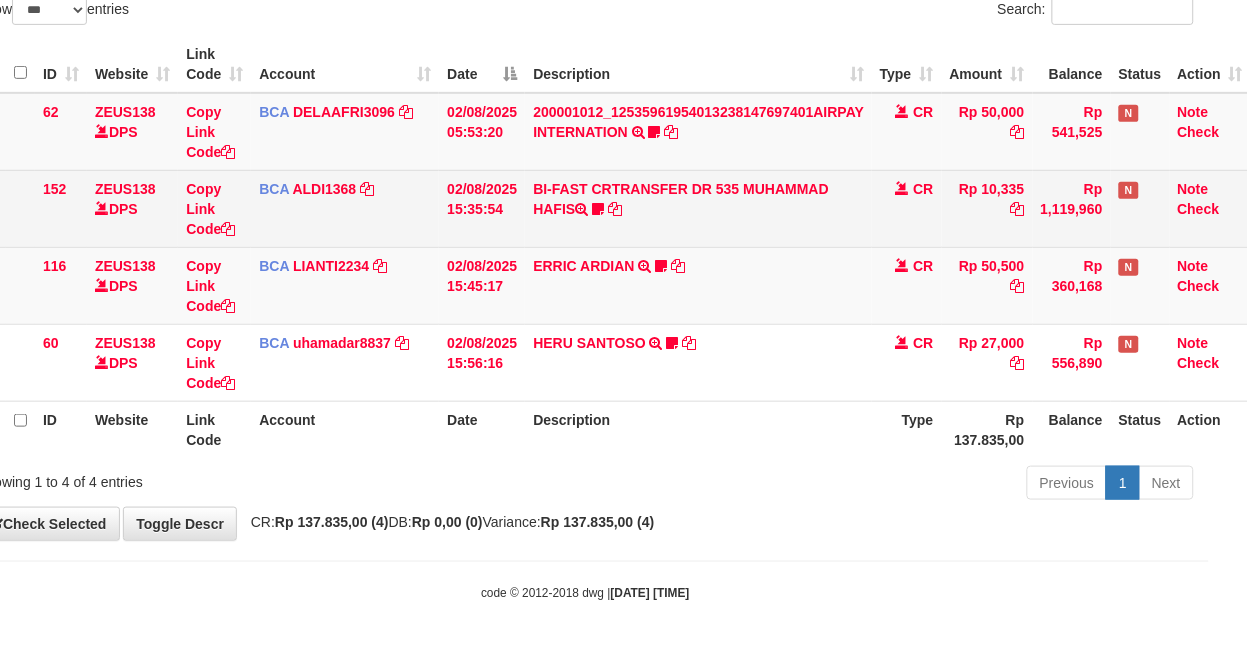 click on "BI-FAST CRTRANSFER DR 535 MUHAMMAD HAFIS          Muhammadhafis" at bounding box center [698, 208] 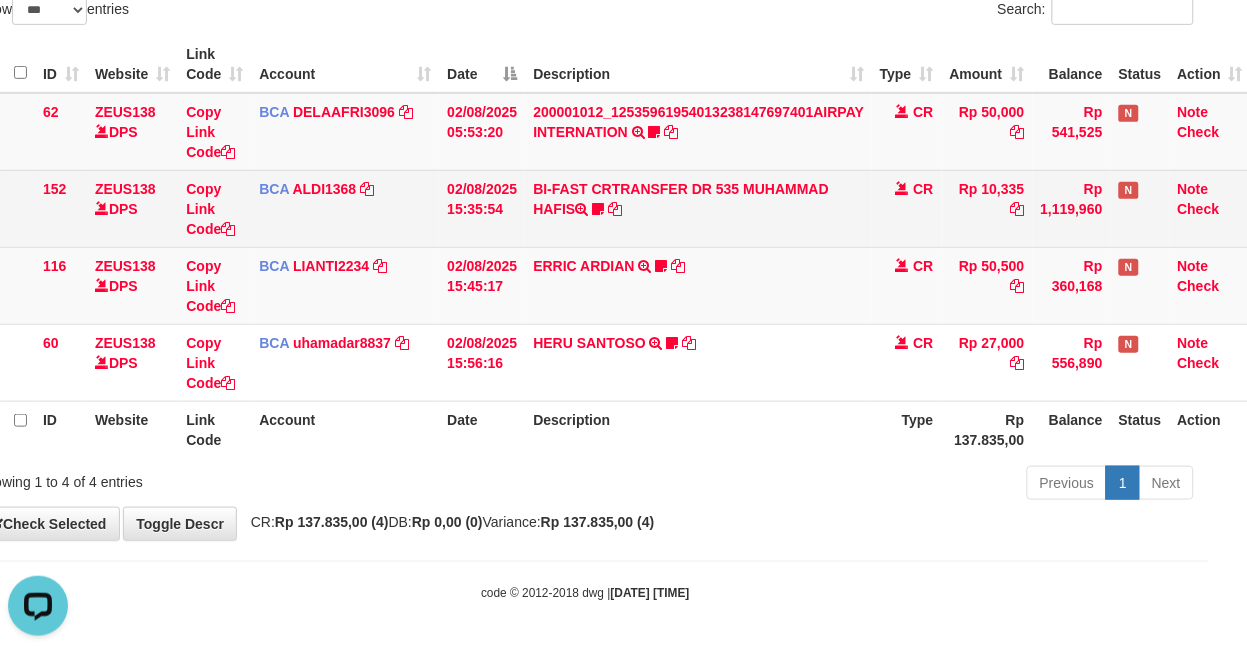 scroll, scrollTop: 0, scrollLeft: 0, axis: both 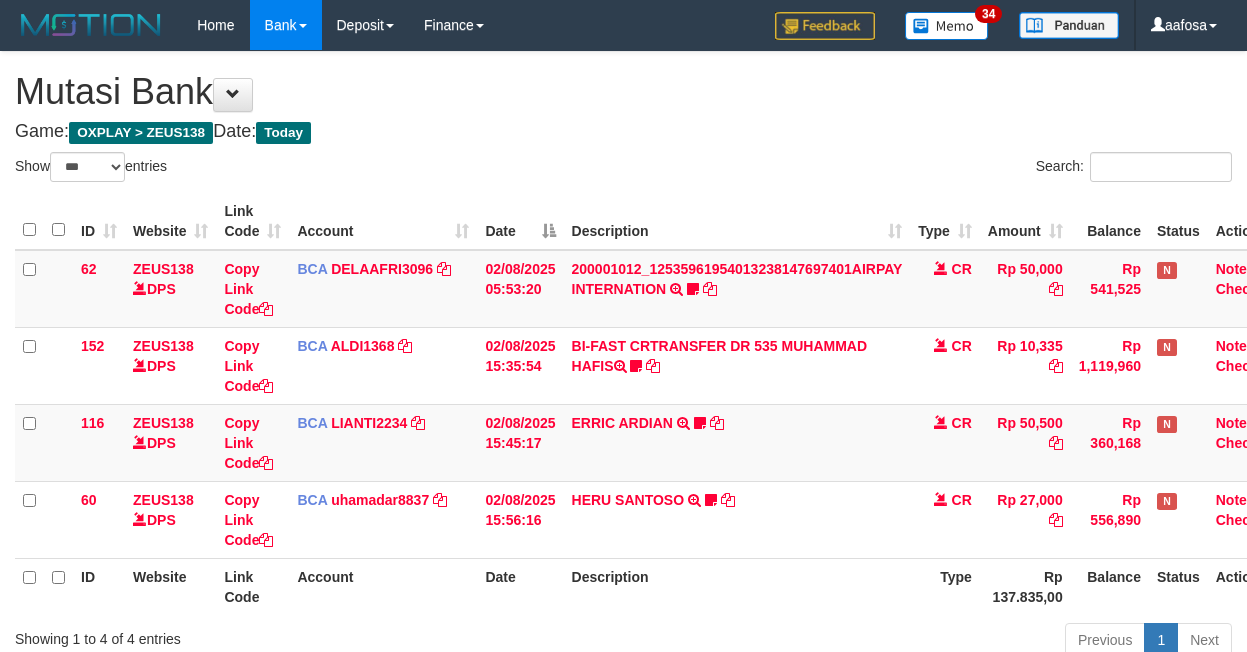 select on "***" 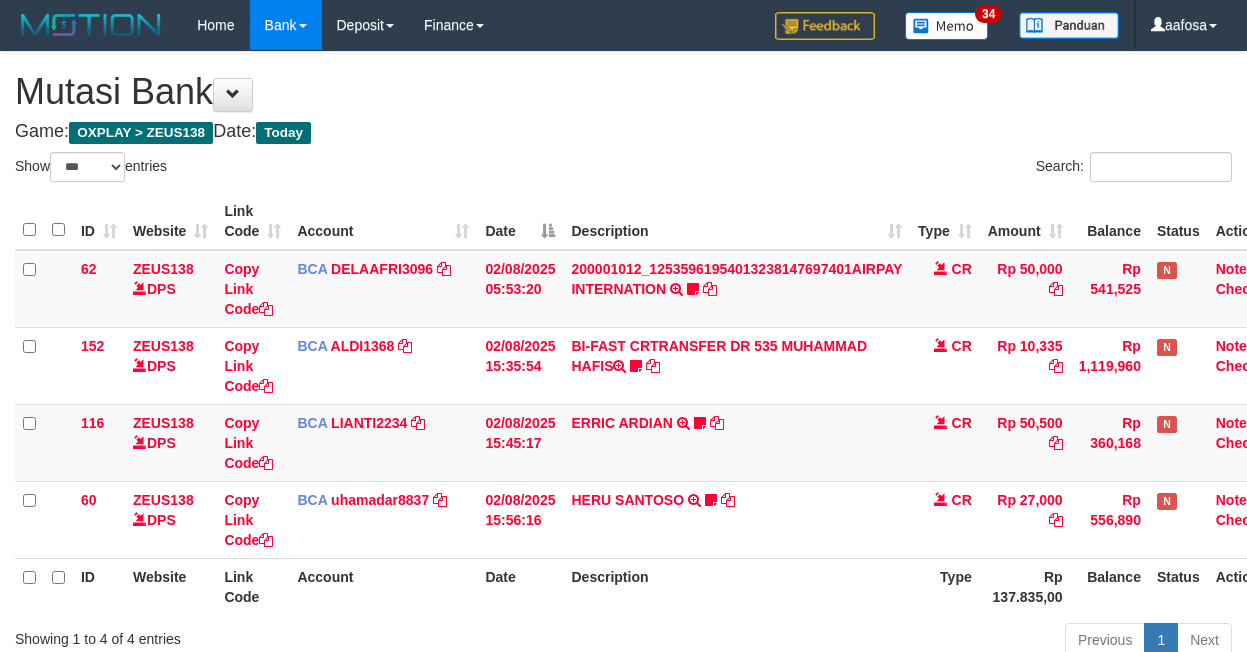 scroll, scrollTop: 157, scrollLeft: 38, axis: both 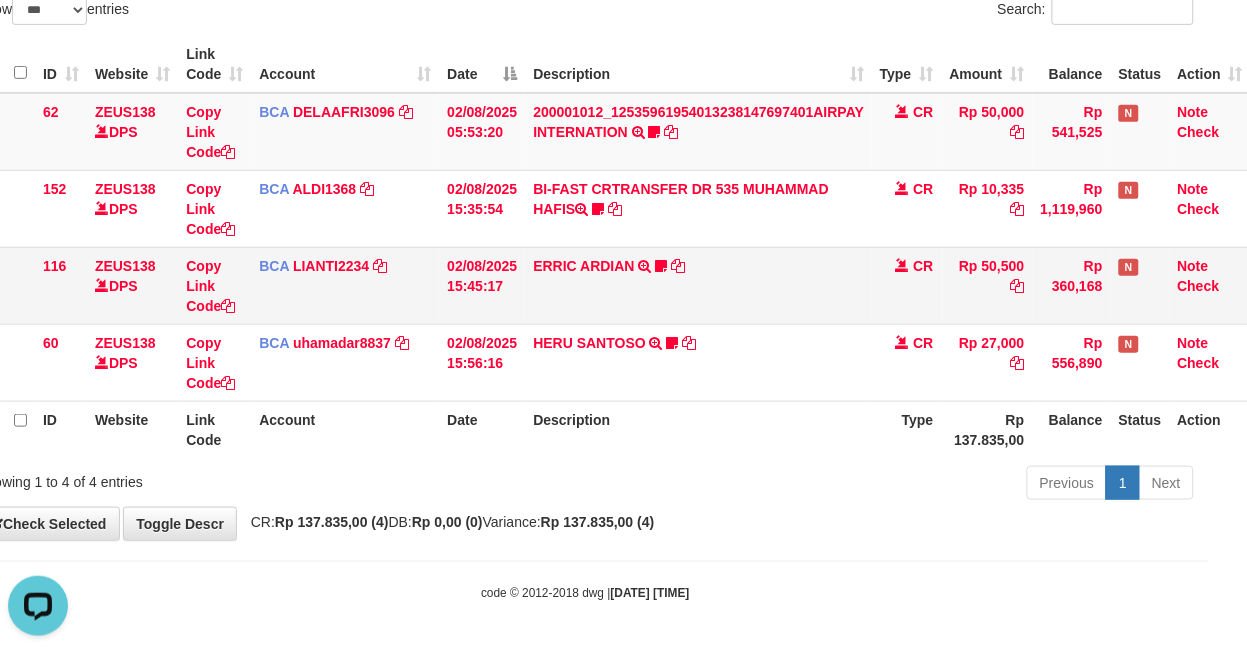 click on "ERRIC ARDIAN            TRSF E-BANKING CR 0208/FTSCY/WS95051
50500.002025080225238851 TRFDN-ERRIC ARDIANESPAY DEBIT INDONE    085814261087" at bounding box center [698, 285] 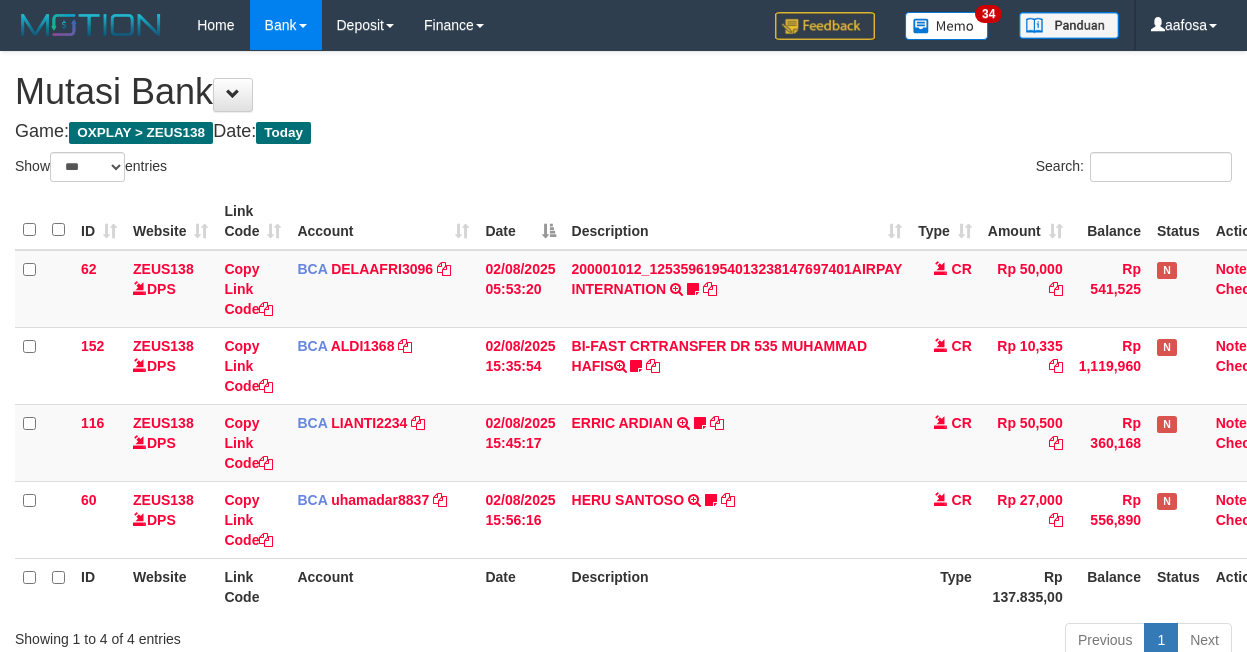select on "***" 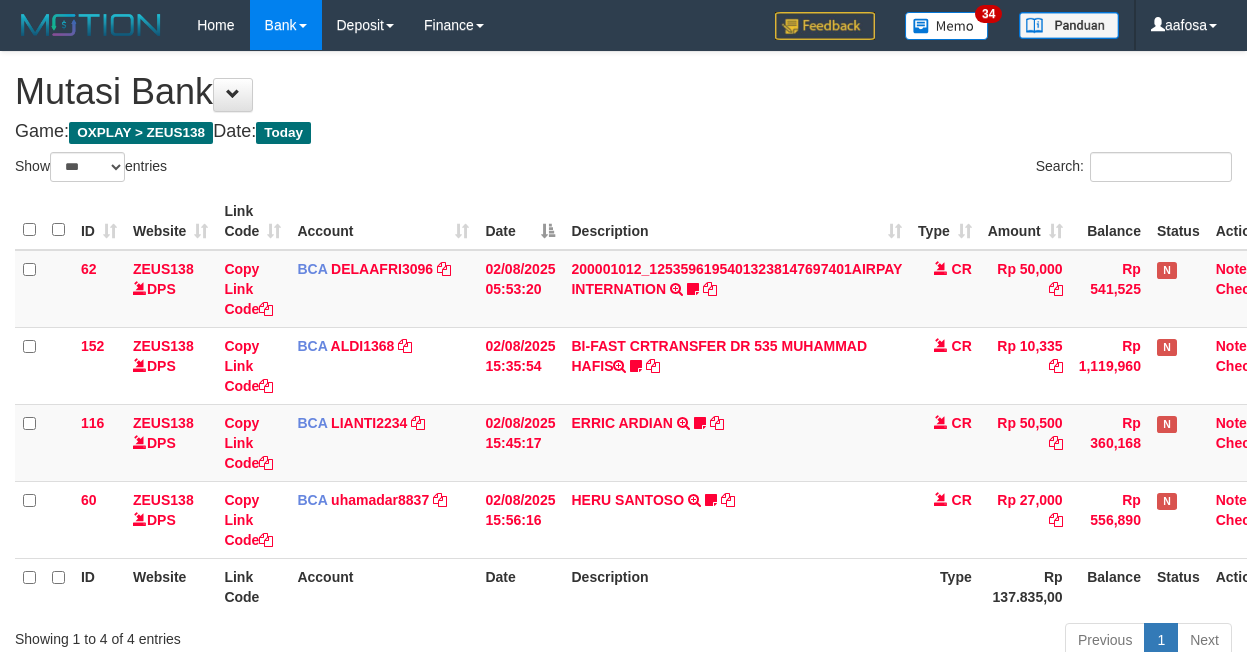 scroll, scrollTop: 157, scrollLeft: 38, axis: both 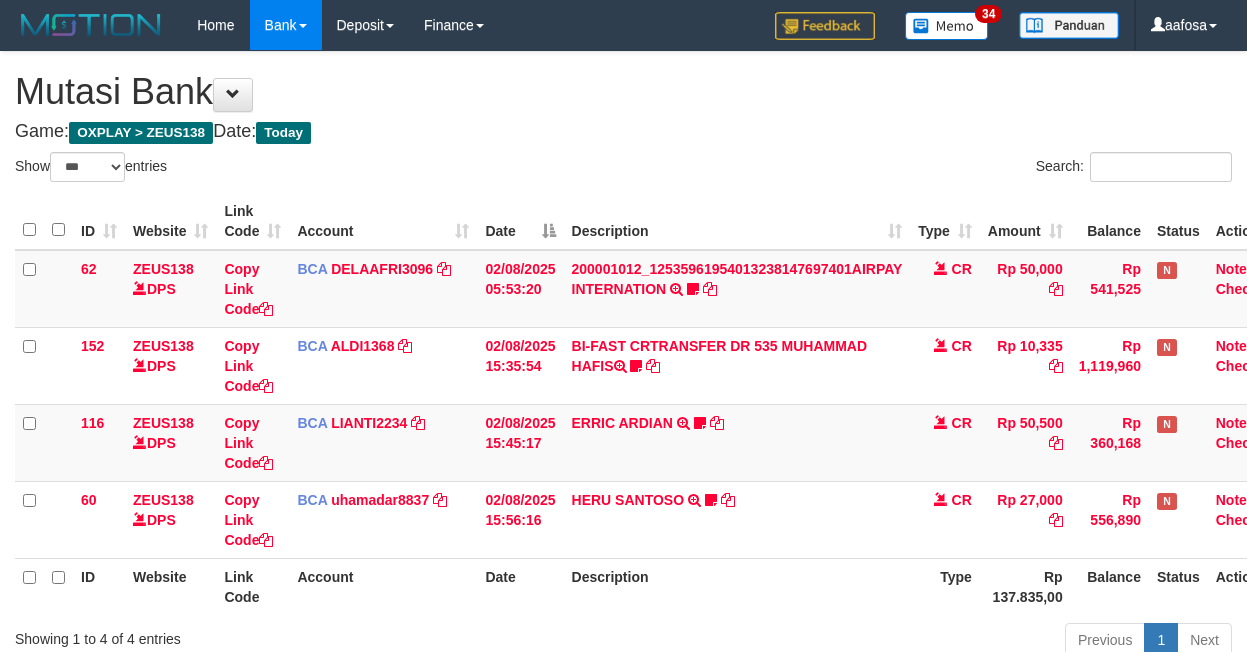 select on "***" 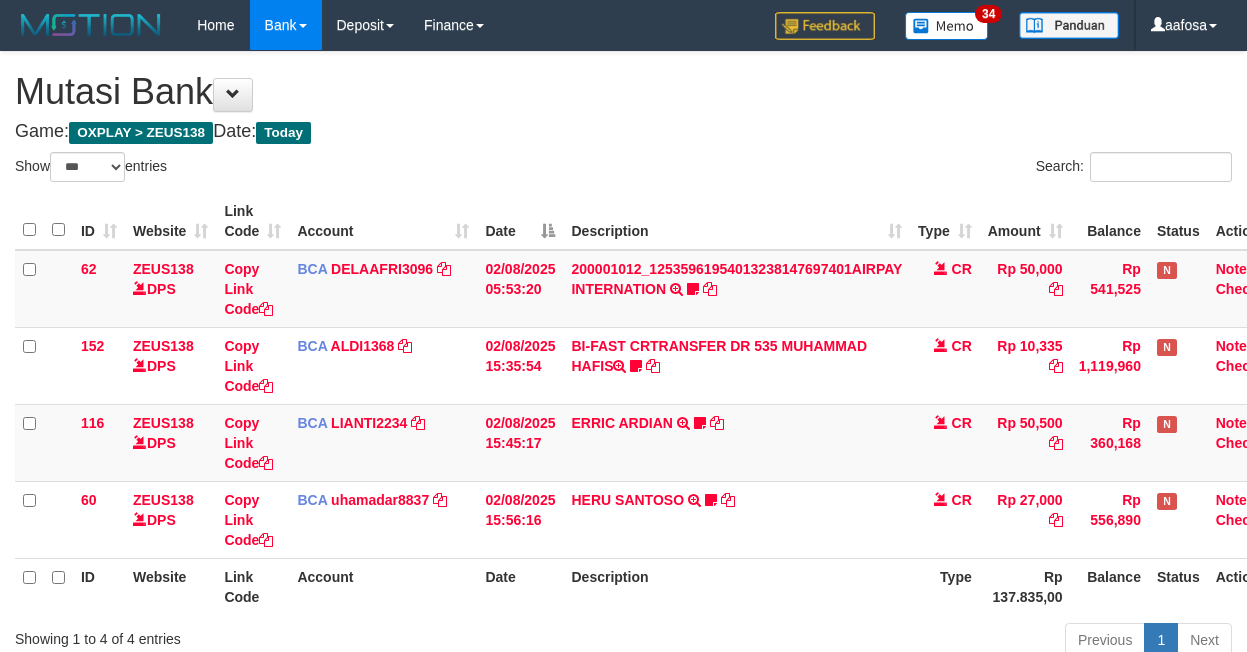 scroll, scrollTop: 157, scrollLeft: 38, axis: both 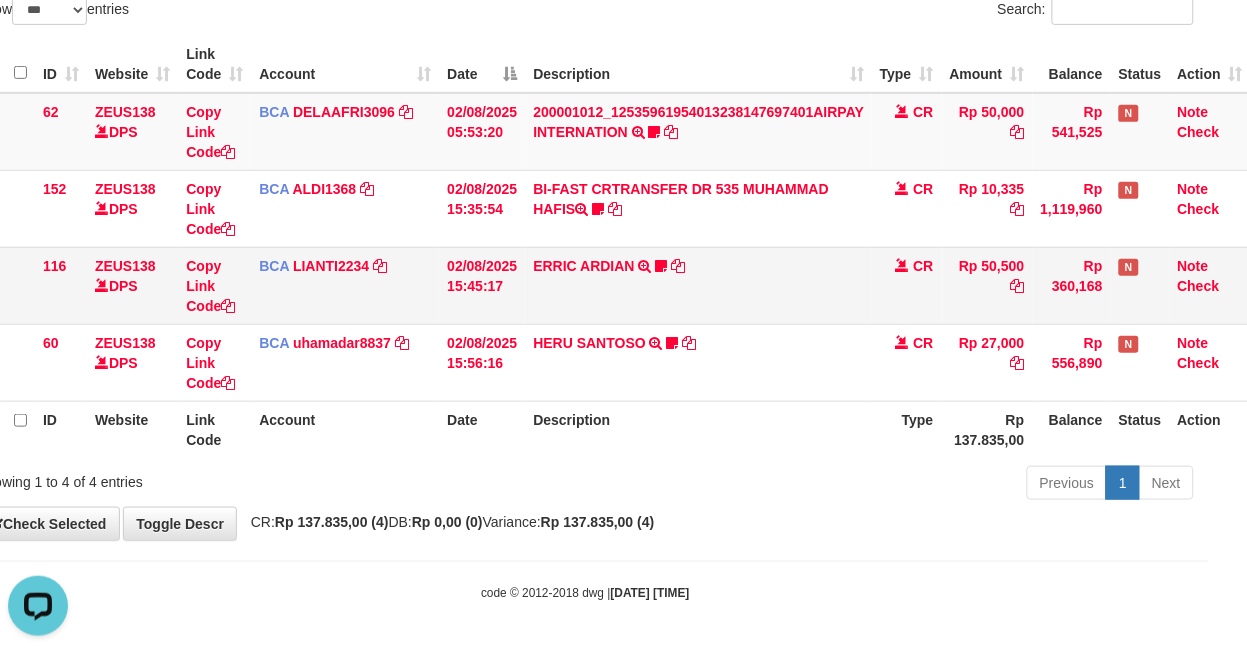 click on "ERRIC ARDIAN            TRSF E-BANKING CR 0208/FTSCY/WS95051
50500.002025080225238851 TRFDN-ERRIC ARDIANESPAY DEBIT INDONE    085814261087" at bounding box center [698, 285] 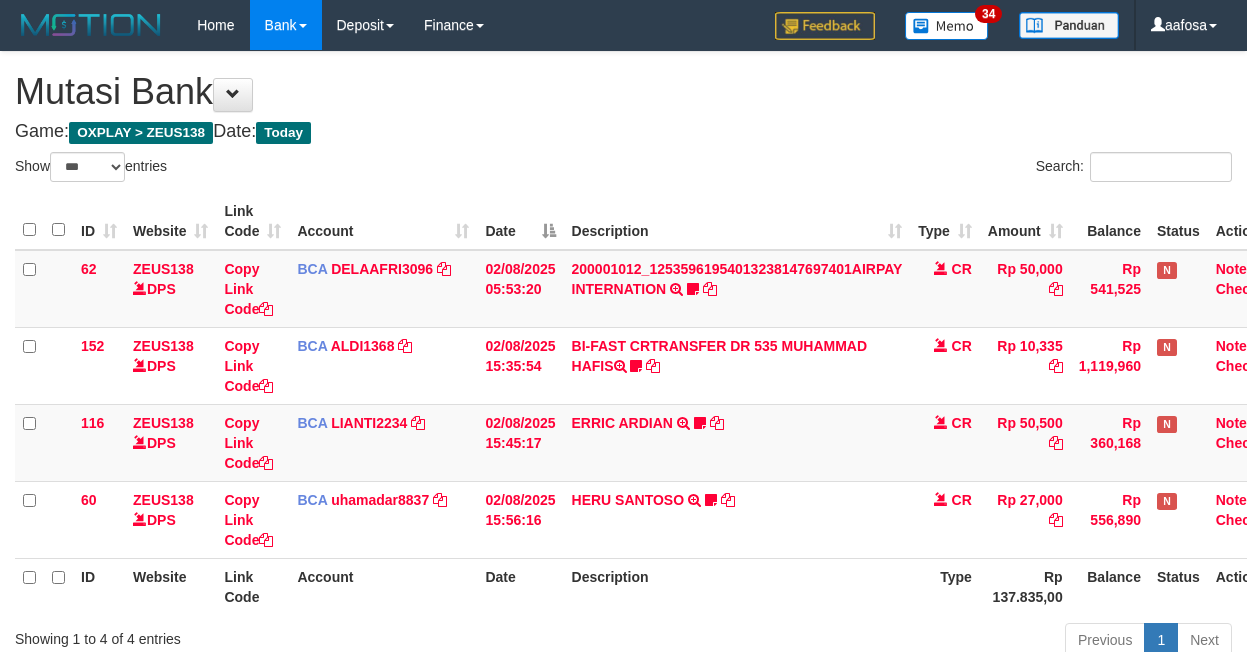 select on "***" 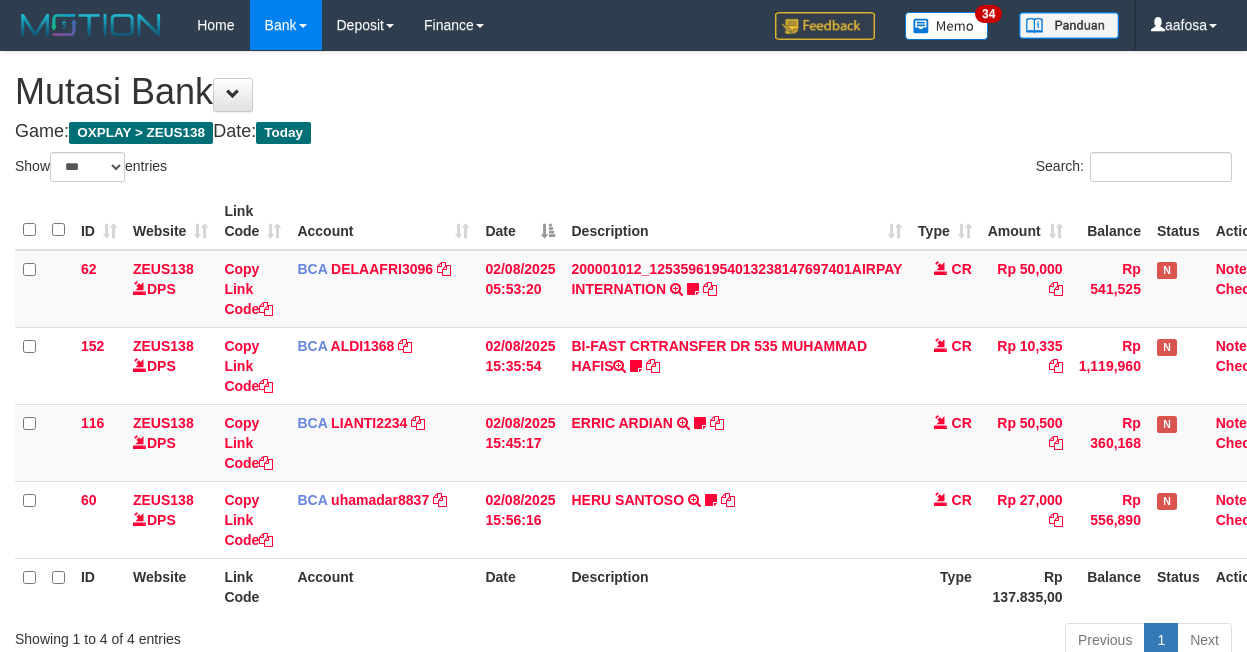 scroll, scrollTop: 157, scrollLeft: 38, axis: both 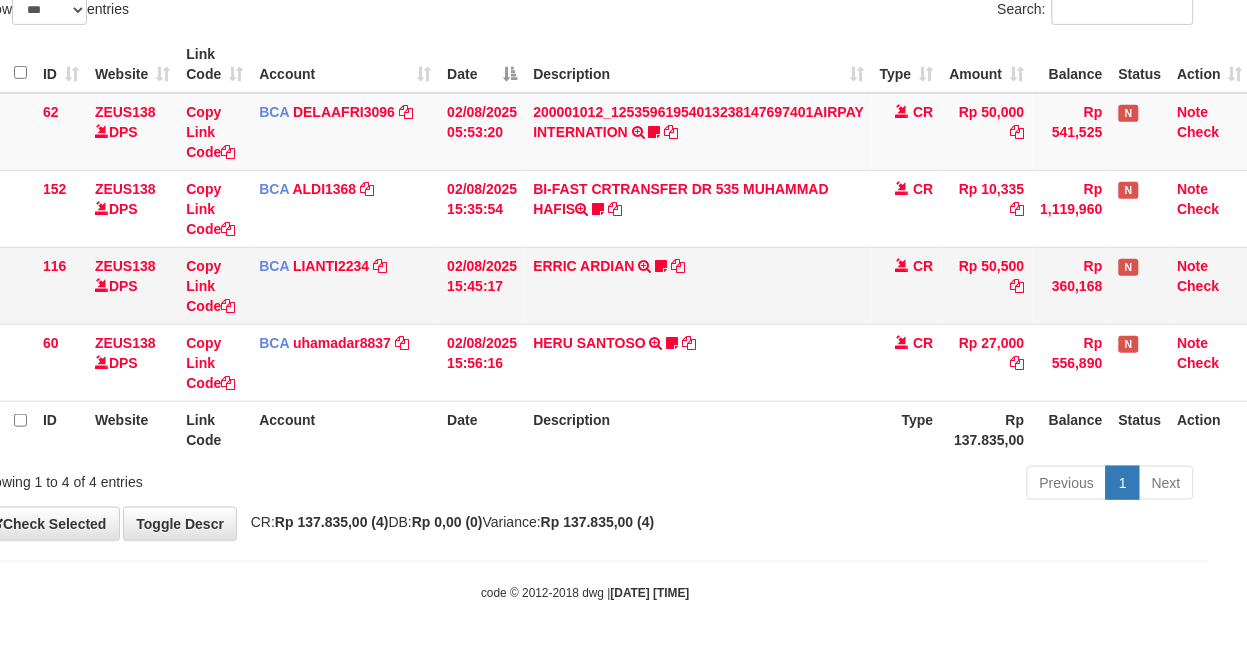 drag, startPoint x: 808, startPoint y: 321, endPoint x: 783, endPoint y: 311, distance: 26.925823 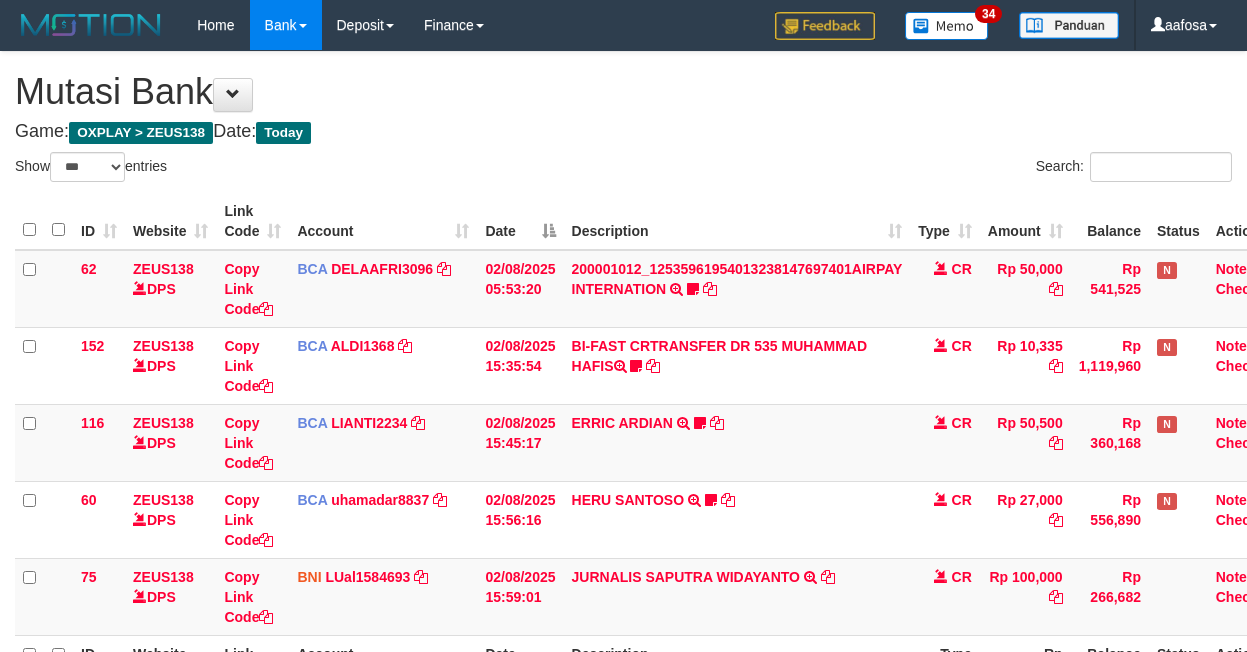 select on "***" 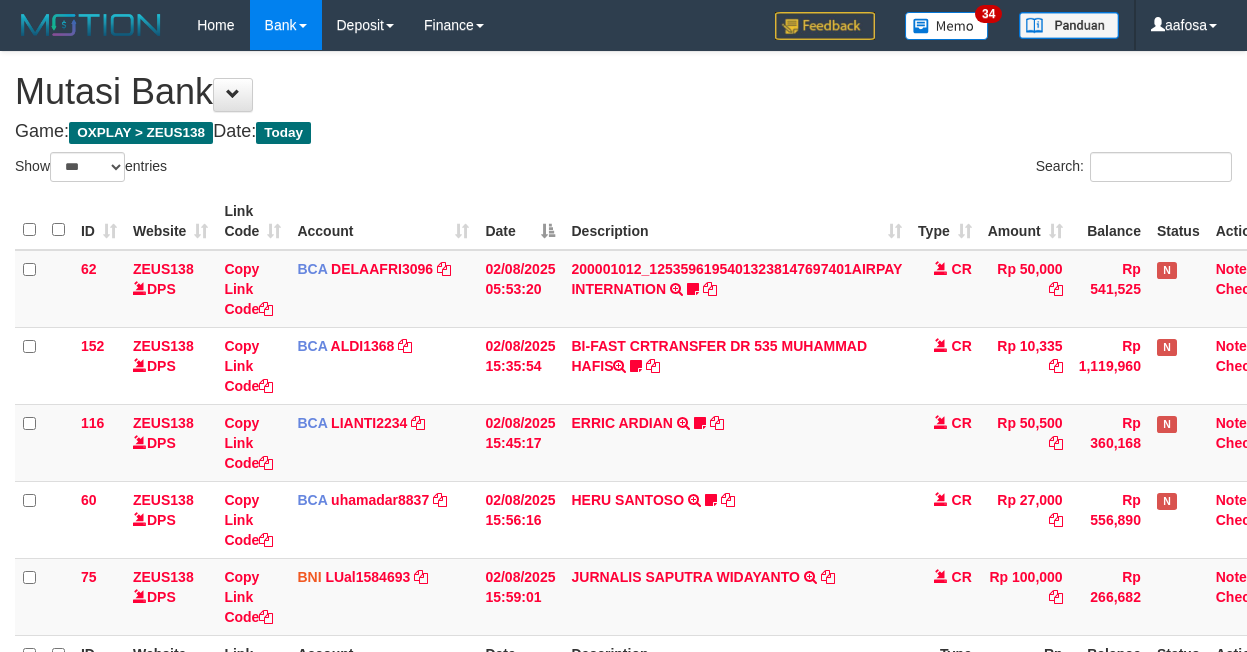 scroll, scrollTop: 193, scrollLeft: 38, axis: both 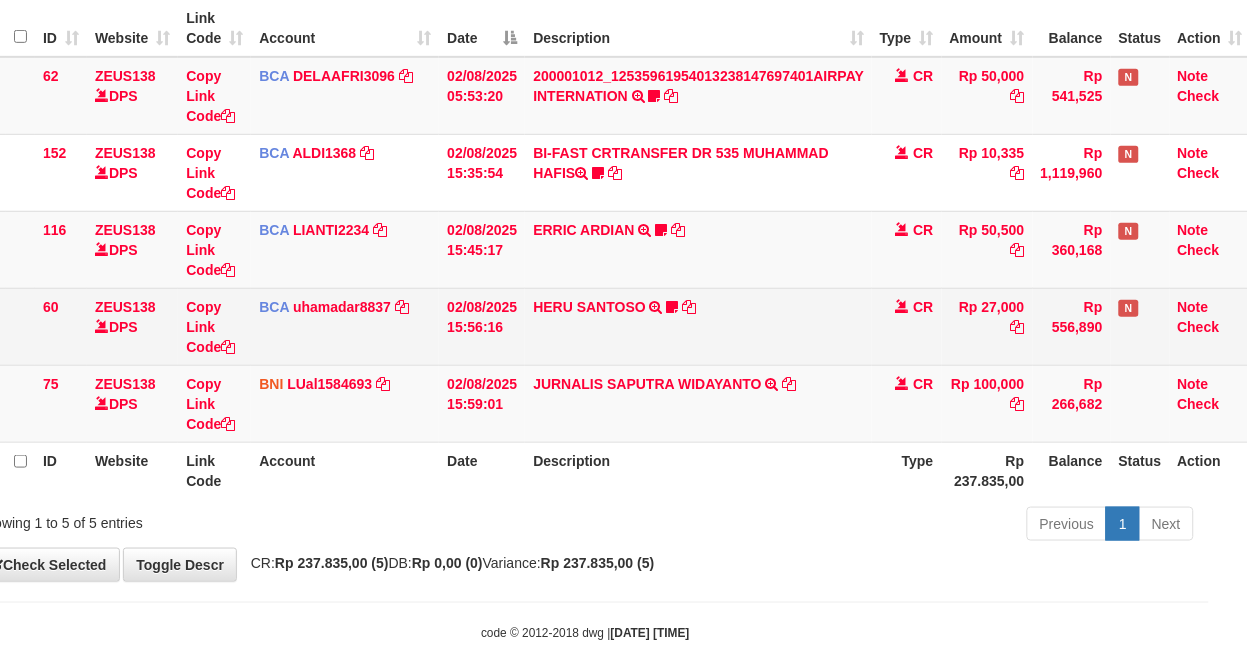 click on "HERU SANTOSO            TRSF E-BANKING CR 0208/FTSCY/WS95031
27000.00HERU SANTOSO    Madara95" at bounding box center [698, 326] 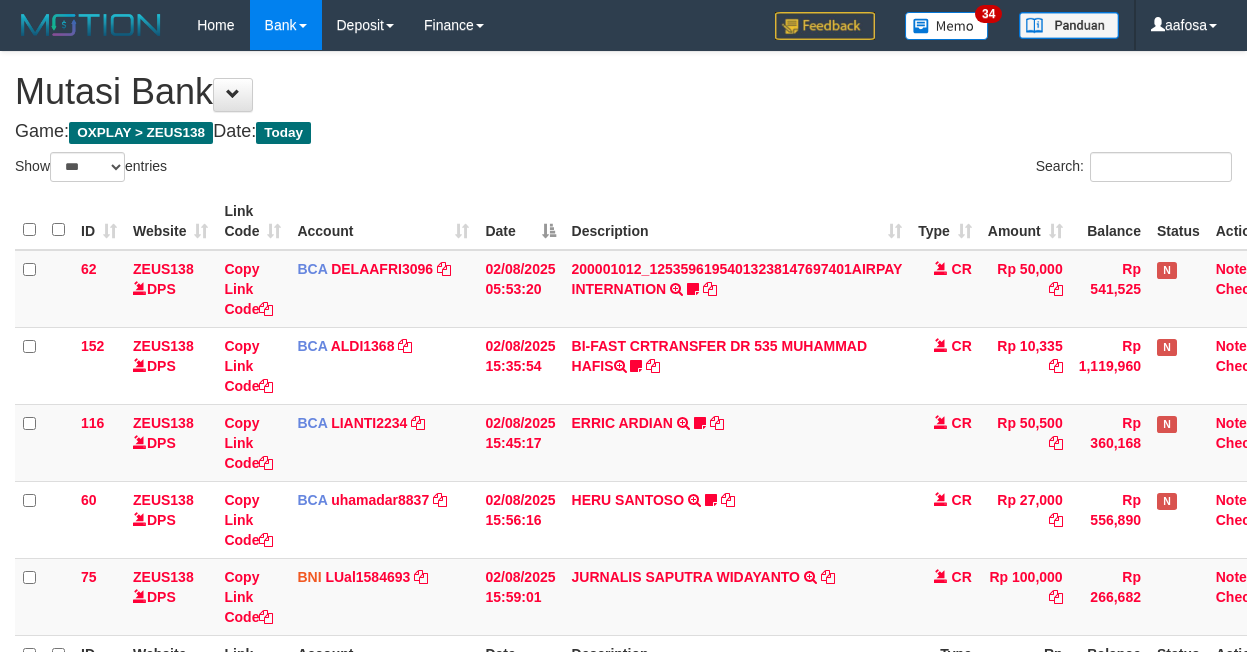 select on "***" 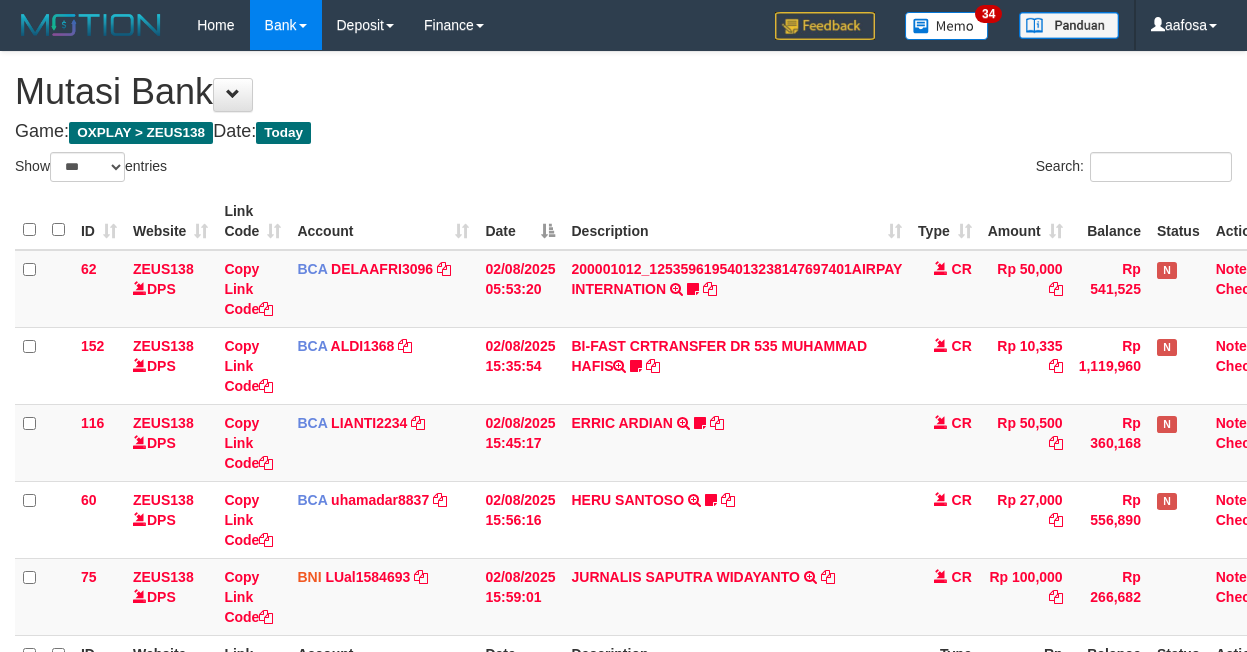 scroll, scrollTop: 193, scrollLeft: 38, axis: both 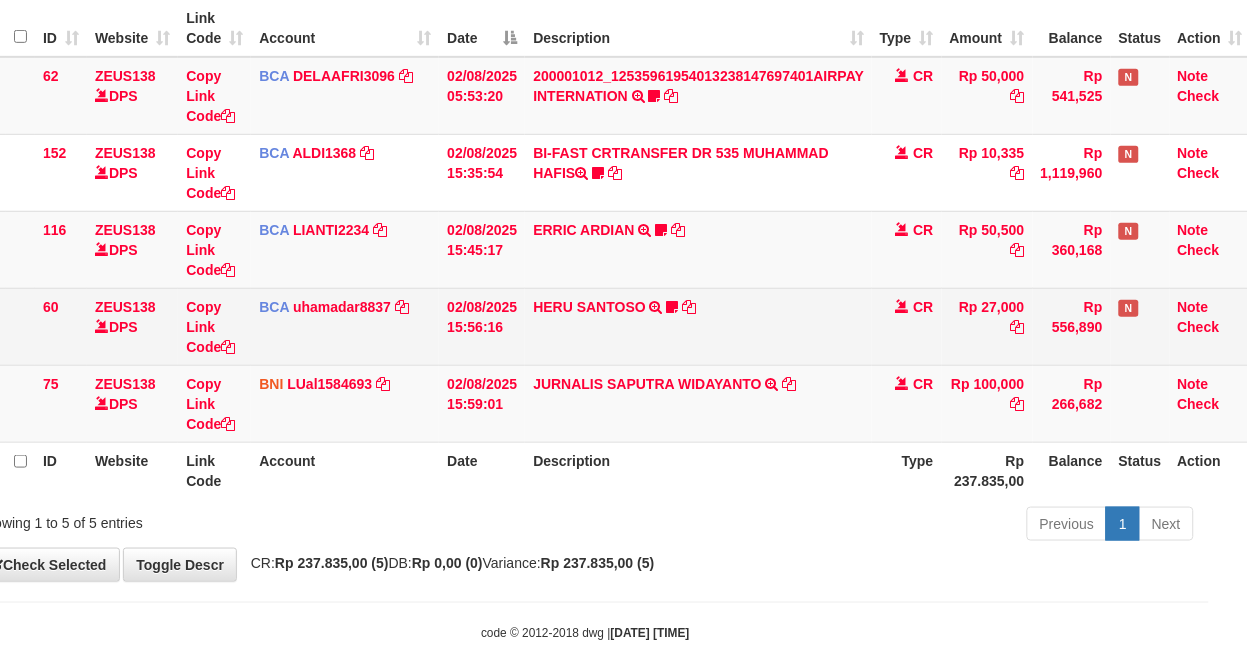 click on "[FIRST] [LAST]            TRSF E-BANKING CR 0208/FTSCY/WS95031
27000.00[FIRST] [LAST]    Madara95" at bounding box center (698, 326) 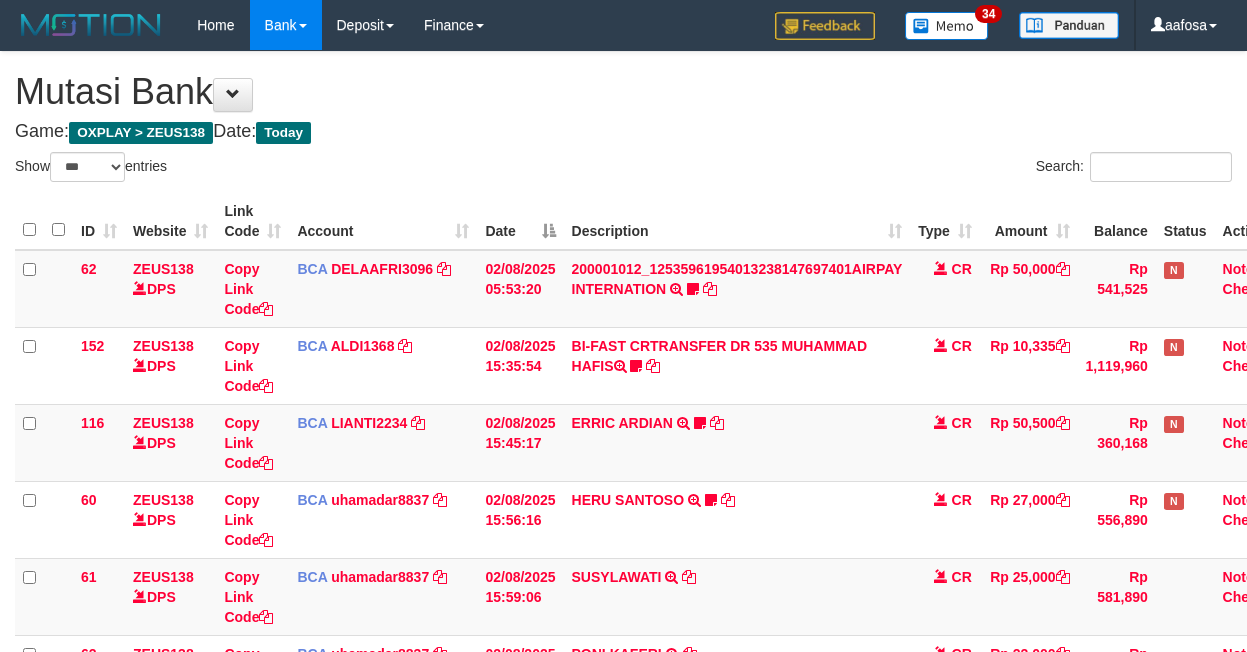 select on "***" 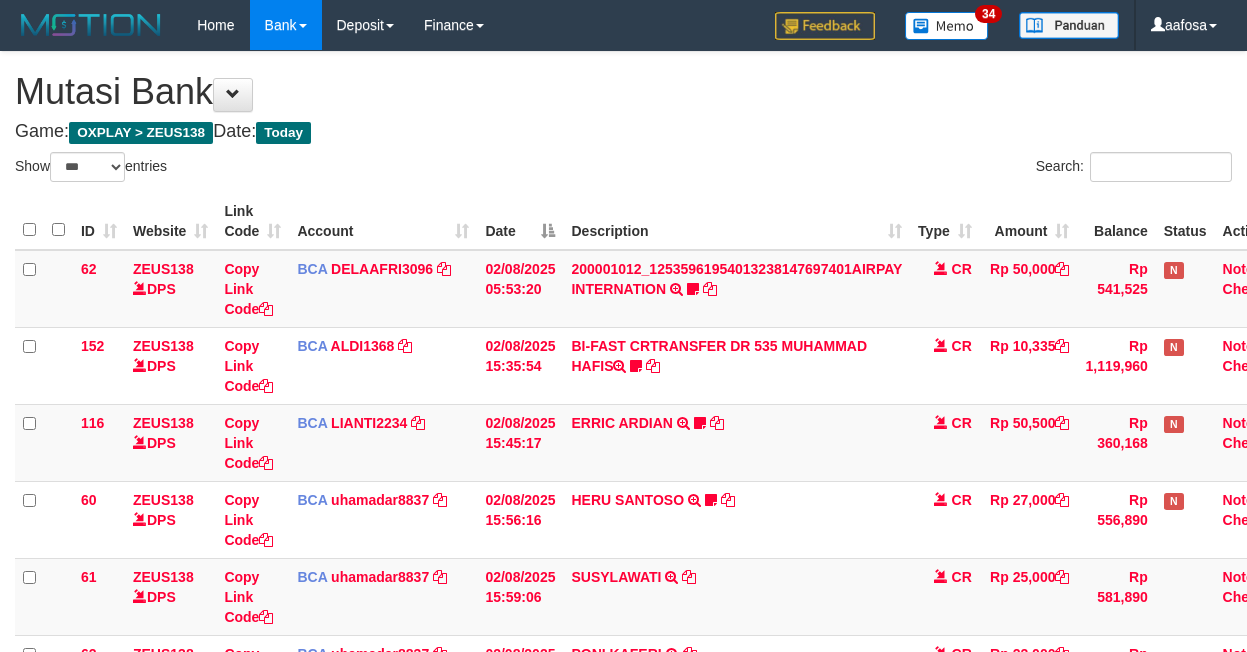 scroll, scrollTop: 193, scrollLeft: 38, axis: both 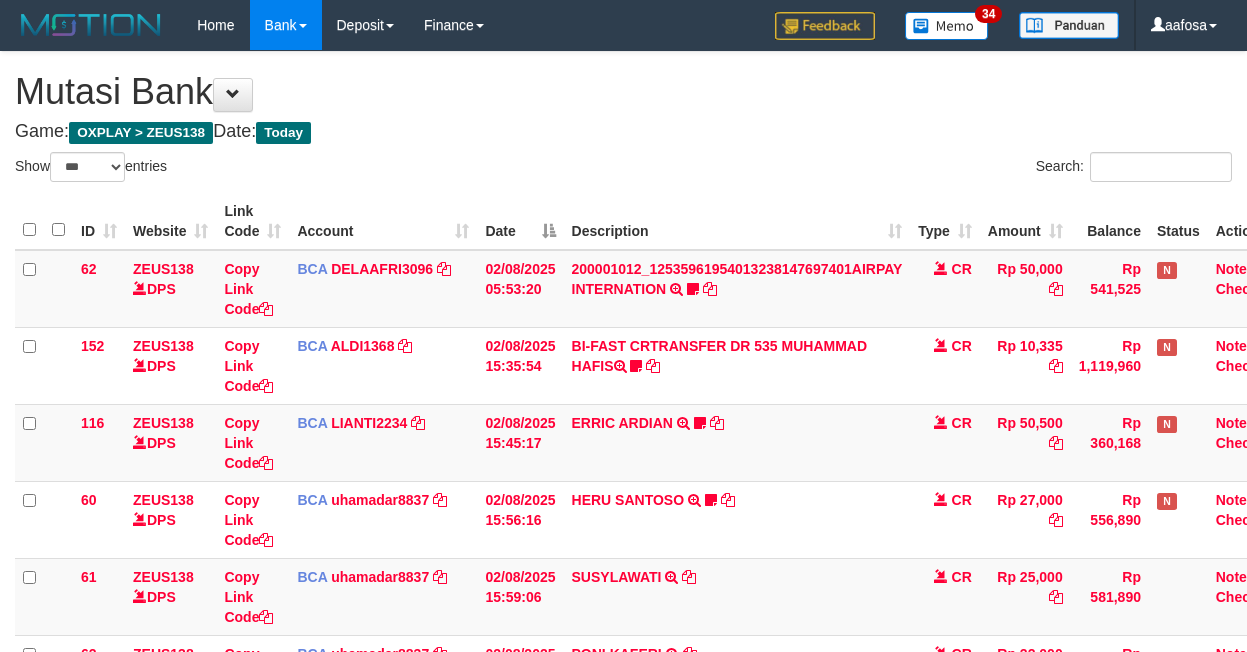 select on "***" 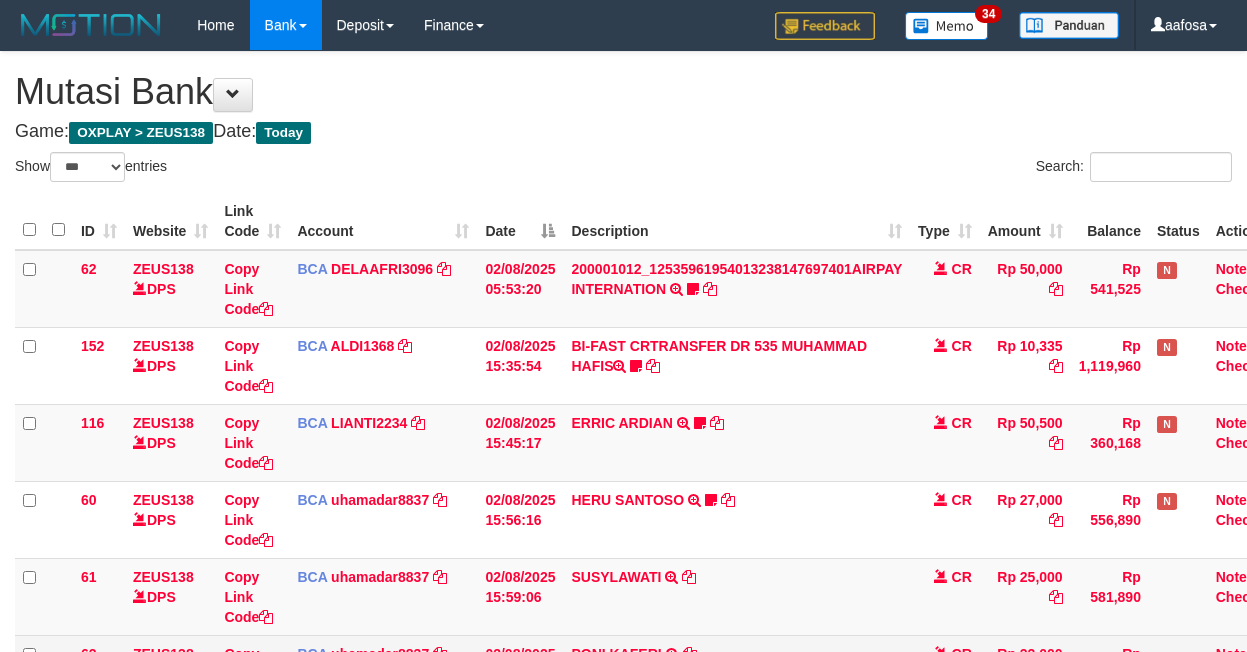 scroll, scrollTop: 193, scrollLeft: 38, axis: both 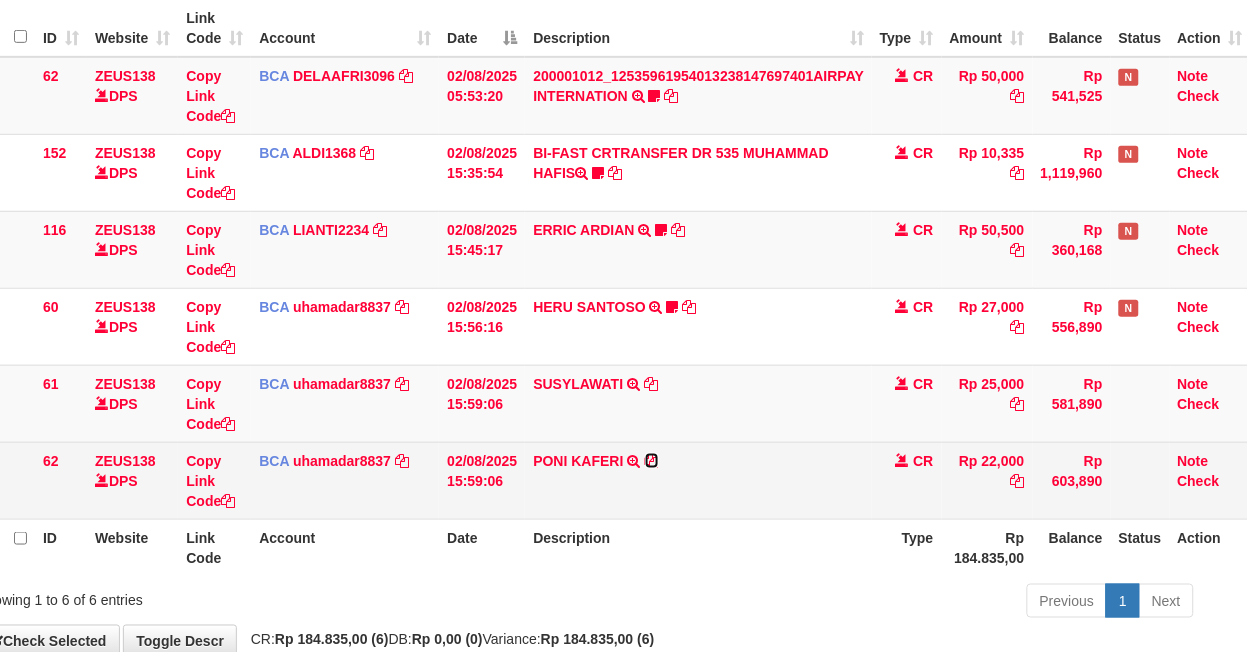 click at bounding box center [652, 461] 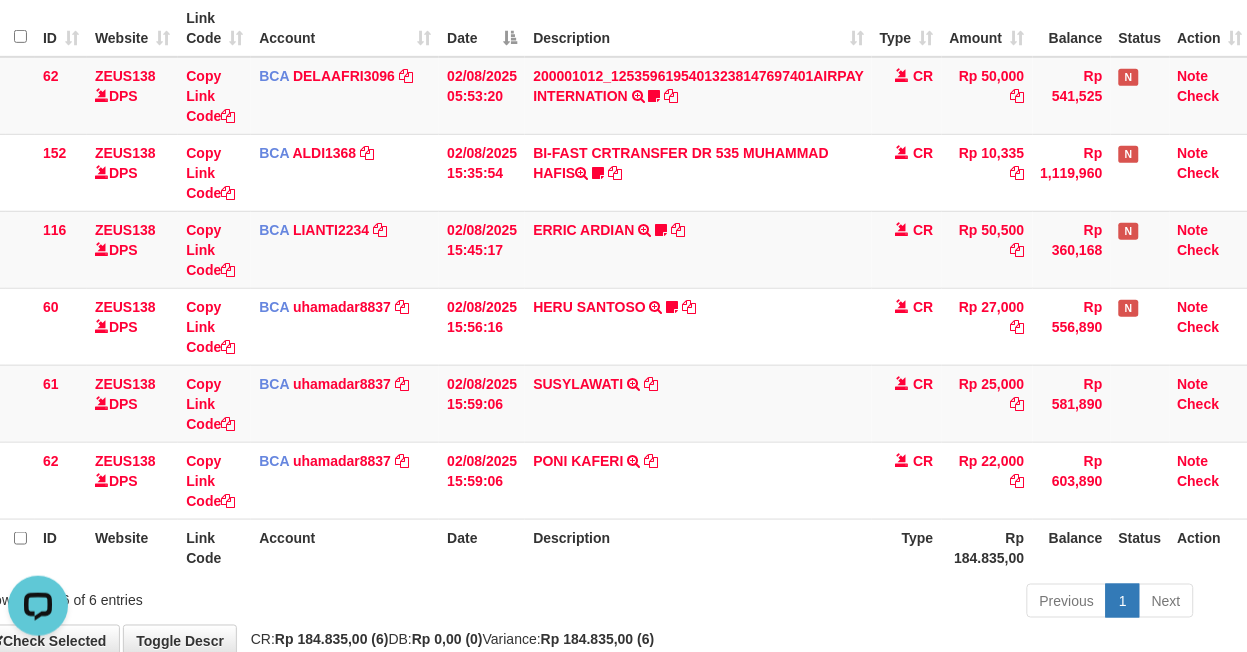 scroll, scrollTop: 0, scrollLeft: 0, axis: both 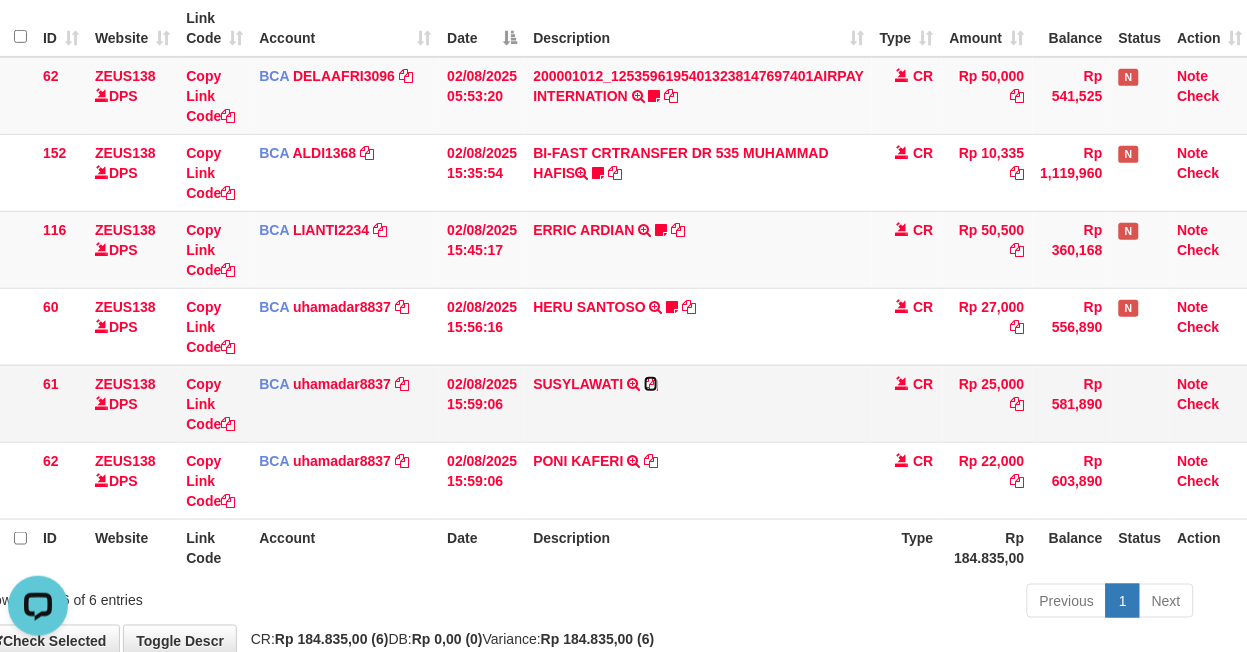 click at bounding box center [651, 384] 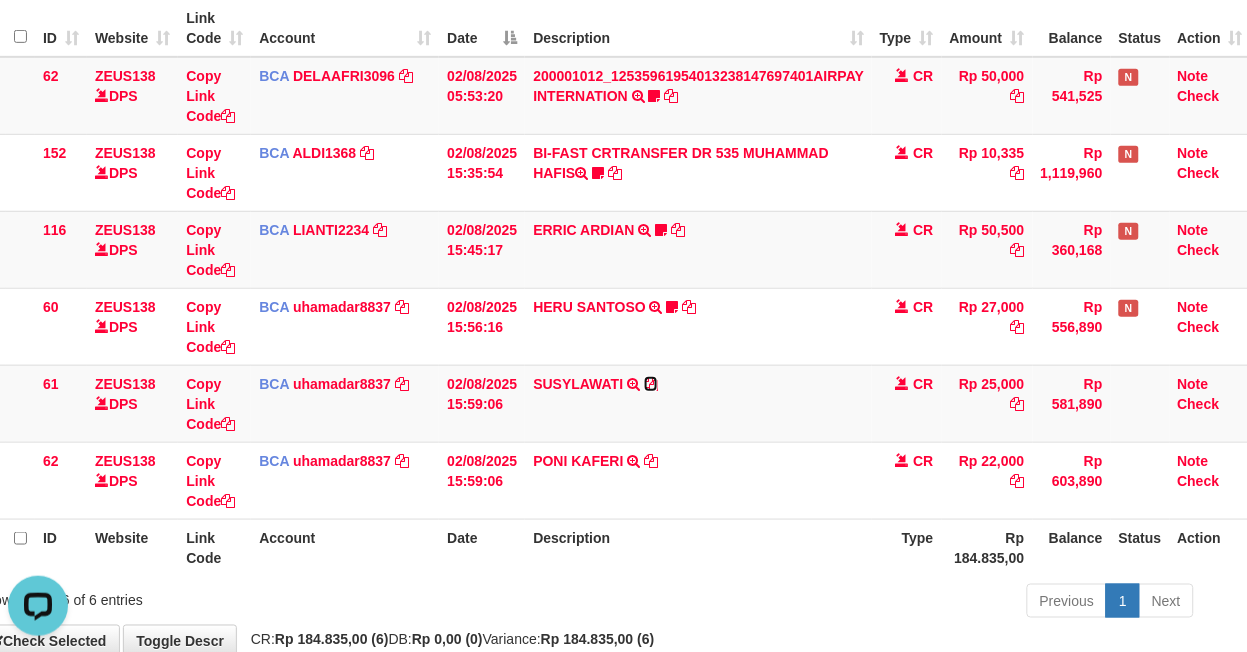 drag, startPoint x: 644, startPoint y: 377, endPoint x: 1262, endPoint y: 368, distance: 618.06555 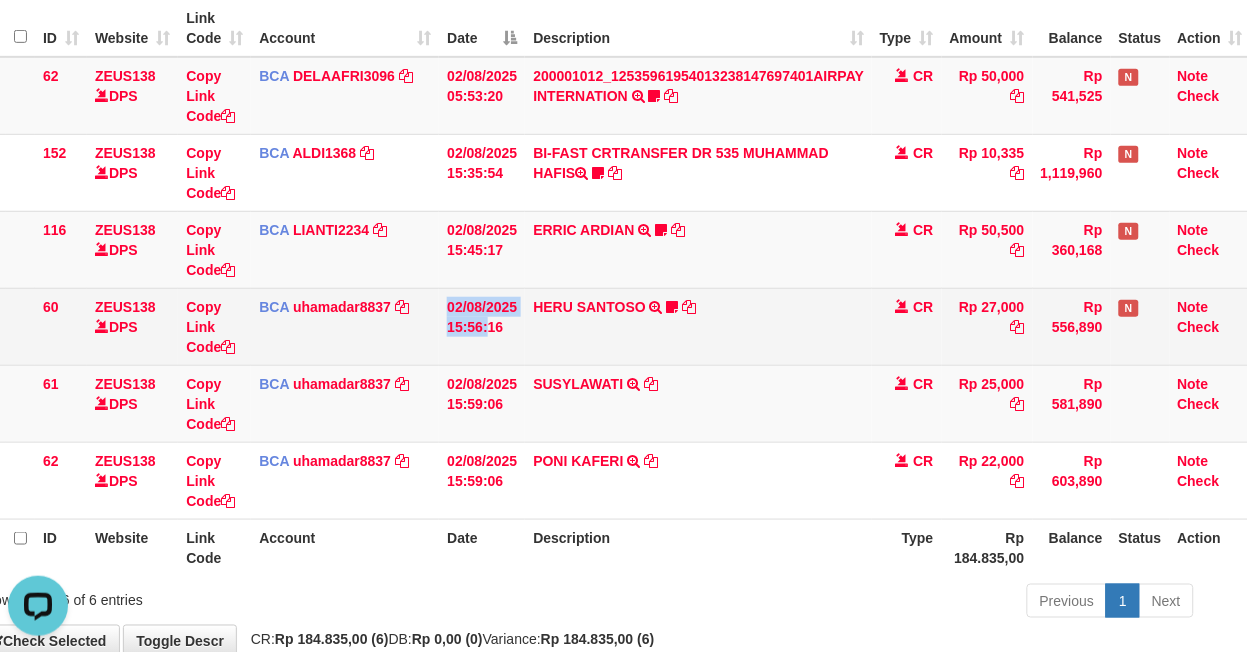 click on "60
ZEUS138    DPS
Copy Link Code
BCA
uhamadar8837
DPS
MUHAMAD ARYA MAFIUDIN
mutasi_20250802_4239 | 60
mutasi_20250802_4239 | 60
02/08/2025 15:56:16
HERU SANTOSO            TRSF E-BANKING CR 0208/FTSCY/WS95031
27000.00HERU SANTOSO    Madara95
CR
Rp 27,000
Rp 556,890
N
Note
Check" at bounding box center (614, 326) 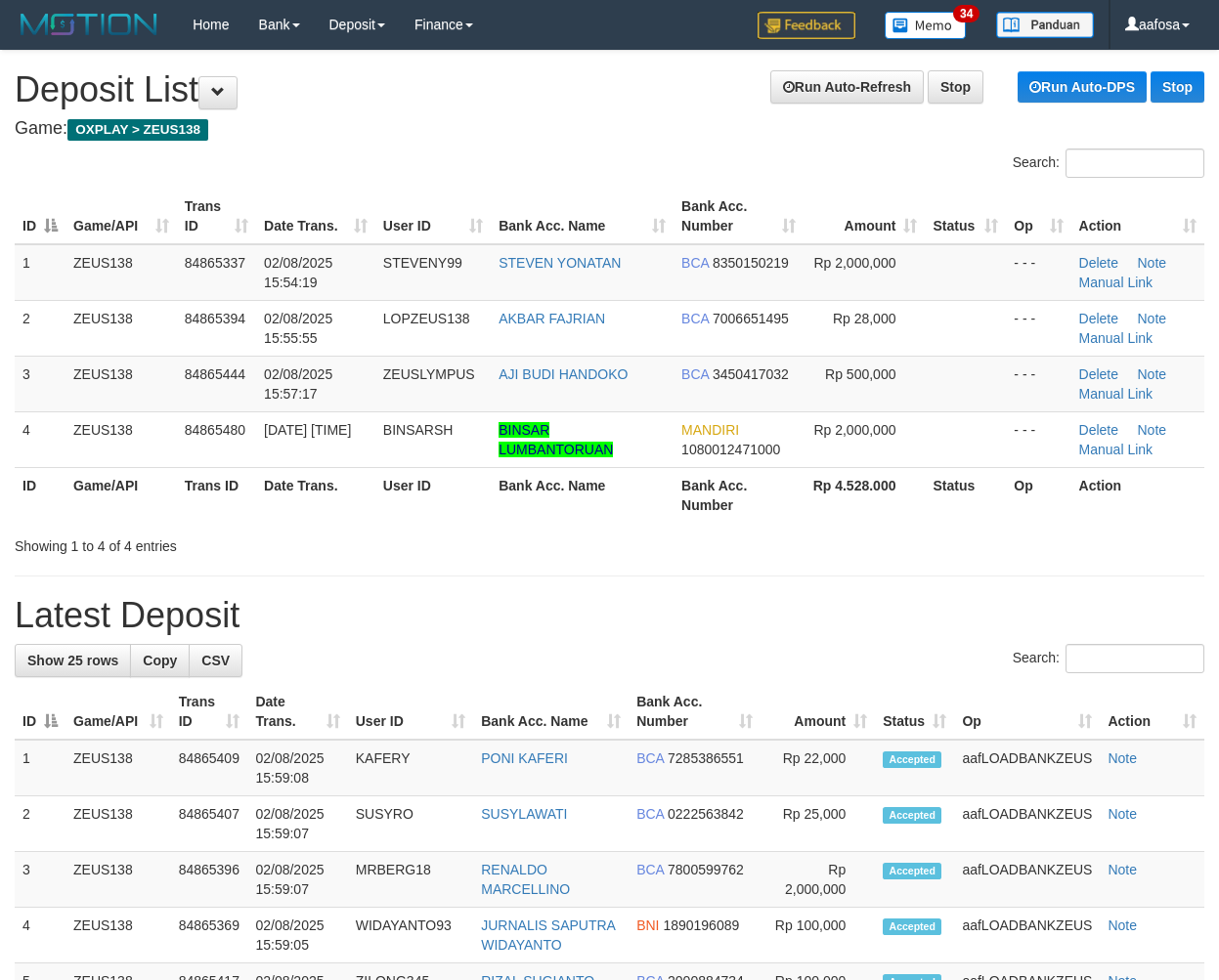 scroll, scrollTop: 0, scrollLeft: 0, axis: both 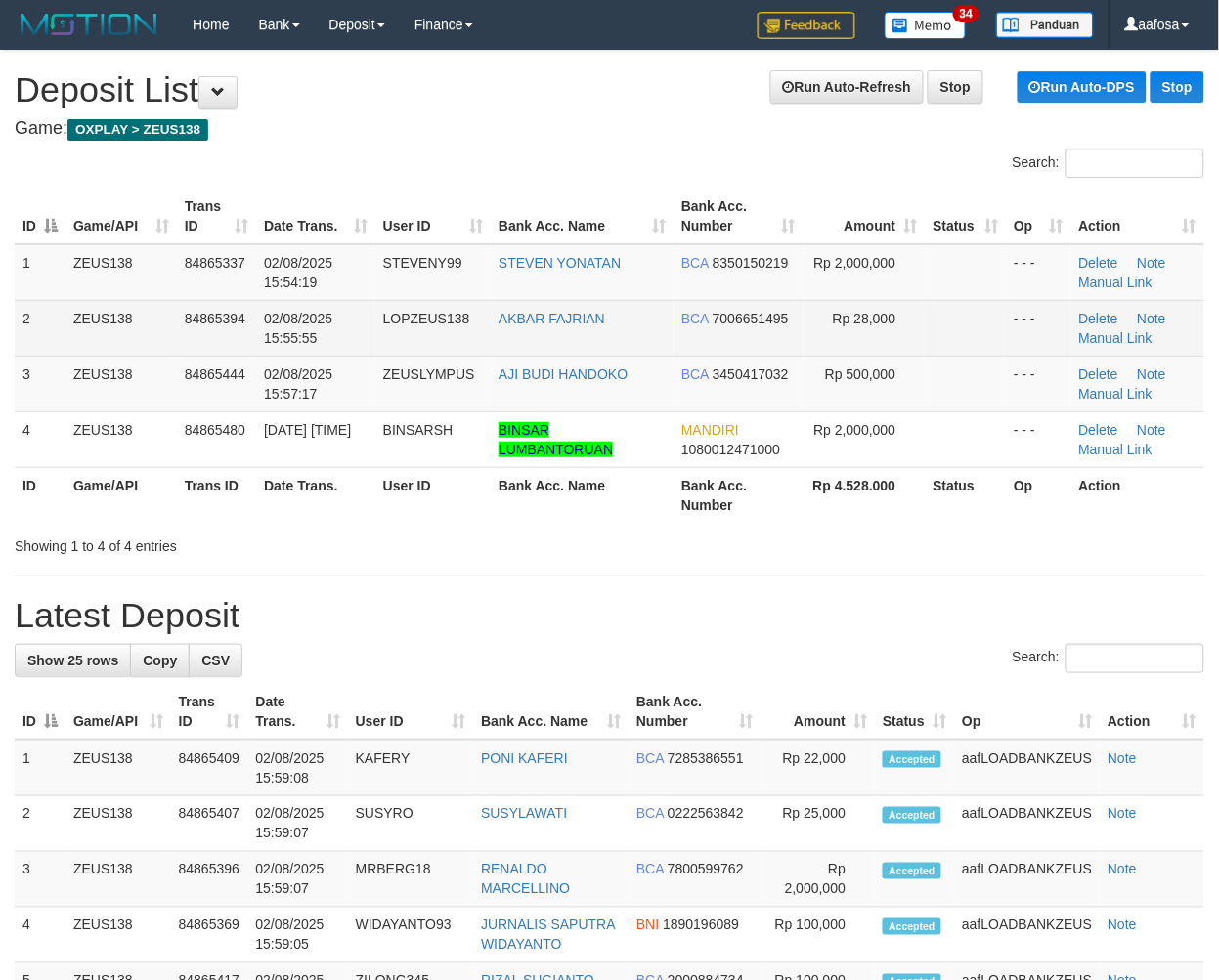 click on "02/08/2025 15:55:55" at bounding box center [316, 327] 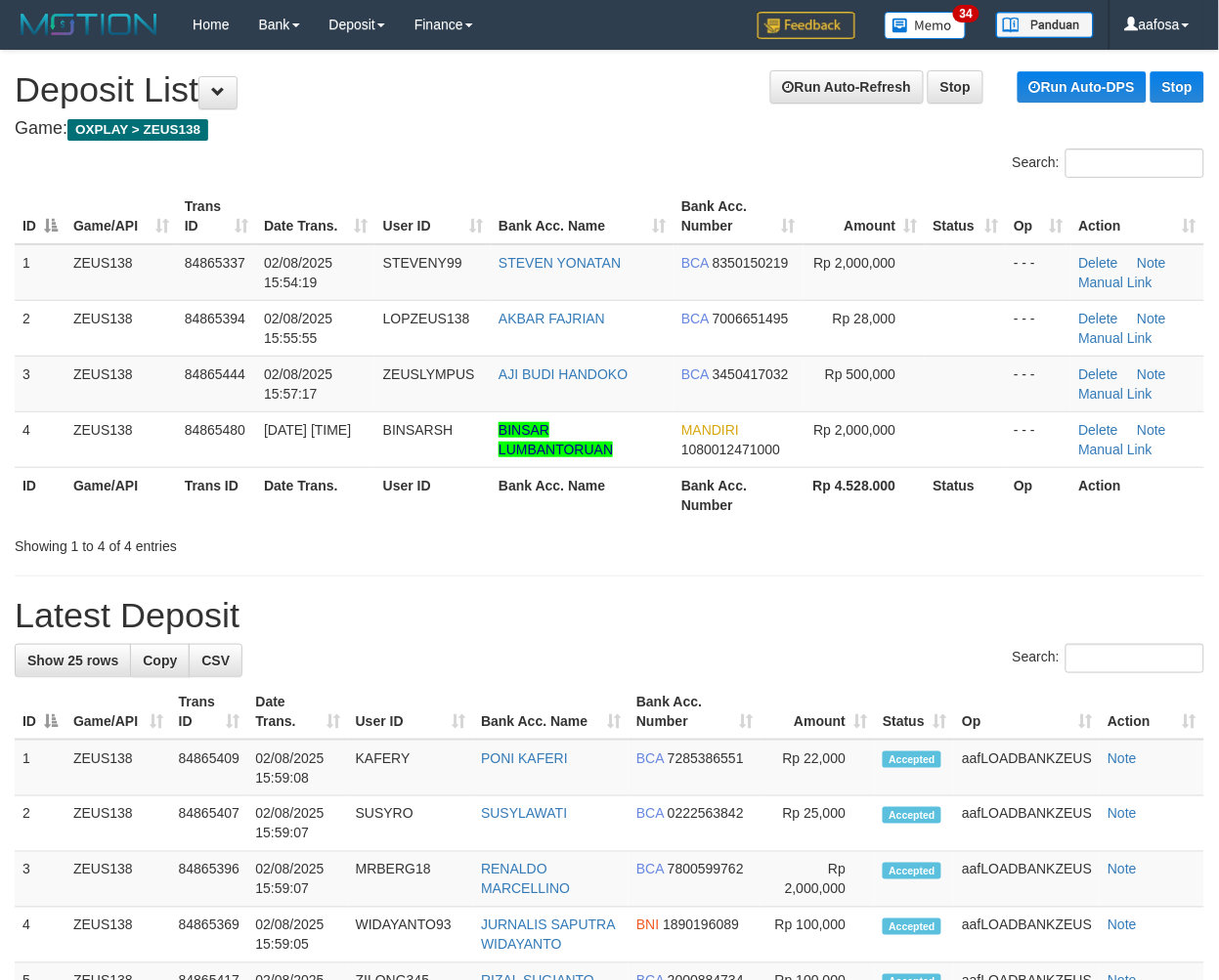 scroll, scrollTop: 1392, scrollLeft: 0, axis: vertical 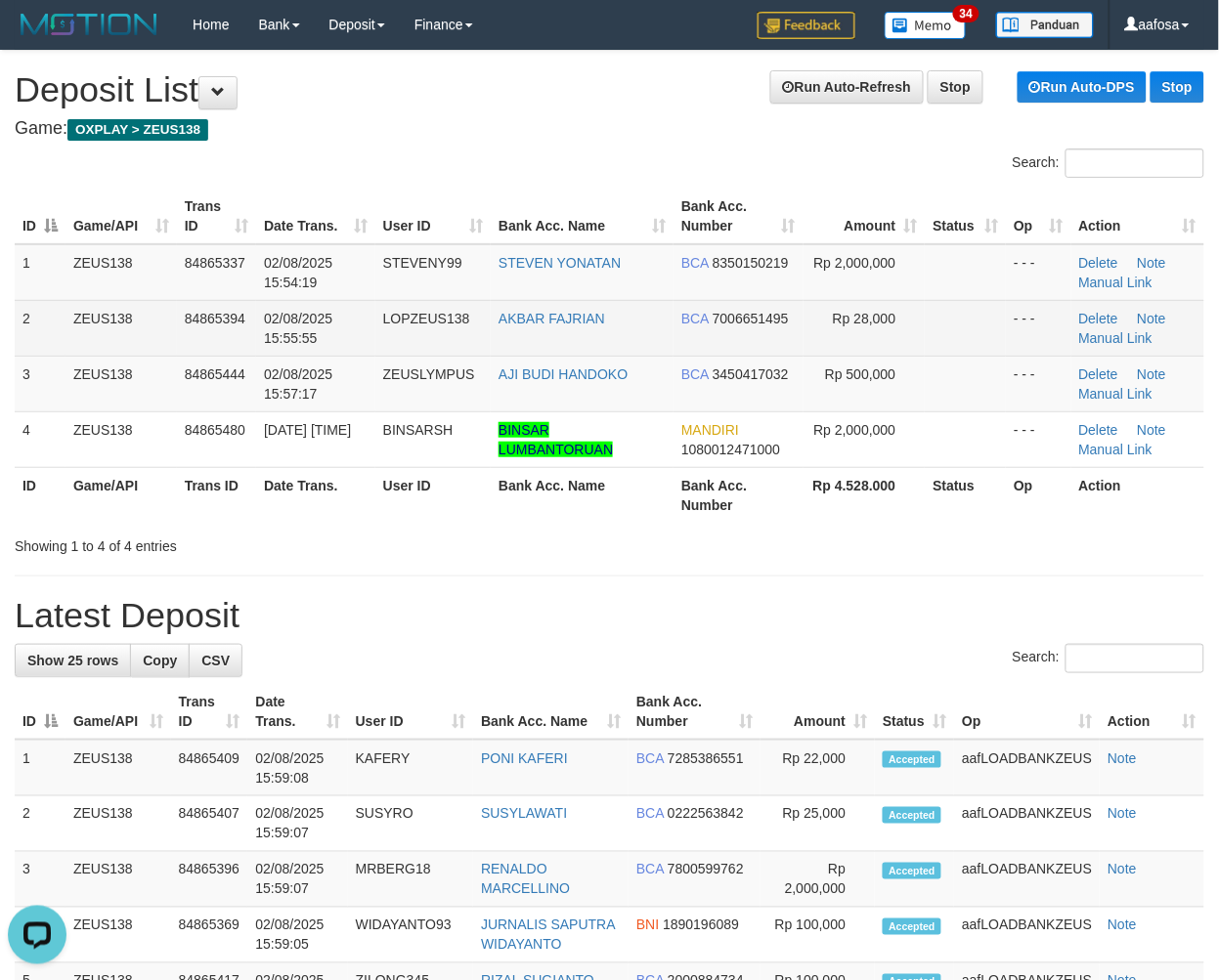 drag, startPoint x: 636, startPoint y: 324, endPoint x: 646, endPoint y: 325, distance: 10.049876 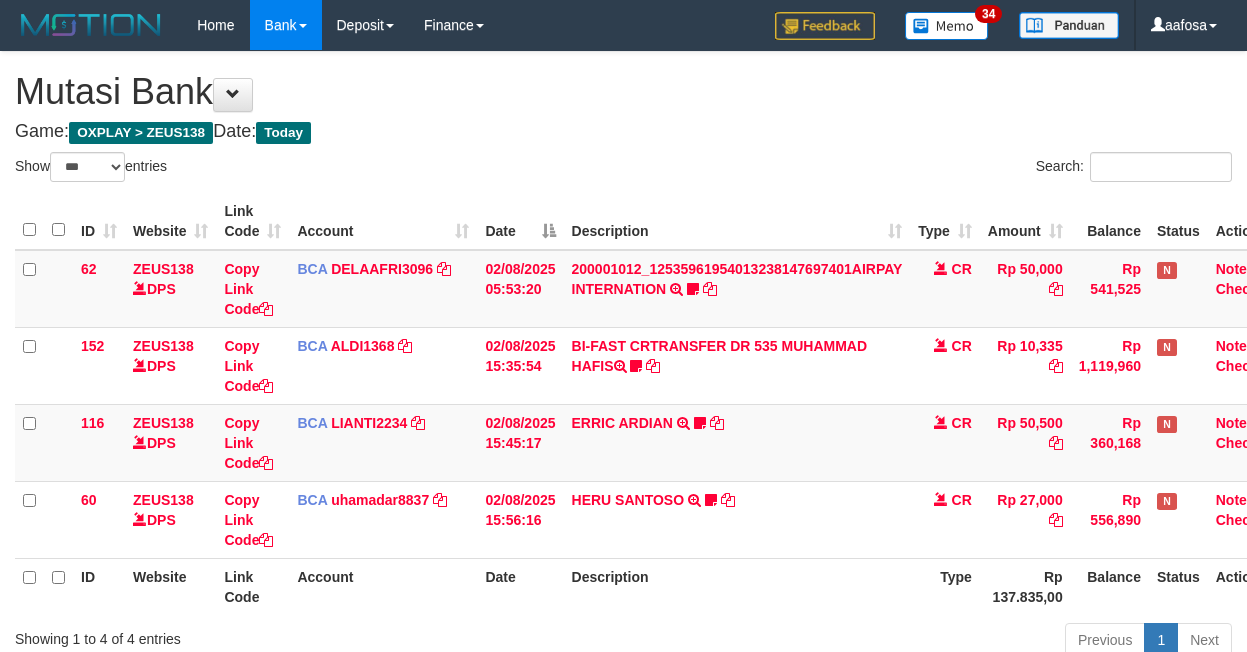 select on "***" 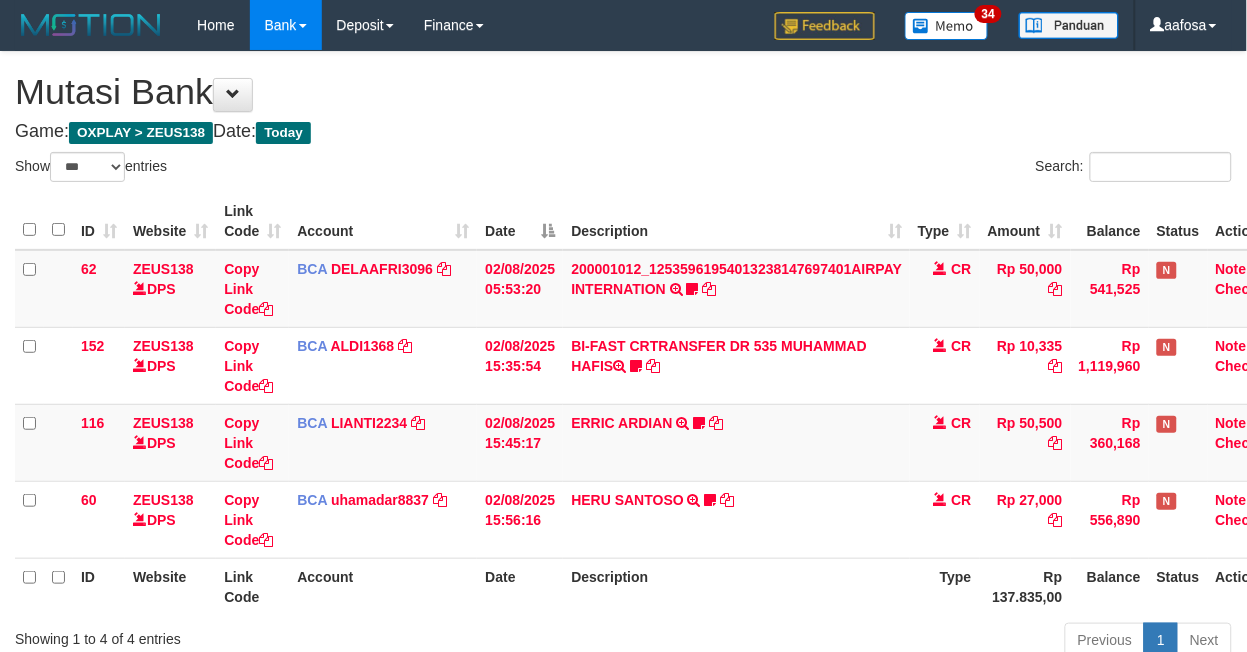 scroll, scrollTop: 157, scrollLeft: 38, axis: both 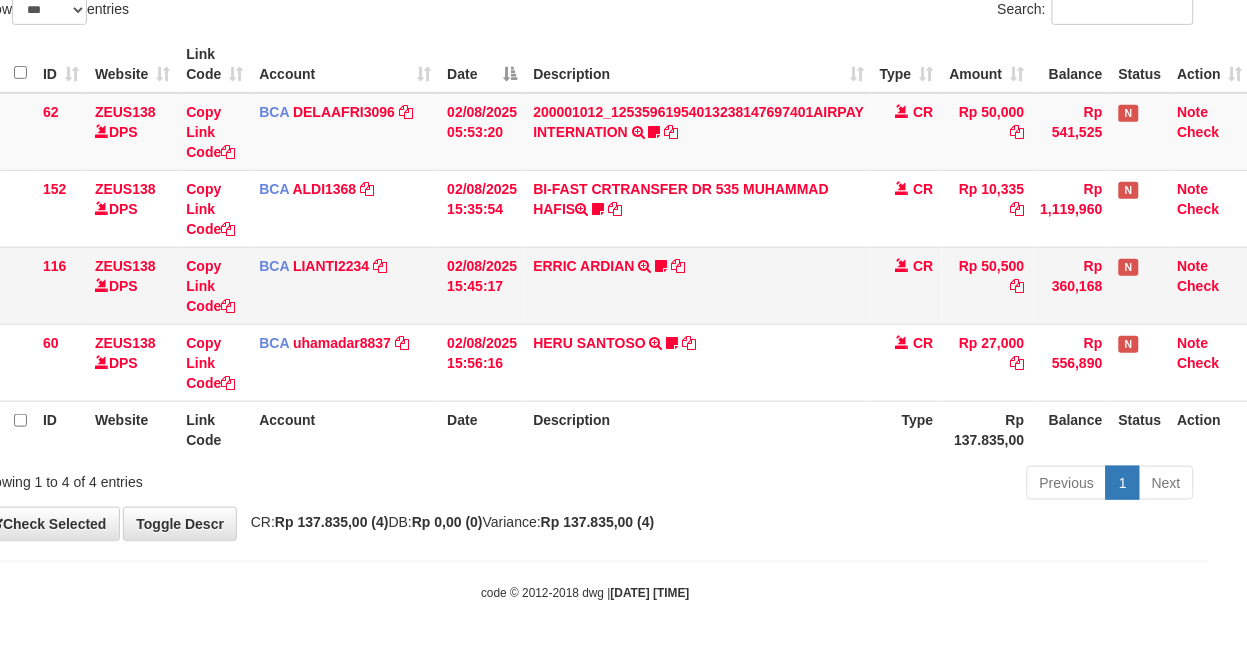 click on "ERRIC ARDIAN            TRSF E-BANKING CR 0208/FTSCY/WS95051
50500.002025080225238851 TRFDN-ERRIC ARDIANESPAY DEBIT INDONE    085814261087" at bounding box center (698, 285) 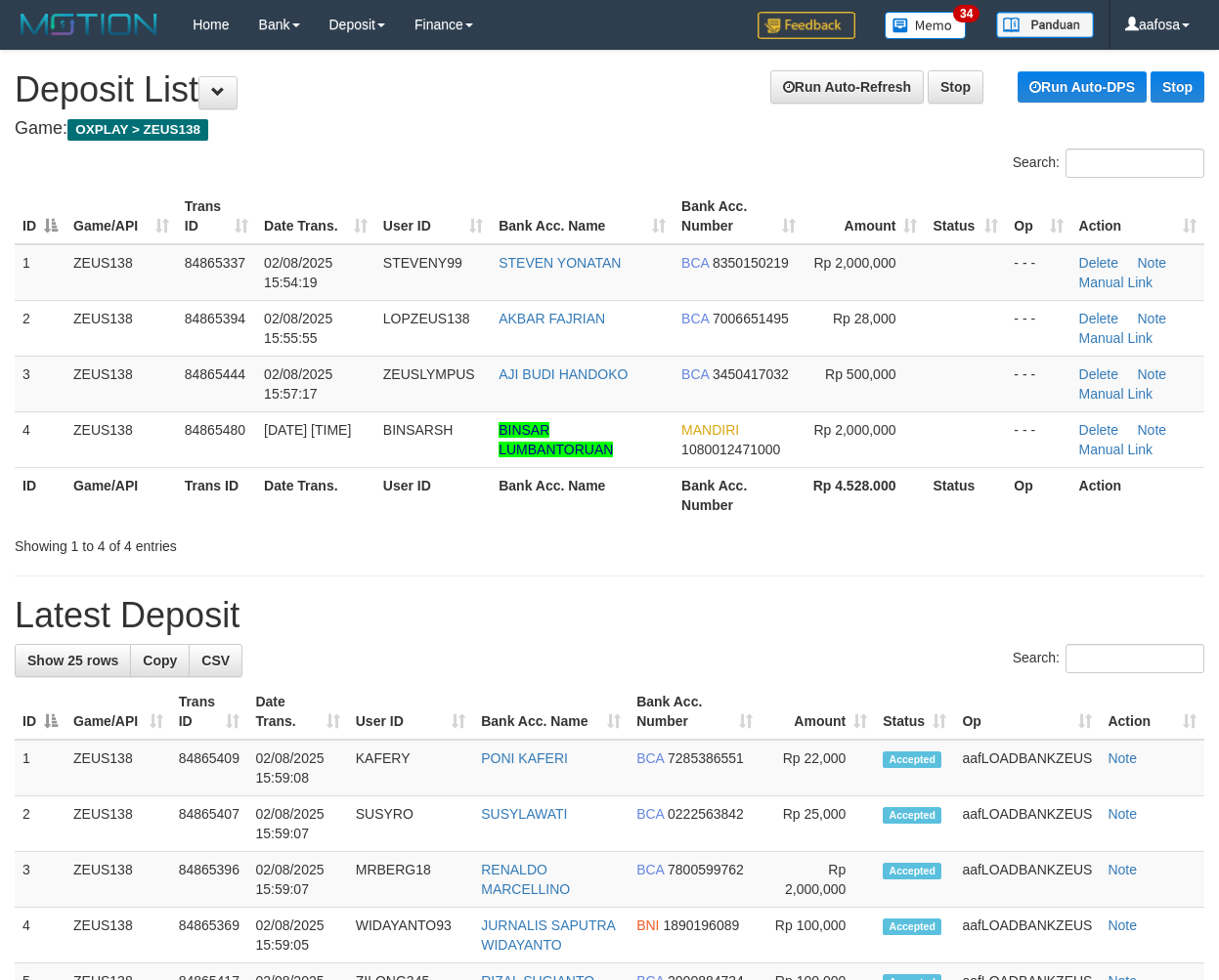scroll, scrollTop: 0, scrollLeft: 0, axis: both 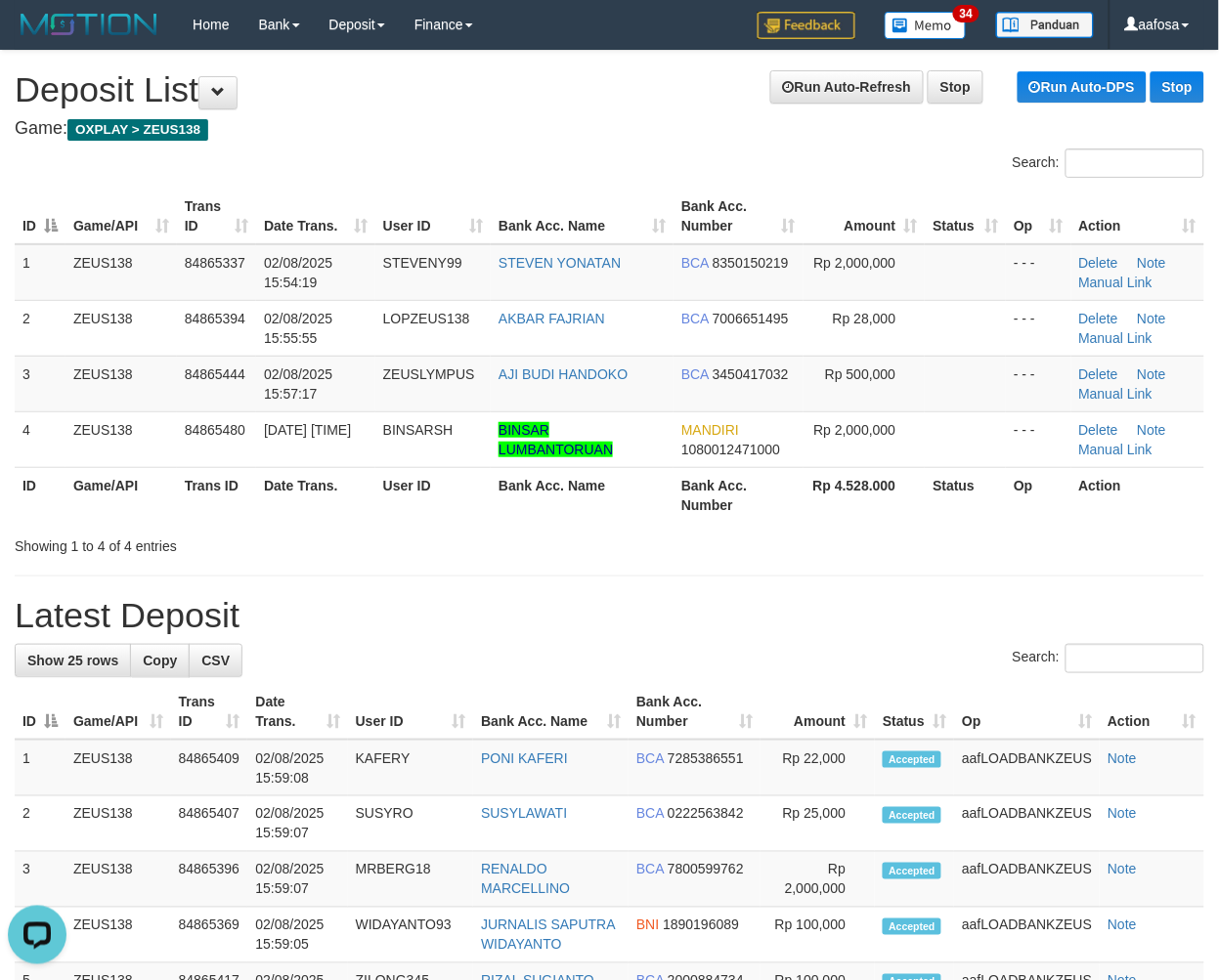 drag, startPoint x: 470, startPoint y: 134, endPoint x: 447, endPoint y: 142, distance: 24.351591 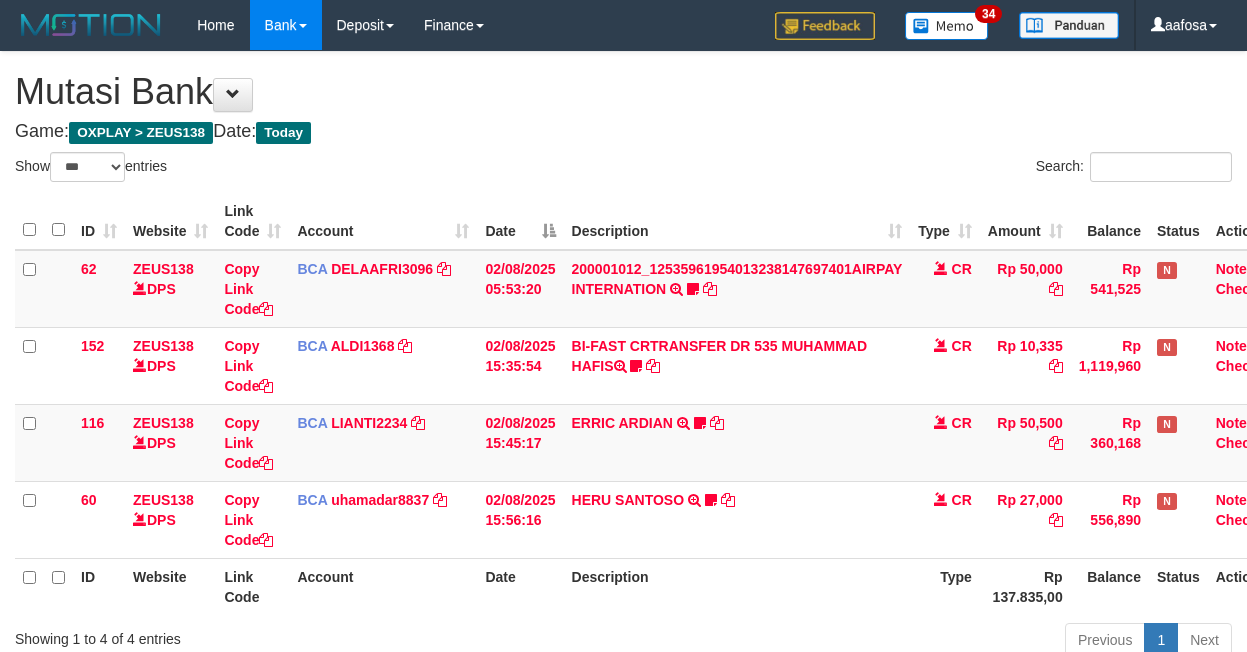 select on "***" 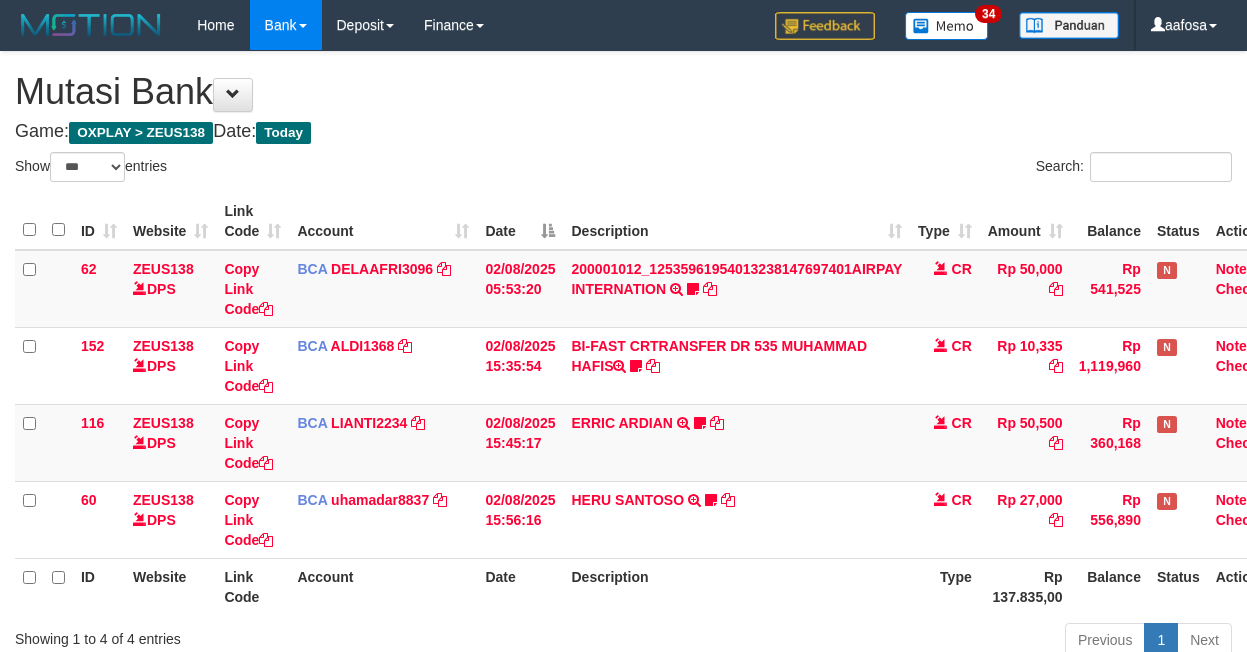 scroll, scrollTop: 157, scrollLeft: 38, axis: both 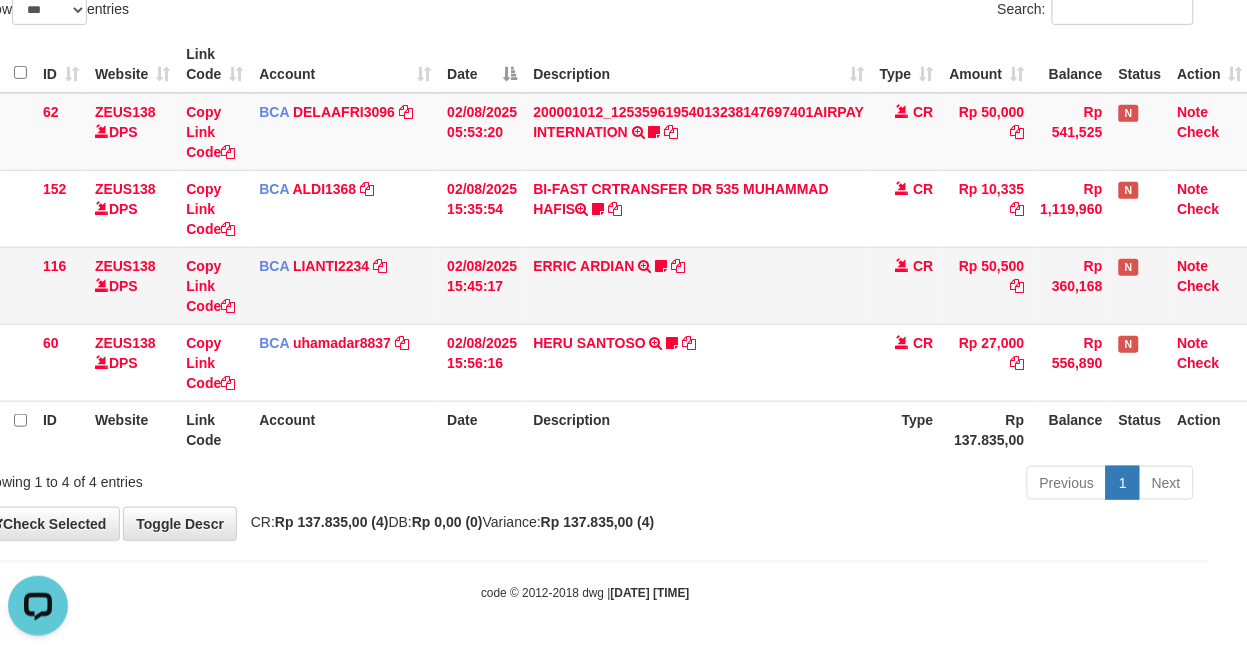 click on "ERRIC ARDIAN            TRSF E-BANKING CR 0208/FTSCY/WS95051
50500.002025080225238851 TRFDN-ERRIC ARDIANESPAY DEBIT INDONE    085814261087" at bounding box center (698, 285) 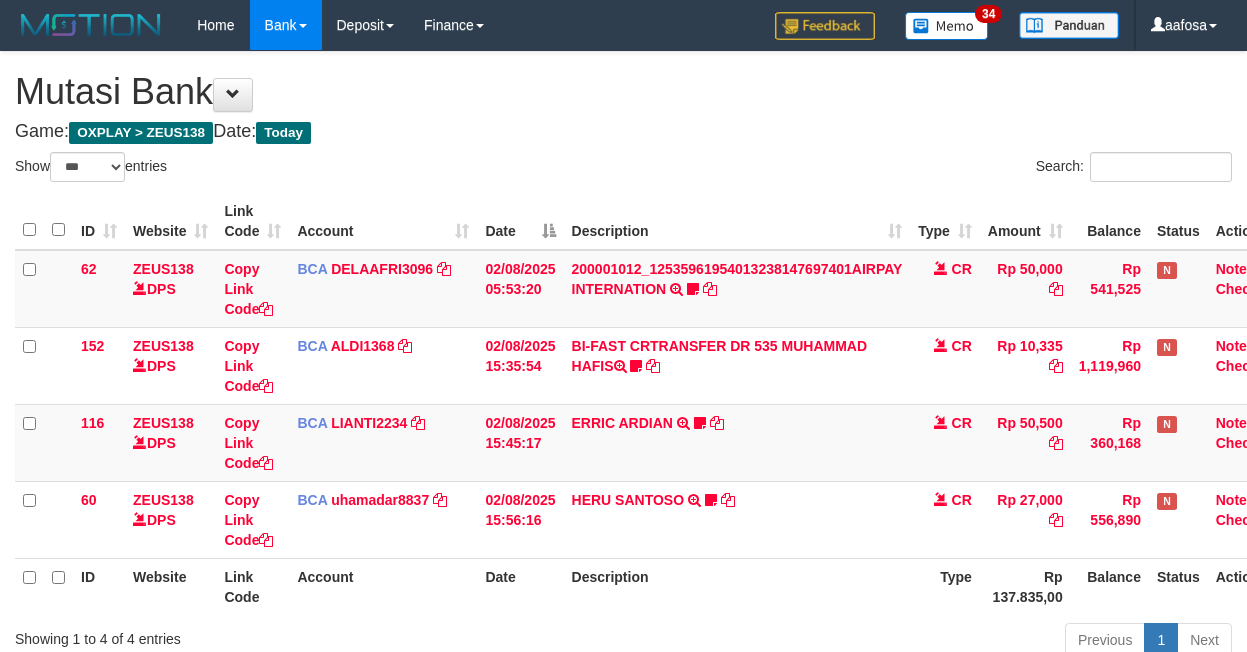 select on "***" 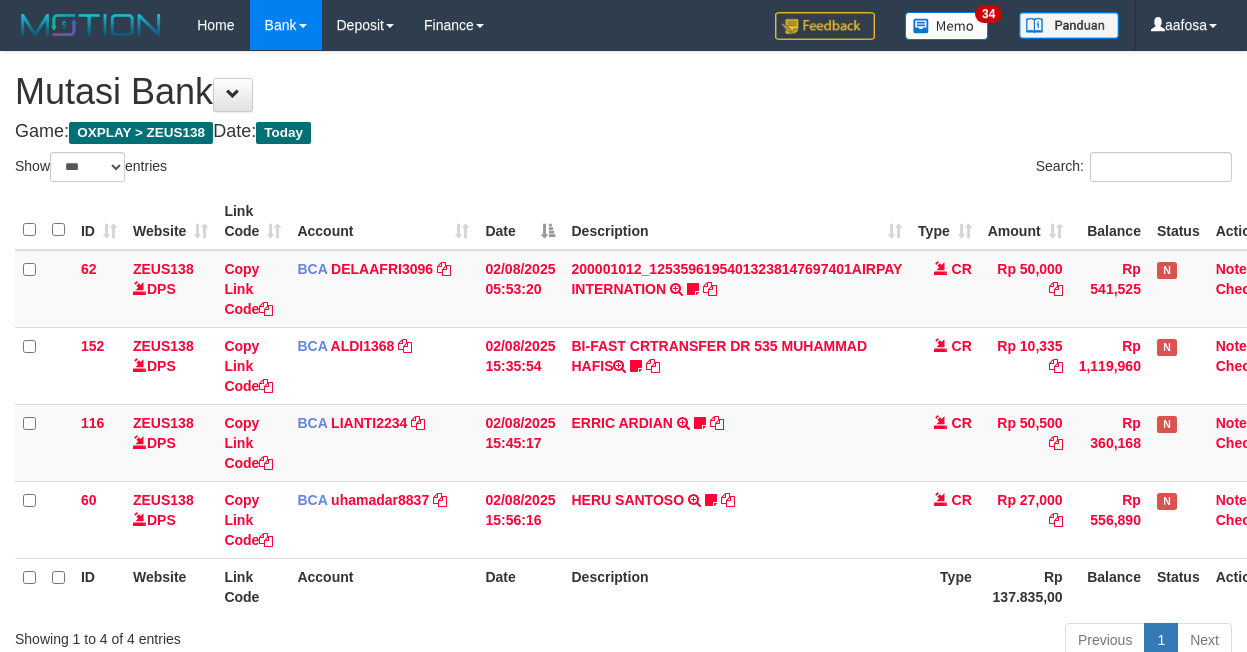 scroll, scrollTop: 157, scrollLeft: 38, axis: both 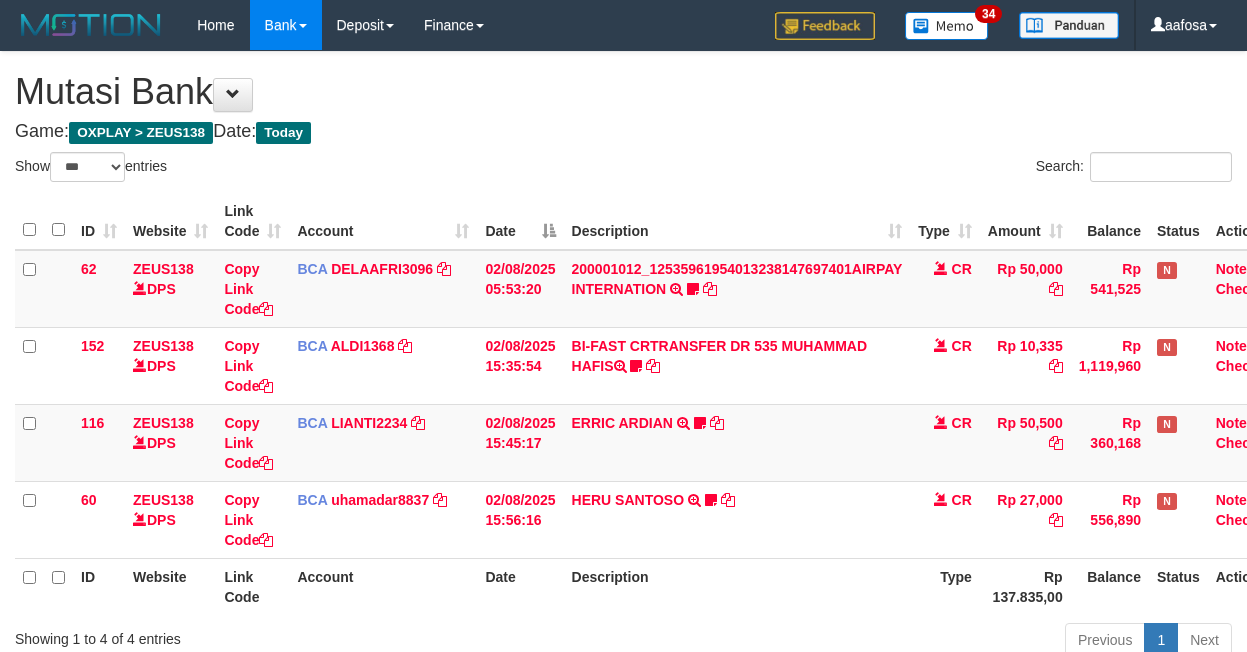 select on "***" 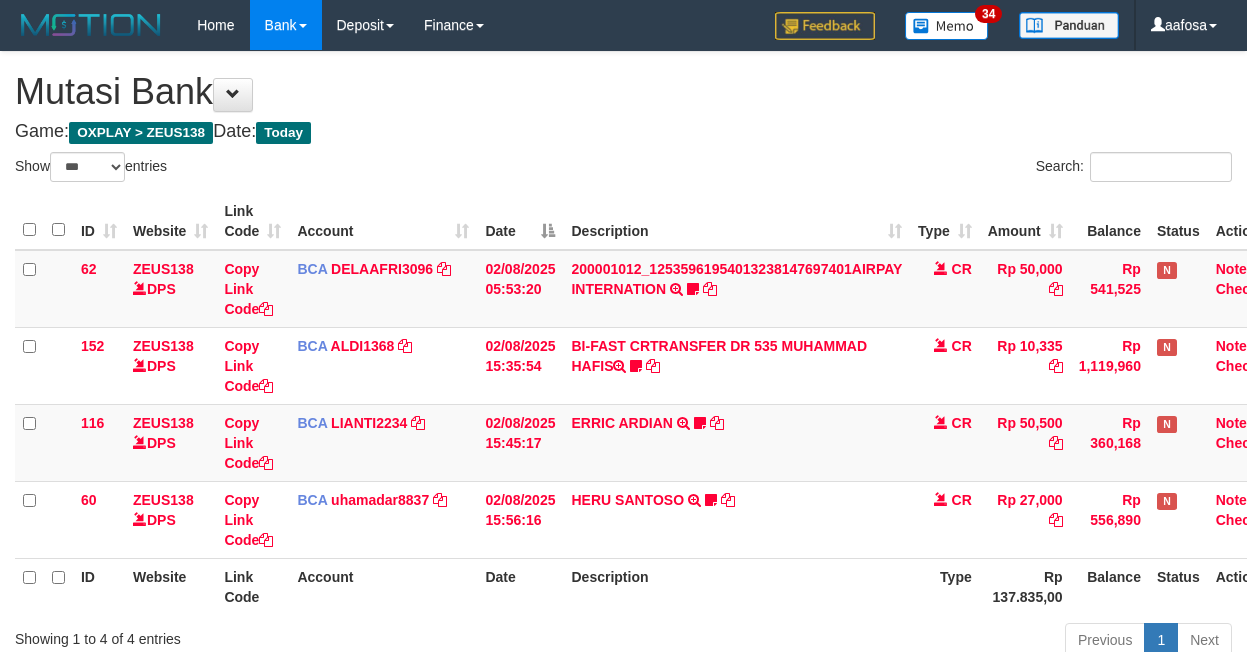 scroll, scrollTop: 157, scrollLeft: 38, axis: both 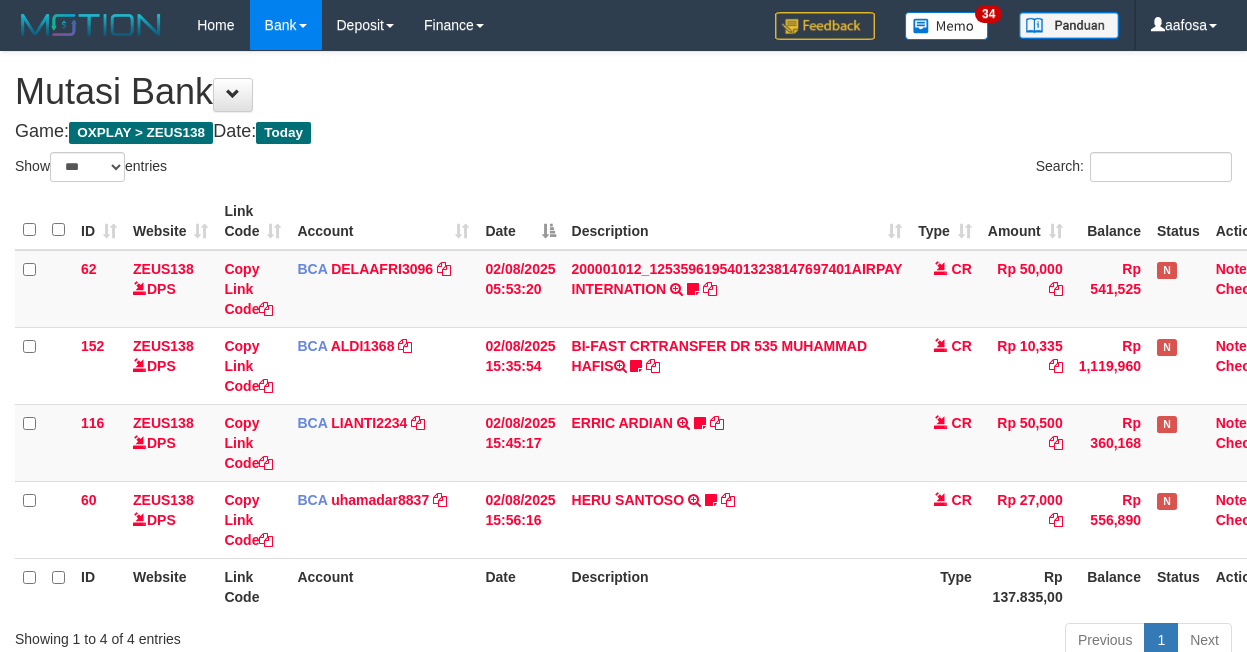 select on "***" 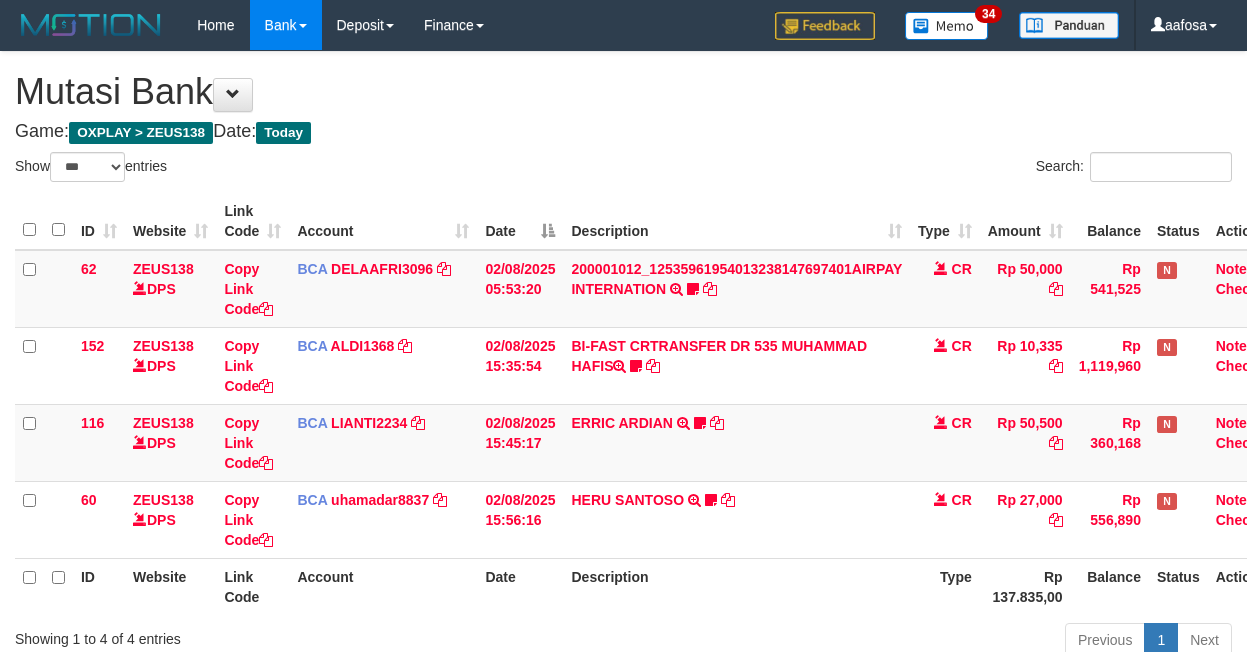 scroll, scrollTop: 157, scrollLeft: 38, axis: both 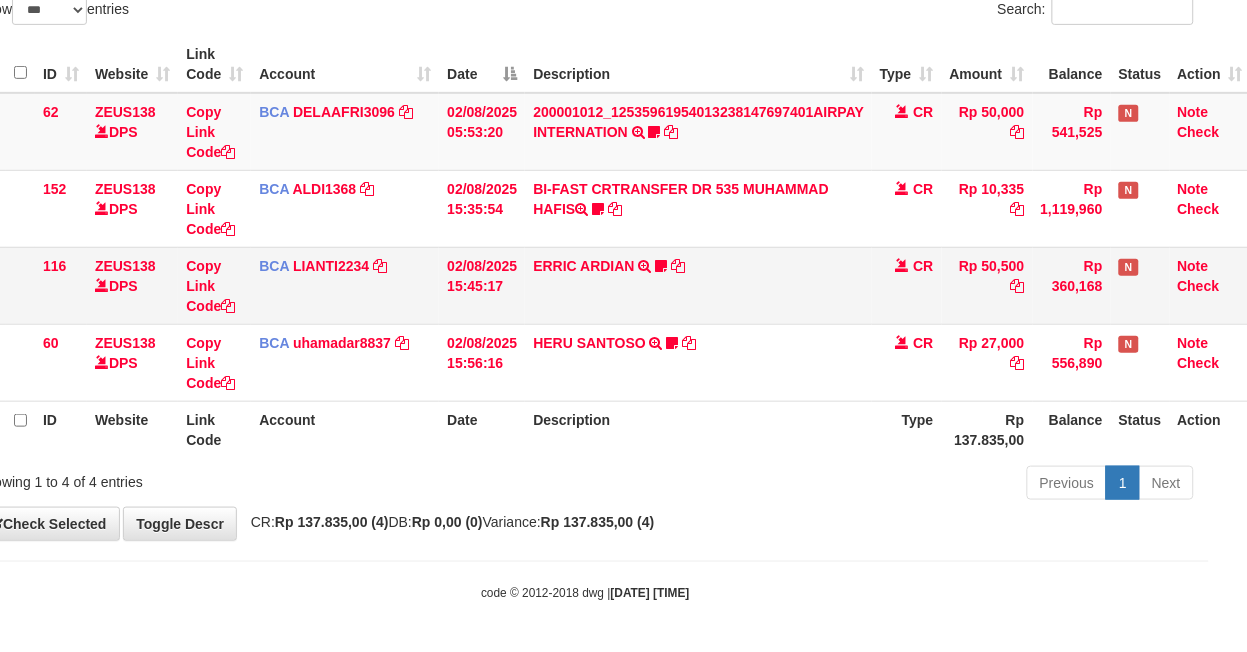 click on "ERRIC ARDIAN            TRSF E-BANKING CR 0208/FTSCY/WS95051
50500.002025080225238851 TRFDN-ERRIC ARDIANESPAY DEBIT INDONE    085814261087" at bounding box center (698, 285) 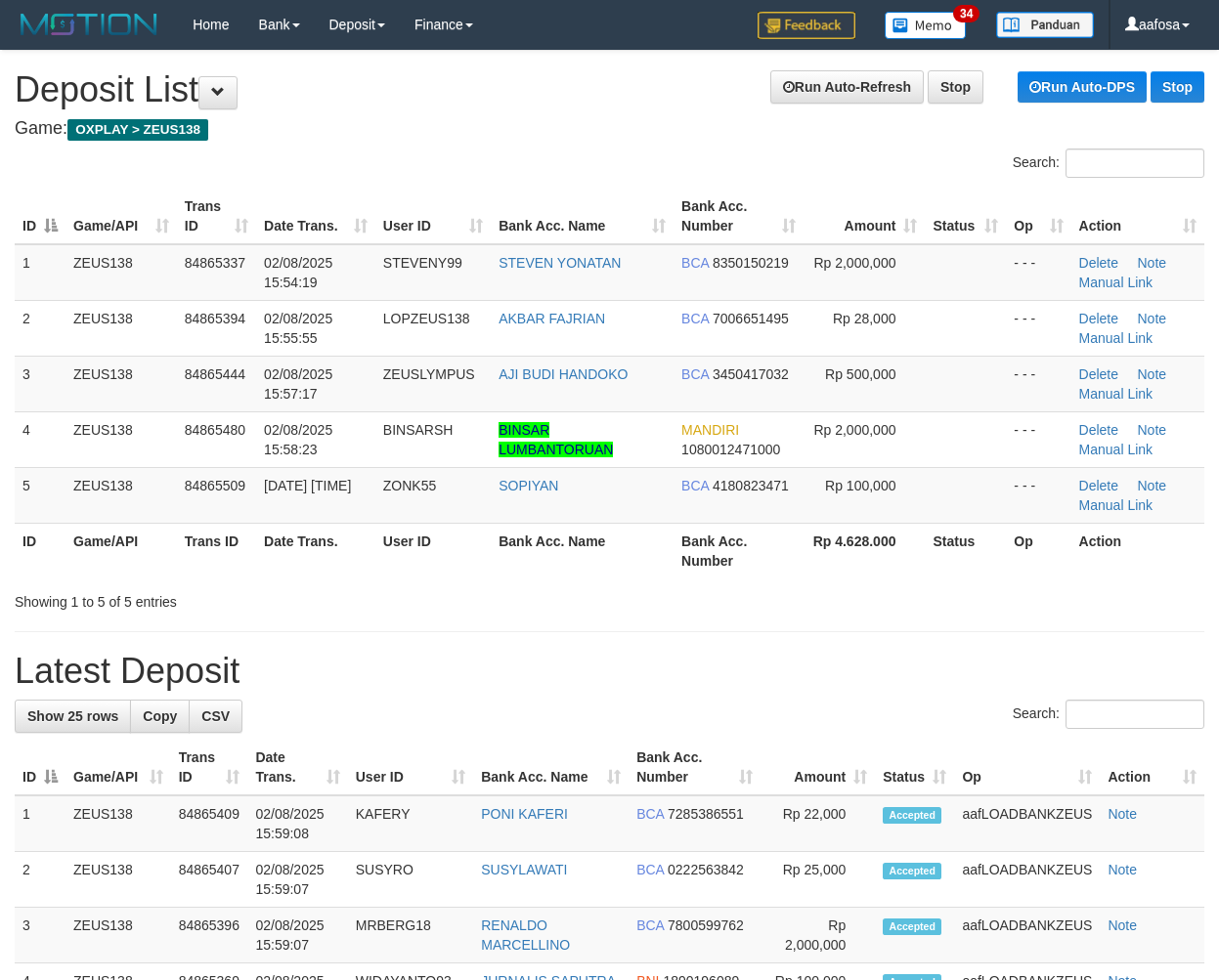 scroll, scrollTop: 0, scrollLeft: 0, axis: both 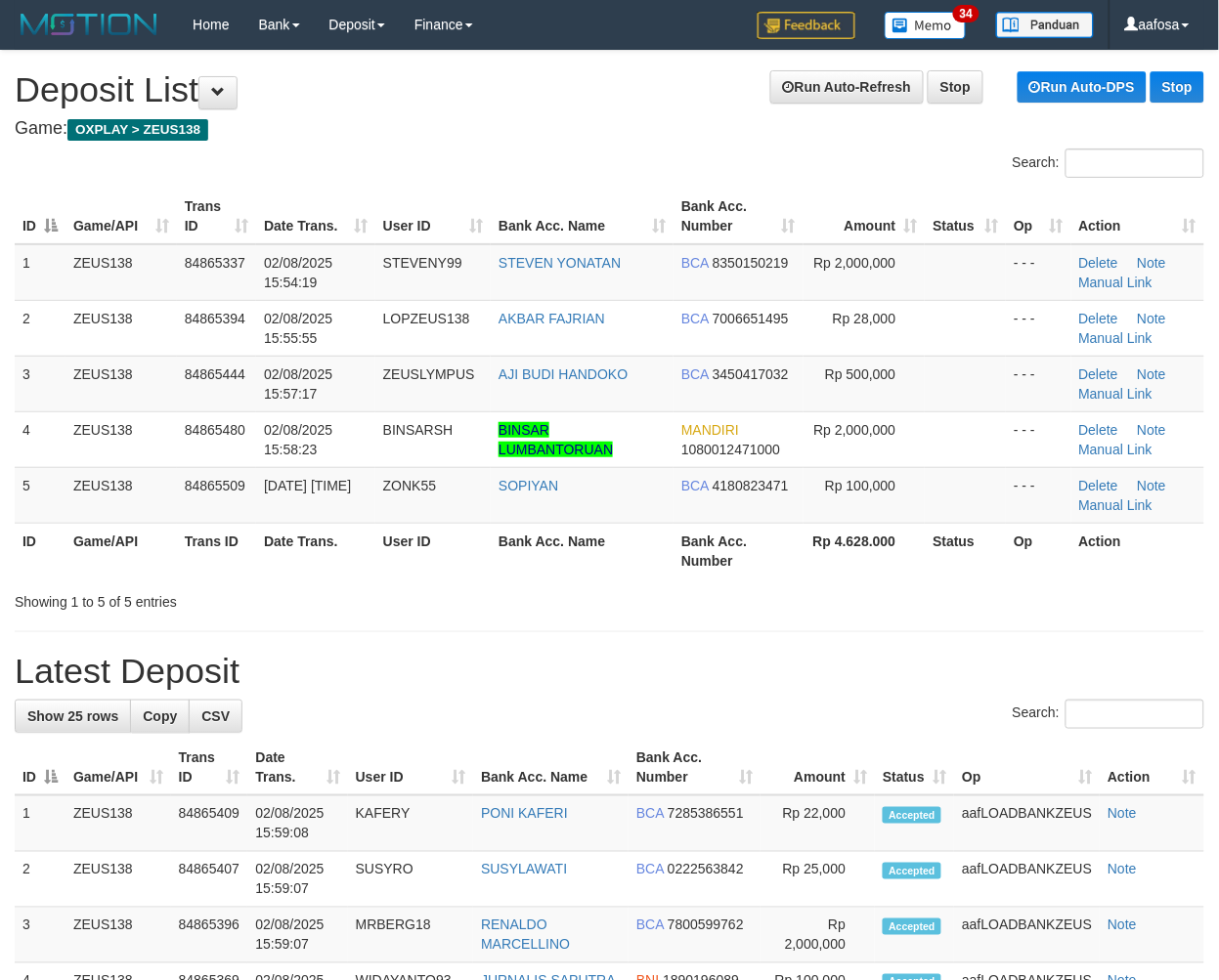 click on "Game:   OXPLAY > ZEUS138" at bounding box center (609, 129) 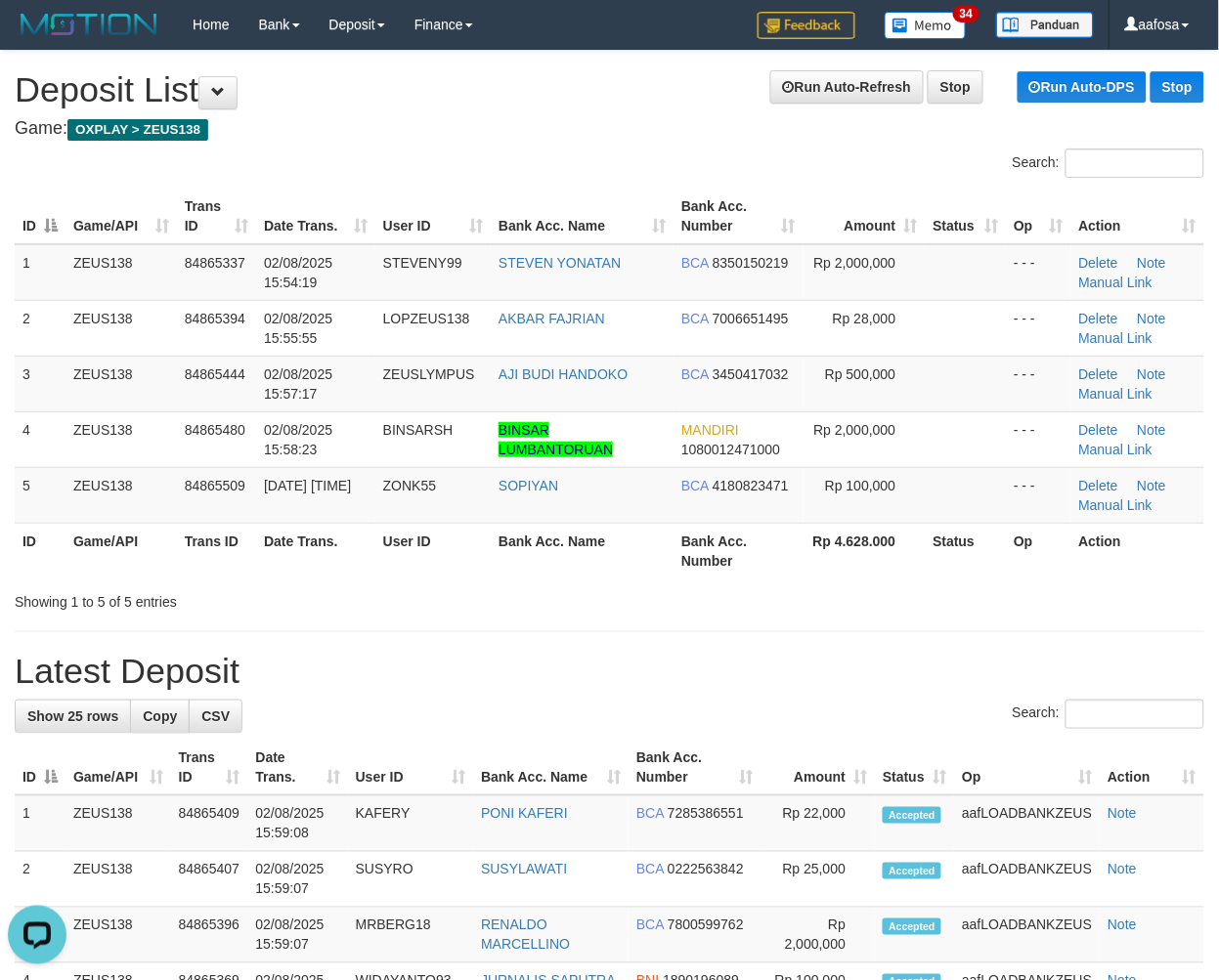 scroll, scrollTop: 0, scrollLeft: 0, axis: both 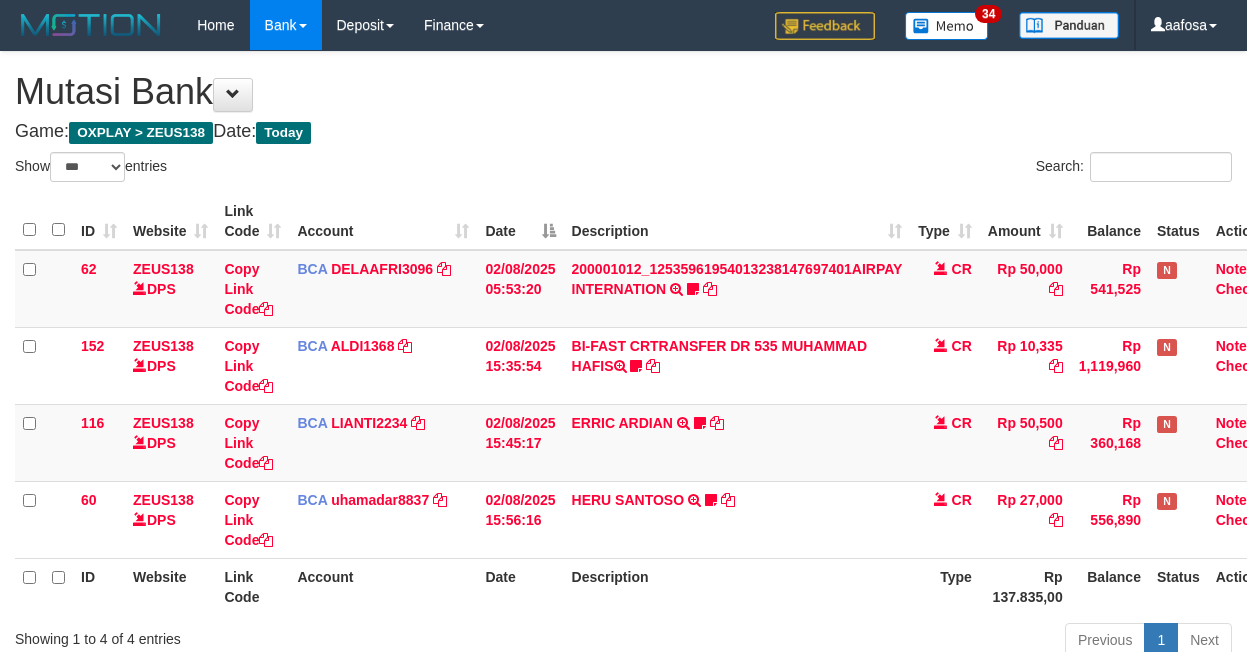 select on "***" 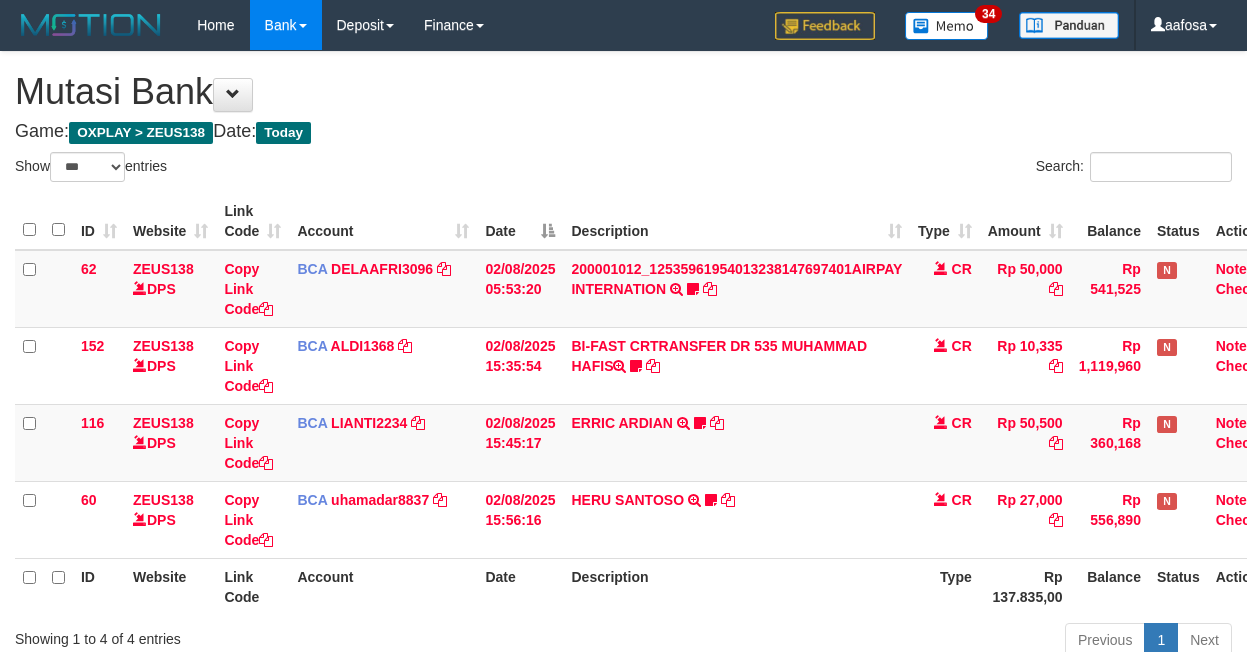scroll, scrollTop: 157, scrollLeft: 38, axis: both 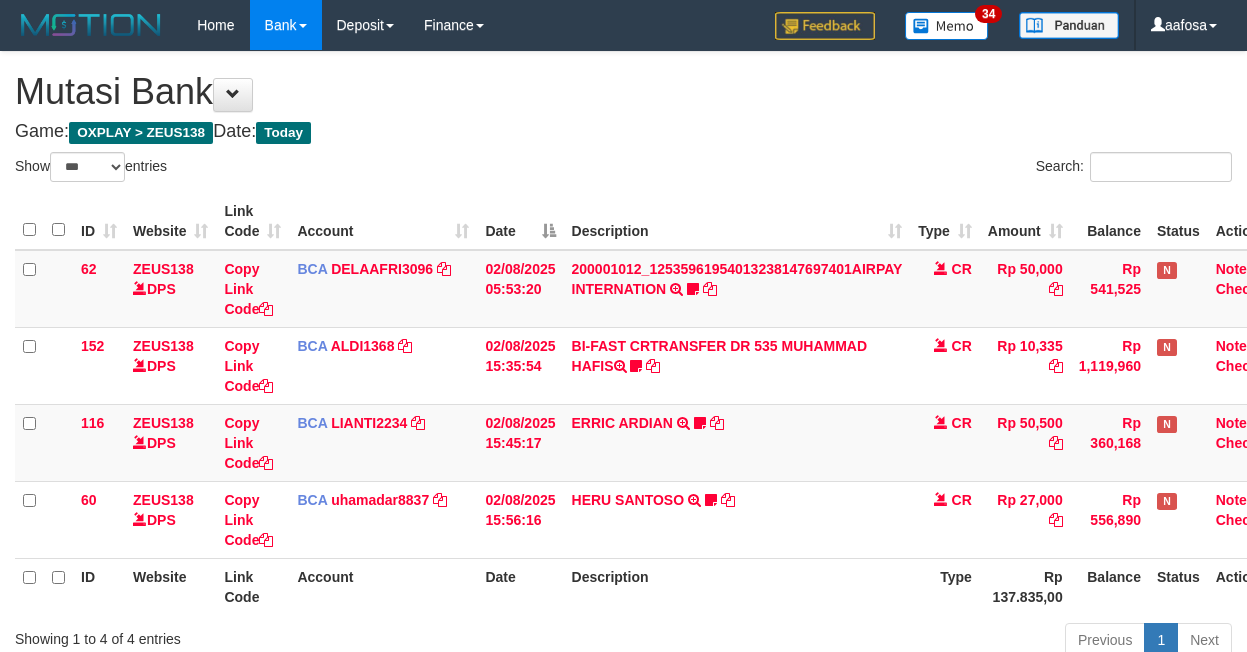 select on "***" 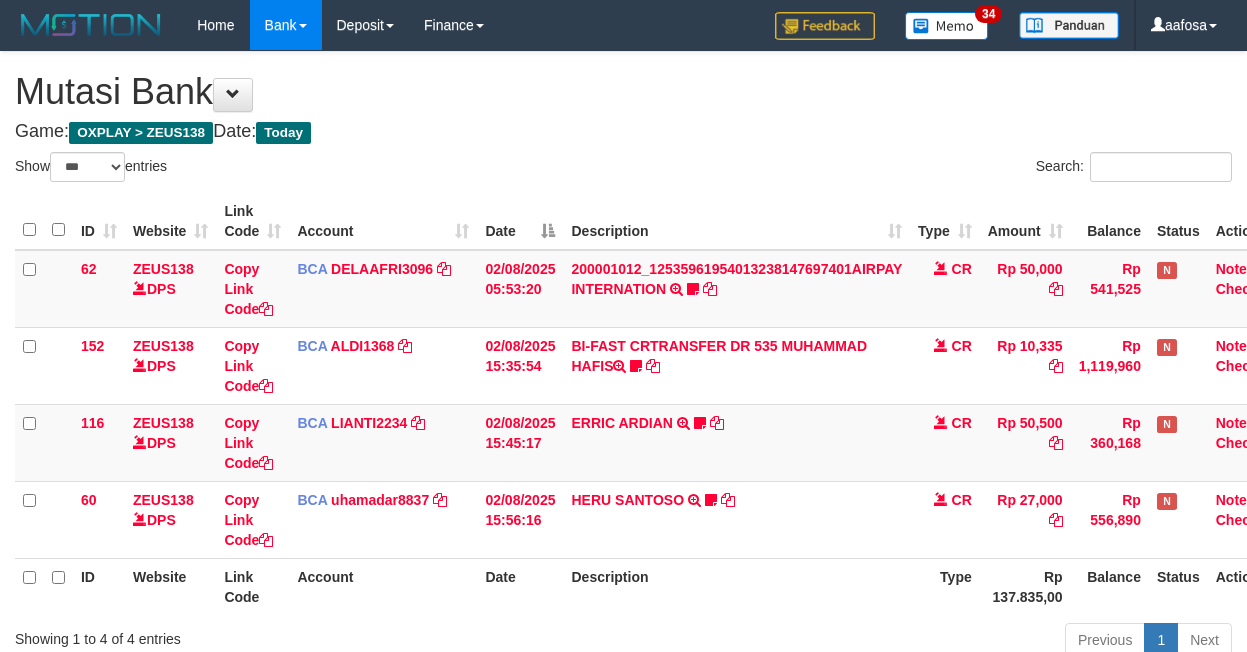 scroll, scrollTop: 157, scrollLeft: 38, axis: both 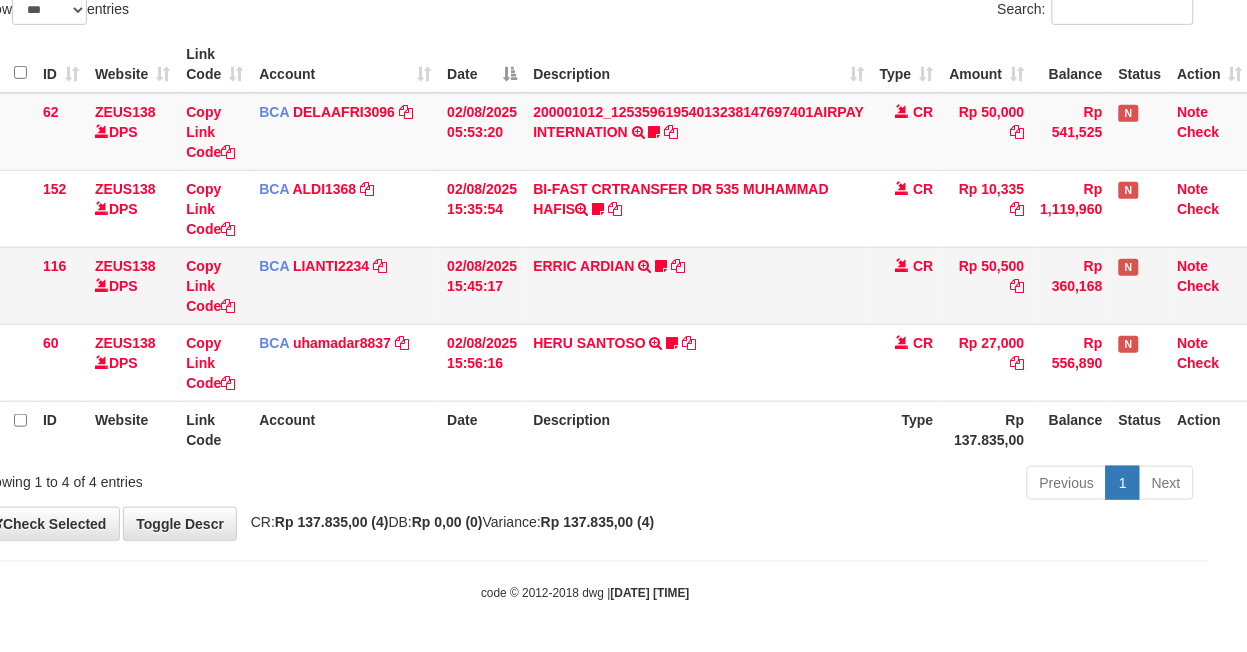 click on "ERRIC ARDIAN            TRSF E-BANKING CR 0208/FTSCY/WS95051
50500.002025080225238851 TRFDN-ERRIC ARDIANESPAY DEBIT INDONE    085814261087" at bounding box center (698, 285) 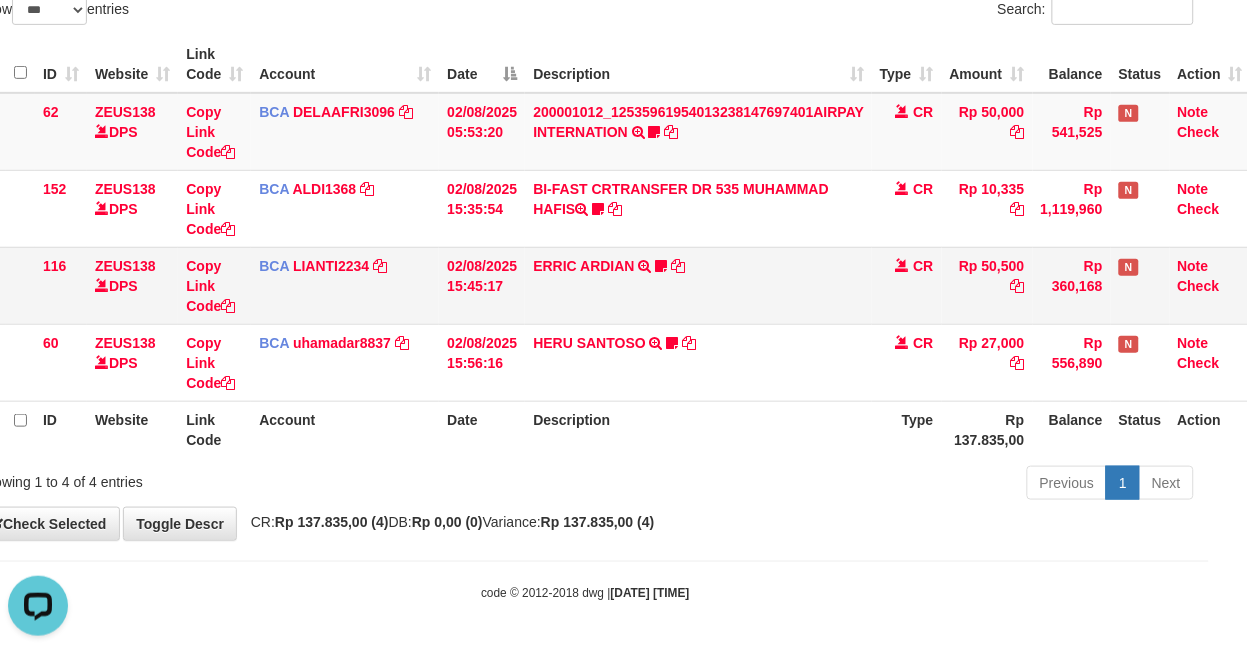 scroll, scrollTop: 0, scrollLeft: 0, axis: both 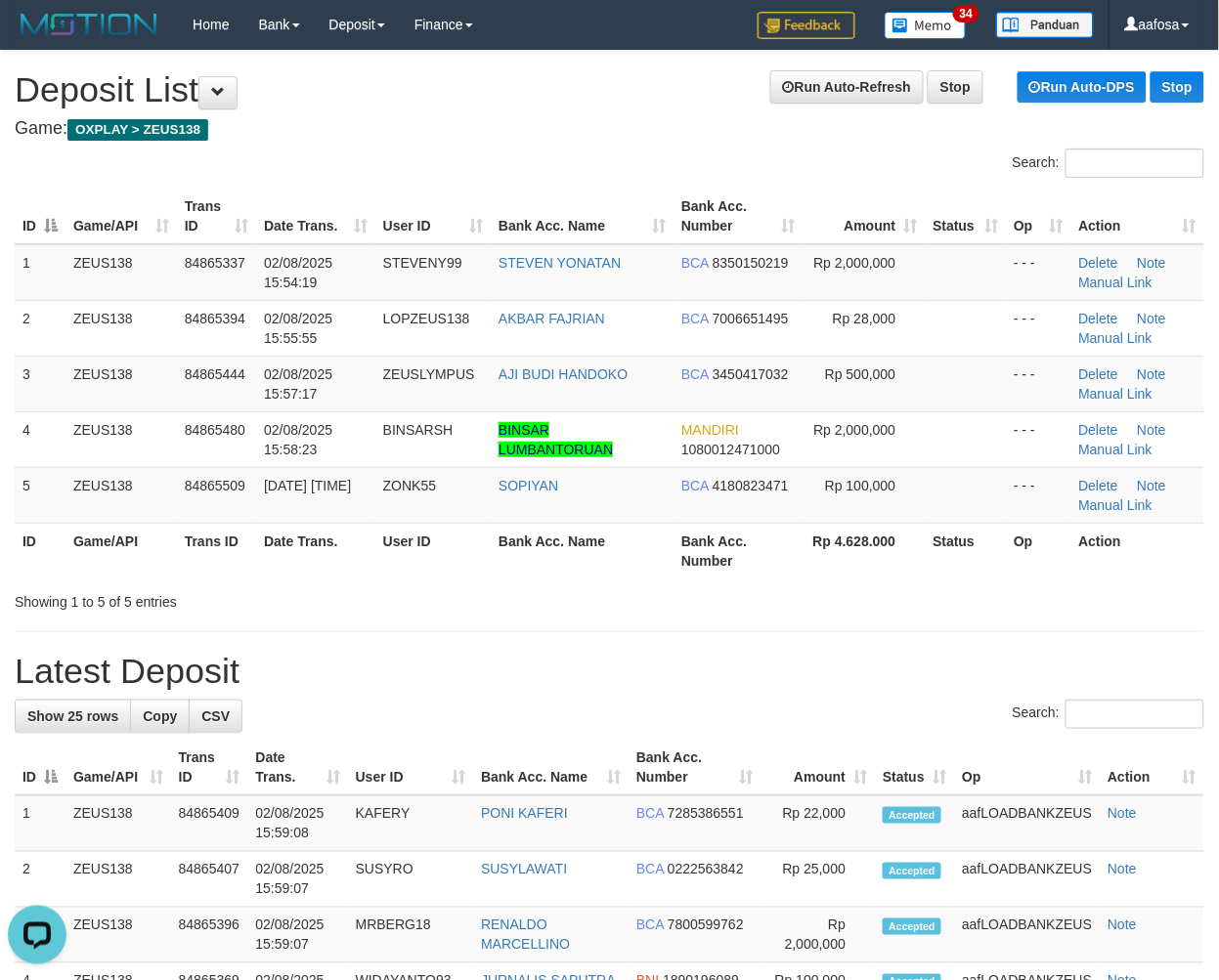 drag, startPoint x: 379, startPoint y: 139, endPoint x: 231, endPoint y: 171, distance: 151.41995 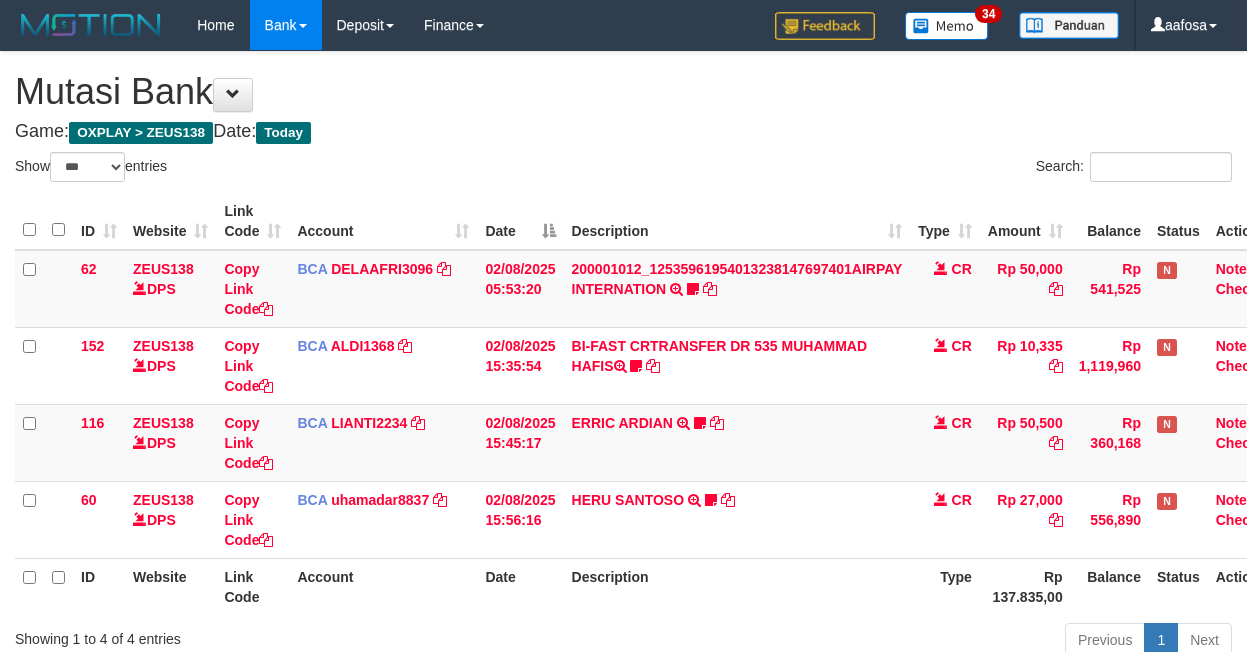 select on "***" 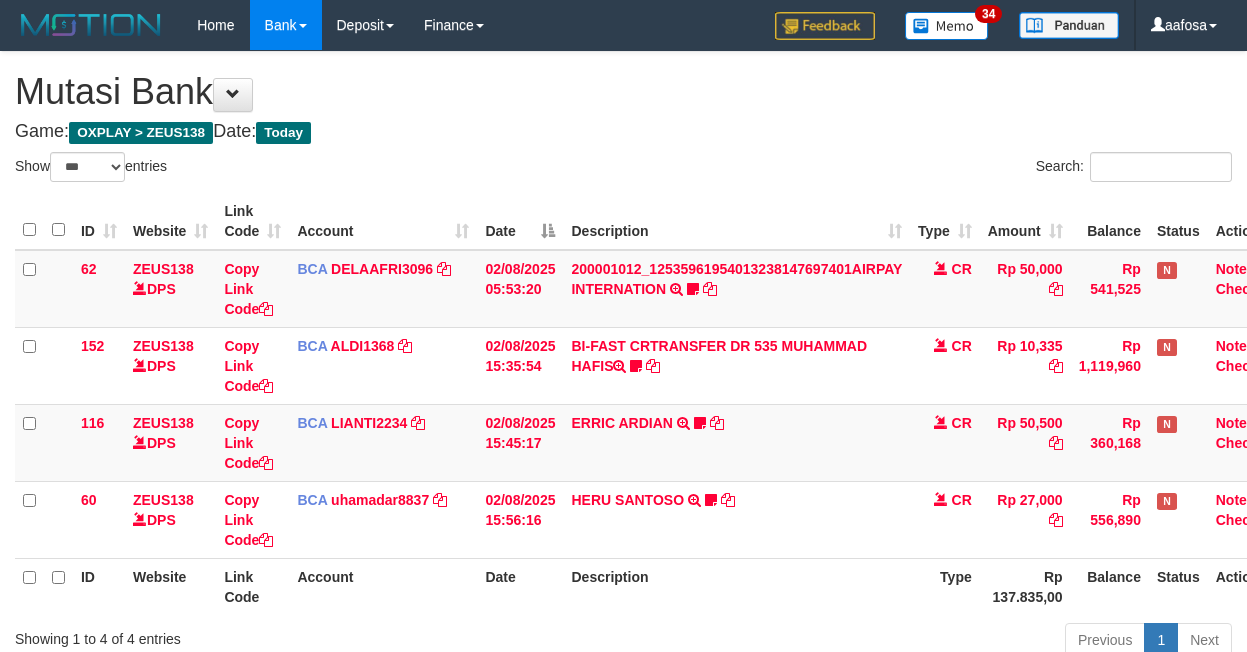 scroll, scrollTop: 157, scrollLeft: 38, axis: both 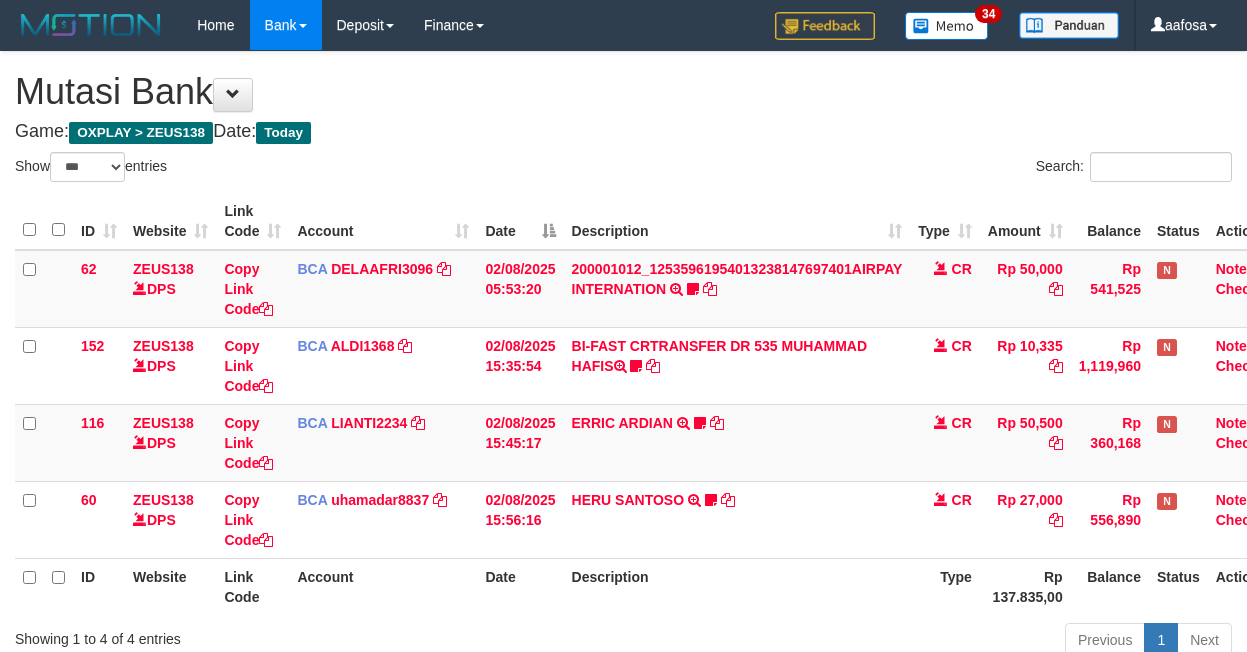 select on "***" 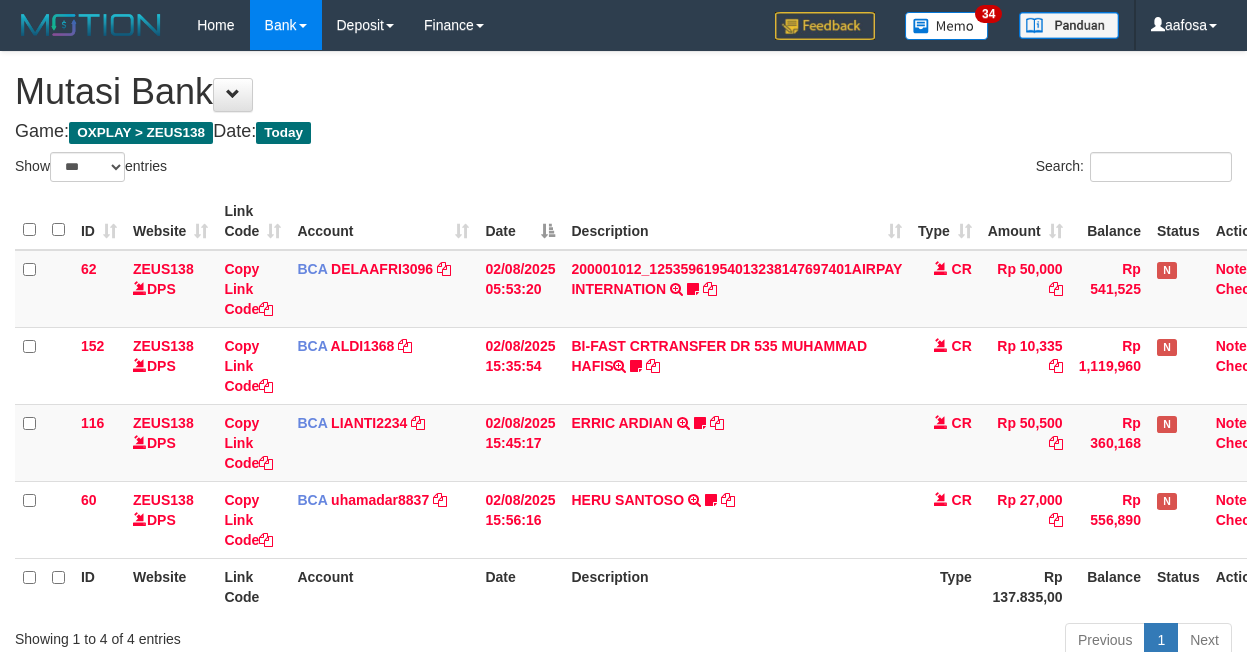 scroll, scrollTop: 157, scrollLeft: 38, axis: both 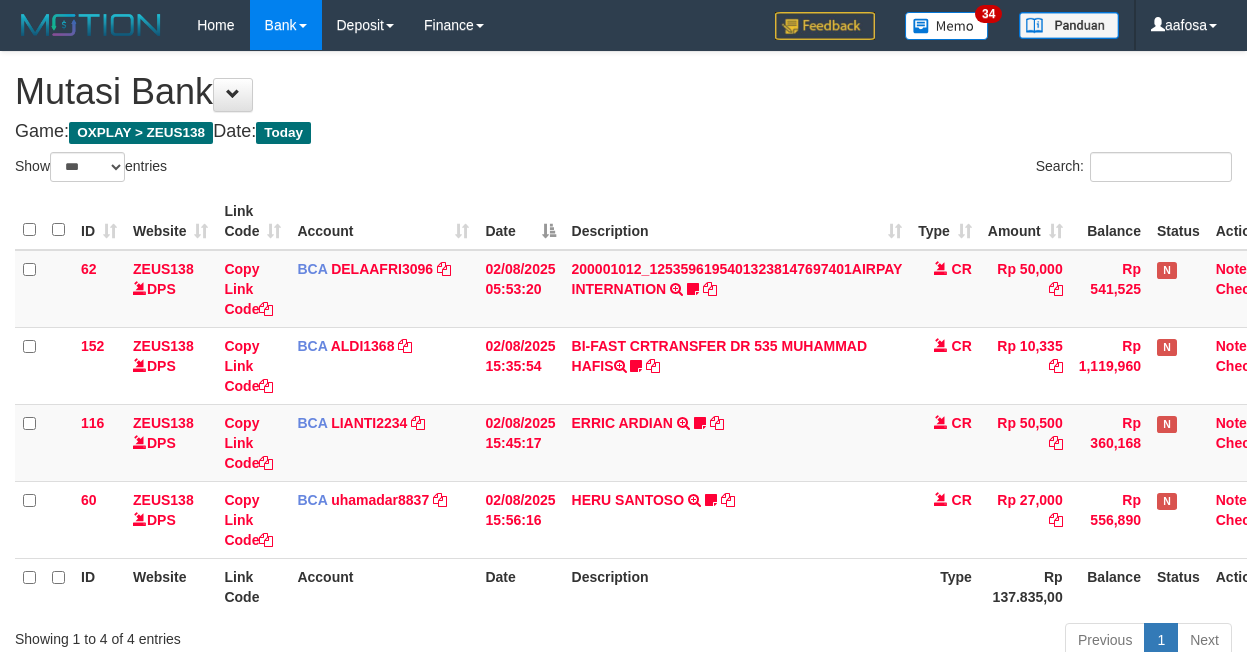 select on "***" 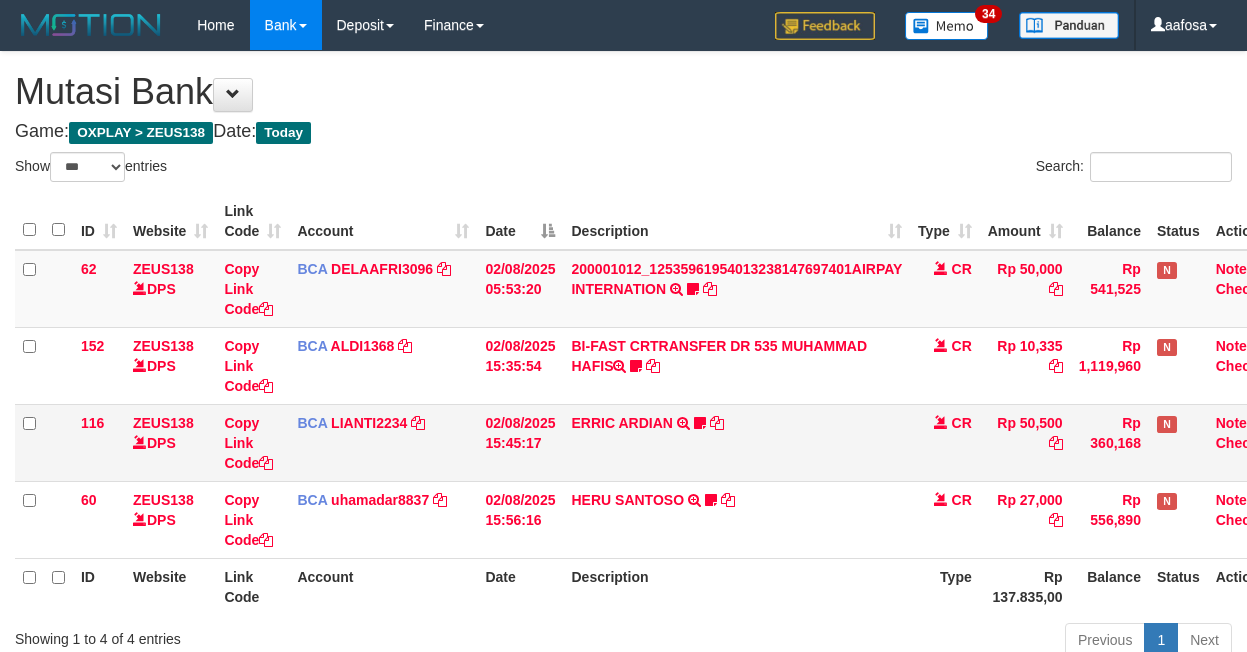 scroll, scrollTop: 157, scrollLeft: 38, axis: both 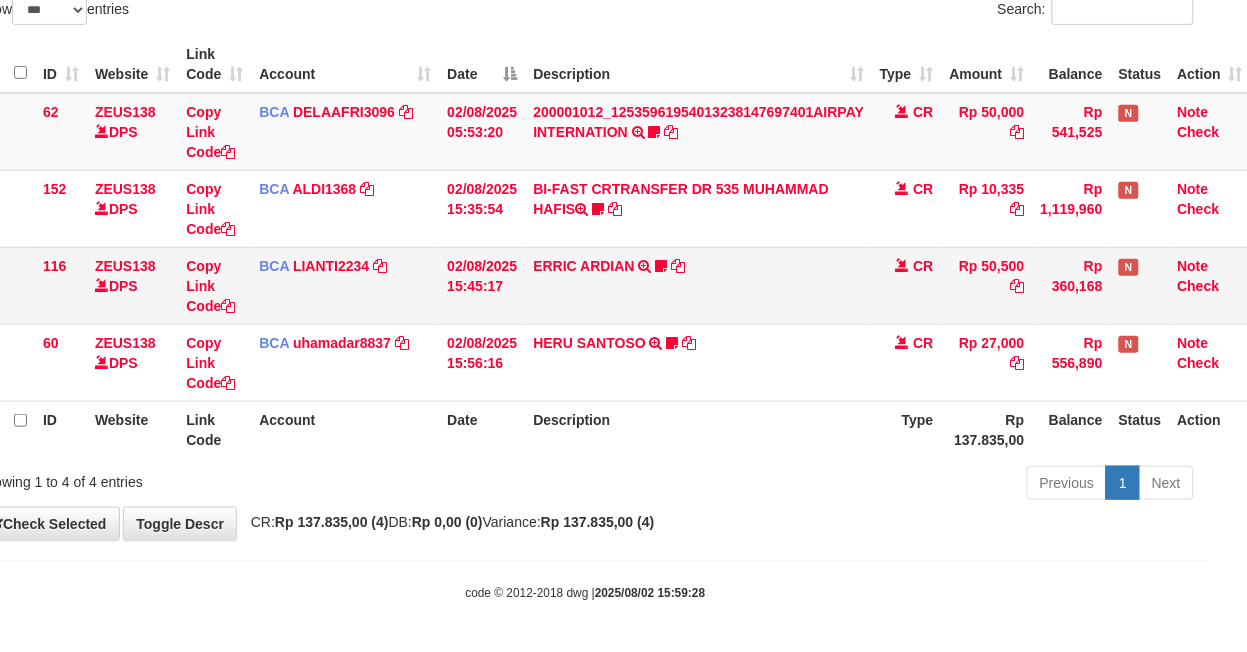 drag, startPoint x: 935, startPoint y: 278, endPoint x: 857, endPoint y: 277, distance: 78.00641 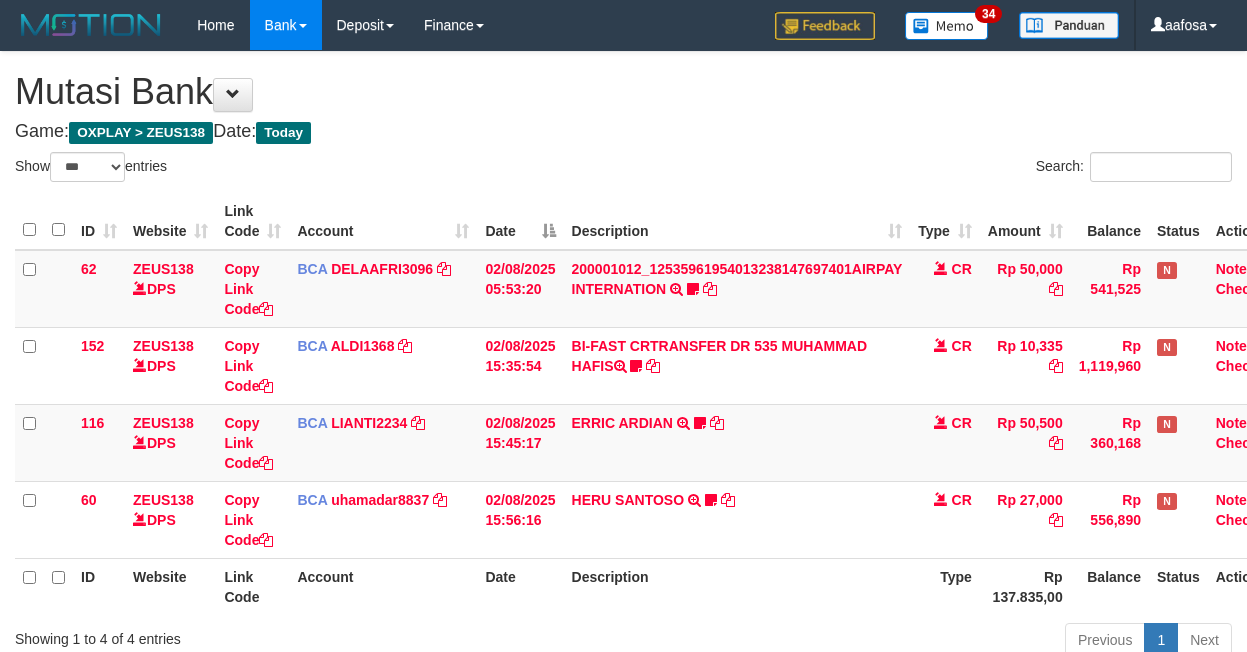 select on "***" 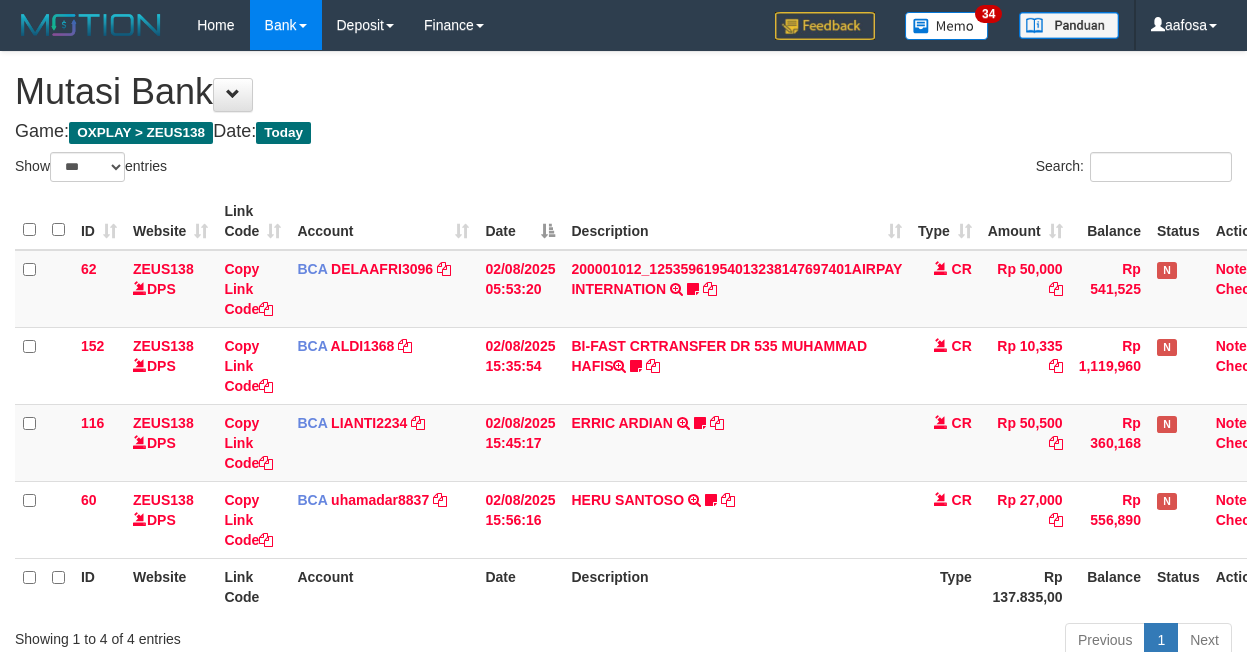 scroll, scrollTop: 157, scrollLeft: 38, axis: both 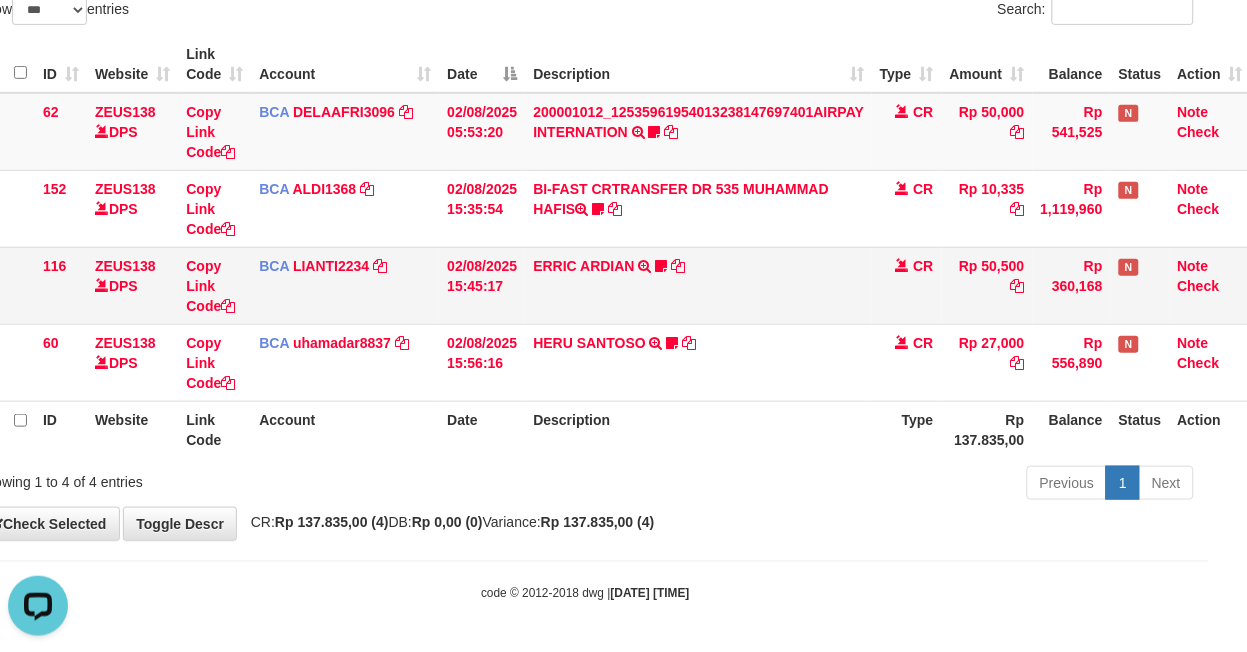 click on "ERRIC ARDIAN            TRSF E-BANKING CR 0208/FTSCY/WS95051
50500.002025080225238851 TRFDN-ERRIC ARDIANESPAY DEBIT INDONE    085814261087" at bounding box center [698, 285] 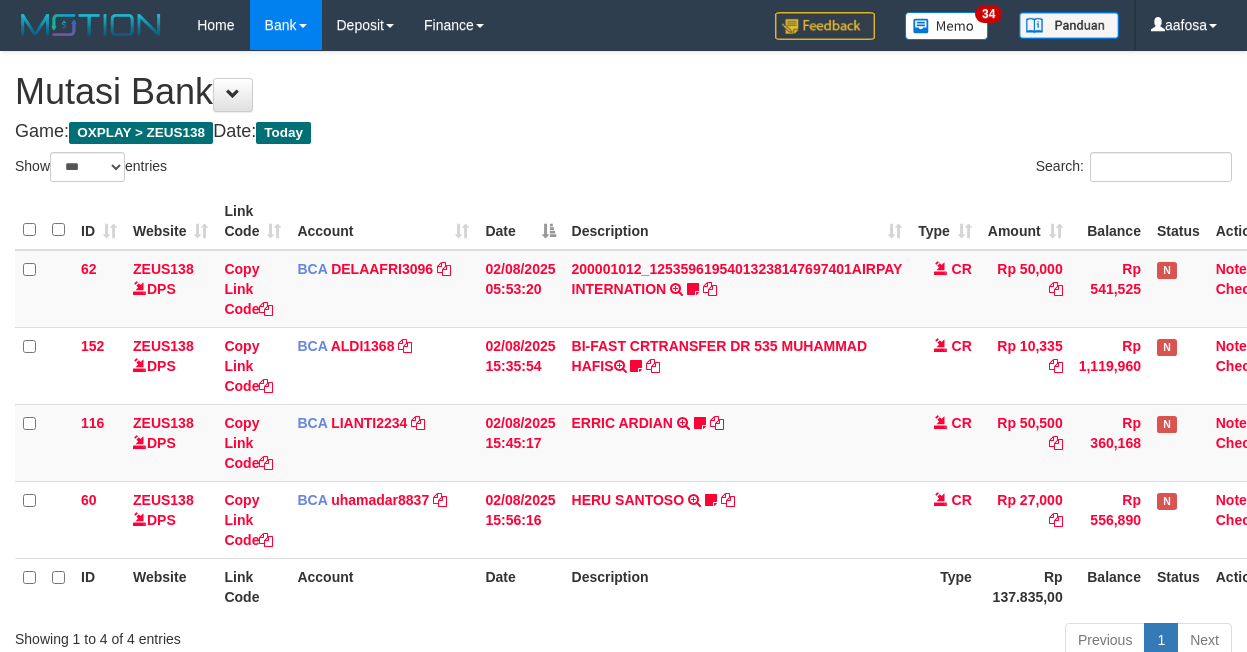 select on "***" 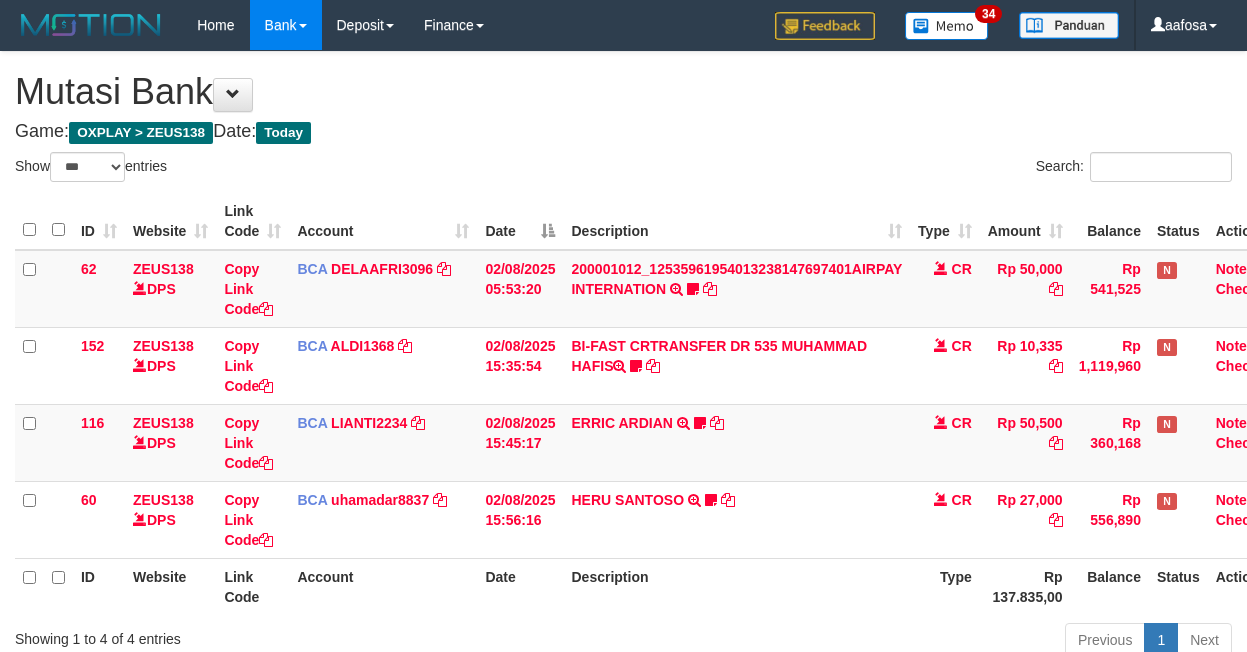 scroll, scrollTop: 157, scrollLeft: 38, axis: both 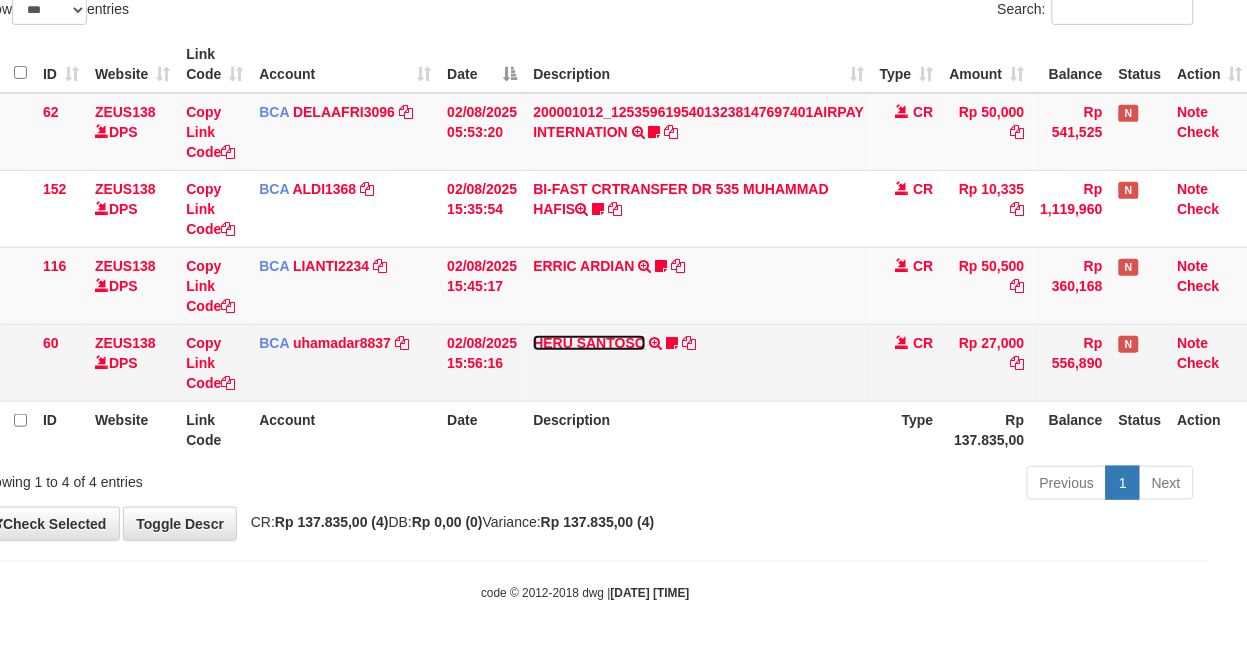 click on "HERU SANTOSO" at bounding box center [589, 343] 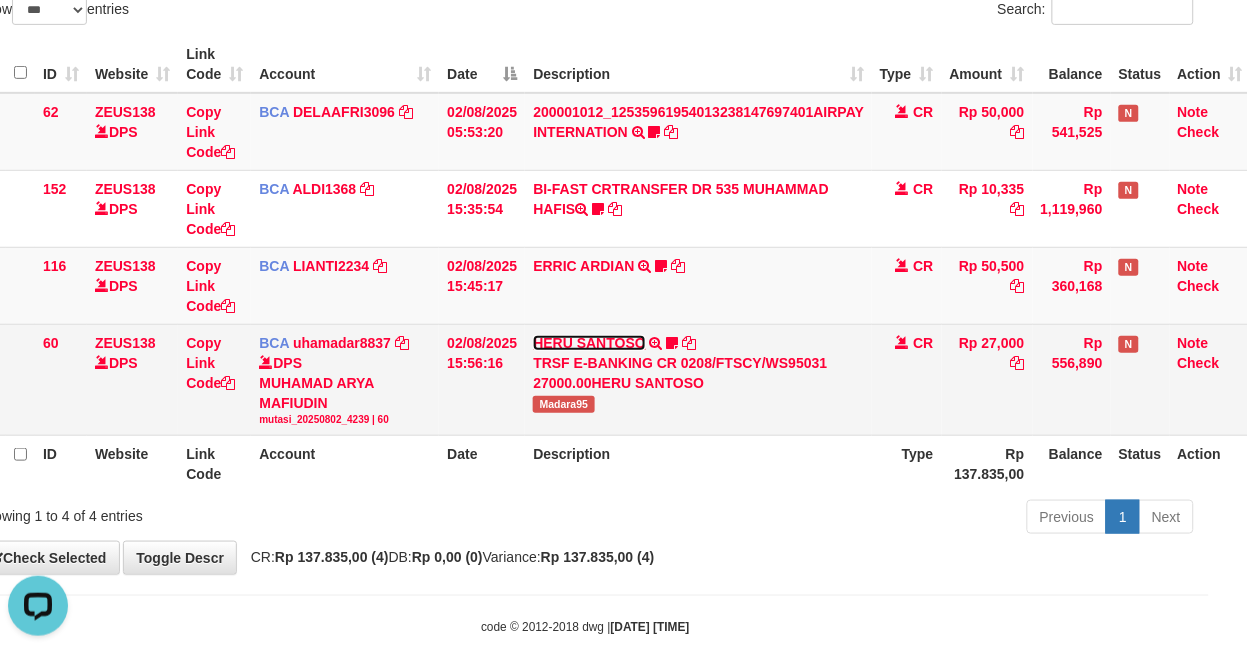 scroll, scrollTop: 0, scrollLeft: 0, axis: both 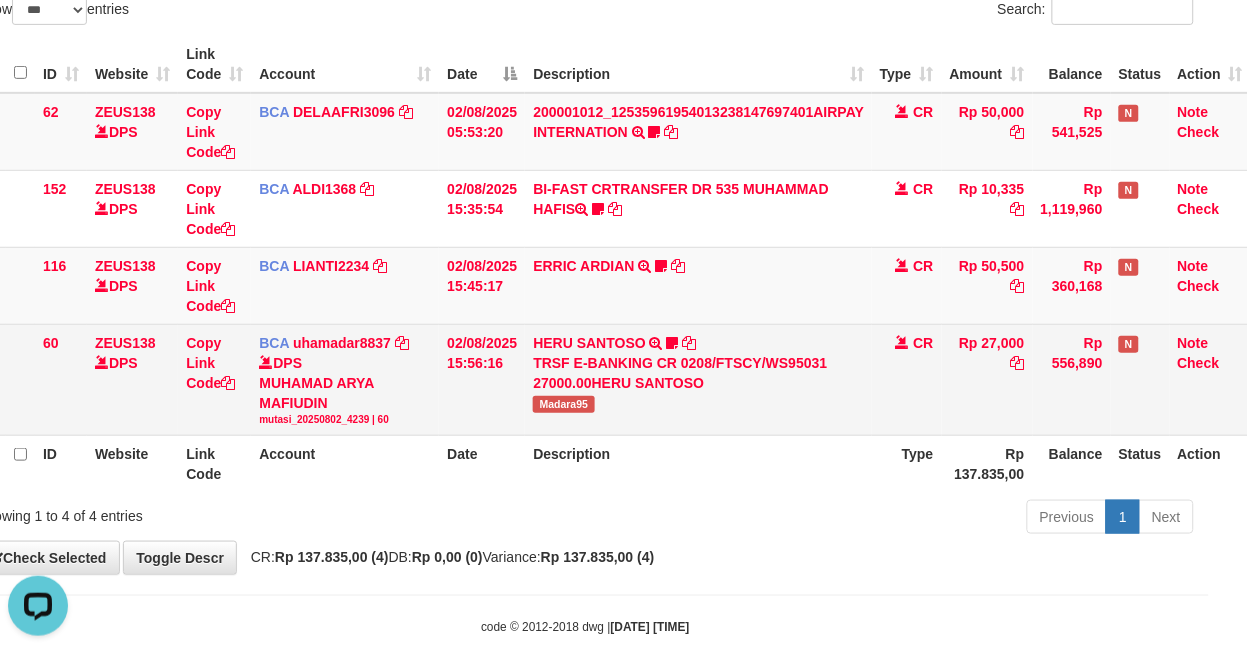 click on "TRSF E-BANKING CR 0208/FTSCY/WS95031
27000.00HERU SANTOSO" at bounding box center (698, 373) 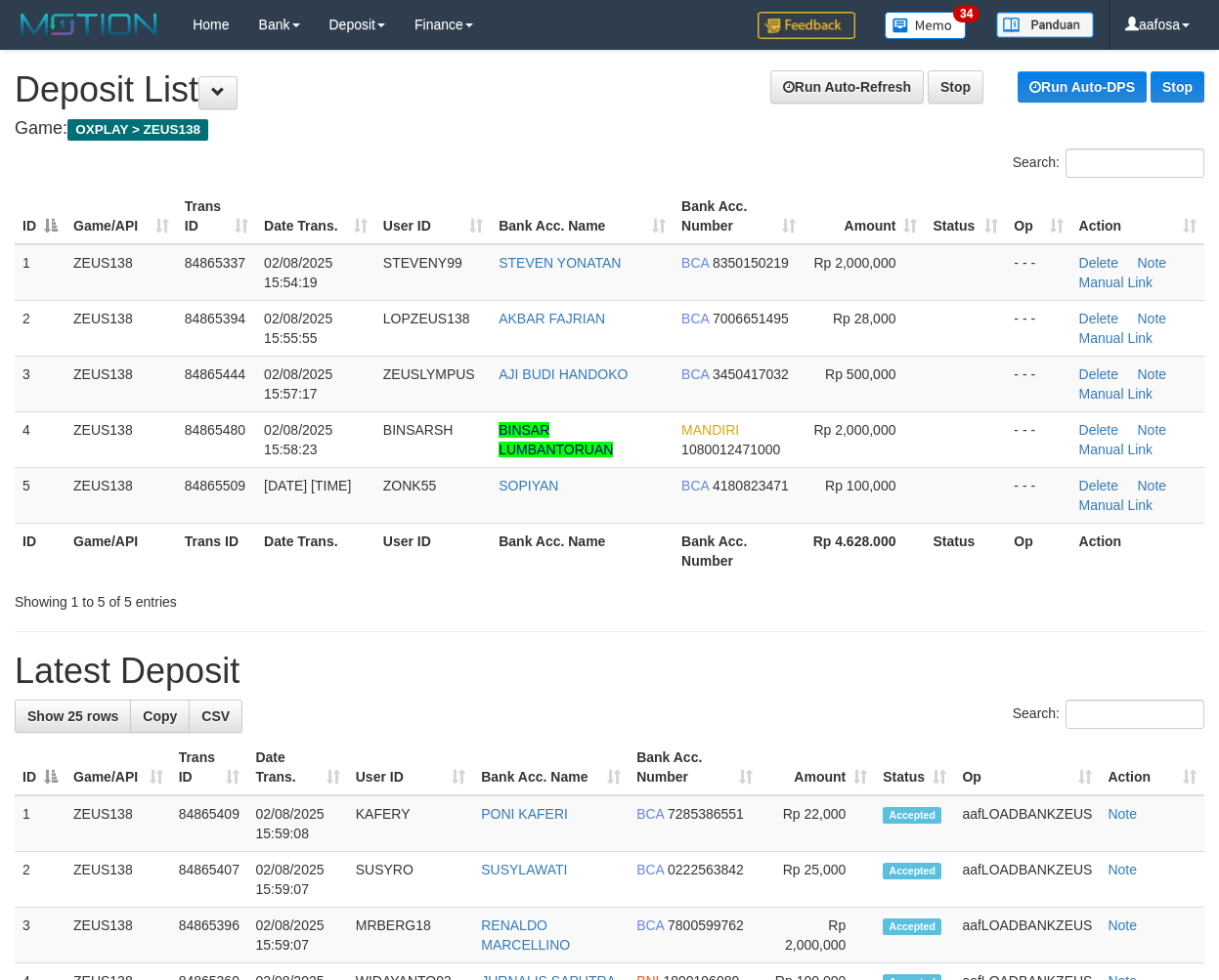 scroll, scrollTop: 0, scrollLeft: 0, axis: both 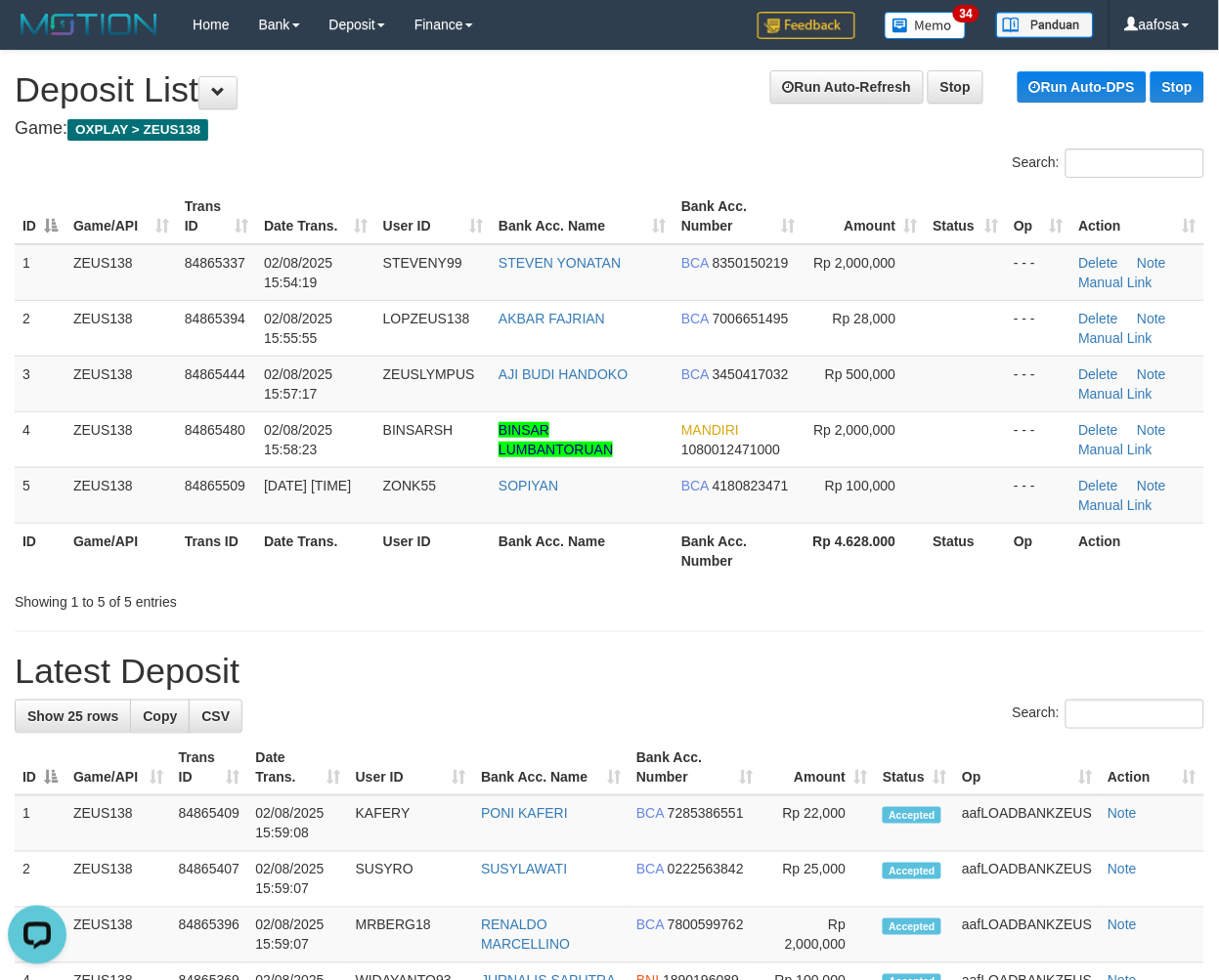 click on "**********" at bounding box center (609, 1184) 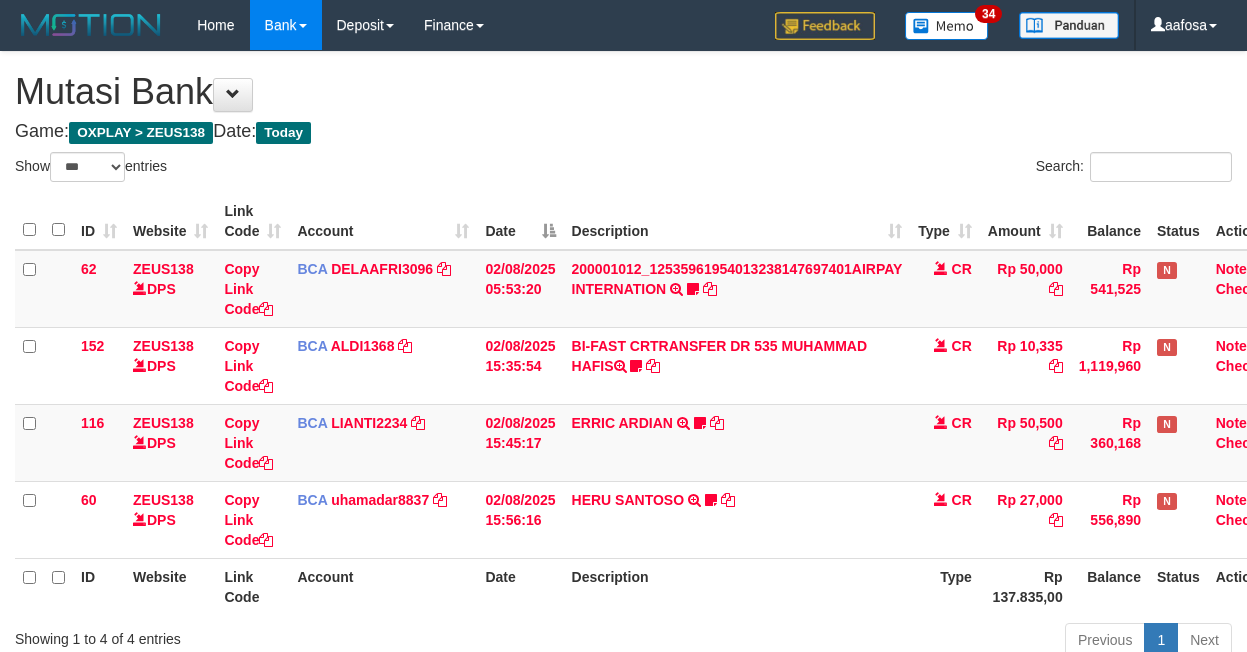 select on "***" 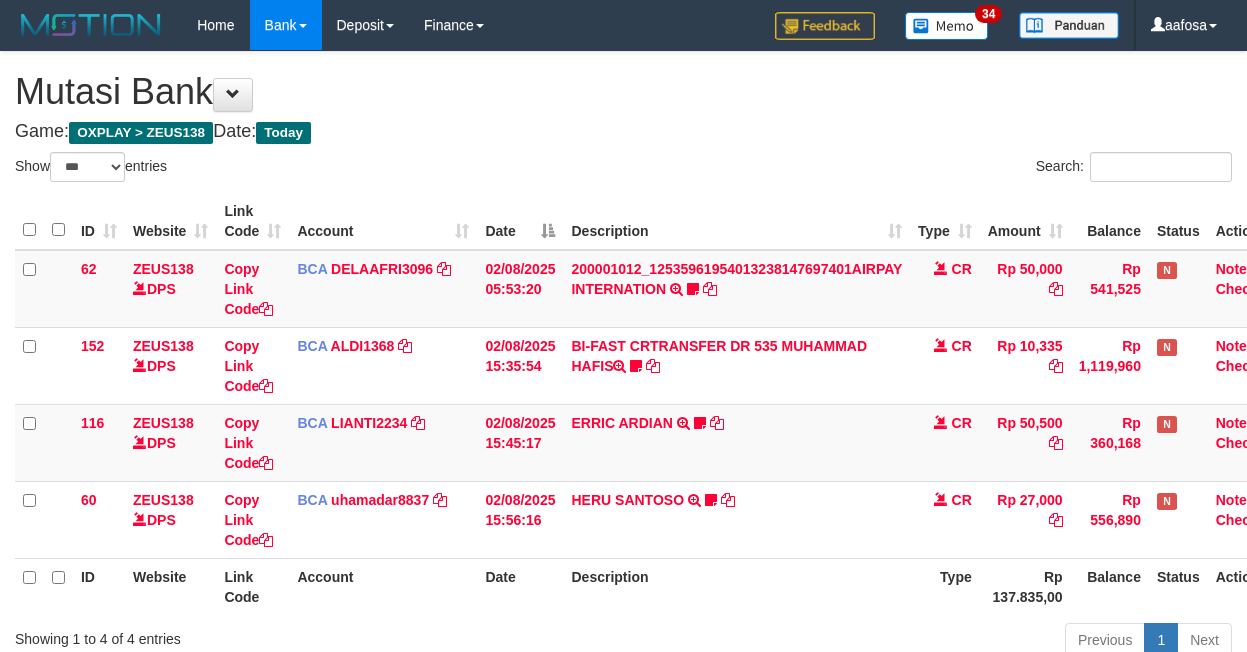scroll, scrollTop: 152, scrollLeft: 38, axis: both 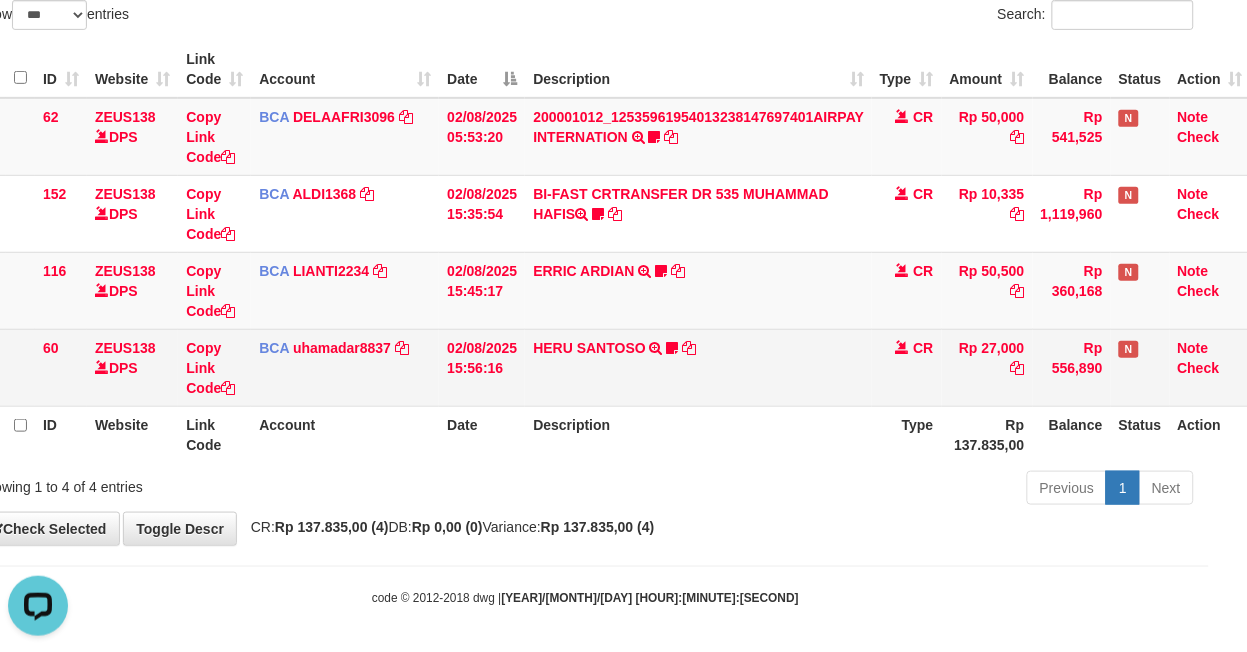 click on "[FIRST] [LAST]            TRSF E-BANKING CR 0208/FTSCY/WS95031
27000.00[FIRST] [LAST]    Madara95" at bounding box center (698, 367) 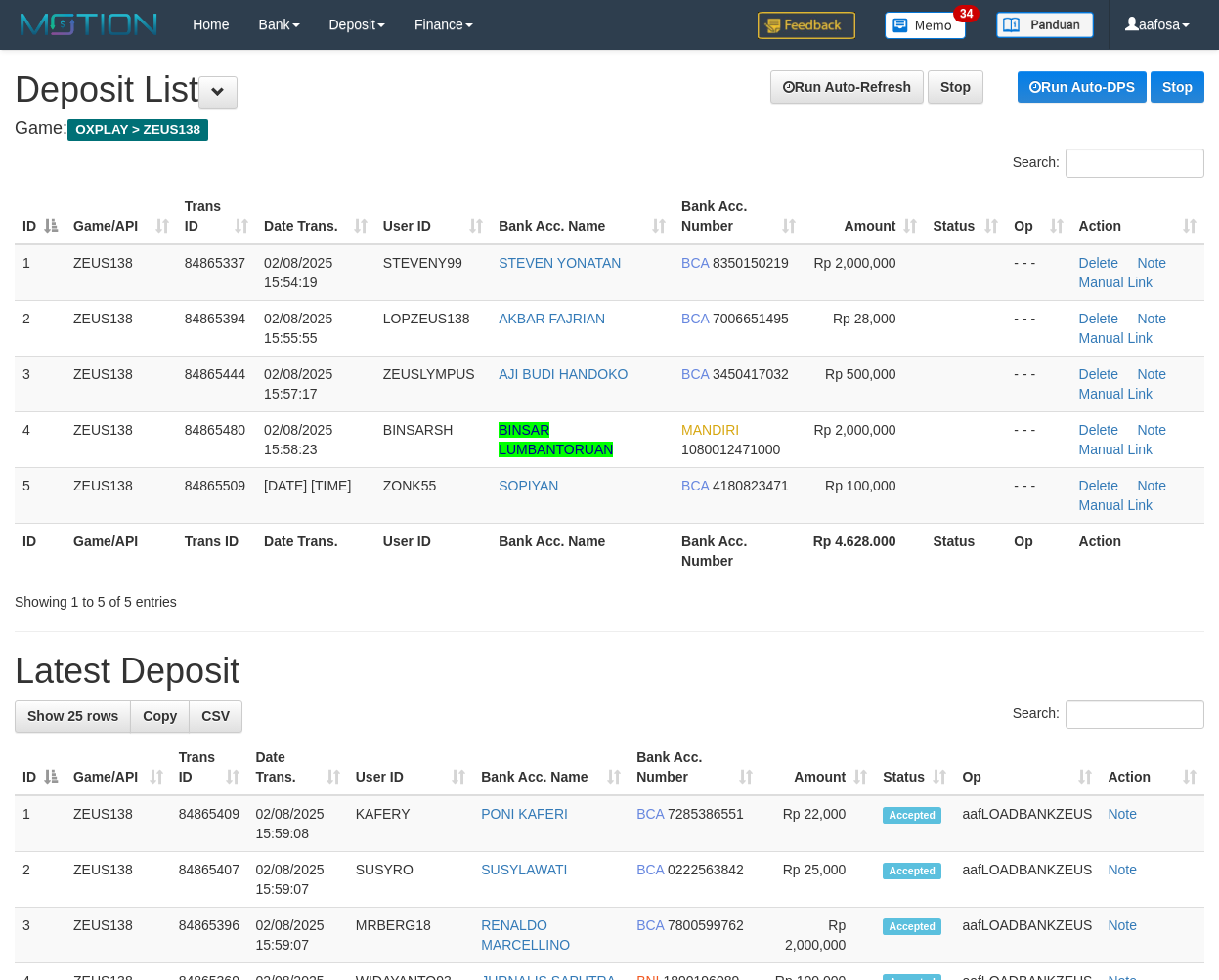 scroll, scrollTop: 0, scrollLeft: 0, axis: both 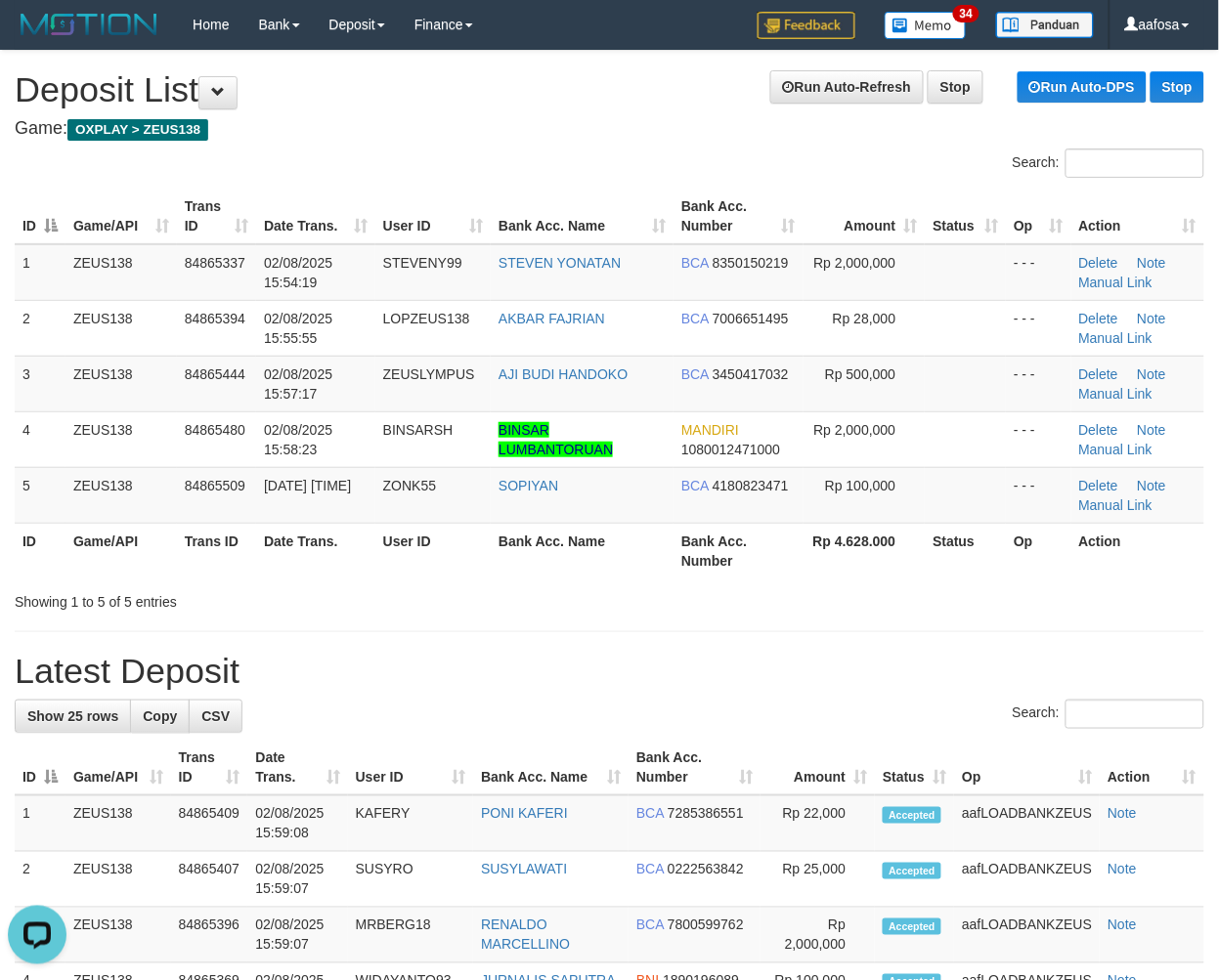 drag, startPoint x: 538, startPoint y: 51, endPoint x: 462, endPoint y: 103, distance: 92.08692 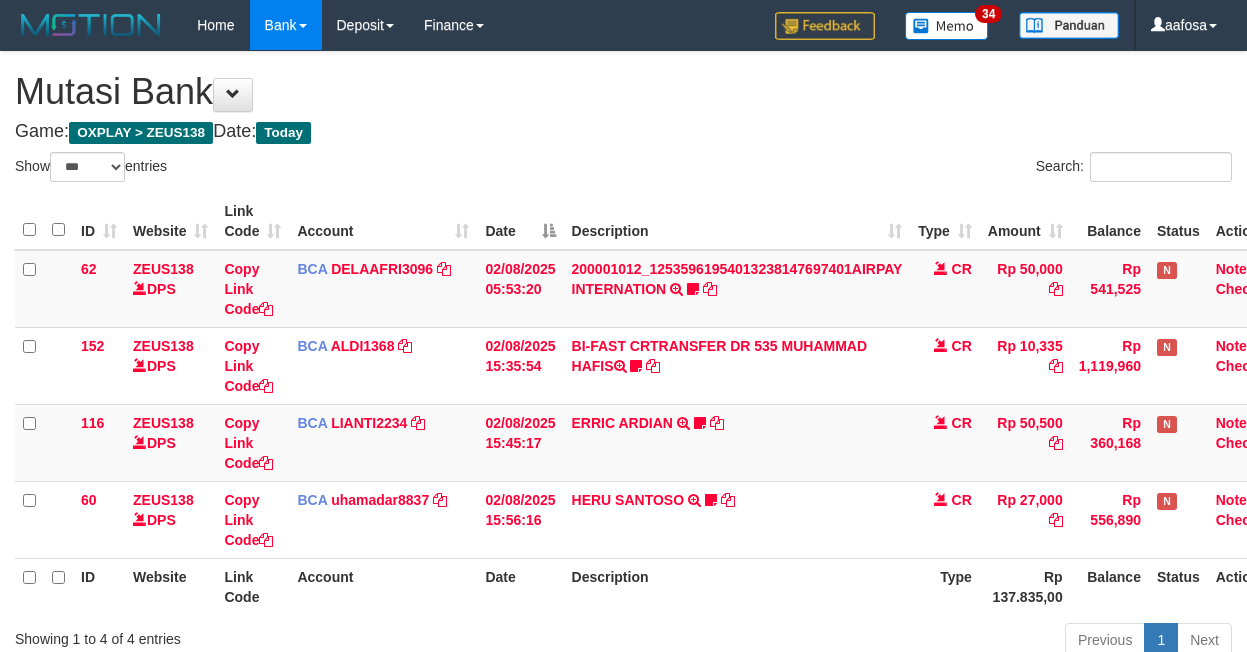 select on "***" 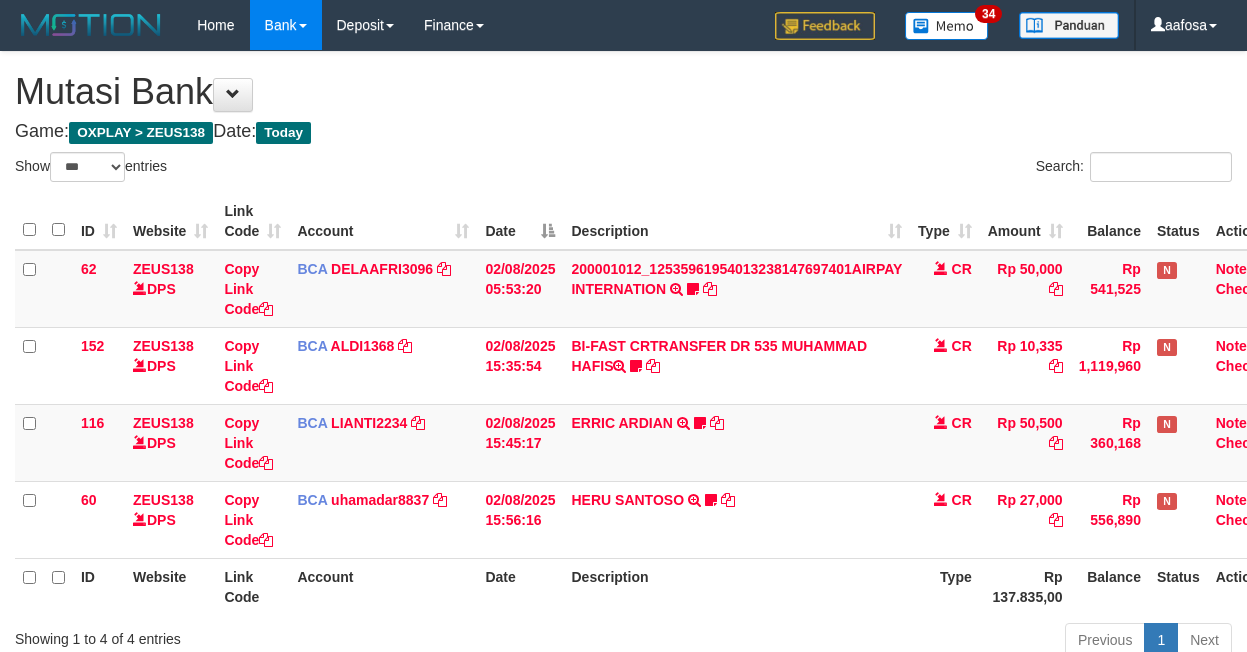 scroll, scrollTop: 146, scrollLeft: 38, axis: both 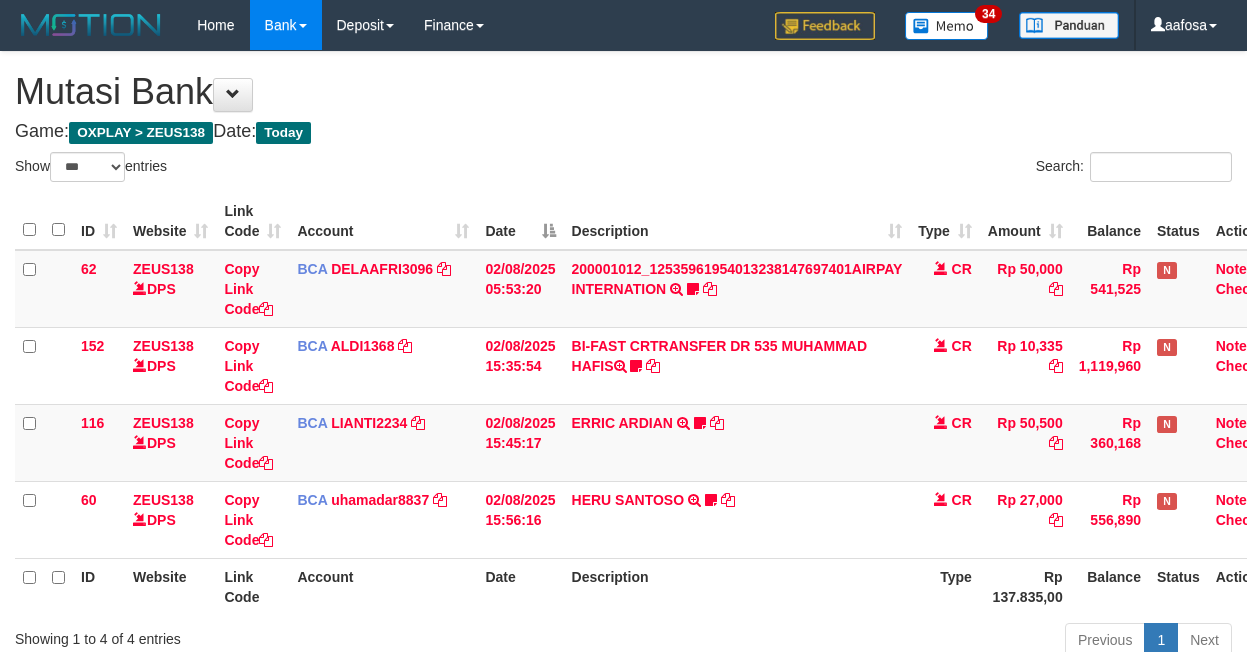 select on "***" 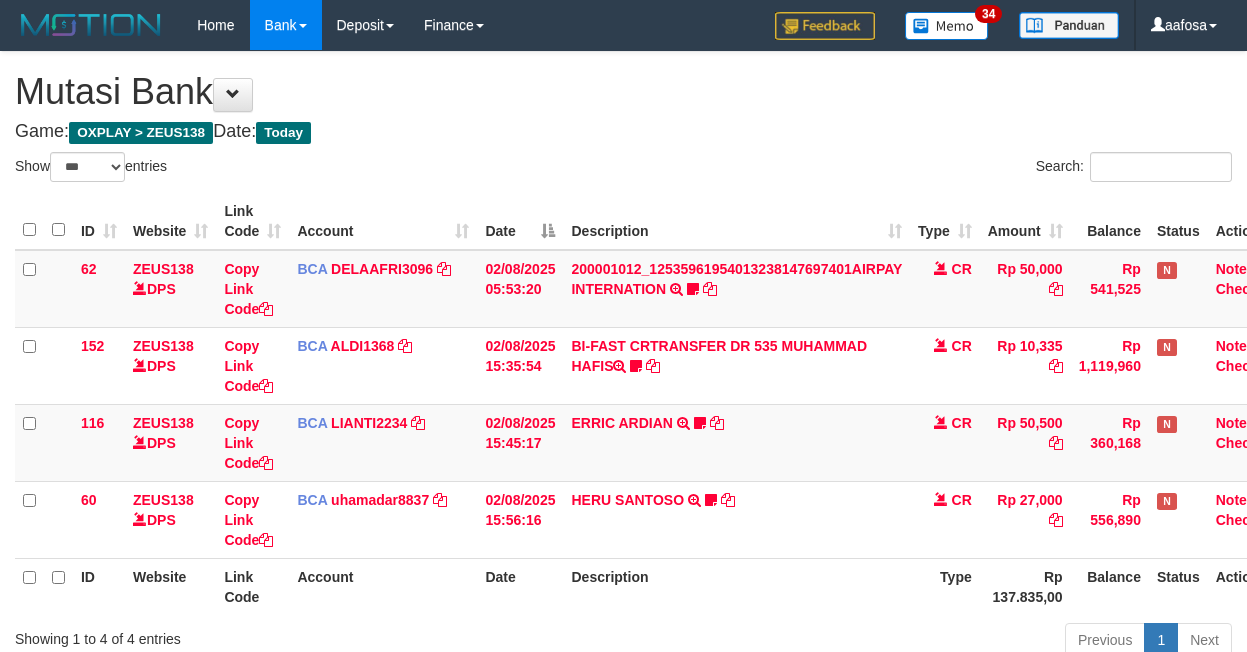 scroll, scrollTop: 141, scrollLeft: 38, axis: both 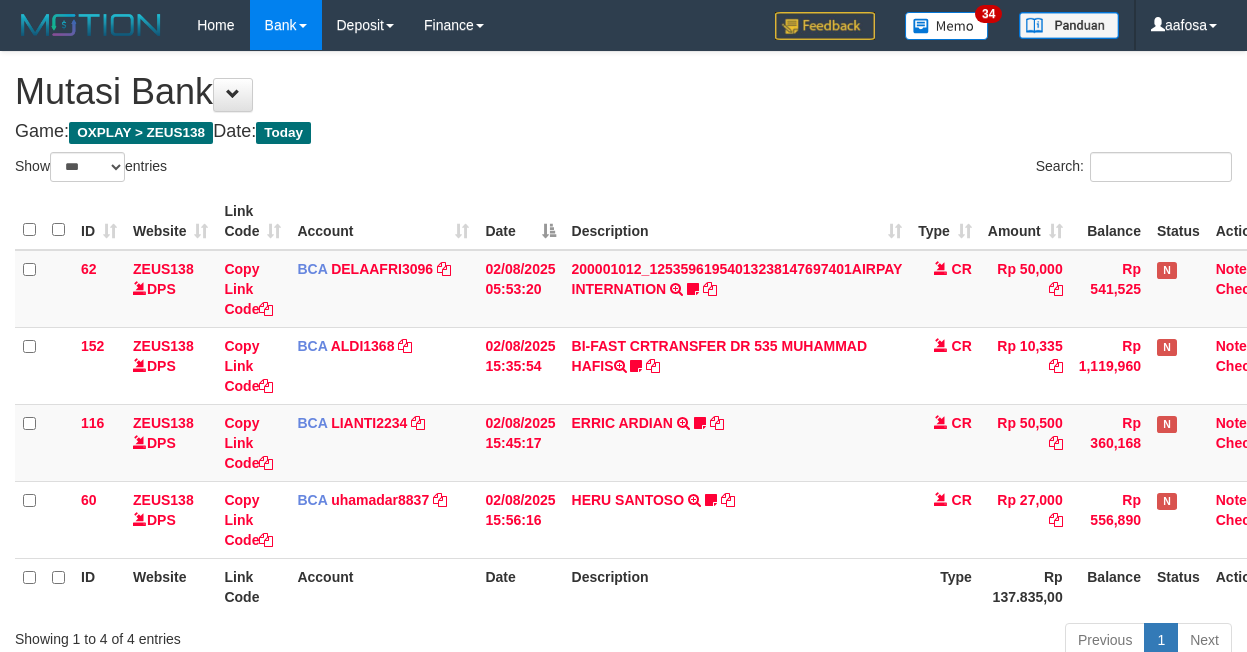 select on "***" 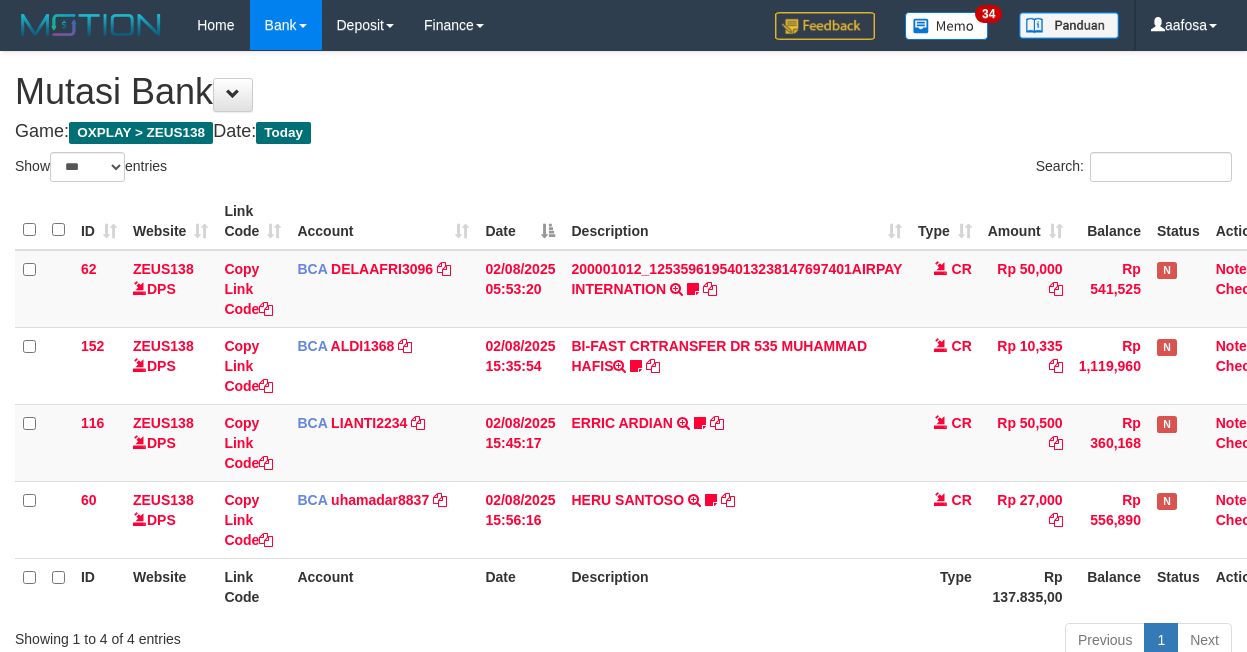 scroll, scrollTop: 157, scrollLeft: 38, axis: both 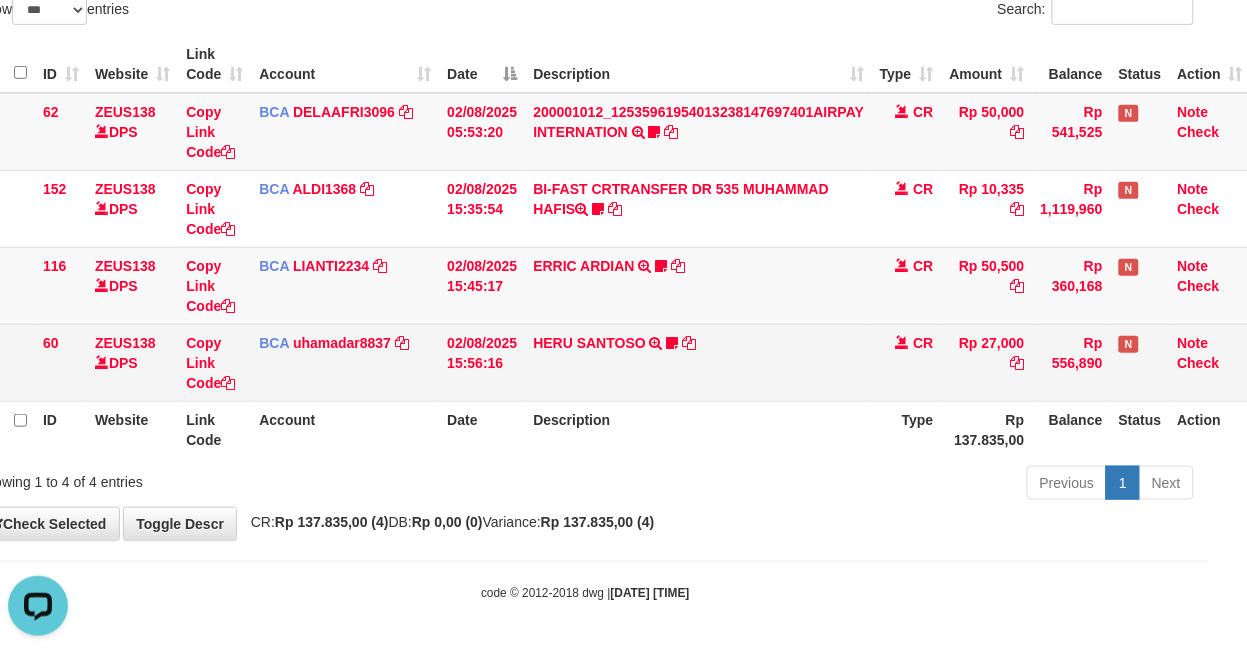 click on "[FIRST] [LAST]            TRSF E-BANKING CR 0208/FTSCY/WS95031
27000.00[FIRST] [LAST]    Madara95" at bounding box center [698, 362] 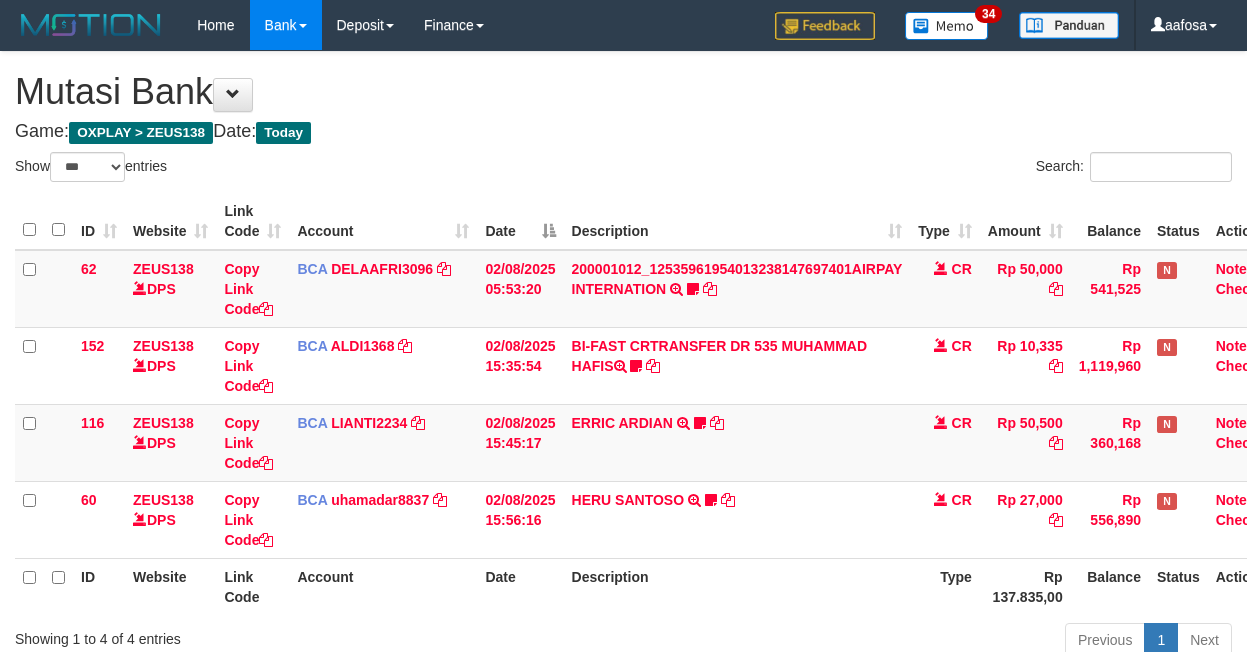 select on "***" 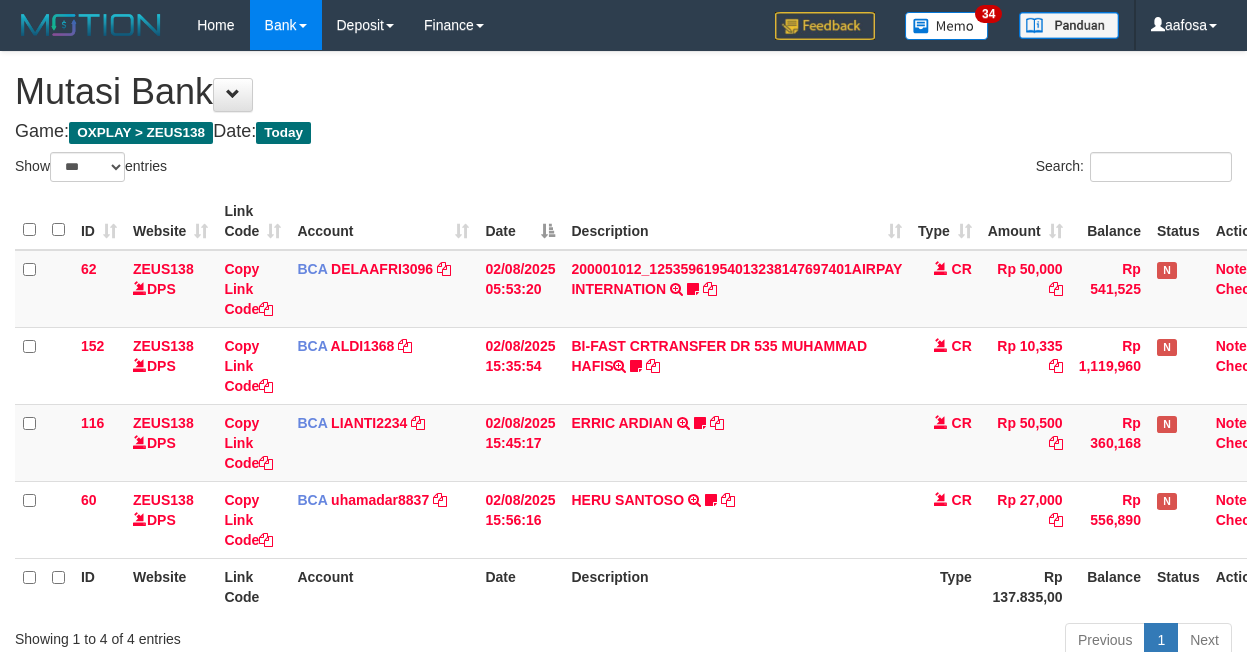 scroll, scrollTop: 152, scrollLeft: 38, axis: both 